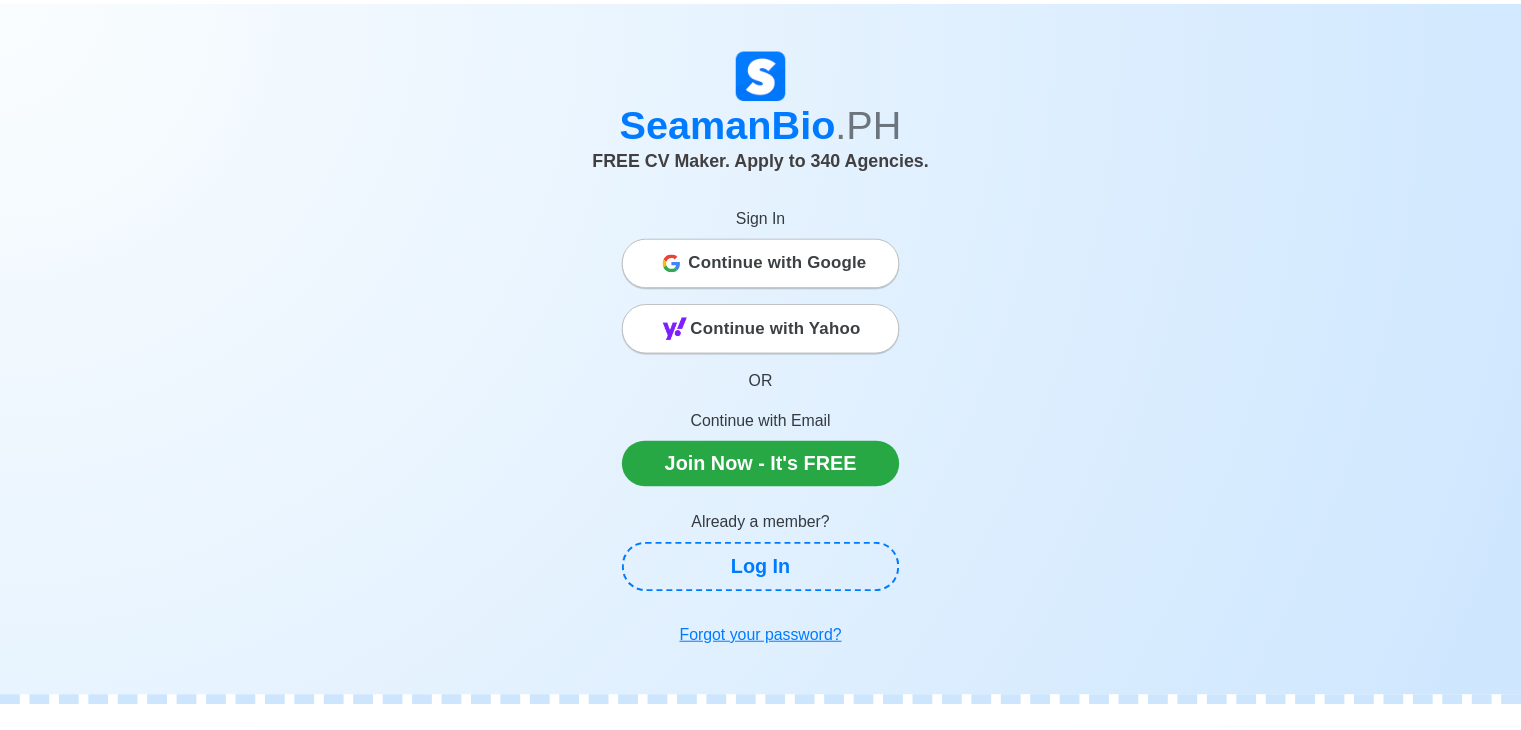 scroll, scrollTop: 0, scrollLeft: 0, axis: both 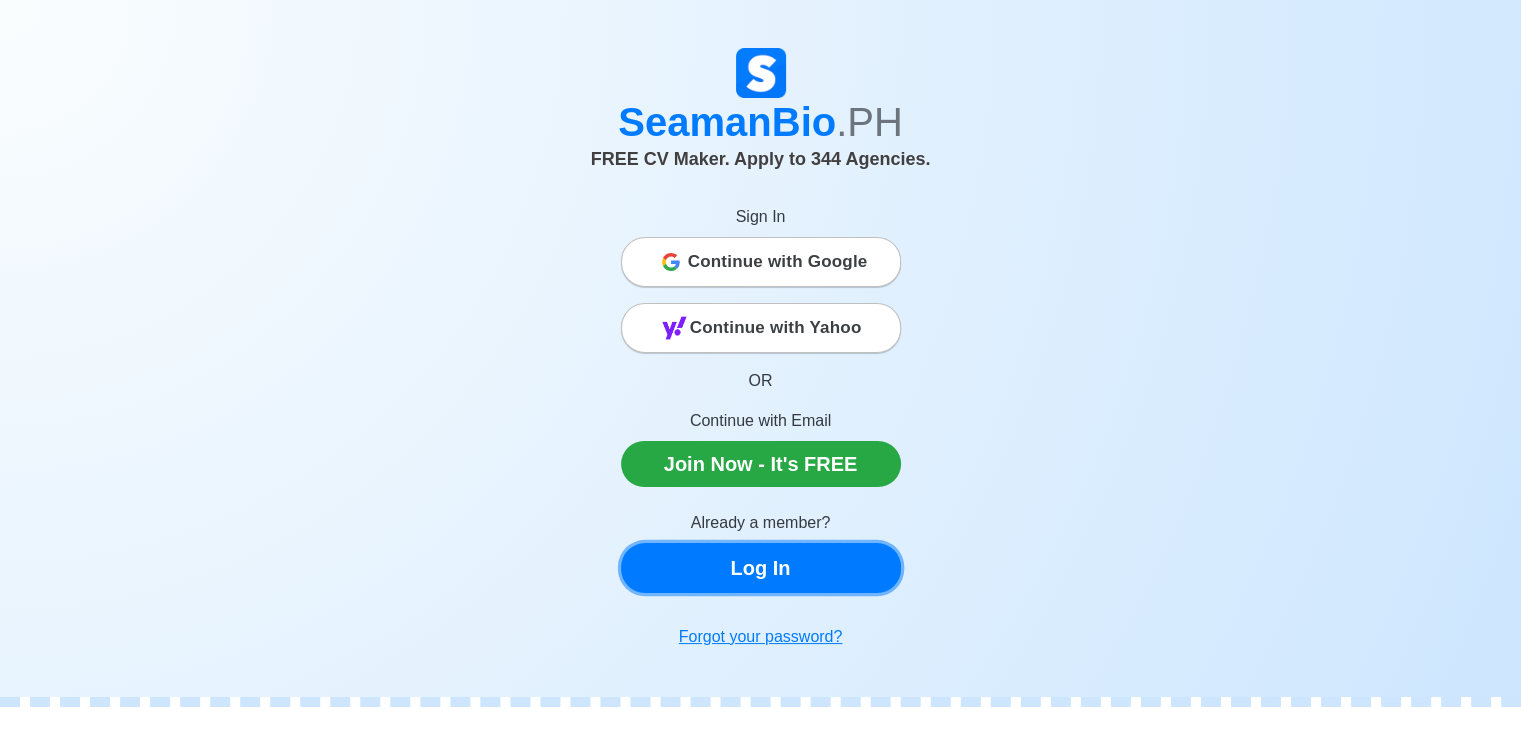 click on "Log In" at bounding box center [761, 568] 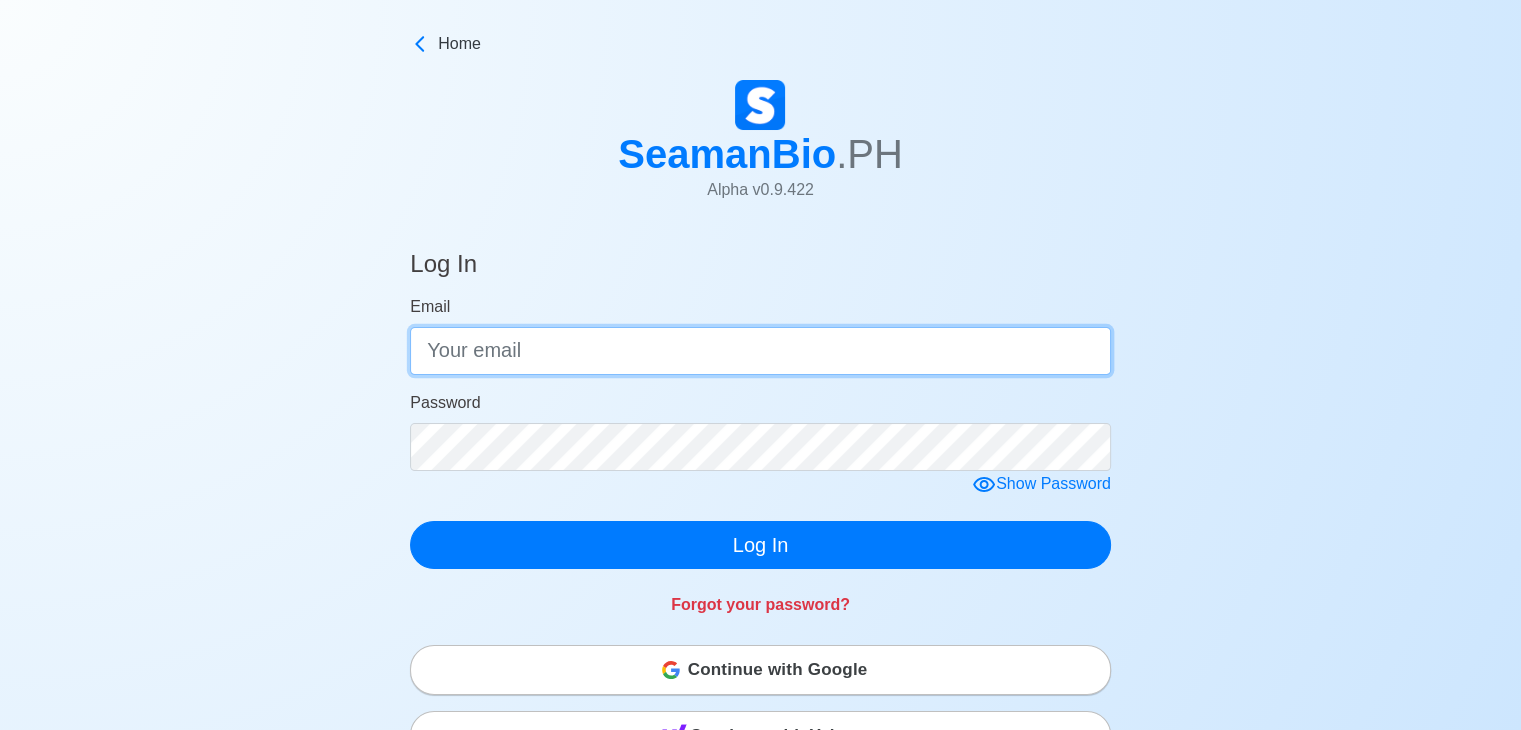 click on "Email" at bounding box center [760, 351] 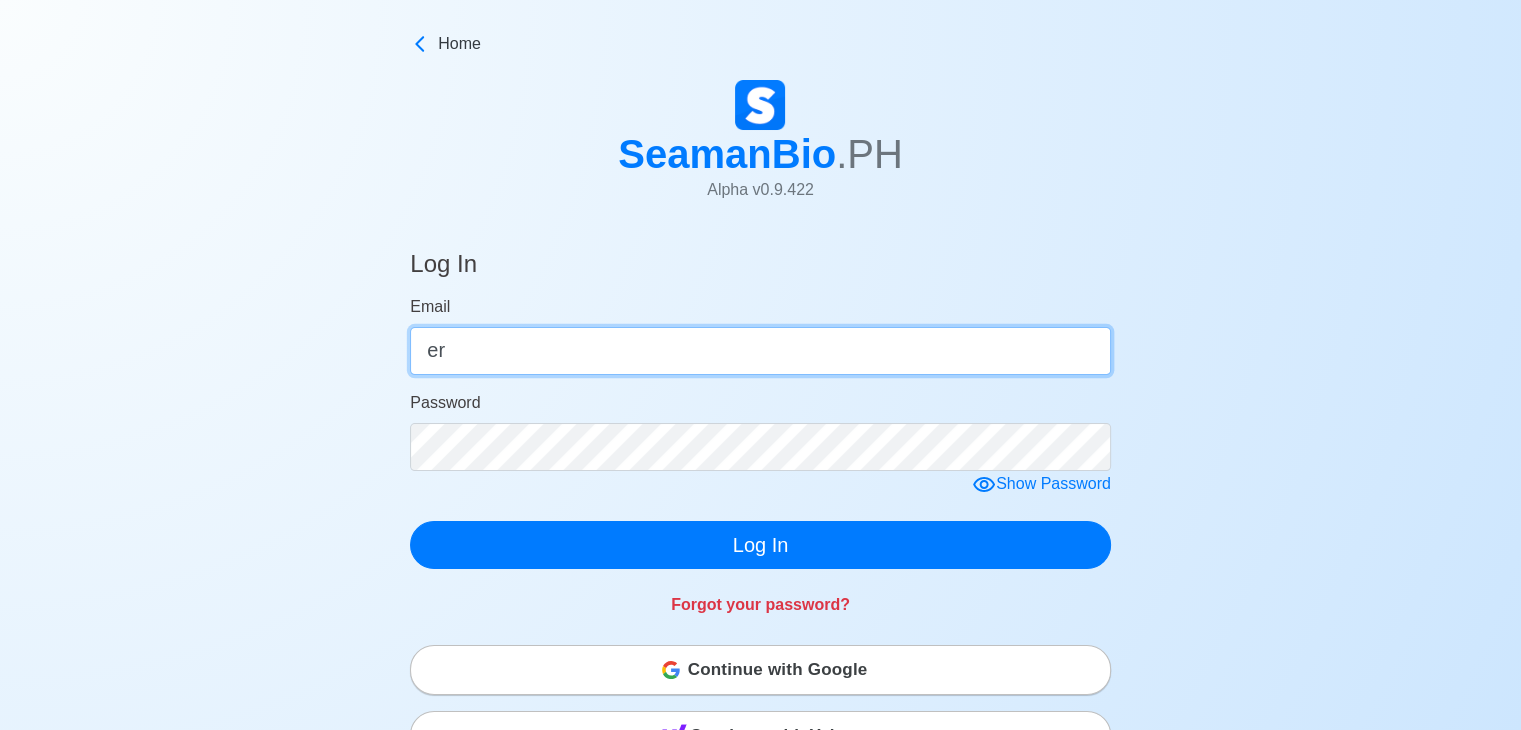 type on "[FIRST][LAST]@[DOMAIN]" 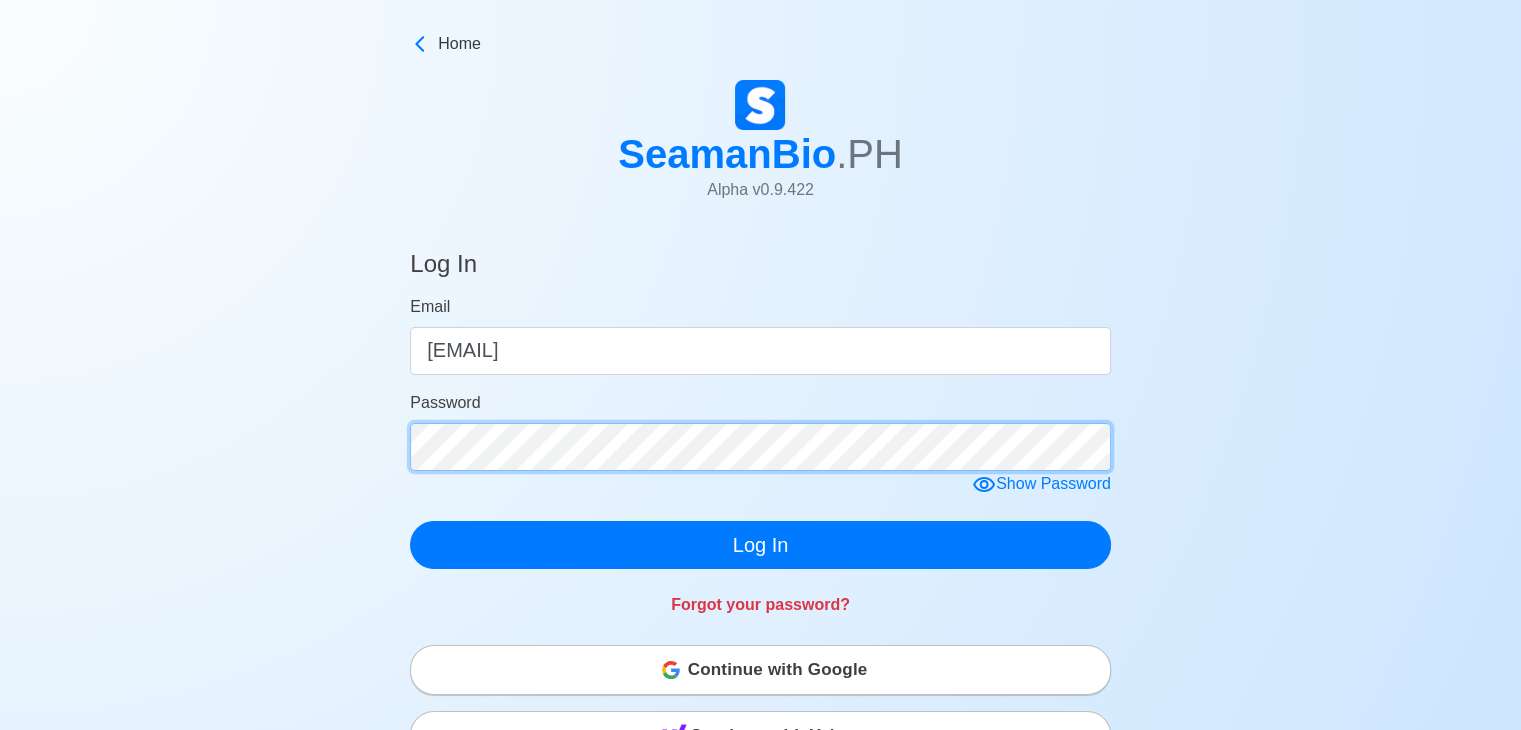 click on "Log In" at bounding box center (760, 545) 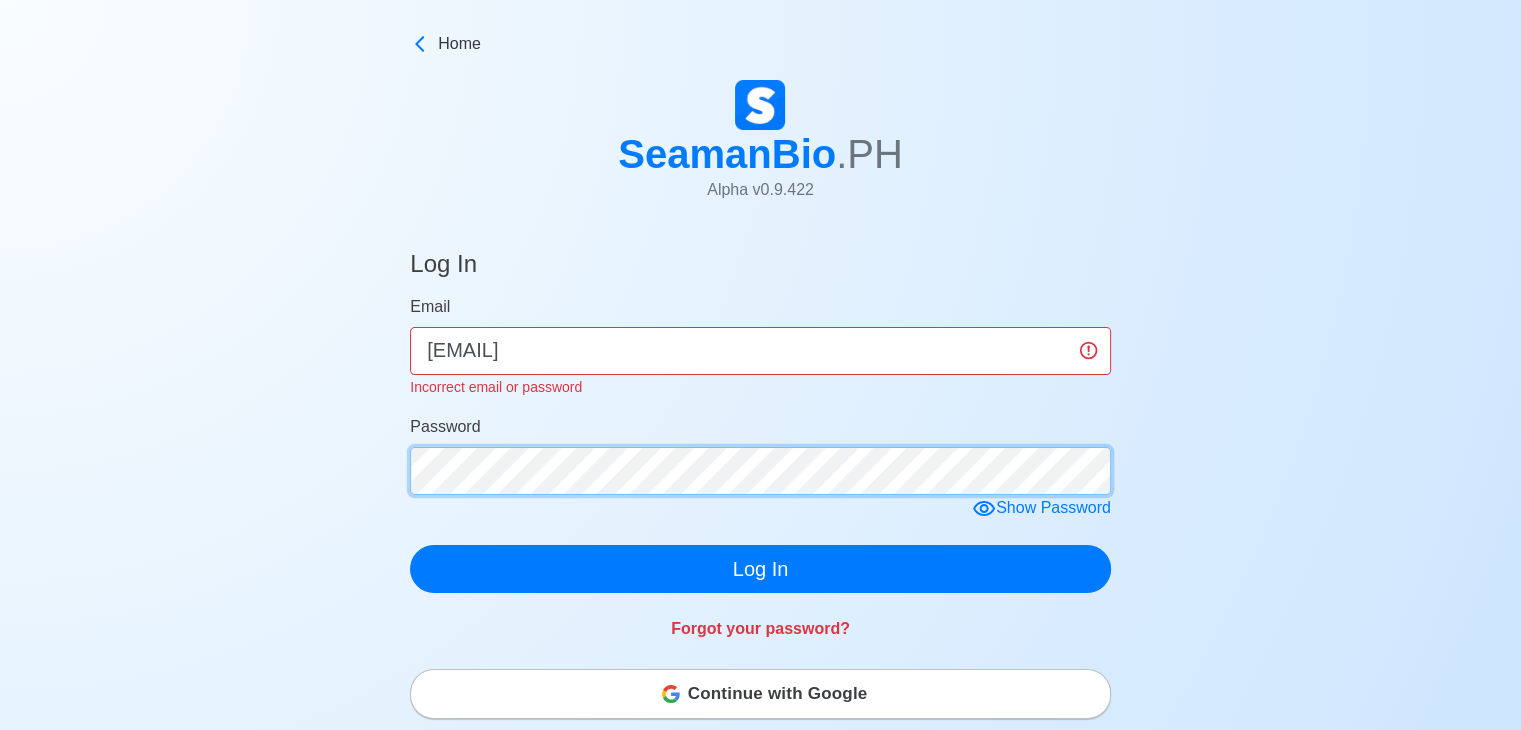 click on "Log In Email erissanjuan24@gmail.com Incorrect email or password Password  Show Password Log In Forgot your password? Continue with Google Continue with Yahoo OR Not a member? Join Now, It's FREE ©  2025   SeamanBio.PH  Alpha v 0.9.422  All Rights Reserved |  Privacy Policy Need help? Comments? Suggestions? Please feel free to   contact me   👈" at bounding box center [760, 722] 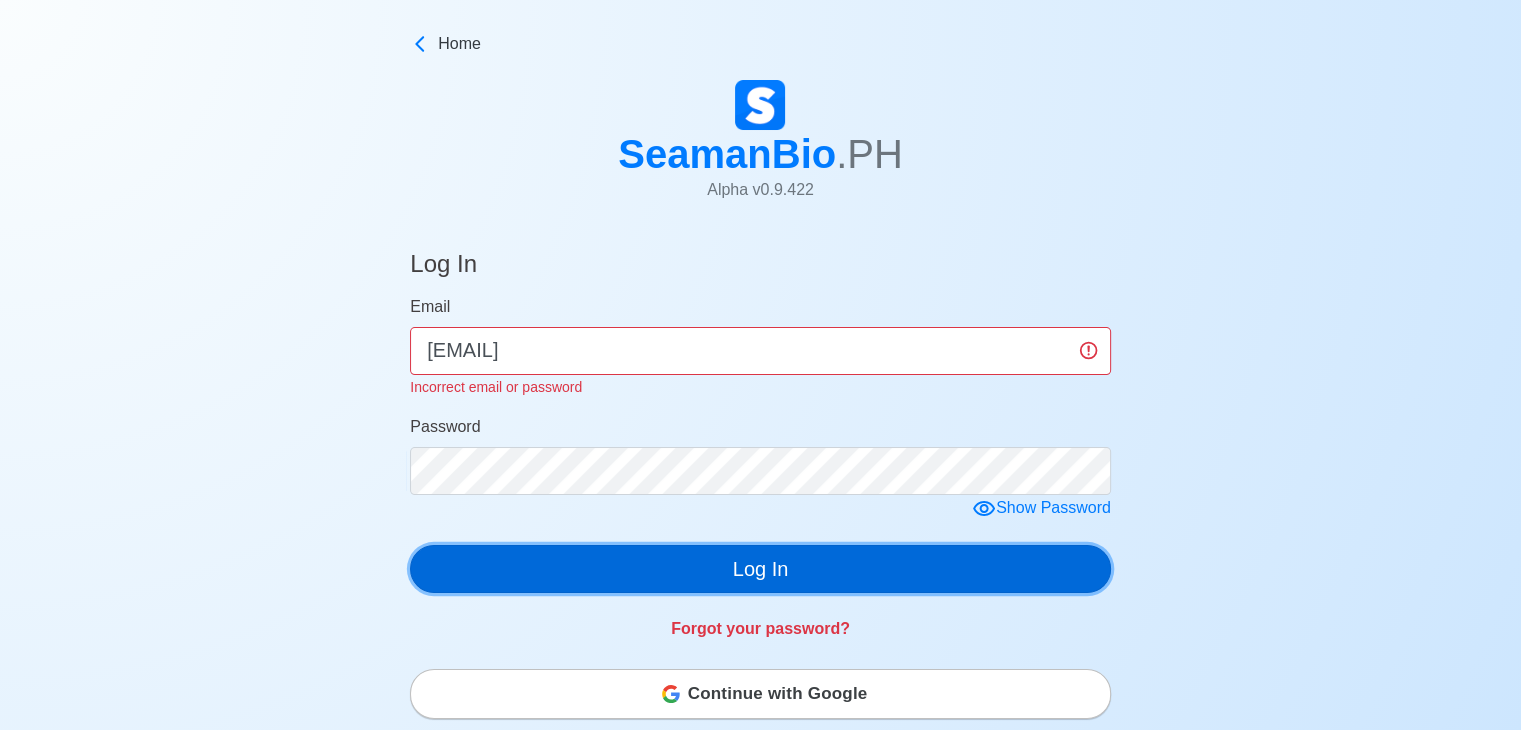 click on "Log In" at bounding box center (760, 569) 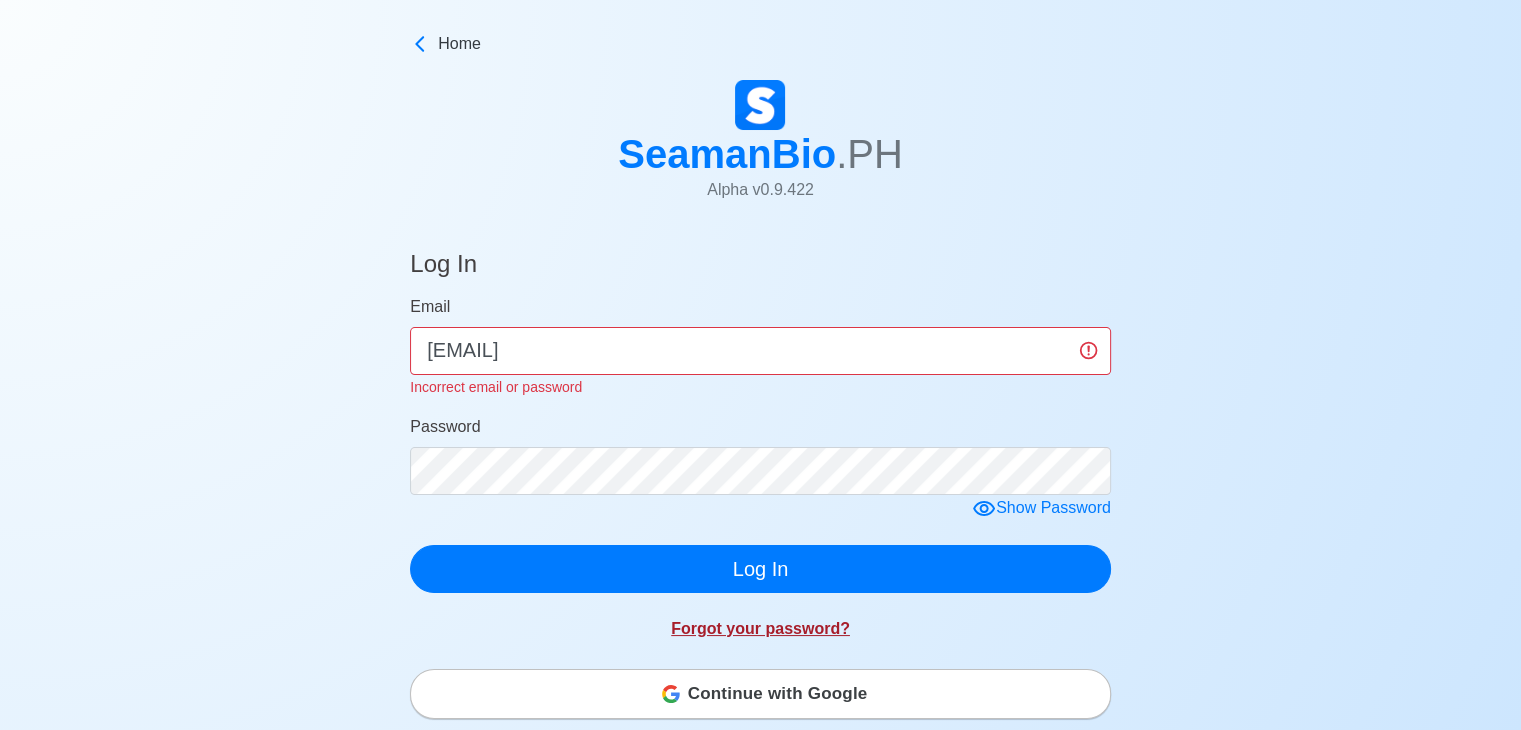 click on "Forgot your password?" at bounding box center [760, 628] 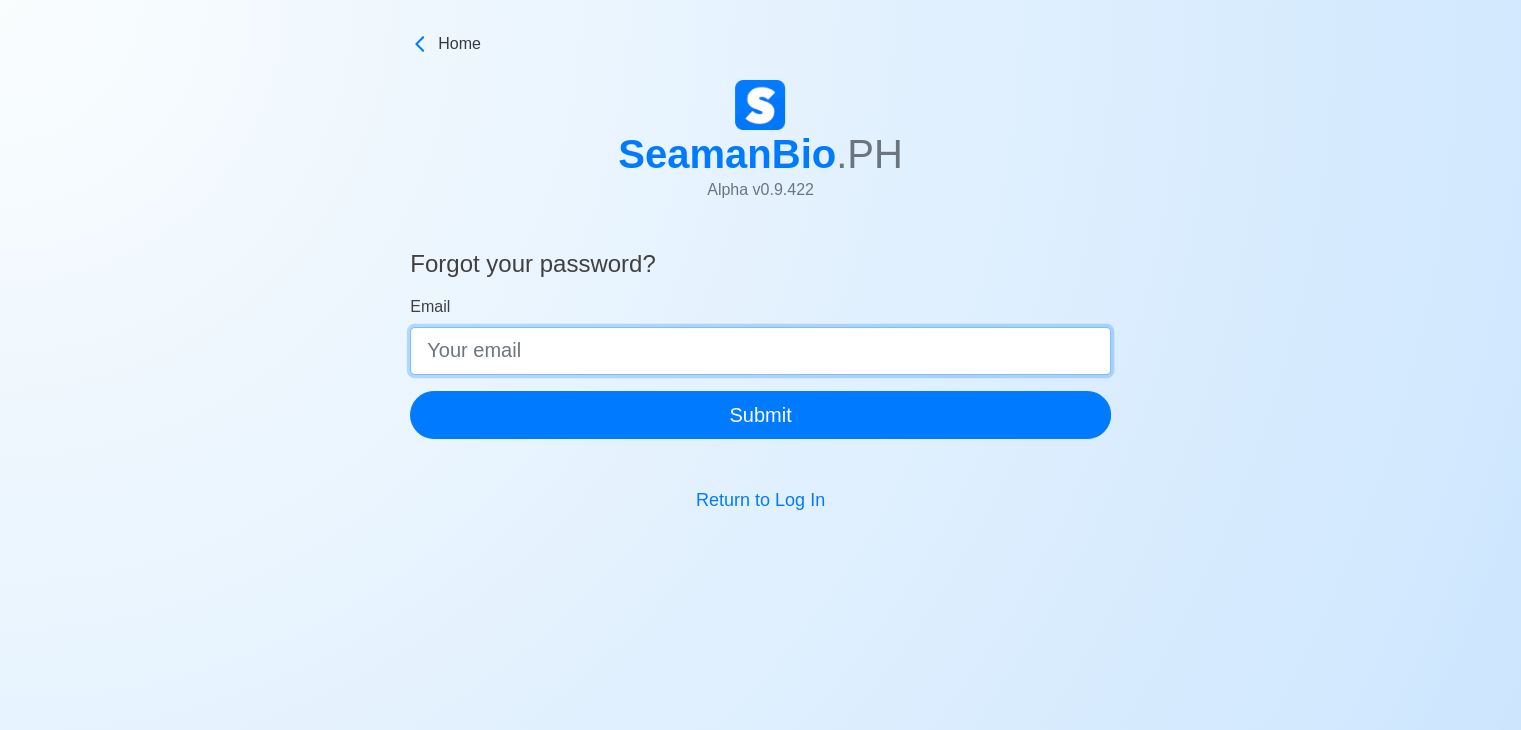 click on "Email" at bounding box center (760, 351) 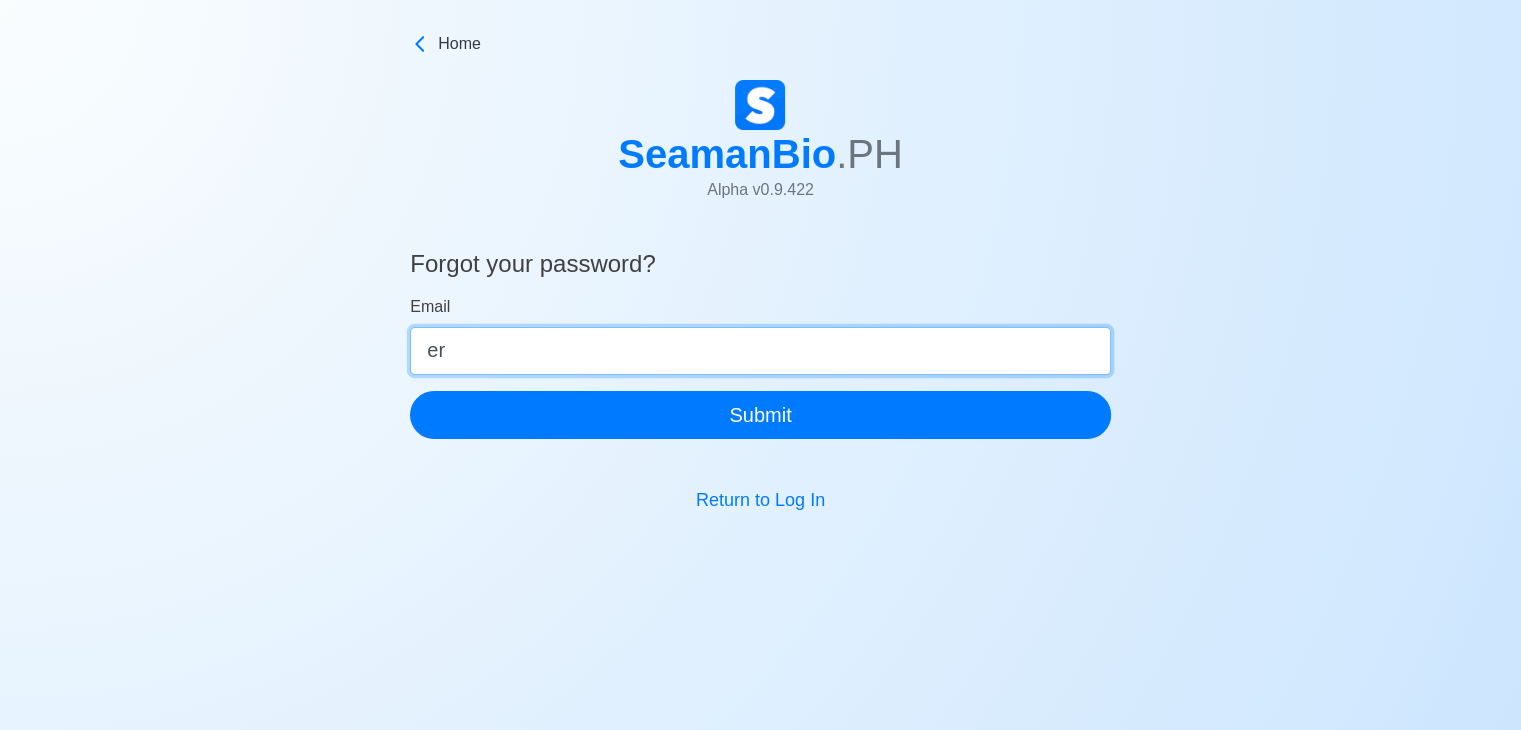 type on "[FIRST][LAST]@[DOMAIN]" 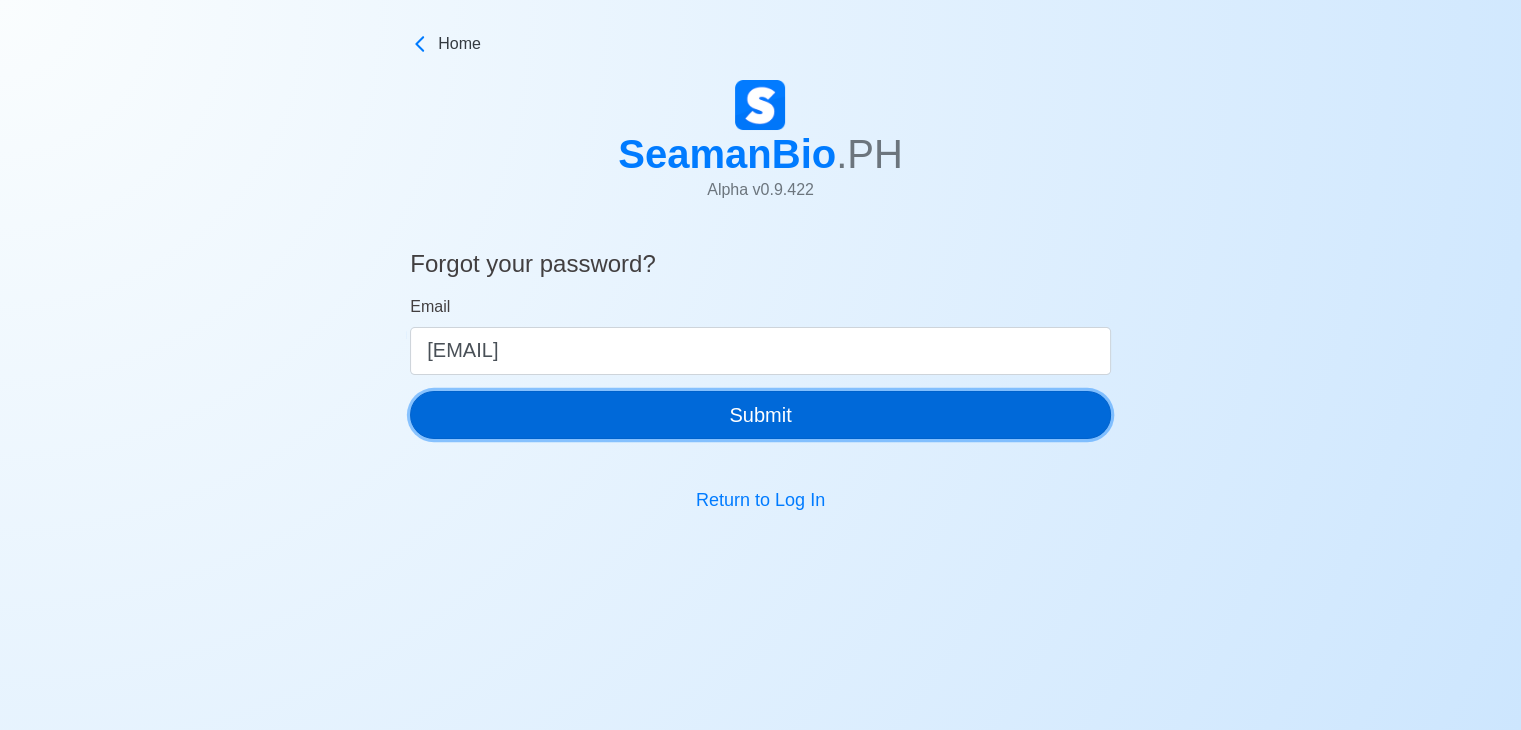 click on "Submit" at bounding box center (760, 415) 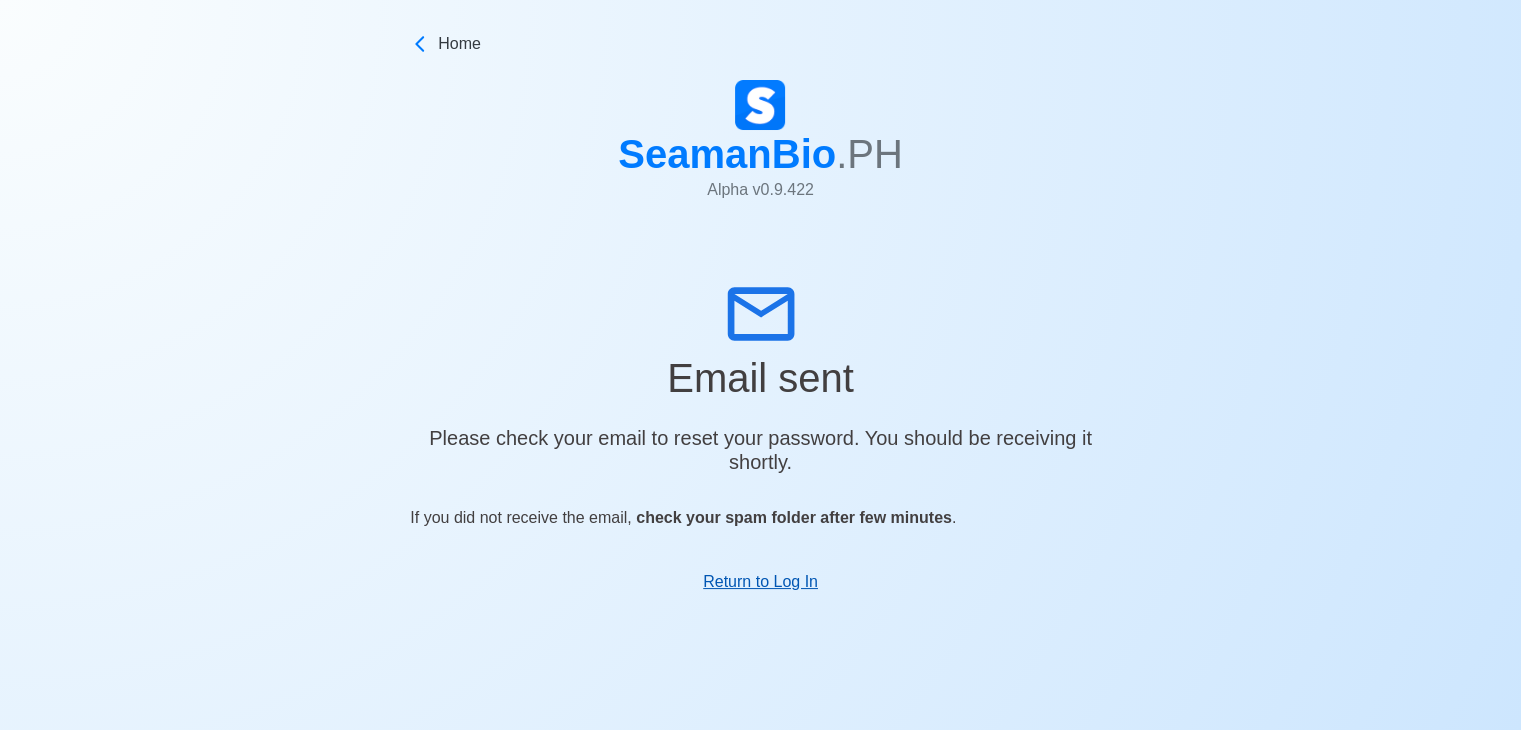 click on "Return to Log In" at bounding box center (760, 581) 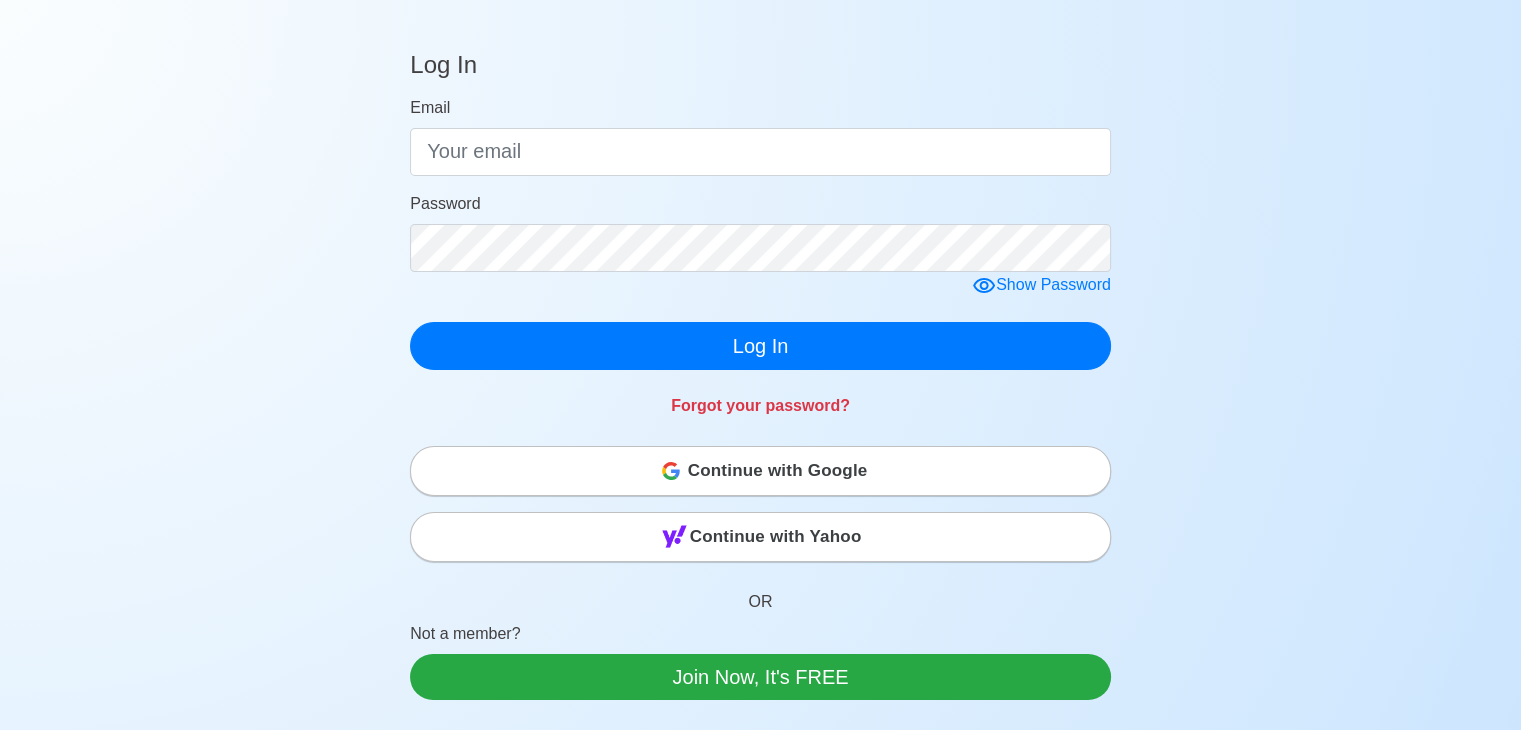 scroll, scrollTop: 200, scrollLeft: 0, axis: vertical 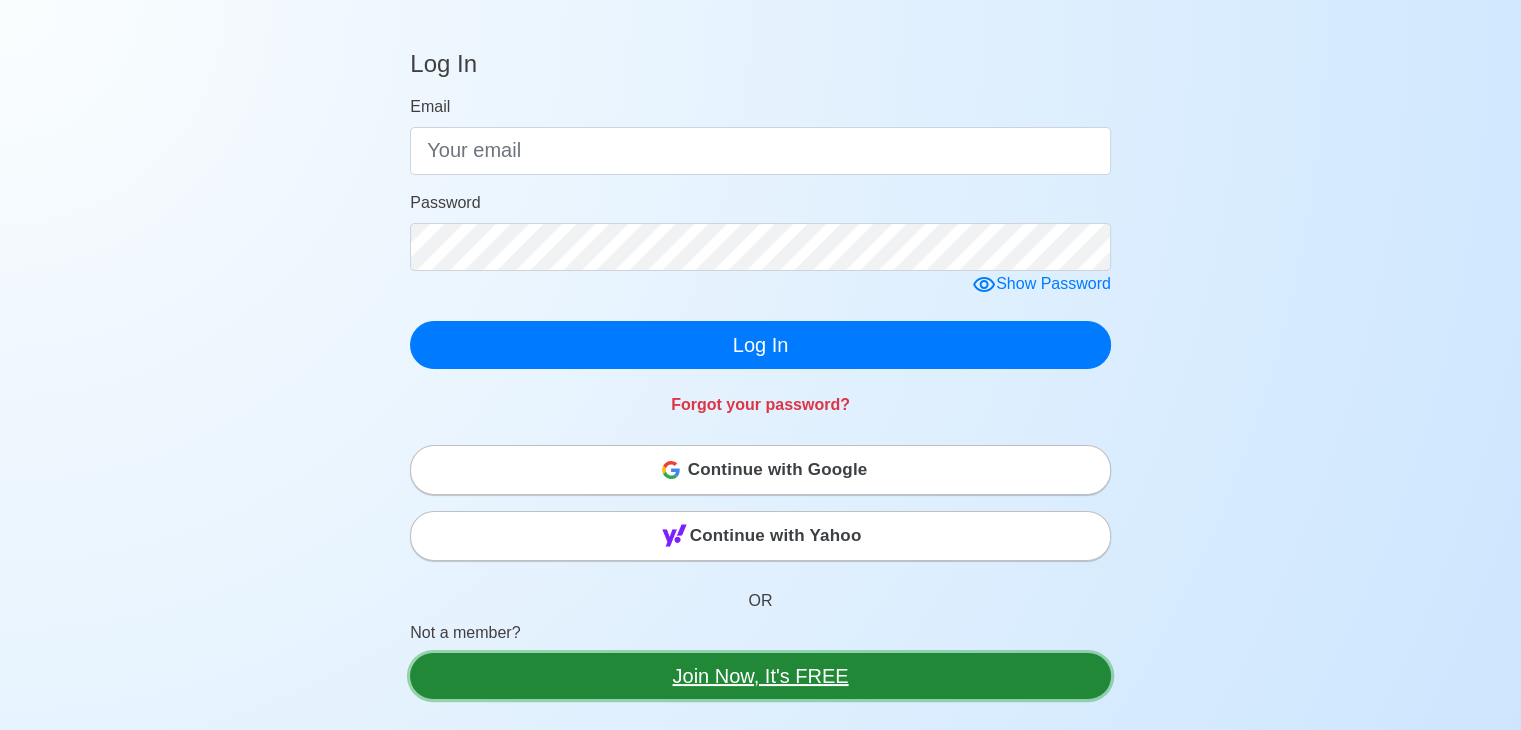 click on "Join Now, It's FREE" at bounding box center [760, 676] 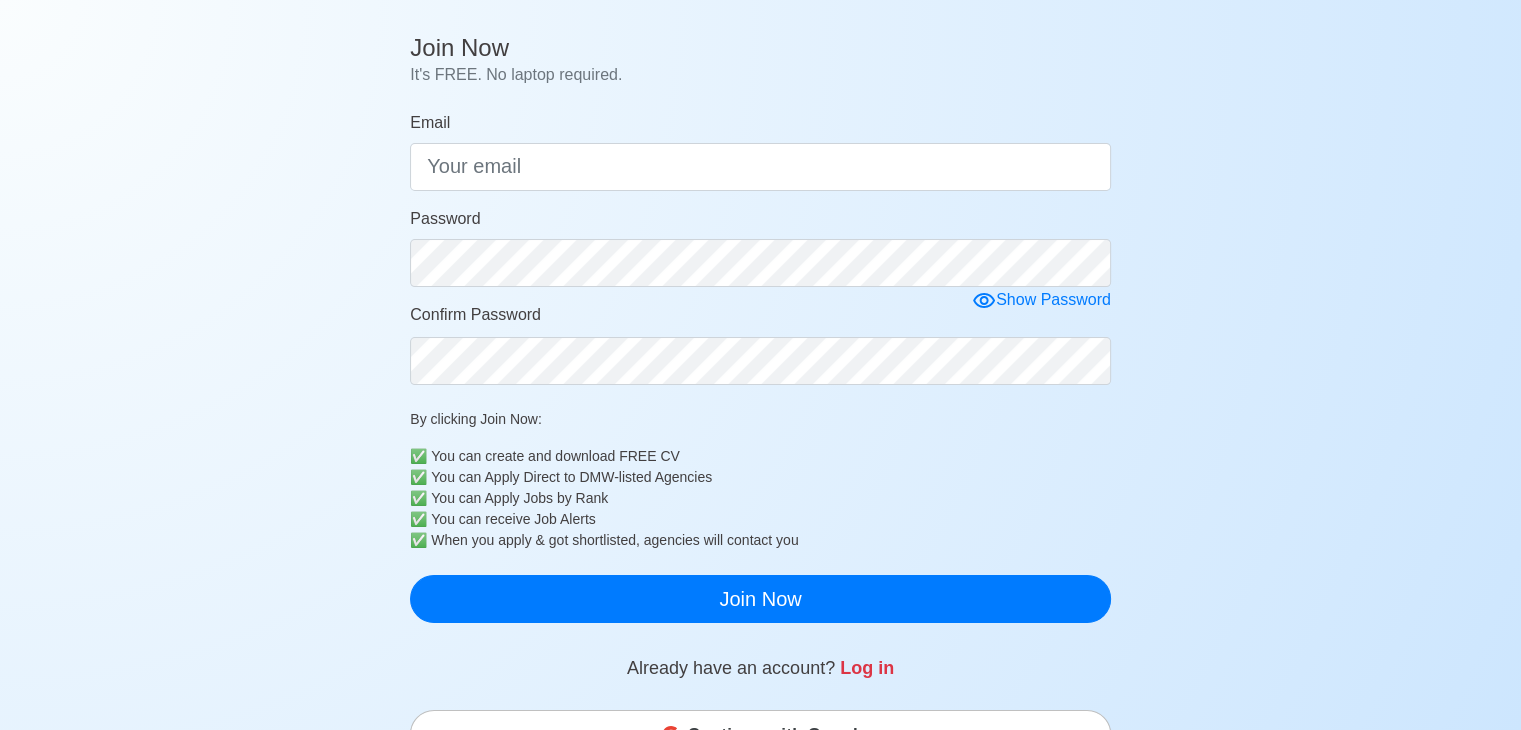 scroll, scrollTop: 0, scrollLeft: 0, axis: both 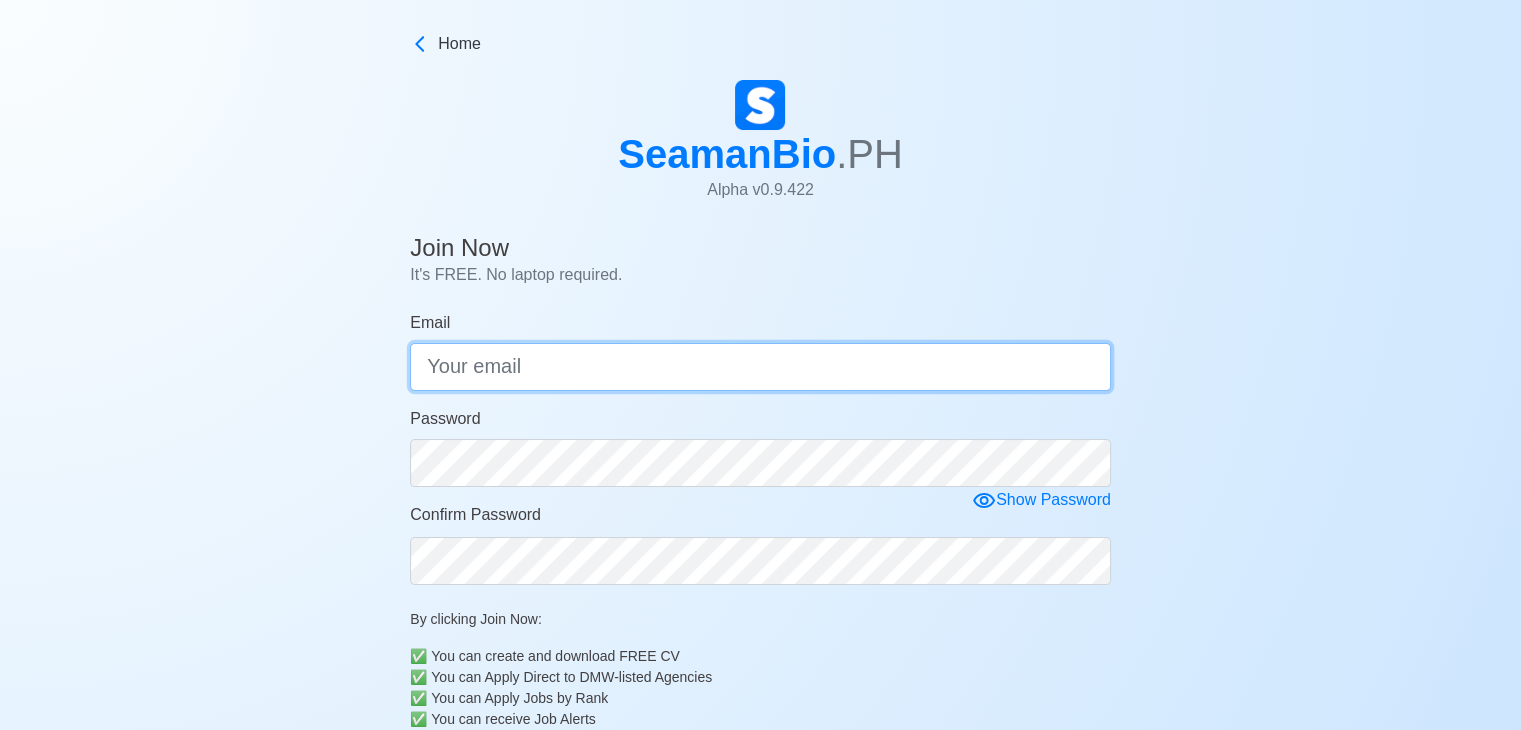 click on "Email" at bounding box center [760, 367] 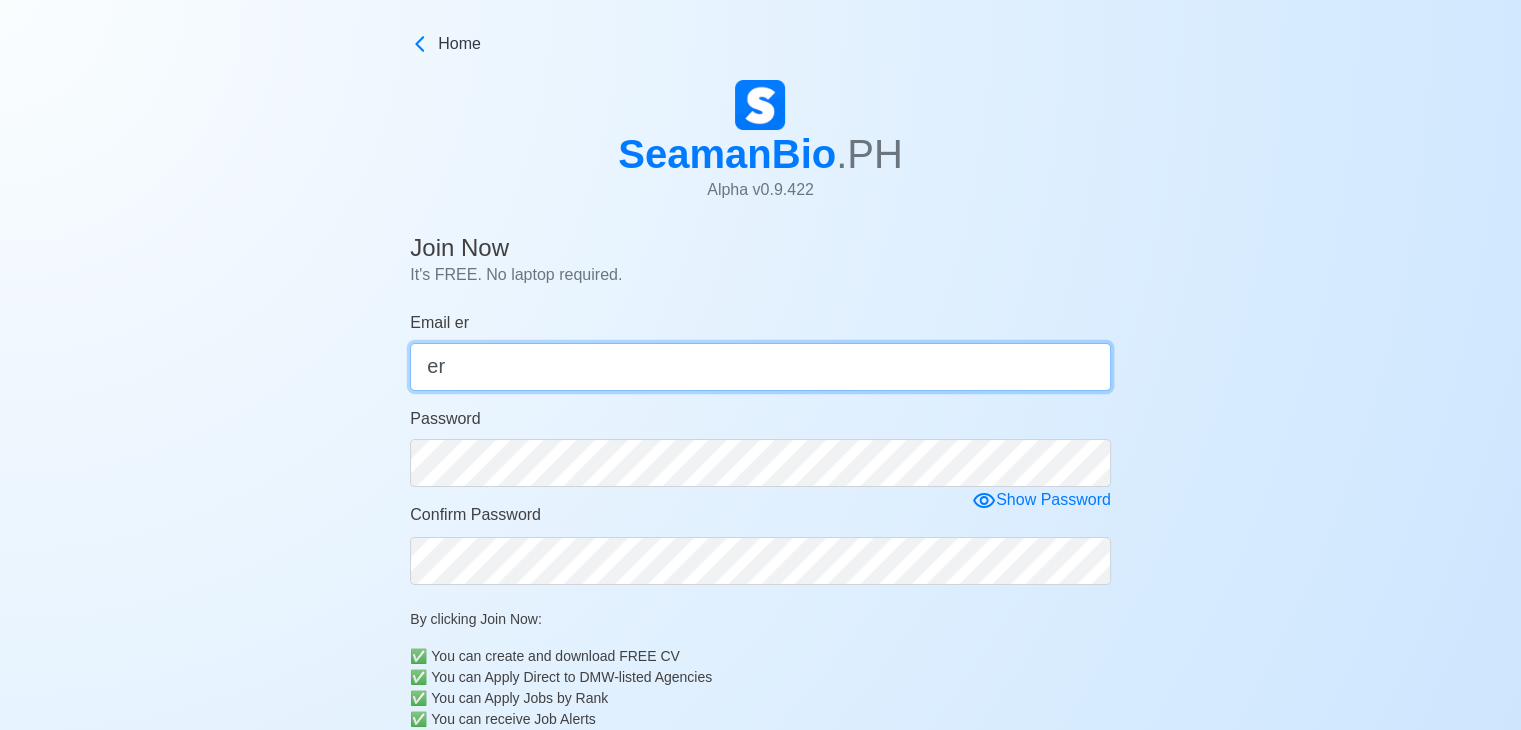 type on "[EMAIL]" 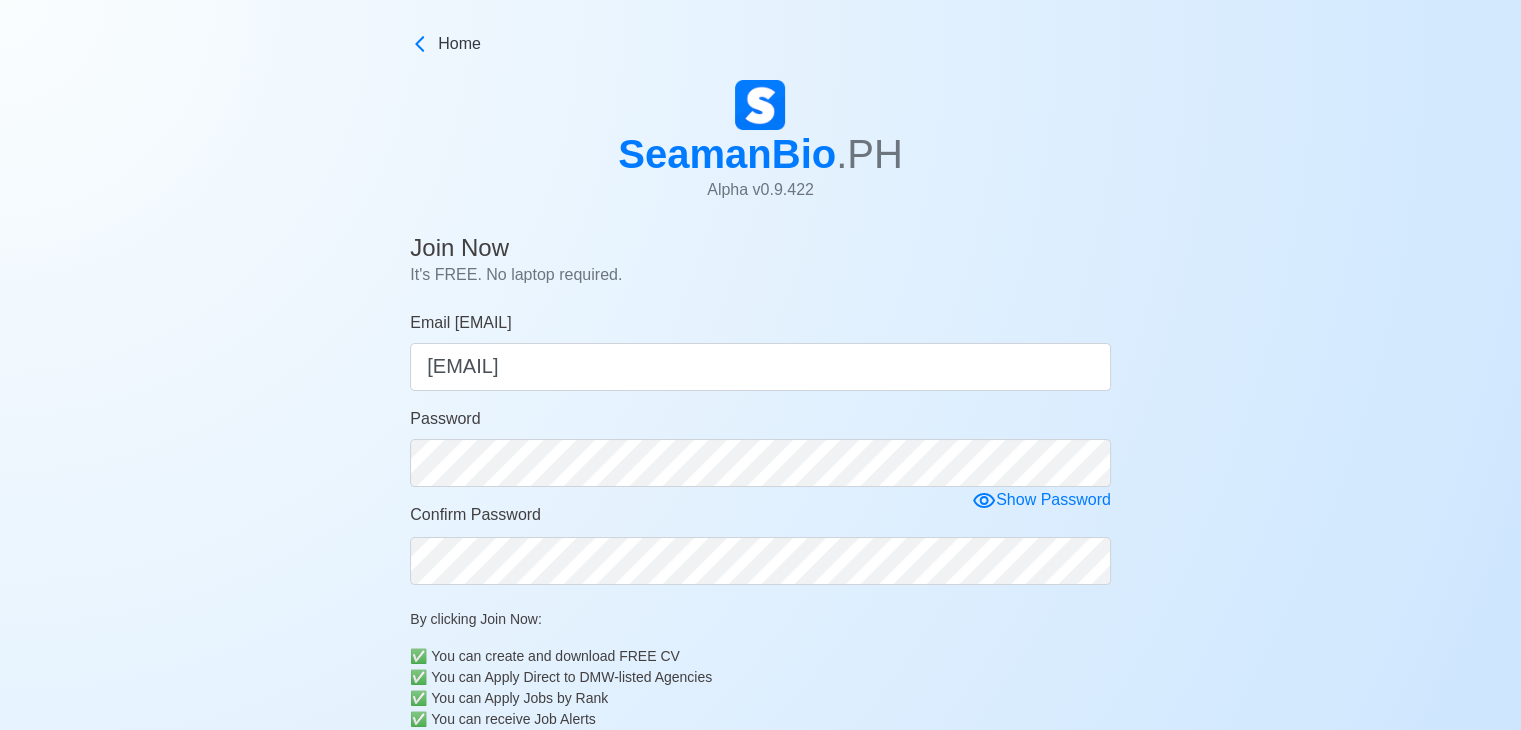 type 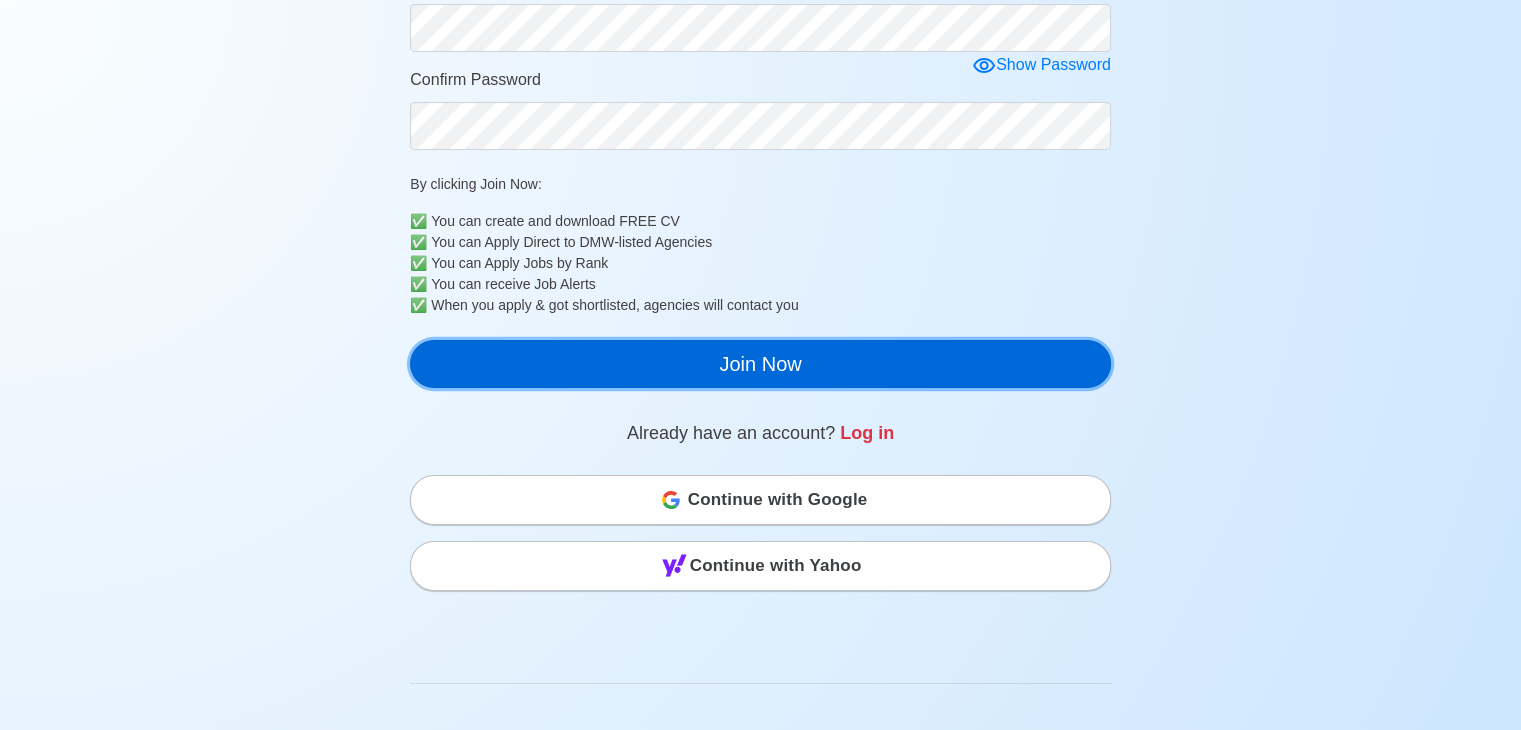 click on "Join Now" at bounding box center [760, 364] 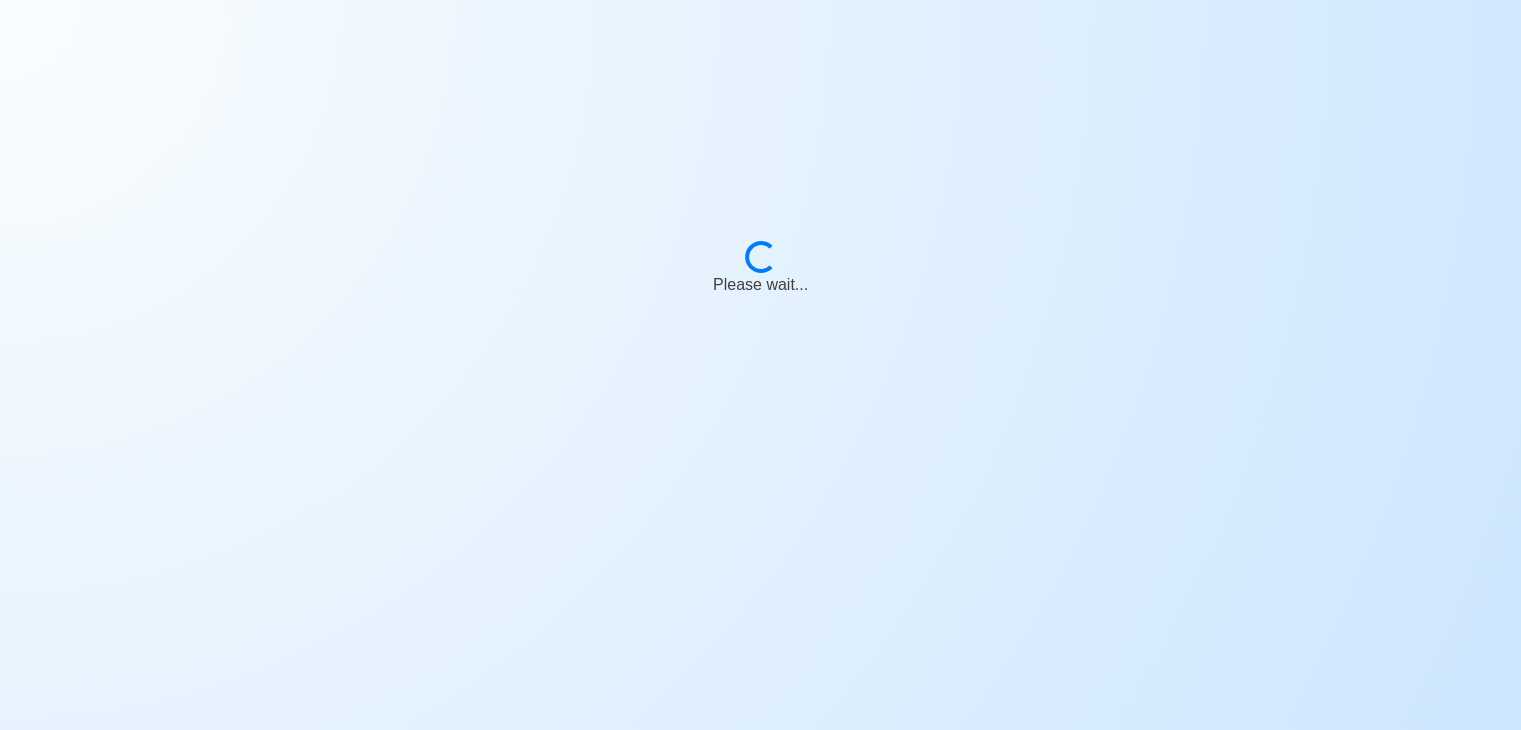 scroll, scrollTop: 24, scrollLeft: 0, axis: vertical 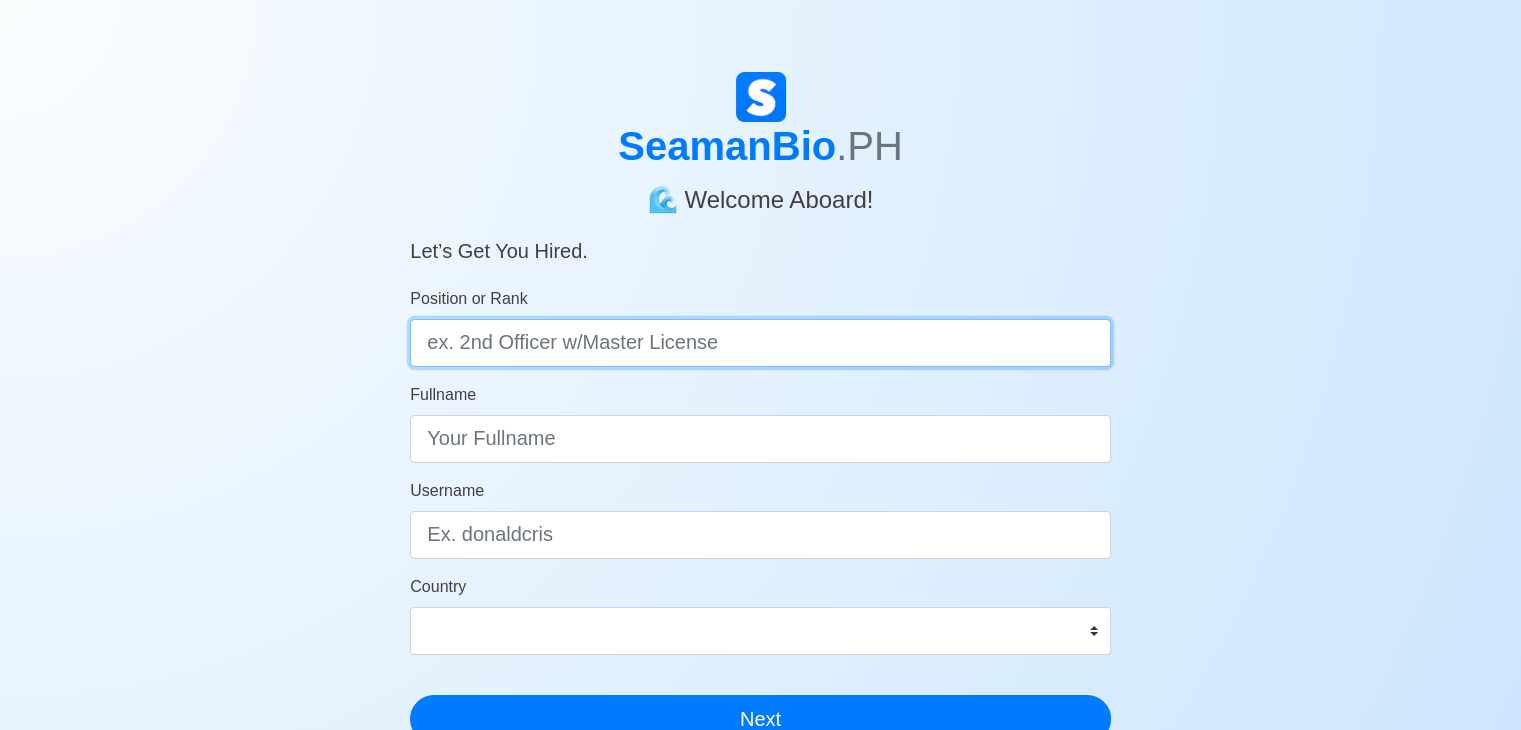 click on "Position or Rank" at bounding box center (760, 343) 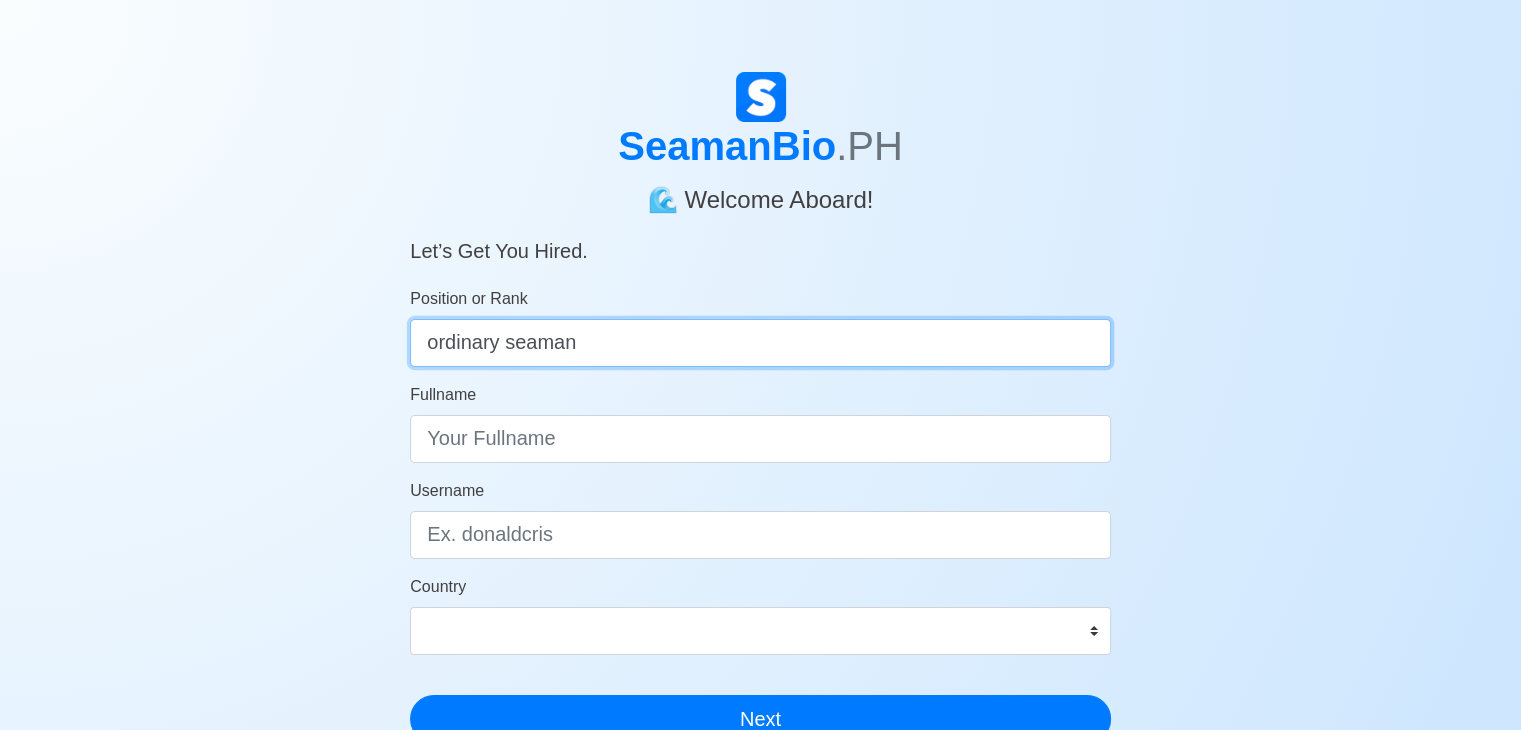 type on "ordinary seaman" 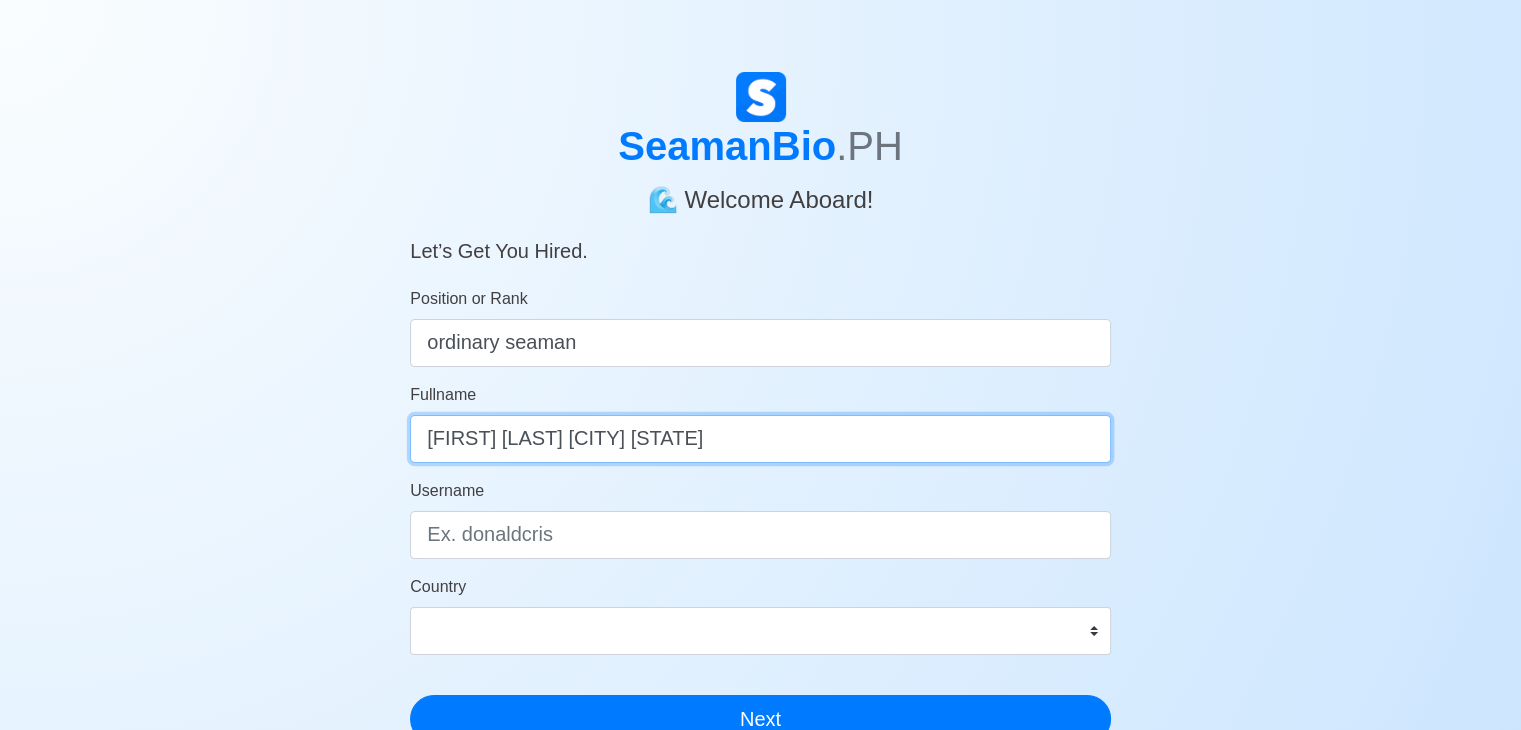 type on "[FIRST] [LAST] [CITY] [STATE]" 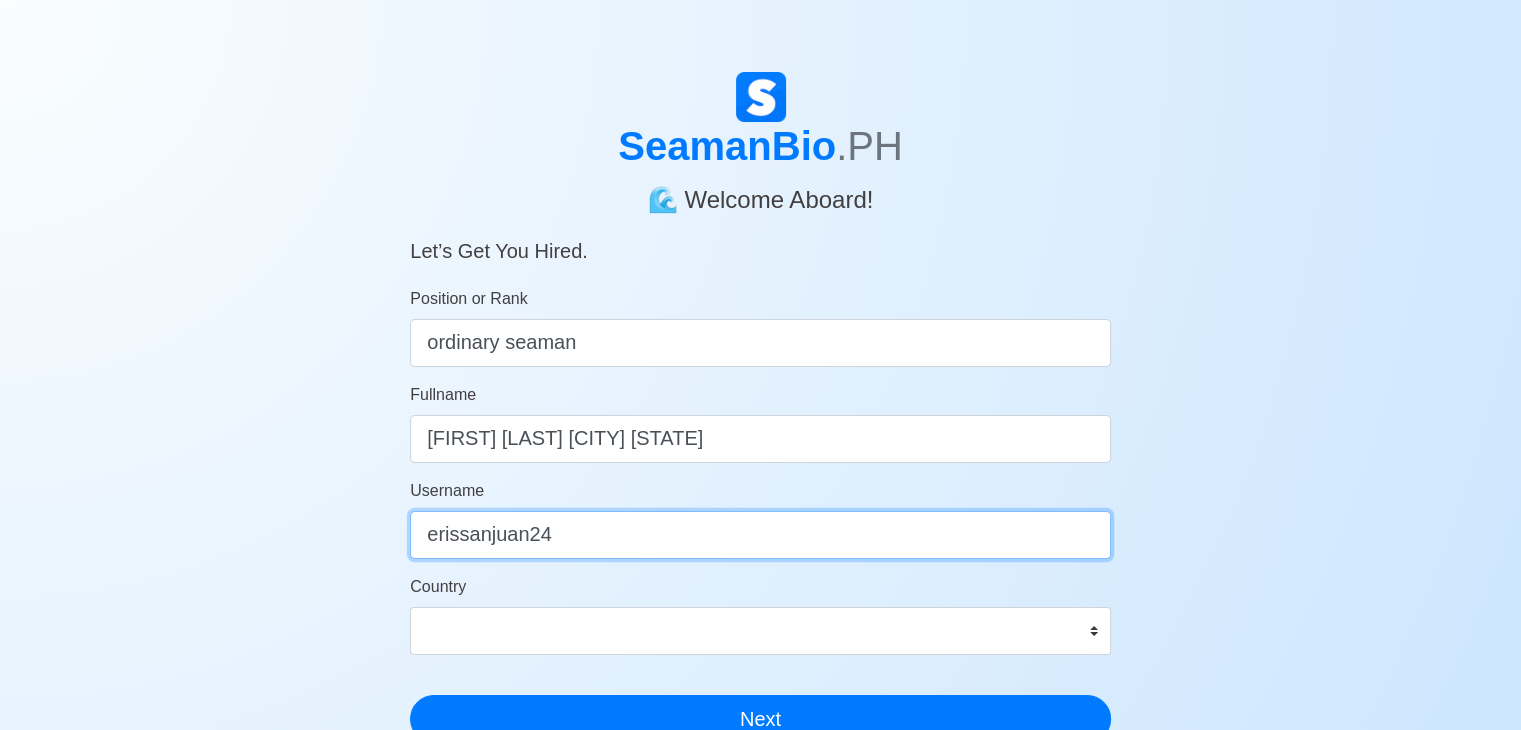 type on "erissanjuan24" 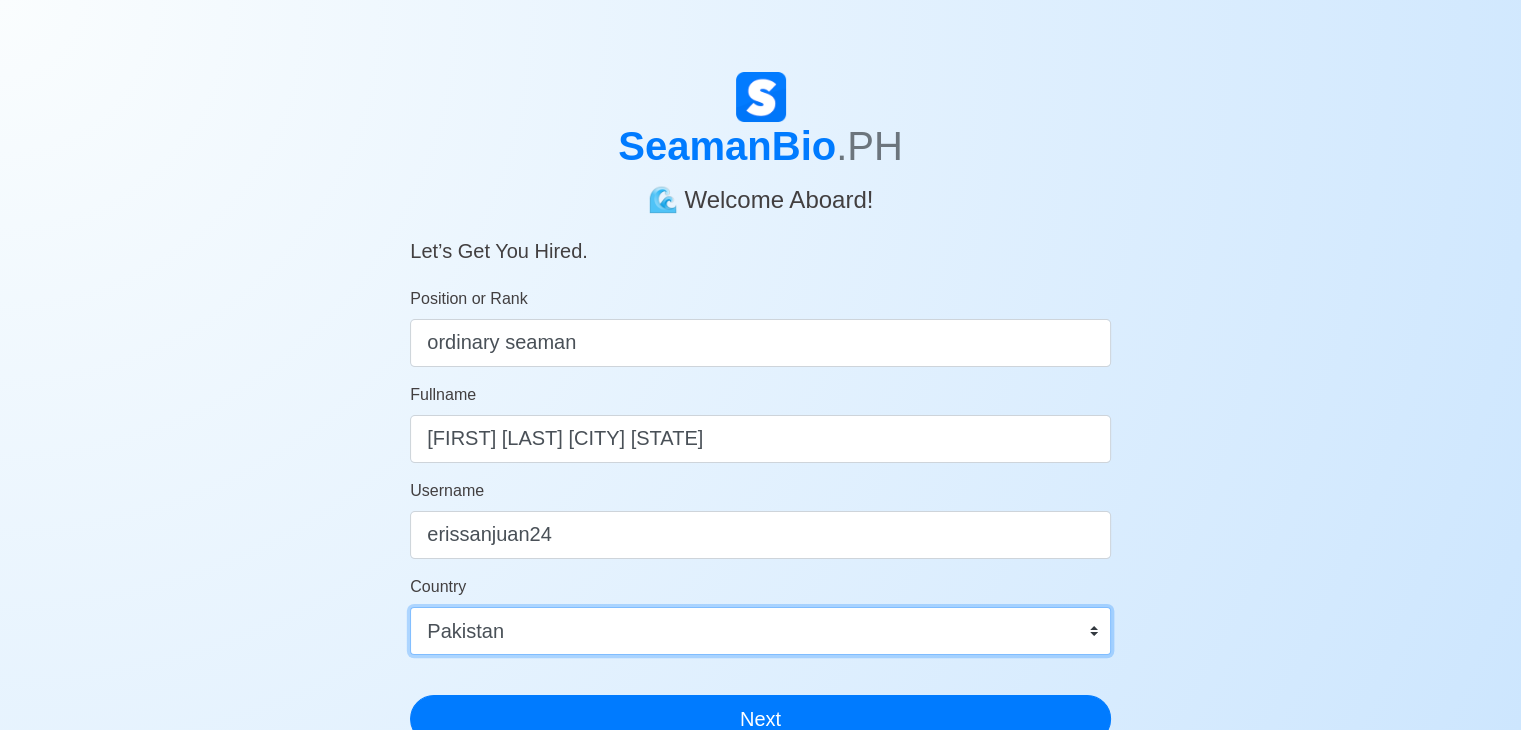 select on "PH" 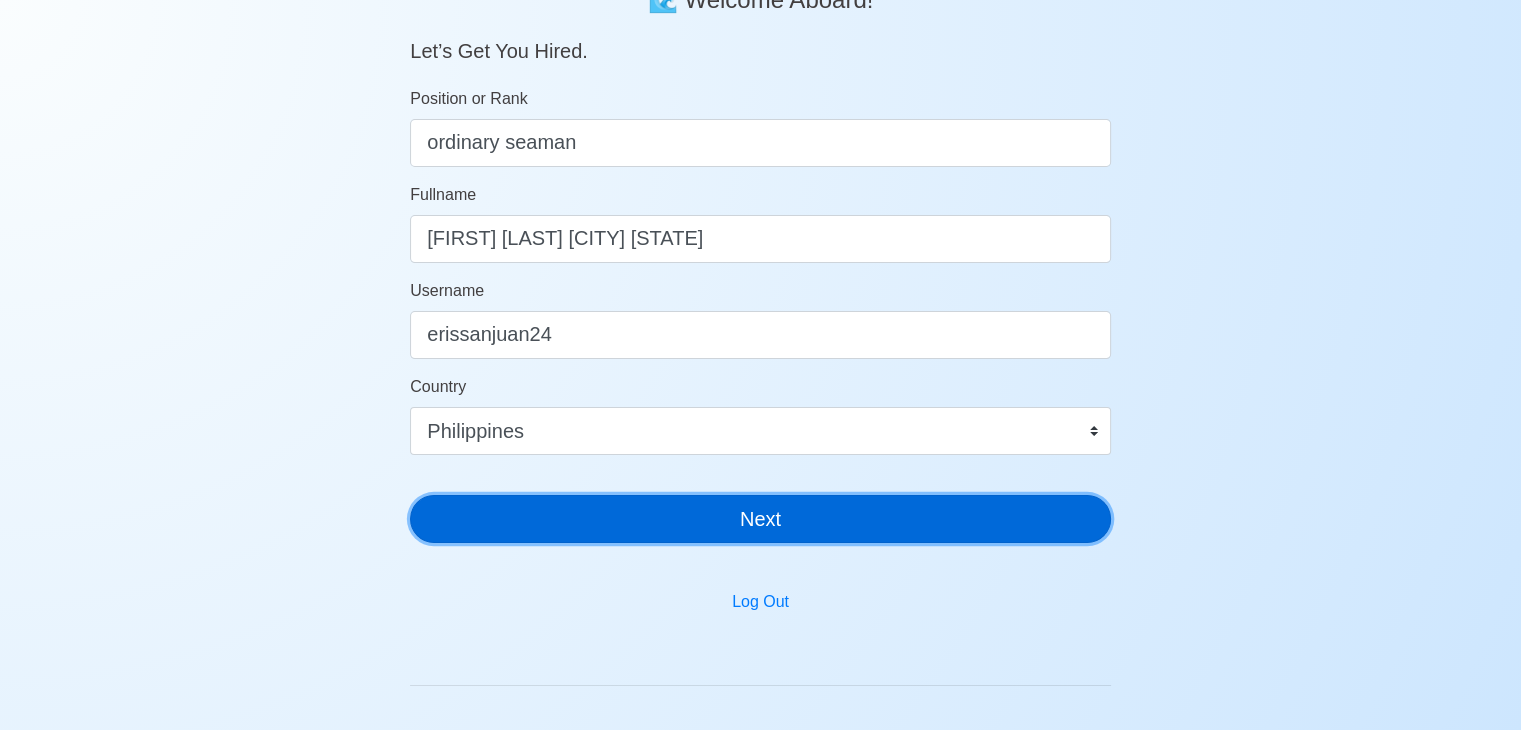 click on "Next" at bounding box center [760, 519] 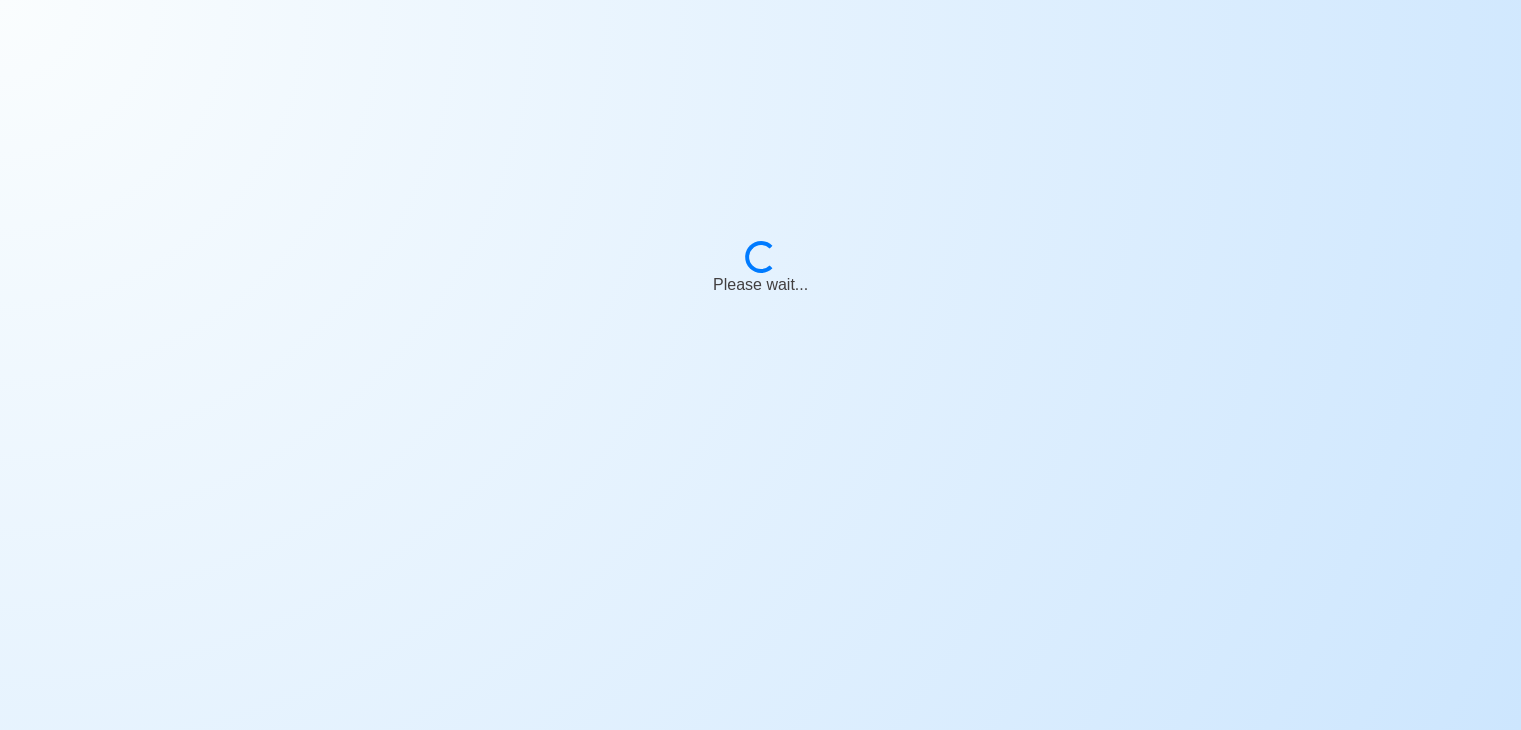 scroll, scrollTop: 24, scrollLeft: 0, axis: vertical 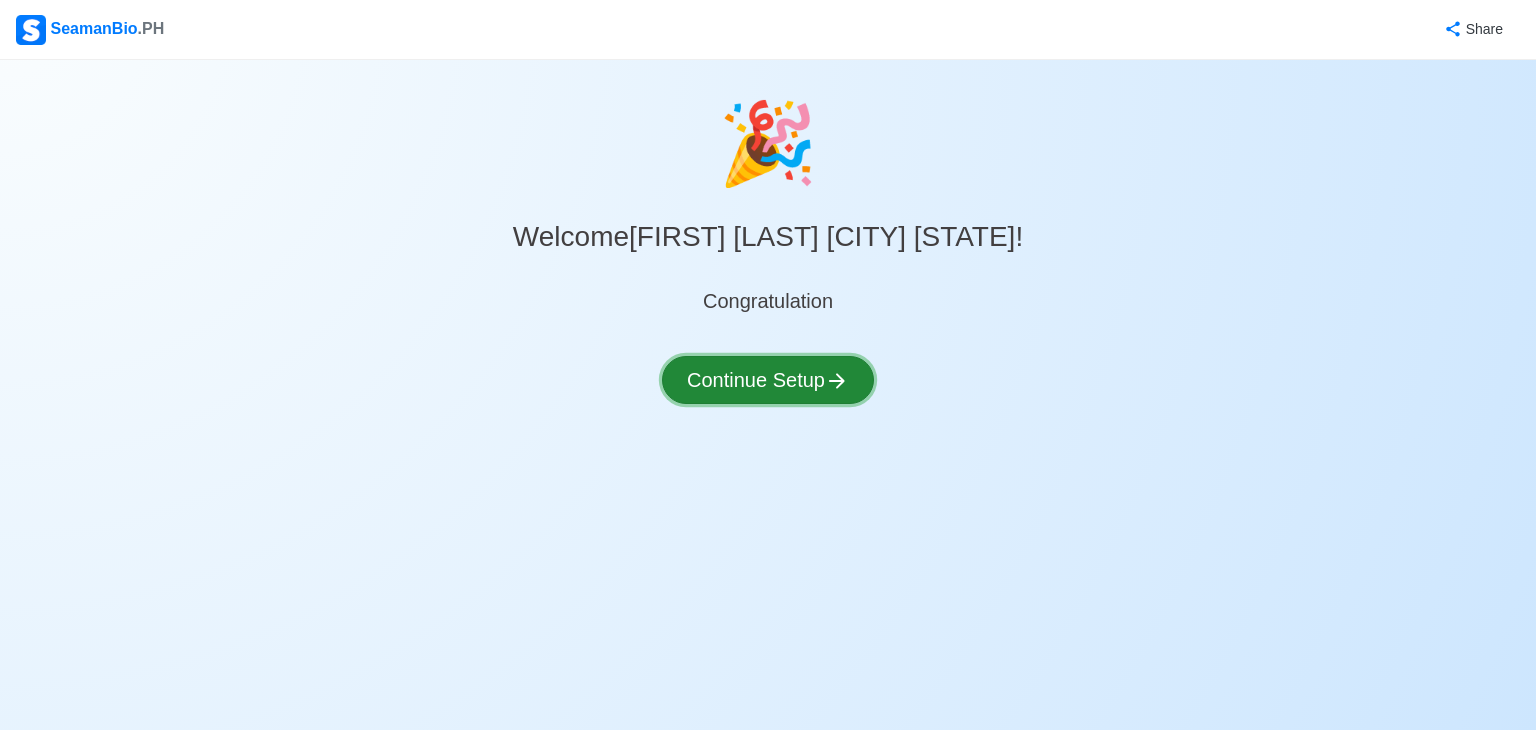 click on "Continue Setup" at bounding box center [768, 380] 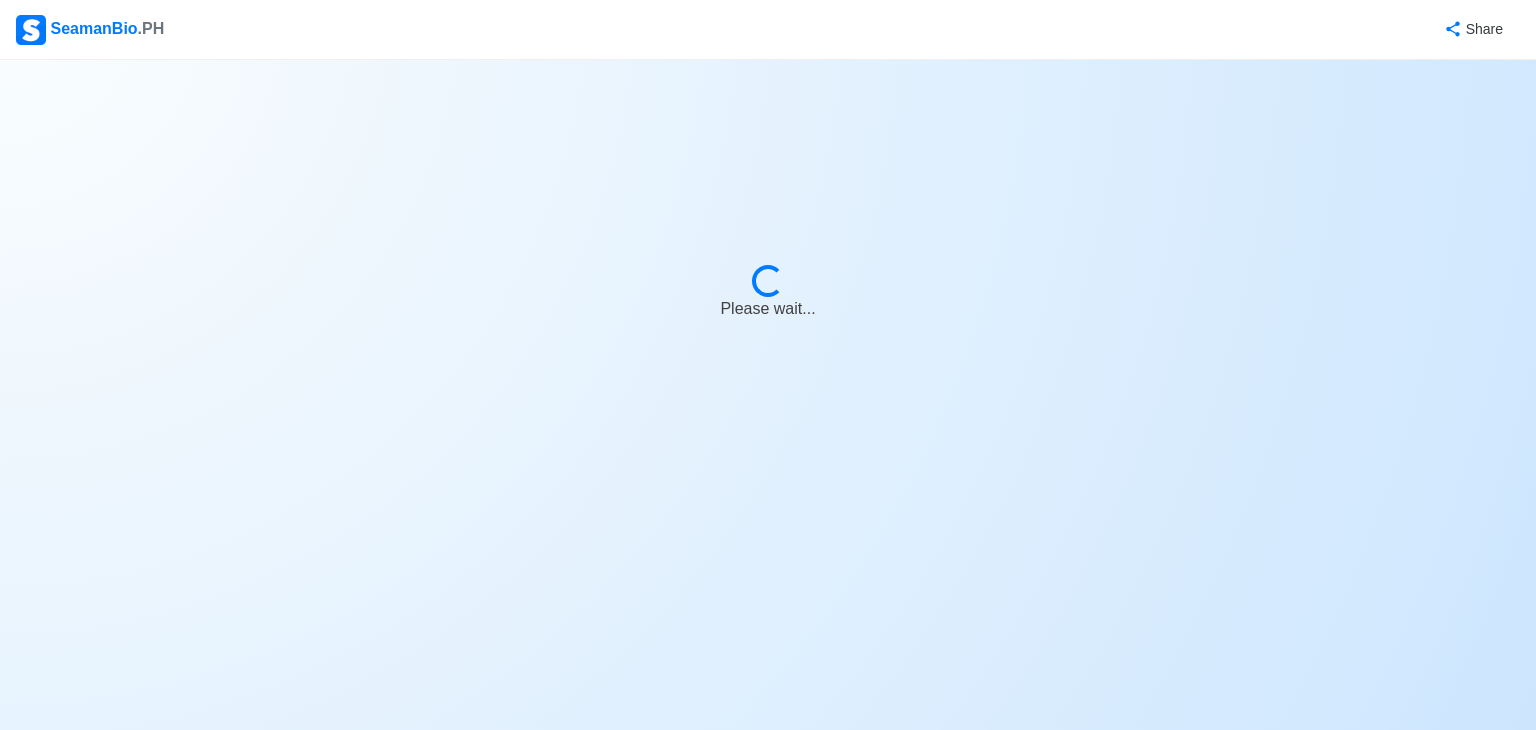 select on "Visible for Hiring" 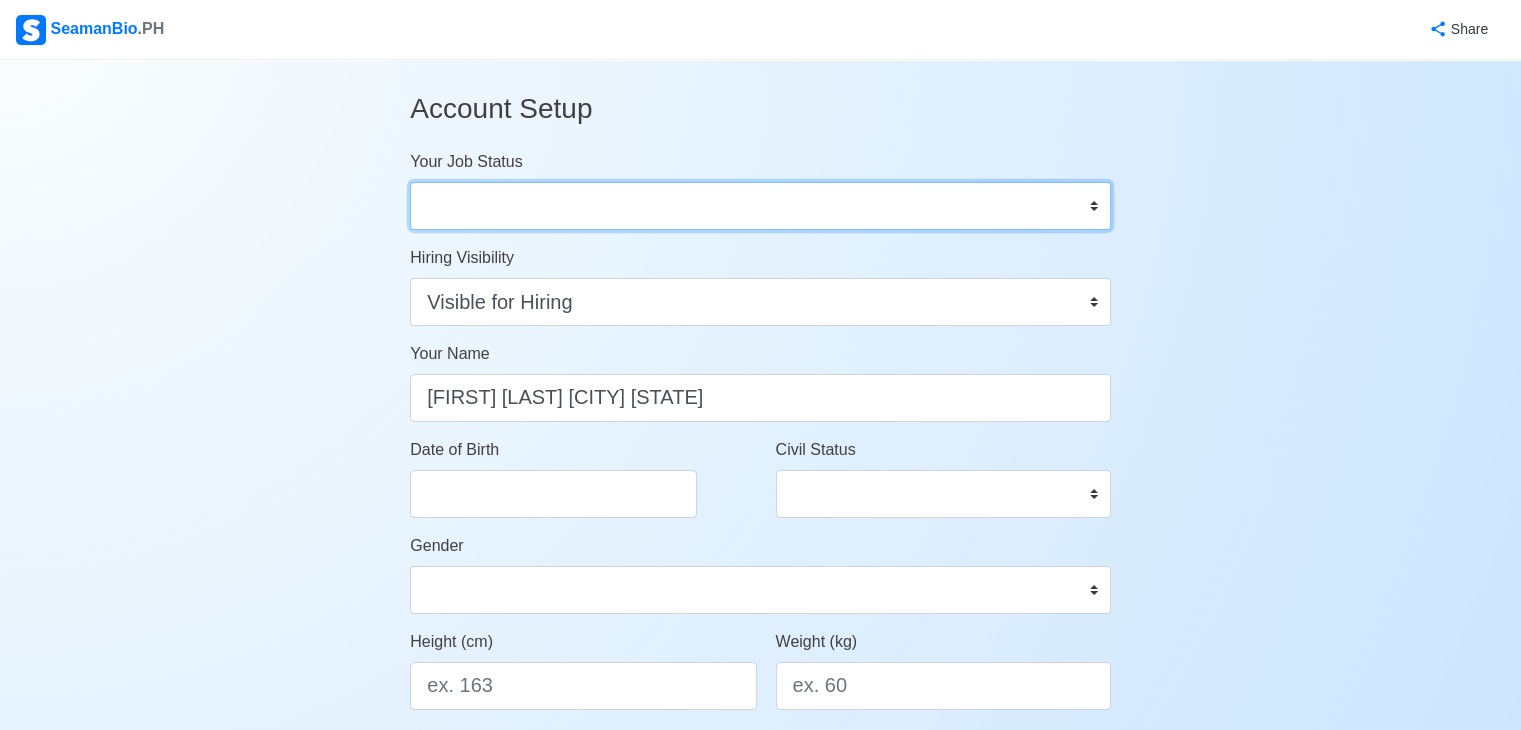 click on "Onboard Actively Looking for Job Not Looking for Job" at bounding box center (760, 206) 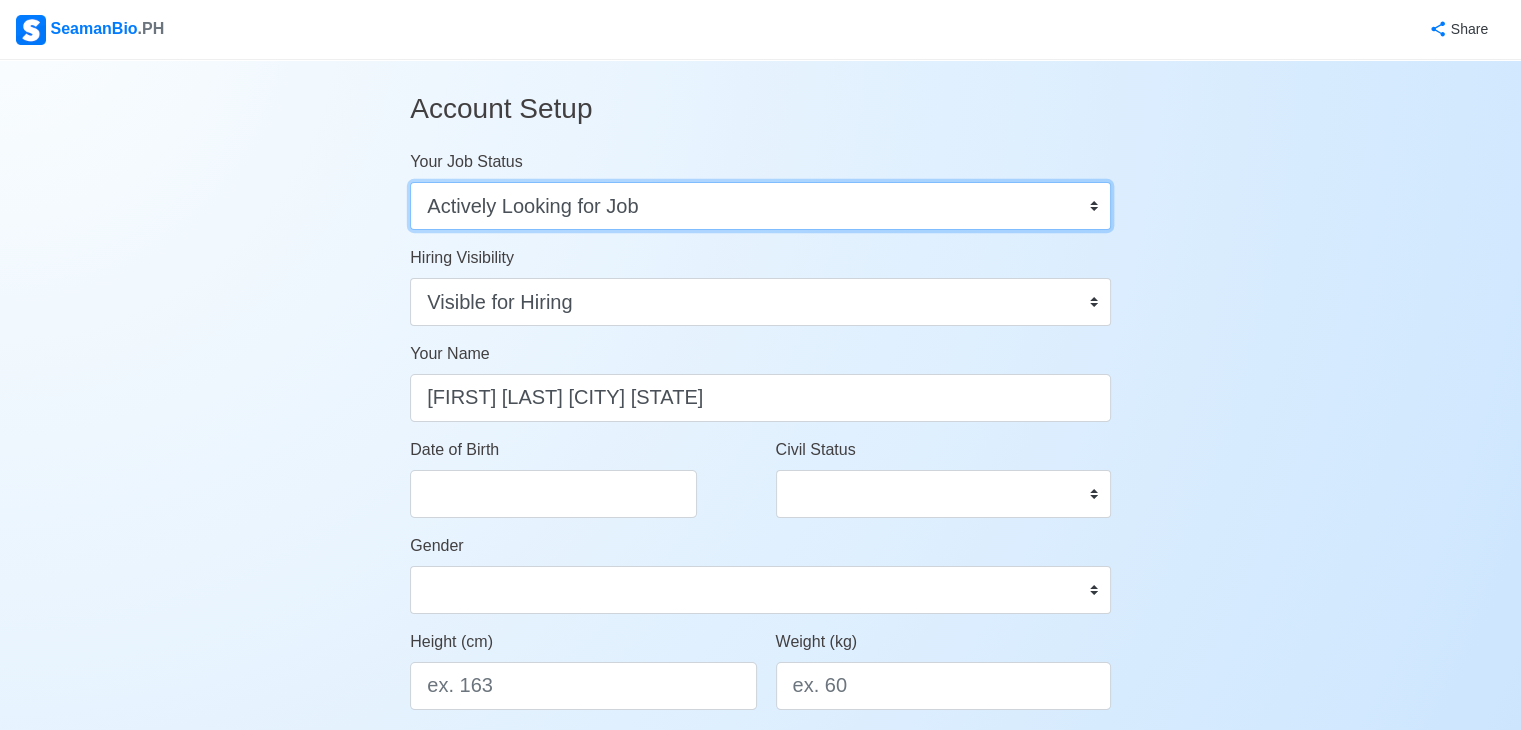 click on "Onboard Actively Looking for Job Not Looking for Job" at bounding box center (760, 206) 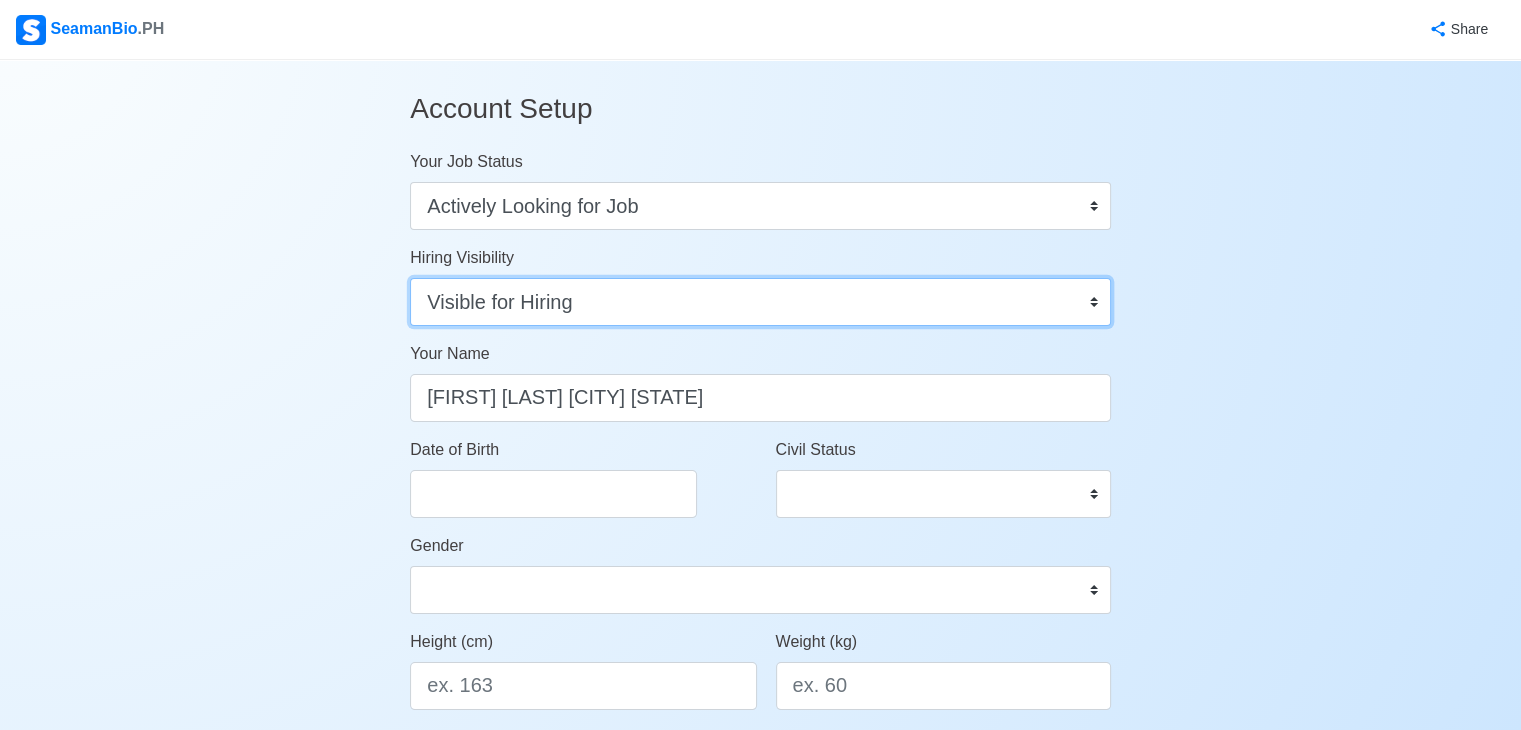 click on "Visible for Hiring Not Visible for Hiring" at bounding box center [760, 302] 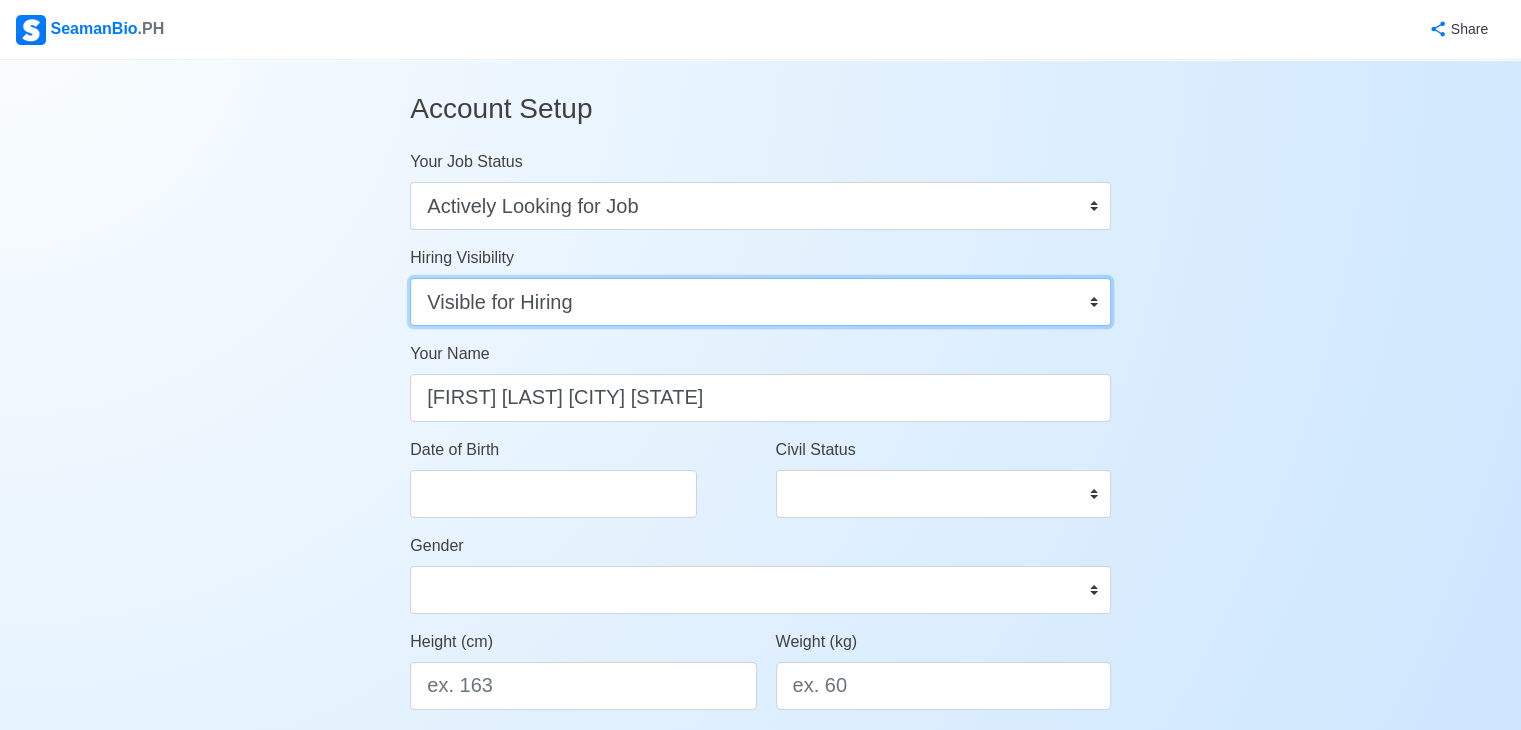 click on "Visible for Hiring Not Visible for Hiring" at bounding box center [760, 302] 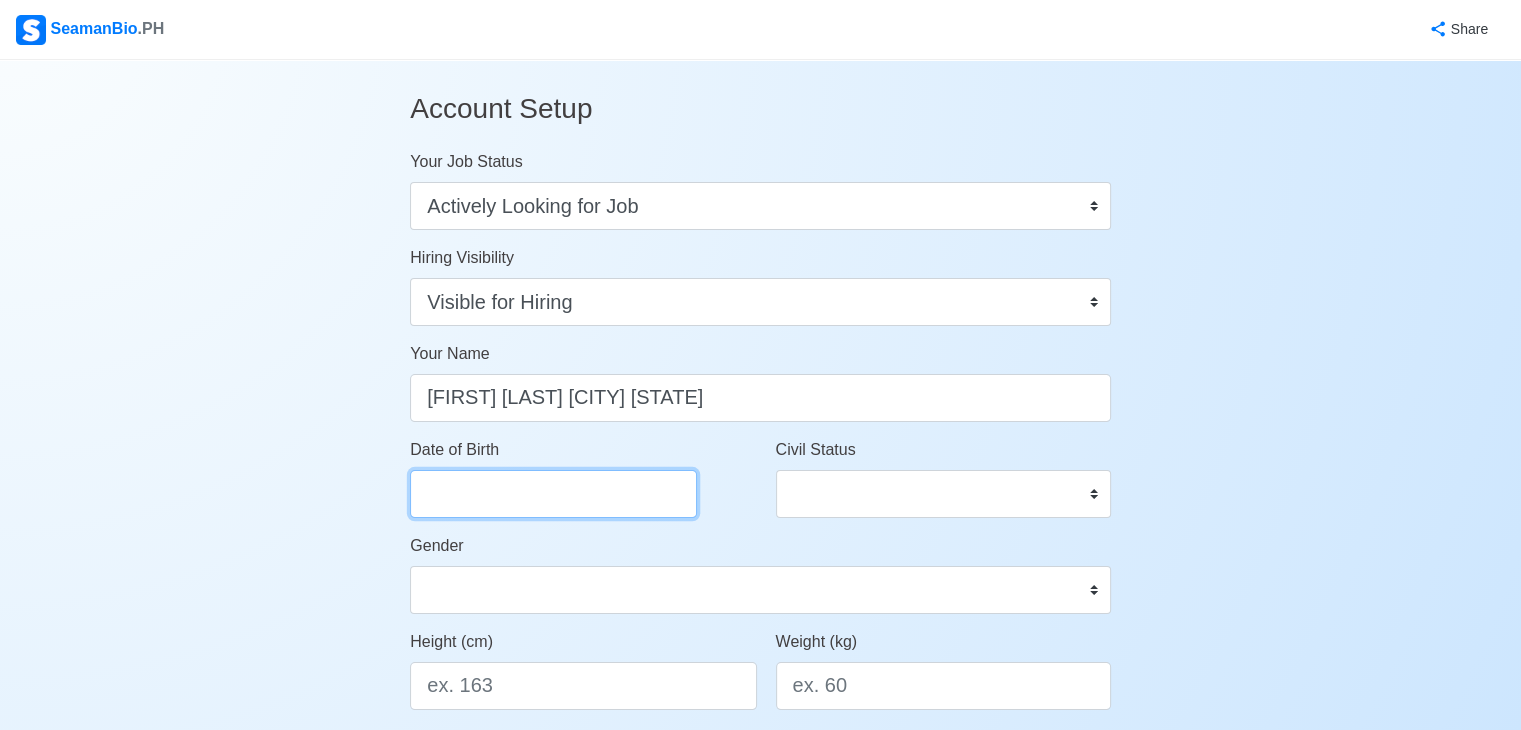 click on "Date of Birth" at bounding box center (553, 494) 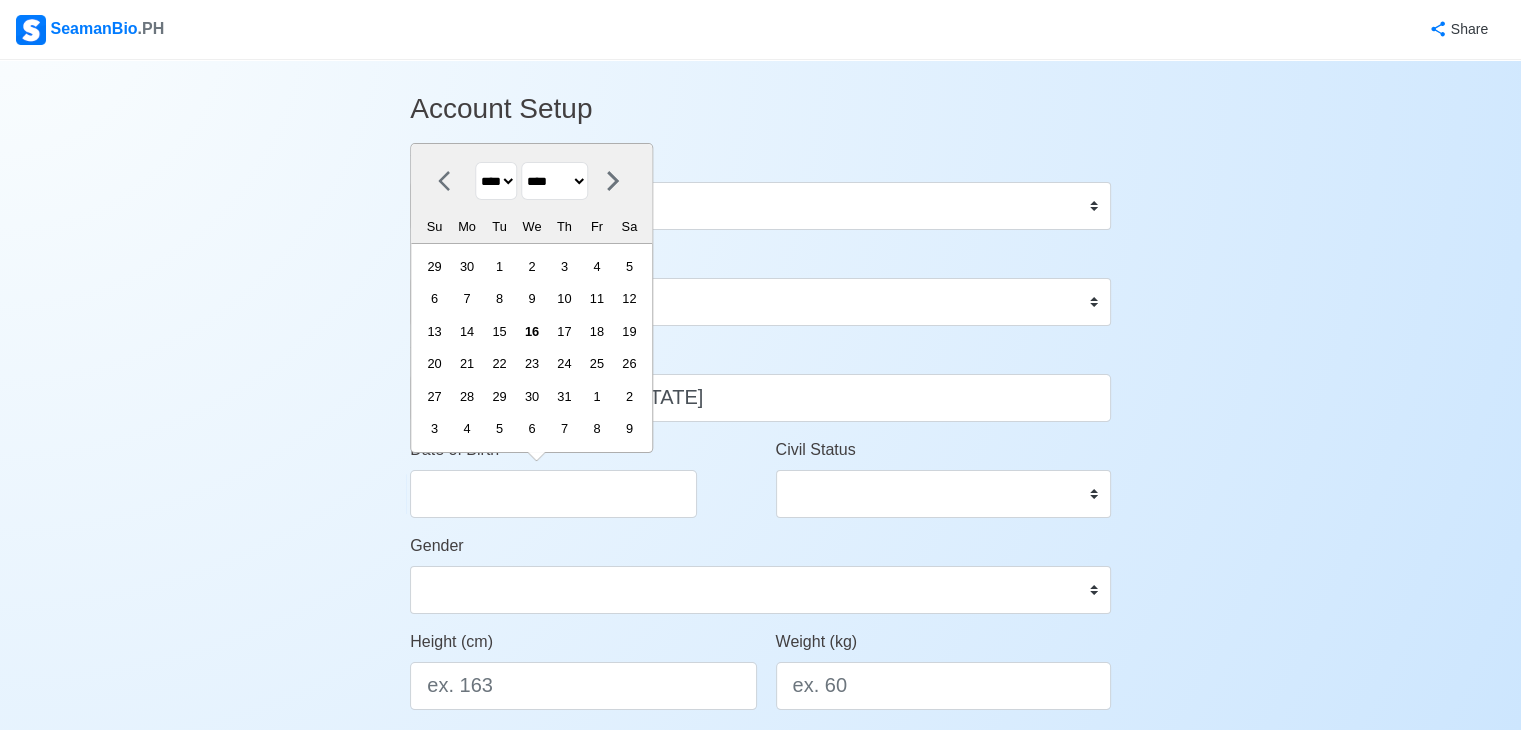 click on "**** **** **** **** **** **** **** **** **** **** **** **** **** **** **** **** **** **** **** **** **** **** **** **** **** **** **** **** **** **** **** **** **** **** **** **** **** **** **** **** **** **** **** **** **** **** **** **** **** **** **** **** **** **** **** **** **** **** **** **** **** **** **** **** **** **** **** **** **** **** **** **** **** **** **** **** **** **** **** **** **** **** **** **** **** **** **** **** **** **** **** **** **** **** **** **** **** **** **** **** **** **** **** **** **** ****" at bounding box center [496, 181] 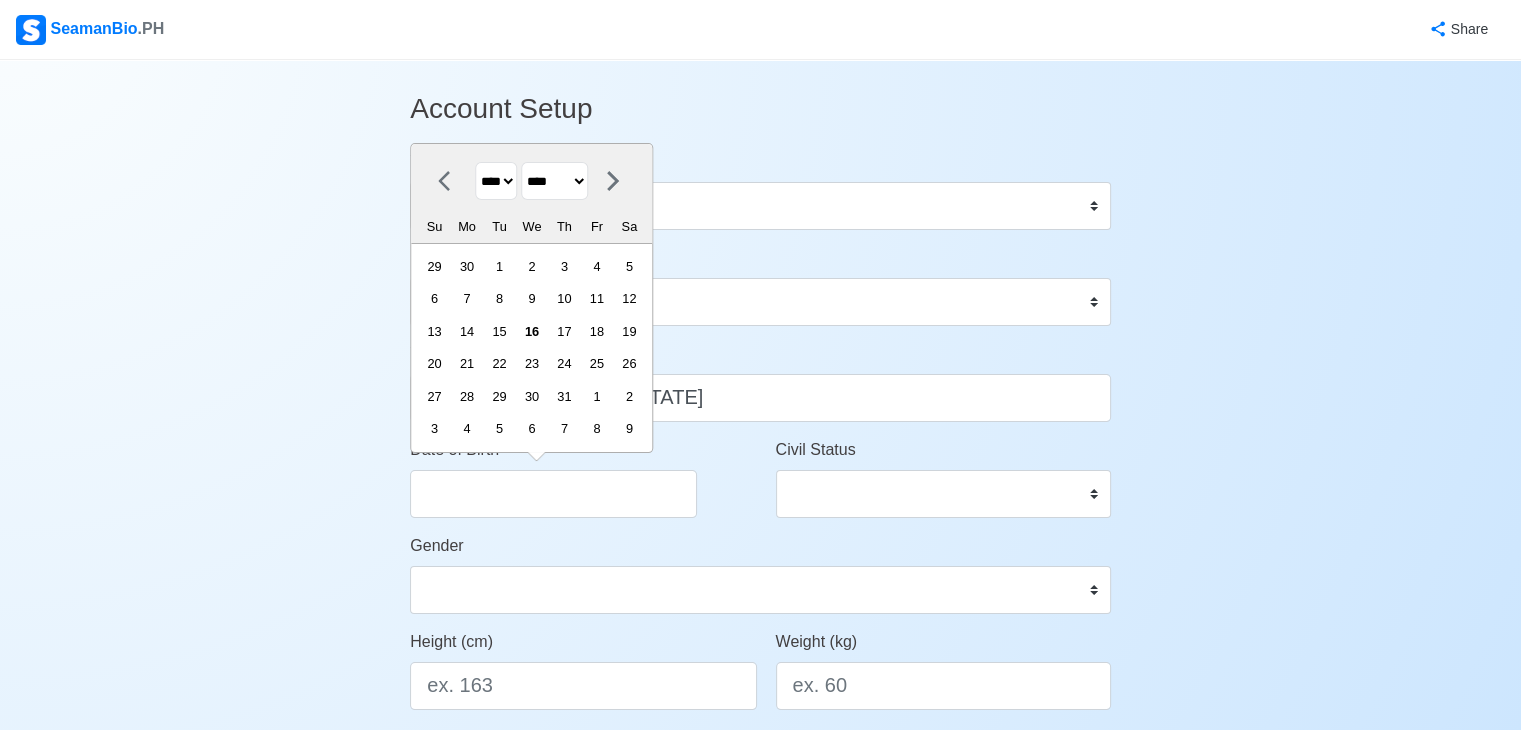 select on "****" 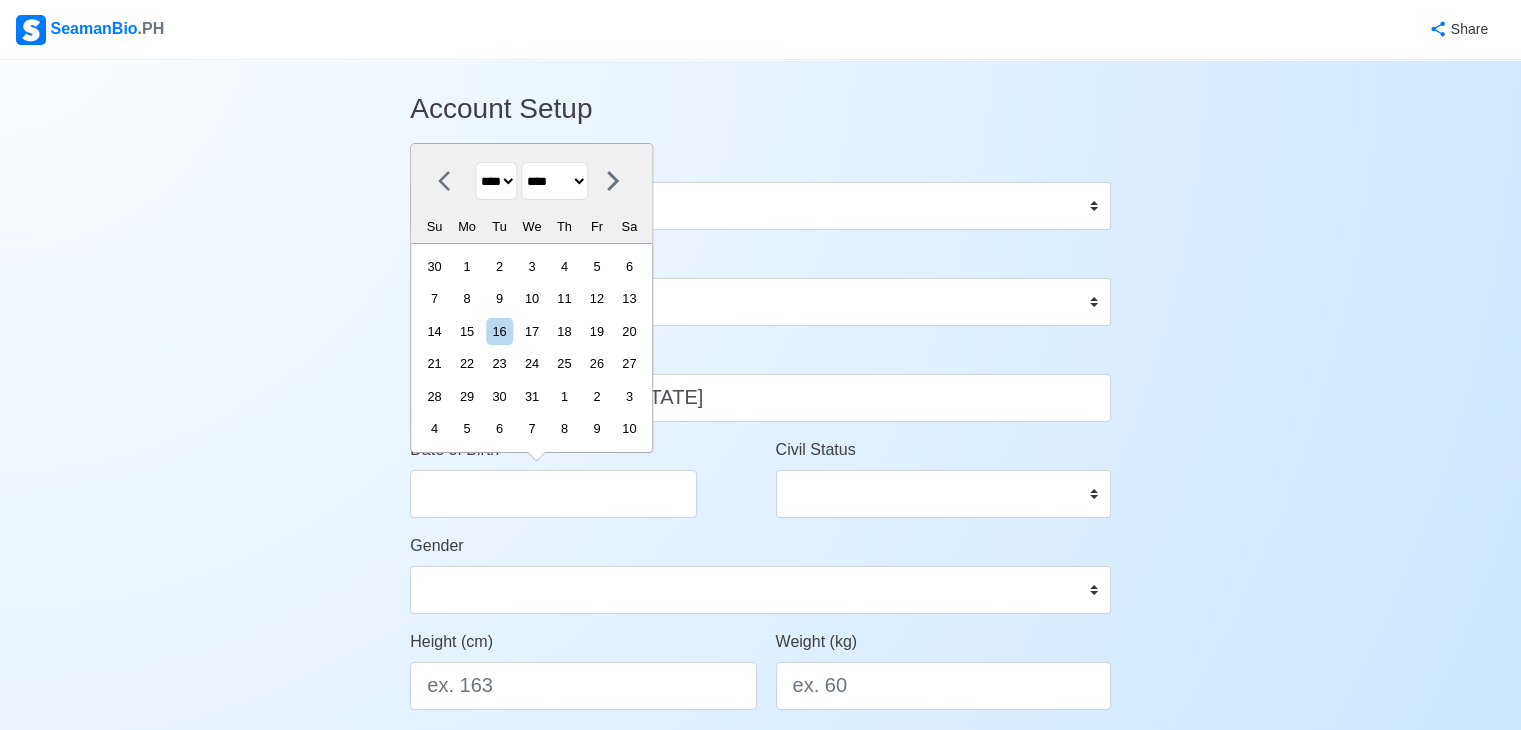click on "******* ******** ***** ***** *** **** **** ****** ********* ******* ******** ********" at bounding box center [554, 181] 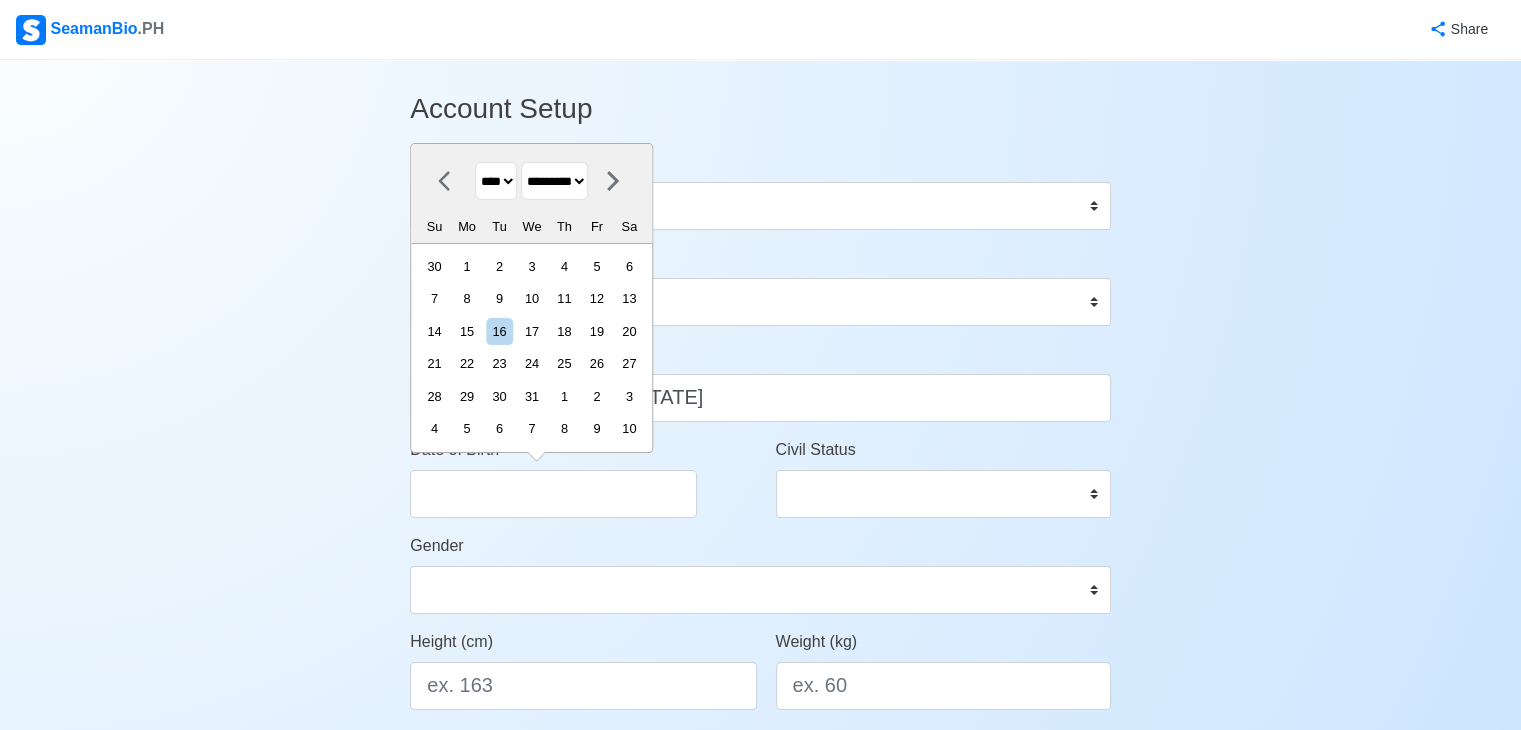 click on "******* ******** ***** ***** *** **** **** ****** ********* ******* ******** ********" at bounding box center (554, 181) 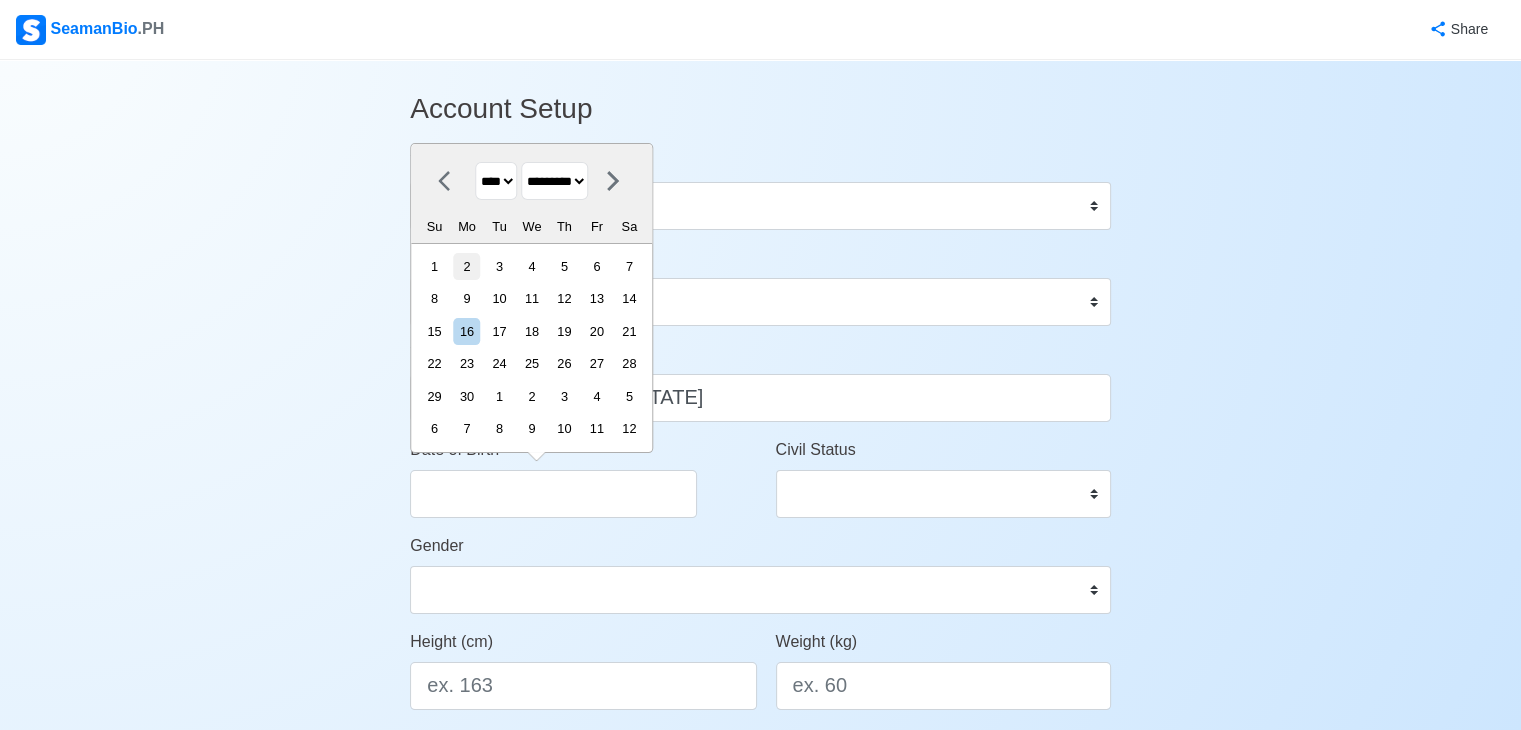 click on "2" at bounding box center [466, 266] 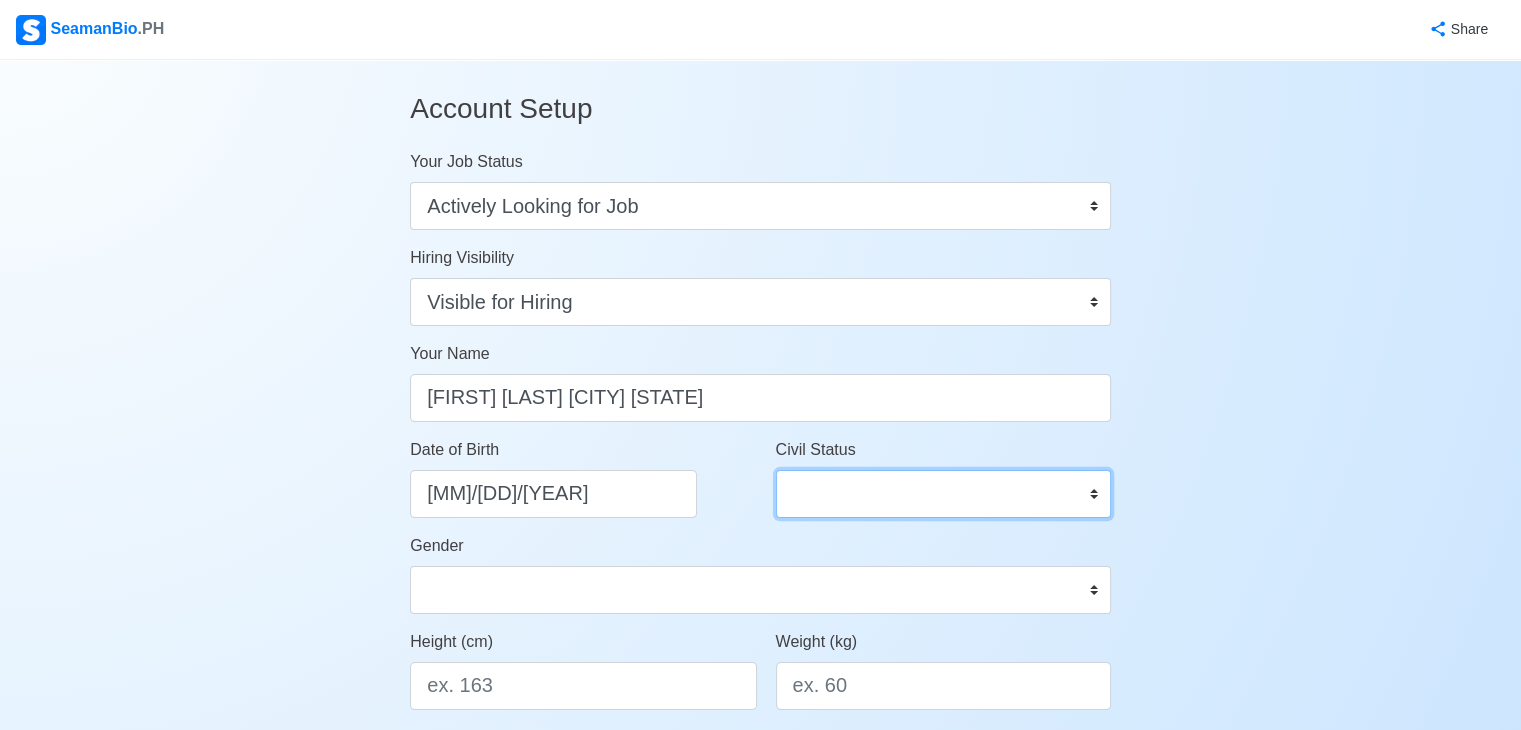 click on "Single Married Widowed Separated" at bounding box center [943, 494] 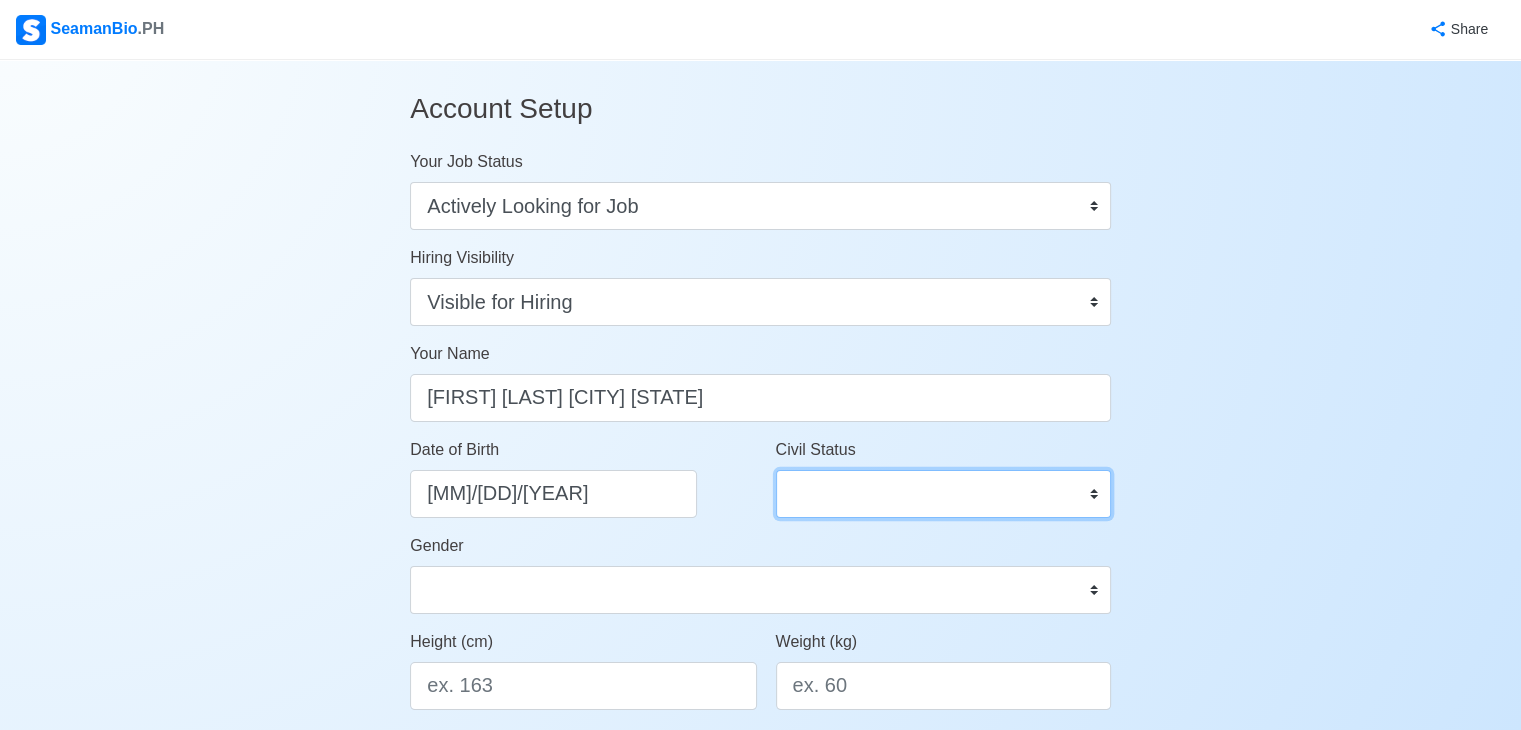 select on "Single" 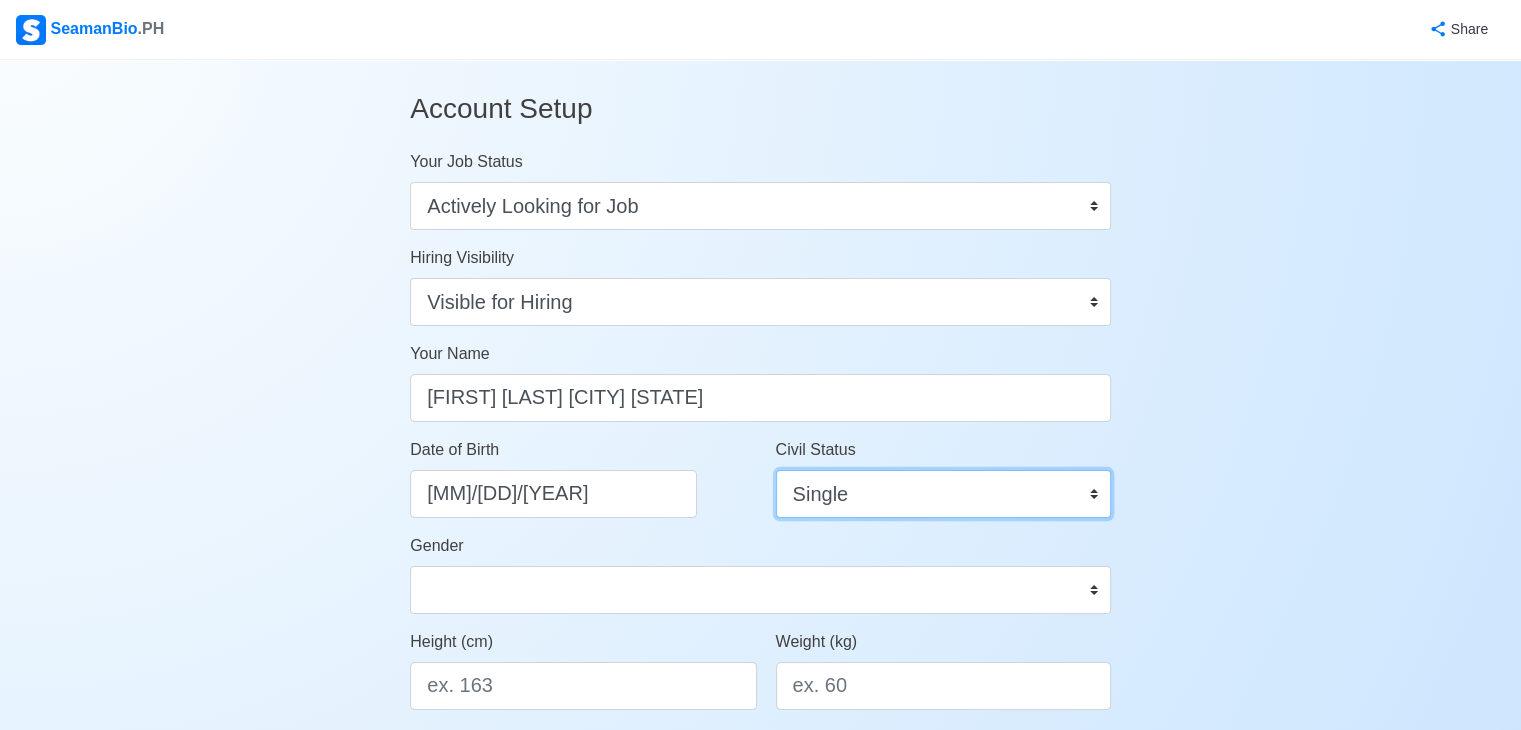 click on "Single Married Widowed Separated" at bounding box center (943, 494) 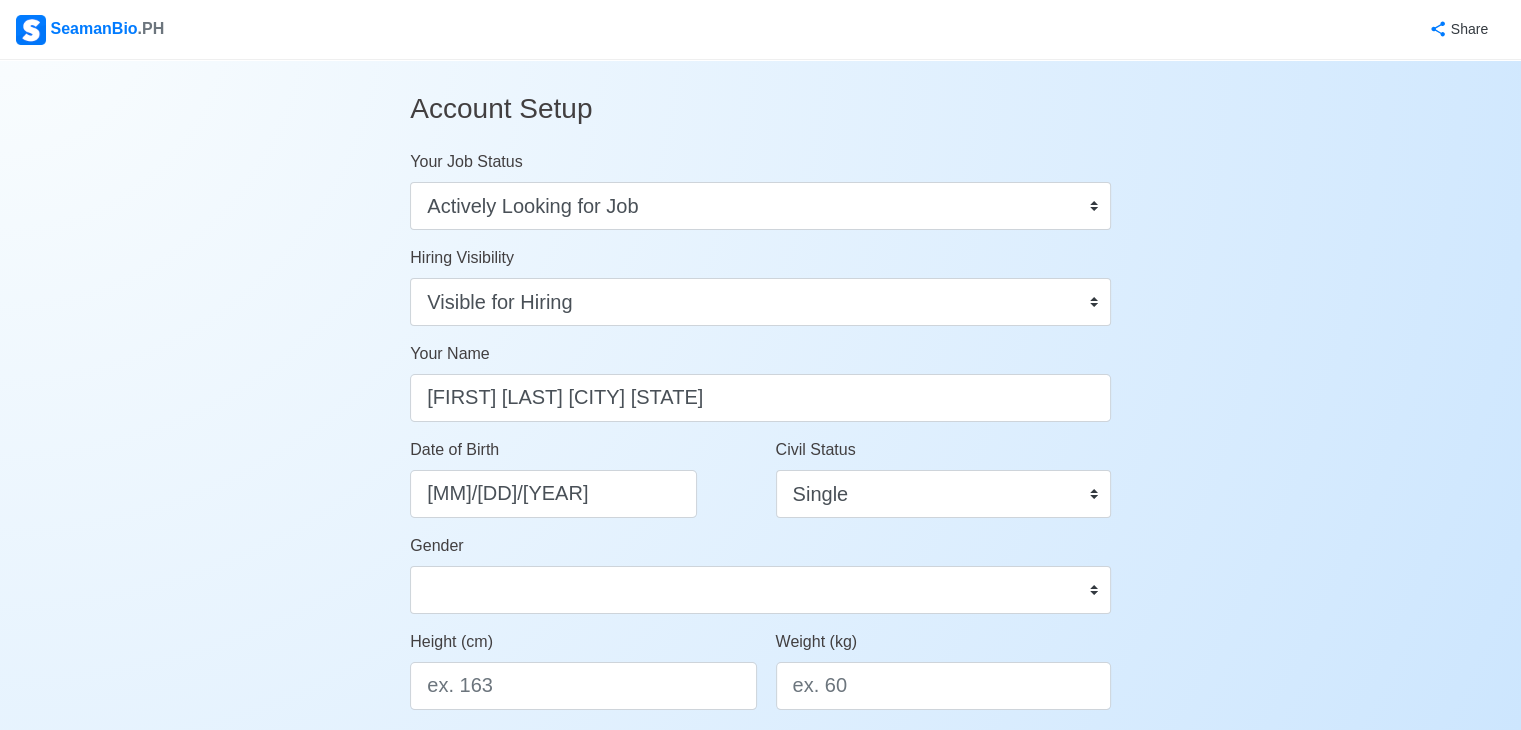 click on "Account Setup Your Job Status Onboard Actively Looking for Job Not Looking for Job Hiring Visibility Visible for Hiring Not Visible for Hiring Your Name john eris san juan Date of Birth     09/02/1996 Civil Status Single Married Widowed Separated Gender Male Female Height (cm) Weight (kg) Phone Number 🔔 Make sure your phone number is contactable. When you apply & got shortlisted, agencies will contact you. Address Country Afghanistan Åland Islands Albania Algeria American Samoa Andorra Angola Anguilla Antarctica Antigua and Barbuda Argentina Armenia Aruba Australia Austria Azerbaijan Bahamas Bahrain Bangladesh Barbados Belarus Belgium Belize Benin Bermuda Bhutan Bolivia, Plurinational State of Bonaire, Sint Eustatius and Saba Bosnia and Herzegovina Botswana Bouvet Island Brazil British Indian Ocean Territory Brunei Darussalam Bulgaria Burkina Faso Burundi Cabo Verde Cambodia Cameroon Canada Cayman Islands Central African Republic Chad Chile China Christmas Island Cocos (Keeling) Islands Colombia Congo" at bounding box center [760, 936] 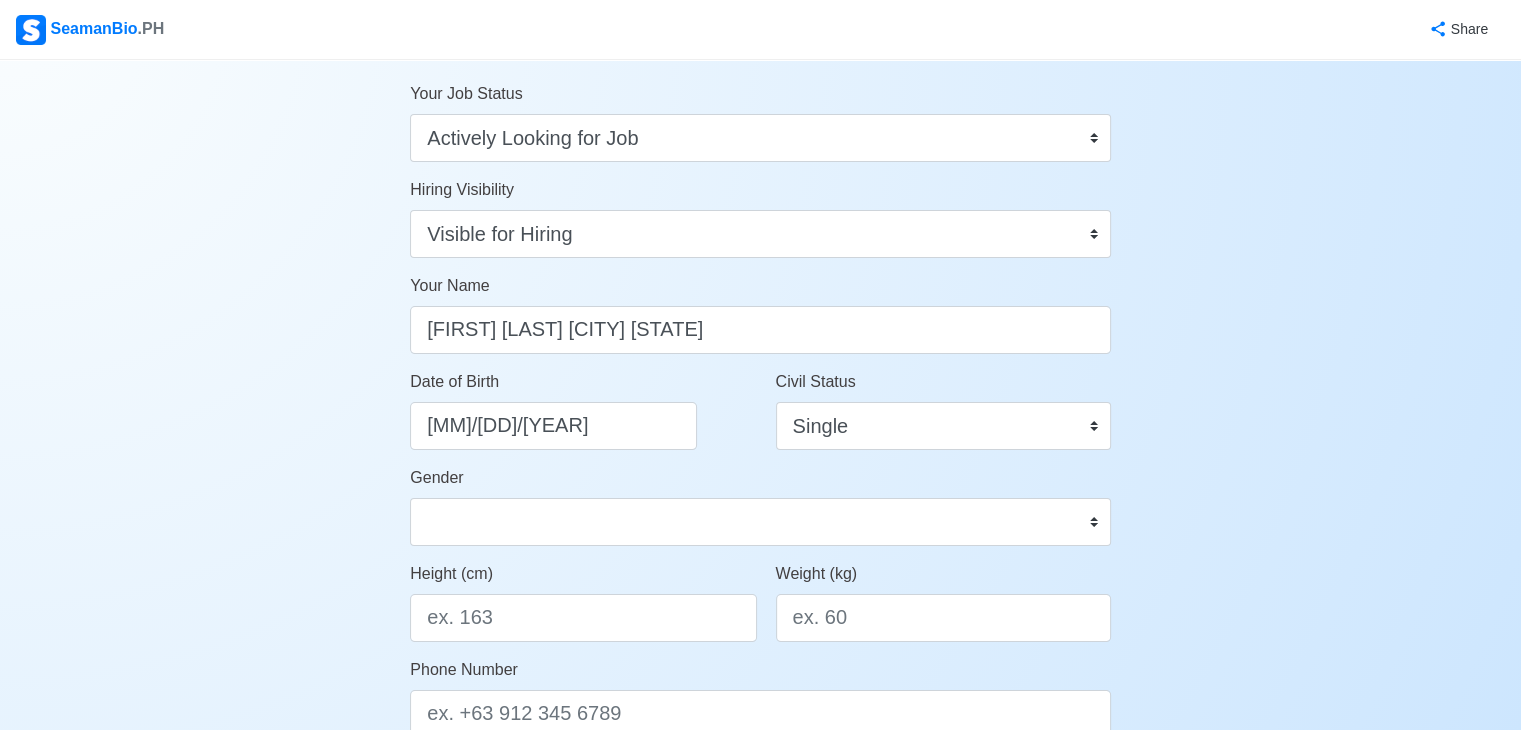 scroll, scrollTop: 100, scrollLeft: 0, axis: vertical 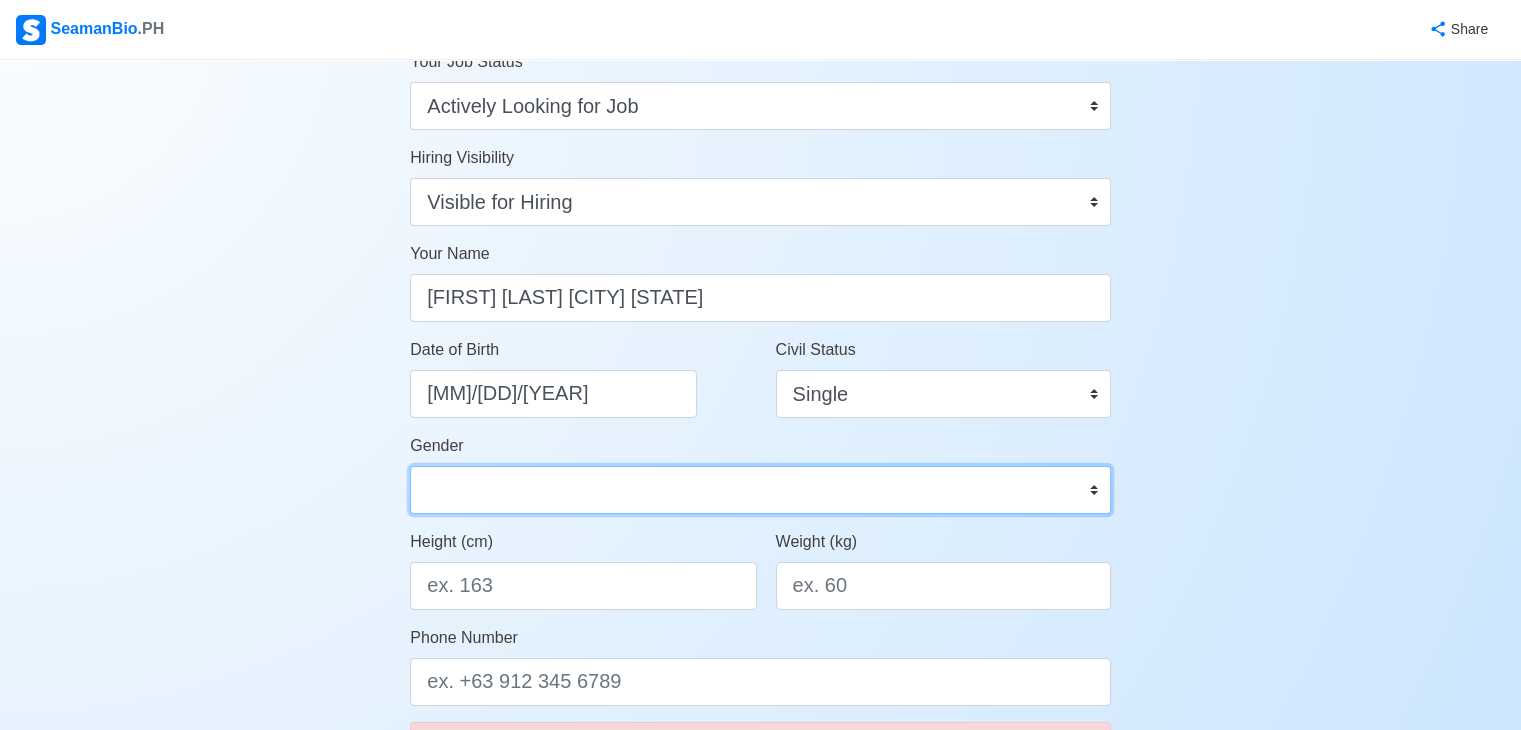 click on "Male Female" at bounding box center [760, 490] 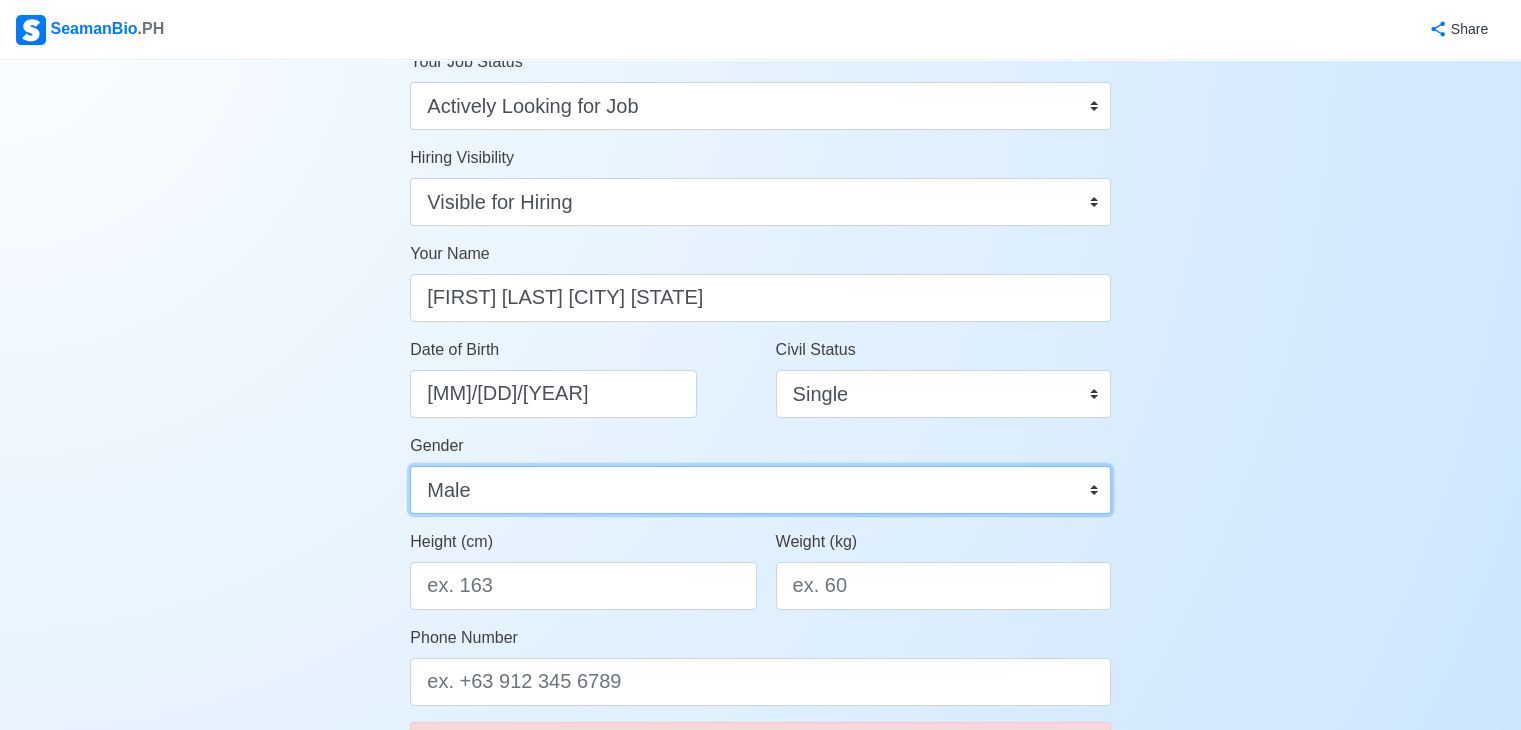 click on "Male Female" at bounding box center (760, 490) 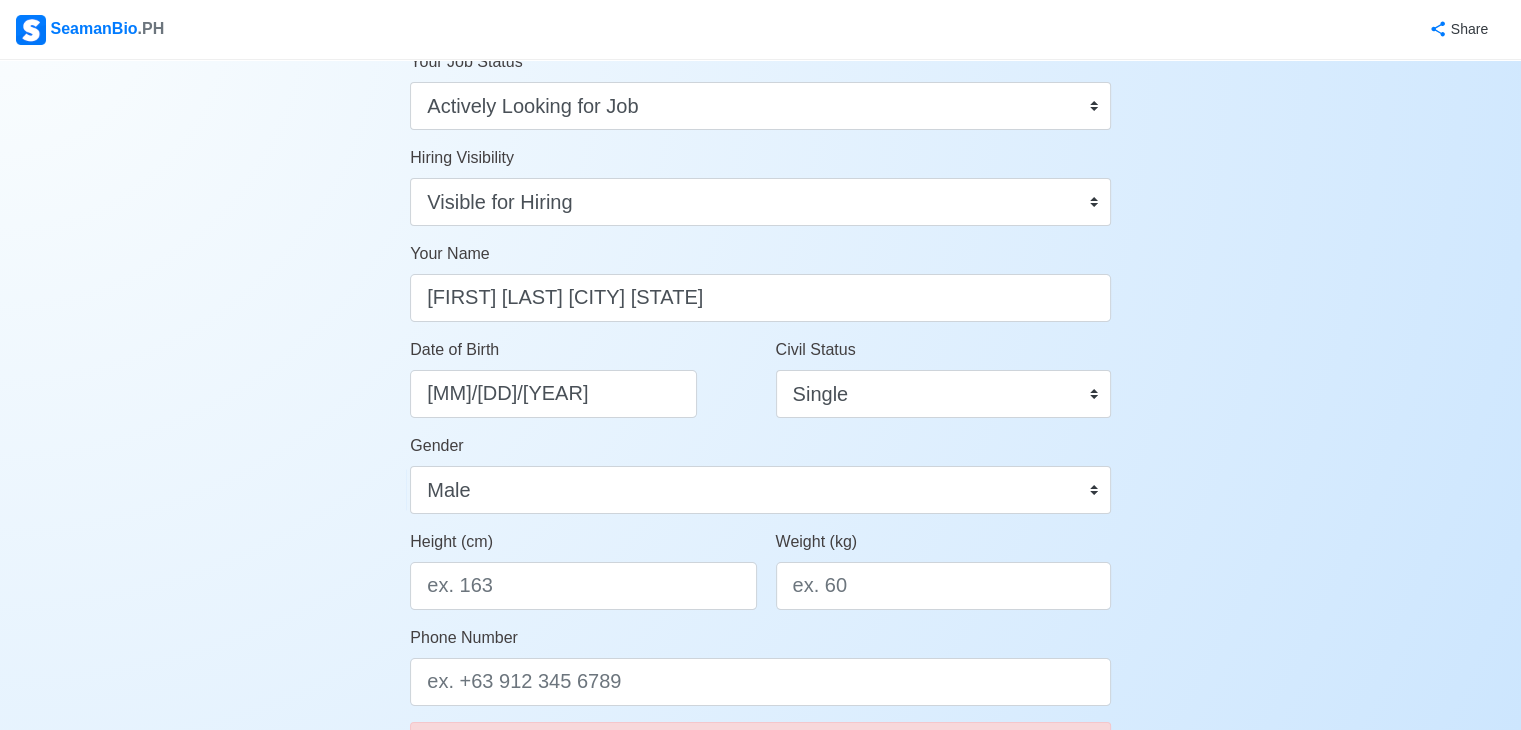 click on "Account Setup Your Job Status Onboard Actively Looking for Job Not Looking for Job Hiring Visibility Visible for Hiring Not Visible for Hiring Your Name john eris san juan Date of Birth     09/02/1996 Civil Status Single Married Widowed Separated Gender Male Female Height (cm) Weight (kg) Phone Number 🔔 Make sure your phone number is contactable. When you apply & got shortlisted, agencies will contact you. Address Country Afghanistan Åland Islands Albania Algeria American Samoa Andorra Angola Anguilla Antarctica Antigua and Barbuda Argentina Armenia Aruba Australia Austria Azerbaijan Bahamas Bahrain Bangladesh Barbados Belarus Belgium Belize Benin Bermuda Bhutan Bolivia, Plurinational State of Bonaire, Sint Eustatius and Saba Bosnia and Herzegovina Botswana Bouvet Island Brazil British Indian Ocean Territory Brunei Darussalam Bulgaria Burkina Faso Burundi Cabo Verde Cambodia Cameroon Canada Cayman Islands Central African Republic Chad Chile China Christmas Island Cocos (Keeling) Islands Colombia Congo" at bounding box center (760, 836) 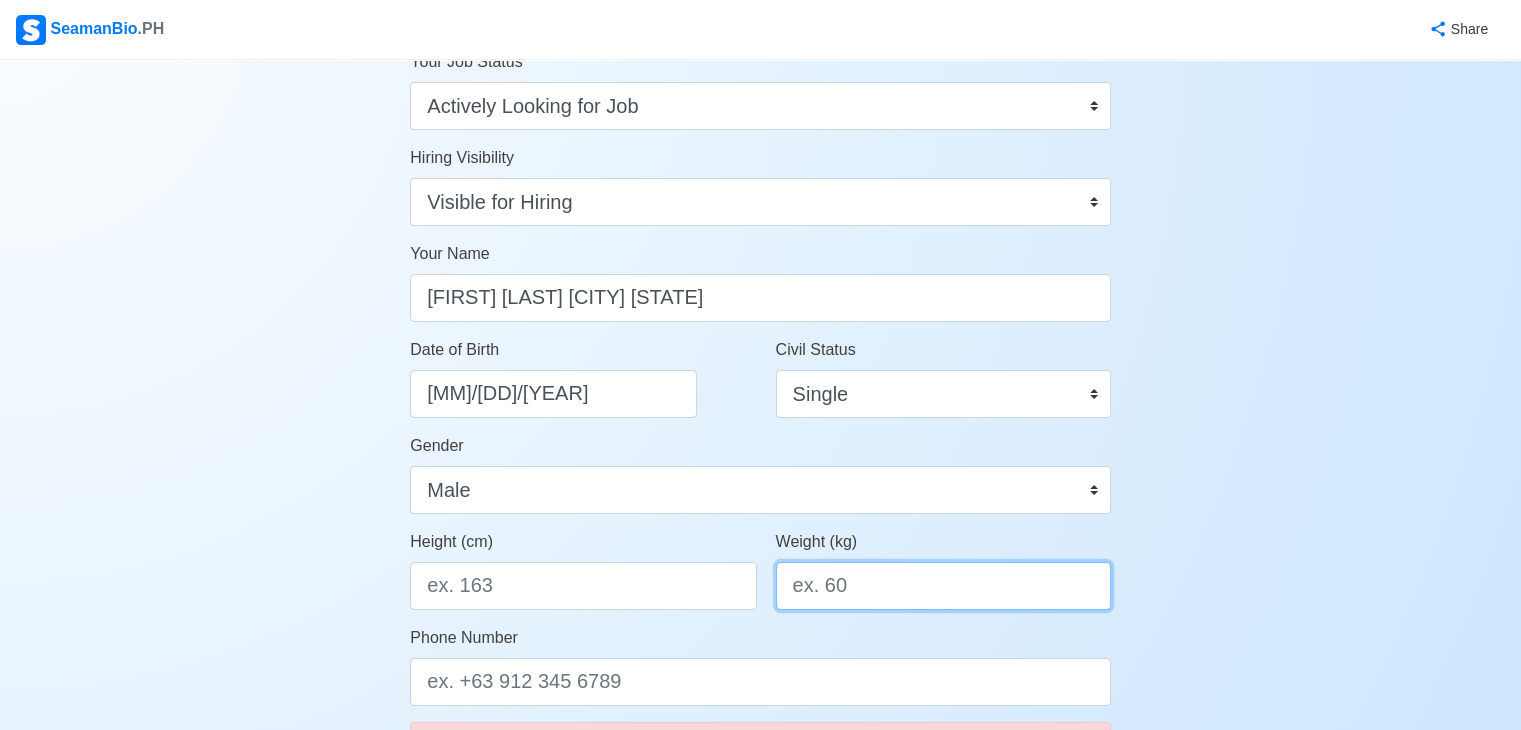 click on "Weight (kg)" at bounding box center (943, 586) 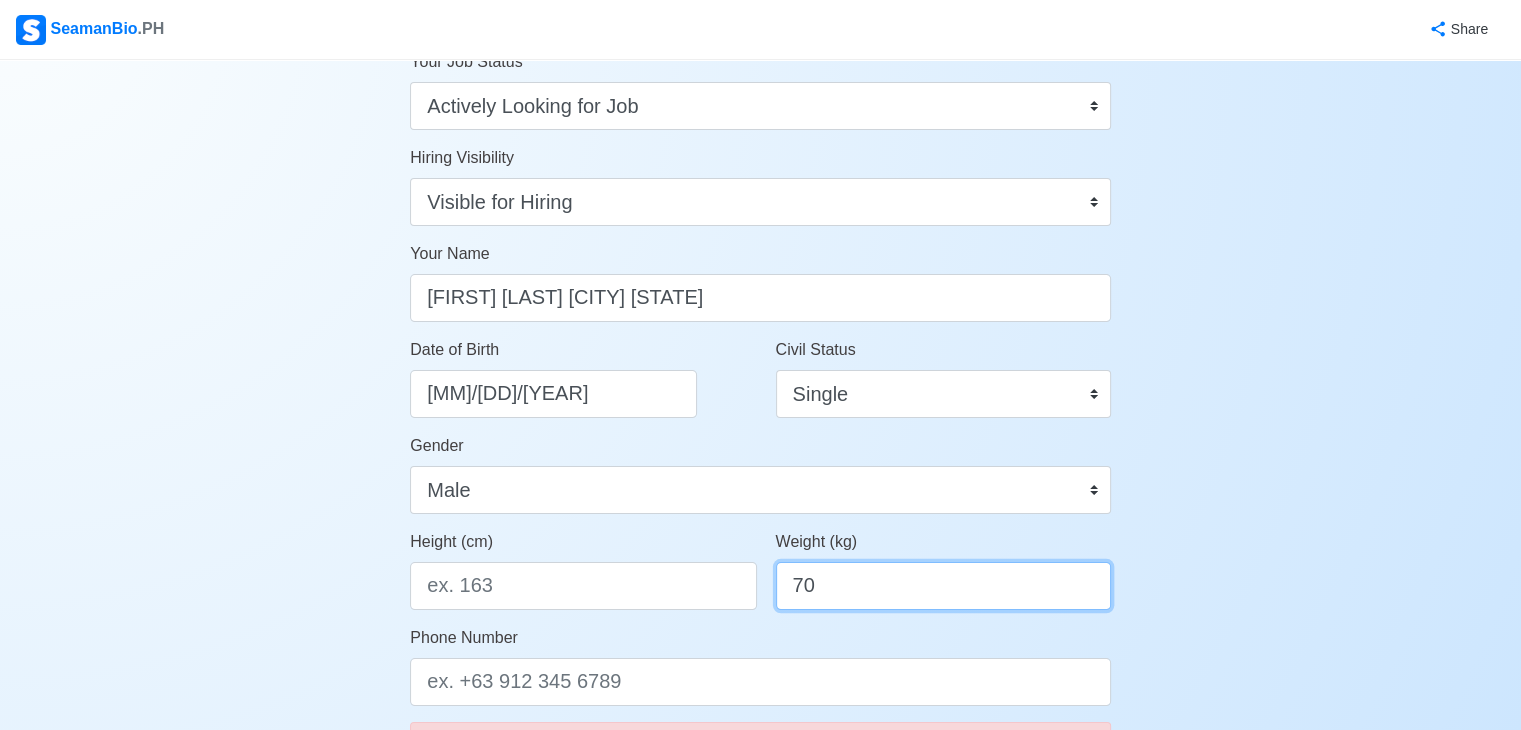 type on "70" 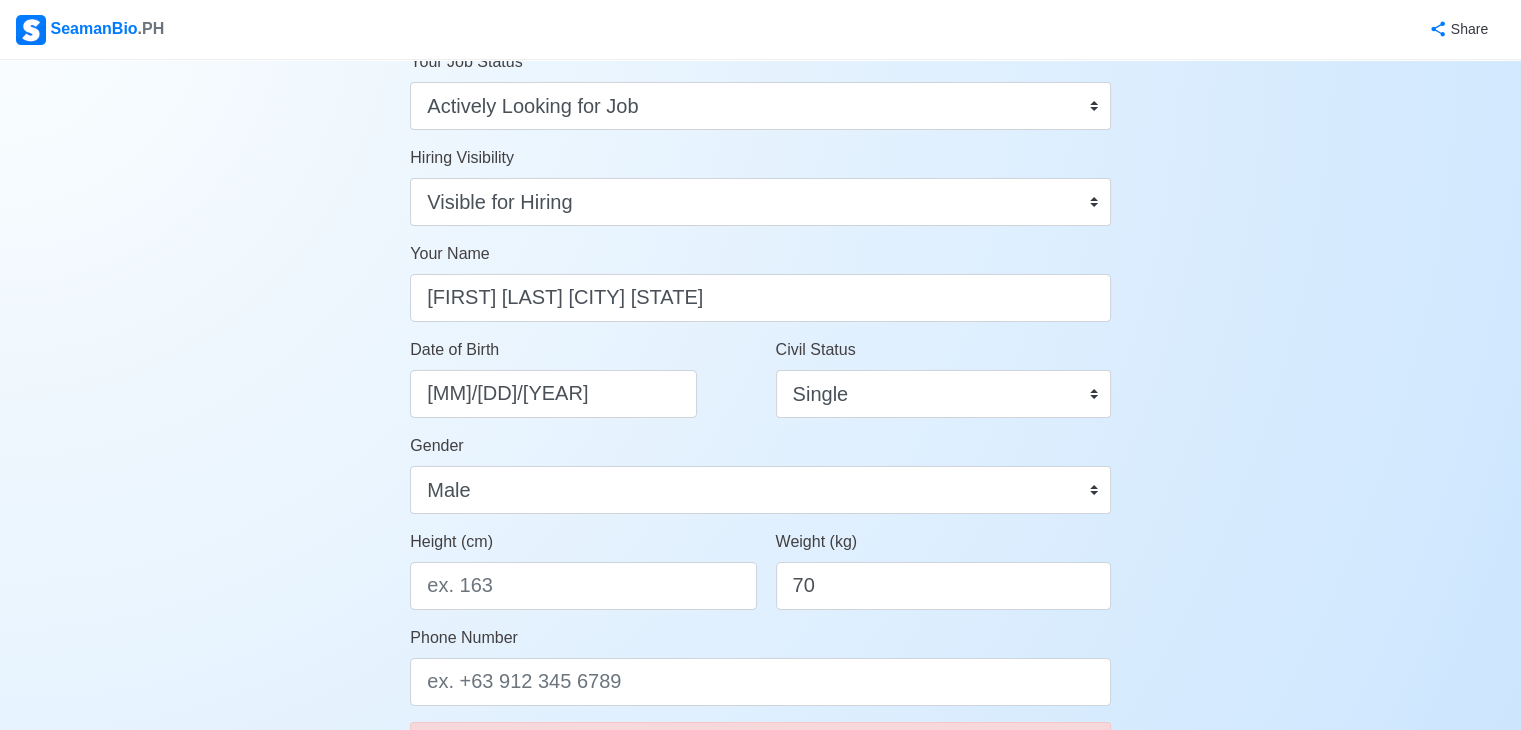 click on "Account Setup Your Job Status Onboard Actively Looking for Job Not Looking for Job Hiring Visibility Visible for Hiring Not Visible for Hiring Your Name john eris san juan Date of Birth     09/02/1996 Civil Status Single Married Widowed Separated Gender Male Female Height (cm) Weight (kg) 70 Phone Number 🔔 Make sure your phone number is contactable. When you apply & got shortlisted, agencies will contact you. Address Country Afghanistan Åland Islands Albania Algeria American Samoa Andorra Angola Anguilla Antarctica Antigua and Barbuda Argentina Armenia Aruba Australia Austria Azerbaijan Bahamas Bahrain Bangladesh Barbados Belarus Belgium Belize Benin Bermuda Bhutan Bolivia, Plurinational State of Bonaire, Sint Eustatius and Saba Bosnia and Herzegovina Botswana Bouvet Island Brazil British Indian Ocean Territory Brunei Darussalam Bulgaria Burkina Faso Burundi Cabo Verde Cambodia Cameroon Canada Cayman Islands Central African Republic Chad Chile China Christmas Island Cocos (Keeling) Islands Colombia 0" at bounding box center (760, 836) 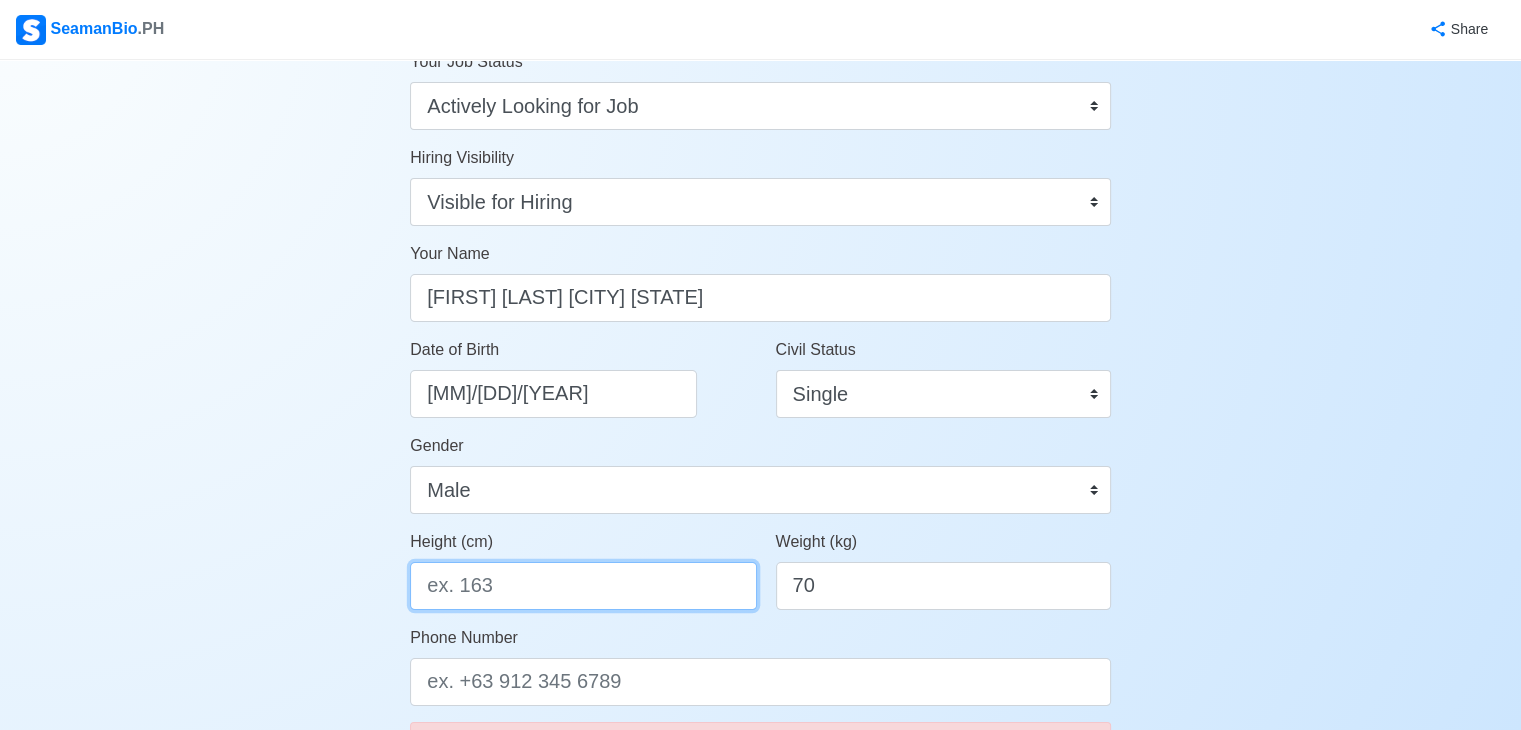 click on "Height (cm)" at bounding box center [583, 586] 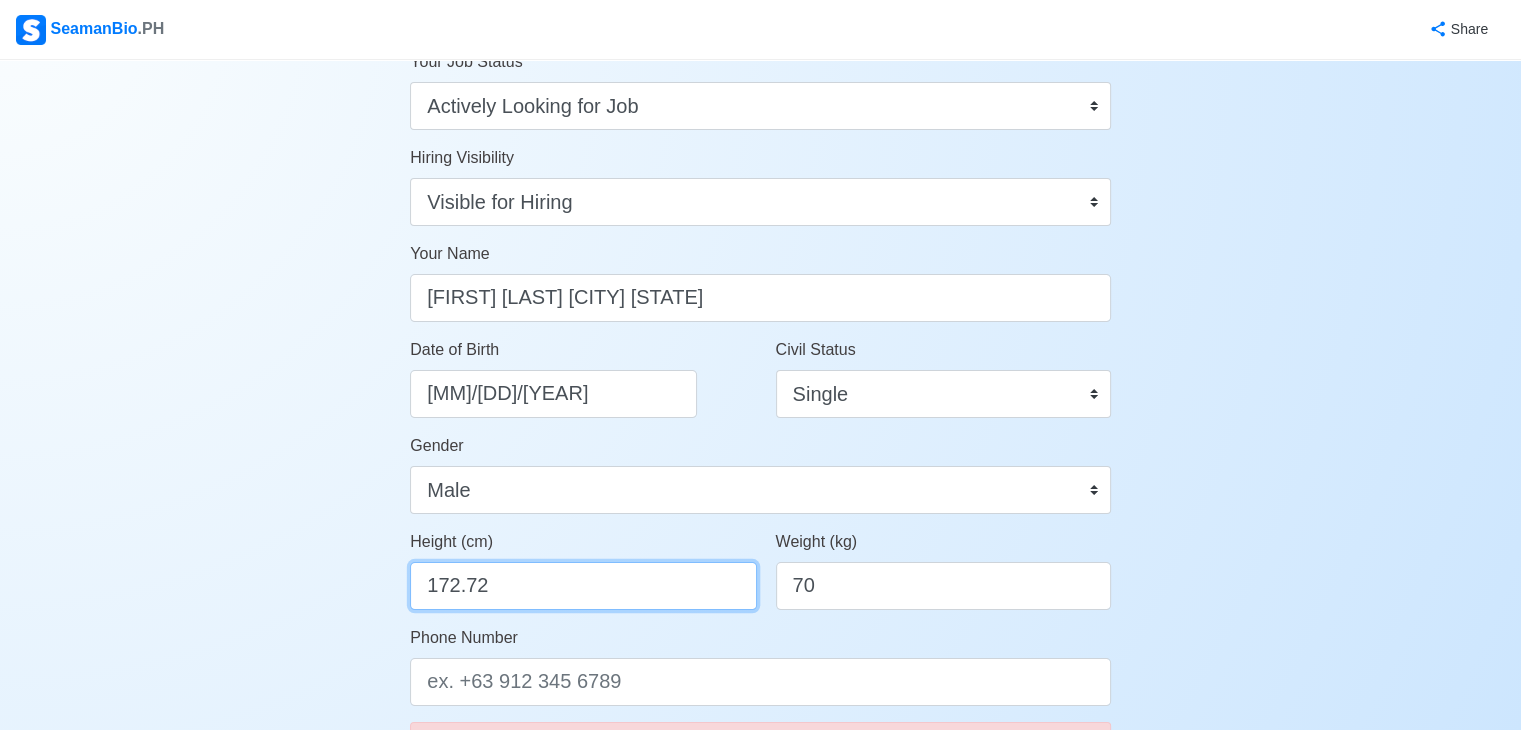 type on "172.72" 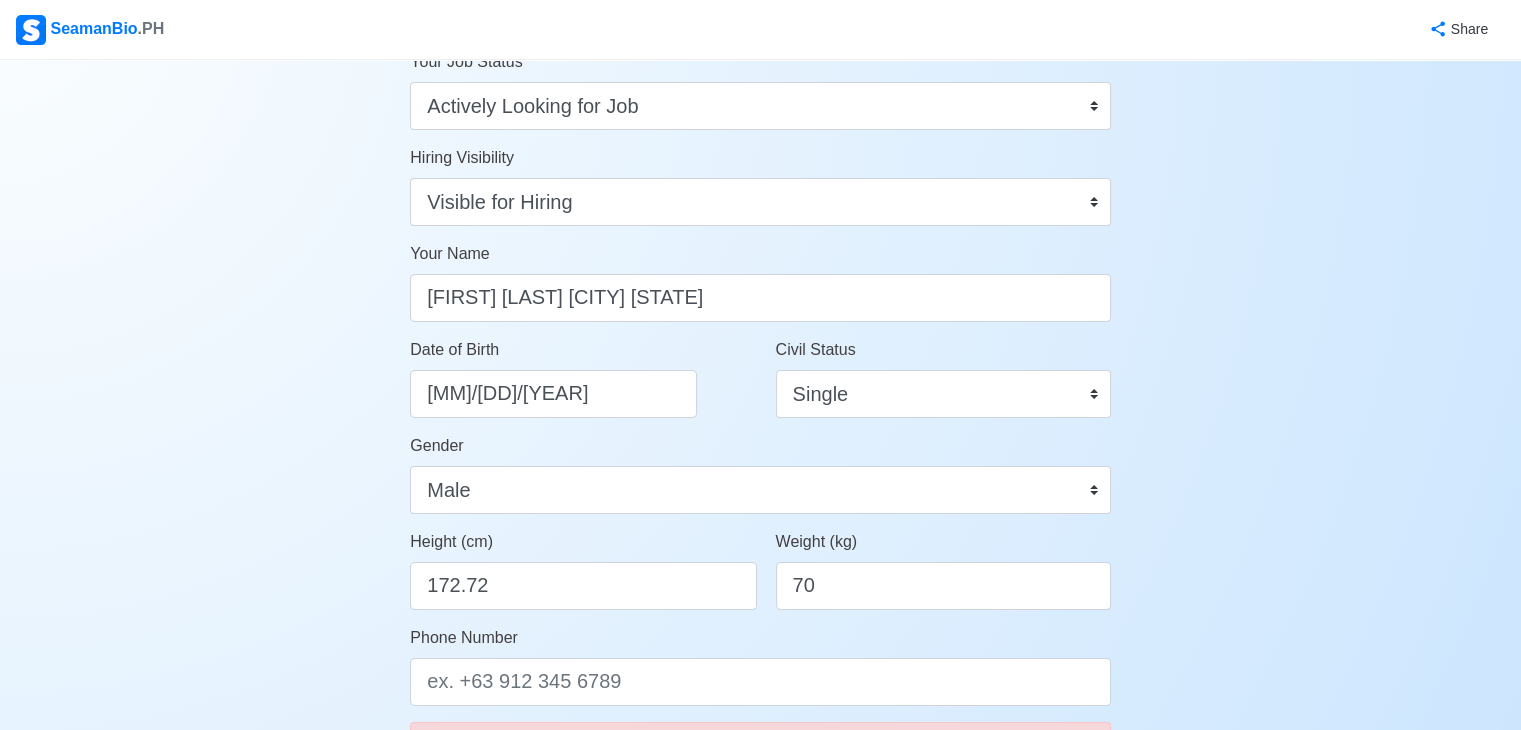 click on "Account Setup Your Job Status Onboard Actively Looking for Job Not Looking for Job Hiring Visibility Visible for Hiring Not Visible for Hiring Your Name john eris san juan Date of Birth     09/02/1996 Civil Status Single Married Widowed Separated Gender Male Female Height (cm) 172.72 Weight (kg) 70 Phone Number 🔔 Make sure your phone number is contactable. When you apply & got shortlisted, agencies will contact you. Address Country Afghanistan Åland Islands Albania Algeria American Samoa Andorra Angola Anguilla Antarctica Antigua and Barbuda Argentina Armenia Aruba Australia Austria Azerbaijan Bahamas Bahrain Bangladesh Barbados Belarus Belgium Belize Benin Bermuda Bhutan Bolivia, Plurinational State of Bonaire, Sint Eustatius and Saba Bosnia and Herzegovina Botswana Bouvet Island Brazil British Indian Ocean Territory Brunei Darussalam Bulgaria Burkina Faso Burundi Cabo Verde Cambodia Cameroon Canada Cayman Islands Central African Republic Chad Chile China Christmas Island Cocos (Keeling) Islands Cuba" at bounding box center (760, 836) 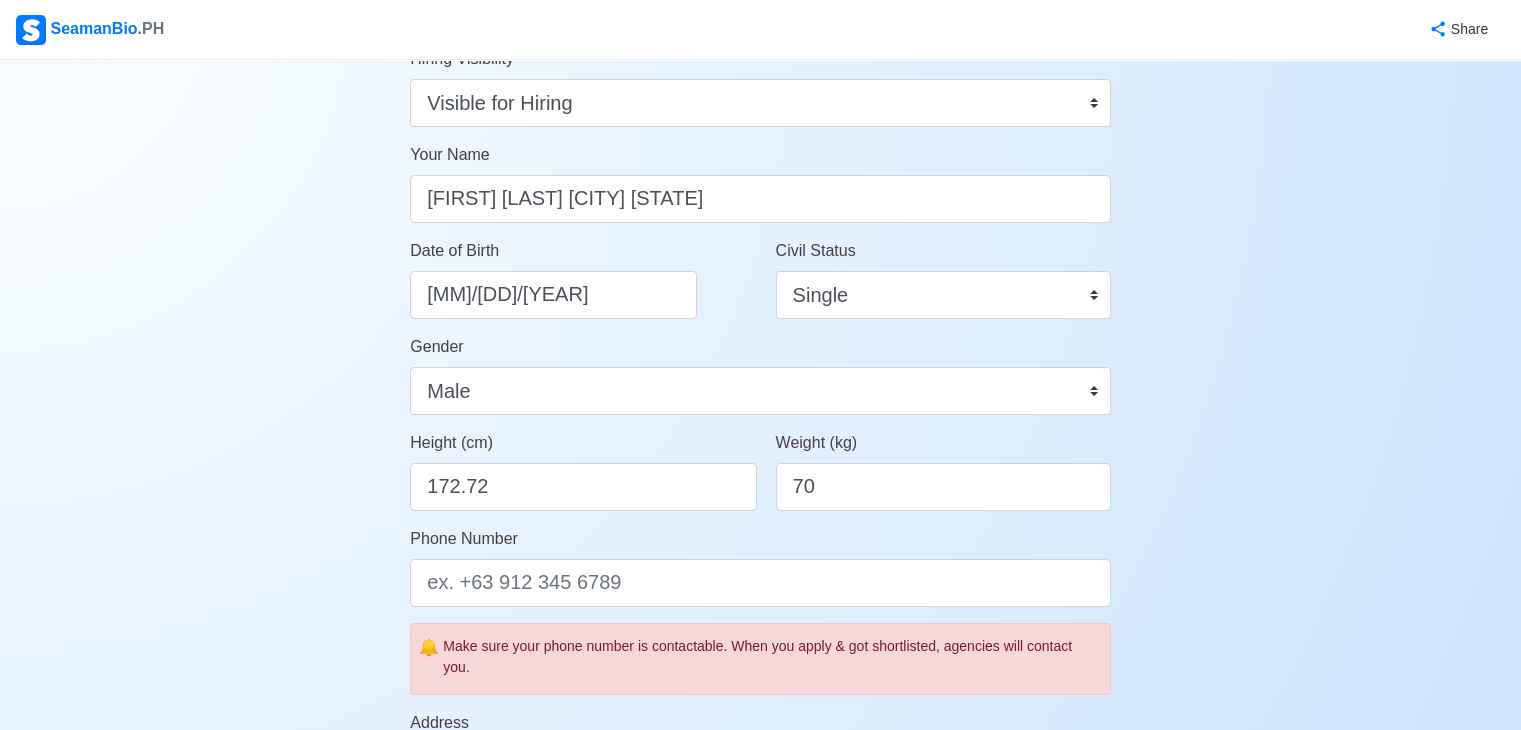 scroll, scrollTop: 200, scrollLeft: 0, axis: vertical 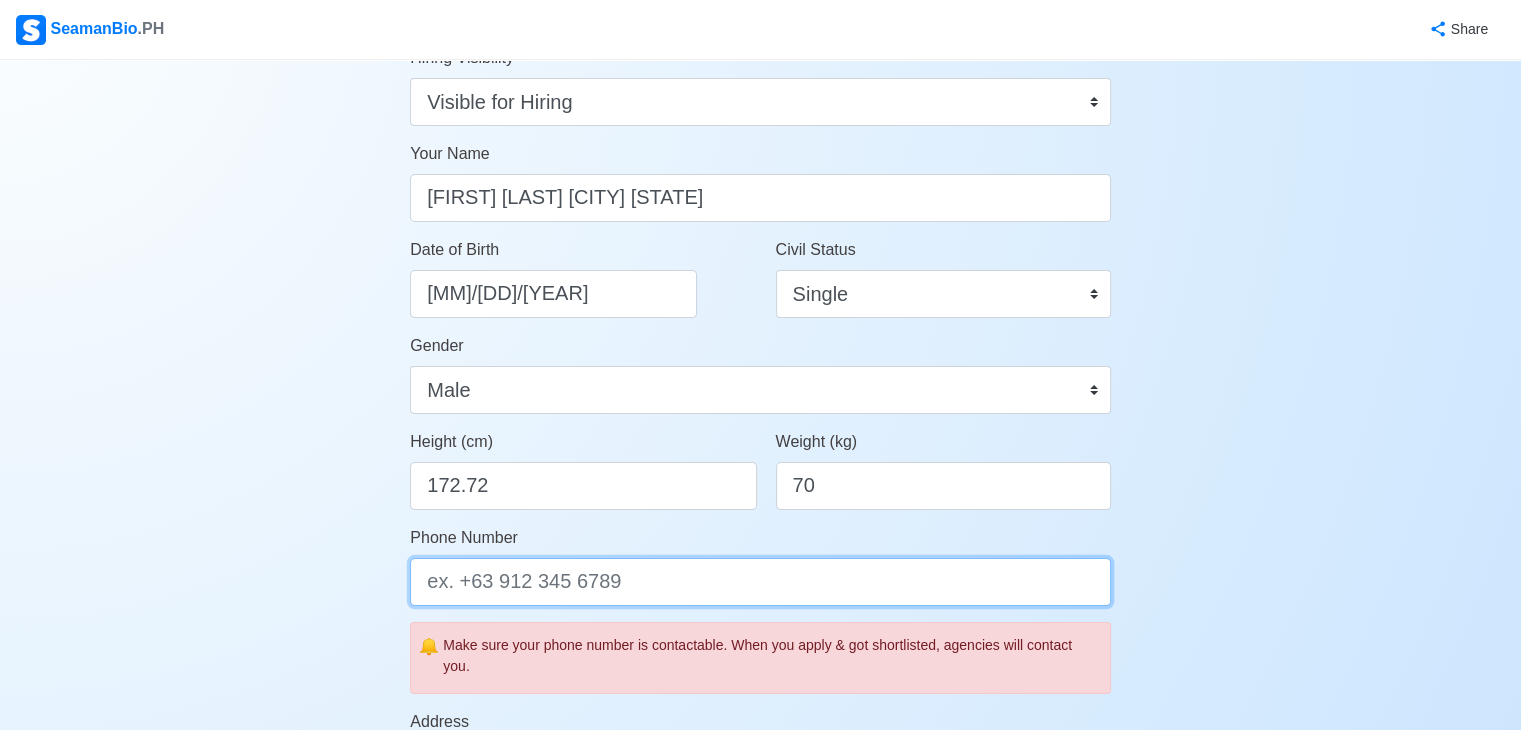click on "Phone Number" at bounding box center [760, 582] 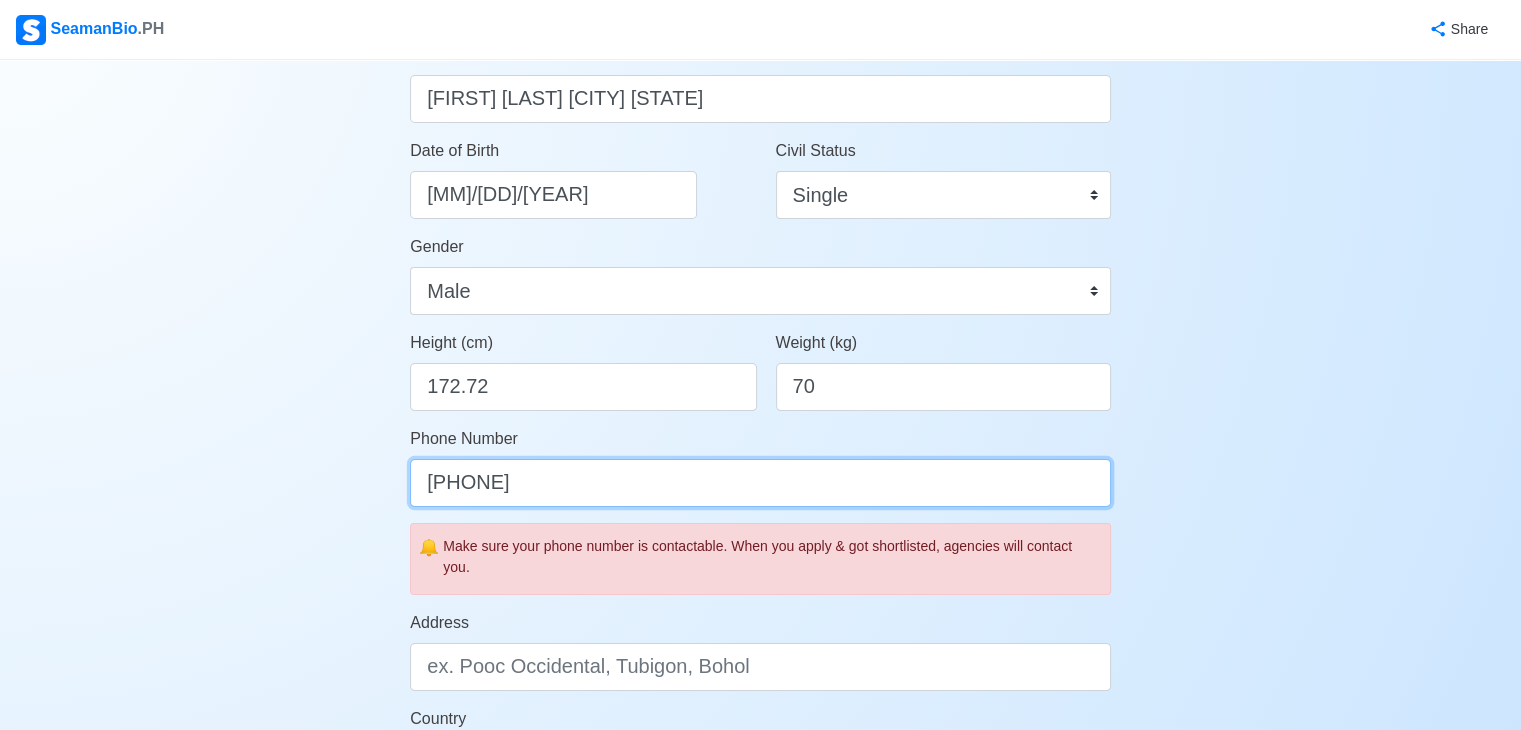 scroll, scrollTop: 400, scrollLeft: 0, axis: vertical 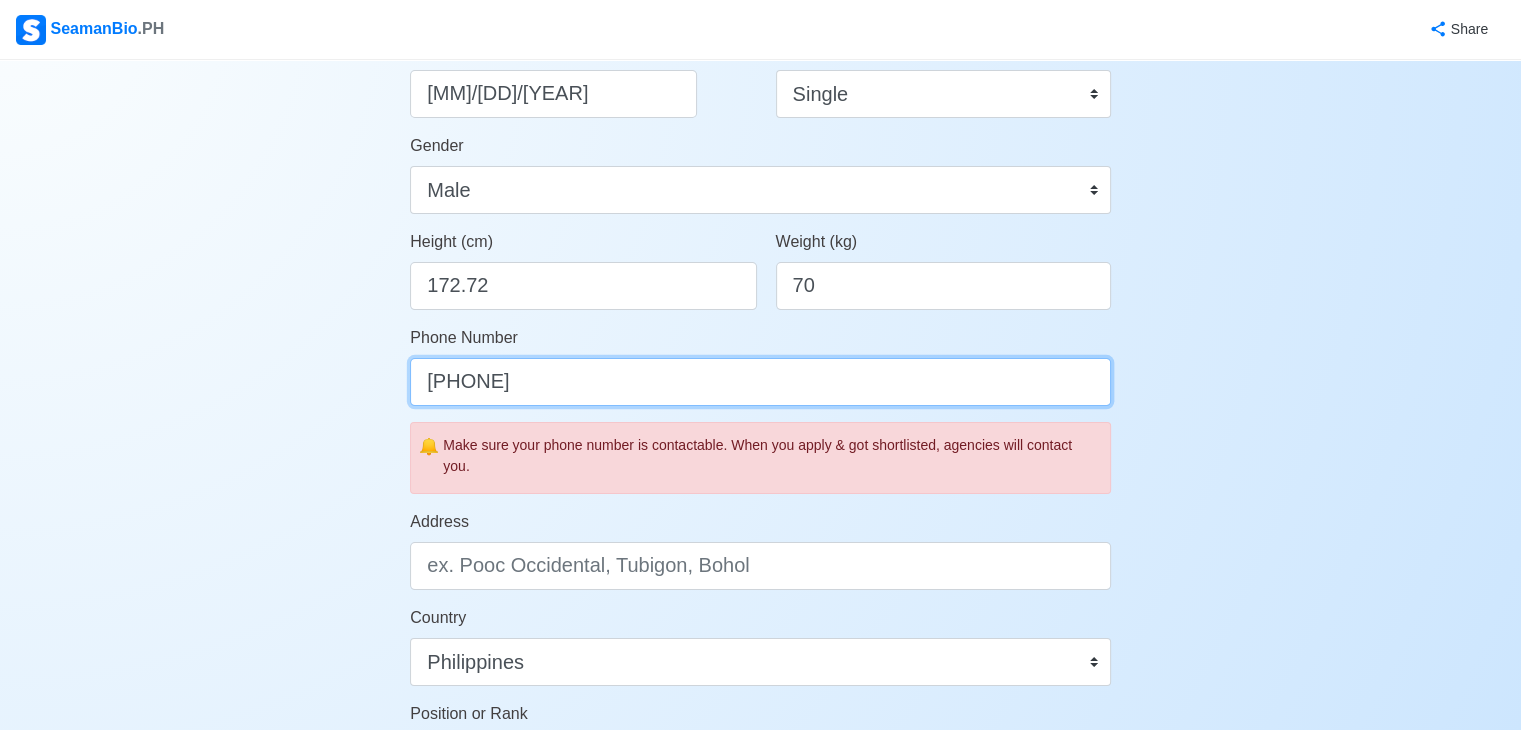 type on "[PHONE]" 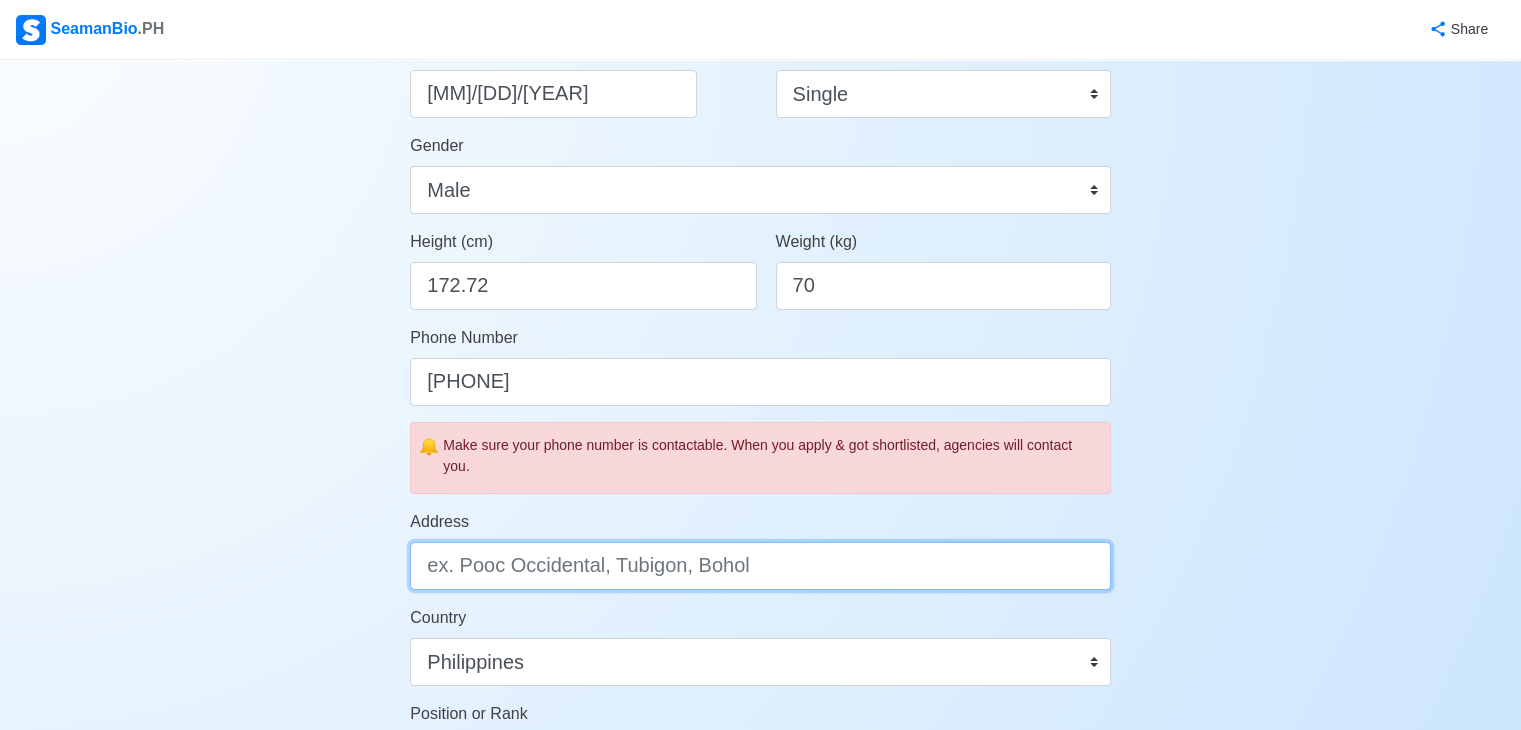 click on "Address" at bounding box center [760, 566] 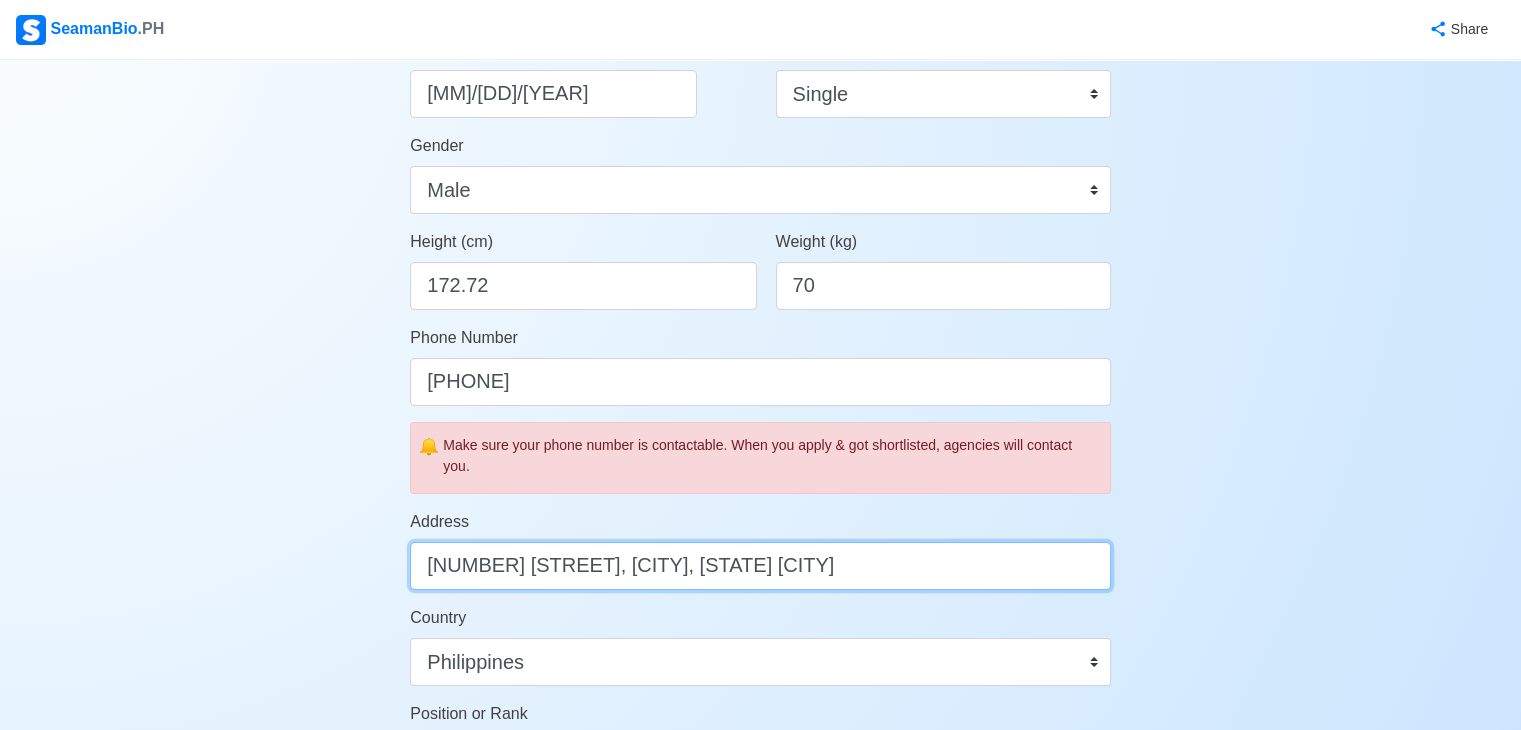 type on "[ADDRESS]" 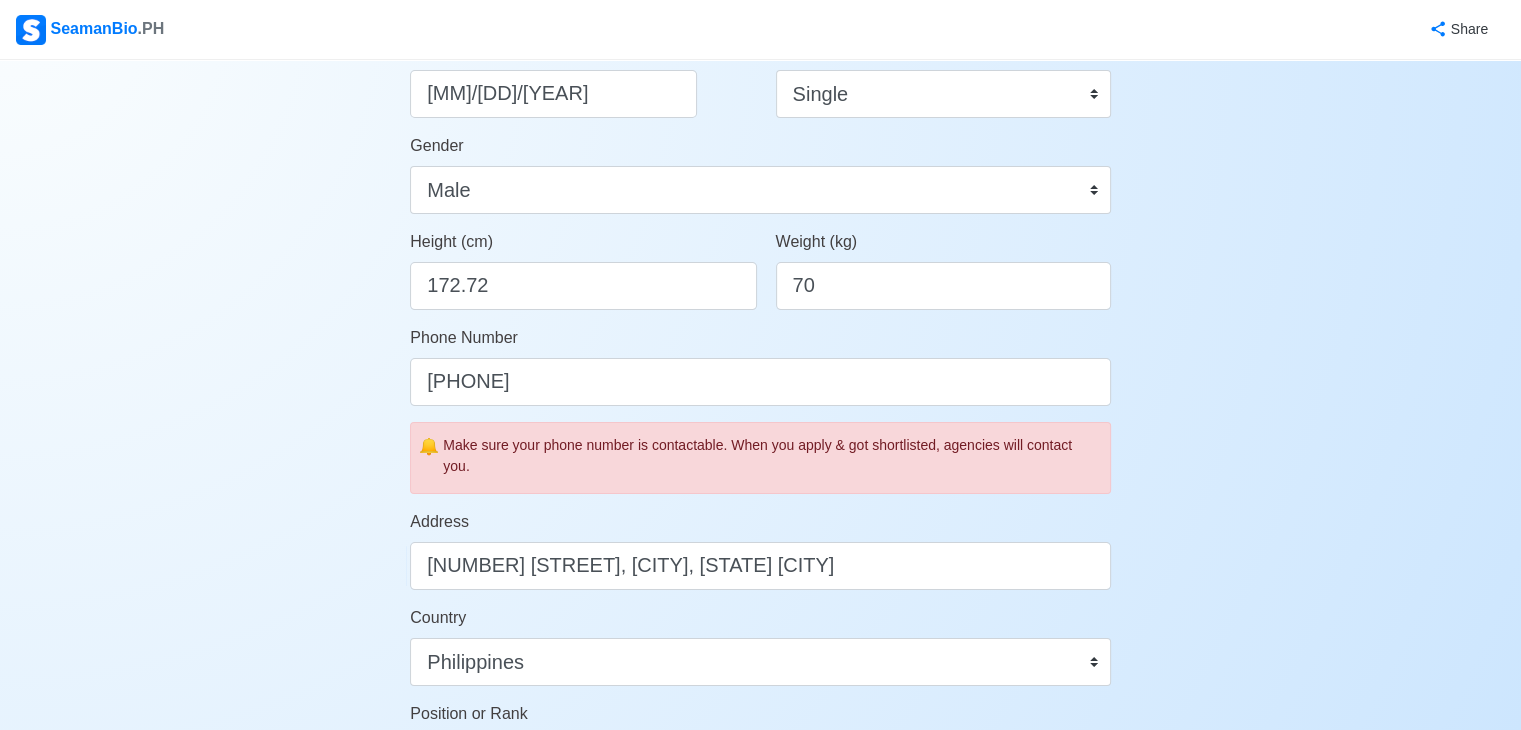 scroll, scrollTop: 792, scrollLeft: 0, axis: vertical 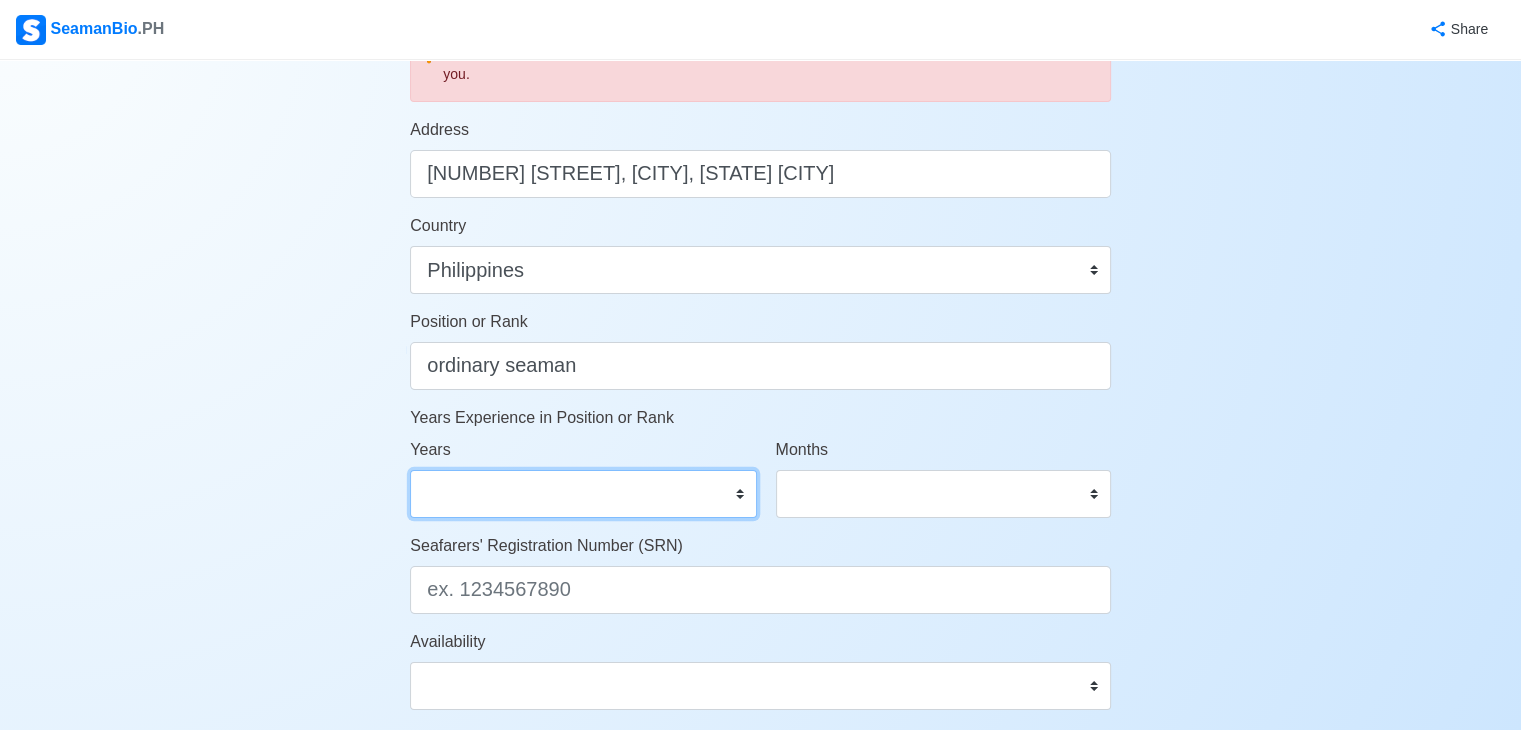 click on "0 1 2 3 4 5 6 7 8 9 10 11 12 13 14 15 16 17 18 19 20 21 22 23 24 25 26 27 28 29 30 31 32 33 34 35 36 37 38 39 40 41 42 43 44 45 46 47 48 49 50" at bounding box center [583, 494] 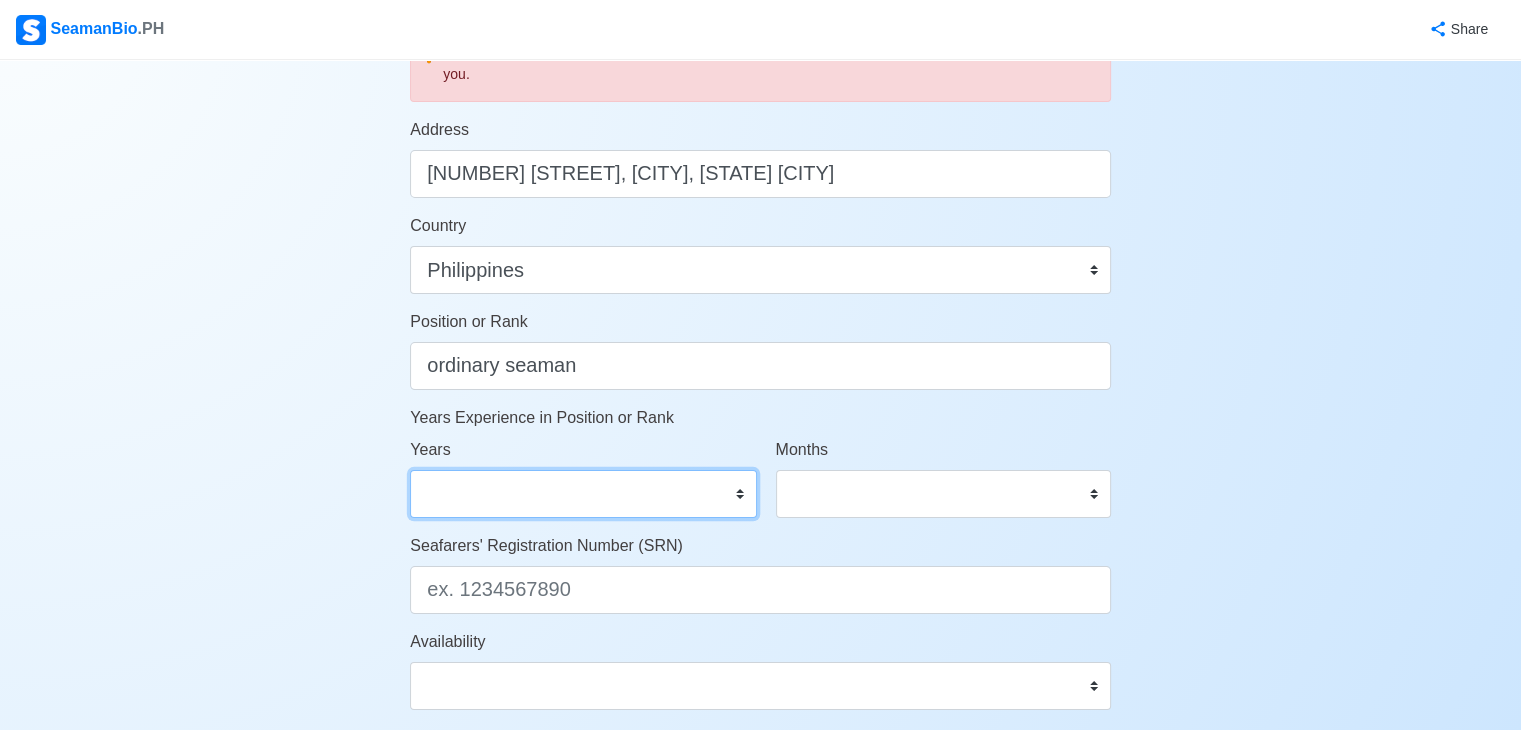 select on "6" 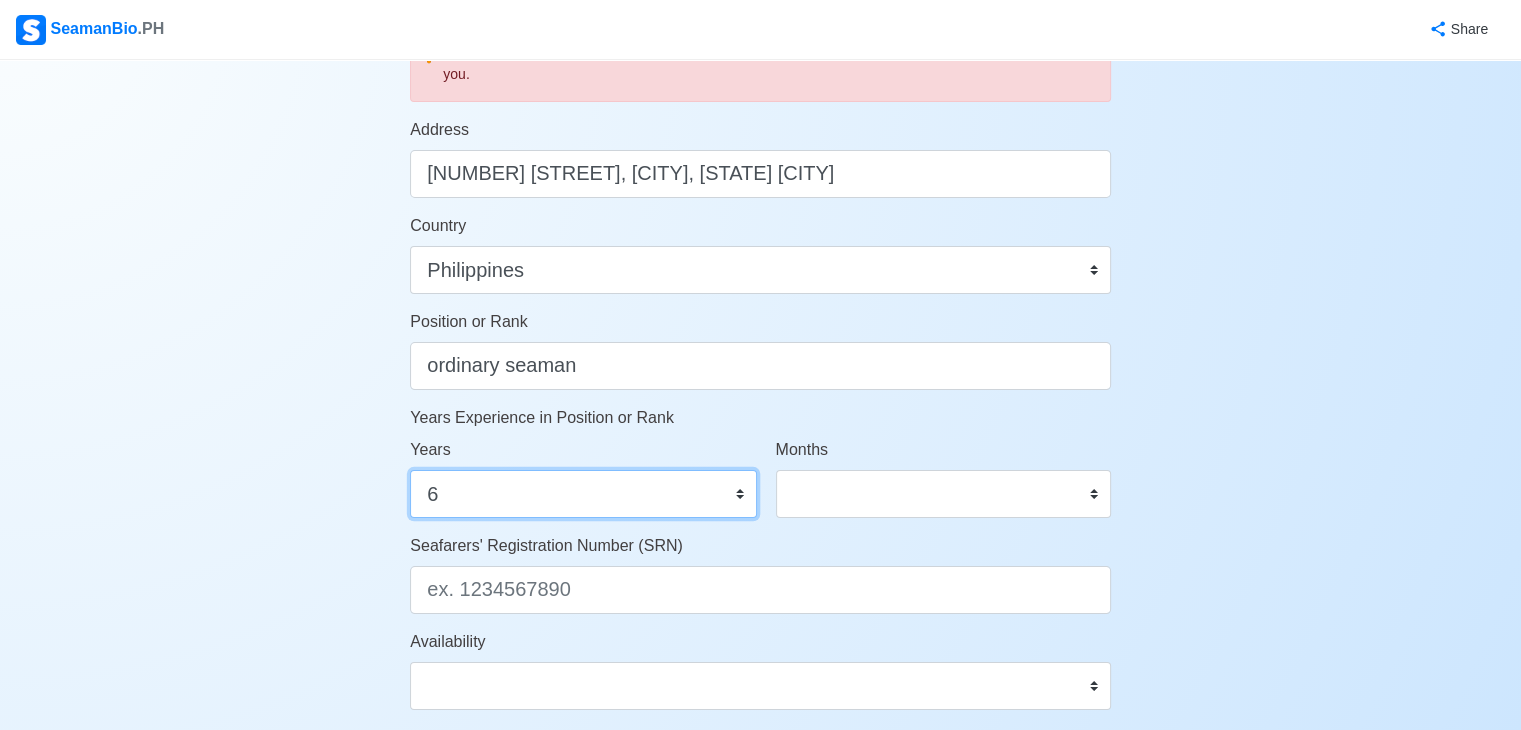 click on "0 1 2 3 4 5 6 7 8 9 10 11 12 13 14 15 16 17 18 19 20 21 22 23 24 25 26 27 28 29 30 31 32 33 34 35 36 37 38 39 40 41 42 43 44 45 46 47 48 49 50" at bounding box center [583, 494] 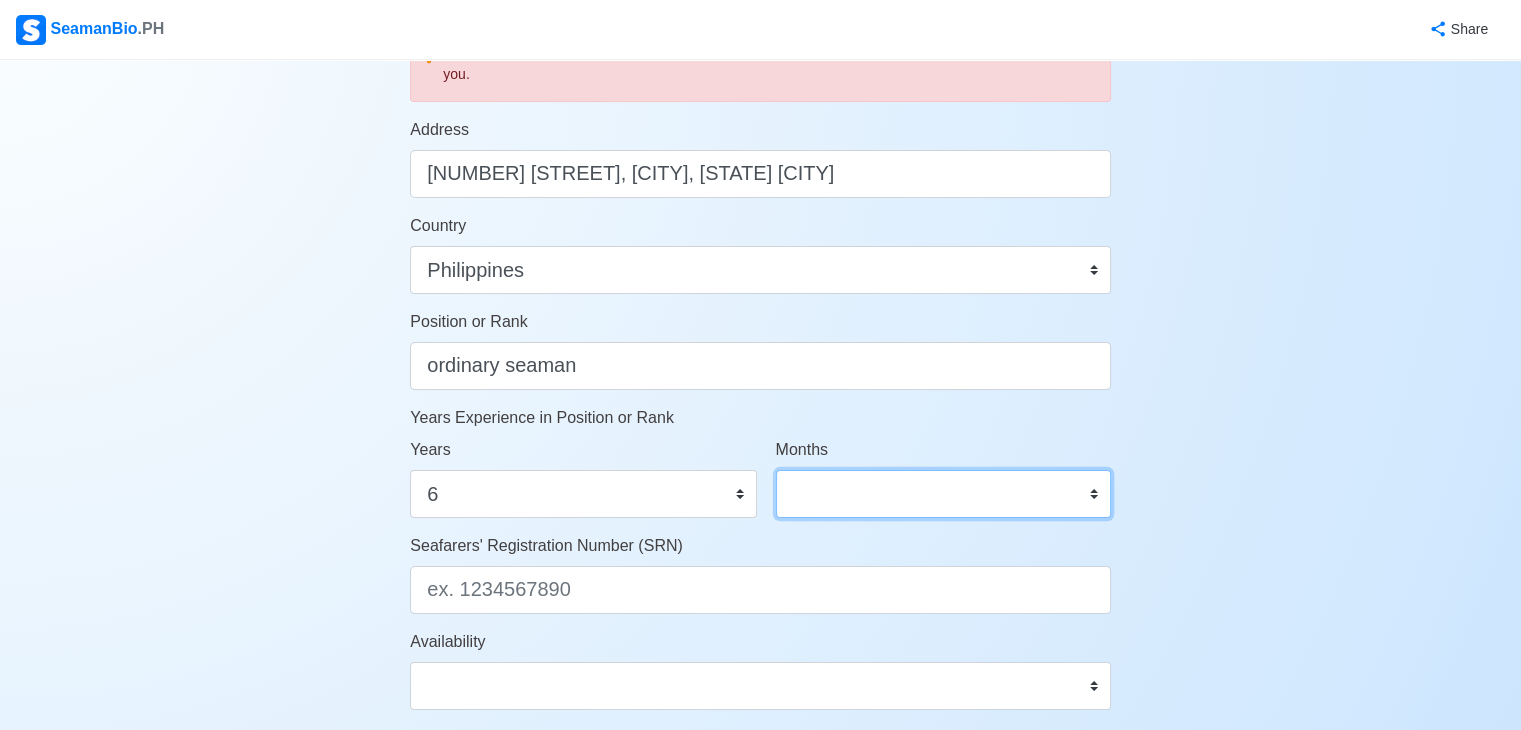 click on "0 1 2 3 4 5 6 7 8 9 10 11" at bounding box center [943, 494] 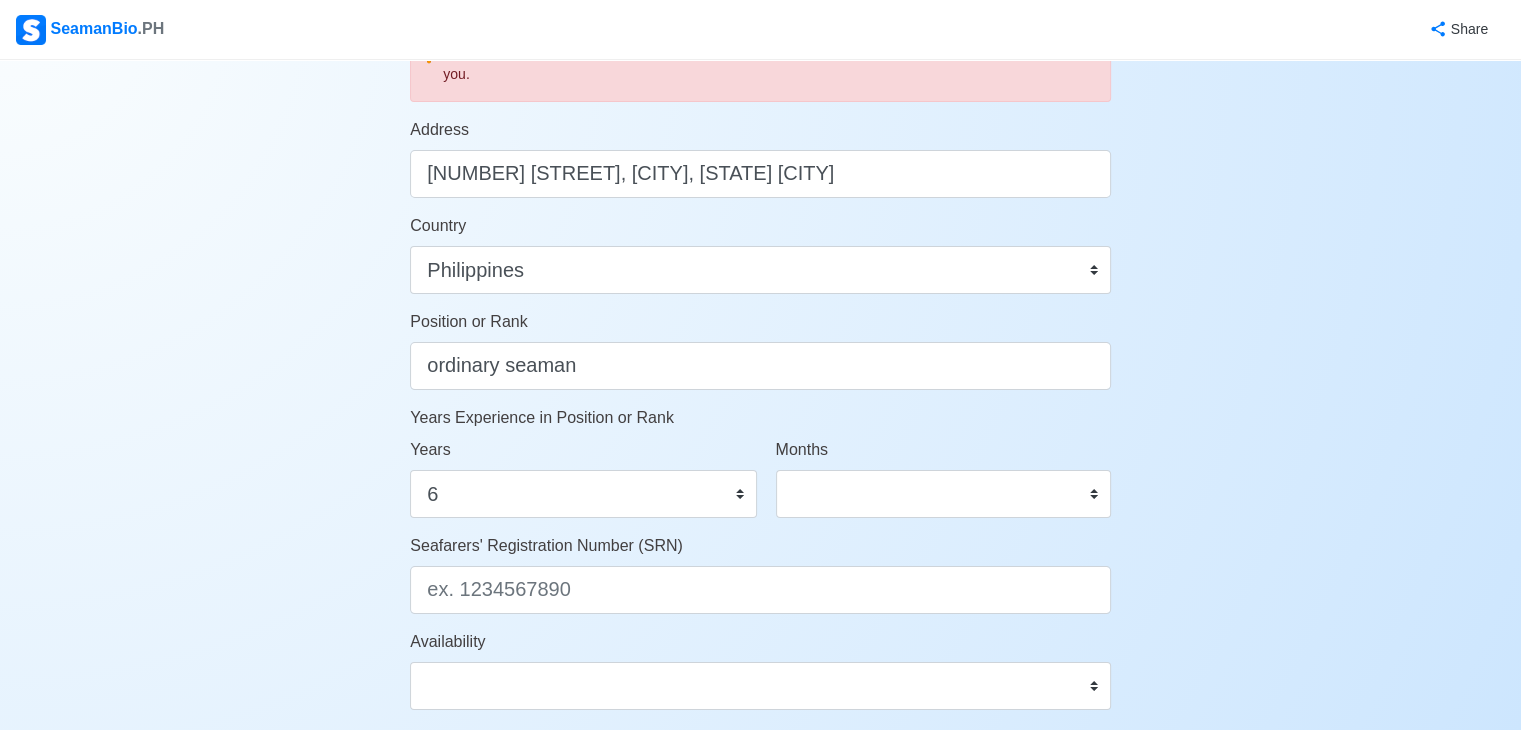 click on "Years 0 1 2 3 4 5 6 7 8 9 10 11 12 13 14 15 16 17 18 19 20 21 22 23 24 25 26 27 28 29 30 31 32 33 34 35 36 37 38 39 40 41 42 43 44 45 46 47 48 49 50" at bounding box center [583, 478] 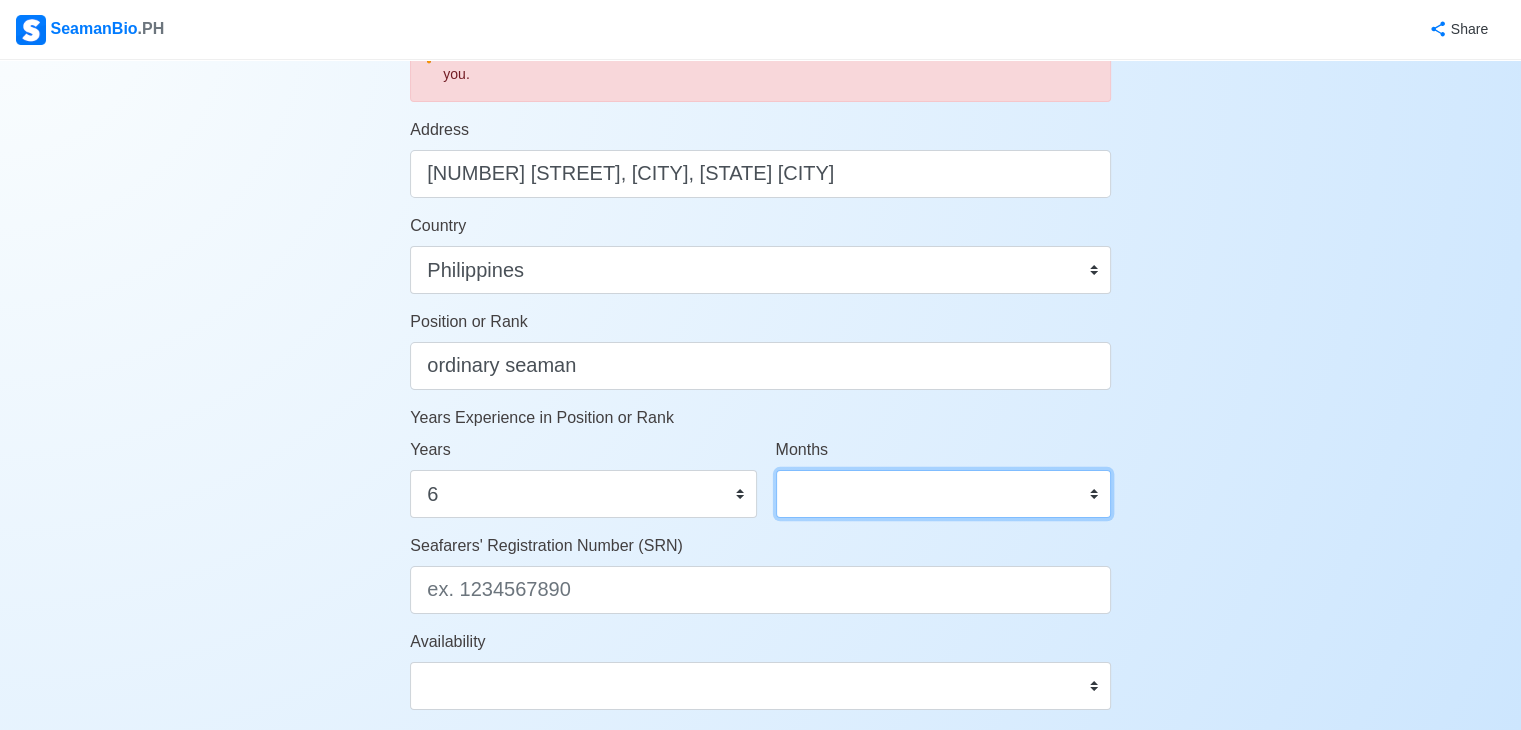 click on "0 1 2 3 4 5 6 7 8 9 10 11" at bounding box center [943, 494] 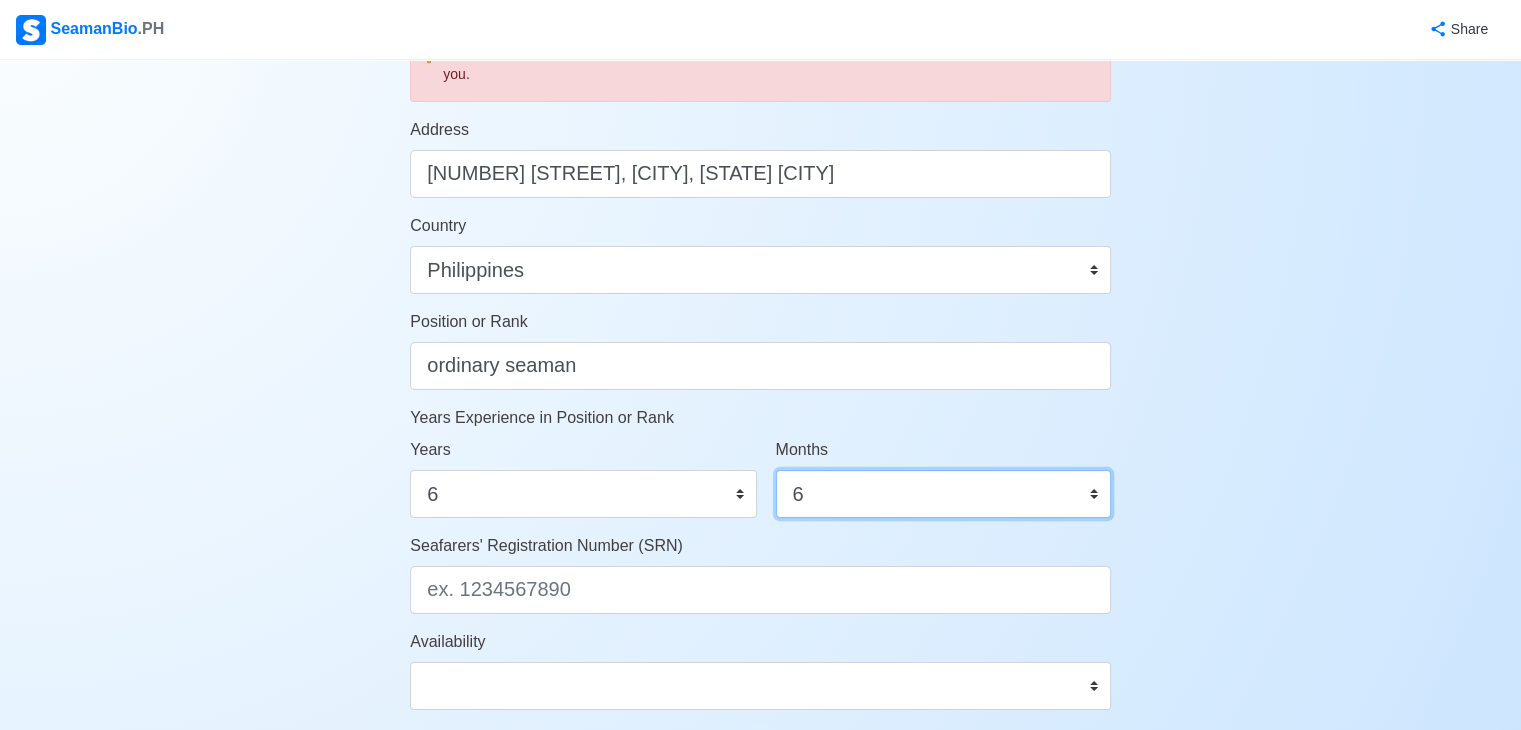 click on "0 1 2 3 4 5 6 7 8 9 10 11" at bounding box center [943, 494] 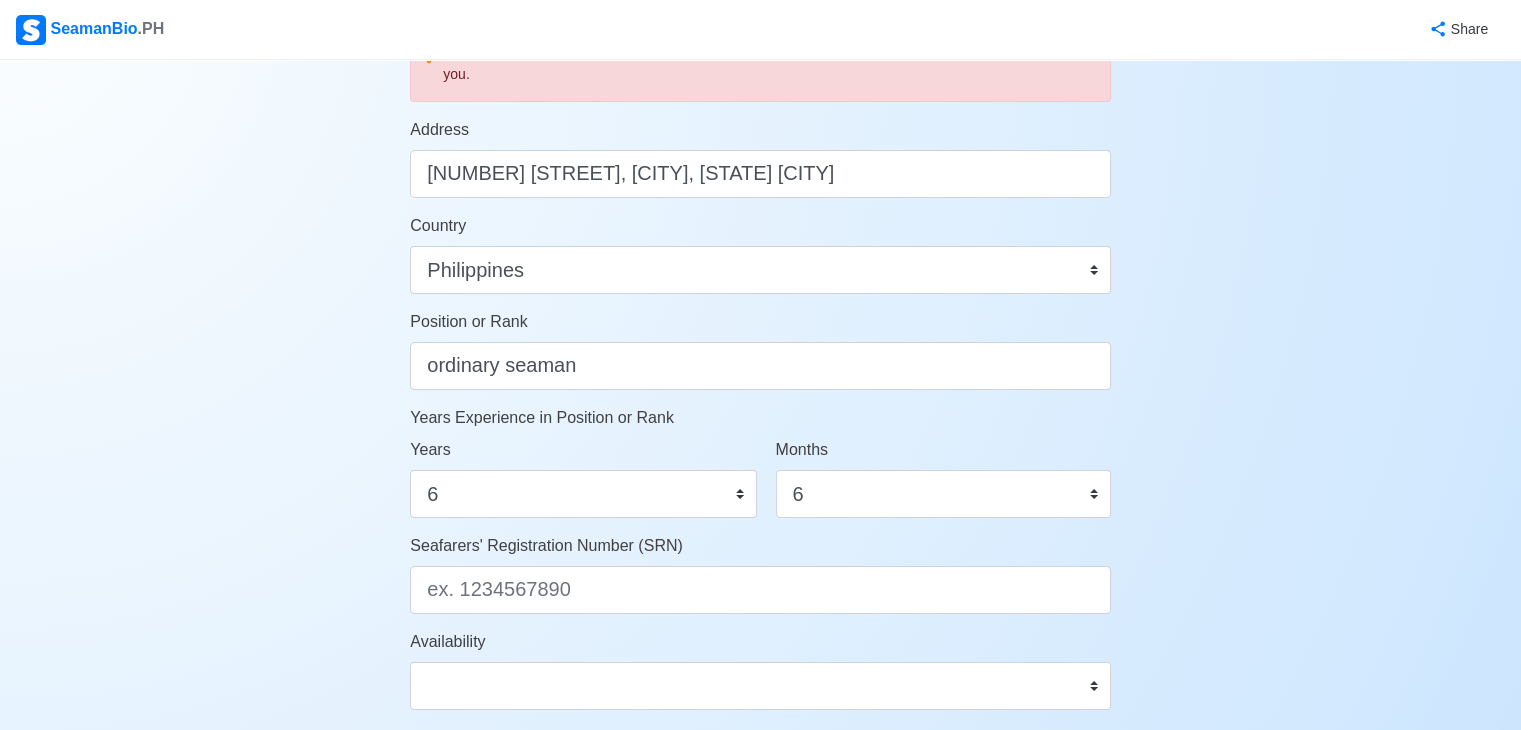 click on "Account Setup Your Job Status Onboard Actively Looking for Job Not Looking for Job Hiring Visibility Visible for Hiring Not Visible for Hiring Your Name john eris san juan Date of Birth     09/02/1996 Civil Status Single Married Widowed Separated Gender Male Female Height (cm) 172.72 Weight (kg) 70 Phone Number +639166653505 🔔 Make sure your phone number is contactable. When you apply & got shortlisted, agencies will contact you. Address 120 lico, san rafael, bulacan Country Afghanistan Åland Islands Albania Algeria American Samoa Andorra Angola Anguilla Antarctica Antigua and Barbuda Argentina Armenia Aruba Australia Austria Azerbaijan Bahamas Bahrain Bangladesh Barbados Belarus Belgium Belize Benin Bermuda Bhutan Bolivia, Plurinational State of Bonaire, Sint Eustatius and Saba Bosnia and Herzegovina Botswana Bouvet Island Brazil British Indian Ocean Territory Brunei Darussalam Bulgaria Burkina Faso Burundi Cabo Verde Cambodia Cameroon Canada Cayman Islands Central African Republic Chad Chile China 0" at bounding box center (760, 144) 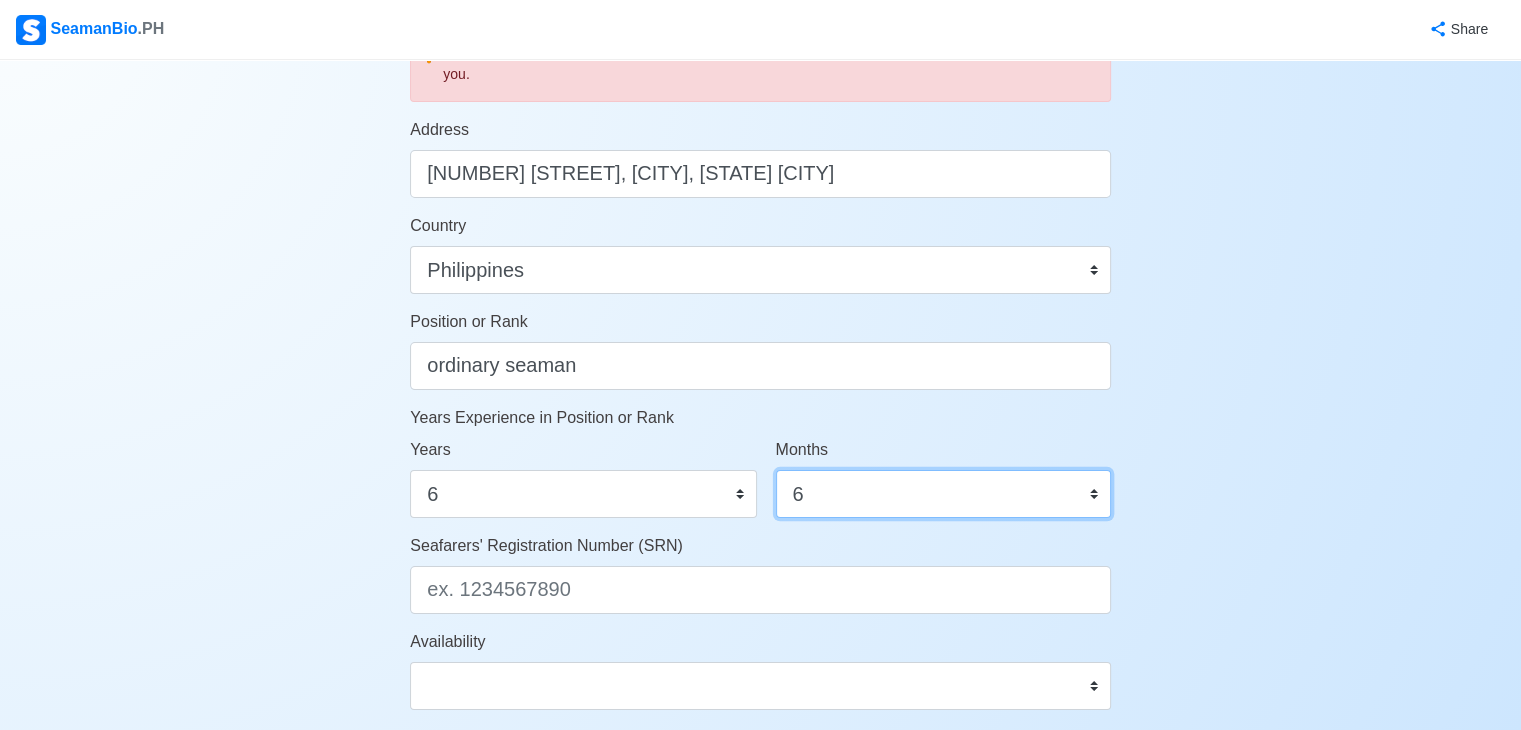 click on "0 1 2 3 4 5 6 7 8 9 10 11" at bounding box center (943, 494) 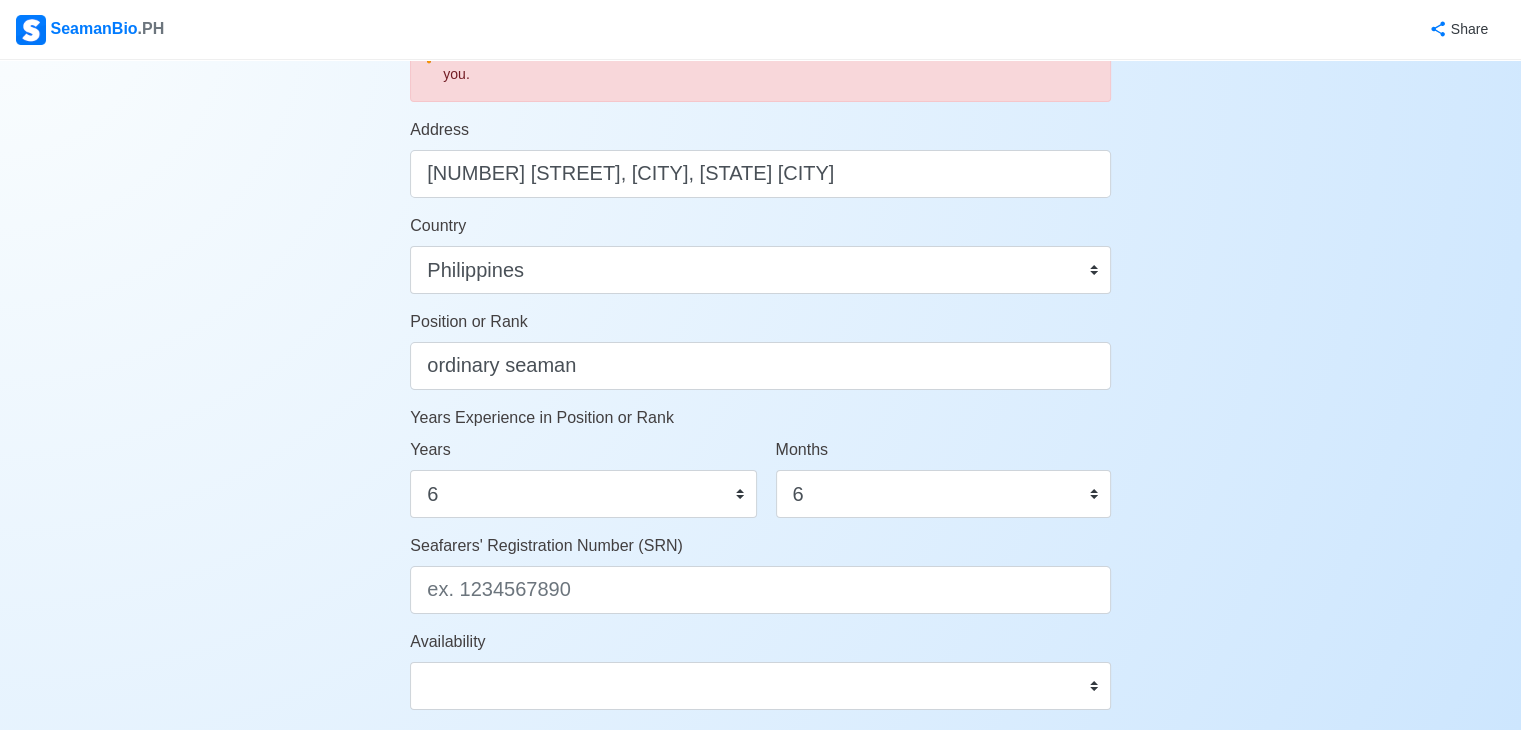 click on "Account Setup Your Job Status Onboard Actively Looking for Job Not Looking for Job Hiring Visibility Visible for Hiring Not Visible for Hiring Your Name john eris san juan Date of Birth     09/02/1996 Civil Status Single Married Widowed Separated Gender Male Female Height (cm) 172.72 Weight (kg) 70 Phone Number +639166653505 🔔 Make sure your phone number is contactable. When you apply & got shortlisted, agencies will contact you. Address 120 lico, san rafael, bulacan Country Afghanistan Åland Islands Albania Algeria American Samoa Andorra Angola Anguilla Antarctica Antigua and Barbuda Argentina Armenia Aruba Australia Austria Azerbaijan Bahamas Bahrain Bangladesh Barbados Belarus Belgium Belize Benin Bermuda Bhutan Bolivia, Plurinational State of Bonaire, Sint Eustatius and Saba Bosnia and Herzegovina Botswana Bouvet Island Brazil British Indian Ocean Territory Brunei Darussalam Bulgaria Burkina Faso Burundi Cabo Verde Cambodia Cameroon Canada Cayman Islands Central African Republic Chad Chile China 0" at bounding box center [760, 144] 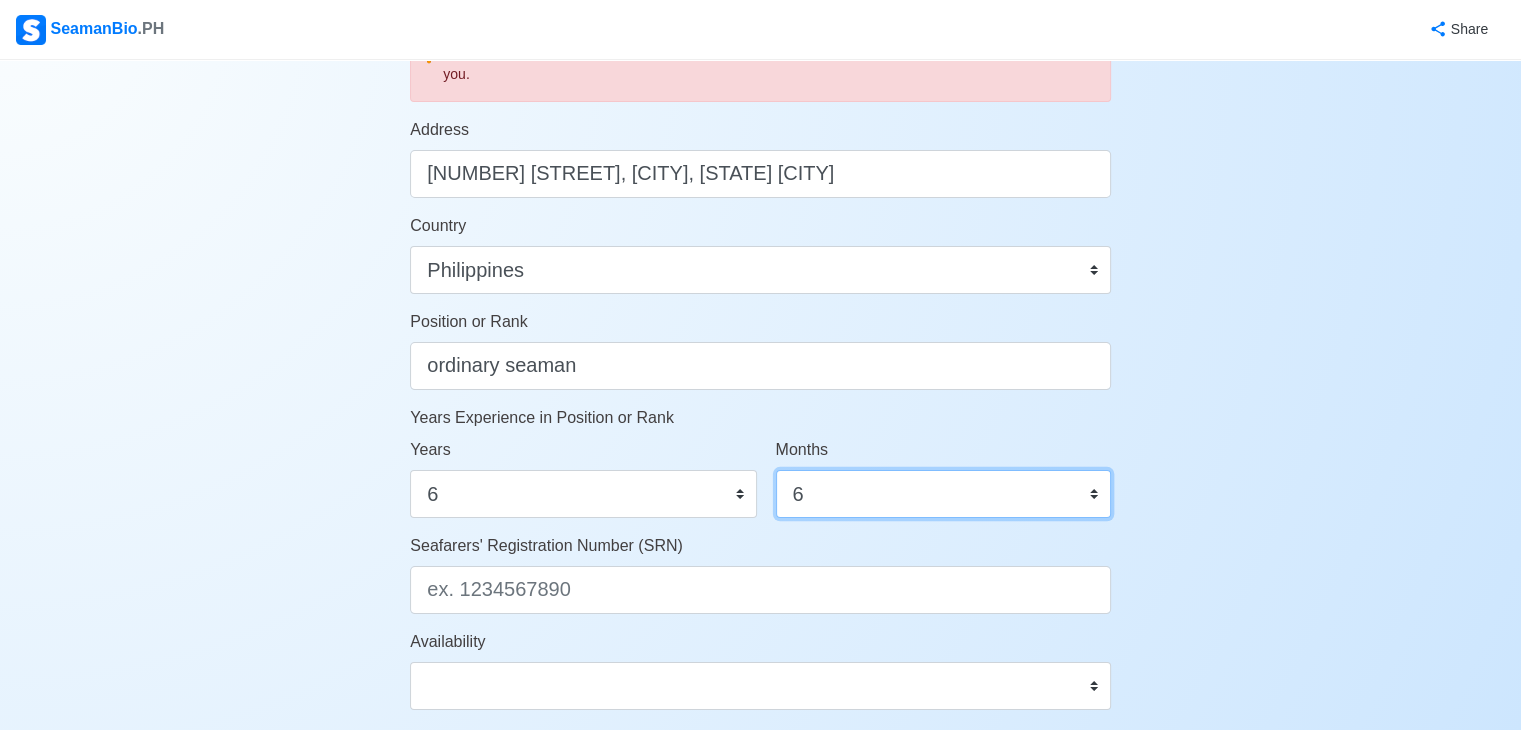 click on "0 1 2 3 4 5 6 7 8 9 10 11" at bounding box center (943, 494) 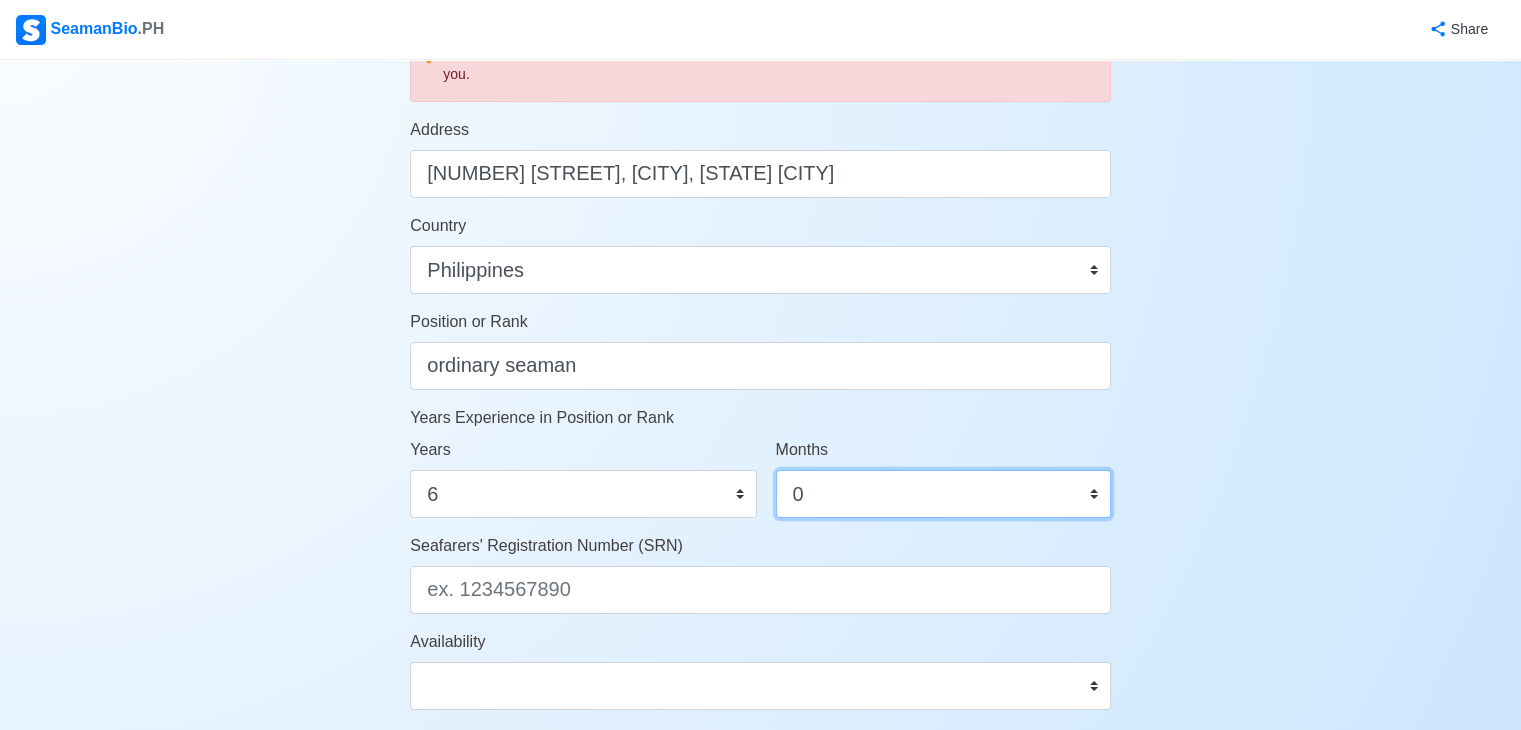 click on "0 1 2 3 4 5 6 7 8 9 10 11" at bounding box center (943, 494) 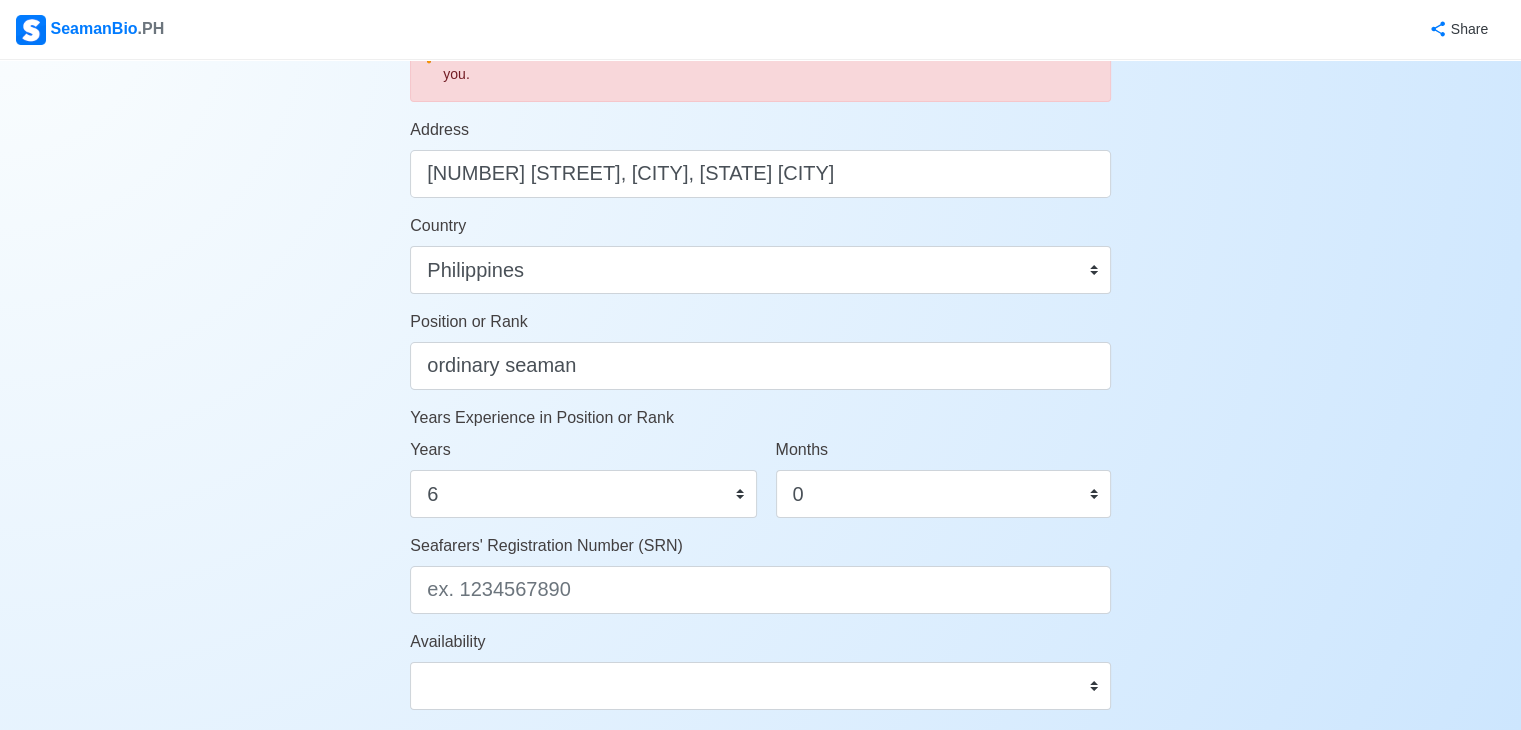 click on "Account Setup Your Job Status Onboard Actively Looking for Job Not Looking for Job Hiring Visibility Visible for Hiring Not Visible for Hiring Your Name john eris san juan Date of Birth     09/02/1996 Civil Status Single Married Widowed Separated Gender Male Female Height (cm) 172.72 Weight (kg) 70 Phone Number +639166653505 🔔 Make sure your phone number is contactable. When you apply & got shortlisted, agencies will contact you. Address 120 lico, san rafael, bulacan Country Afghanistan Åland Islands Albania Algeria American Samoa Andorra Angola Anguilla Antarctica Antigua and Barbuda Argentina Armenia Aruba Australia Austria Azerbaijan Bahamas Bahrain Bangladesh Barbados Belarus Belgium Belize Benin Bermuda Bhutan Bolivia, Plurinational State of Bonaire, Sint Eustatius and Saba Bosnia and Herzegovina Botswana Bouvet Island Brazil British Indian Ocean Territory Brunei Darussalam Bulgaria Burkina Faso Burundi Cabo Verde Cambodia Cameroon Canada Cayman Islands Central African Republic Chad Chile China 0" at bounding box center [760, 144] 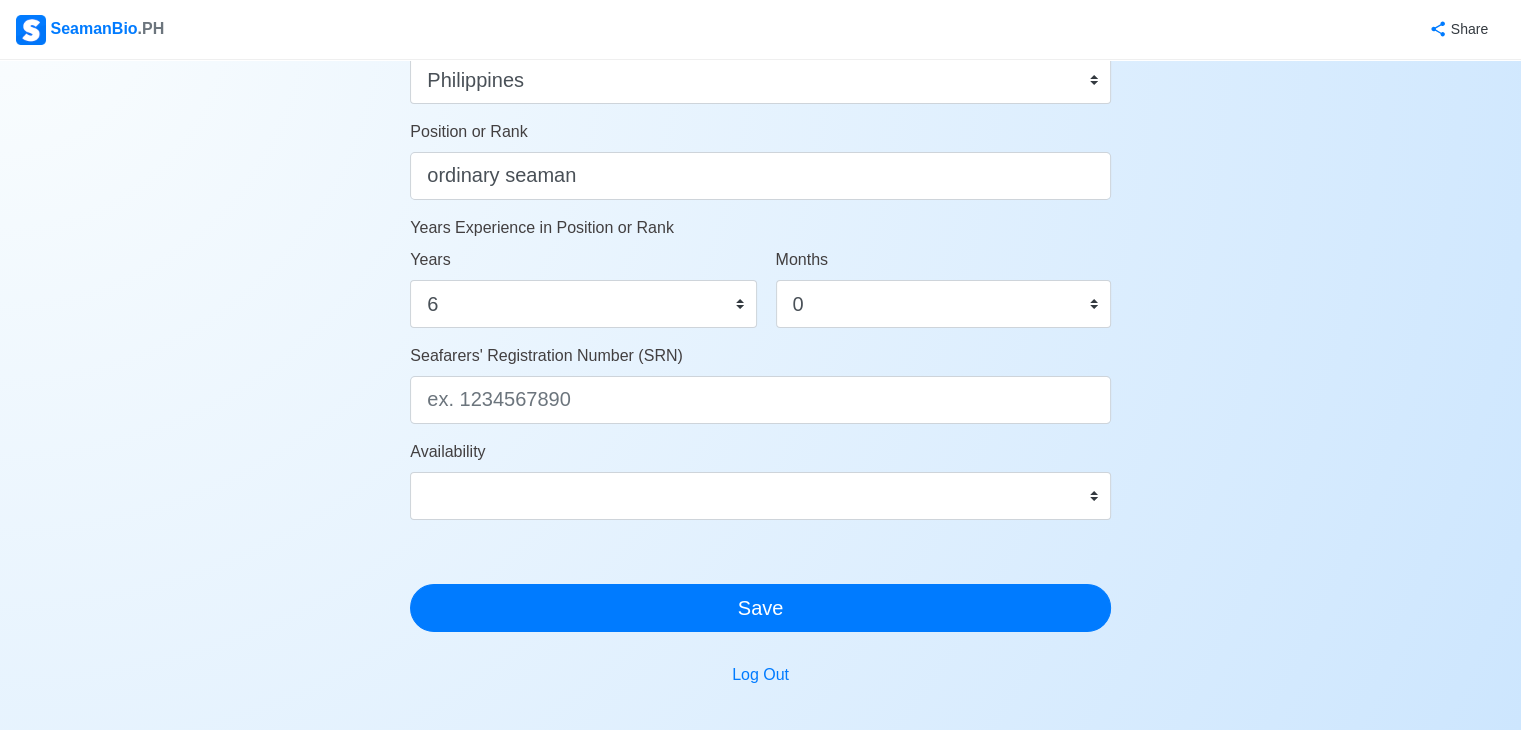 scroll, scrollTop: 992, scrollLeft: 0, axis: vertical 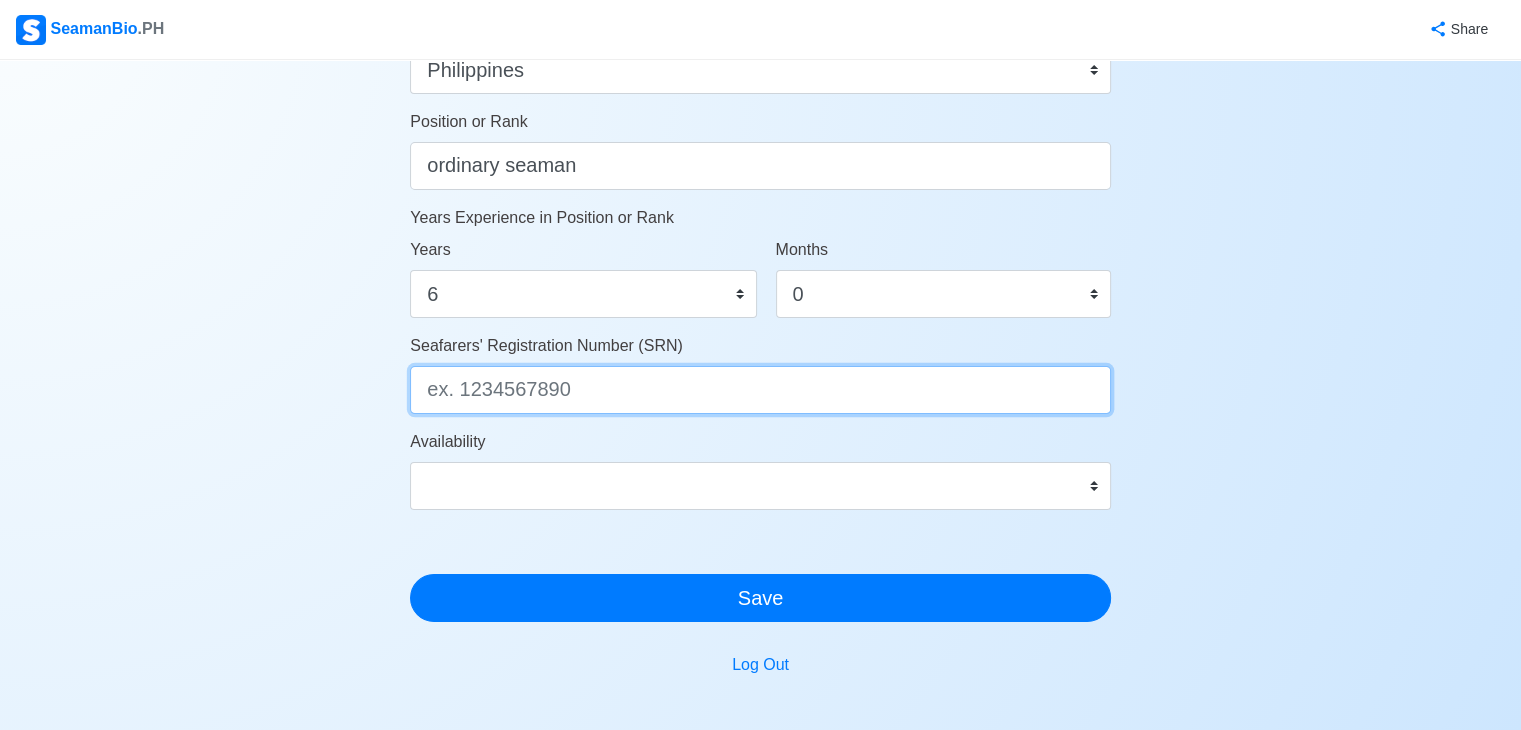 click on "Seafarers' Registration Number (SRN)" at bounding box center [760, 390] 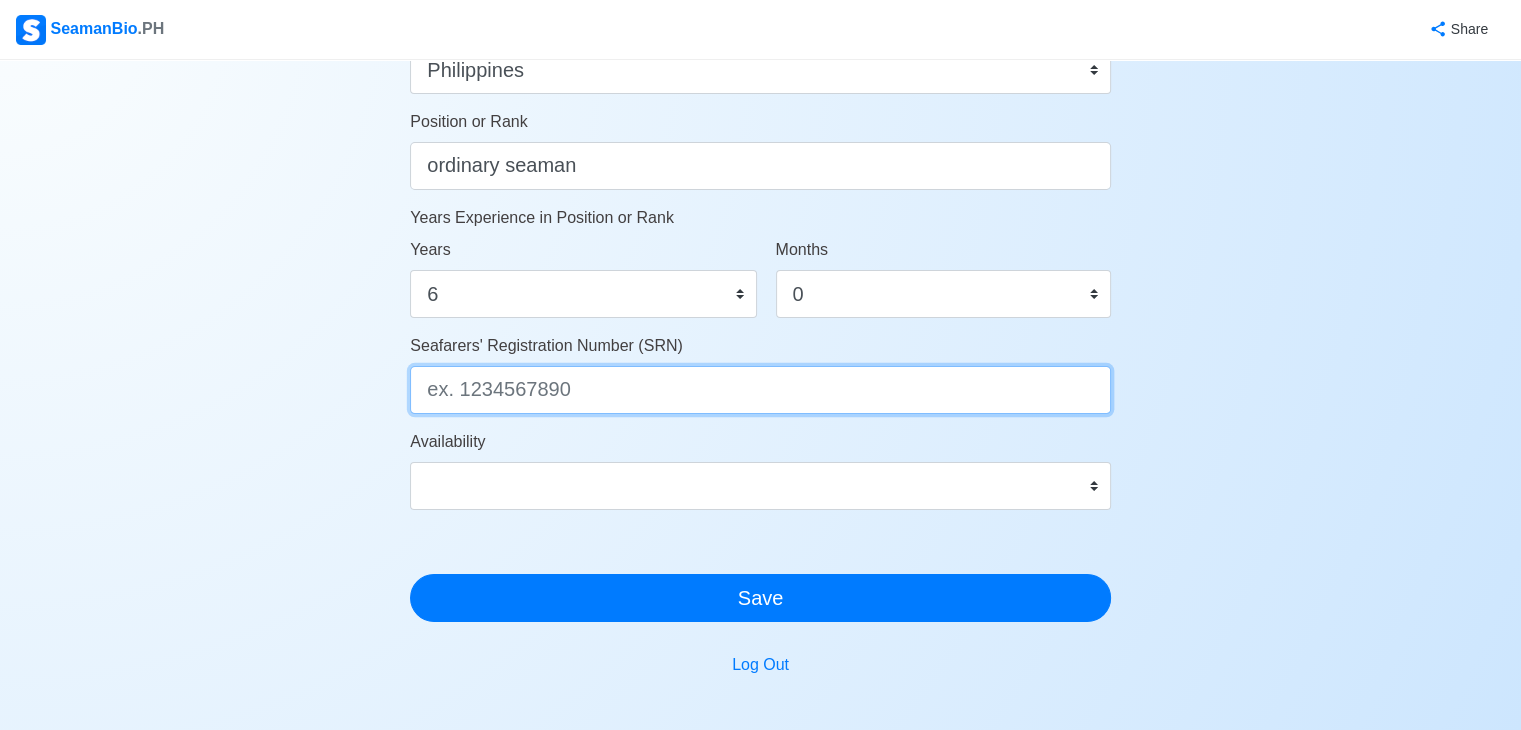 paste on "9609020028" 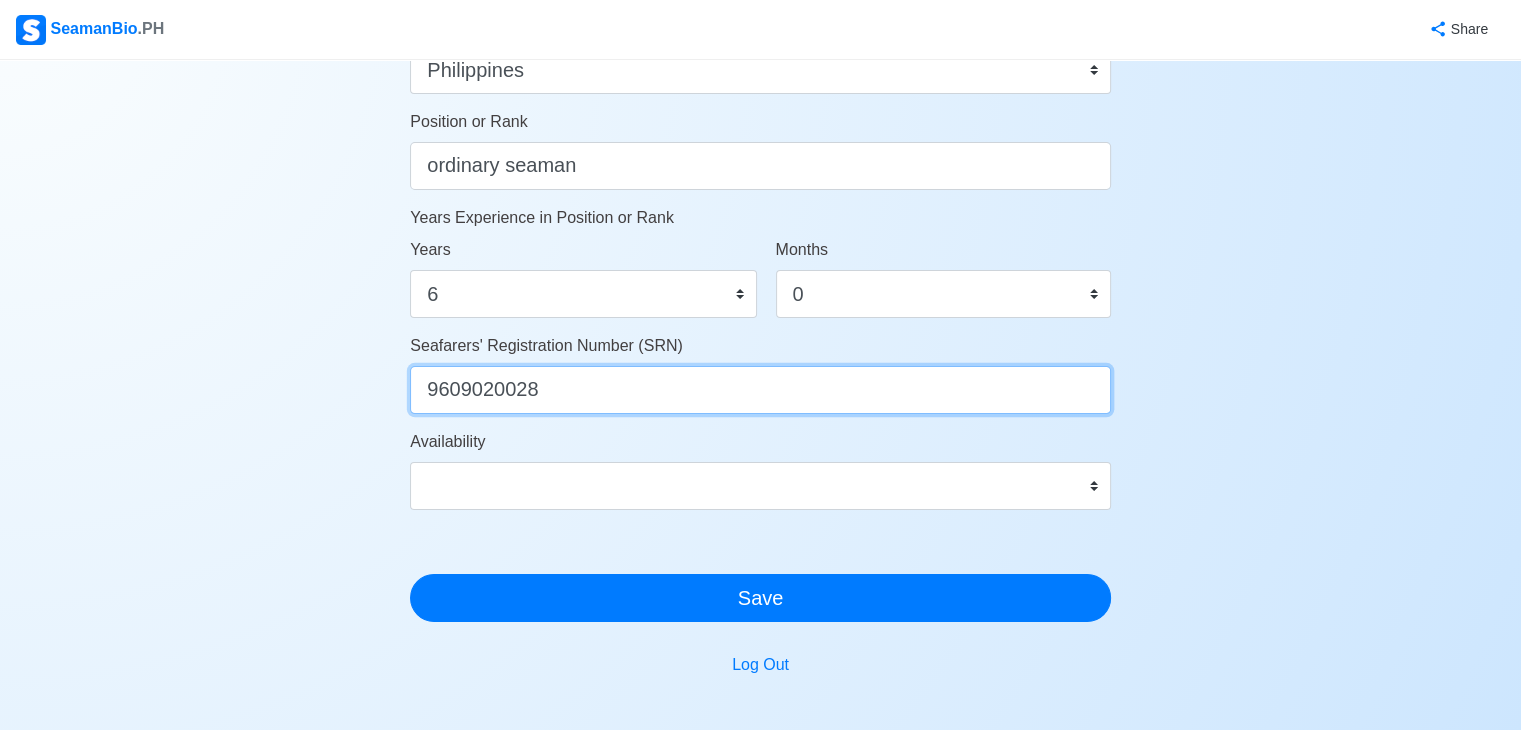 type on "9609020028" 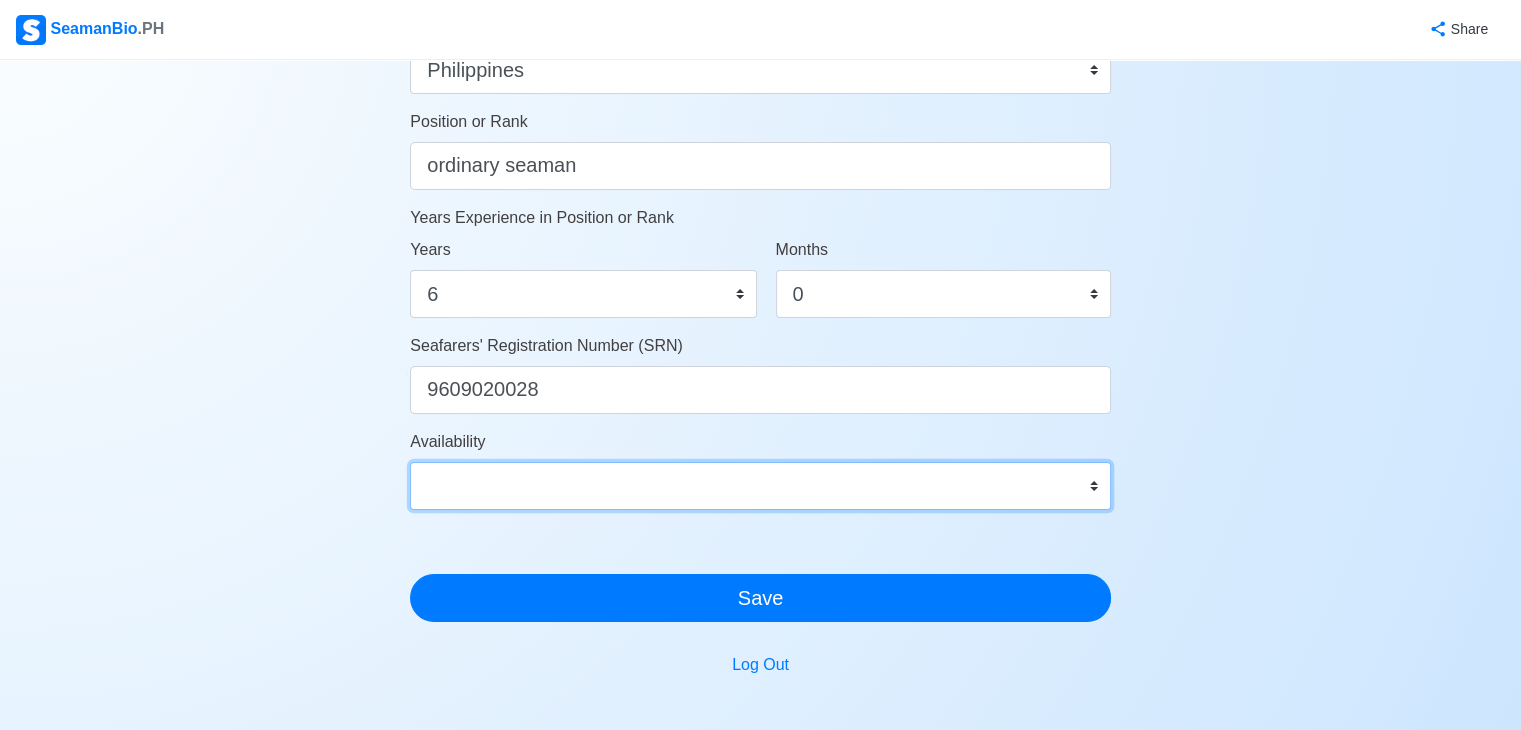 click on "Immediate Aug 2025  Sep 2025  Oct 2025  Nov 2025  Dec 2025  Jan 2026  Feb 2026  Mar 2026  Apr 2026" at bounding box center [760, 486] 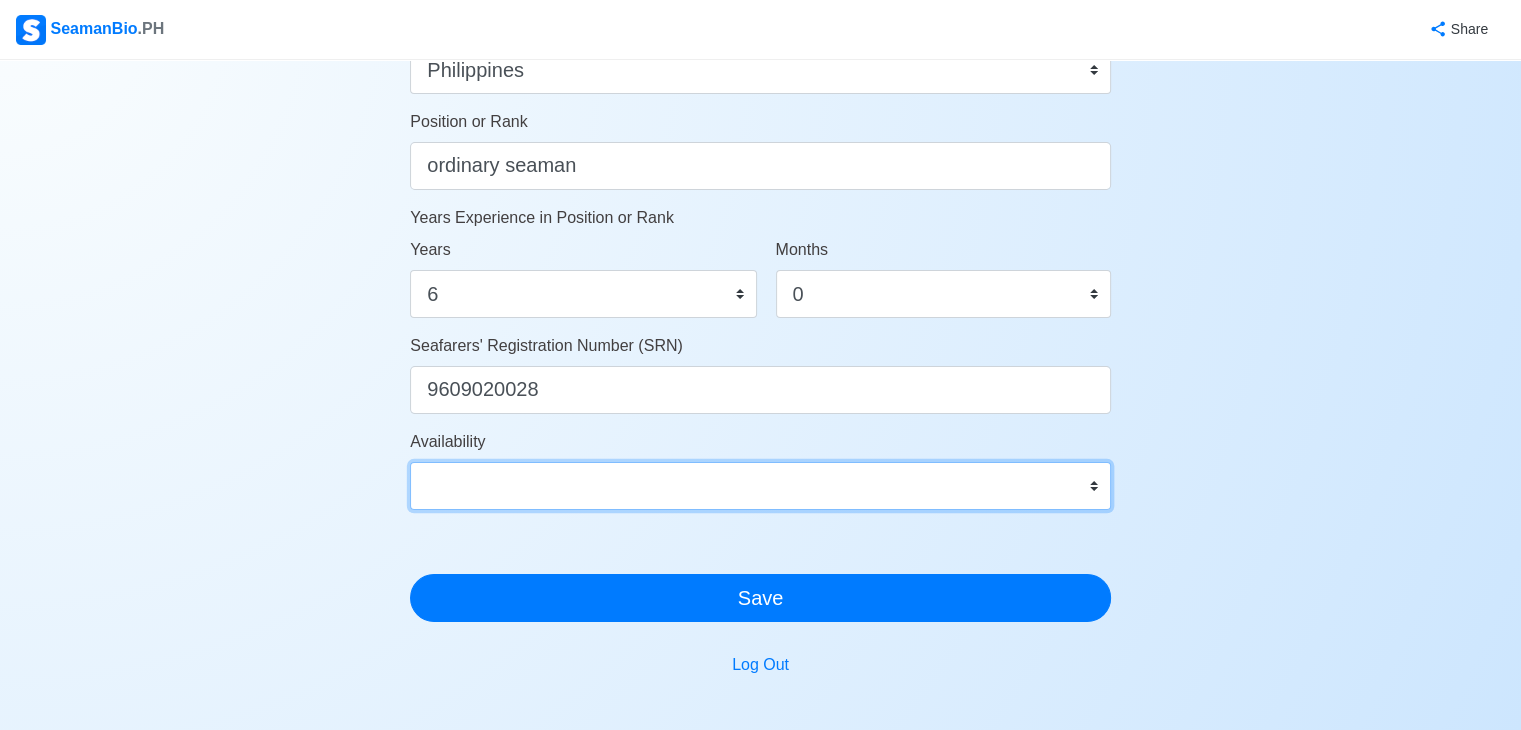 select on "1753977600000" 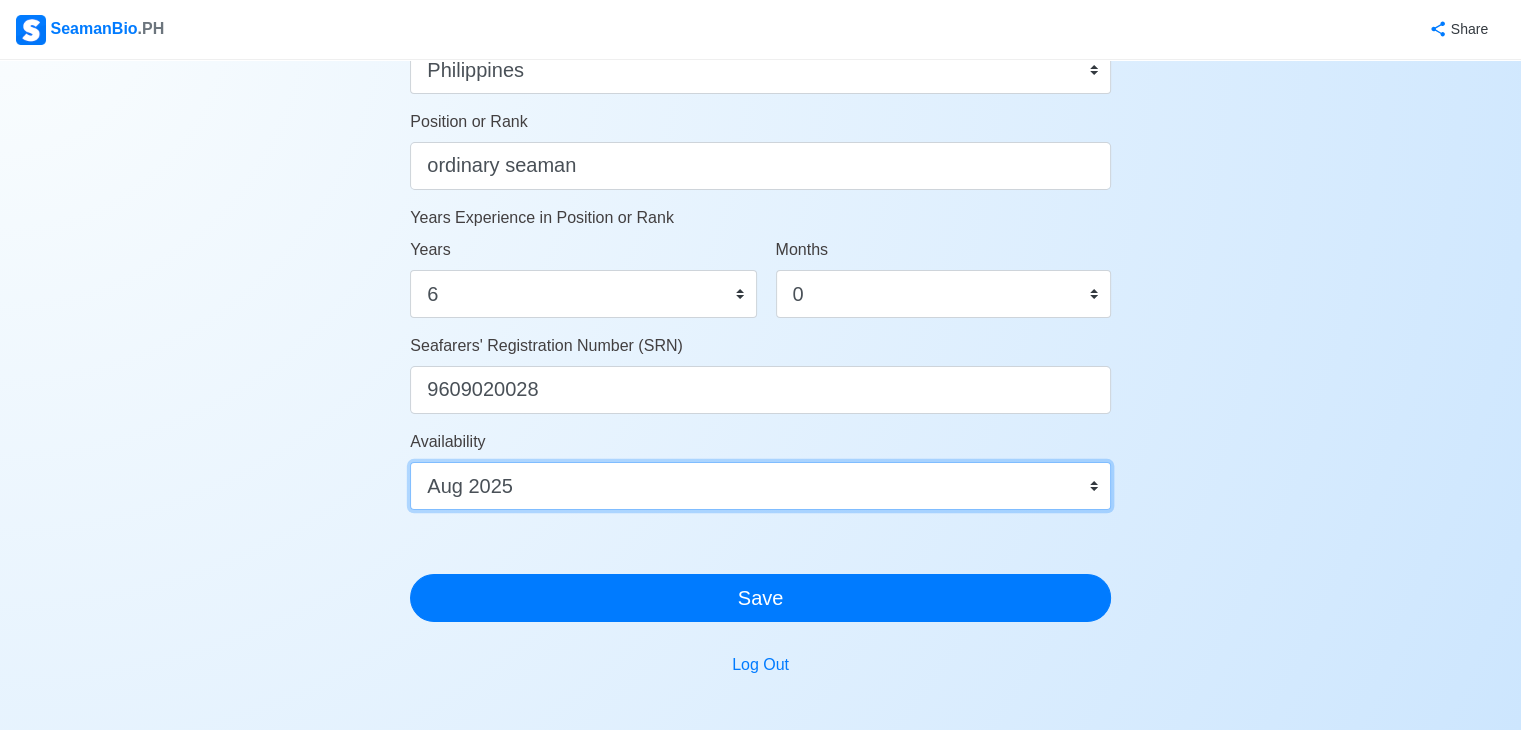 click on "Immediate Aug 2025  Sep 2025  Oct 2025  Nov 2025  Dec 2025  Jan 2026  Feb 2026  Mar 2026  Apr 2026" at bounding box center (760, 486) 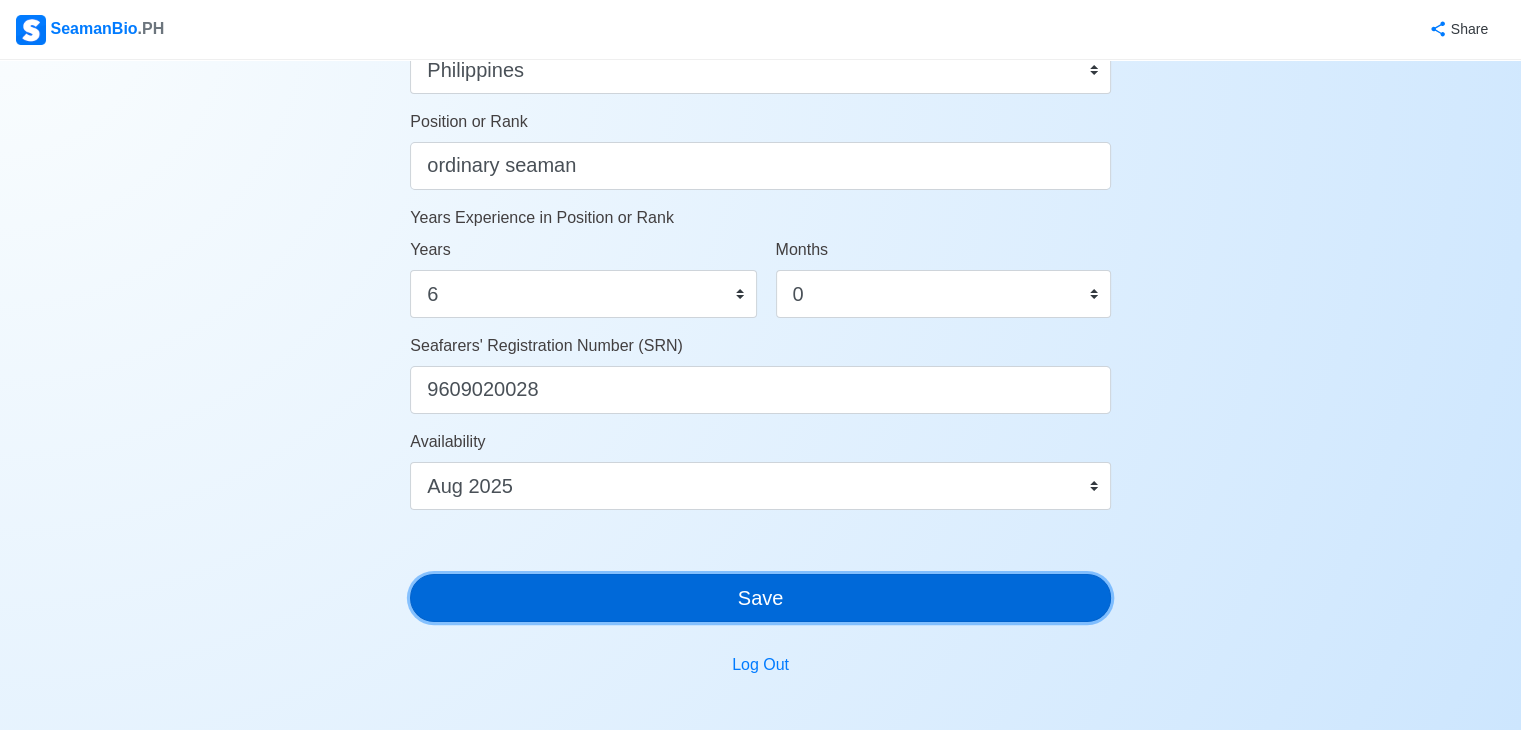 click on "Save" at bounding box center [760, 598] 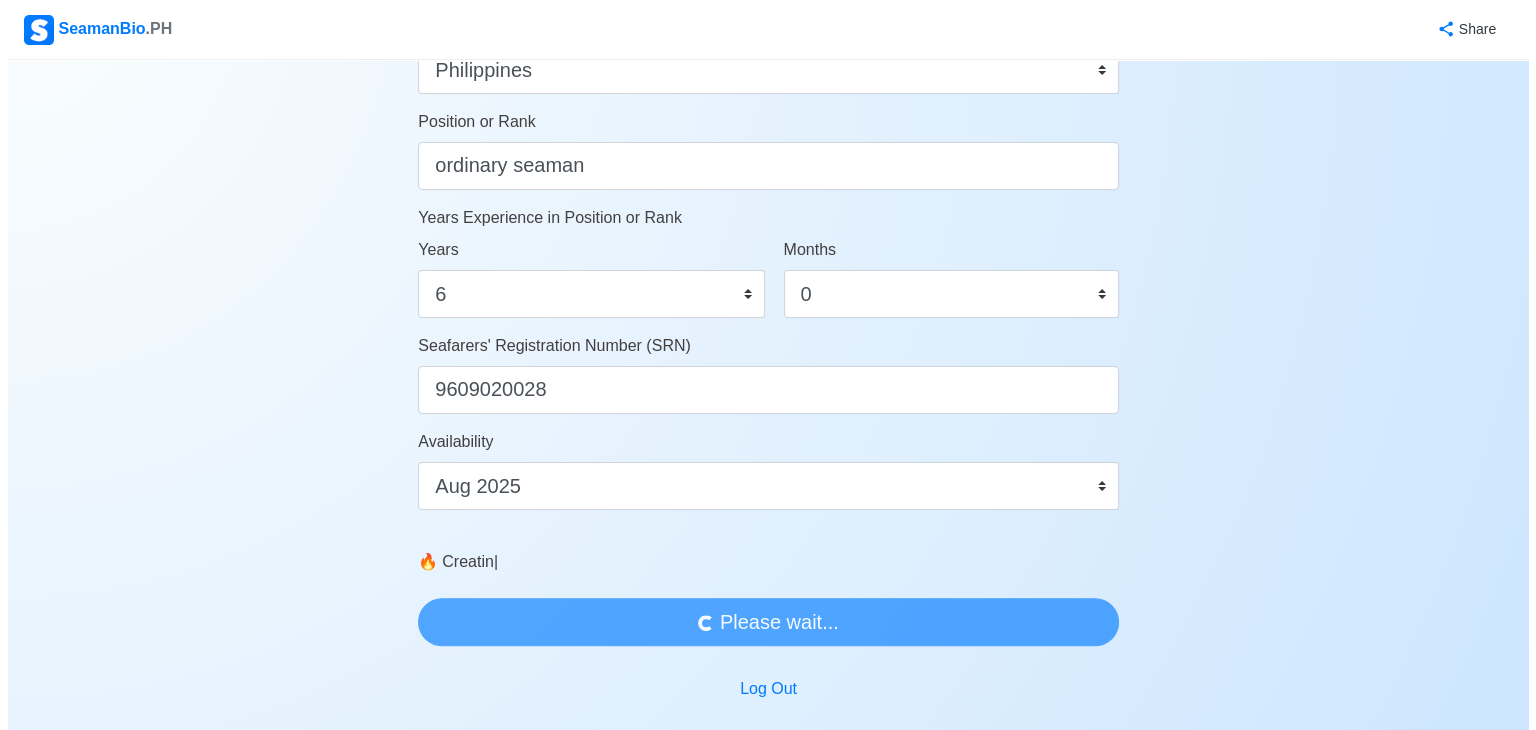scroll, scrollTop: 0, scrollLeft: 0, axis: both 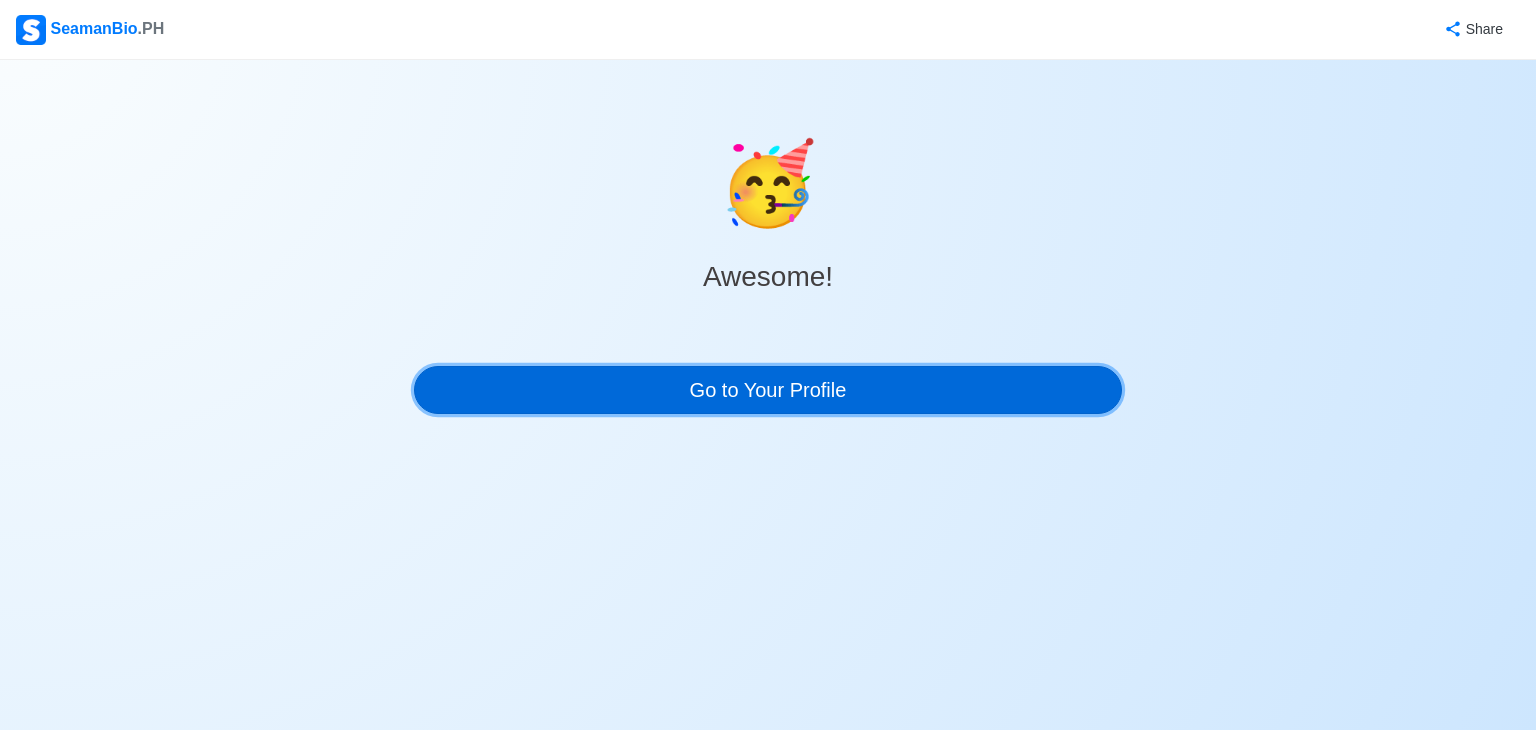 click on "Go to Your Profile" at bounding box center [768, 390] 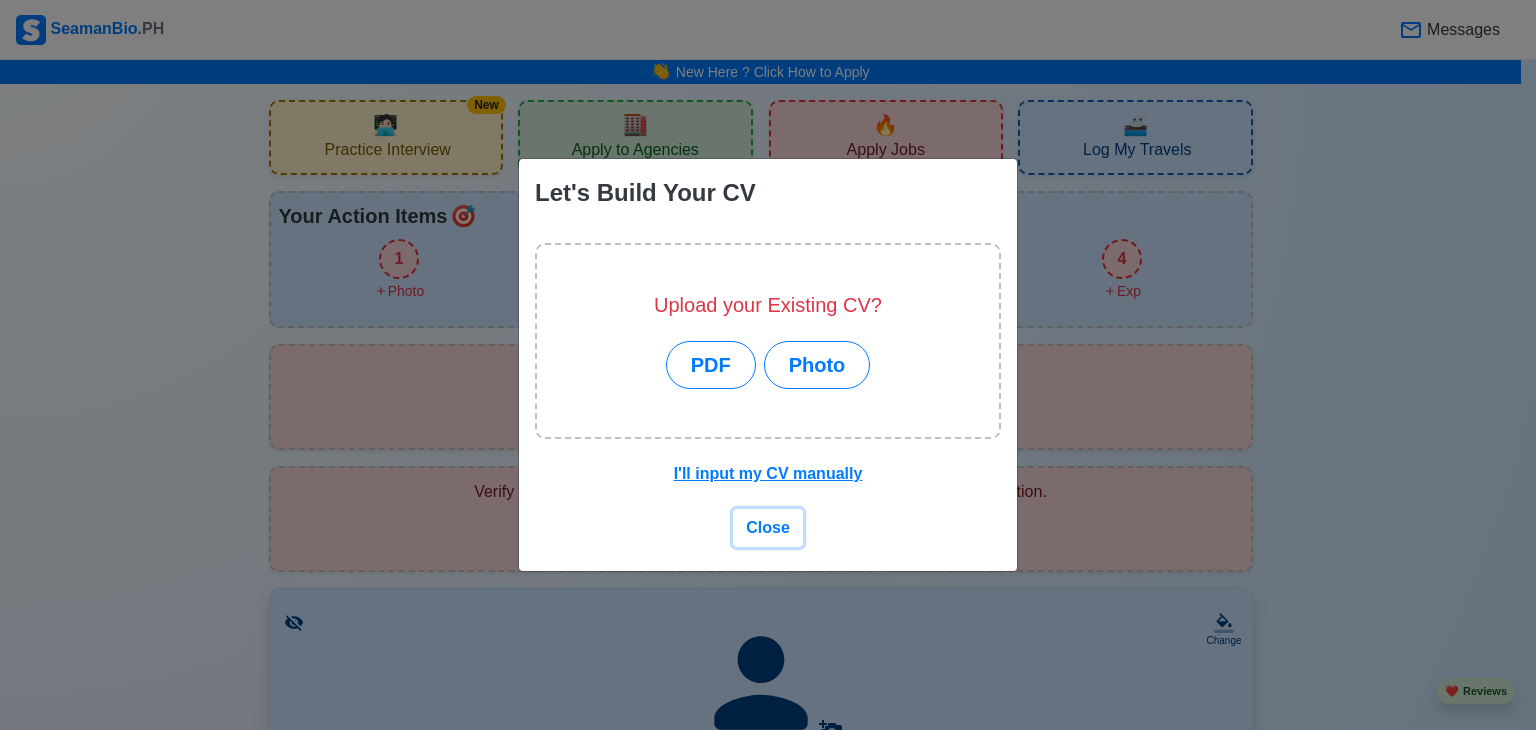 click on "Close" at bounding box center [768, 527] 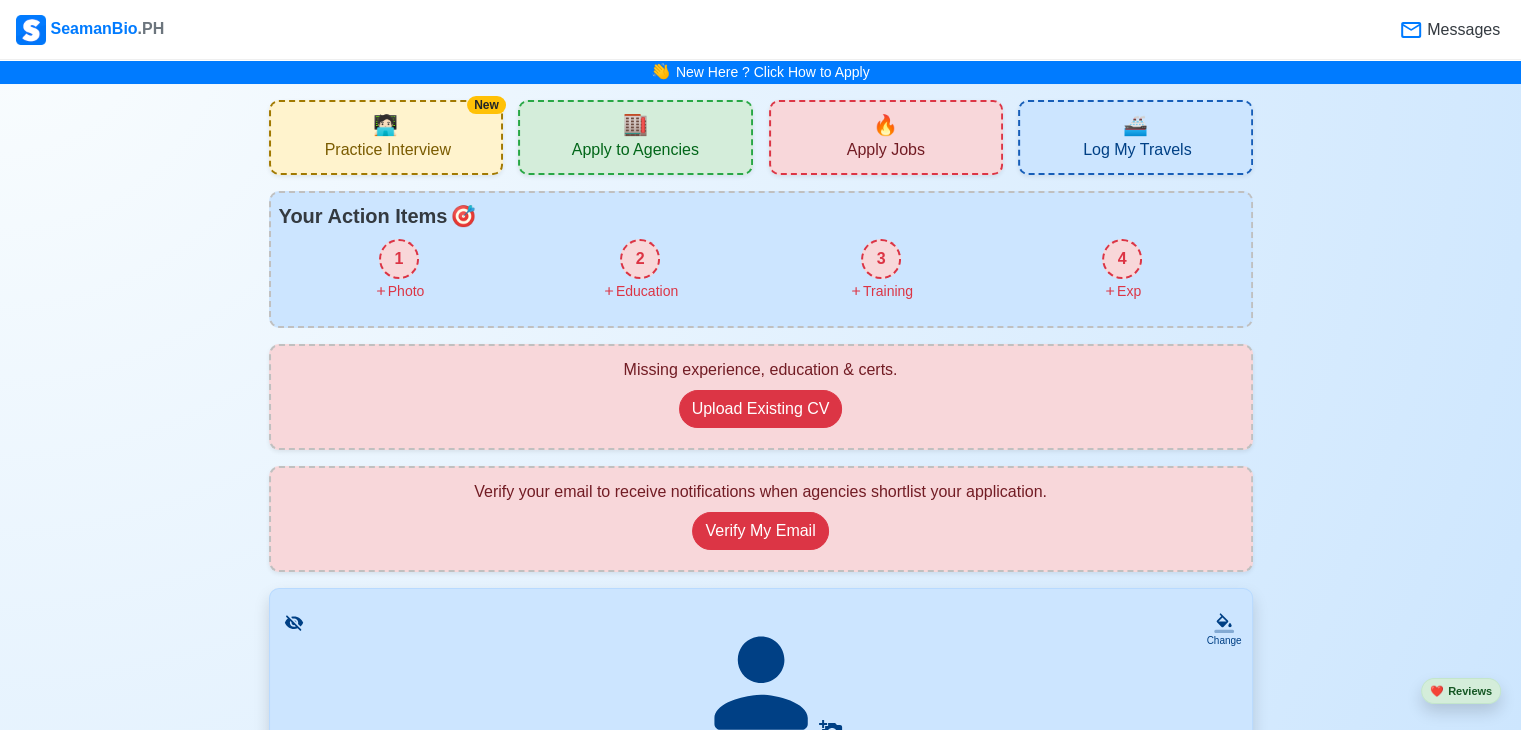 click on "Practice Interview" at bounding box center [388, 152] 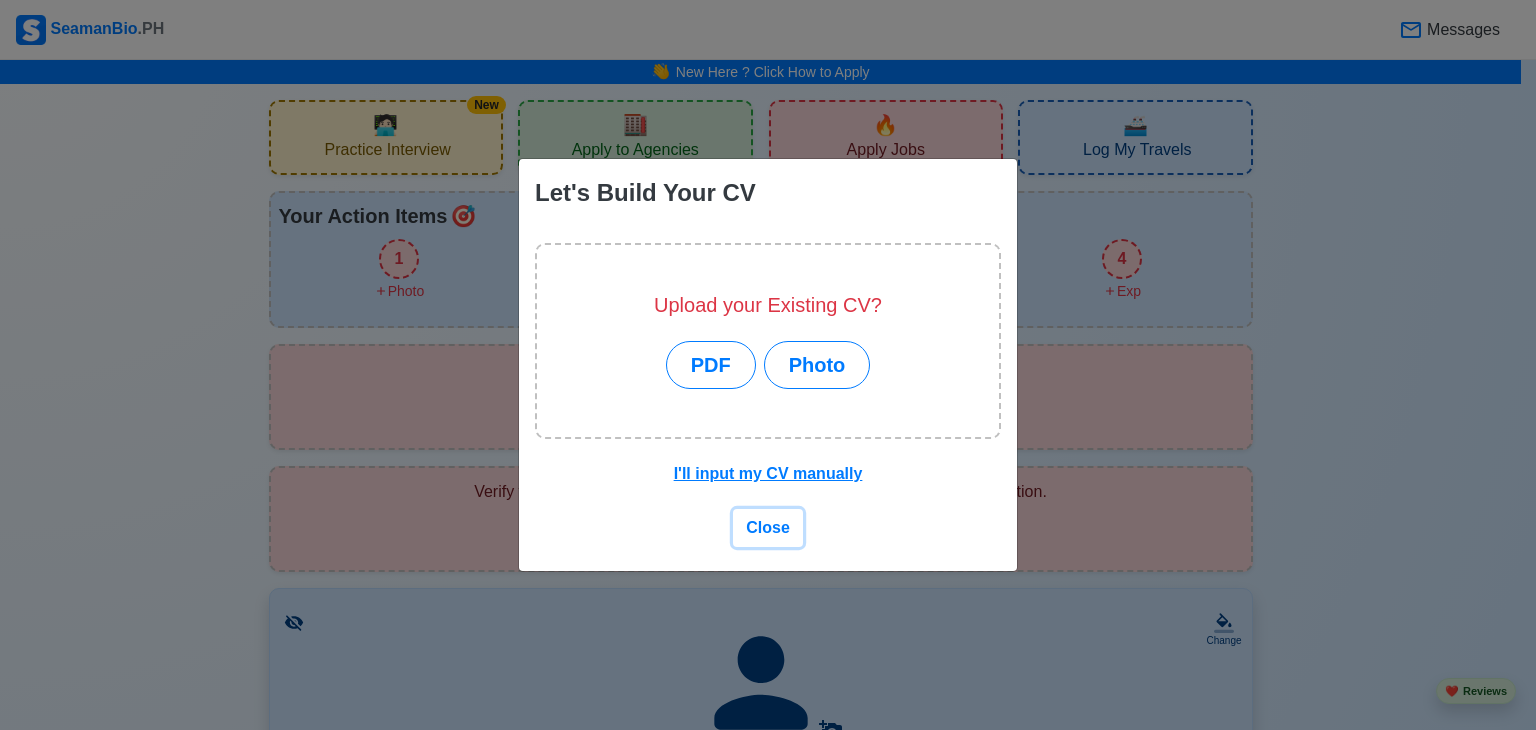 click on "Close" at bounding box center [768, 527] 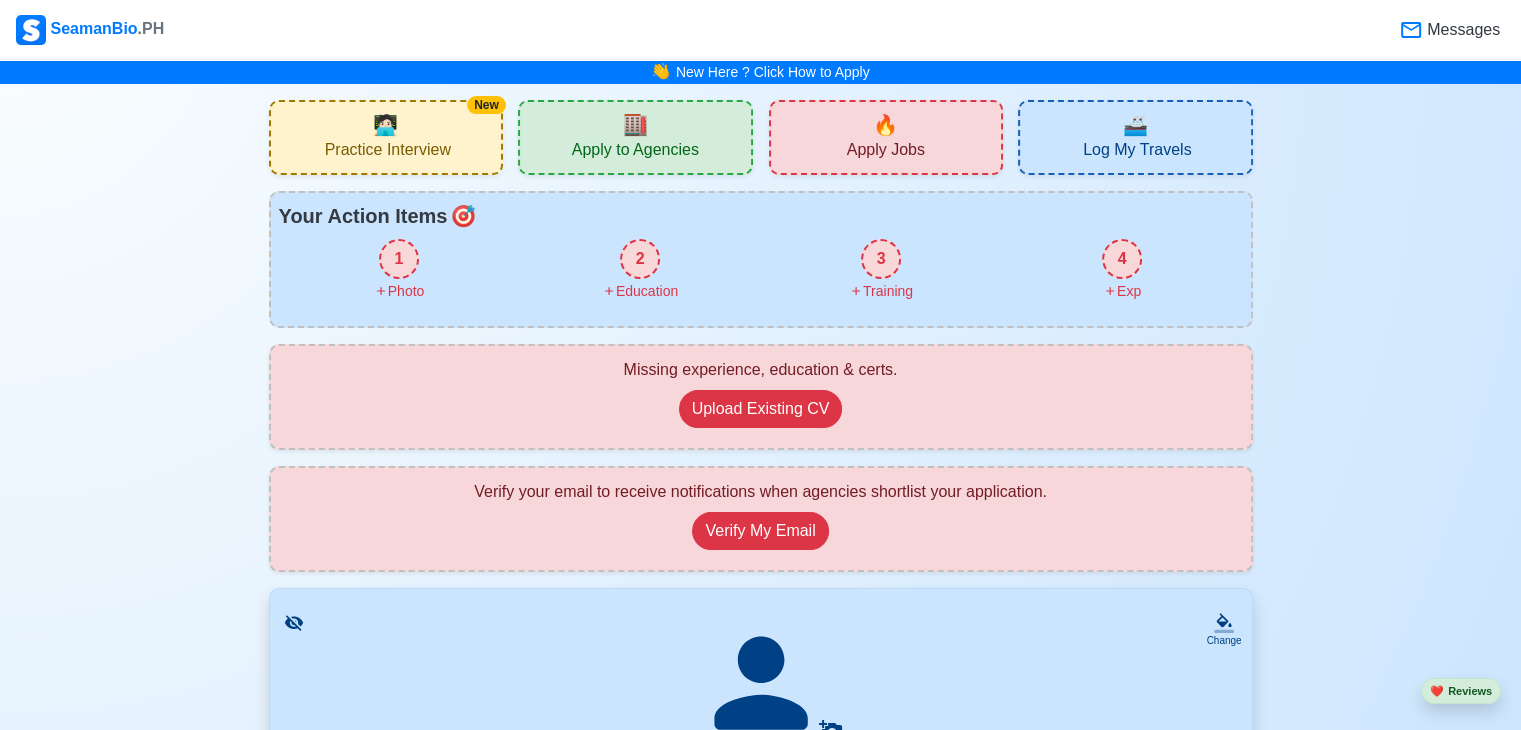 click on "1 Photo" at bounding box center [399, 270] 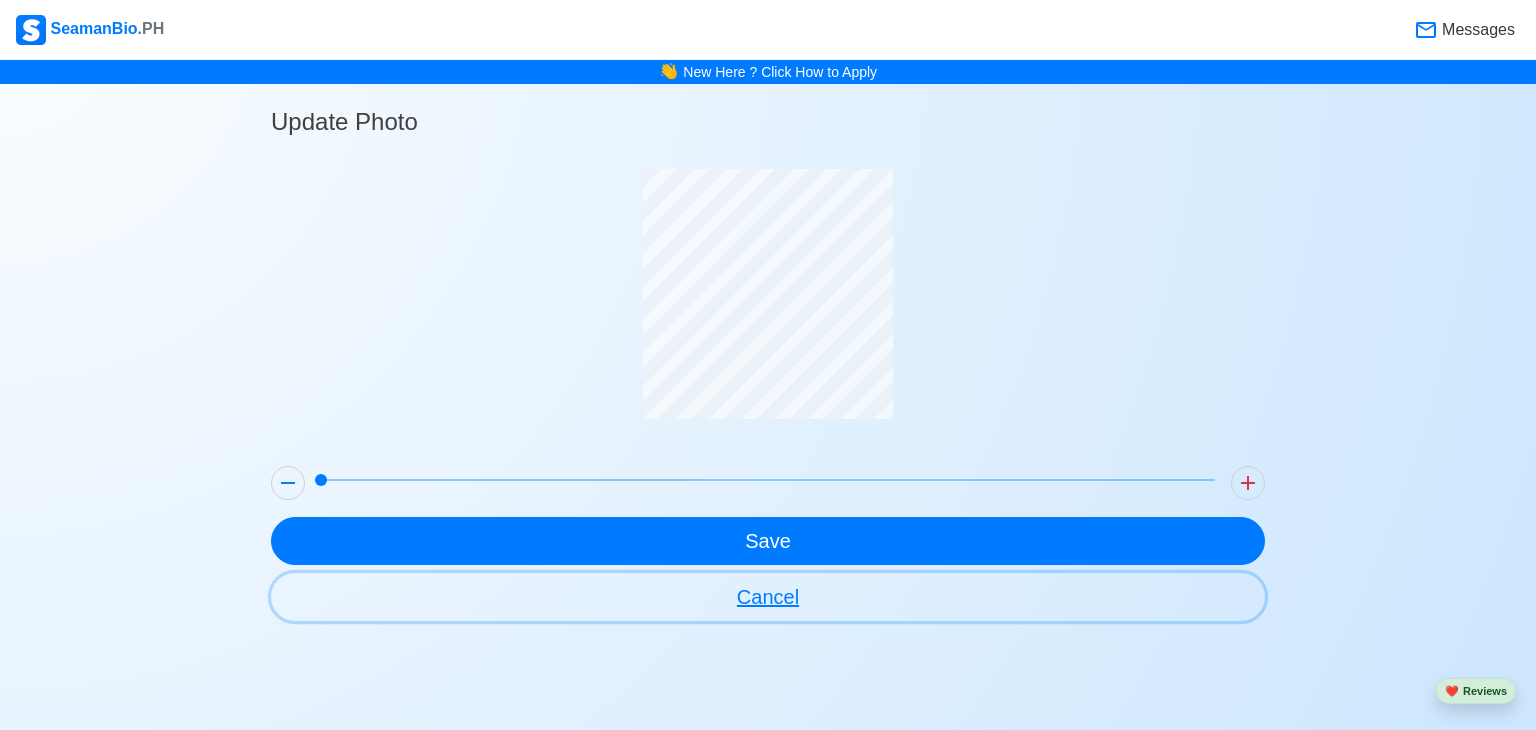 click on "Cancel" at bounding box center (768, 597) 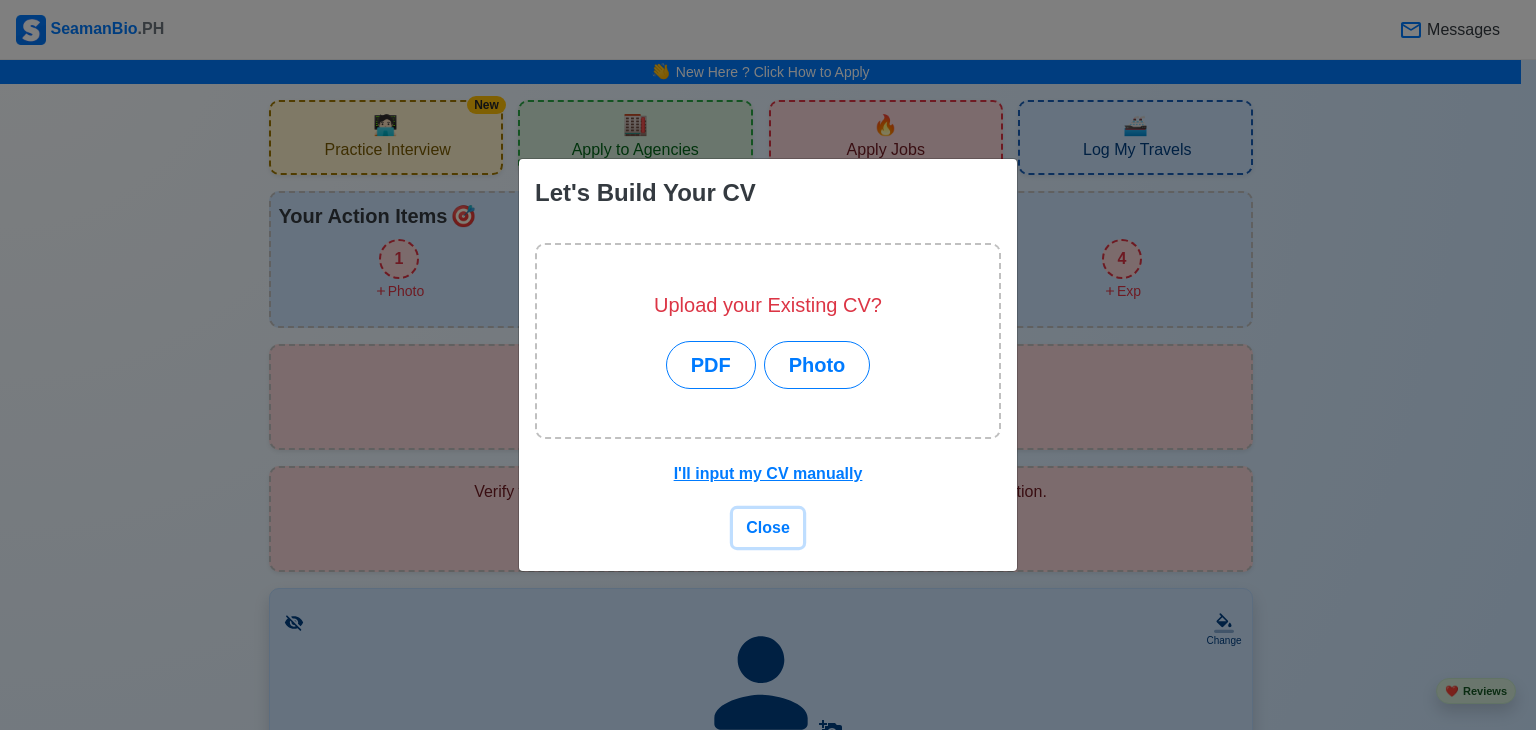 click on "Close" at bounding box center [768, 527] 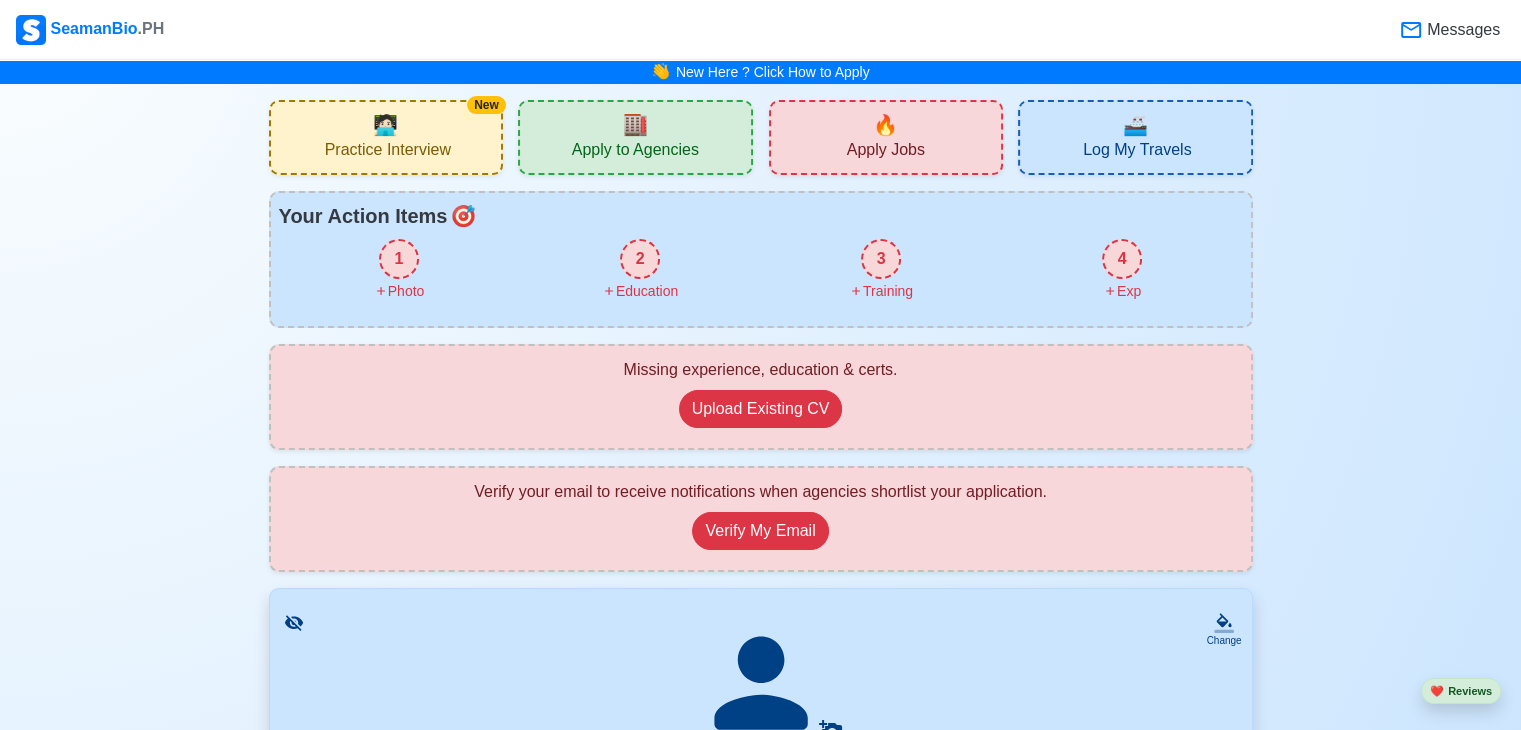 click on "1" at bounding box center [399, 259] 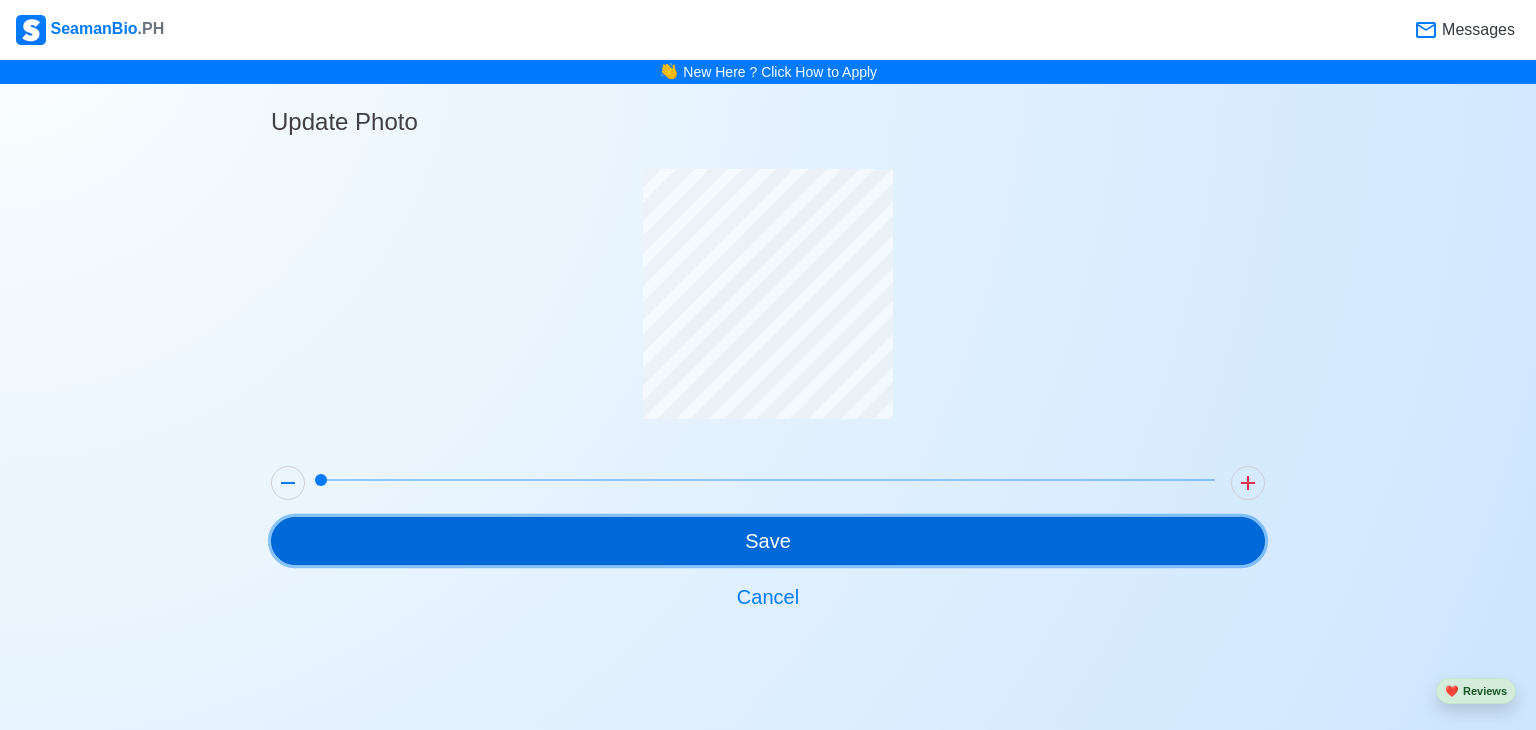 click on "Save" at bounding box center (768, 541) 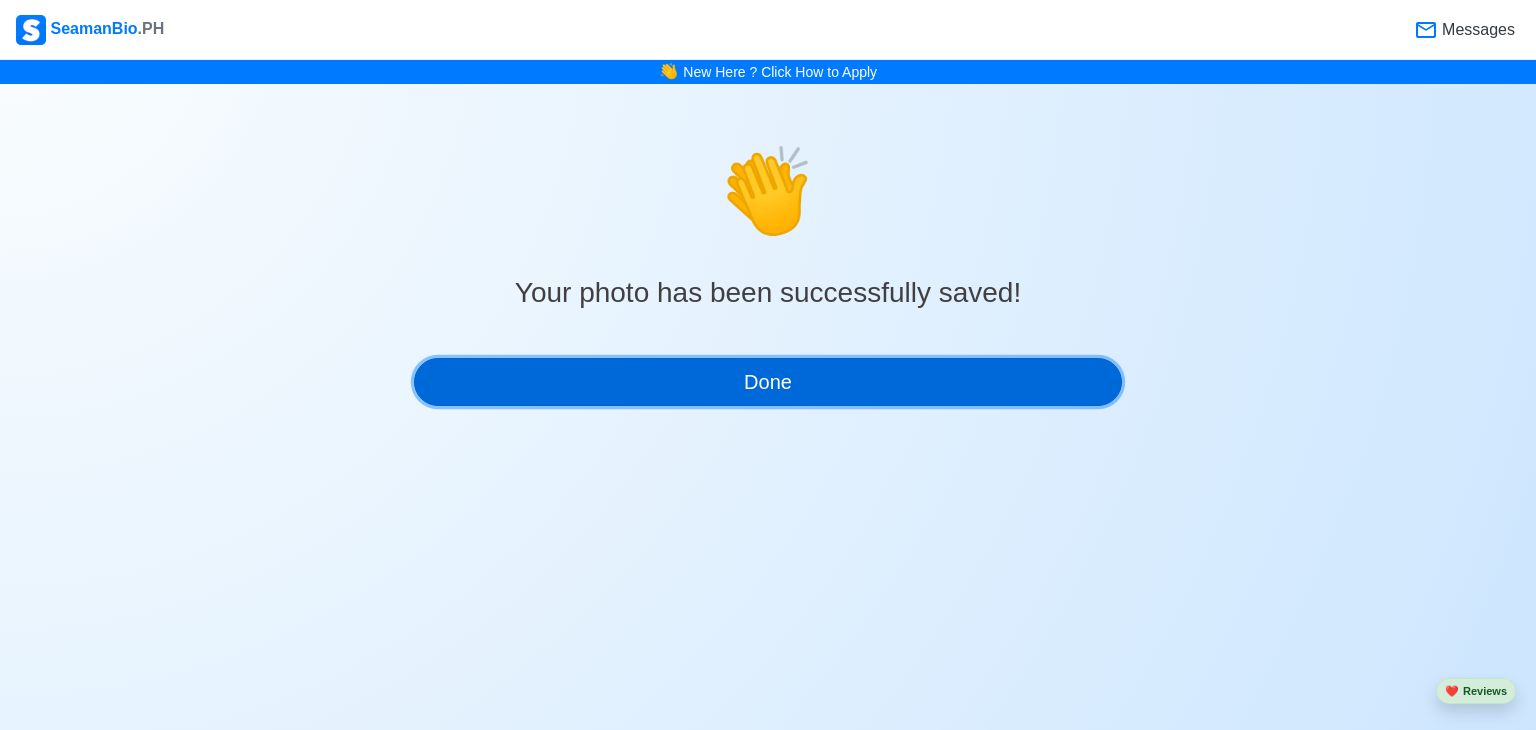 click on "Done" at bounding box center (768, 382) 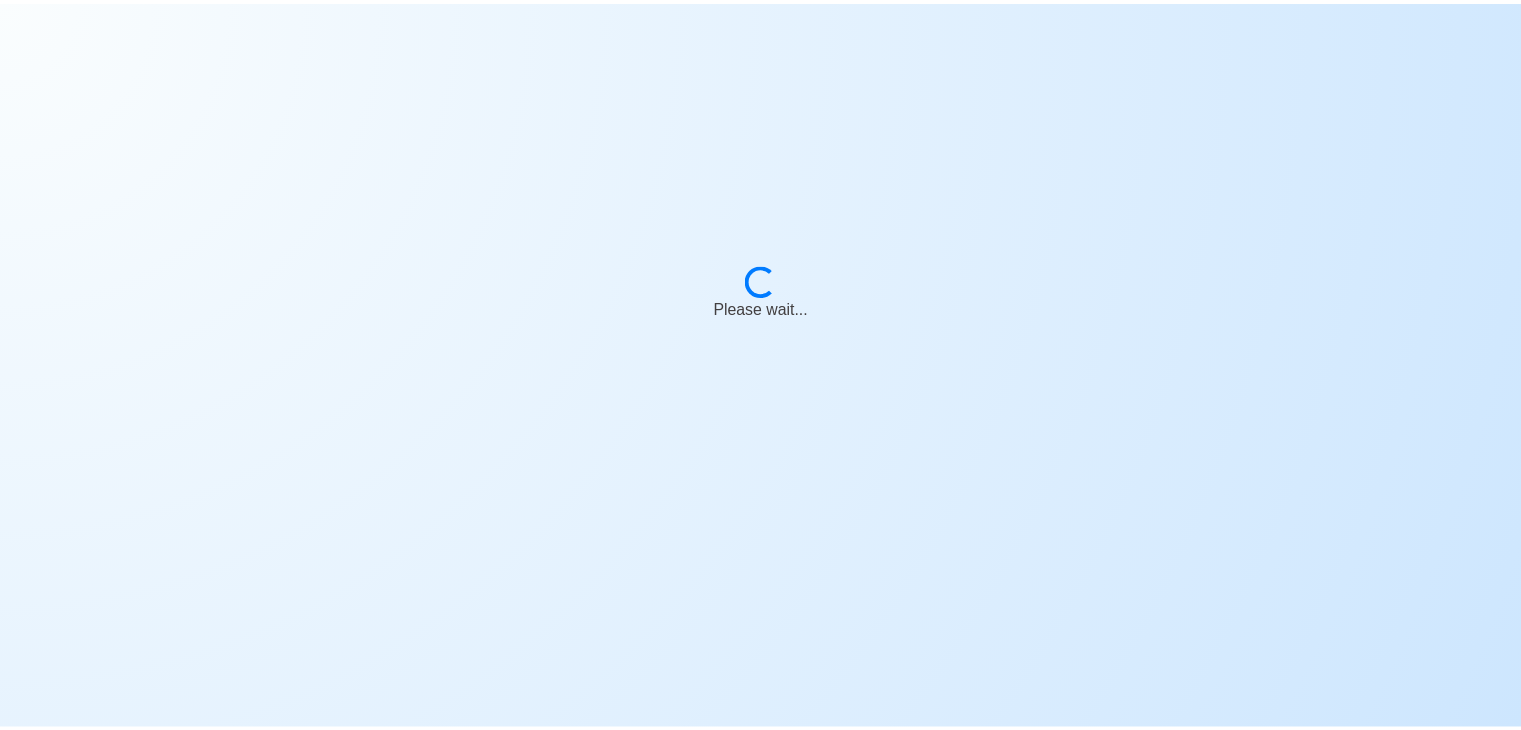 scroll, scrollTop: 0, scrollLeft: 0, axis: both 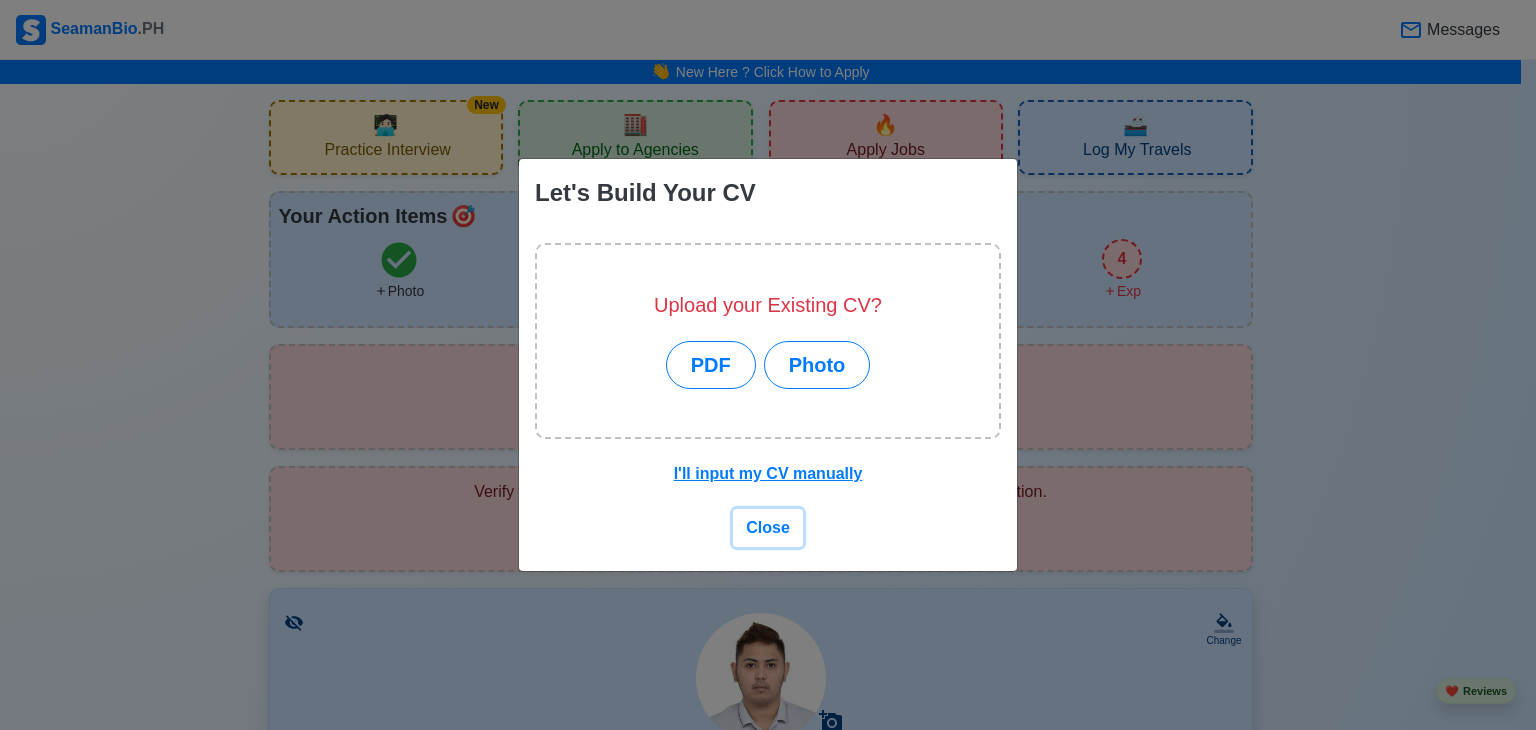 click on "Close" at bounding box center [768, 527] 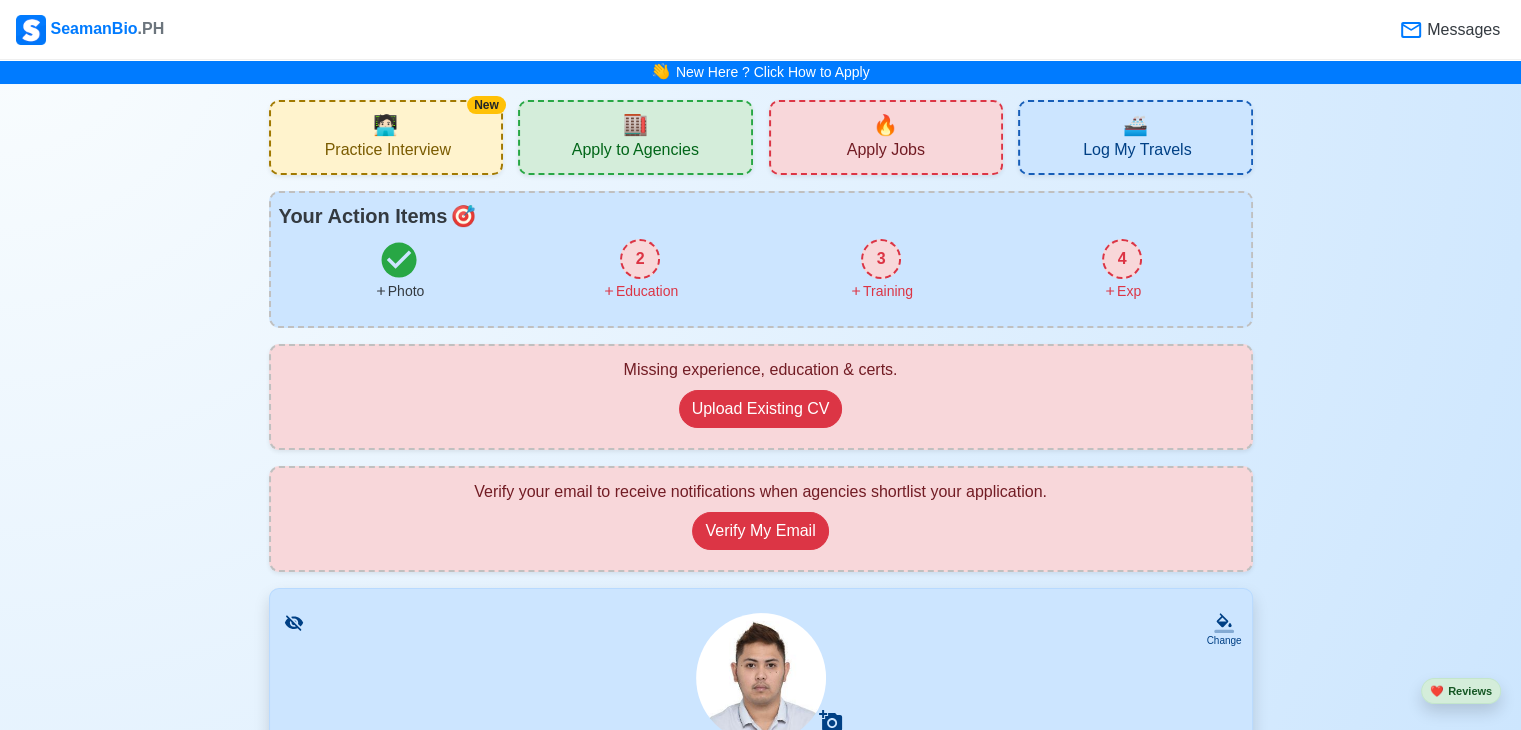 click on "2" at bounding box center [640, 259] 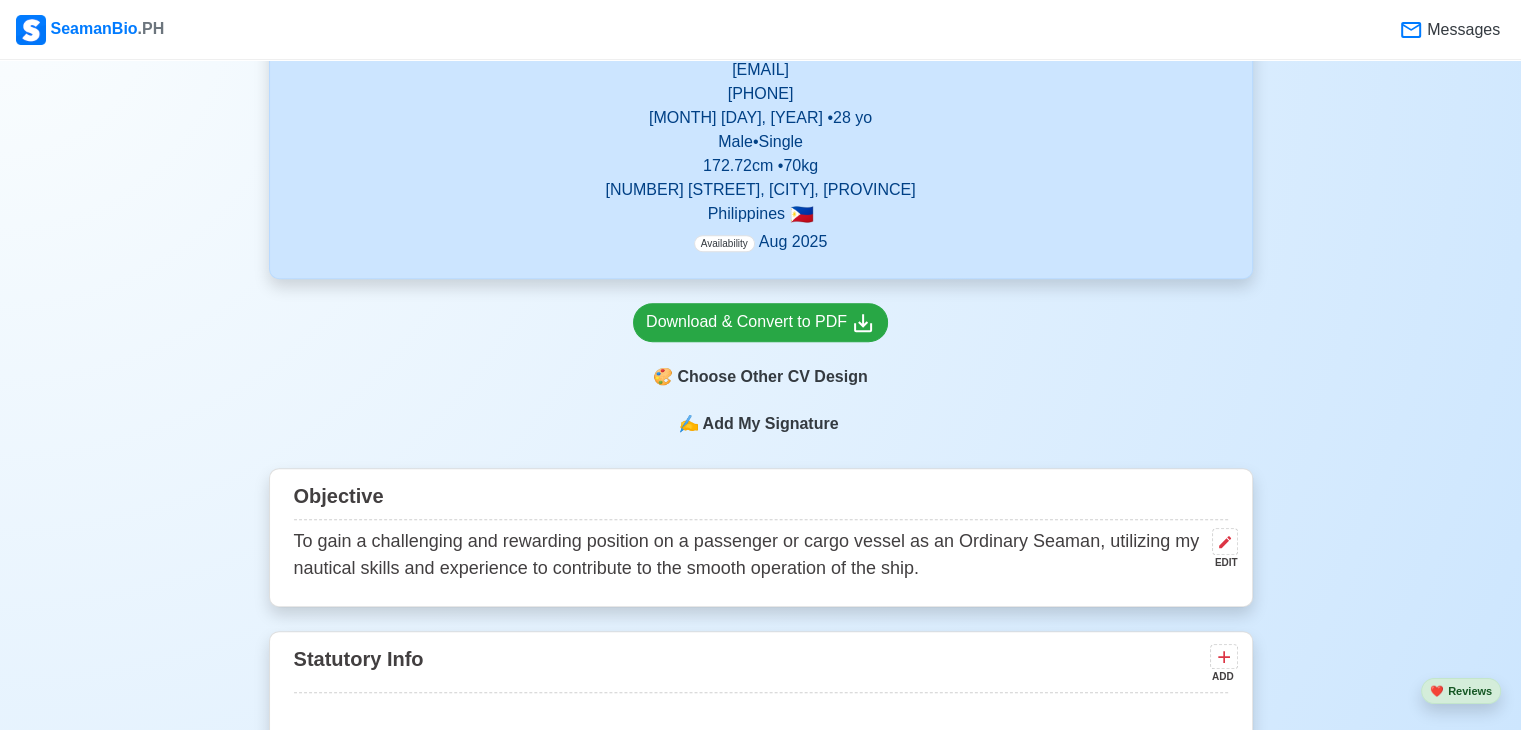 scroll, scrollTop: 1020, scrollLeft: 0, axis: vertical 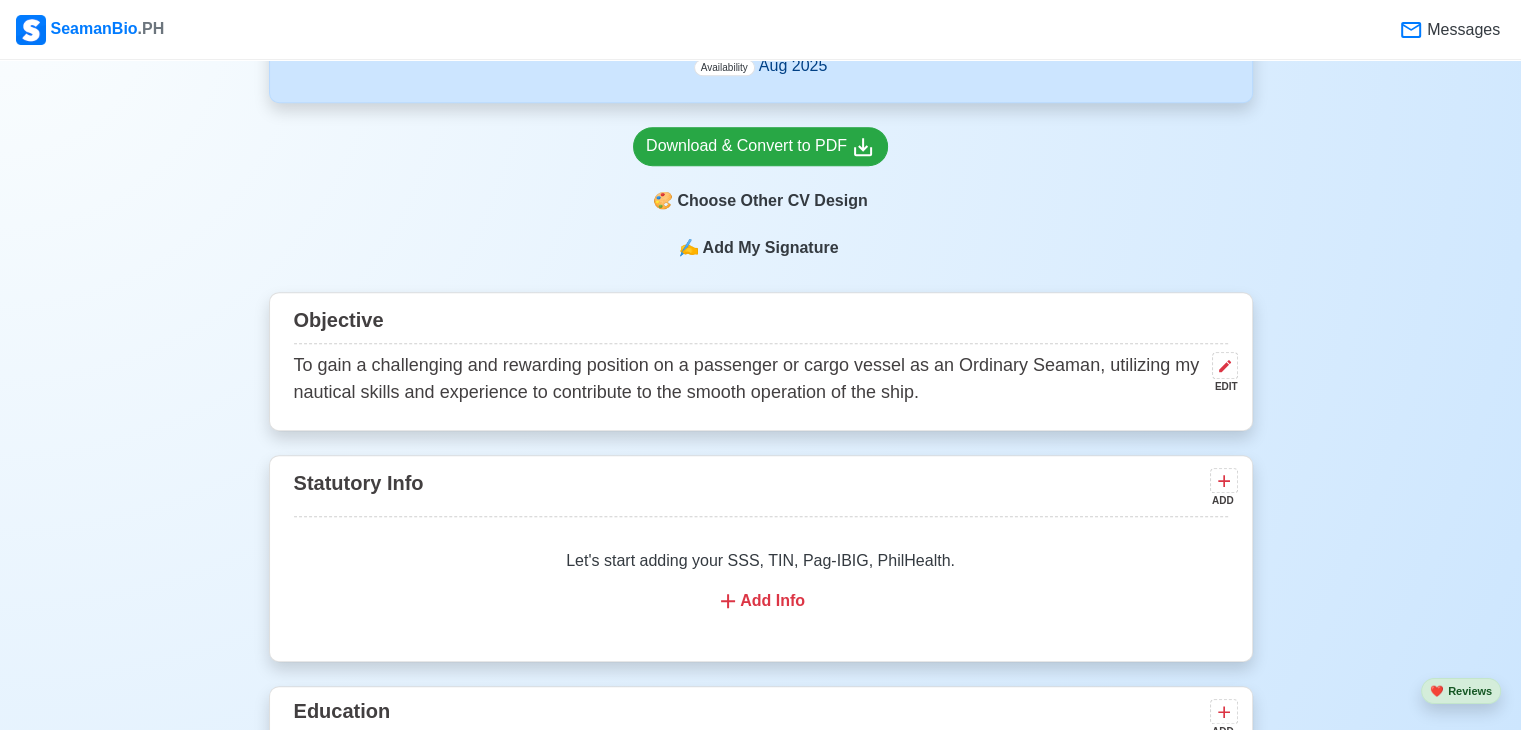 click on "To gain a challenging and rewarding position on a passenger or cargo vessel as an Ordinary Seaman, utilizing my nautical skills and experience to contribute to the smooth operation of the ship." at bounding box center [749, 379] 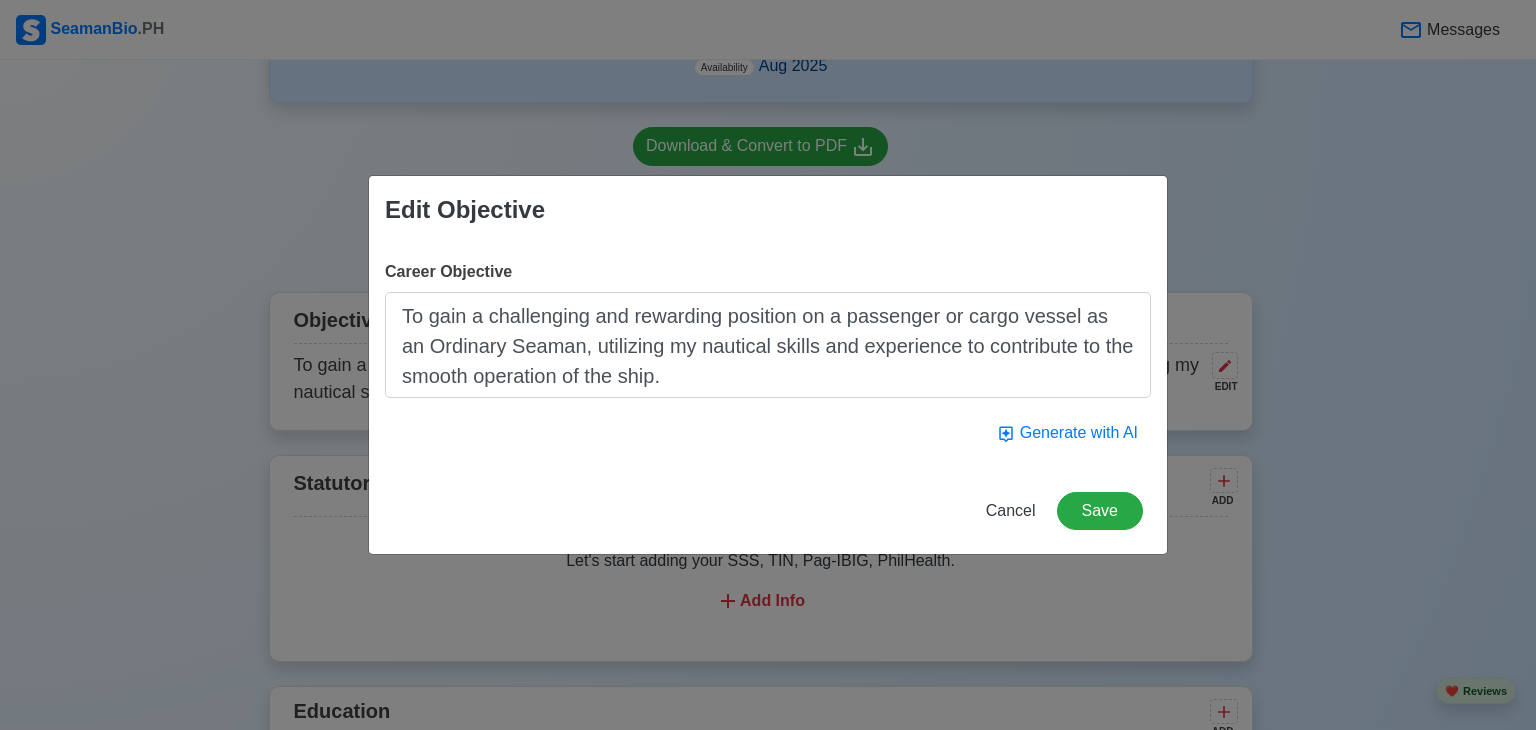 drag, startPoint x: 848, startPoint y: 312, endPoint x: 936, endPoint y: 321, distance: 88.45903 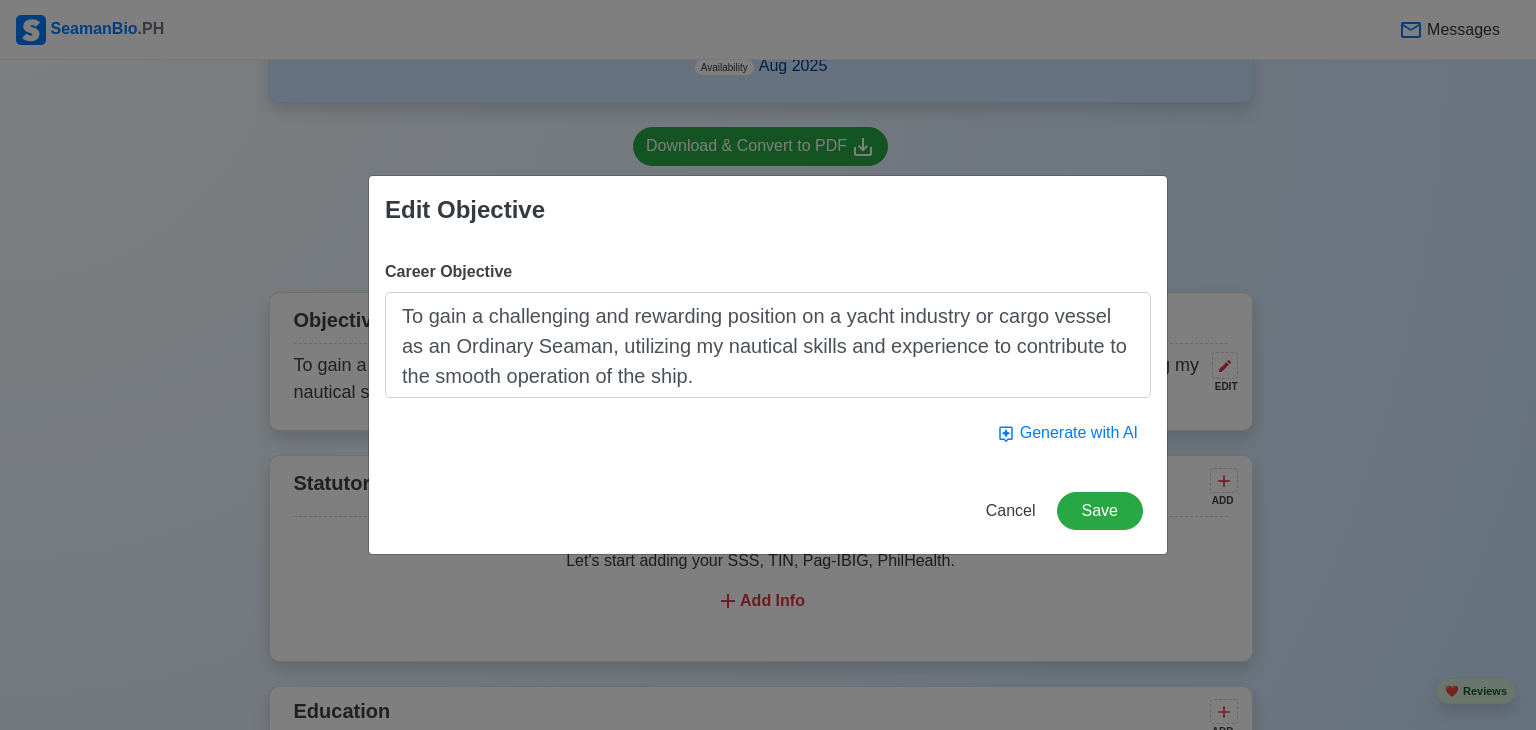 click on "To gain a challenging and rewarding position on a yacht industry or cargo vessel as an Ordinary Seaman, utilizing my nautical skills and experience to contribute to the smooth operation of the ship." at bounding box center (768, 345) 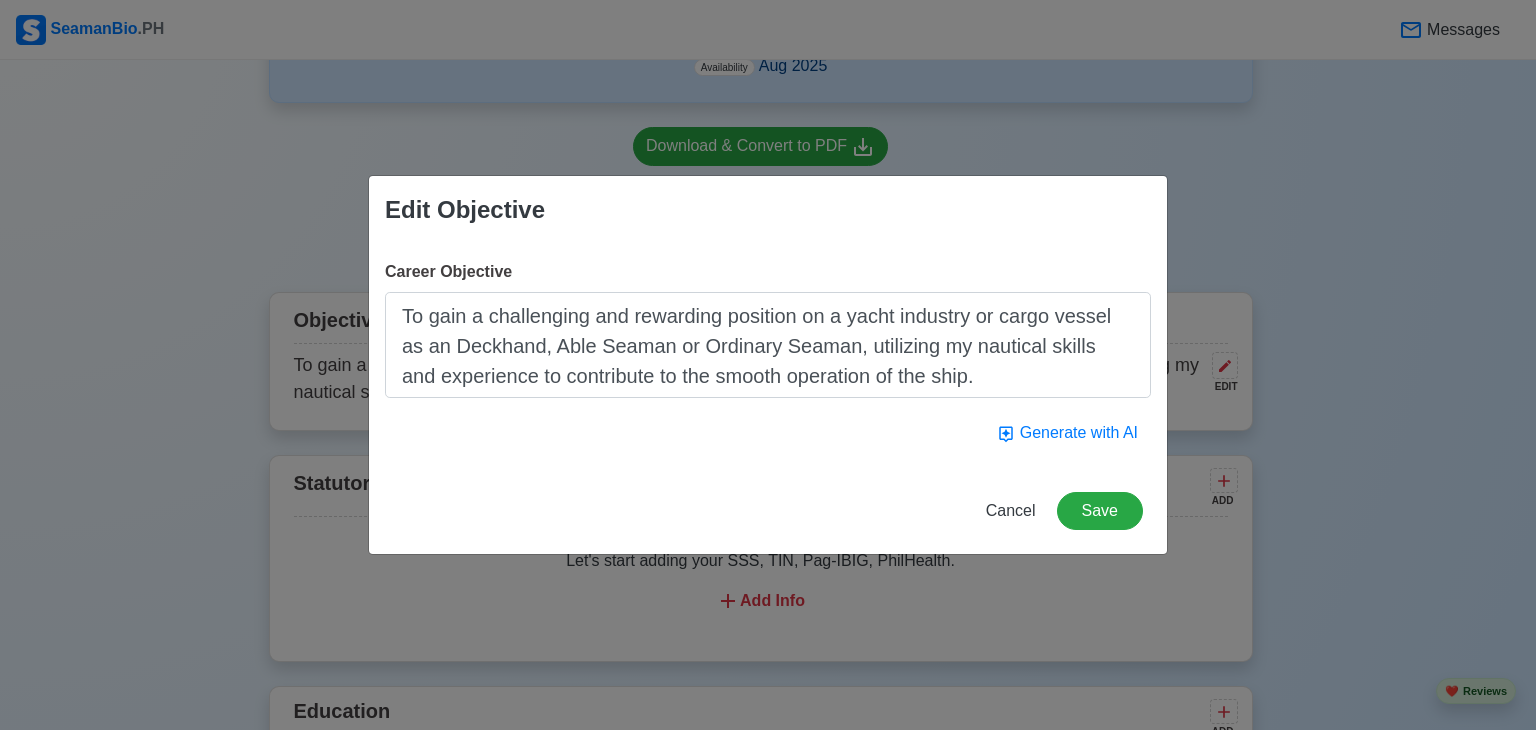 click on "To gain a challenging and rewarding position on a yacht industry or cargo vessel as an Deckhand, Able Seaman or Ordinary Seaman, utilizing my nautical skills and experience to contribute to the smooth operation of the ship." at bounding box center [768, 345] 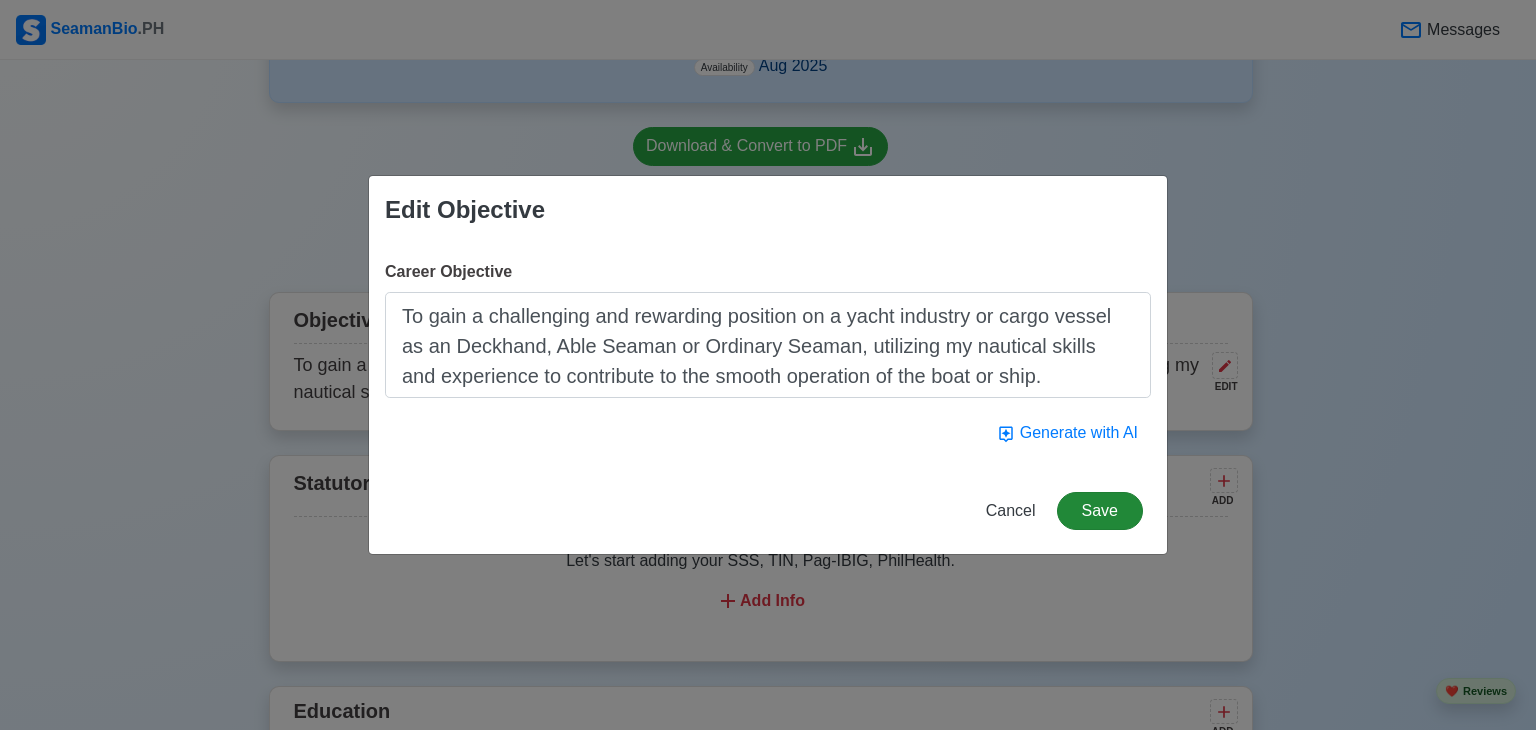 type on "To gain a challenging and rewarding position on a yacht industry or cargo vessel as an Deckhand, Able Seaman or Ordinary Seaman, utilizing my nautical skills and experience to contribute to the smooth operation of the boat or ship." 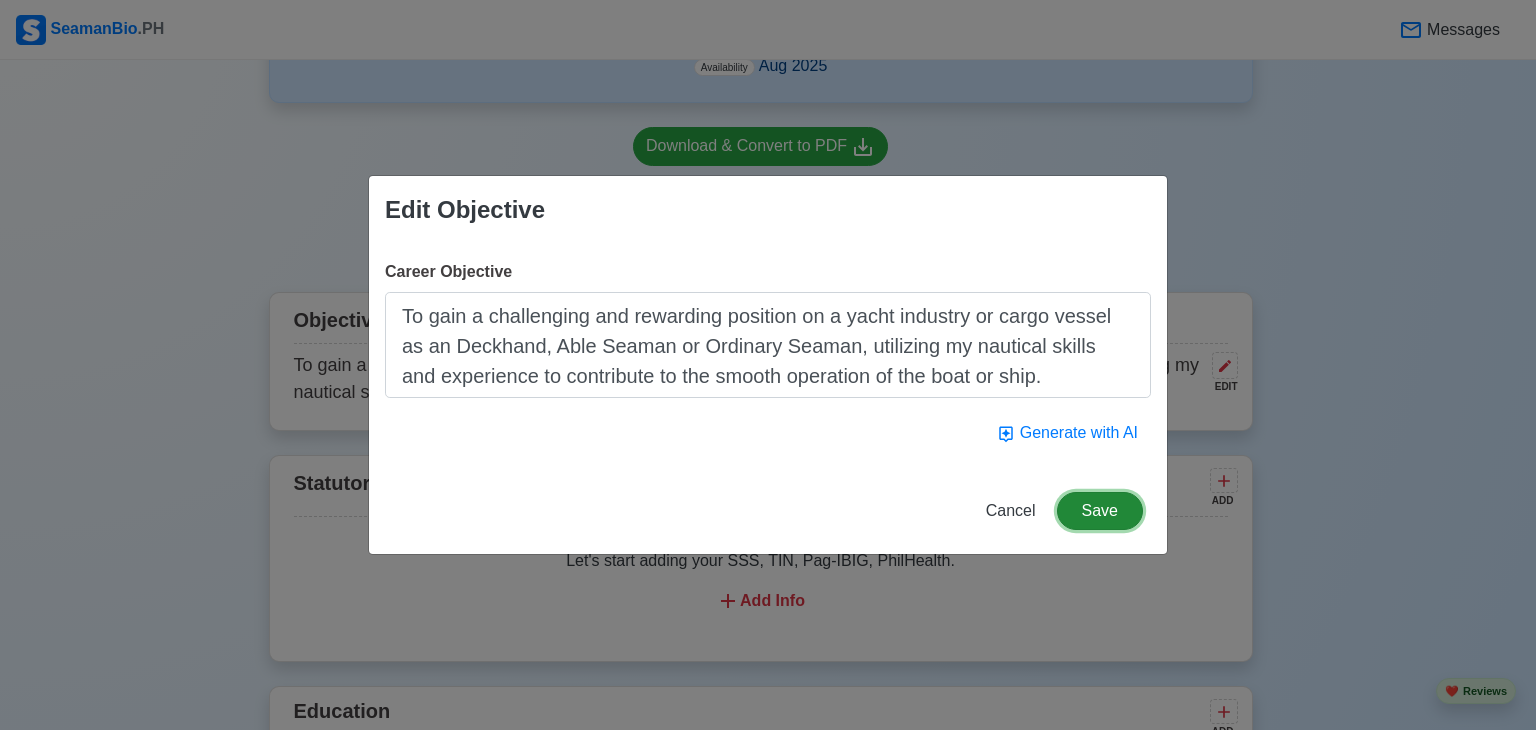 click on "Save" at bounding box center [1100, 511] 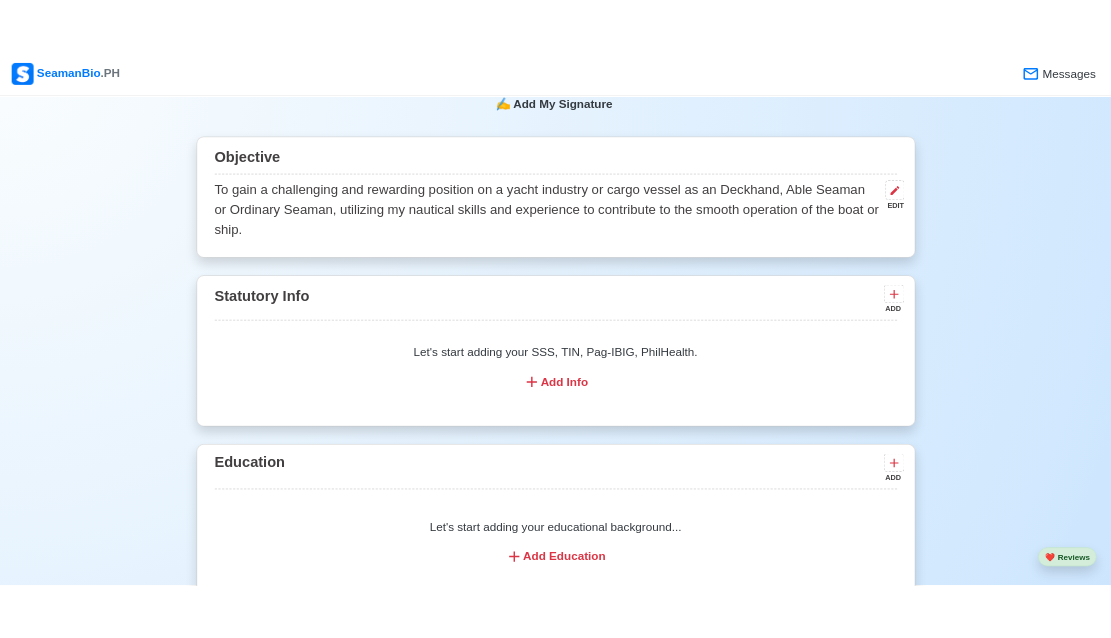 scroll, scrollTop: 1220, scrollLeft: 0, axis: vertical 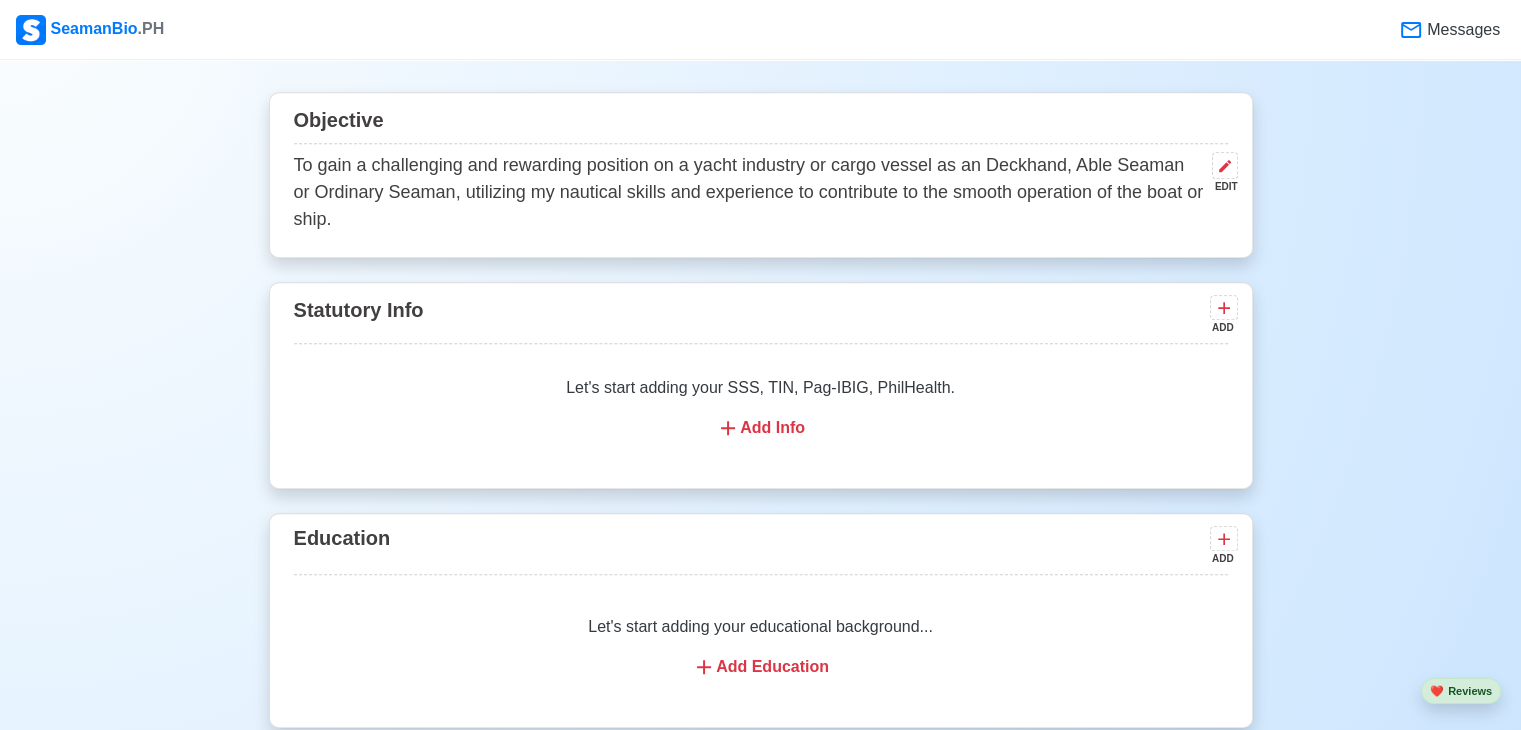 click on "Add Info" at bounding box center (761, 428) 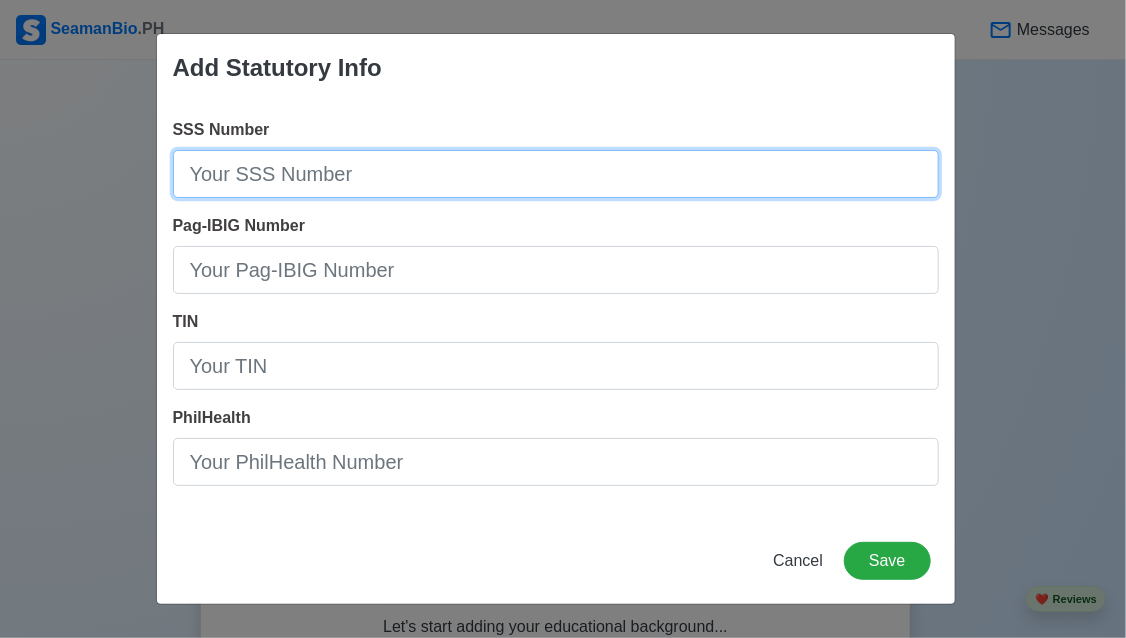 click on "SSS Number" at bounding box center (556, 174) 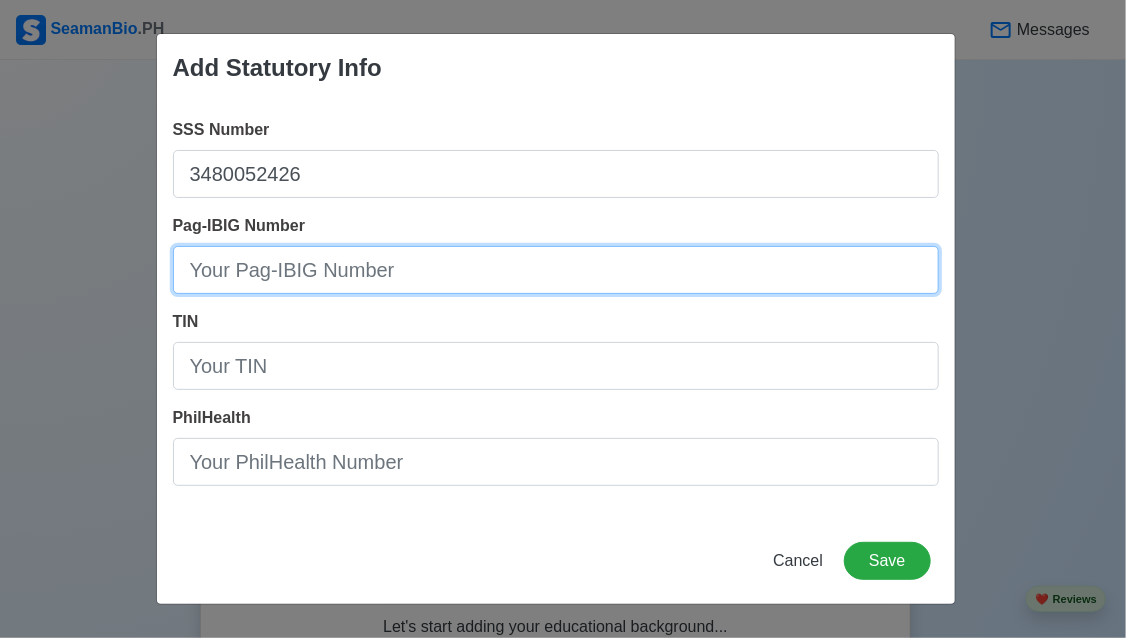 click on "Pag-IBIG Number" at bounding box center (556, 270) 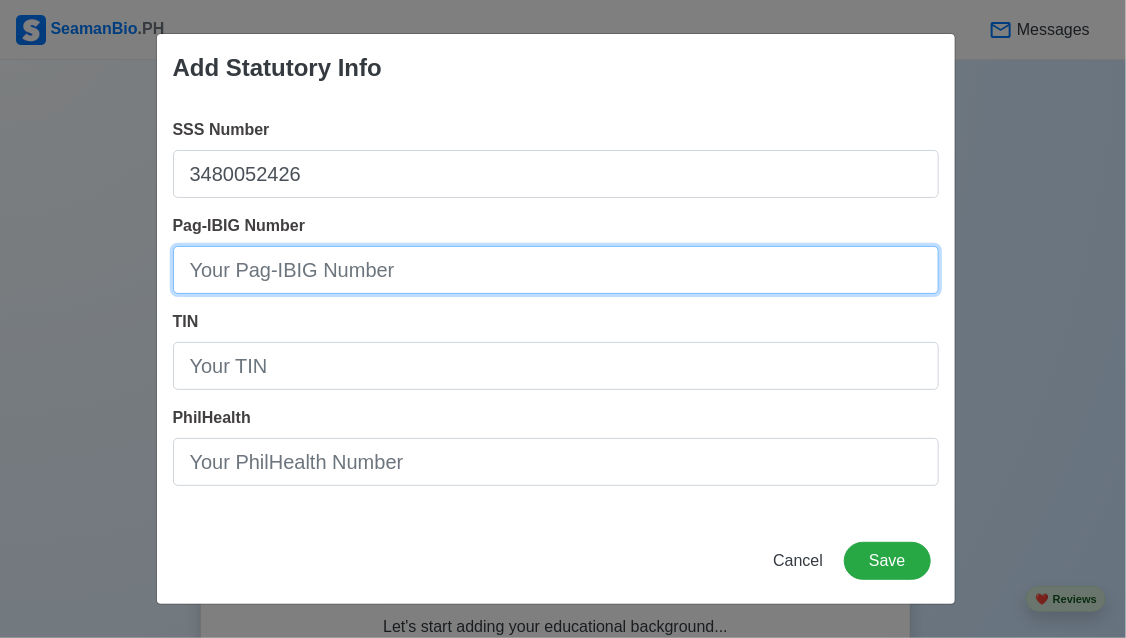 click on "Pag-IBIG Number" at bounding box center (556, 270) 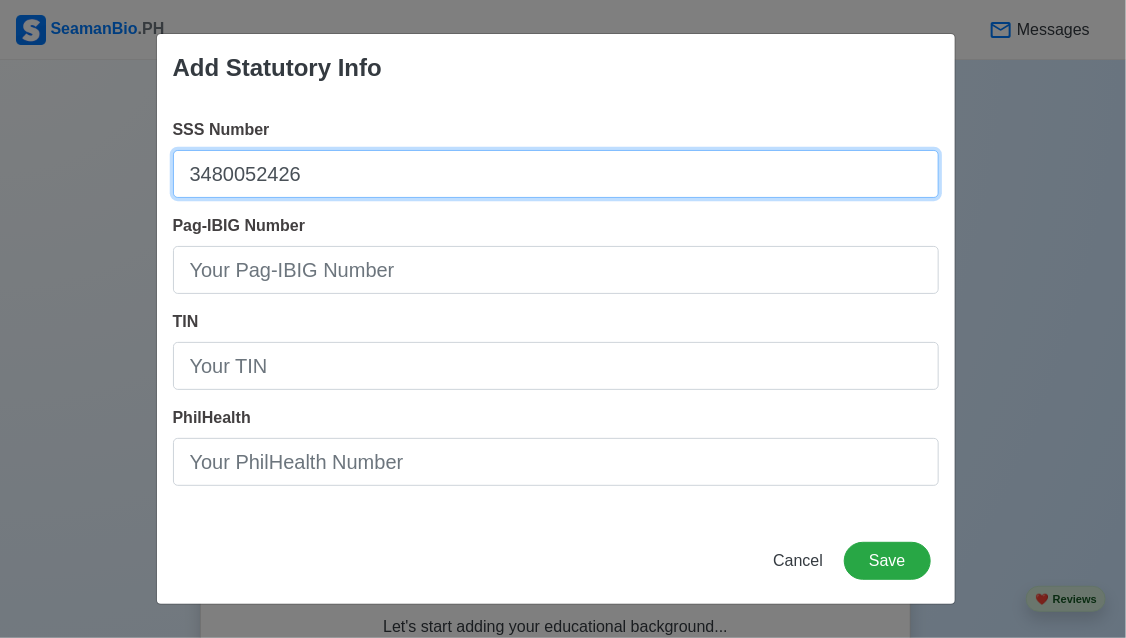 click on "3480052426" at bounding box center (556, 174) 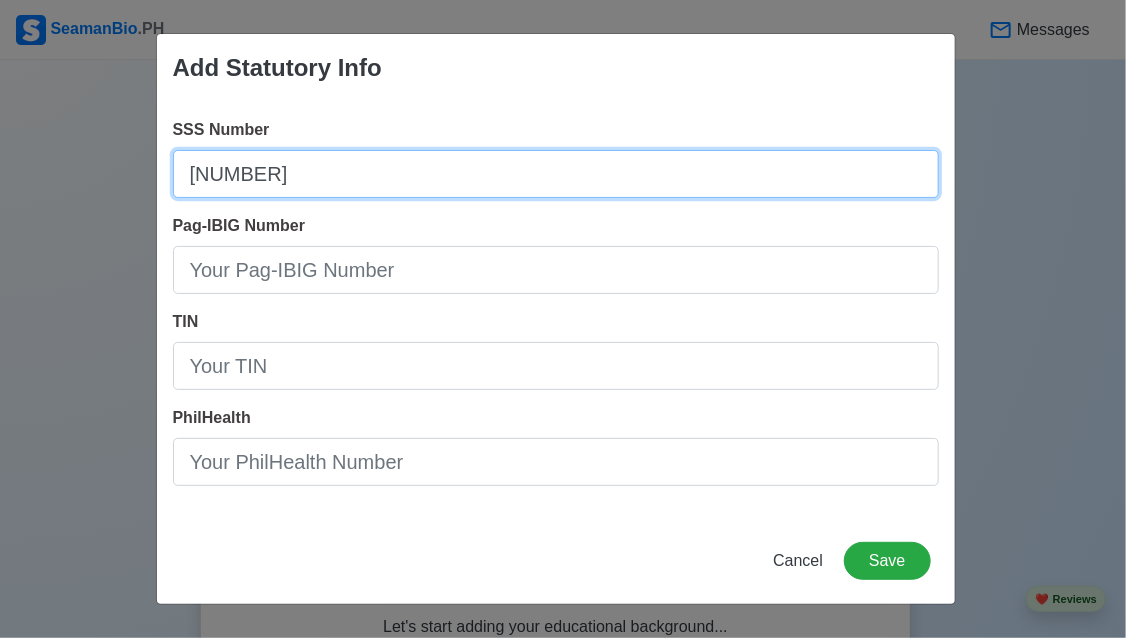 click on "[NUMBER]" at bounding box center [556, 174] 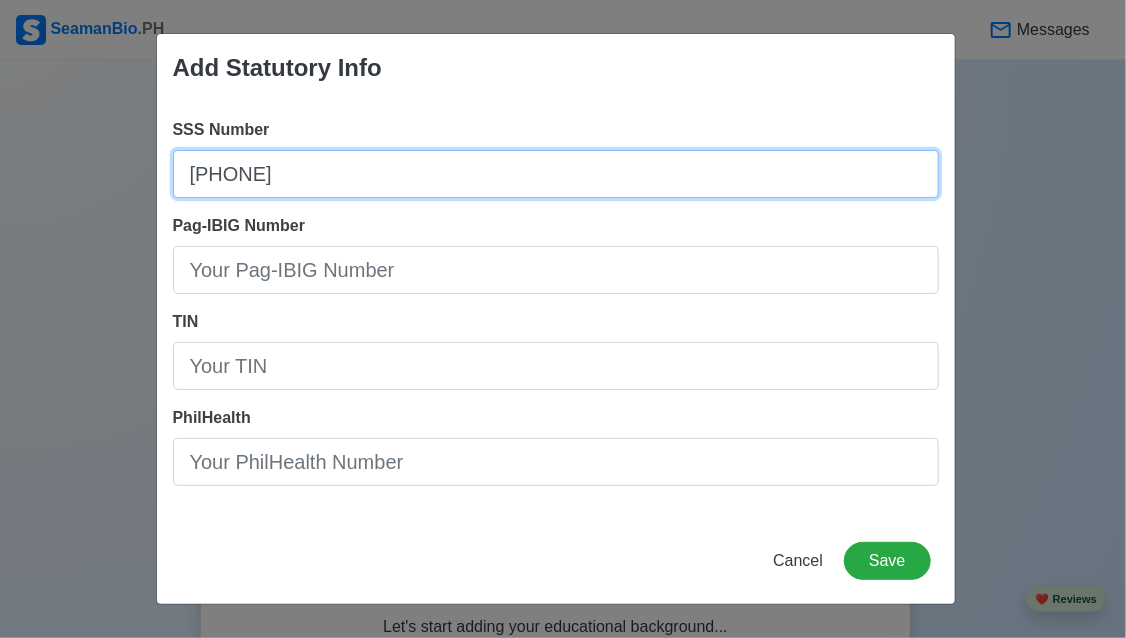 type on "[PHONE]" 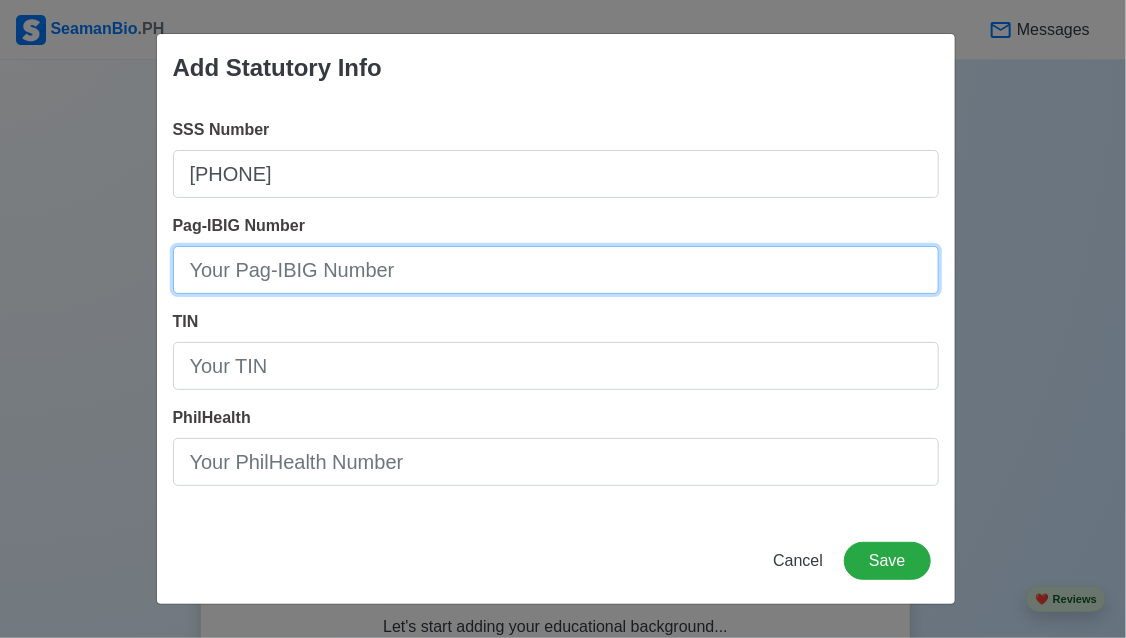 click on "Pag-IBIG Number" at bounding box center (556, 270) 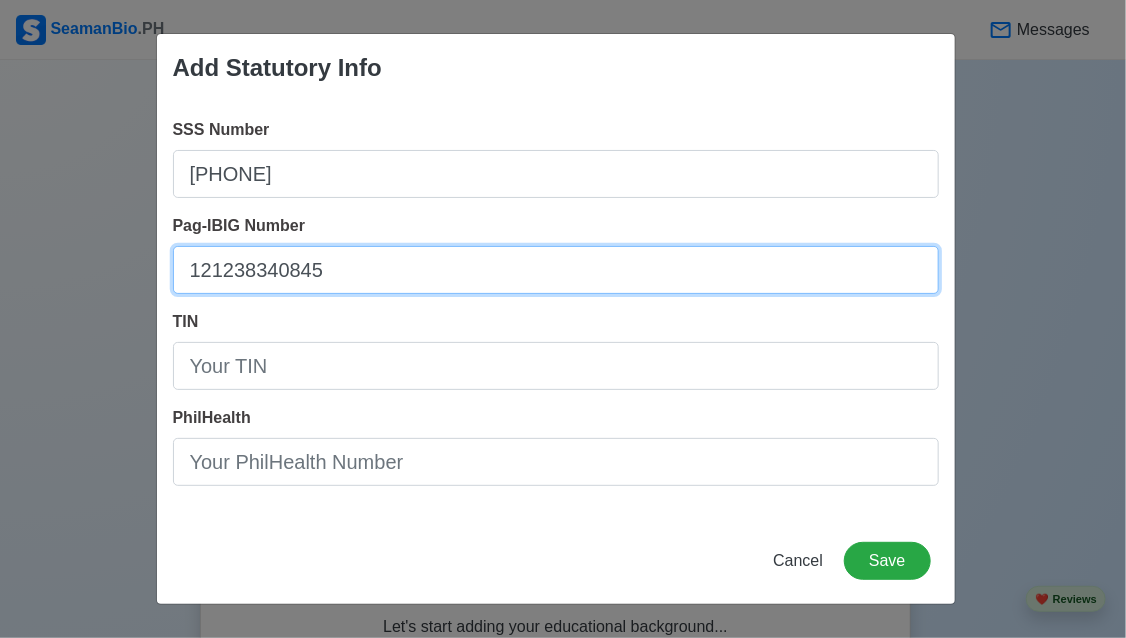 type on "121238340845" 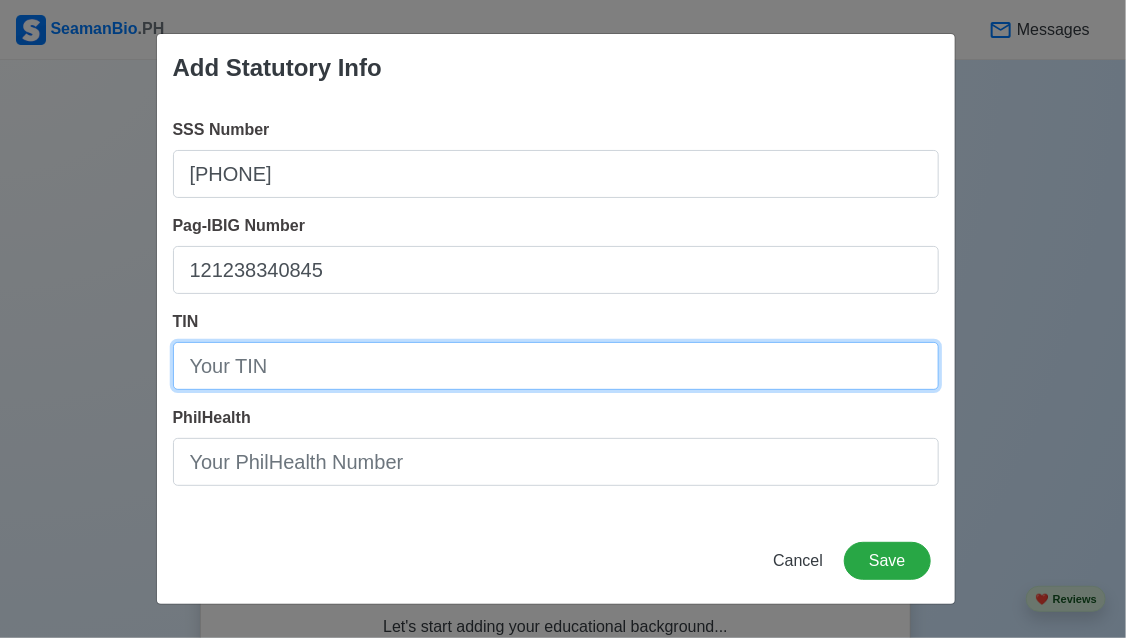 click on "TIN" at bounding box center (556, 366) 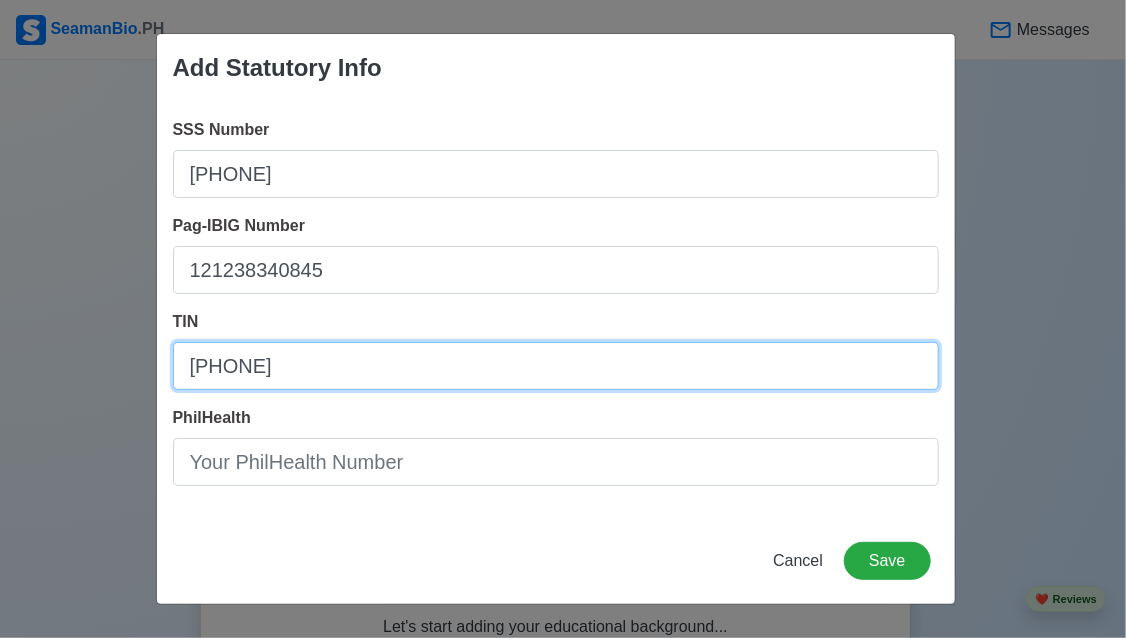 type on "[PHONE]" 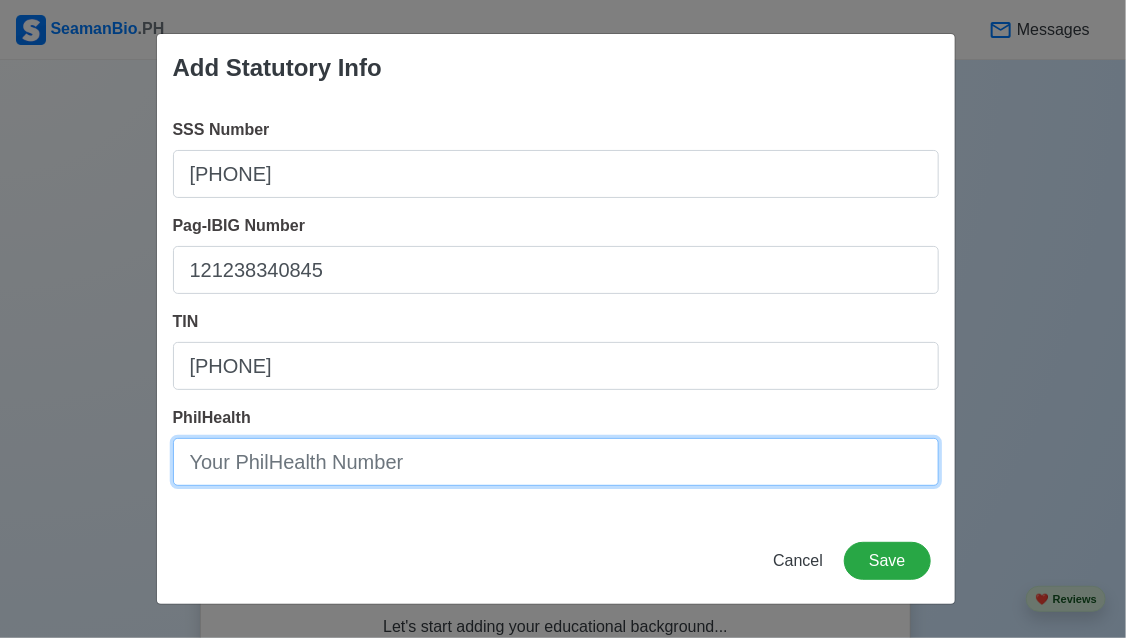 click on "PhilHealth" at bounding box center [556, 462] 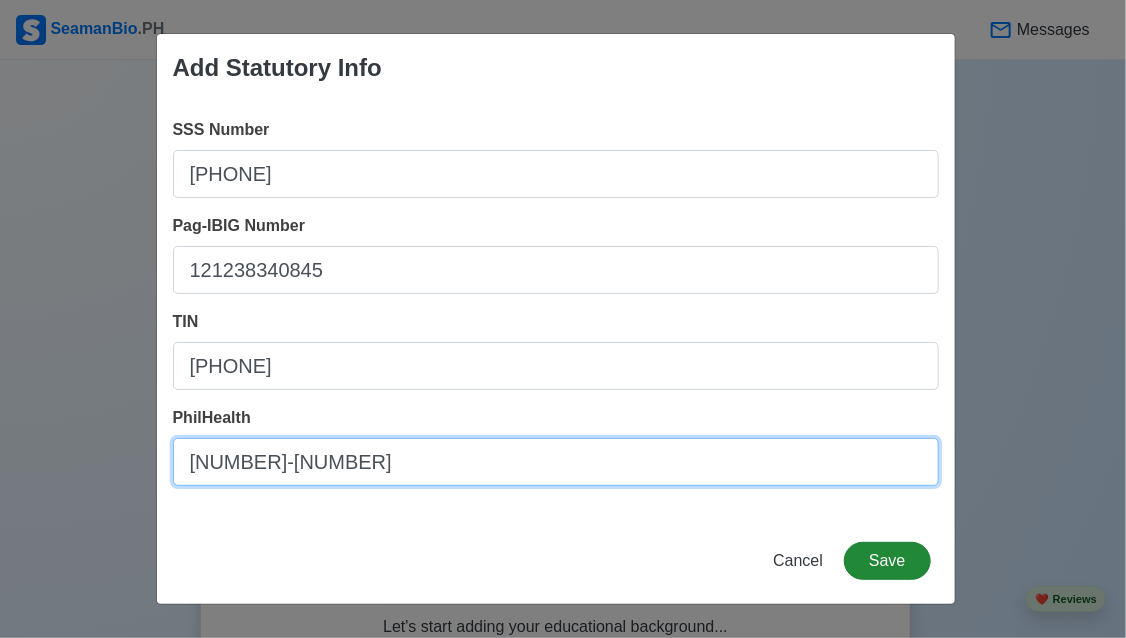 type on "[NUMBER]-[NUMBER]" 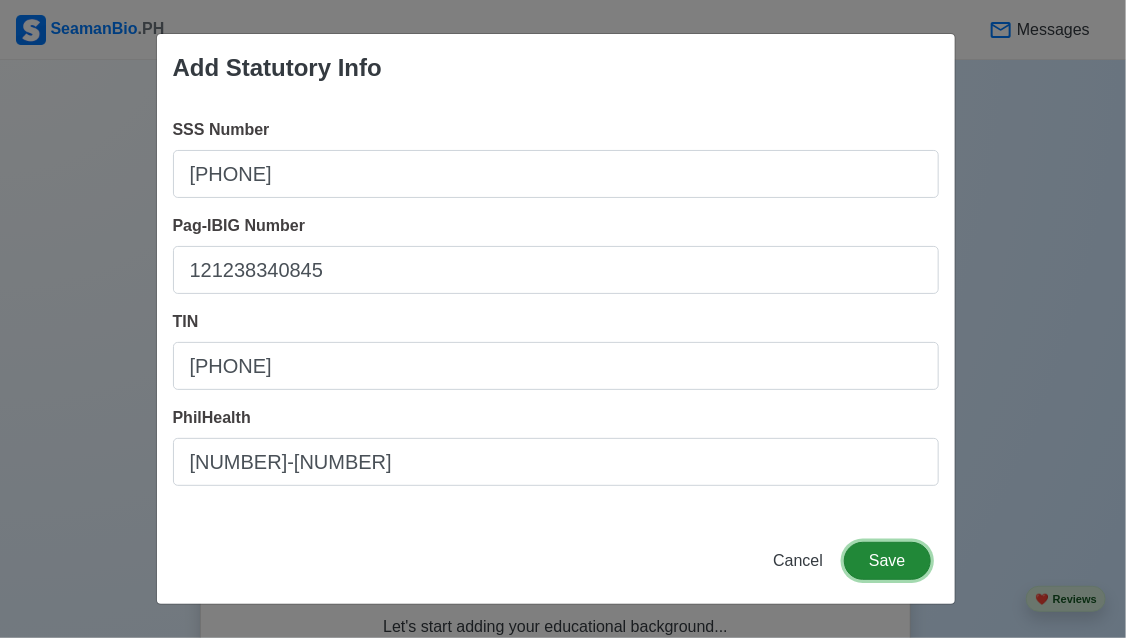 click on "Save" at bounding box center [887, 561] 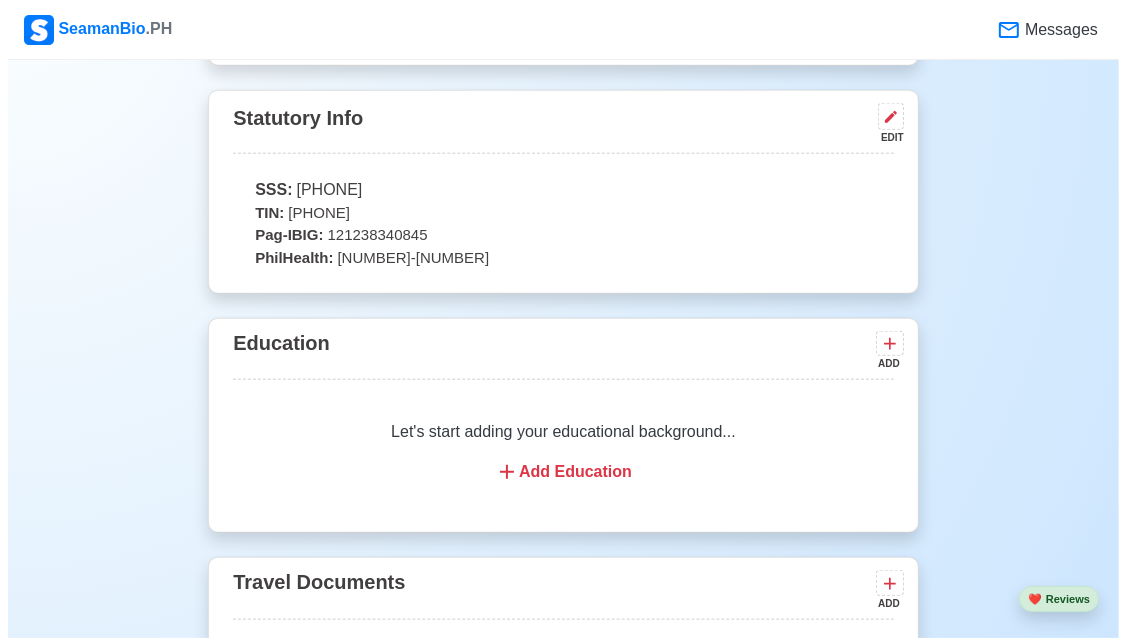 scroll, scrollTop: 1420, scrollLeft: 0, axis: vertical 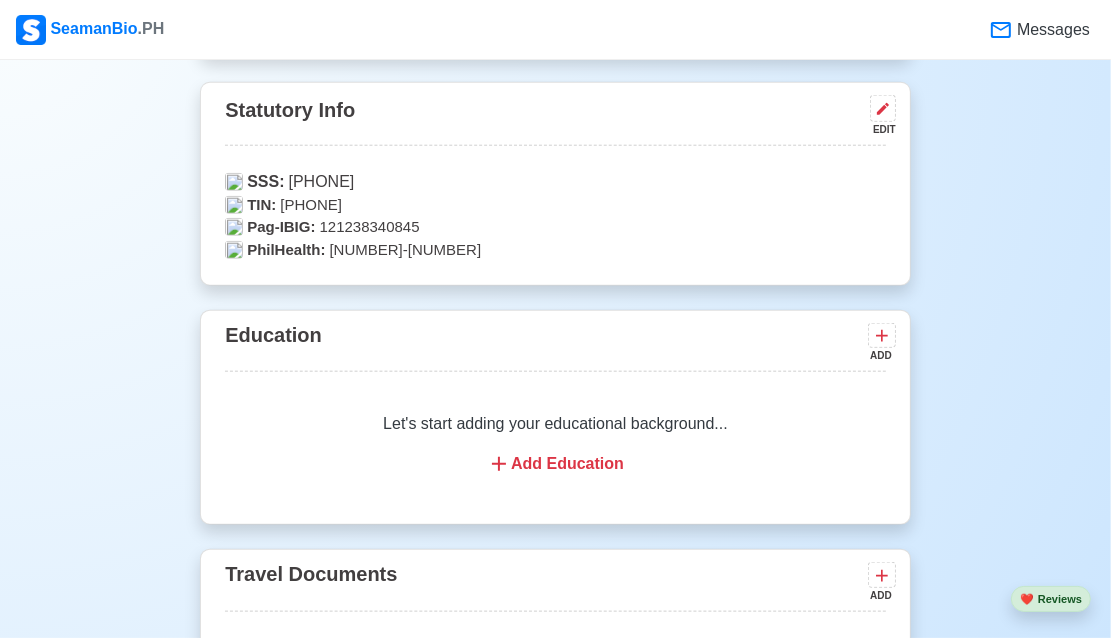 click on "Add Education" at bounding box center [555, 464] 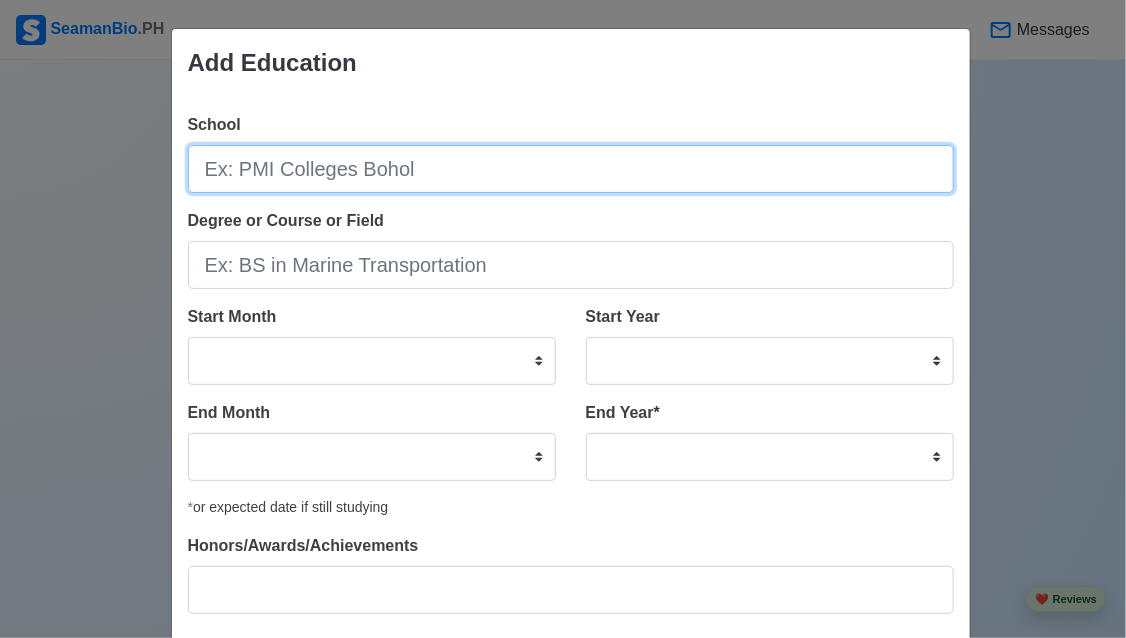 click on "School" at bounding box center [571, 169] 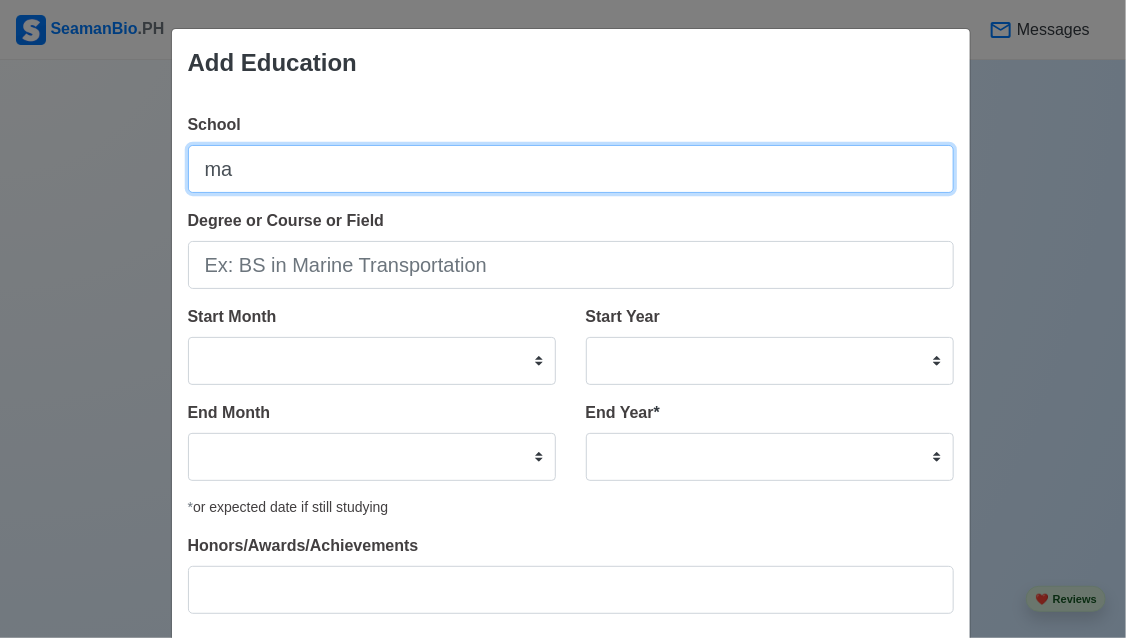 type on "m" 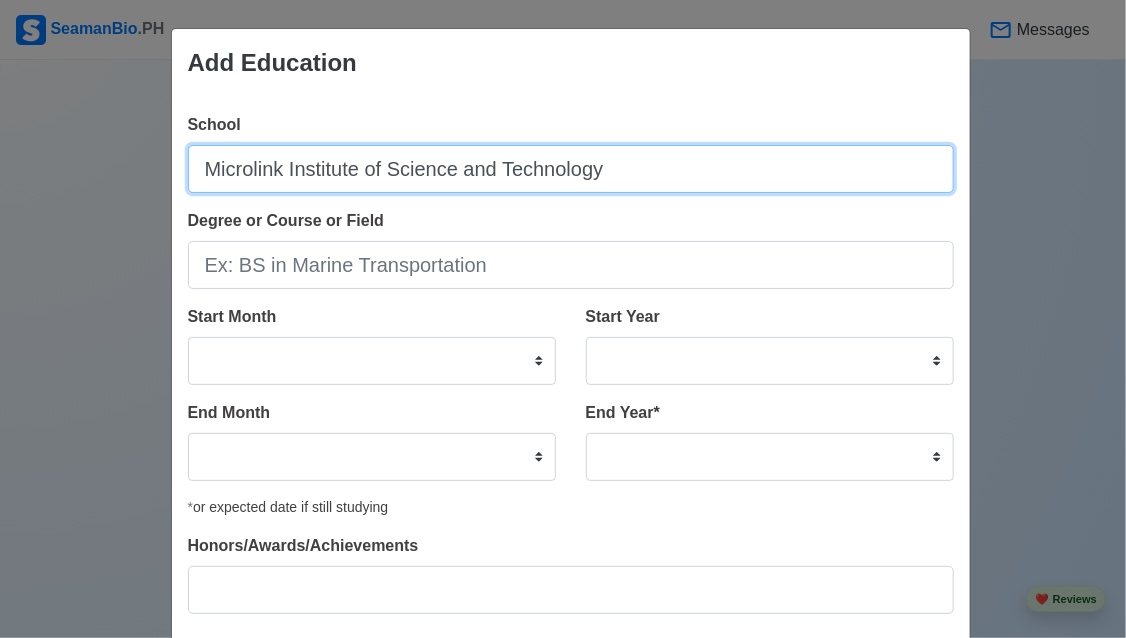 type on "Microlink Institute of Science and Technology" 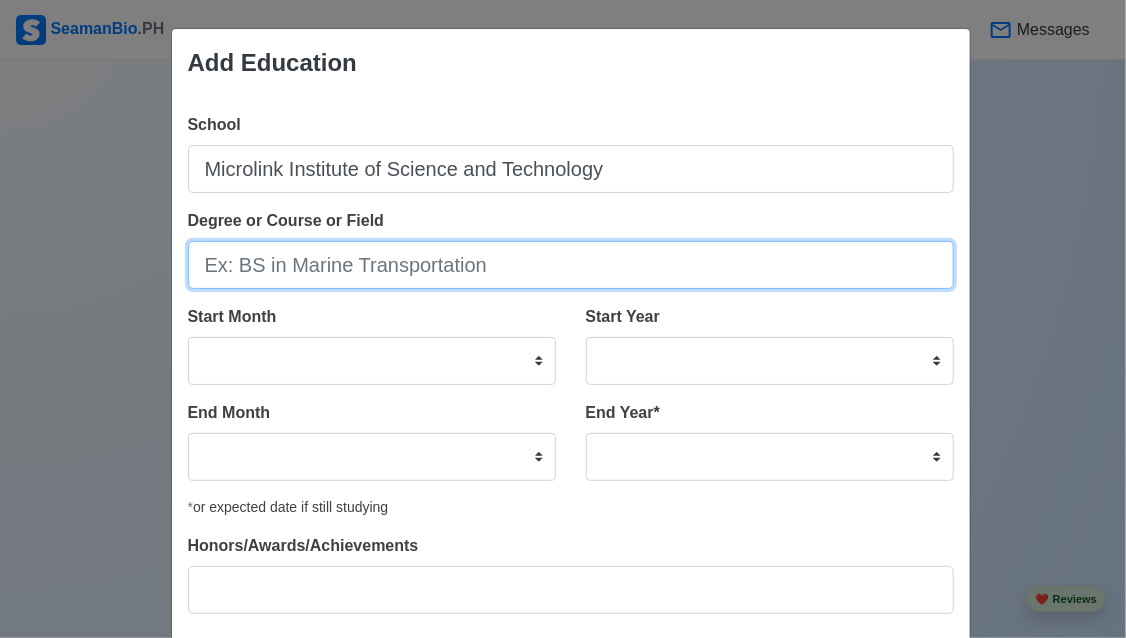 click on "Degree or Course or Field" at bounding box center (571, 265) 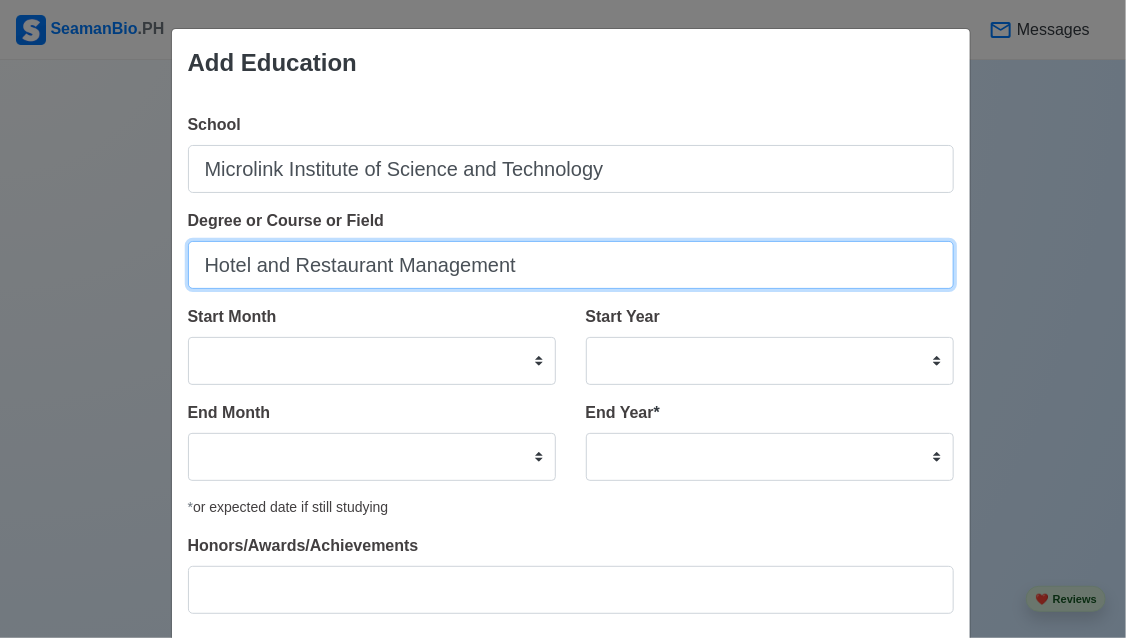 type on "Hotel and Restaurant Management" 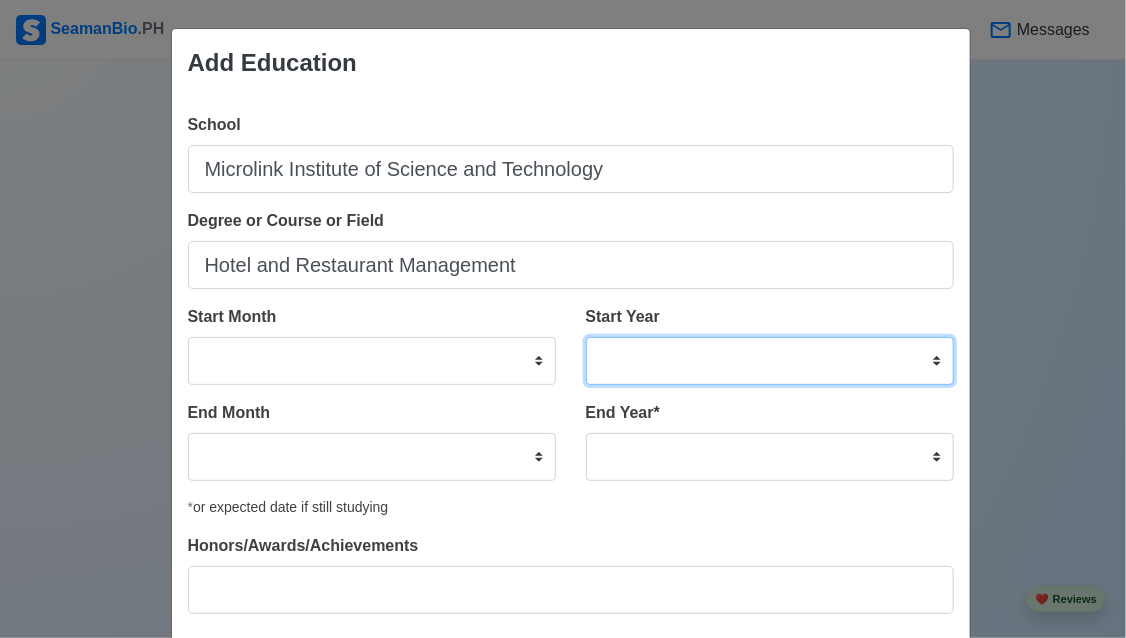 click on "2025 2024 2023 2022 2021 2020 2019 2018 2017 2016 2015 2014 2013 2012 2011 2010 2009 2008 2007 2006 2005 2004 2003 2002 2001 2000 1999 1998 1997 1996 1995 1994 1993 1992 1991 1990 1989 1988 1987 1986 1985 1984 1983 1982 1981 1980 1979 1978 1977 1976 1975 1974 1973 1972 1971 1970 1969 1968 1967 1966 1965 1964 1963 1962 1961 1960 1959 1958 1957 1956 1955 1954 1953 1952 1951 1950 1949 1948 1947 1946 1945 1944 1943 1942 1941 1940 1939 1938 1937 1936 1935 1934 1933 1932 1931 1930 1929 1928 1927 1926 1925" at bounding box center [770, 361] 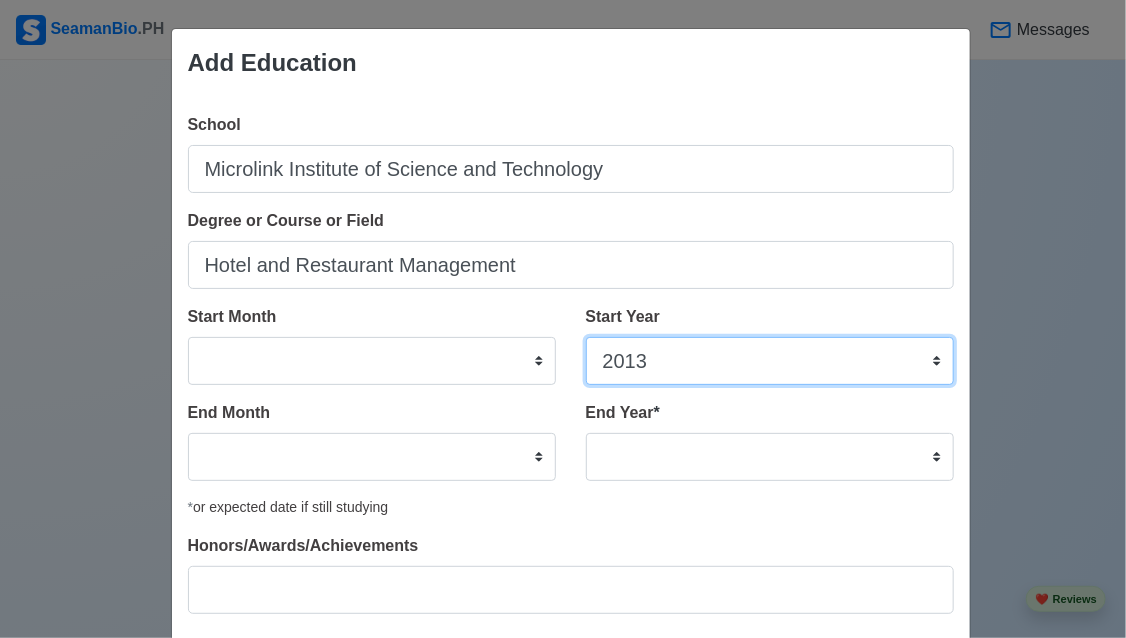 click on "2025 2024 2023 2022 2021 2020 2019 2018 2017 2016 2015 2014 2013 2012 2011 2010 2009 2008 2007 2006 2005 2004 2003 2002 2001 2000 1999 1998 1997 1996 1995 1994 1993 1992 1991 1990 1989 1988 1987 1986 1985 1984 1983 1982 1981 1980 1979 1978 1977 1976 1975 1974 1973 1972 1971 1970 1969 1968 1967 1966 1965 1964 1963 1962 1961 1960 1959 1958 1957 1956 1955 1954 1953 1952 1951 1950 1949 1948 1947 1946 1945 1944 1943 1942 1941 1940 1939 1938 1937 1936 1935 1934 1933 1932 1931 1930 1929 1928 1927 1926 1925" at bounding box center (770, 361) 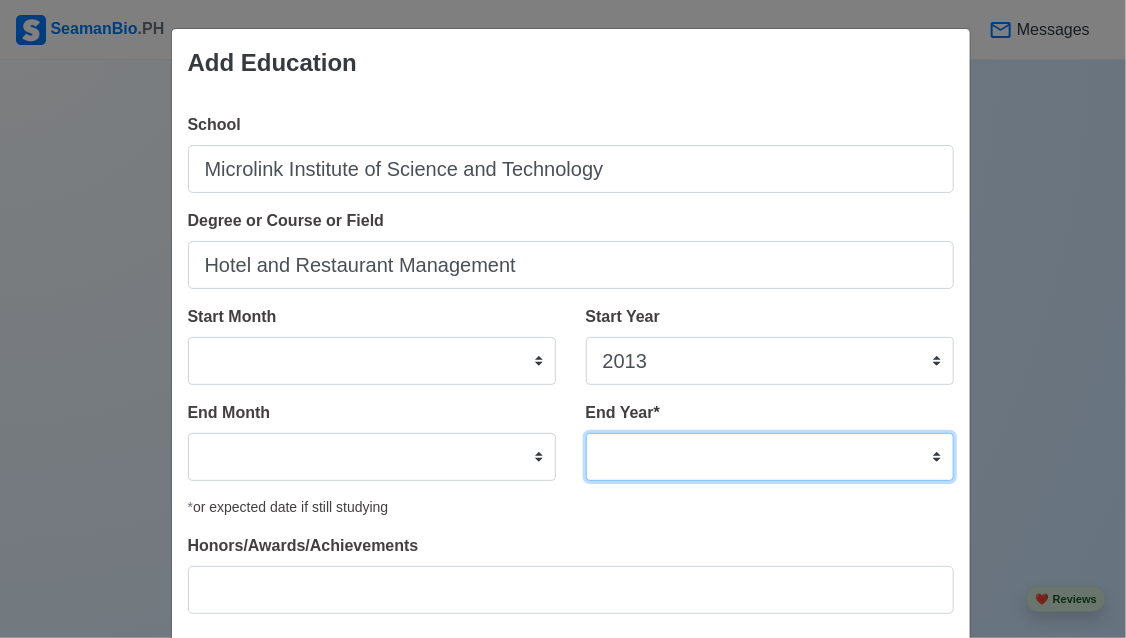 click on "2035 2034 2033 2032 2031 2030 2029 2028 2027 2026 2025 2024 2023 2022 2021 2020 2019 2018 2017 2016 2015 2014 2013 2012 2011 2010 2009 2008 2007 2006 2005 2004 2003 2002 2001 2000 1999 1998 1997 1996 1995 1994 1993 1992 1991 1990 1989 1988 1987 1986 1985 1984 1983 1982 1981 1980 1979 1978 1977 1976 1975 1974 1973 1972 1971 1970 1969 1968 1967 1966 1965 1964 1963 1962 1961 1960 1959 1958 1957 1956 1955 1954 1953 1952 1951 1950 1949 1948 1947 1946 1945 1944 1943 1942 1941 1940 1939 1938 1937 1936 1935" at bounding box center [770, 457] 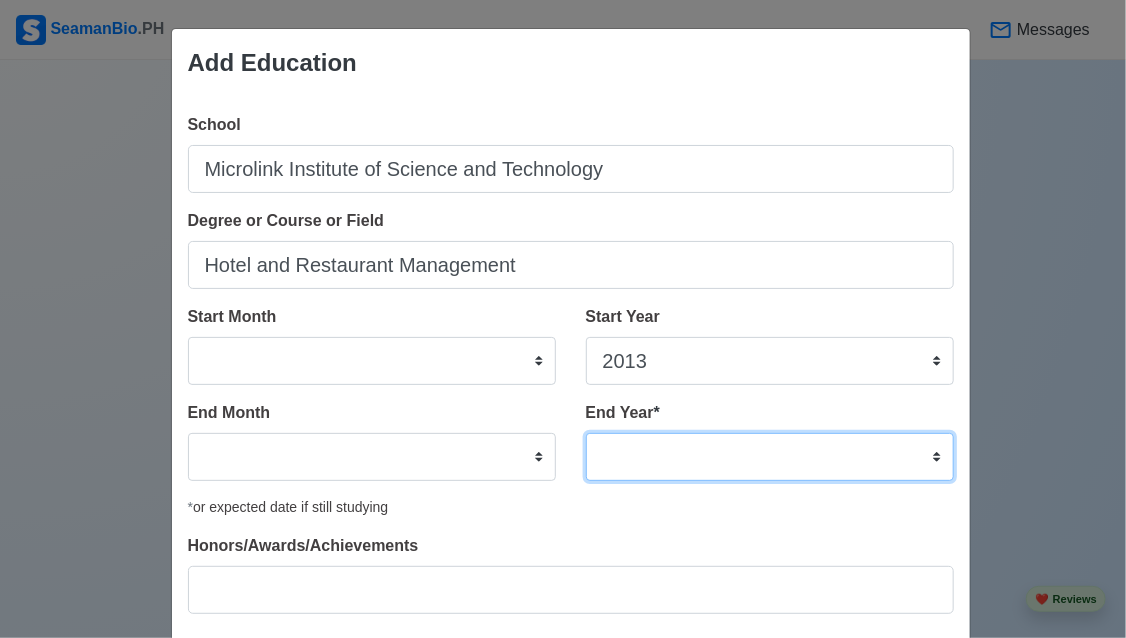 select on "2015" 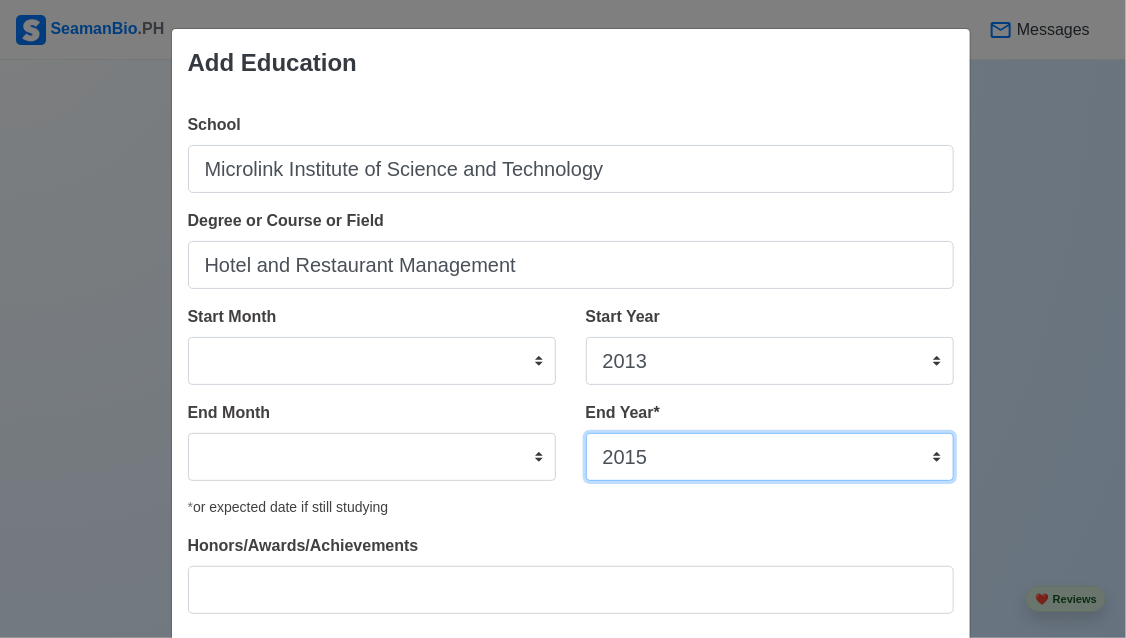 click on "2035 2034 2033 2032 2031 2030 2029 2028 2027 2026 2025 2024 2023 2022 2021 2020 2019 2018 2017 2016 2015 2014 2013 2012 2011 2010 2009 2008 2007 2006 2005 2004 2003 2002 2001 2000 1999 1998 1997 1996 1995 1994 1993 1992 1991 1990 1989 1988 1987 1986 1985 1984 1983 1982 1981 1980 1979 1978 1977 1976 1975 1974 1973 1972 1971 1970 1969 1968 1967 1966 1965 1964 1963 1962 1961 1960 1959 1958 1957 1956 1955 1954 1953 1952 1951 1950 1949 1948 1947 1946 1945 1944 1943 1942 1941 1940 1939 1938 1937 1936 1935" at bounding box center [770, 457] 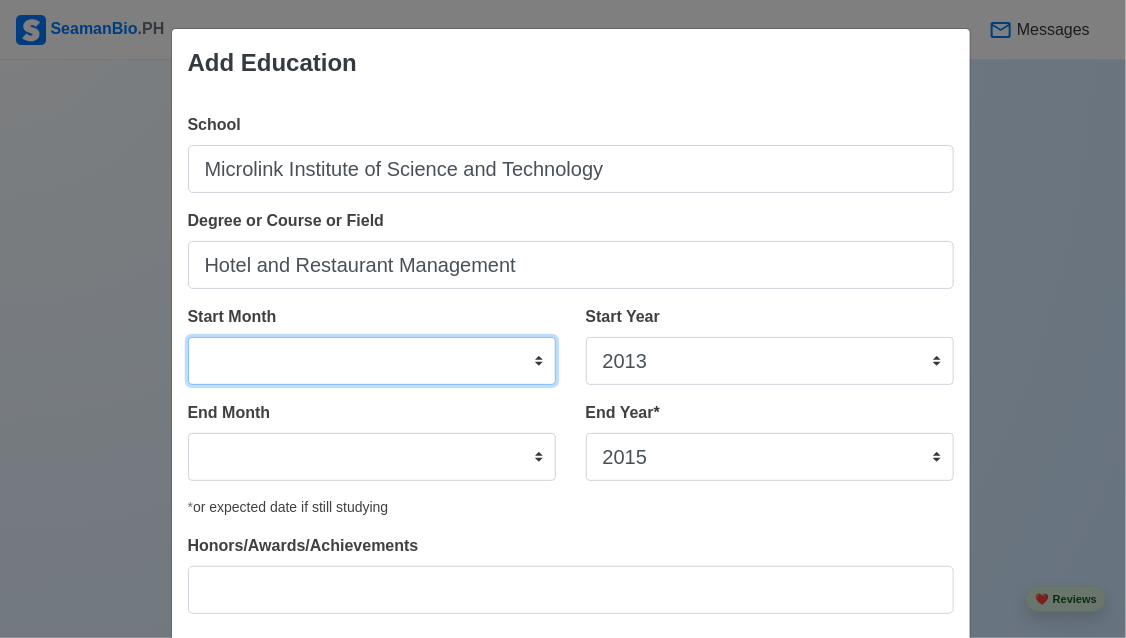 click on "January February March April May June July August September October November December" at bounding box center [372, 361] 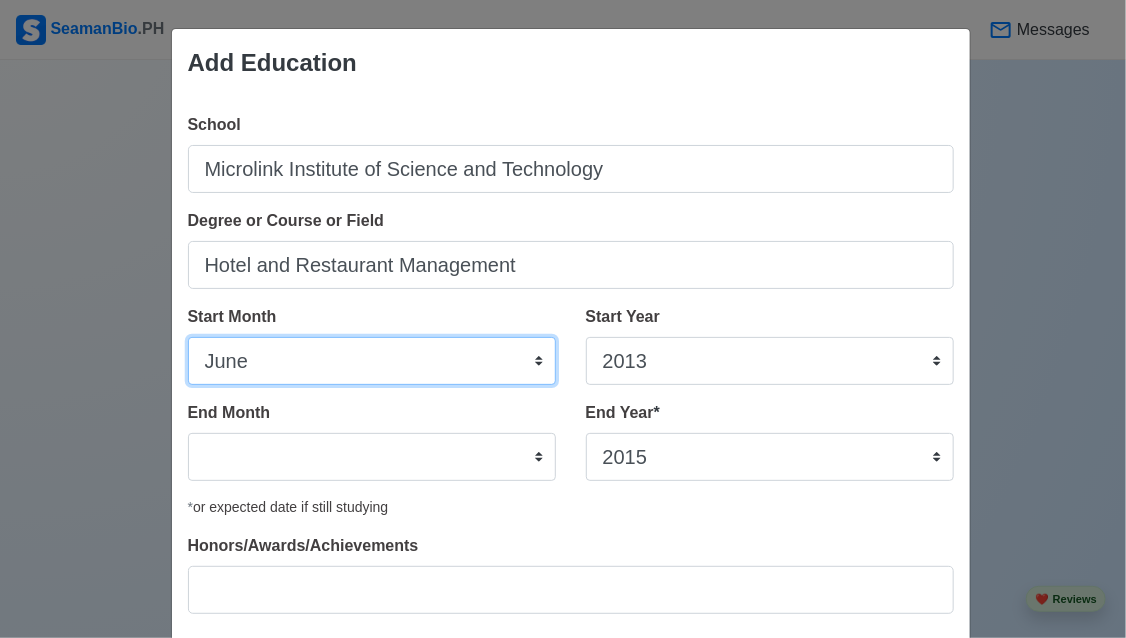 click on "January February March April May June July August September October November December" at bounding box center (372, 361) 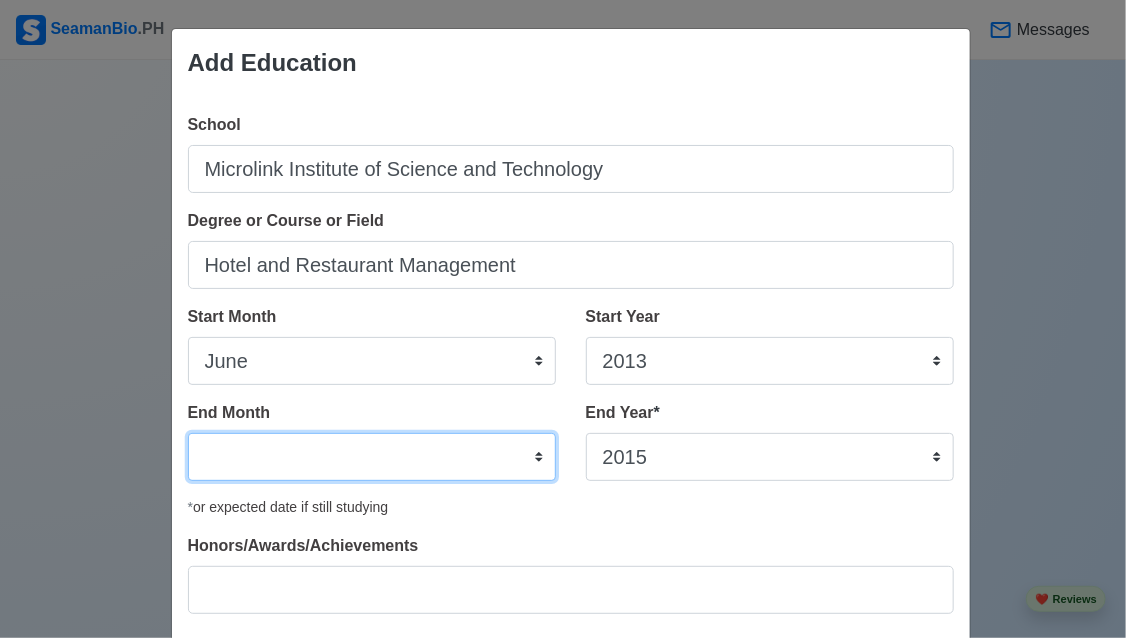 click on "January February March April May June July August September October November December" at bounding box center (372, 457) 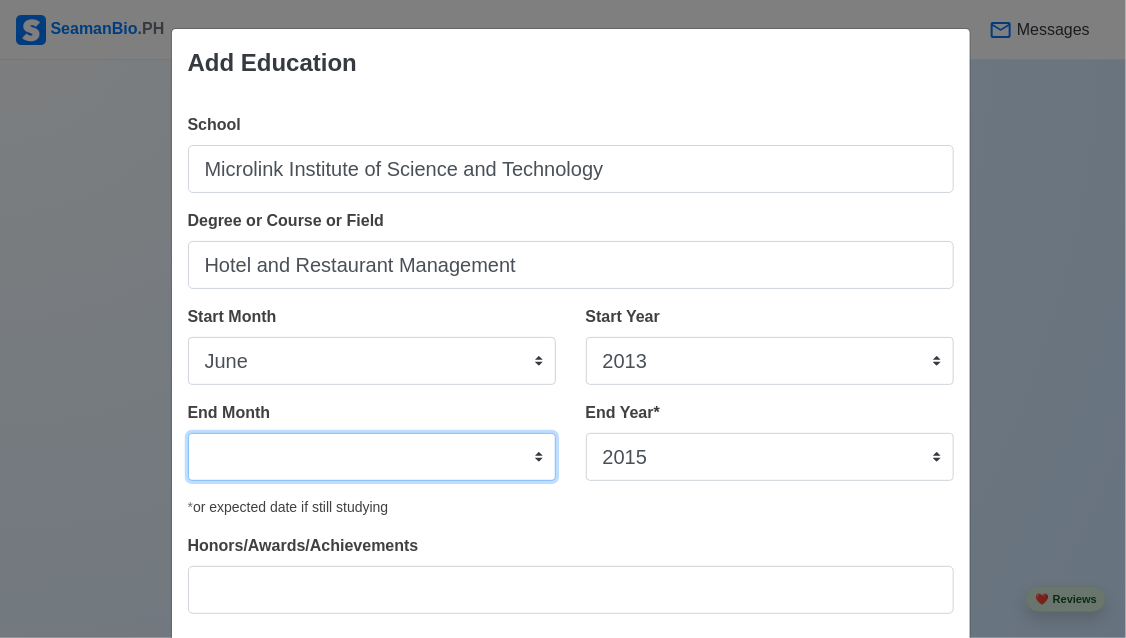 select on "March" 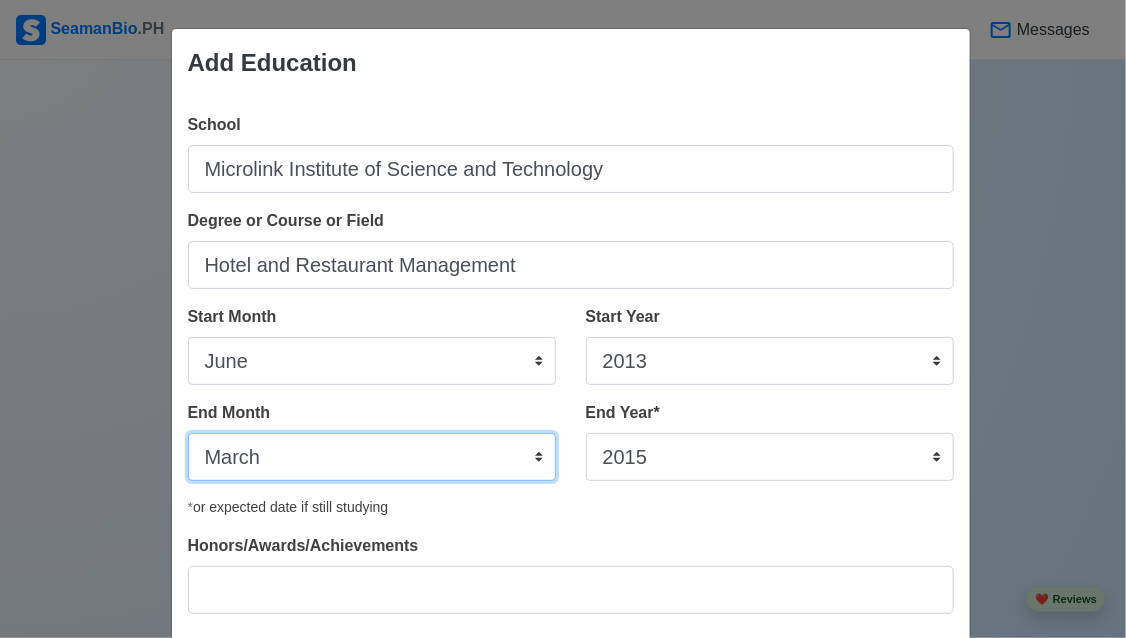 click on "January February March April May June July August September October November December" at bounding box center (372, 457) 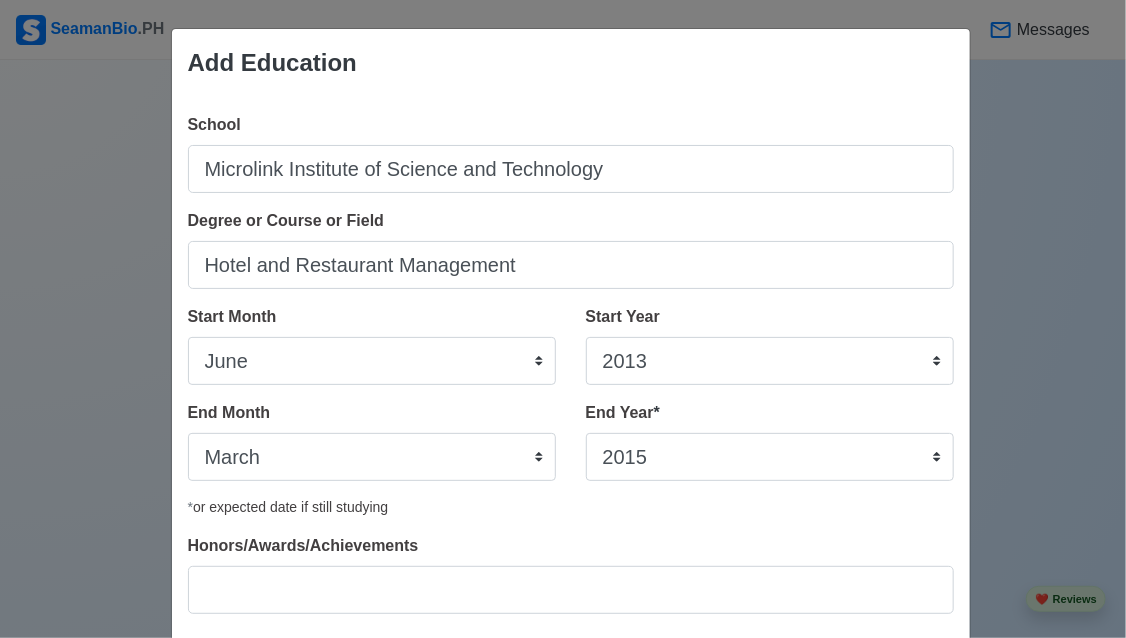 click on "School Microlink Institute of Science and Technology Degree or Course or Field Hotel and Restaurant Management Start Month January February March April May June July August September October November December Start Year 2025 2024 2023 2022 2021 2020 2019 2018 2017 2016 2015 2014 2013 2012 2011 2010 2009 2008 2007 2006 2005 2004 2003 2002 2001 2000 1999 1998 1997 1996 1995 1994 1993 1992 1991 1990 1989 1988 1987 1986 1985 1984 1983 1982 1981 1980 1979 1978 1977 1976 1975 1974 1973 1972 1971 1970 1969 1968 1967 1966 1965 1964 1963 1962 1961 1960 1959 1958 1957 1956 1955 1954 1953 1952 1951 1950 1949 1948 1947 1946 1945 1944 1943 1942 1941 1940 1939 1938 1937 1936 1935 1934 1933 1932 1931 1930 1929 1928 1927 1926 1925 End Month January February March April May June July August September October November December End Year  * 2035 2034 2033 2032 2031 2030 2029 2028 2027 2026 2025 2024 2023 2022 2021 2020 2019 2018 2017 2016 2015 2014 2013 2012 2011 2010 2009 2008 2007 2006 2005 2004 2003 2002 2001 2000 1999 1998 *" at bounding box center (571, 371) 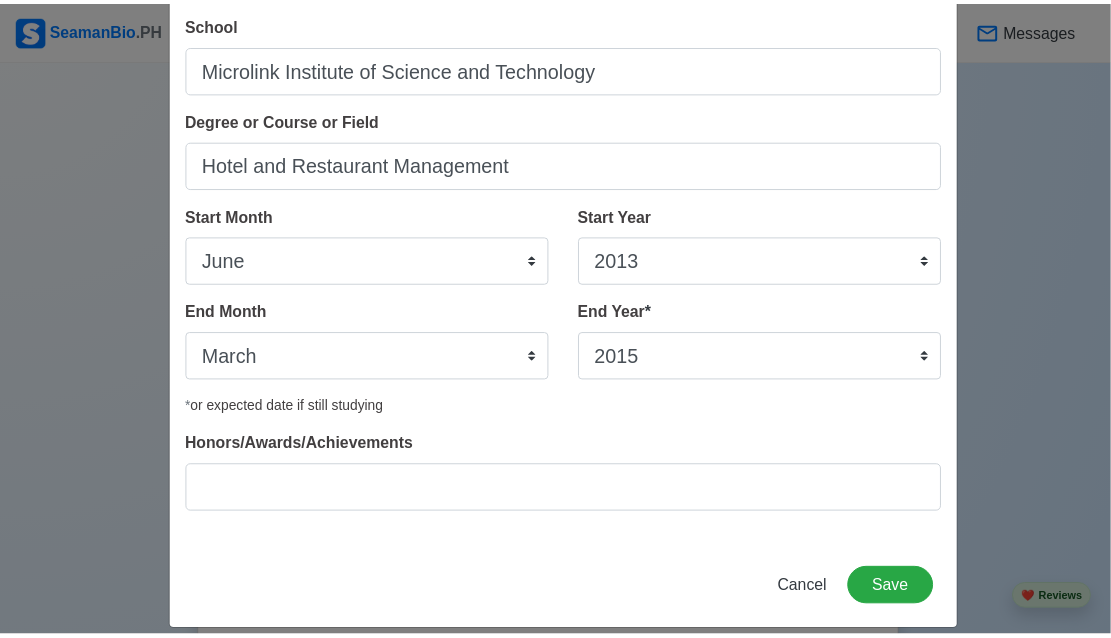 scroll, scrollTop: 121, scrollLeft: 0, axis: vertical 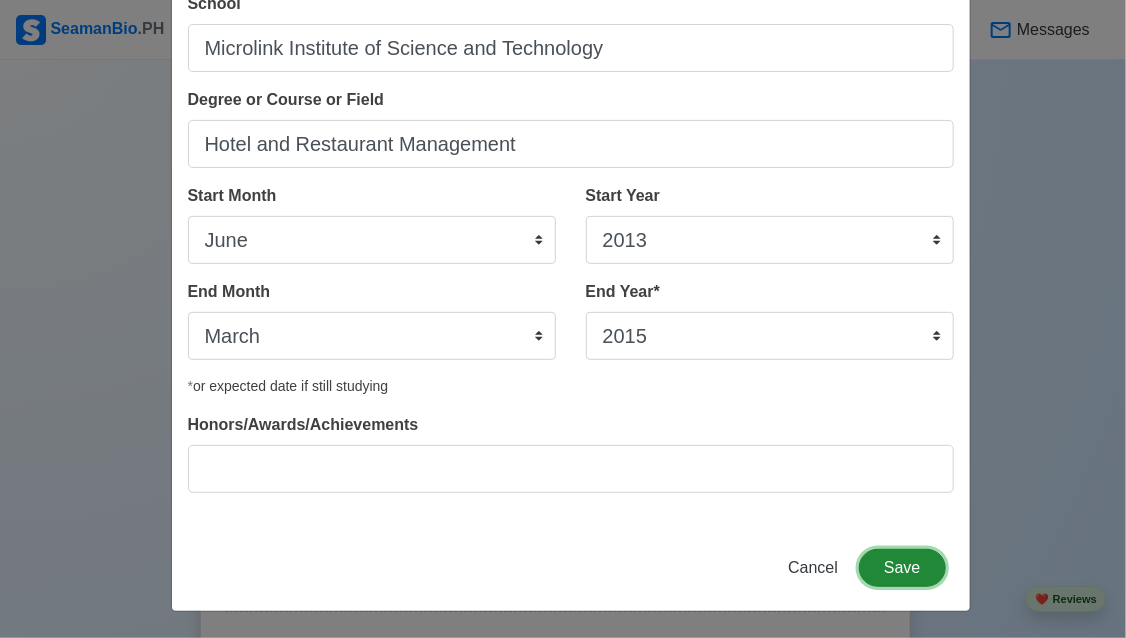 click on "Save" at bounding box center (902, 568) 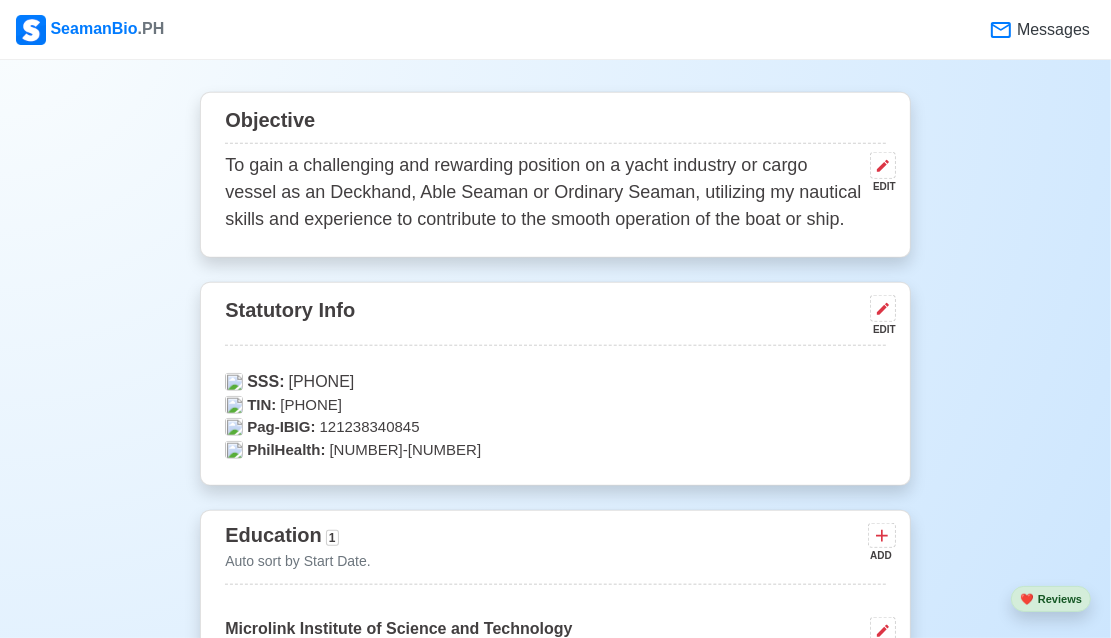 scroll, scrollTop: 1020, scrollLeft: 0, axis: vertical 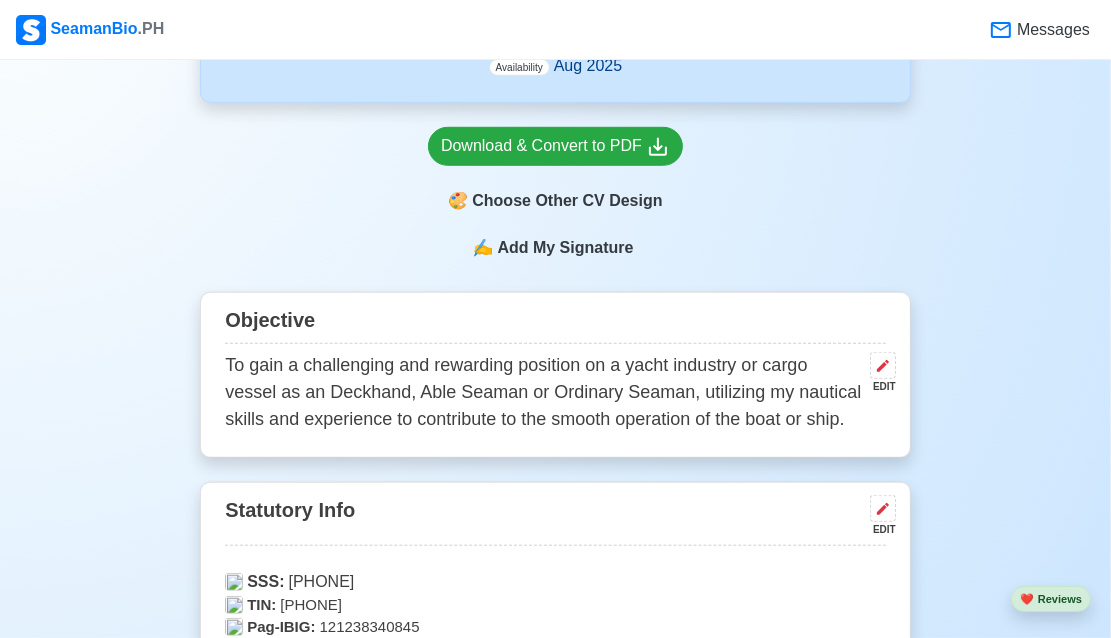 click on "Add My Signature" at bounding box center (565, 248) 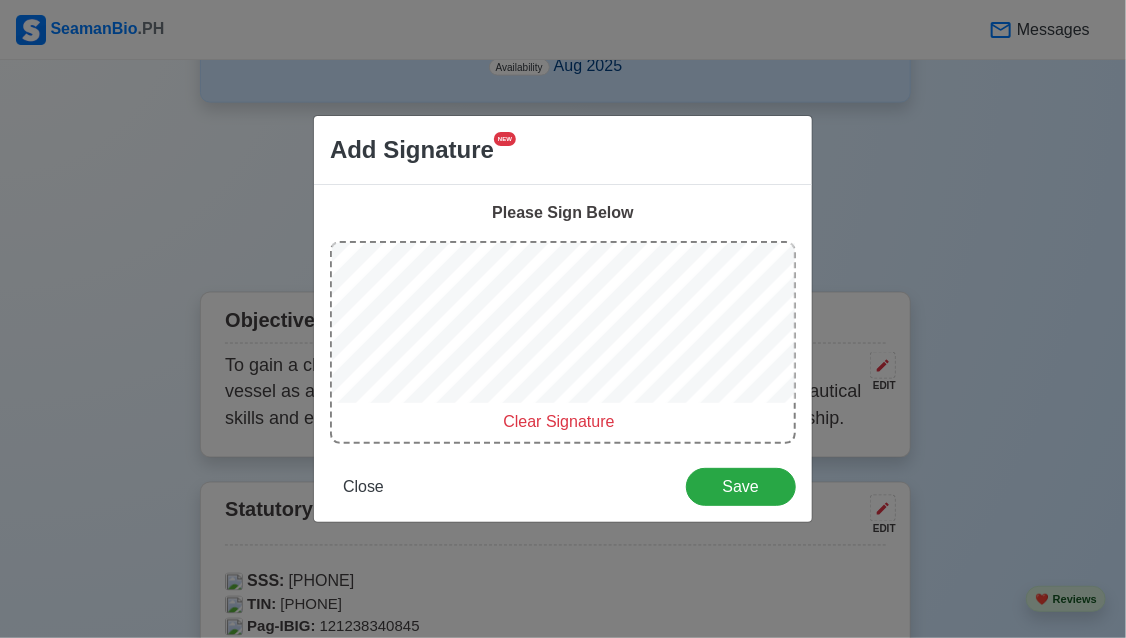 click on "Clear Signature" at bounding box center [558, 421] 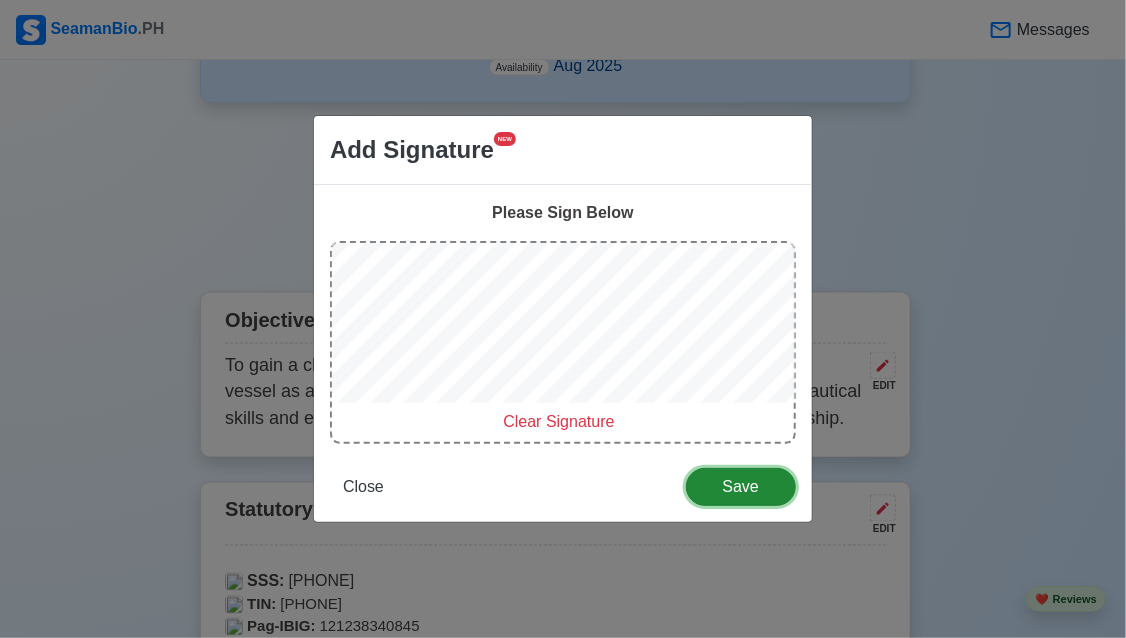 click on "Save" at bounding box center [741, 486] 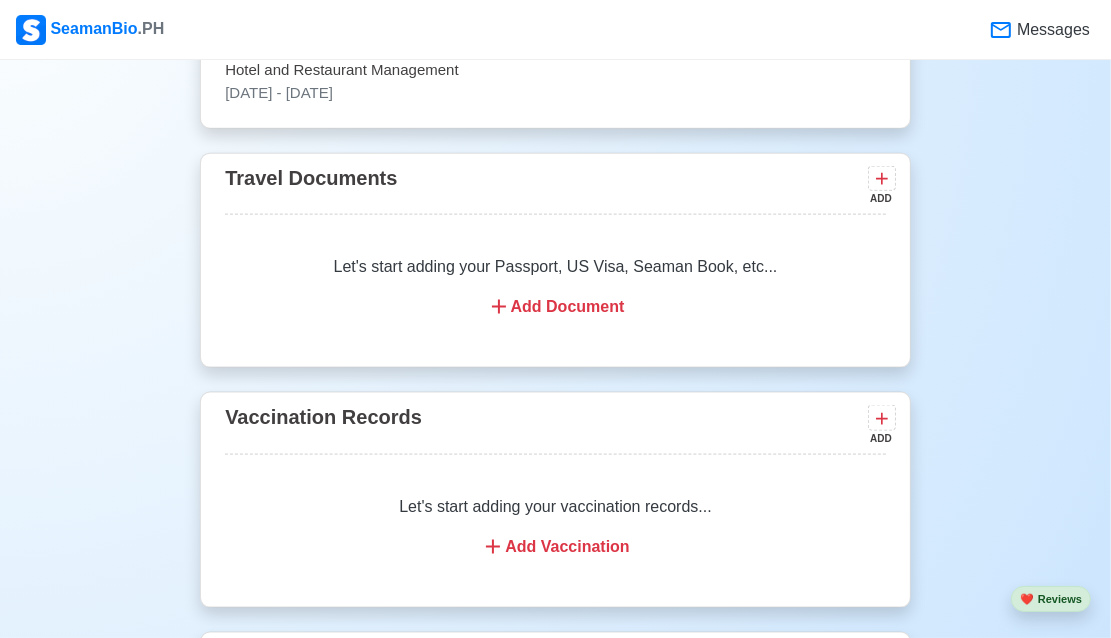 scroll, scrollTop: 1620, scrollLeft: 0, axis: vertical 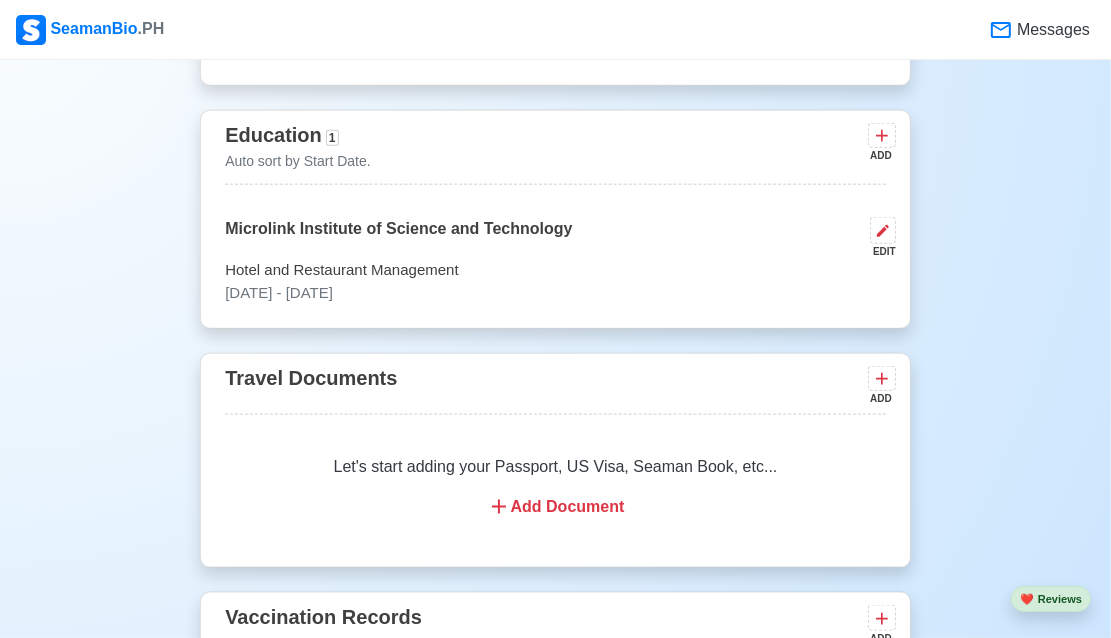 click on "Add Document" at bounding box center (555, 507) 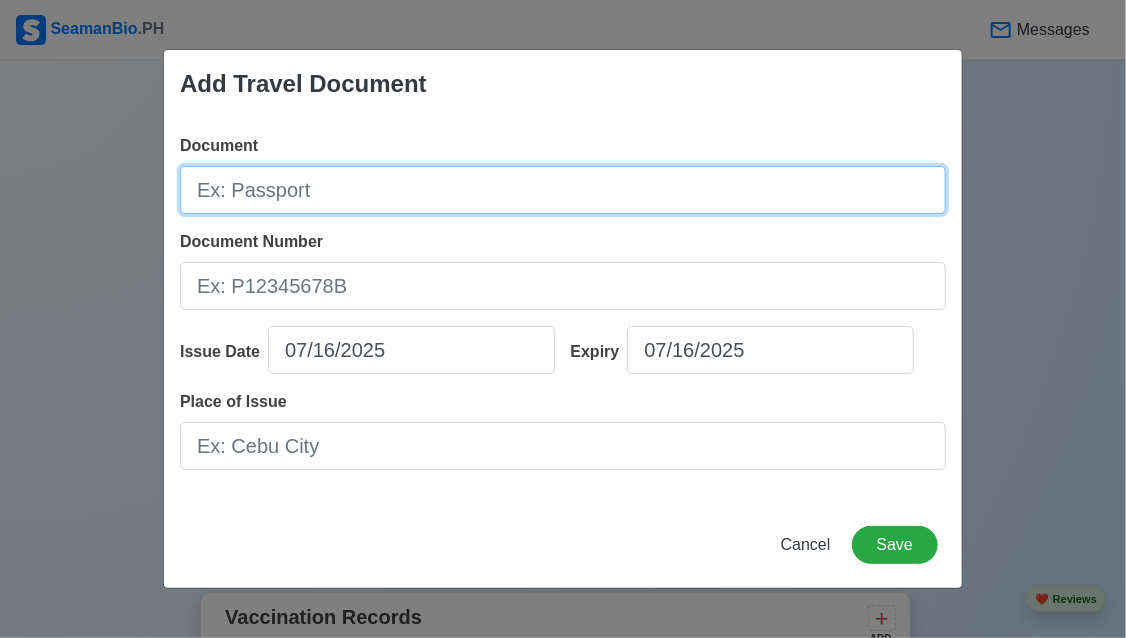 click on "Document" at bounding box center (563, 190) 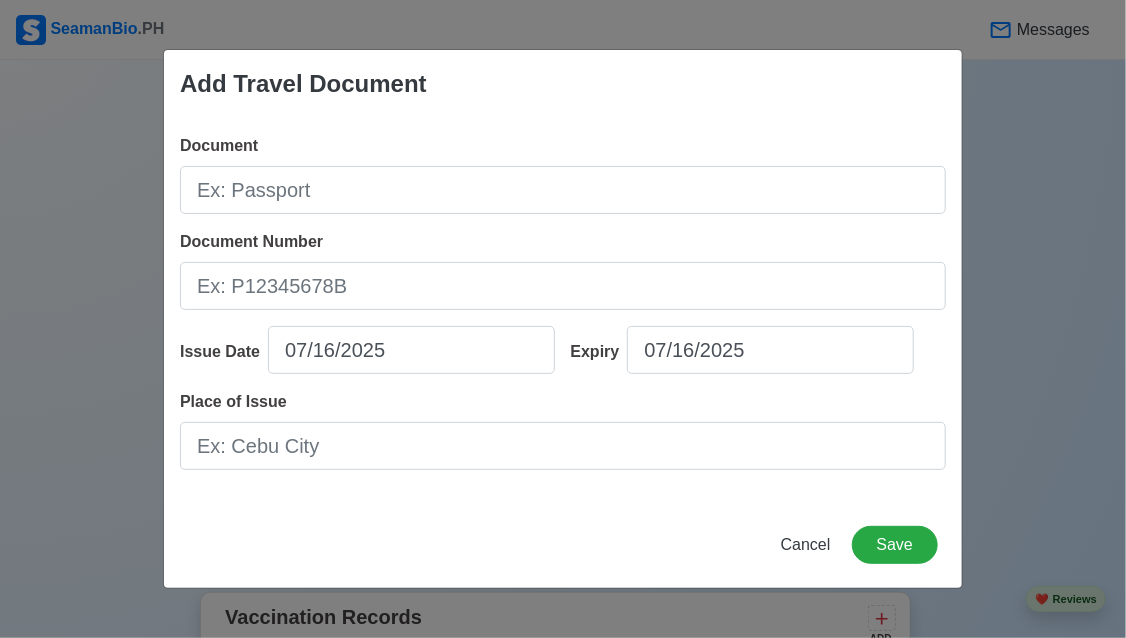 click on "Document" at bounding box center (563, 174) 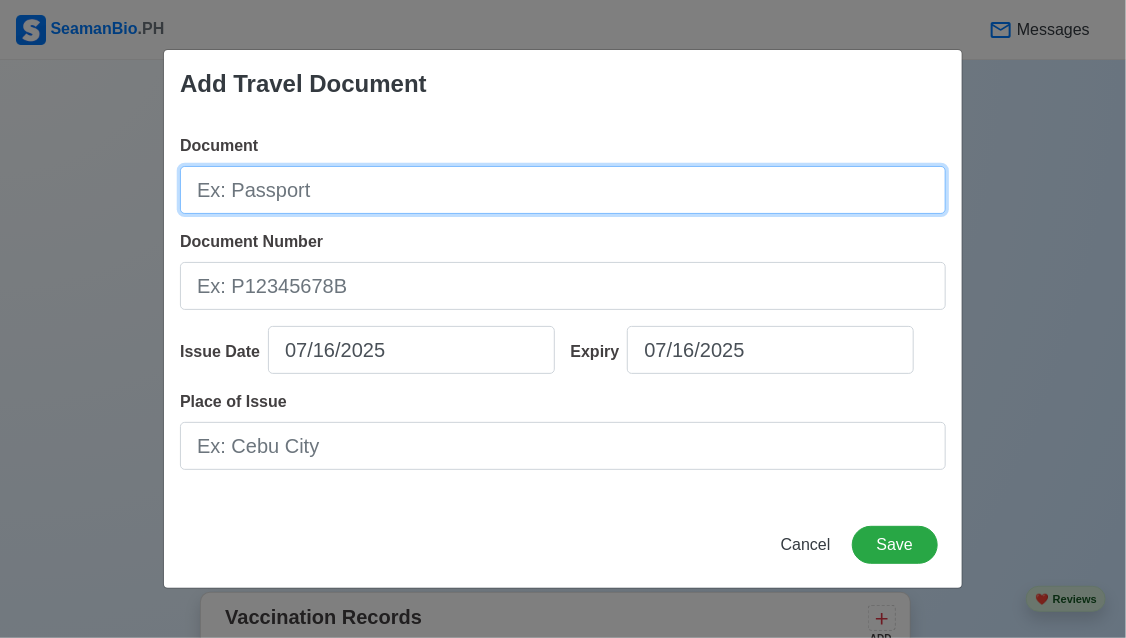 click on "Document" at bounding box center (563, 190) 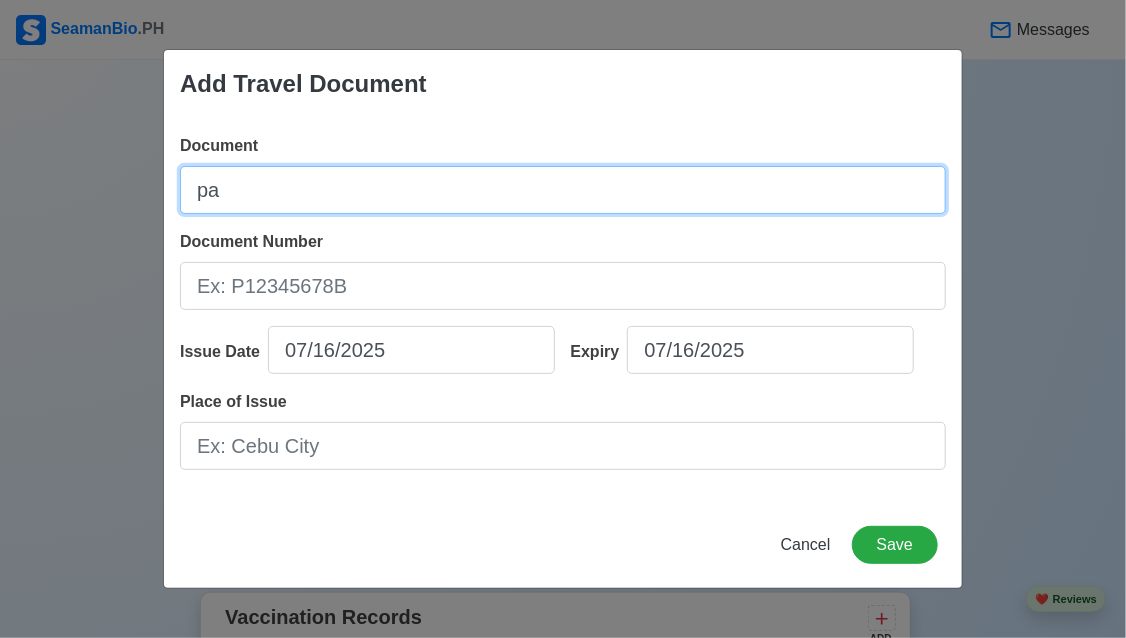 type on "p" 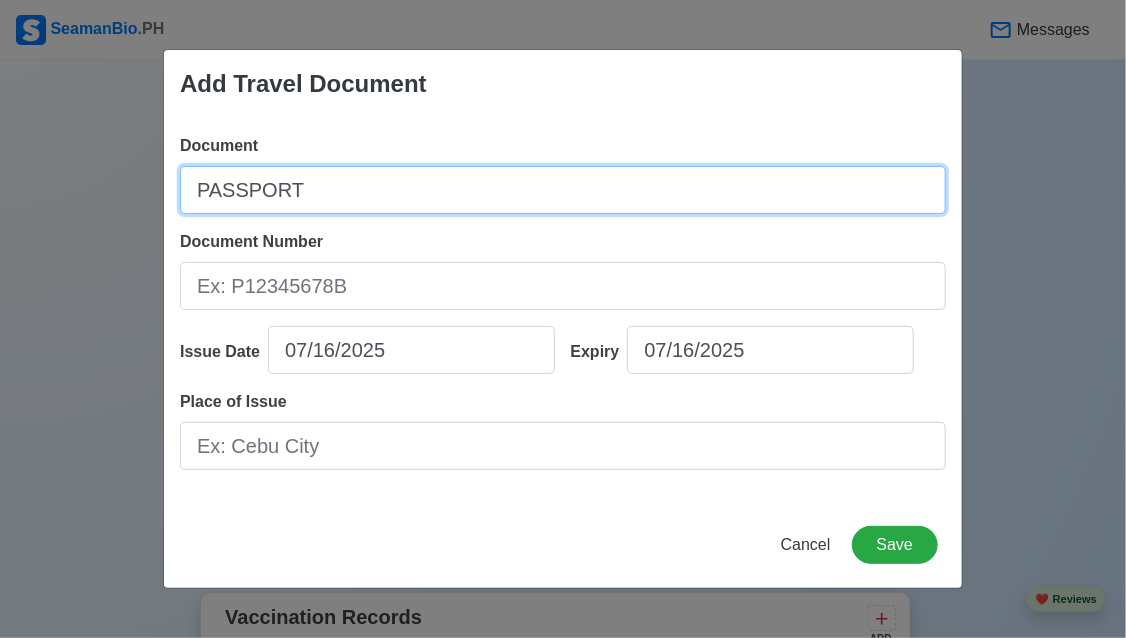 type on "PASSPORT" 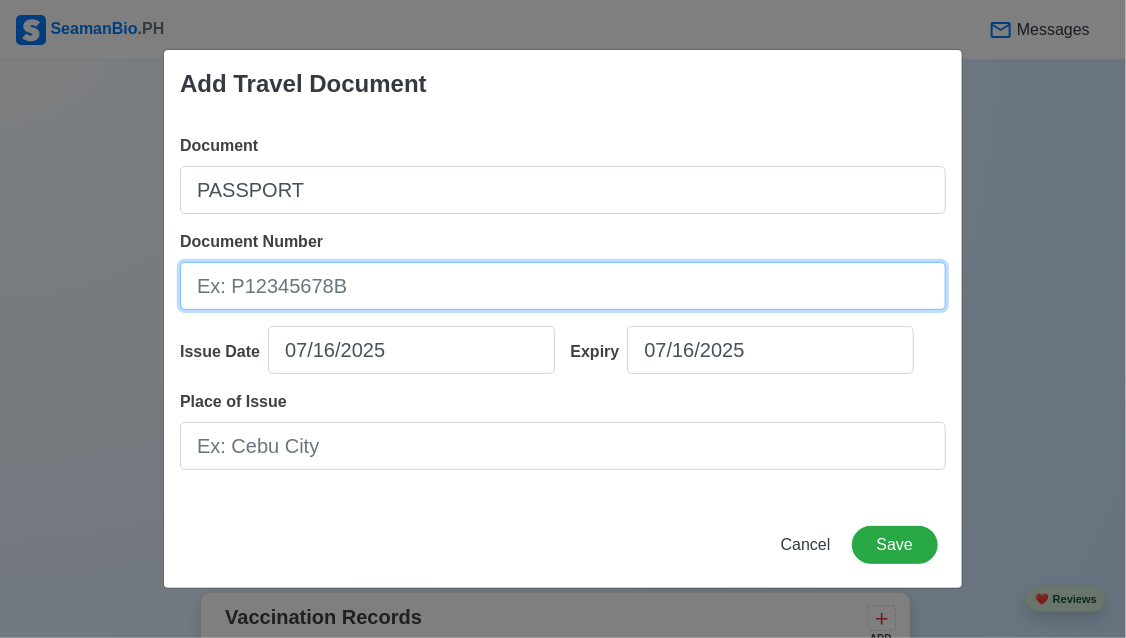 click on "Document Number" at bounding box center (563, 286) 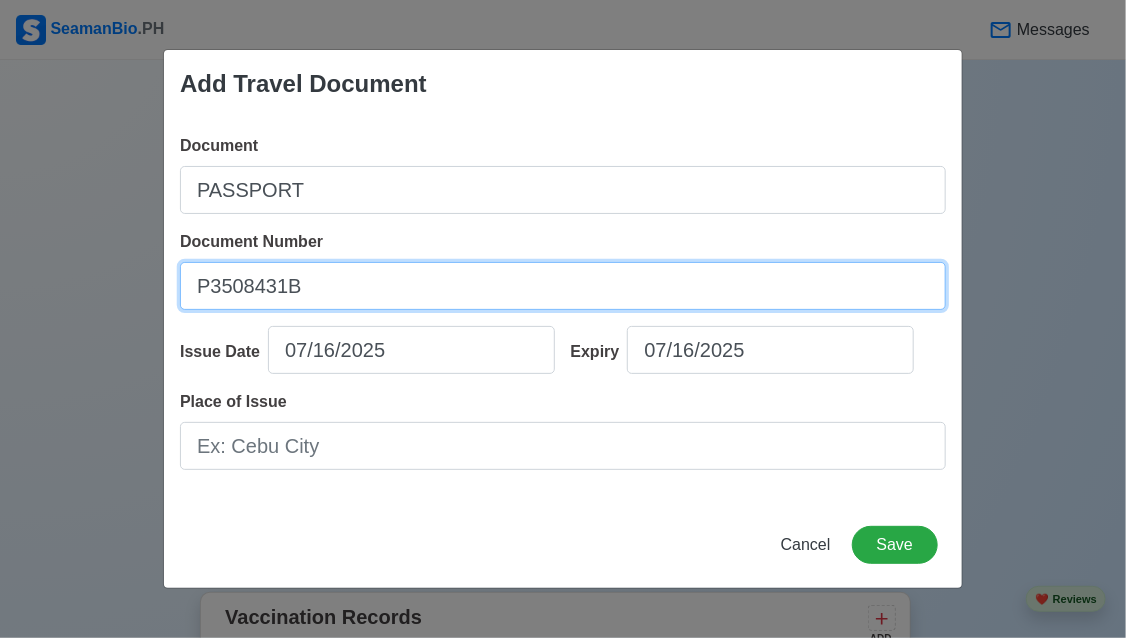 type on "P3508431B" 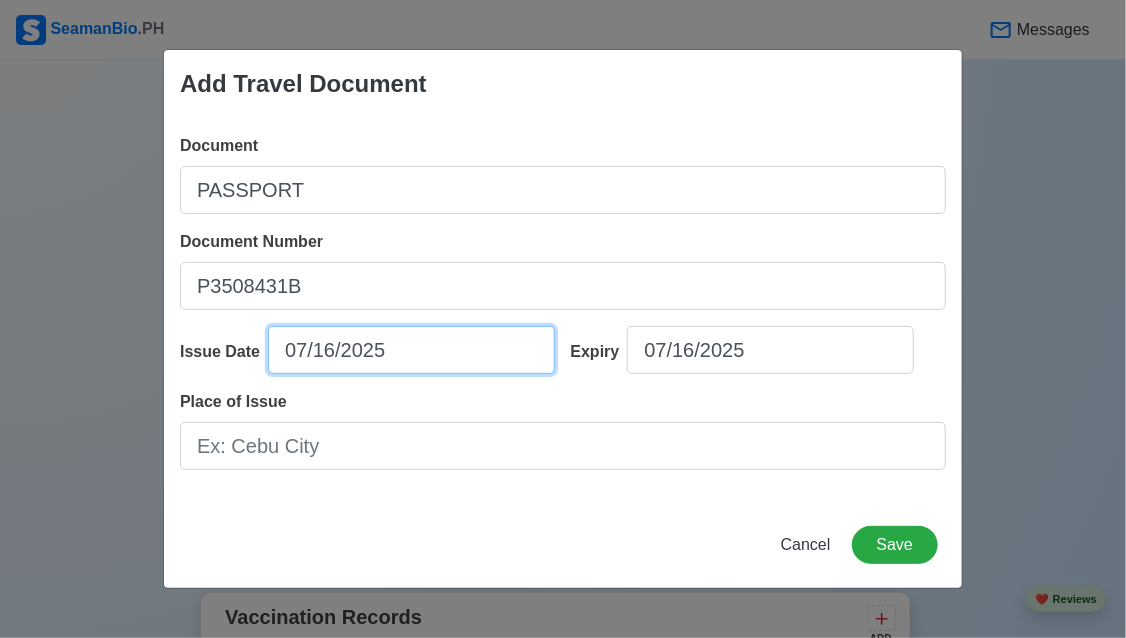 select on "****" 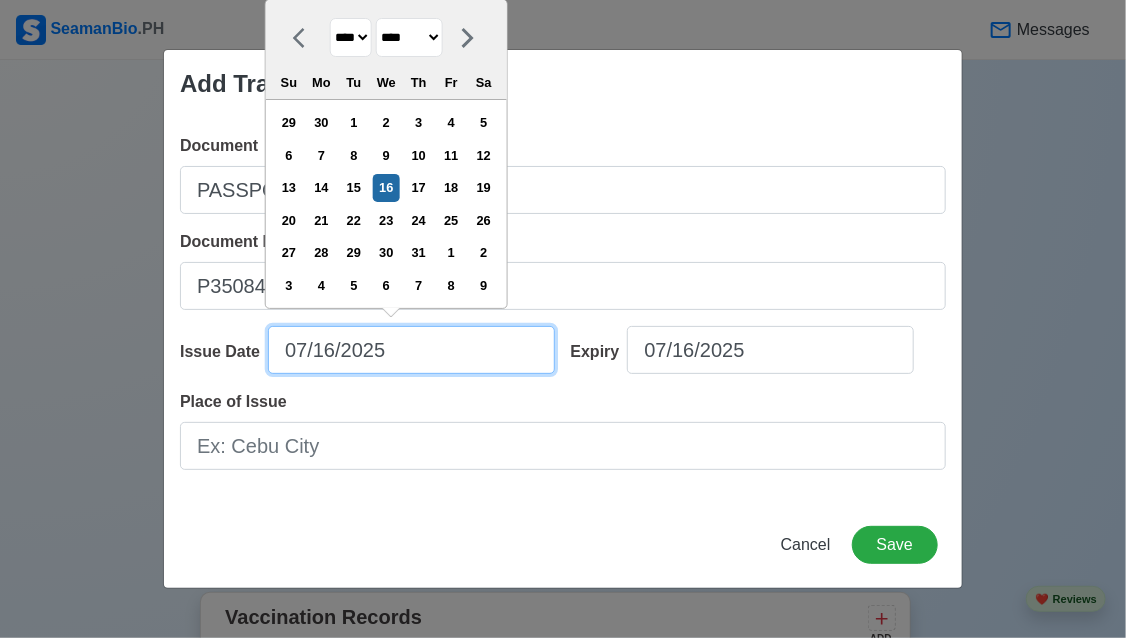 click on "07/16/2025" at bounding box center (411, 350) 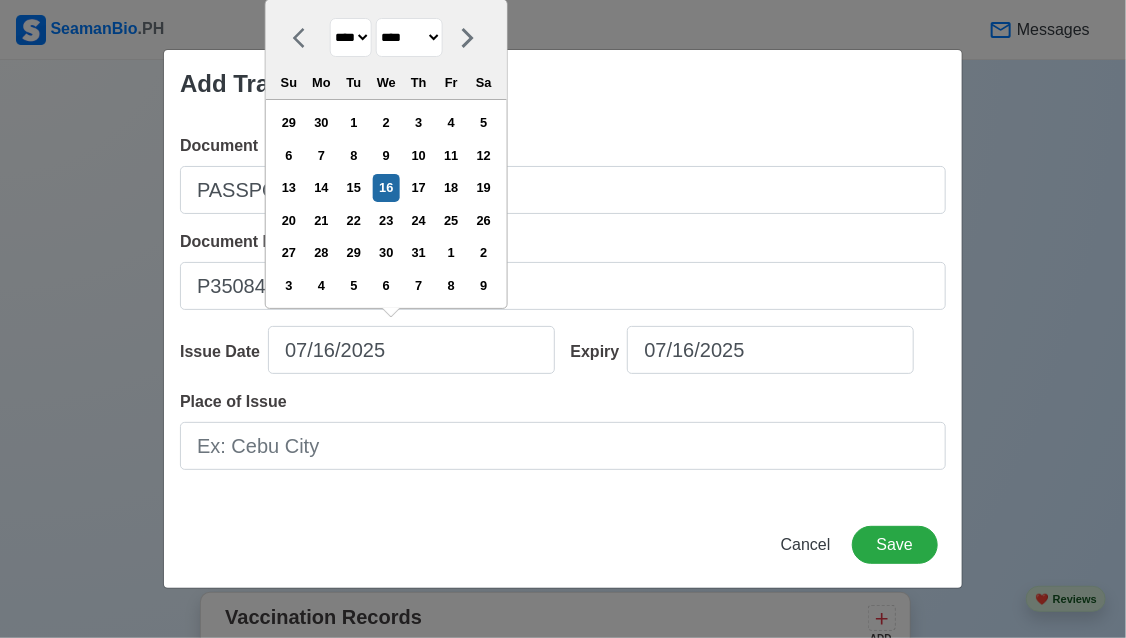 click on "**** **** **** **** **** **** **** **** **** **** **** **** **** **** **** **** **** **** **** **** **** **** **** **** **** **** **** **** **** **** **** **** **** **** **** **** **** **** **** **** **** **** **** **** **** **** **** **** **** **** **** **** **** **** **** **** **** **** **** **** **** **** **** **** **** **** **** **** **** **** **** **** **** **** **** **** **** **** **** **** **** **** **** **** **** **** **** **** **** **** **** **** **** **** **** **** **** **** **** **** **** **** **** **** **** ****" at bounding box center (351, 37) 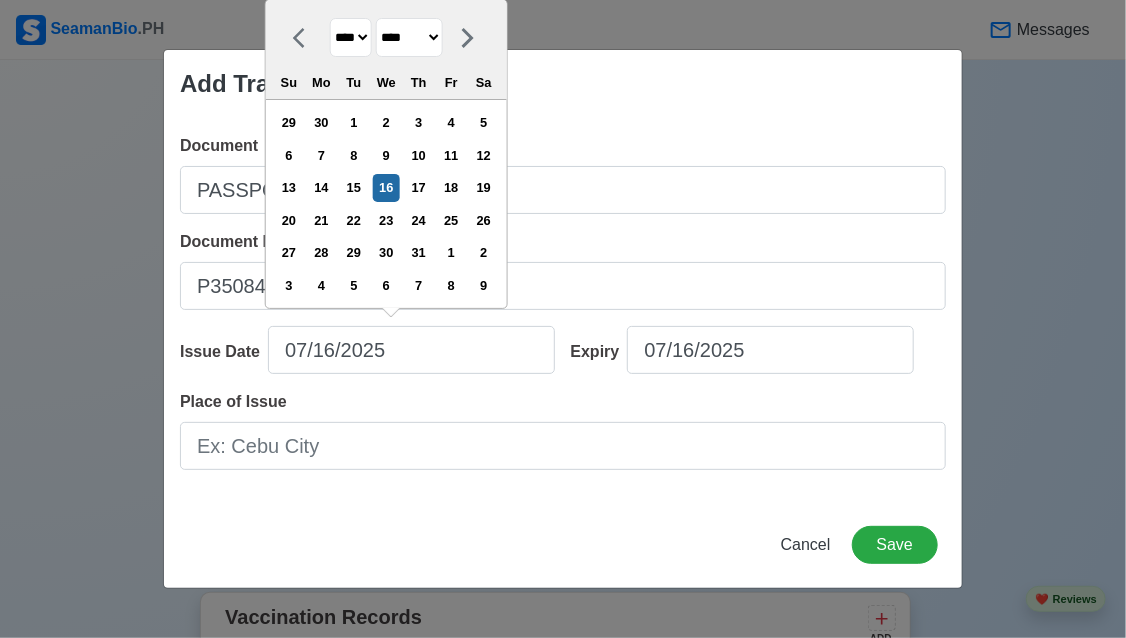 select on "****" 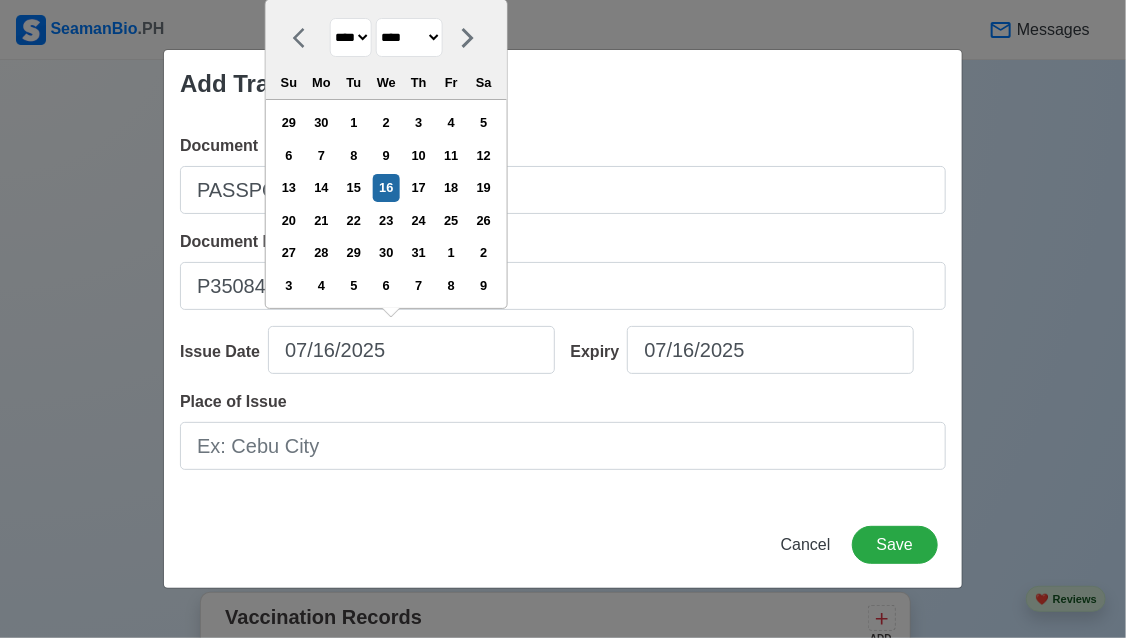 click on "**** **** **** **** **** **** **** **** **** **** **** **** **** **** **** **** **** **** **** **** **** **** **** **** **** **** **** **** **** **** **** **** **** **** **** **** **** **** **** **** **** **** **** **** **** **** **** **** **** **** **** **** **** **** **** **** **** **** **** **** **** **** **** **** **** **** **** **** **** **** **** **** **** **** **** **** **** **** **** **** **** **** **** **** **** **** **** **** **** **** **** **** **** **** **** **** **** **** **** **** **** **** **** **** **** ****" at bounding box center [351, 37] 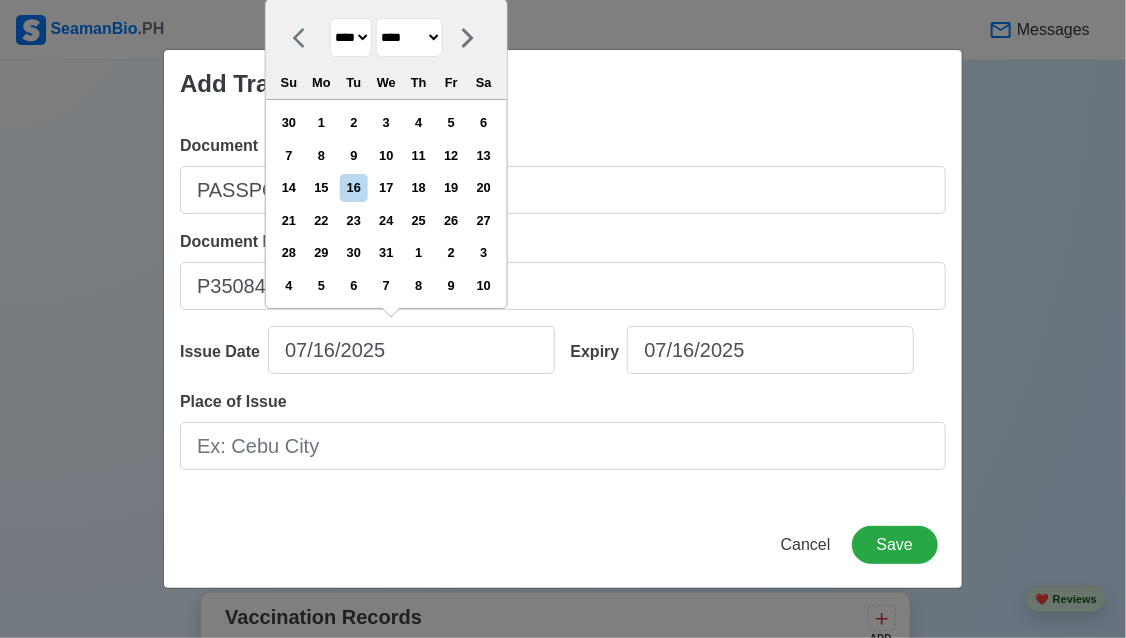 click on "******* ******** ***** ***** *** **** **** ****** ********* ******* ******** ********" at bounding box center [409, 37] 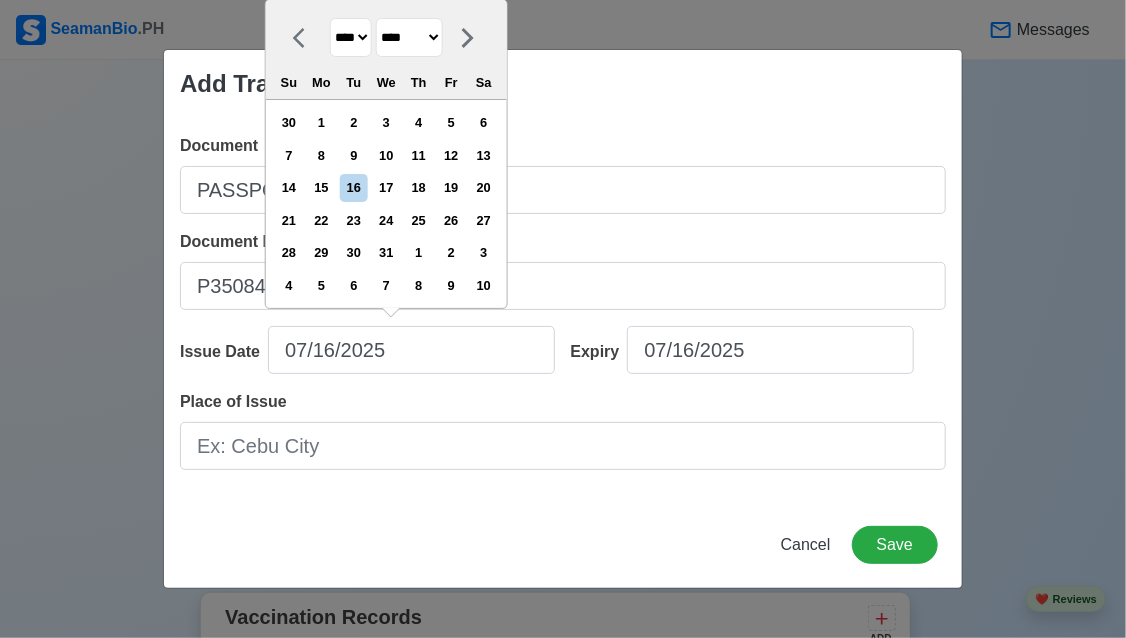 select on "*******" 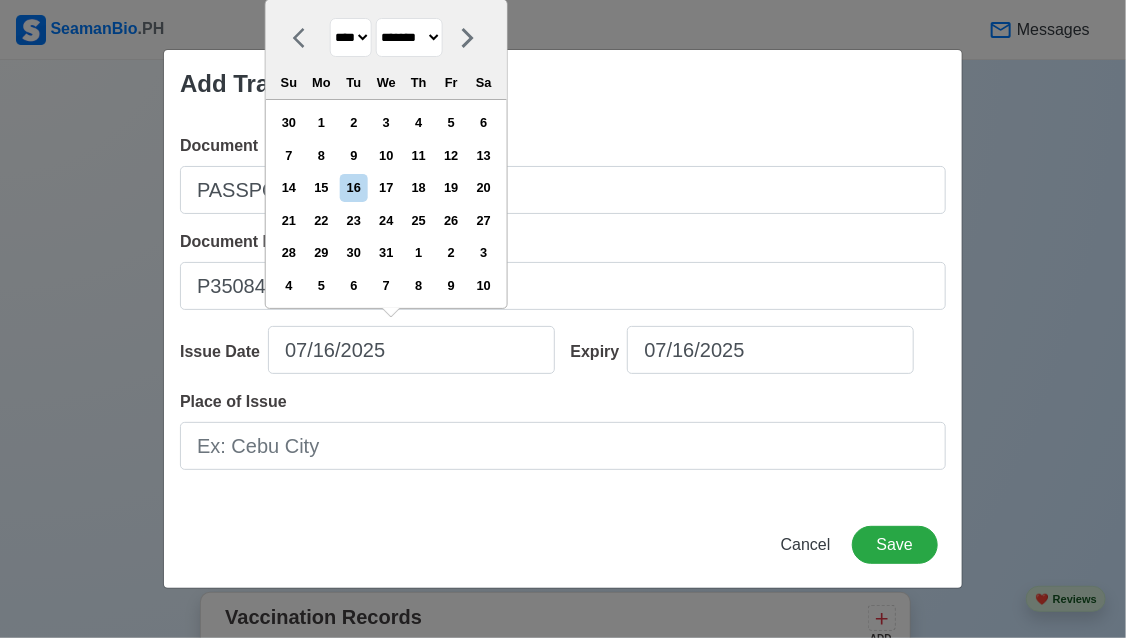 click on "******* ******** ***** ***** *** **** **** ****** ********* ******* ******** ********" at bounding box center (409, 37) 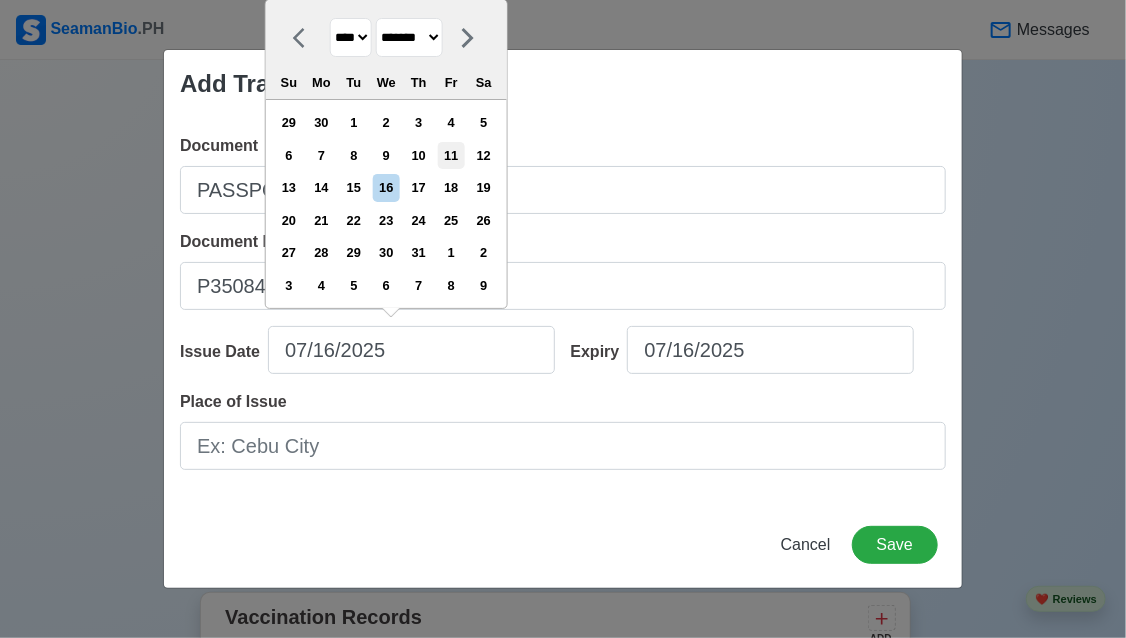 click on "11" at bounding box center [451, 155] 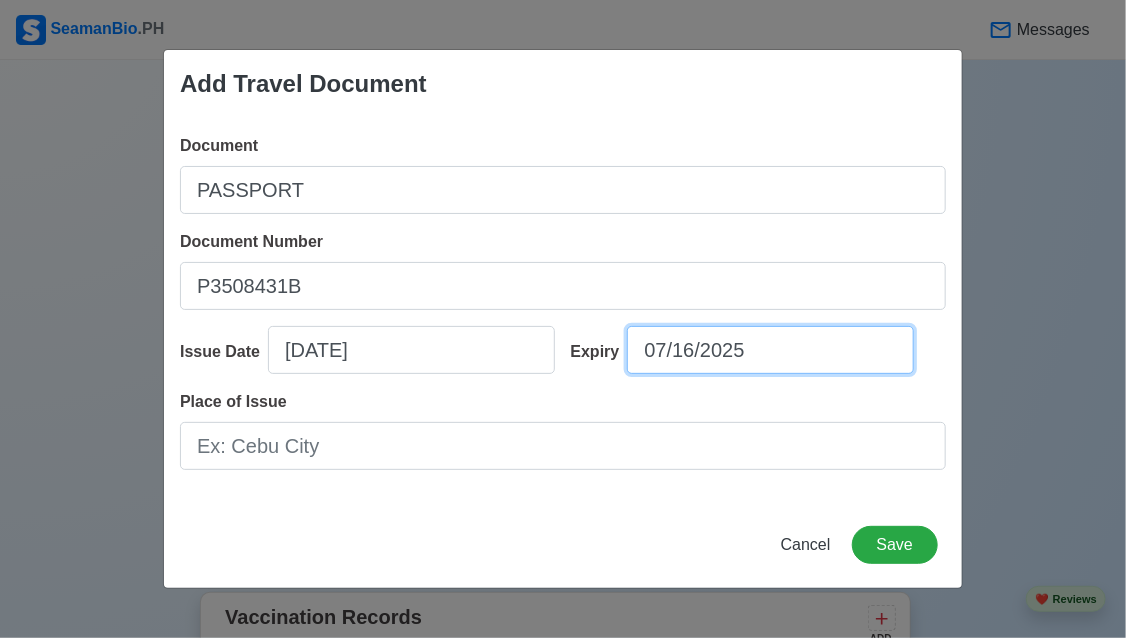 select on "****" 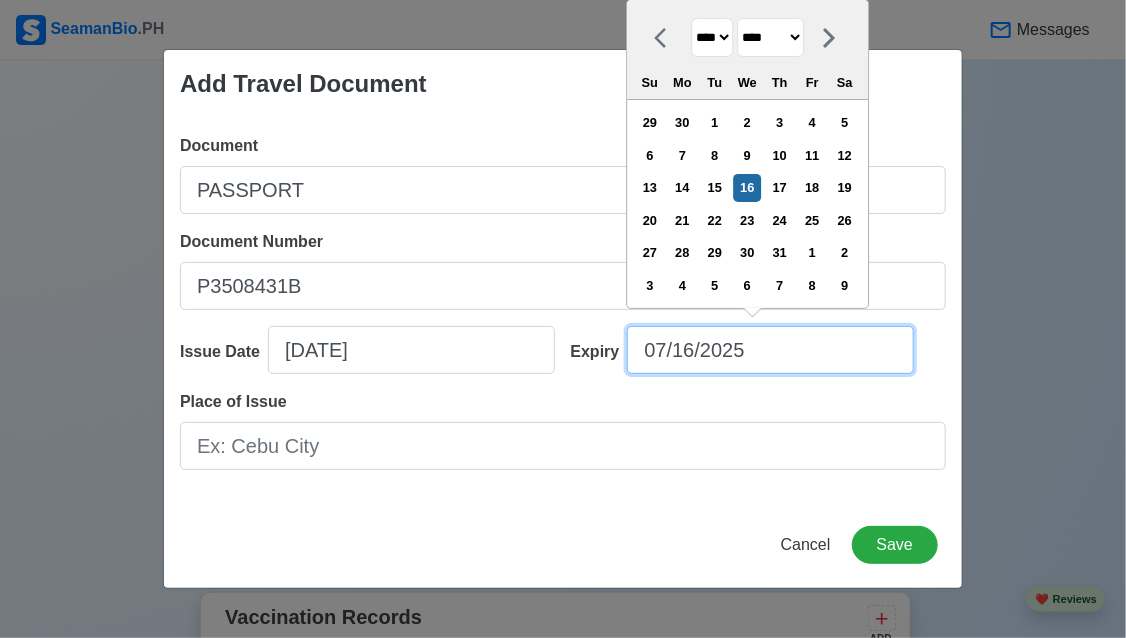 click on "07/16/2025" at bounding box center (770, 350) 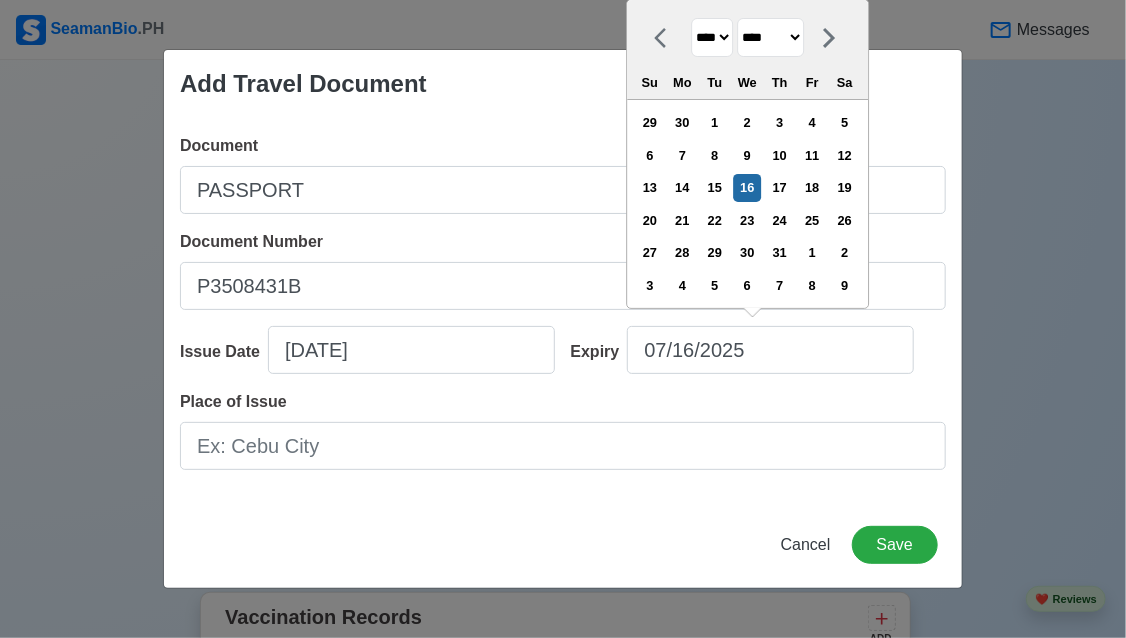 click on "**** **** **** **** **** **** **** **** **** **** **** **** **** **** **** **** **** **** **** **** **** **** **** **** **** **** **** **** **** **** **** **** **** **** **** **** **** **** **** **** **** **** **** **** **** **** **** **** **** **** **** **** **** **** **** **** **** **** **** **** **** **** **** **** **** **** **** **** **** **** **** **** **** **** **** **** **** **** **** **** **** **** **** **** **** **** **** **** **** **** **** **** **** **** **** **** **** **** **** **** **** **** **** **** **** **** **** **** **** **** **** **** **** **** **** **** **** **** **** **** ****" at bounding box center (712, 37) 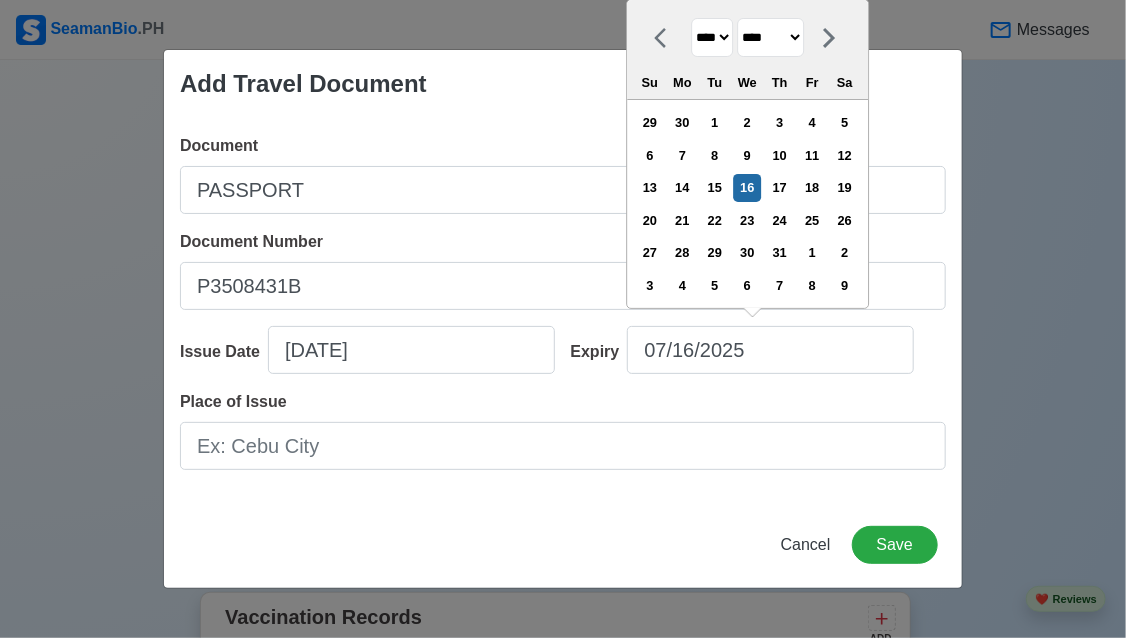 select on "****" 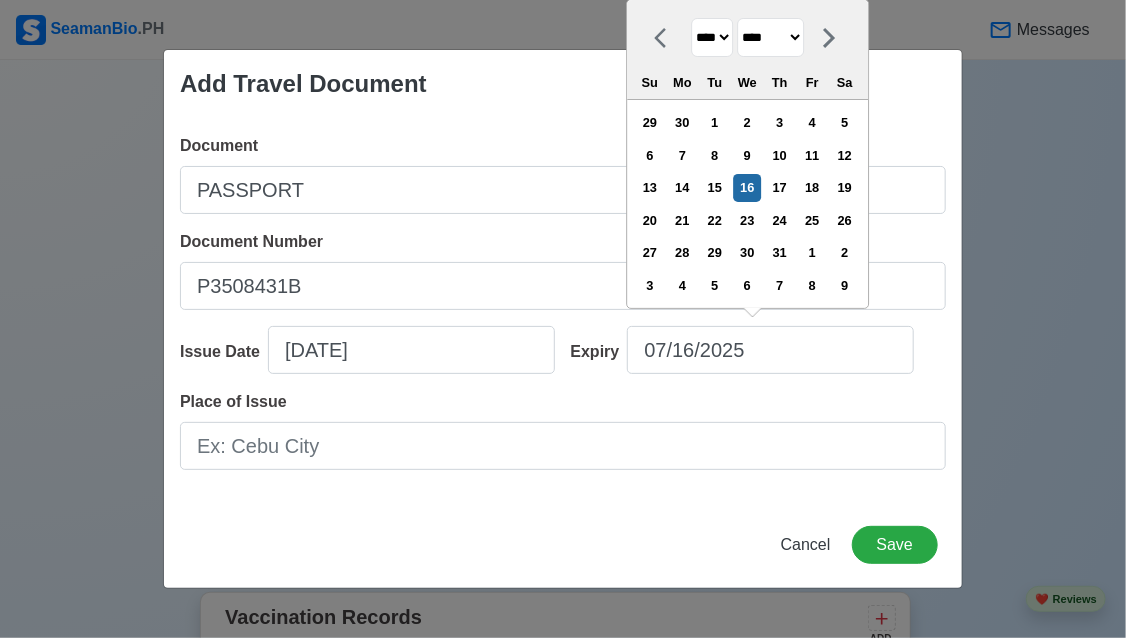 click on "**** **** **** **** **** **** **** **** **** **** **** **** **** **** **** **** **** **** **** **** **** **** **** **** **** **** **** **** **** **** **** **** **** **** **** **** **** **** **** **** **** **** **** **** **** **** **** **** **** **** **** **** **** **** **** **** **** **** **** **** **** **** **** **** **** **** **** **** **** **** **** **** **** **** **** **** **** **** **** **** **** **** **** **** **** **** **** **** **** **** **** **** **** **** **** **** **** **** **** **** **** **** **** **** **** **** **** **** **** **** **** **** **** **** **** **** **** **** **** **** ****" at bounding box center [712, 37] 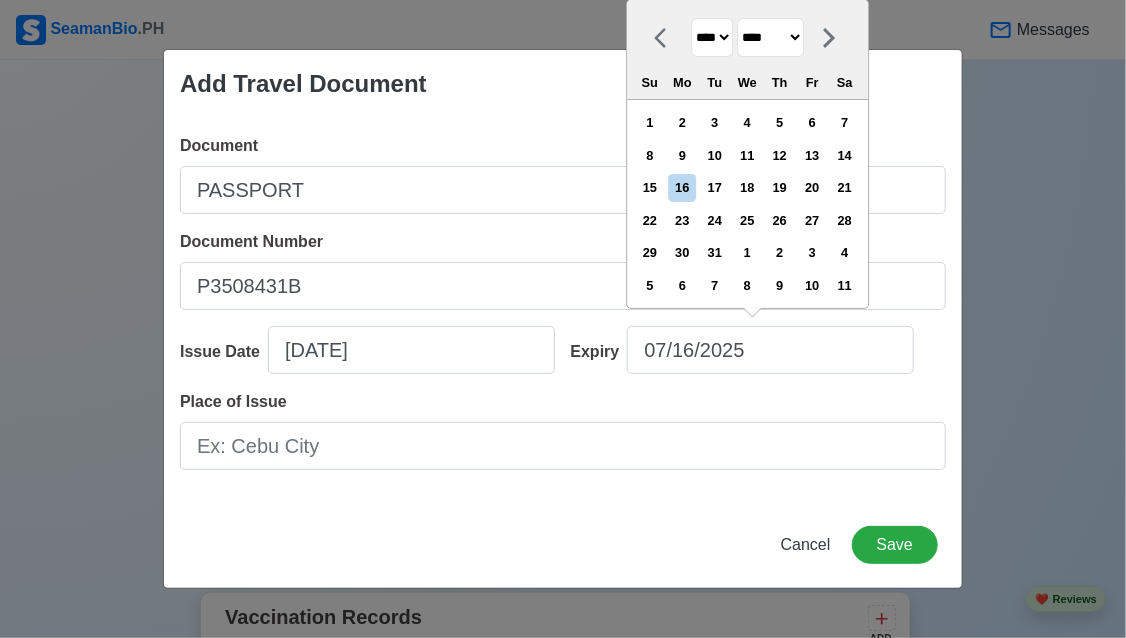 click on "******* ******** ***** ***** *** **** **** ****** ********* ******* ******** ********" at bounding box center [770, 37] 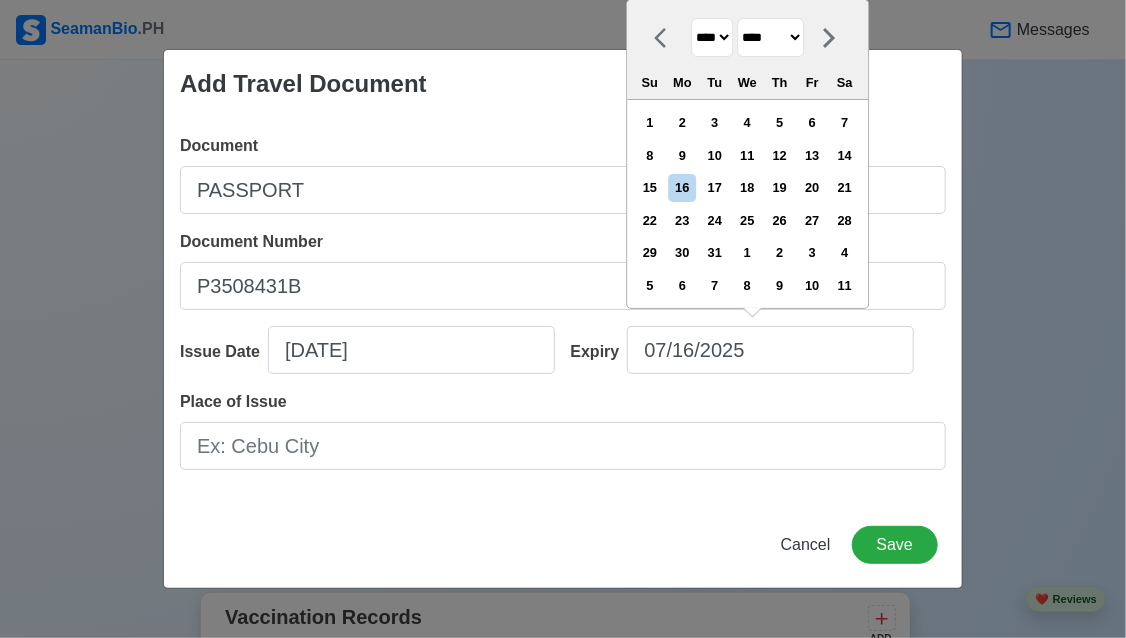 select on "*******" 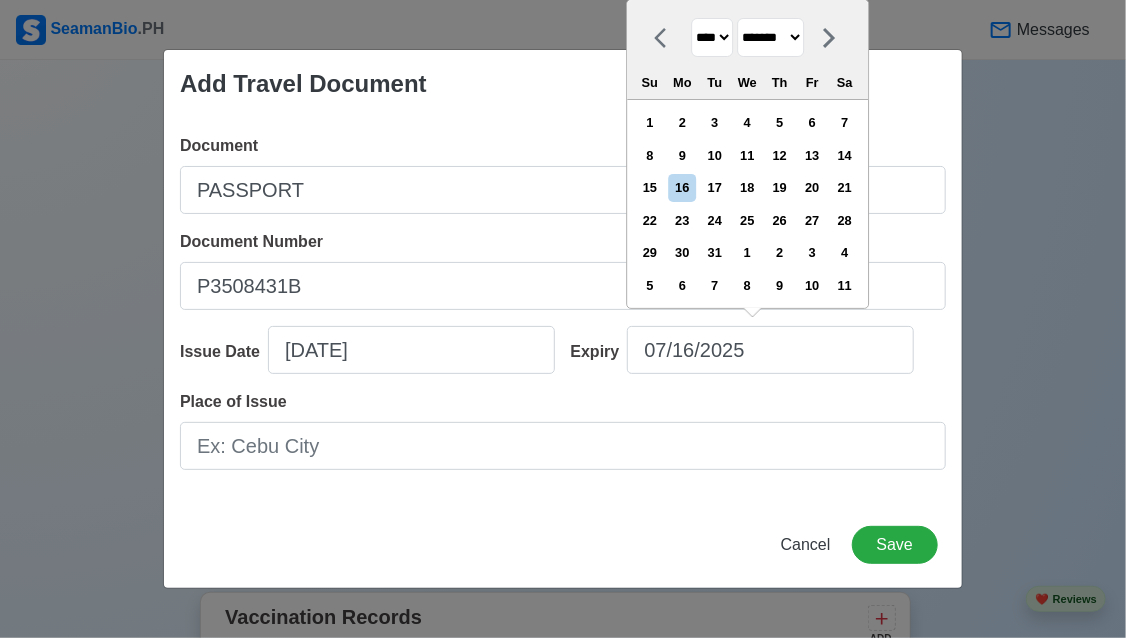 click on "******* ******** ***** ***** *** **** **** ****** ********* ******* ******** ********" at bounding box center (770, 37) 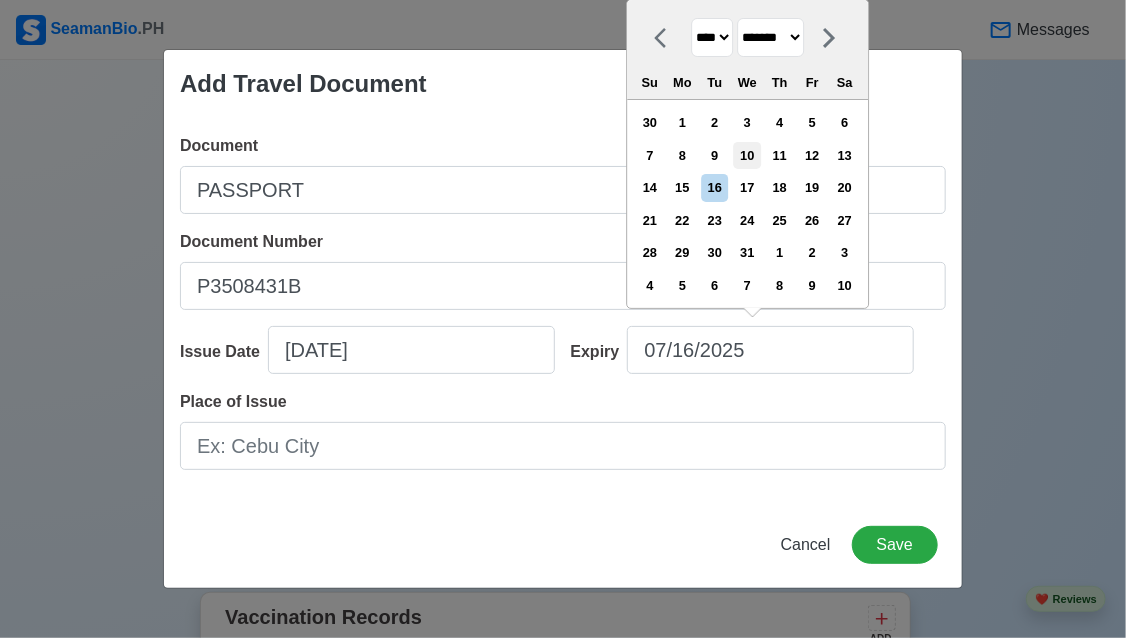 click on "10" at bounding box center [747, 155] 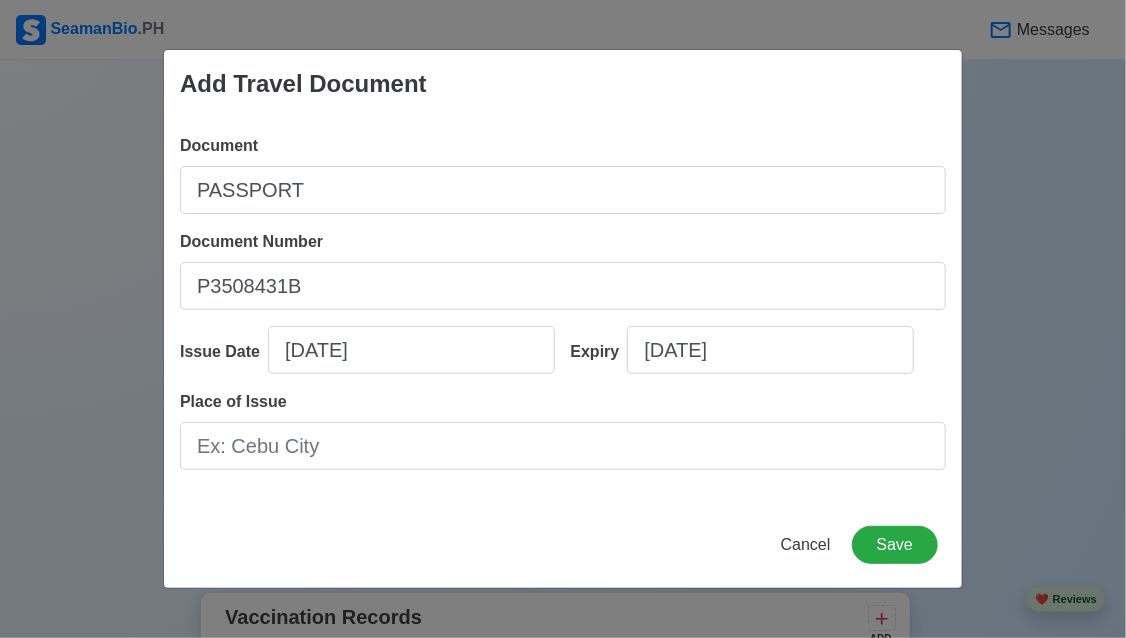 click on "Place of Issue" at bounding box center [563, 430] 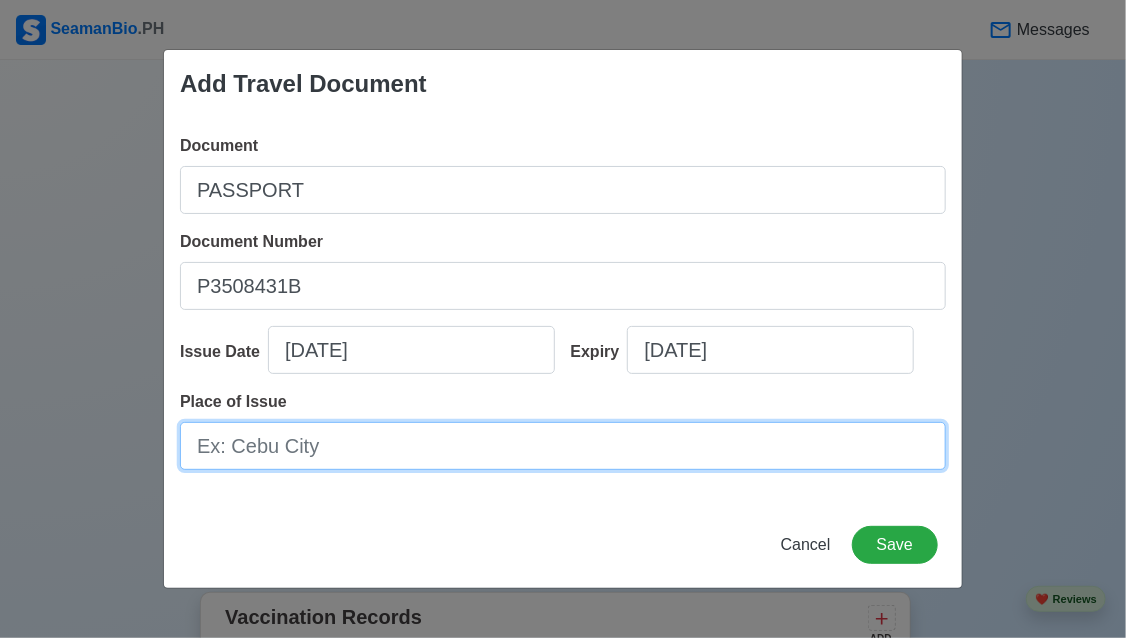 click on "Place of Issue" at bounding box center [563, 446] 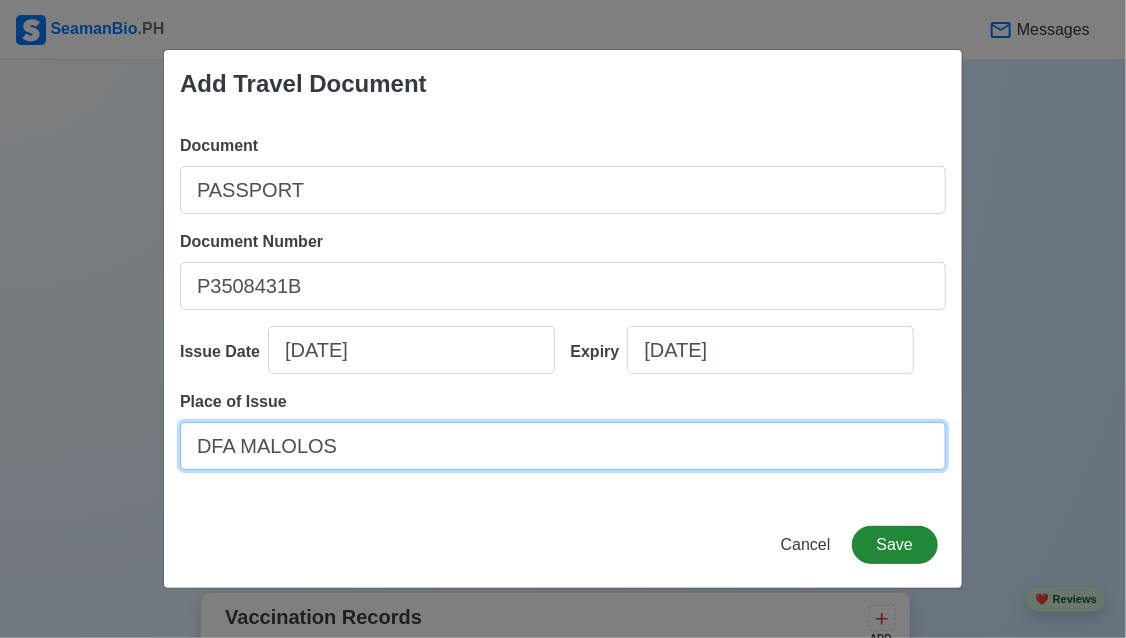 type on "DFA MALOLOS" 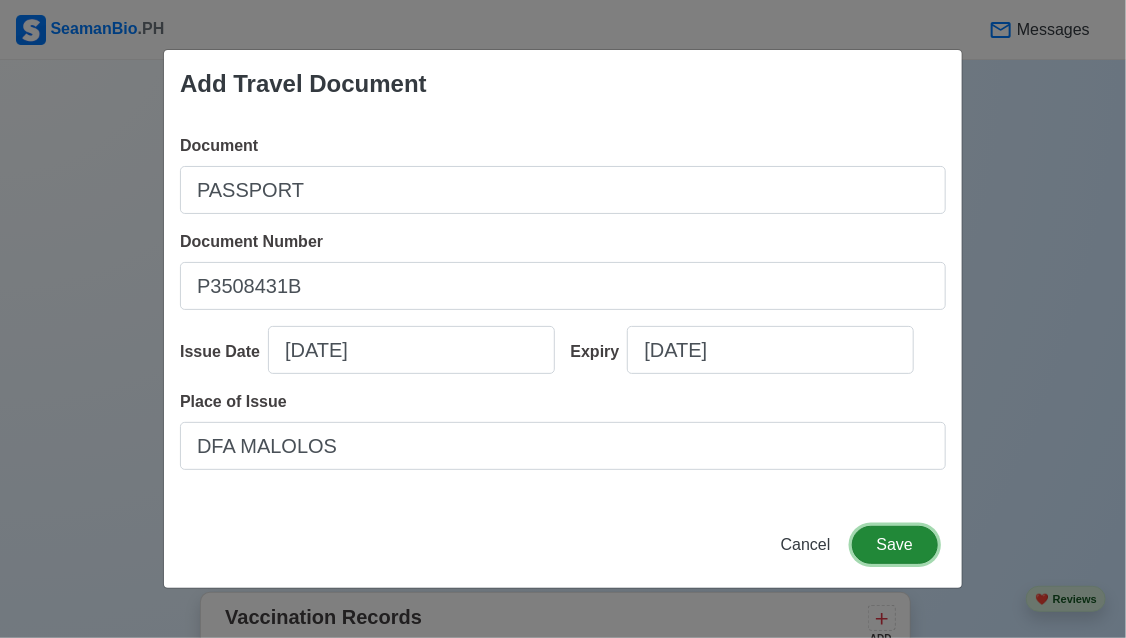 click on "Save" at bounding box center [895, 545] 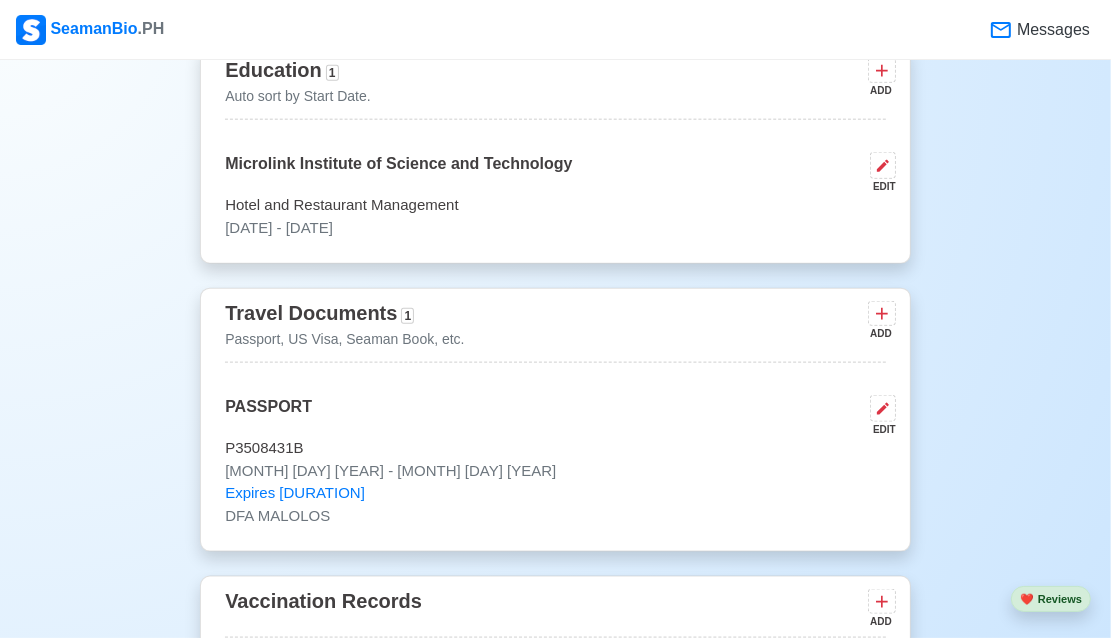 scroll, scrollTop: 1720, scrollLeft: 0, axis: vertical 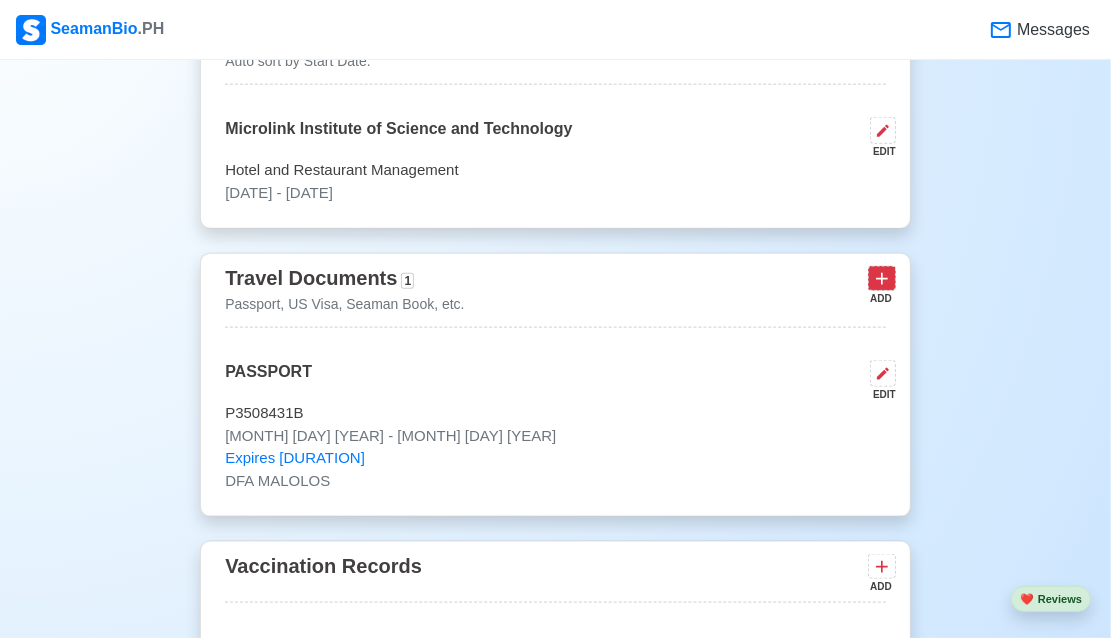 click 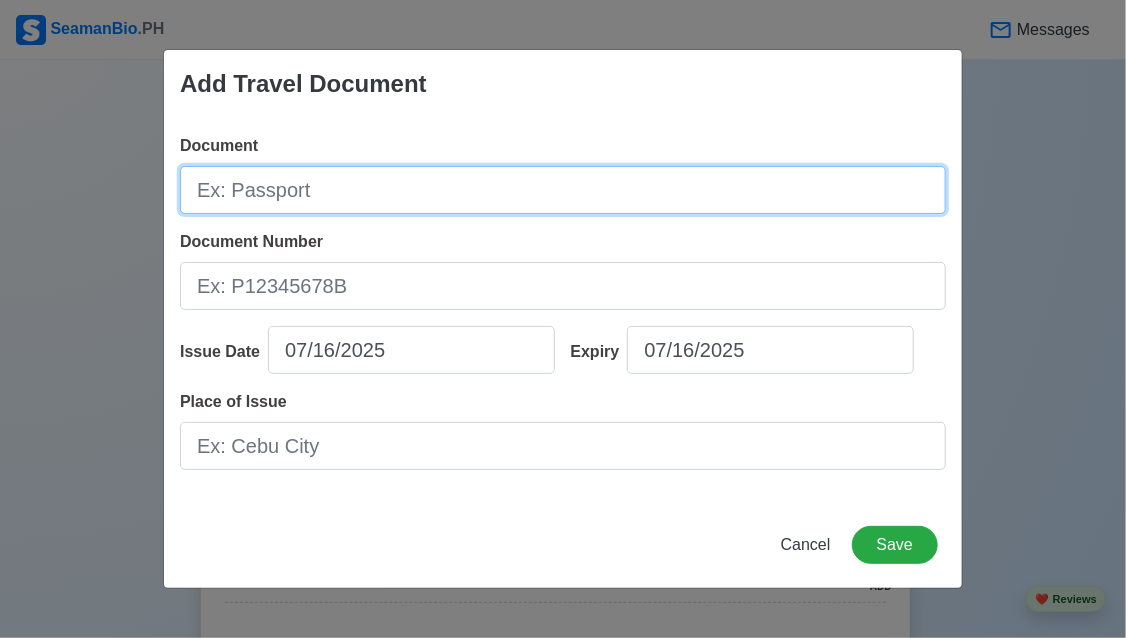 click on "Document" at bounding box center (563, 190) 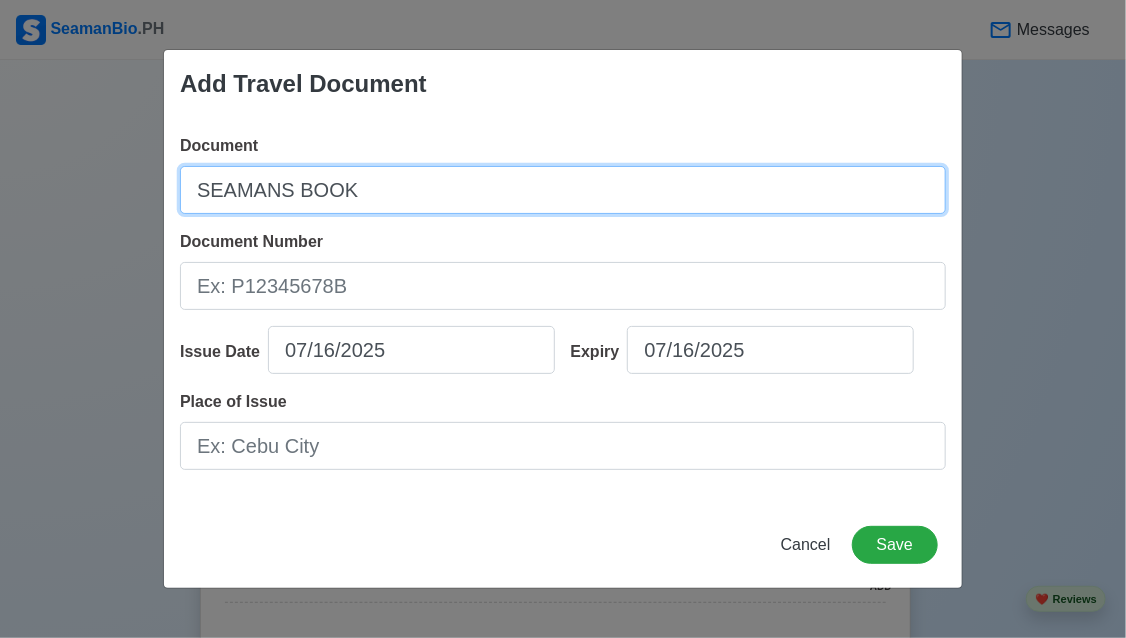 type on "SEAMANS BOOK" 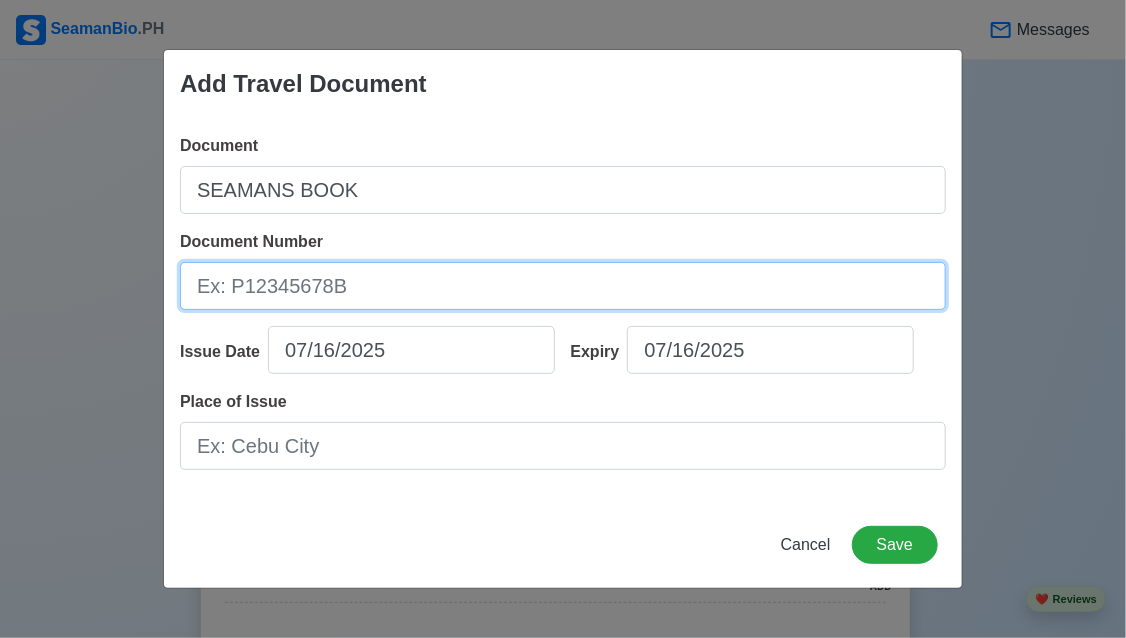 click on "Document Number" at bounding box center [563, 286] 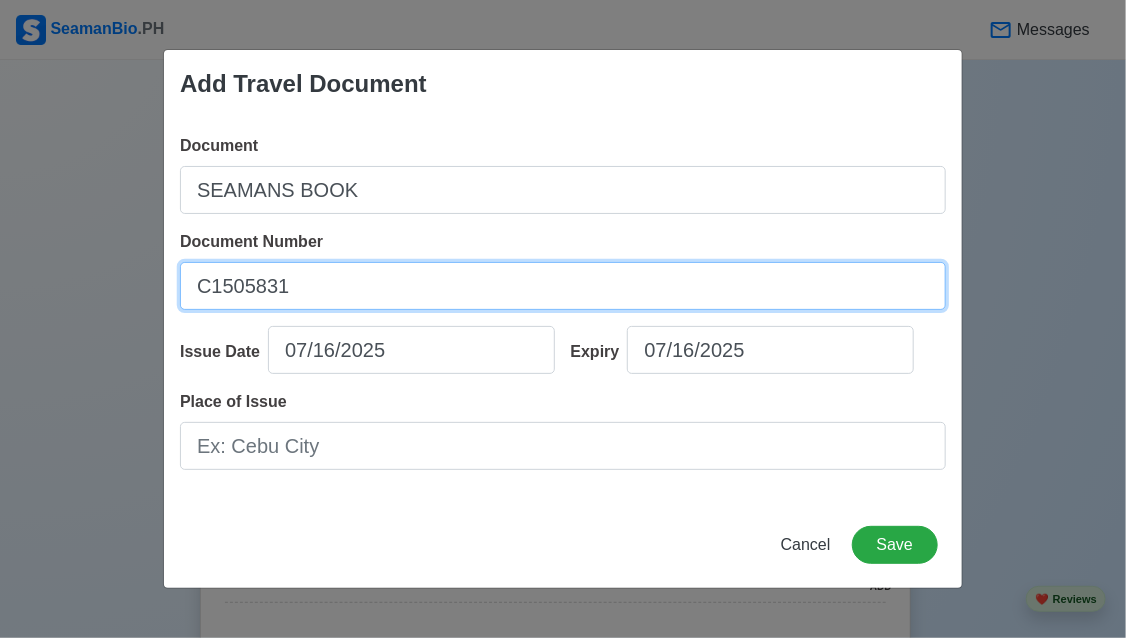 type on "C1505831" 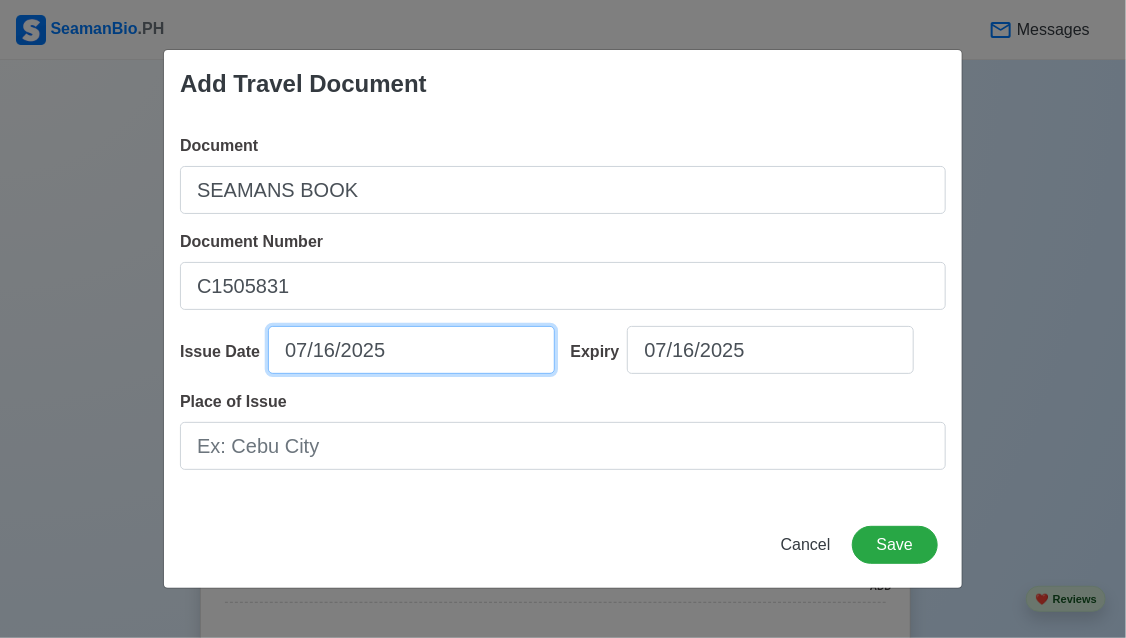click on "07/16/2025" at bounding box center (411, 350) 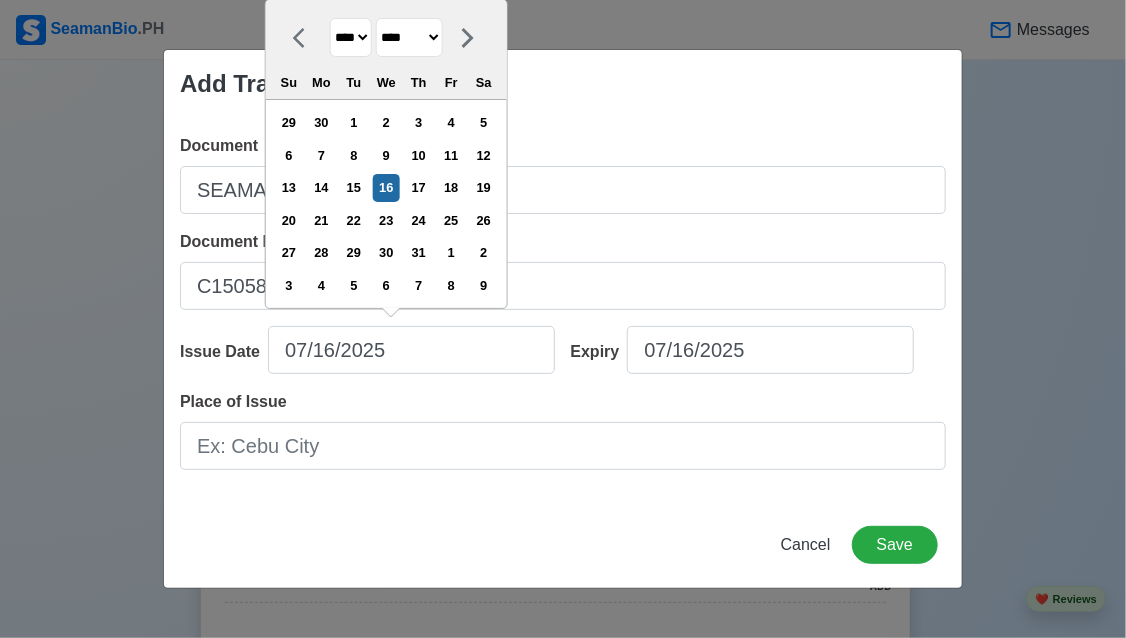 click on "**** **** **** **** **** **** **** **** **** **** **** **** **** **** **** **** **** **** **** **** **** **** **** **** **** **** **** **** **** **** **** **** **** **** **** **** **** **** **** **** **** **** **** **** **** **** **** **** **** **** **** **** **** **** **** **** **** **** **** **** **** **** **** **** **** **** **** **** **** **** **** **** **** **** **** **** **** **** **** **** **** **** **** **** **** **** **** **** **** **** **** **** **** **** **** **** **** **** **** **** **** **** **** **** **** ****" at bounding box center (351, 37) 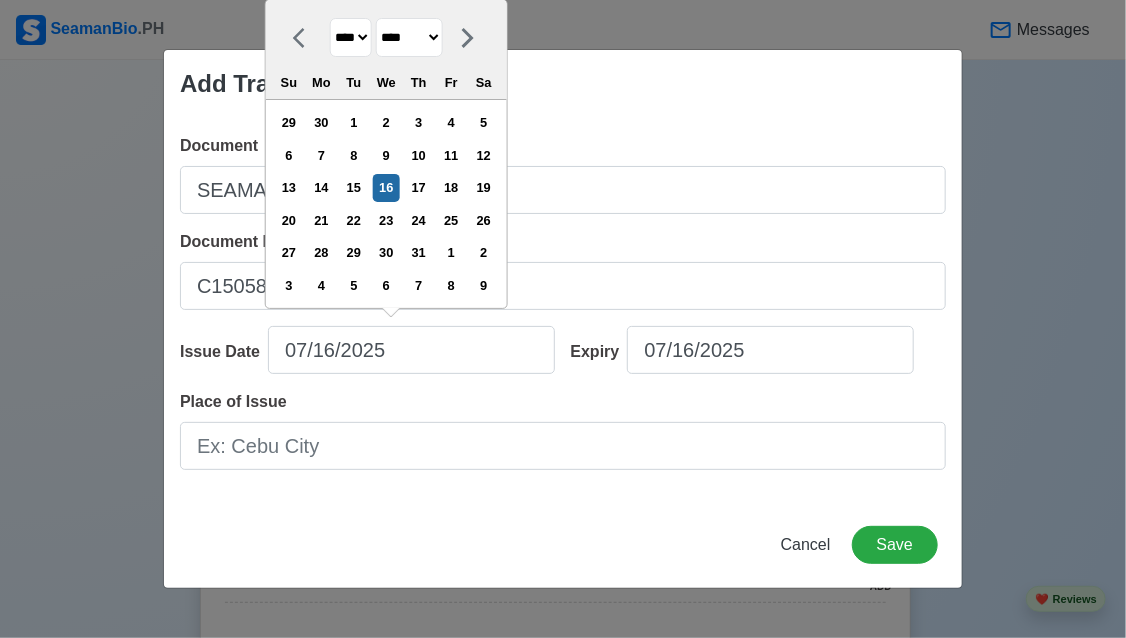select on "****" 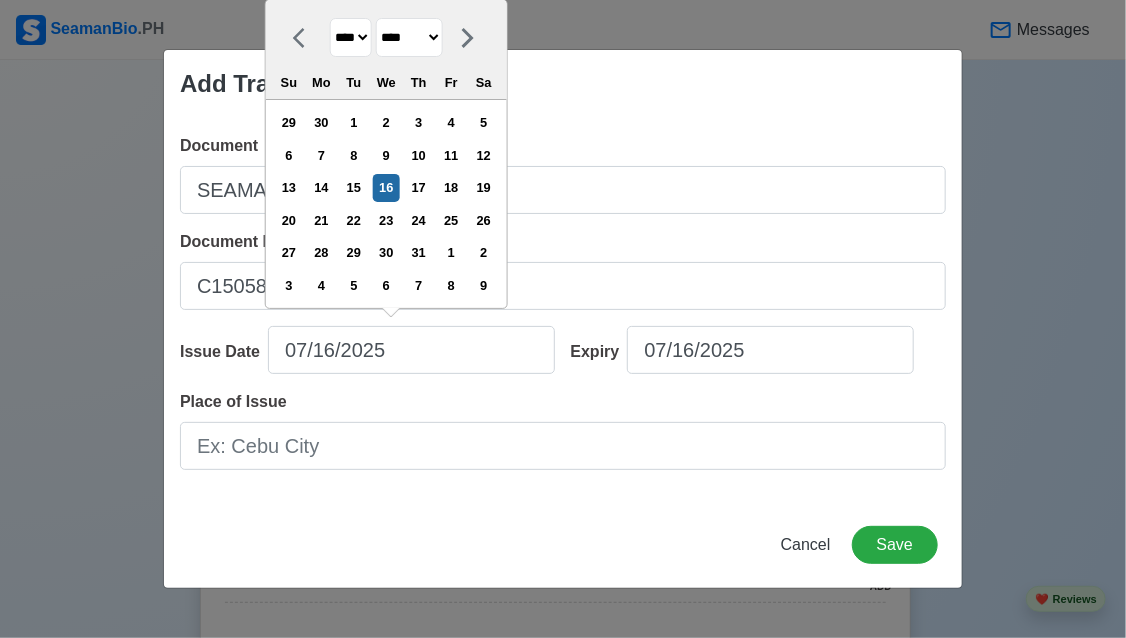 click on "**** **** **** **** **** **** **** **** **** **** **** **** **** **** **** **** **** **** **** **** **** **** **** **** **** **** **** **** **** **** **** **** **** **** **** **** **** **** **** **** **** **** **** **** **** **** **** **** **** **** **** **** **** **** **** **** **** **** **** **** **** **** **** **** **** **** **** **** **** **** **** **** **** **** **** **** **** **** **** **** **** **** **** **** **** **** **** **** **** **** **** **** **** **** **** **** **** **** **** **** **** **** **** **** **** ****" at bounding box center [351, 37] 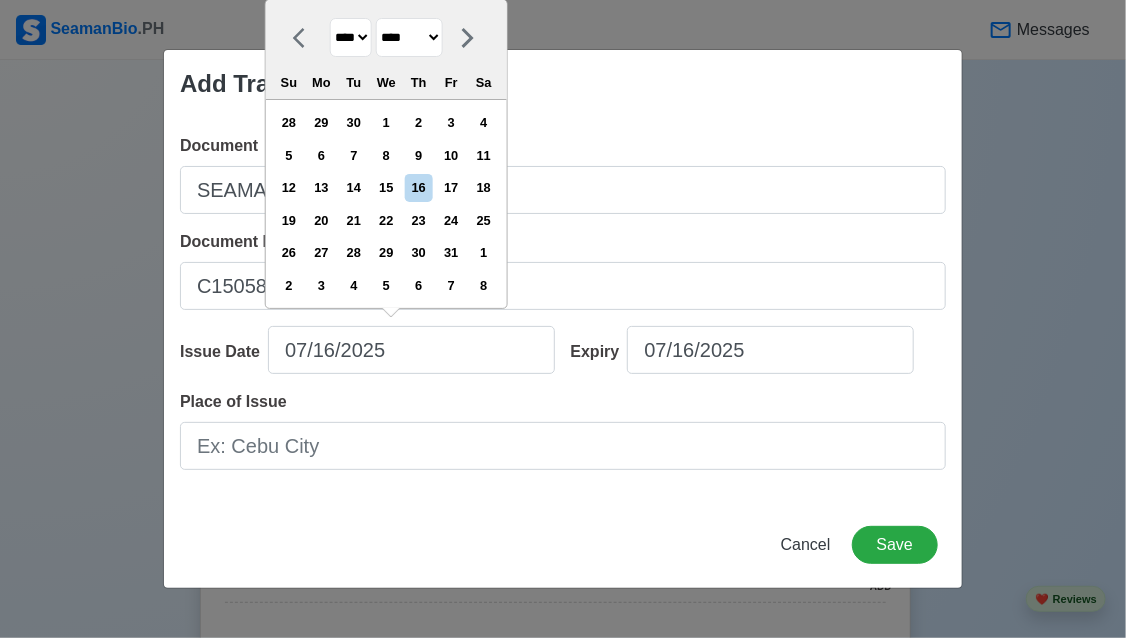 click on "******* ******** ***** ***** *** **** **** ****** ********* ******* ******** ********" at bounding box center [409, 37] 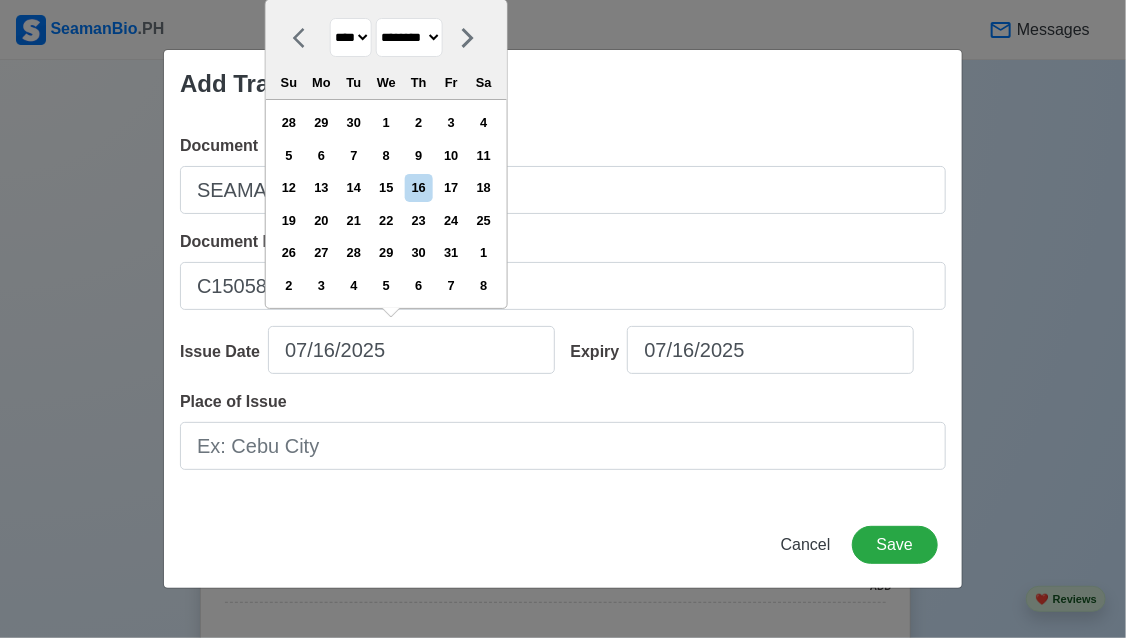 click on "******* ******** ***** ***** *** **** **** ****** ********* ******* ******** ********" at bounding box center (409, 37) 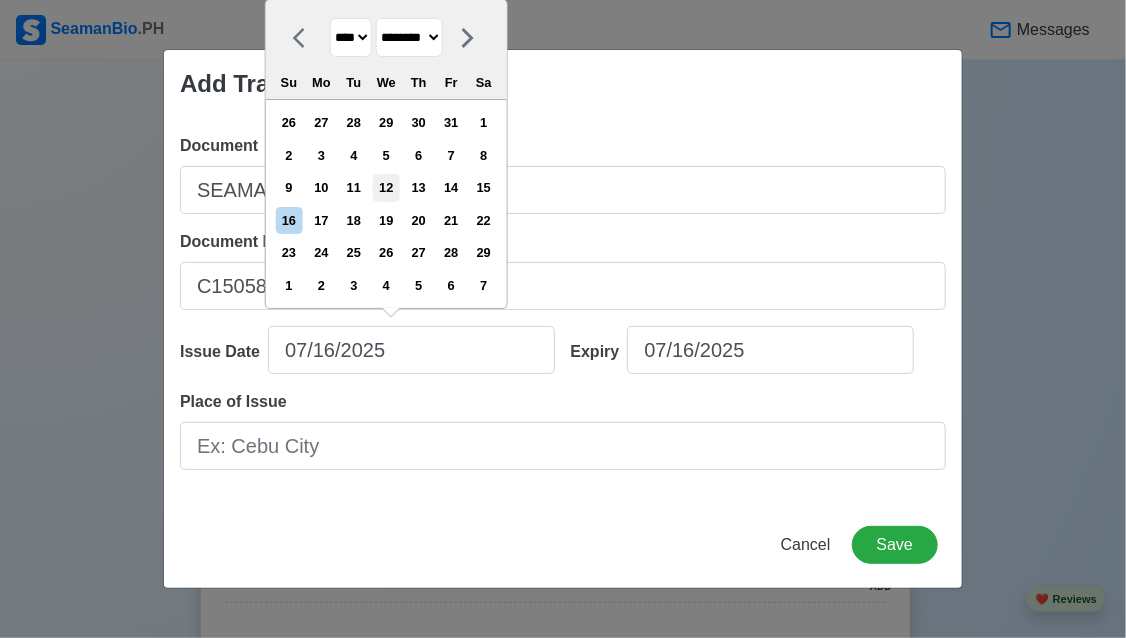 click on "12" at bounding box center [386, 187] 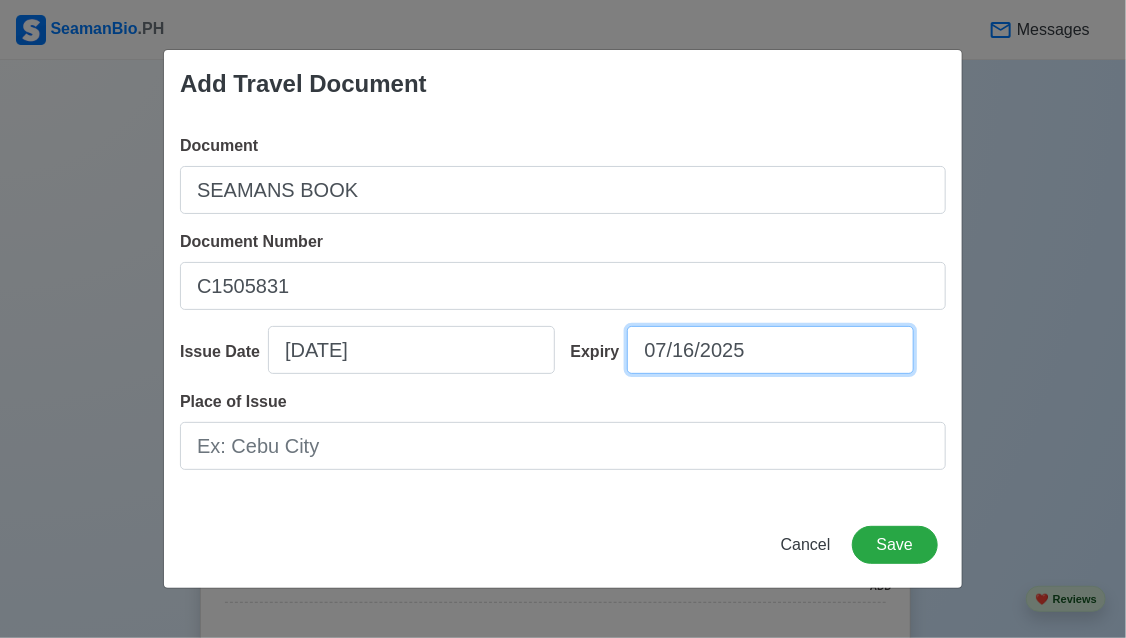 select on "****" 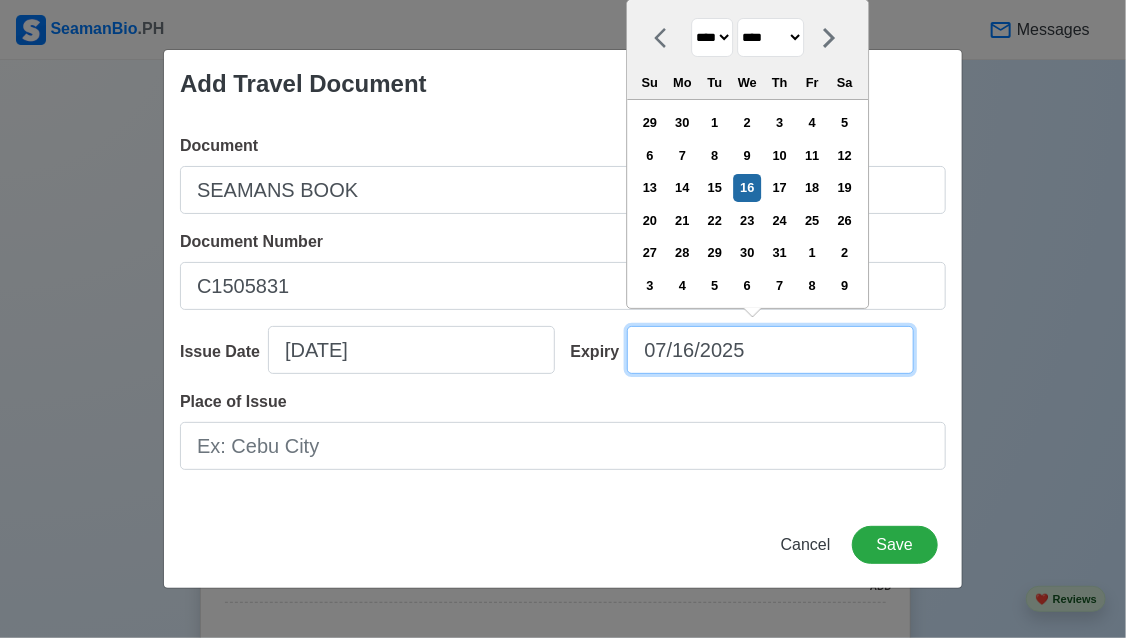 click on "07/16/2025" at bounding box center [770, 350] 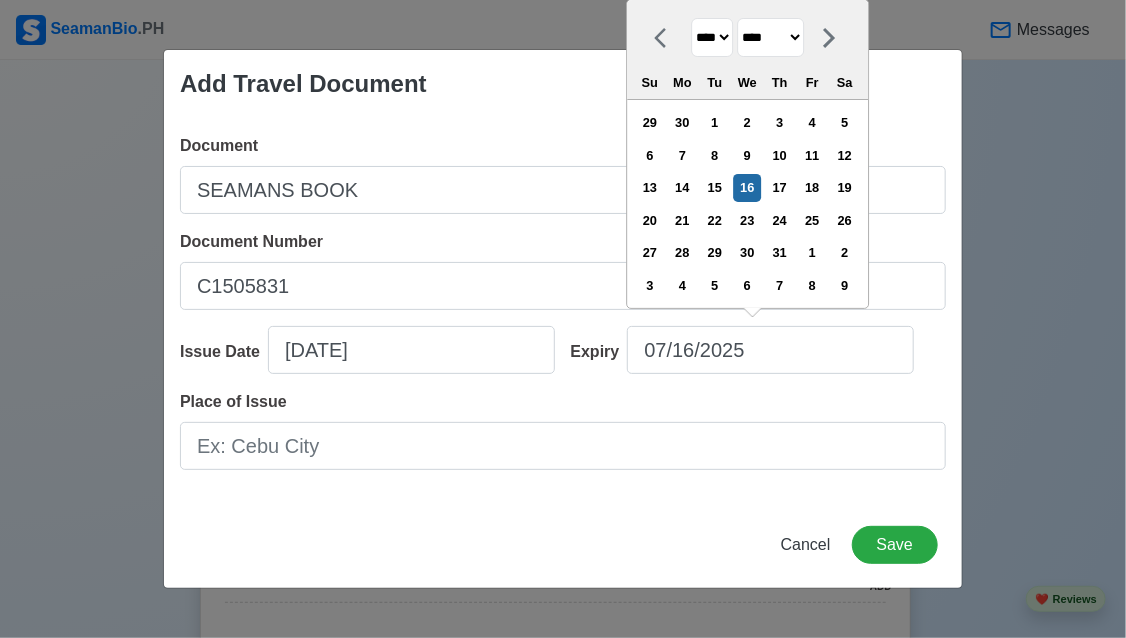 click on "**** **** **** **** **** **** **** **** **** **** **** **** **** **** **** **** **** **** **** **** **** **** **** **** **** **** **** **** **** **** **** **** **** **** **** **** **** **** **** **** **** **** **** **** **** **** **** **** **** **** **** **** **** **** **** **** **** **** **** **** **** **** **** **** **** **** **** **** **** **** **** **** **** **** **** **** **** **** **** **** **** **** **** **** **** **** **** **** **** **** **** **** **** **** **** **** **** **** **** **** **** **** **** **** **** **** **** **** **** **** **** **** **** **** **** **** **** **** **** **** ****" at bounding box center (712, 37) 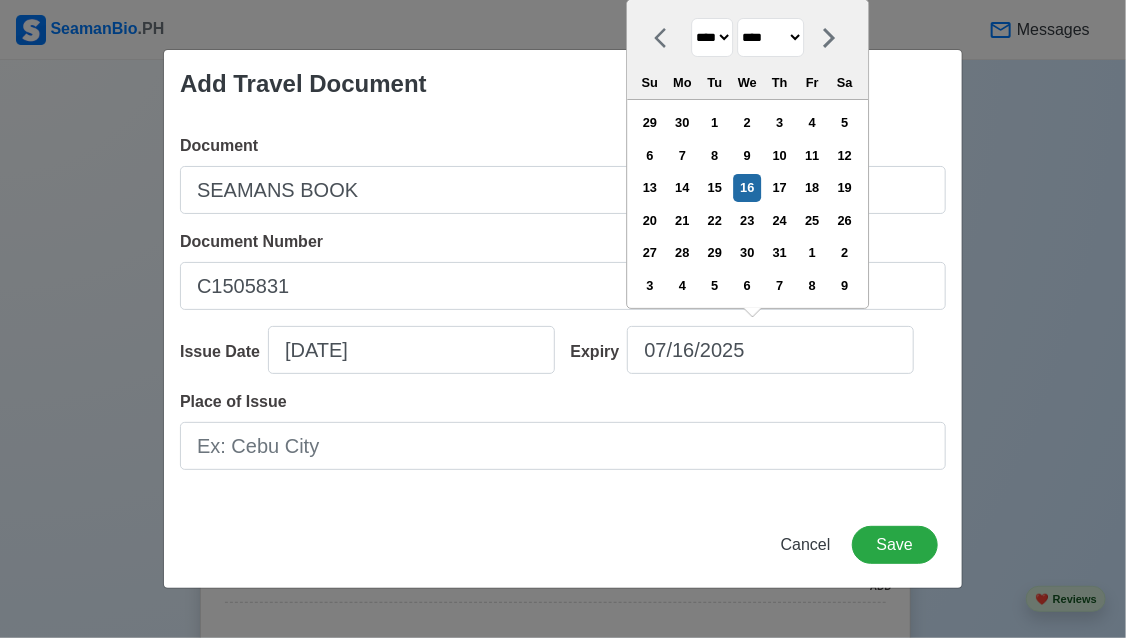 select on "****" 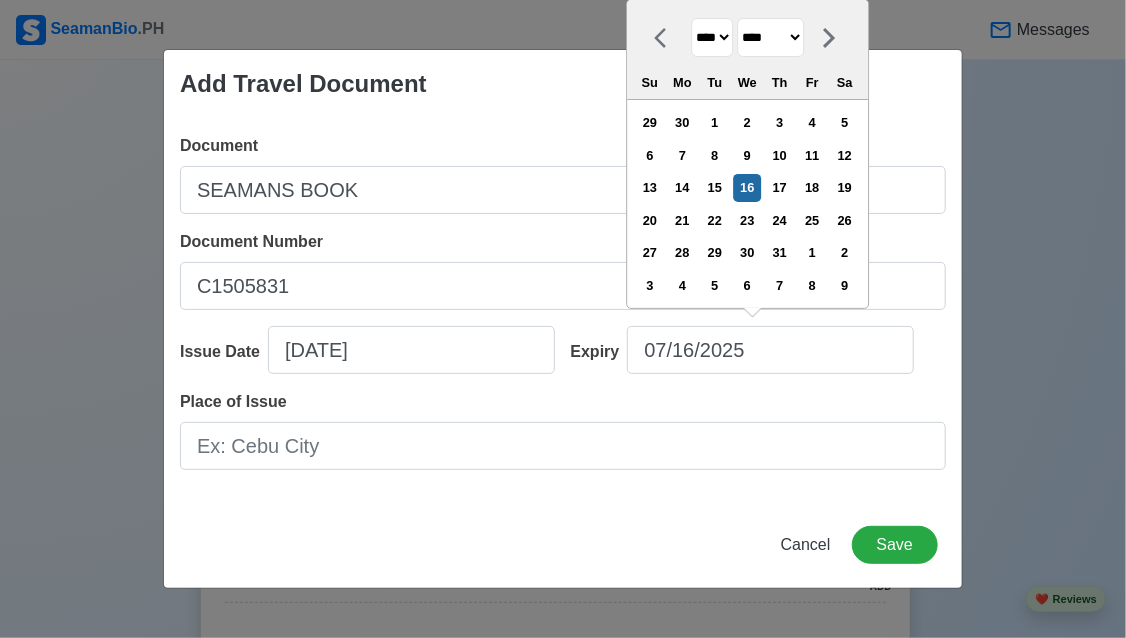 click on "**** **** **** **** **** **** **** **** **** **** **** **** **** **** **** **** **** **** **** **** **** **** **** **** **** **** **** **** **** **** **** **** **** **** **** **** **** **** **** **** **** **** **** **** **** **** **** **** **** **** **** **** **** **** **** **** **** **** **** **** **** **** **** **** **** **** **** **** **** **** **** **** **** **** **** **** **** **** **** **** **** **** **** **** **** **** **** **** **** **** **** **** **** **** **** **** **** **** **** **** **** **** **** **** **** **** **** **** **** **** **** **** **** **** **** **** **** **** **** **** ****" at bounding box center (712, 37) 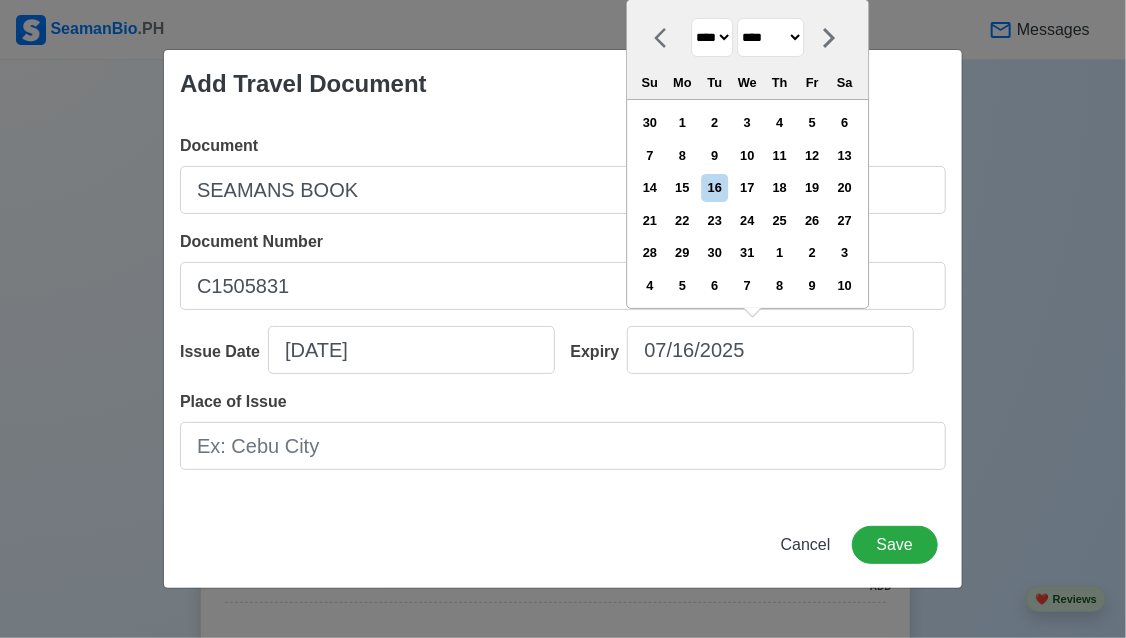 click on "******* ******** ***** ***** *** **** **** ****** ********* ******* ******** ********" at bounding box center [770, 37] 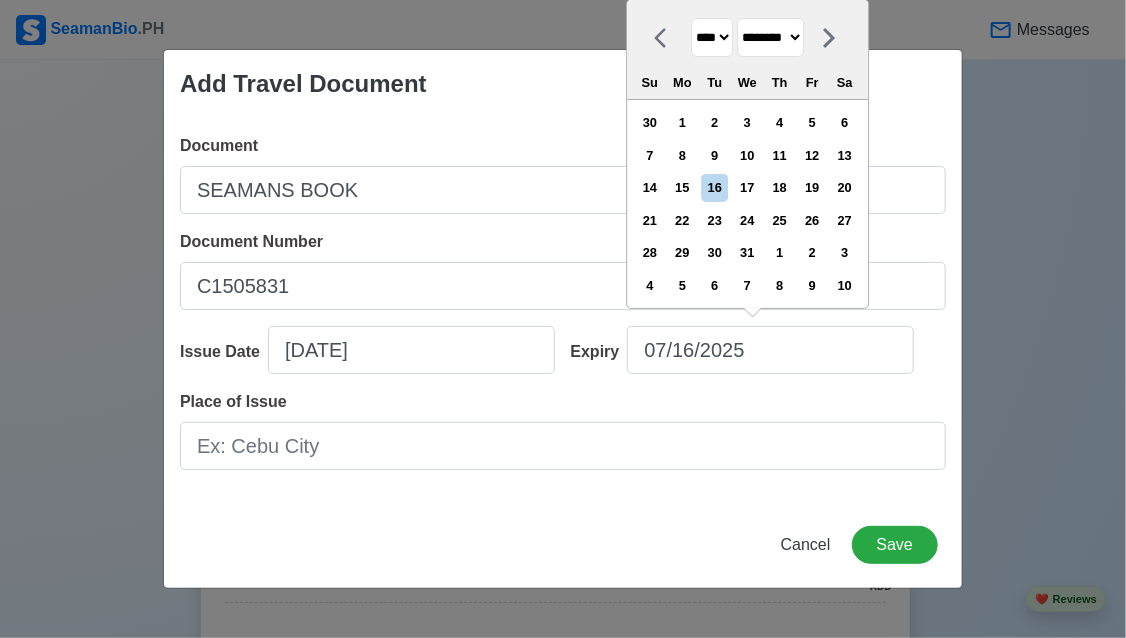 click on "******* ******** ***** ***** *** **** **** ****** ********* ******* ******** ********" at bounding box center [770, 37] 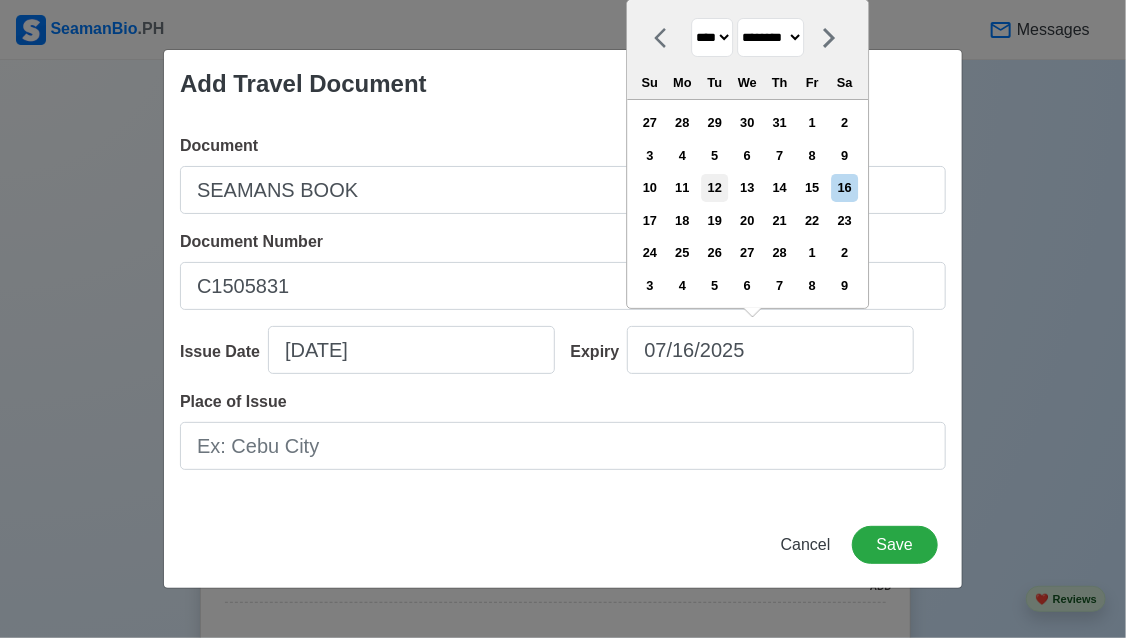 click on "12" at bounding box center (714, 187) 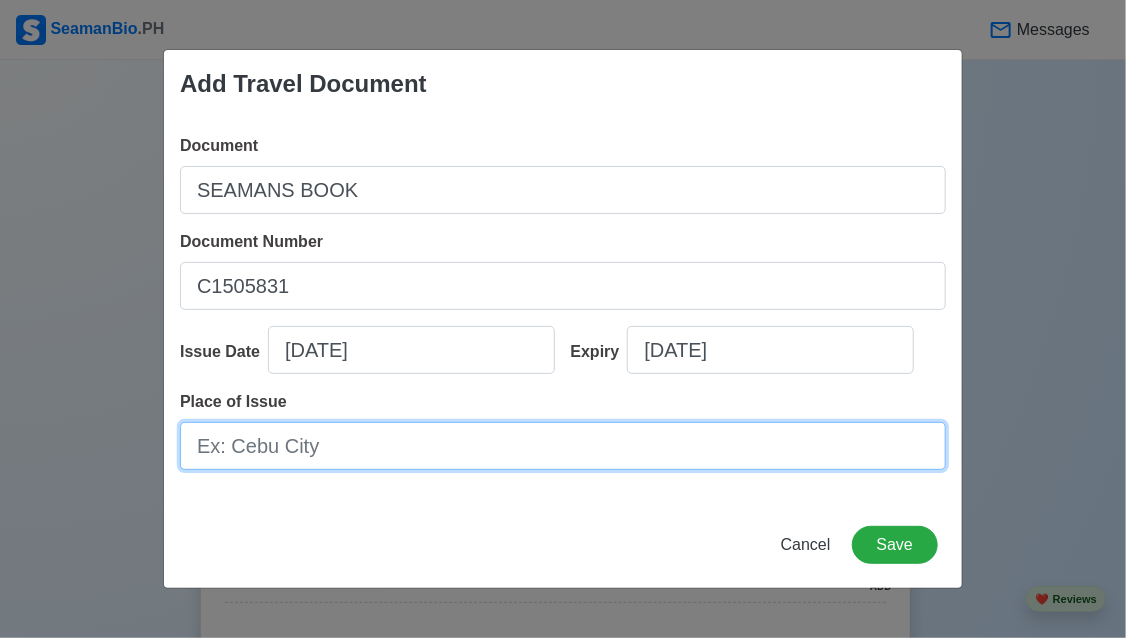 click on "Place of Issue" at bounding box center (563, 446) 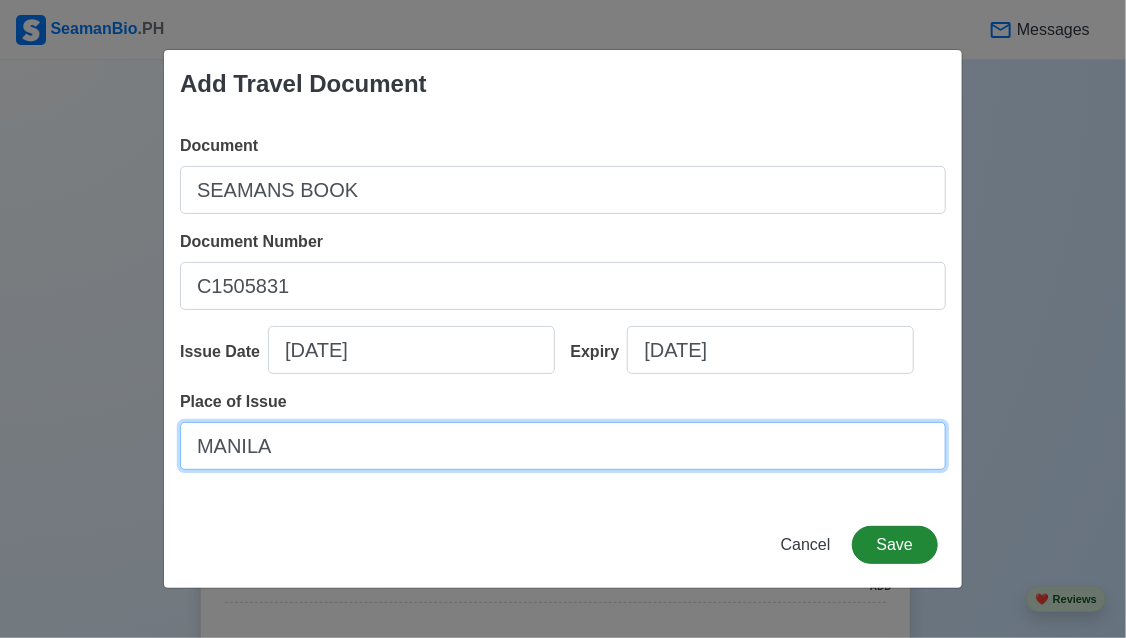 type on "MANILA" 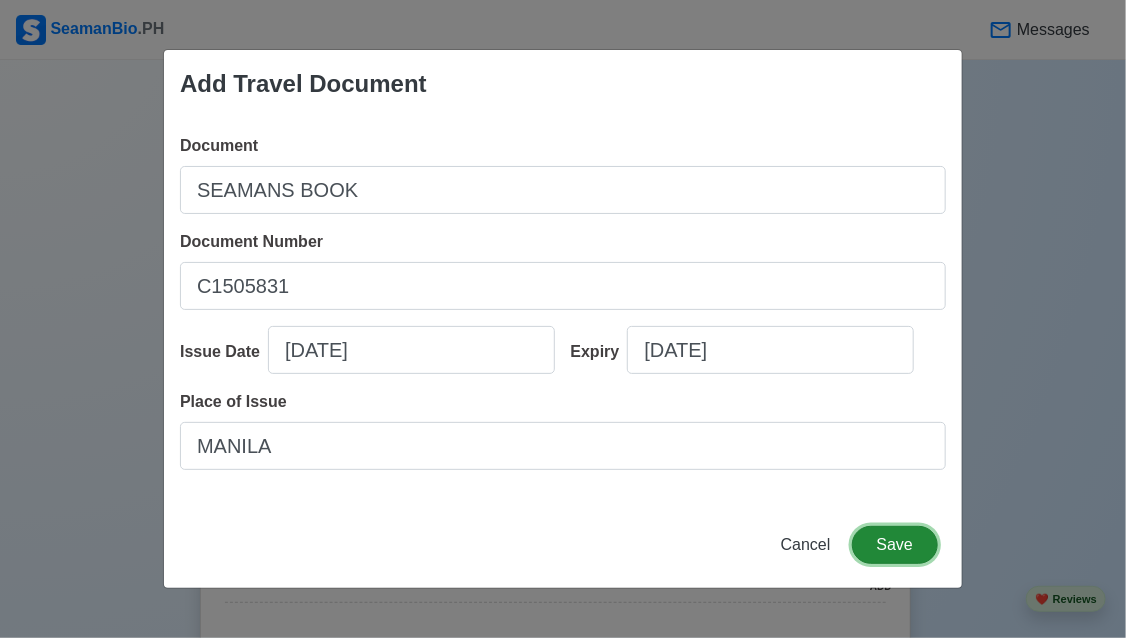 click on "Save" at bounding box center [895, 545] 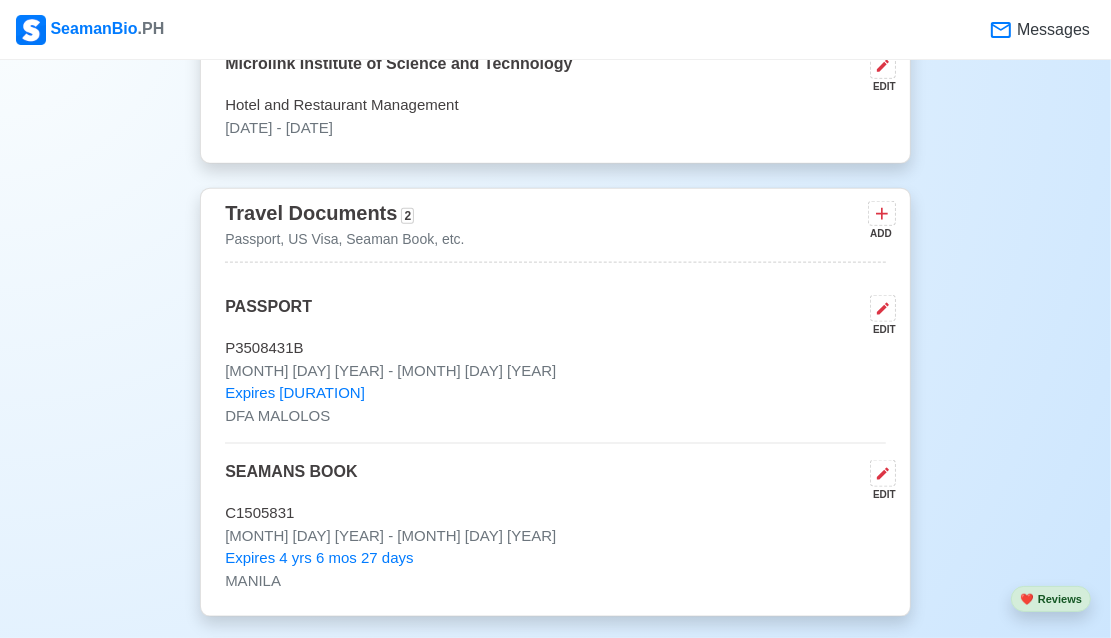 scroll, scrollTop: 1820, scrollLeft: 0, axis: vertical 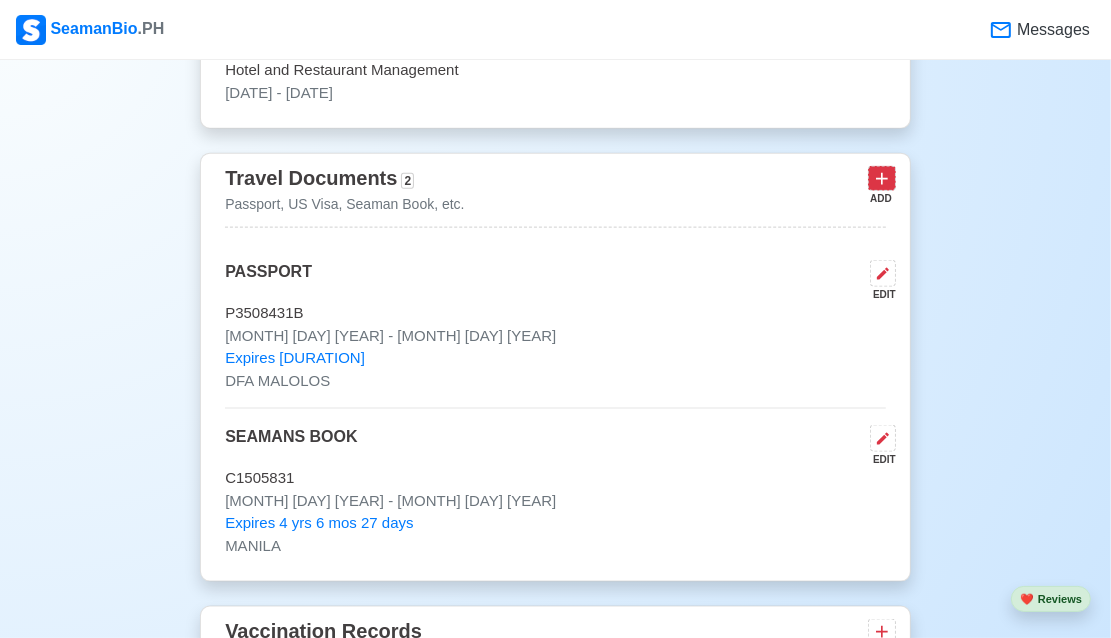 click 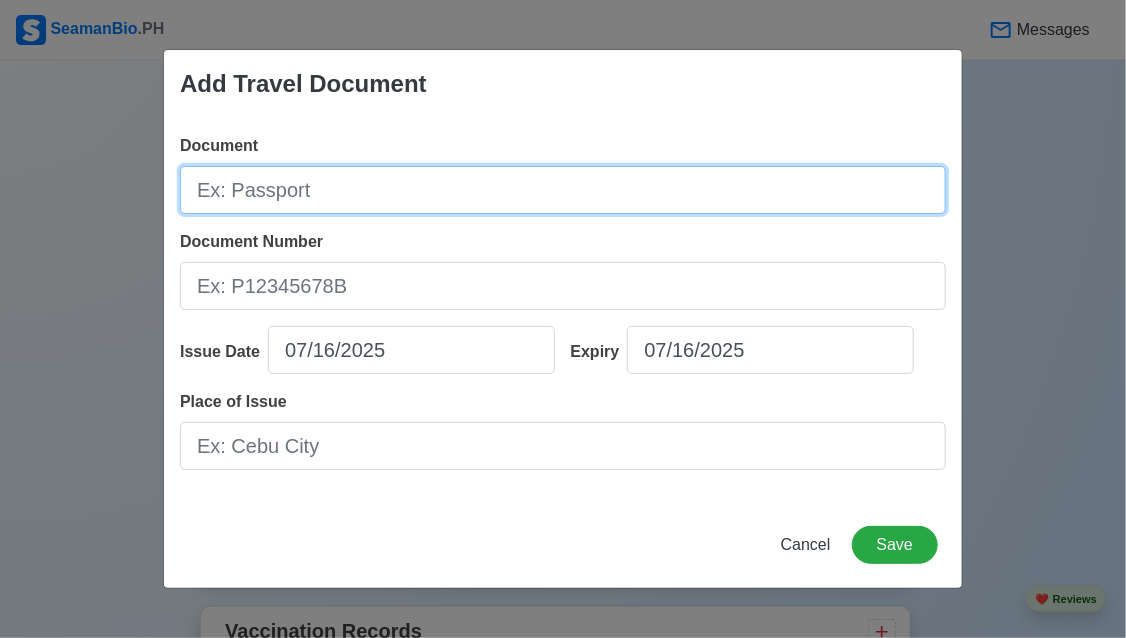 click on "Document" at bounding box center [563, 190] 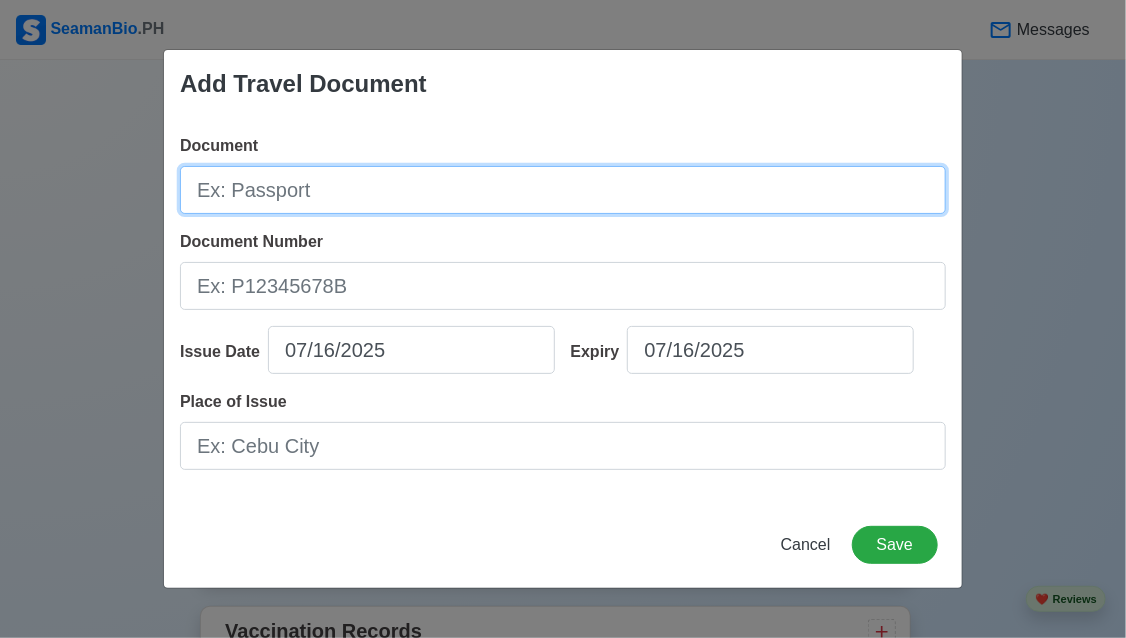 click on "Document" at bounding box center [563, 190] 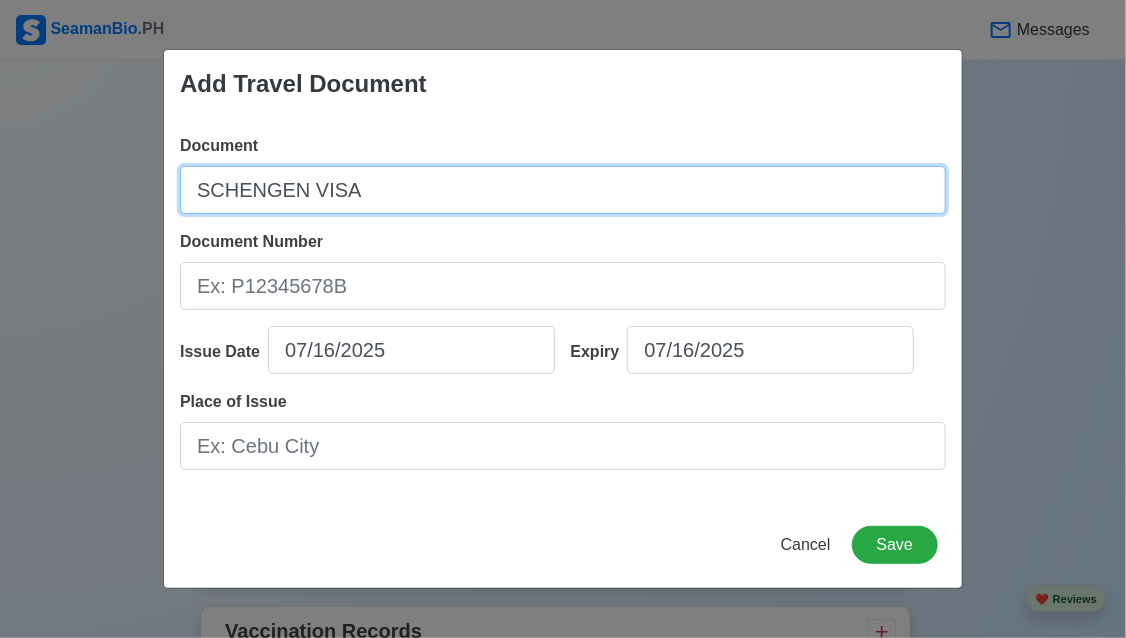 type on "SCHENGEN VISA" 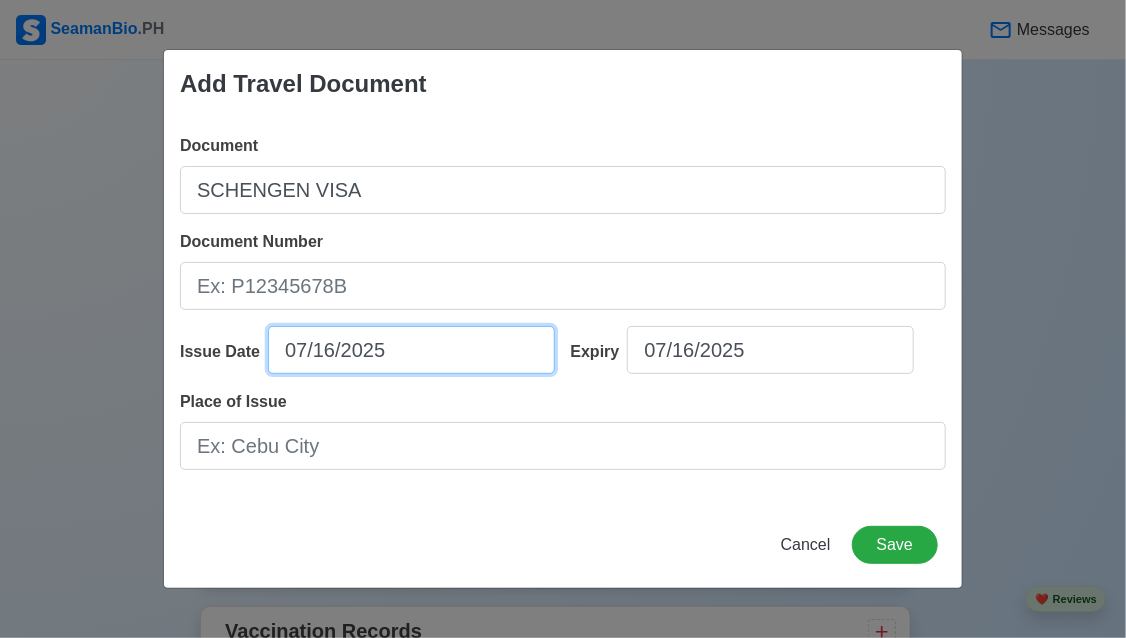 click on "07/16/2025" at bounding box center [411, 350] 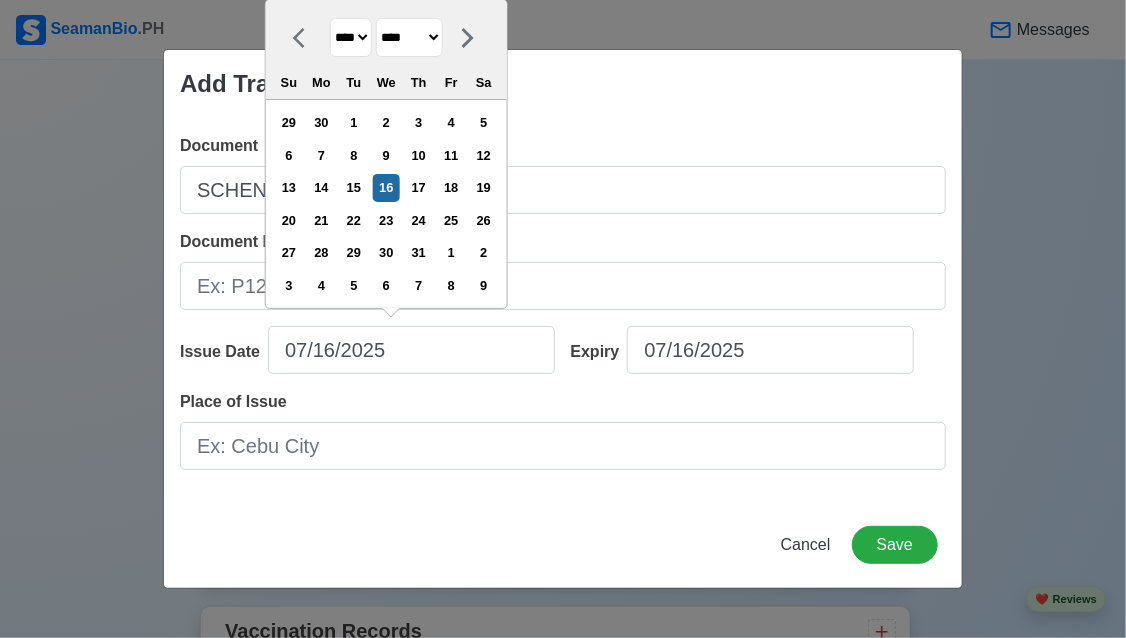 click on "**** **** **** **** **** **** **** **** **** **** **** **** **** **** **** **** **** **** **** **** **** **** **** **** **** **** **** **** **** **** **** **** **** **** **** **** **** **** **** **** **** **** **** **** **** **** **** **** **** **** **** **** **** **** **** **** **** **** **** **** **** **** **** **** **** **** **** **** **** **** **** **** **** **** **** **** **** **** **** **** **** **** **** **** **** **** **** **** **** **** **** **** **** **** **** **** **** **** **** **** **** **** **** **** **** ****" at bounding box center (351, 37) 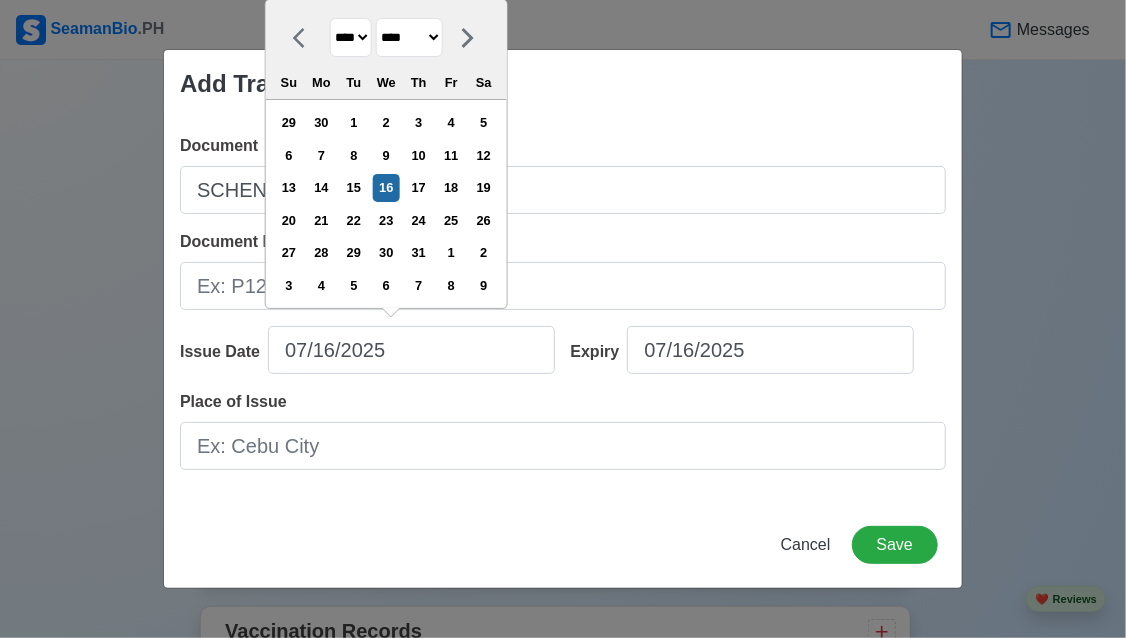 select on "****" 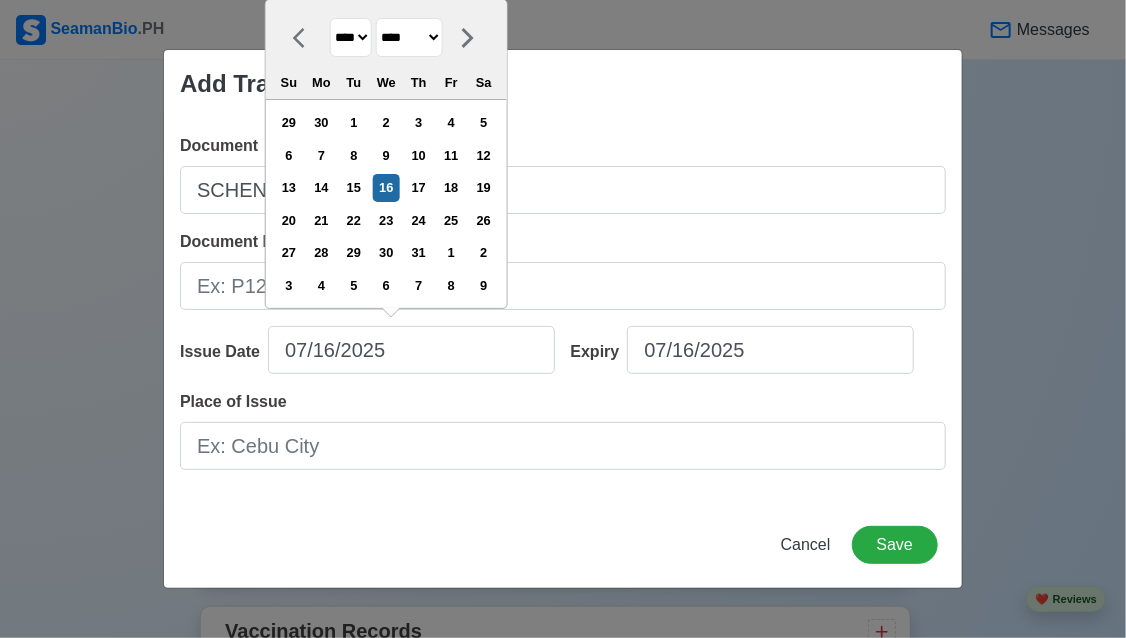 click on "**** **** **** **** **** **** **** **** **** **** **** **** **** **** **** **** **** **** **** **** **** **** **** **** **** **** **** **** **** **** **** **** **** **** **** **** **** **** **** **** **** **** **** **** **** **** **** **** **** **** **** **** **** **** **** **** **** **** **** **** **** **** **** **** **** **** **** **** **** **** **** **** **** **** **** **** **** **** **** **** **** **** **** **** **** **** **** **** **** **** **** **** **** **** **** **** **** **** **** **** **** **** **** **** **** ****" at bounding box center [351, 37] 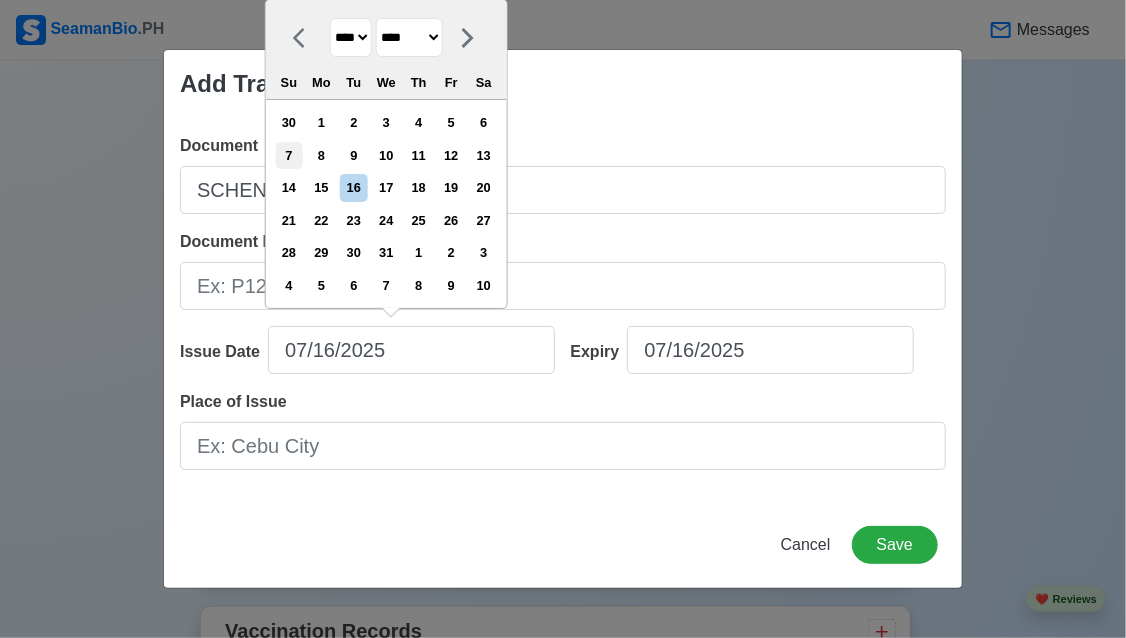 click on "7" at bounding box center (288, 155) 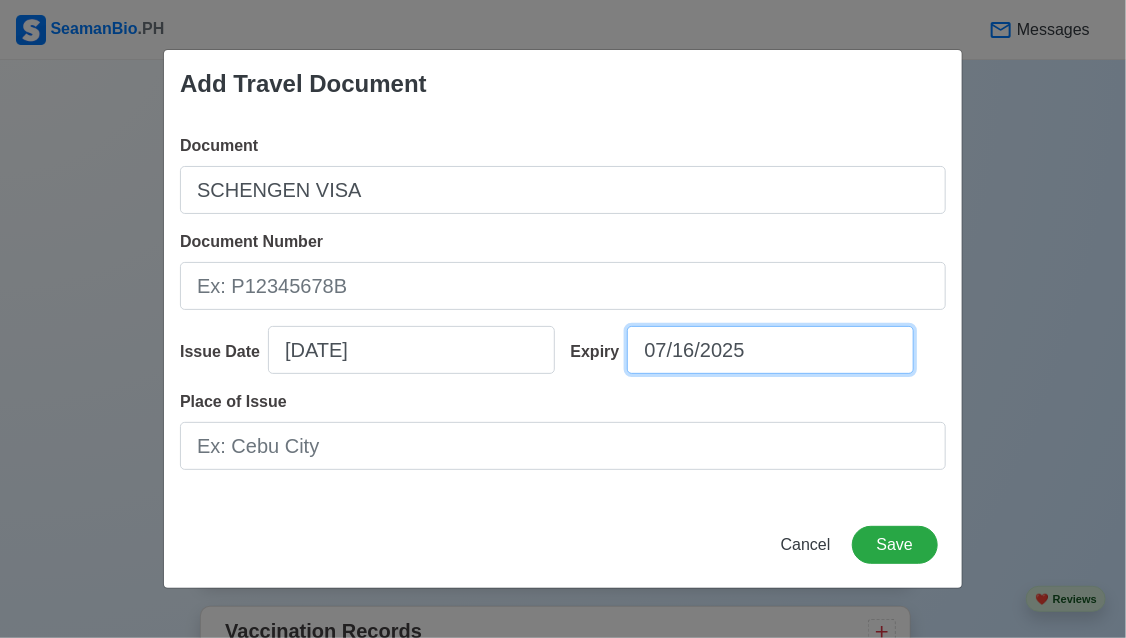 select on "****" 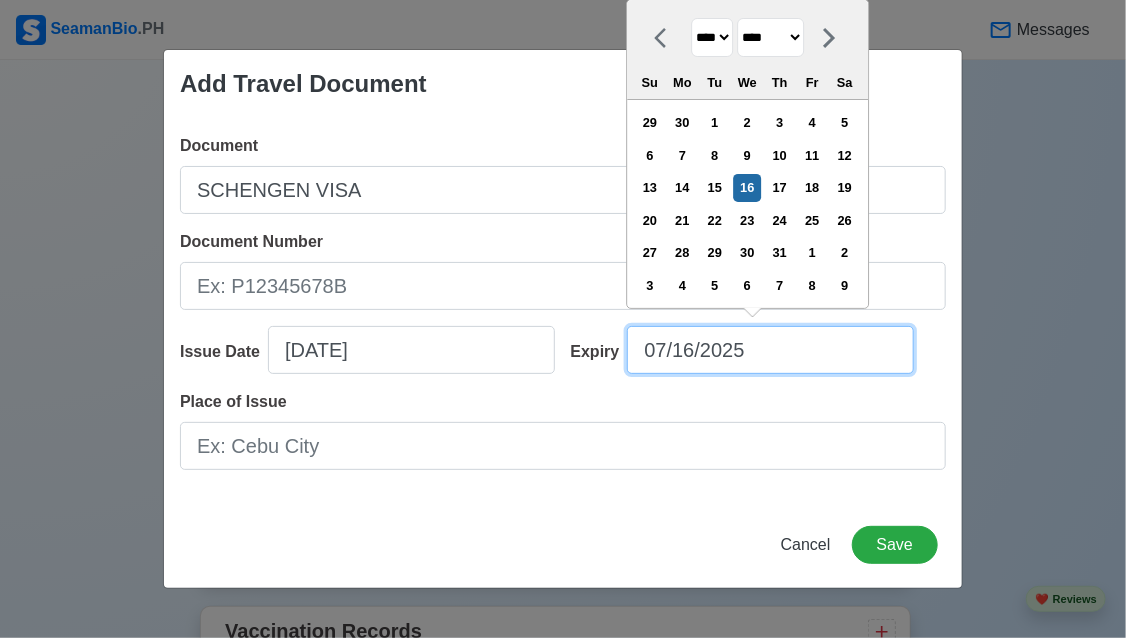 click on "07/16/2025" at bounding box center [770, 350] 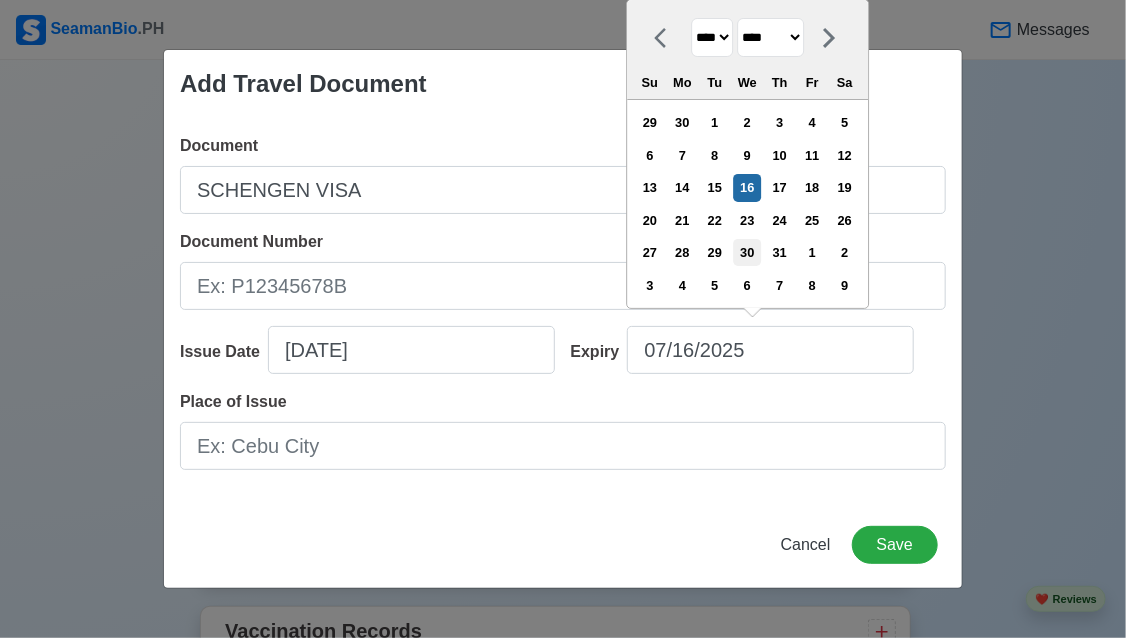 click on "30" at bounding box center [747, 252] 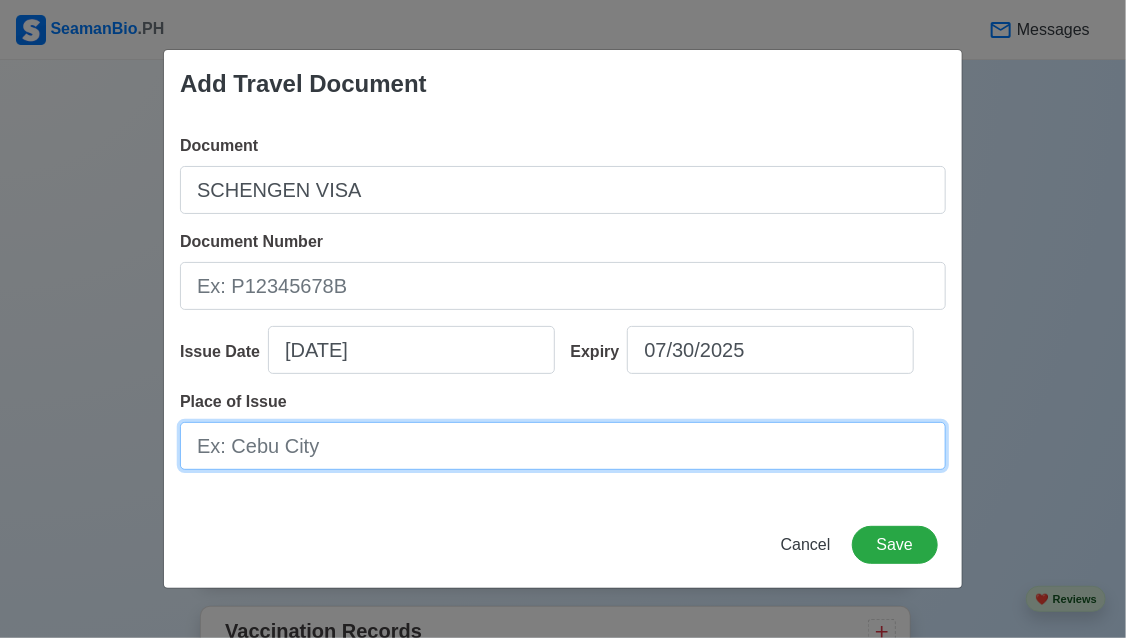 click on "Place of Issue" at bounding box center [563, 446] 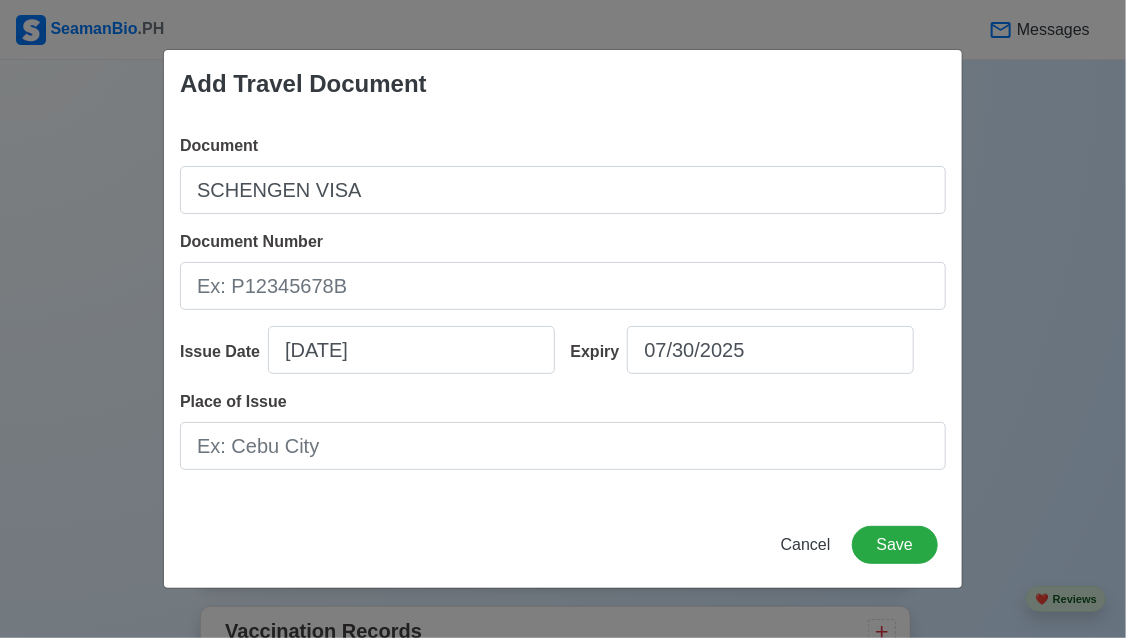 click on "Place of Issue" at bounding box center (563, 430) 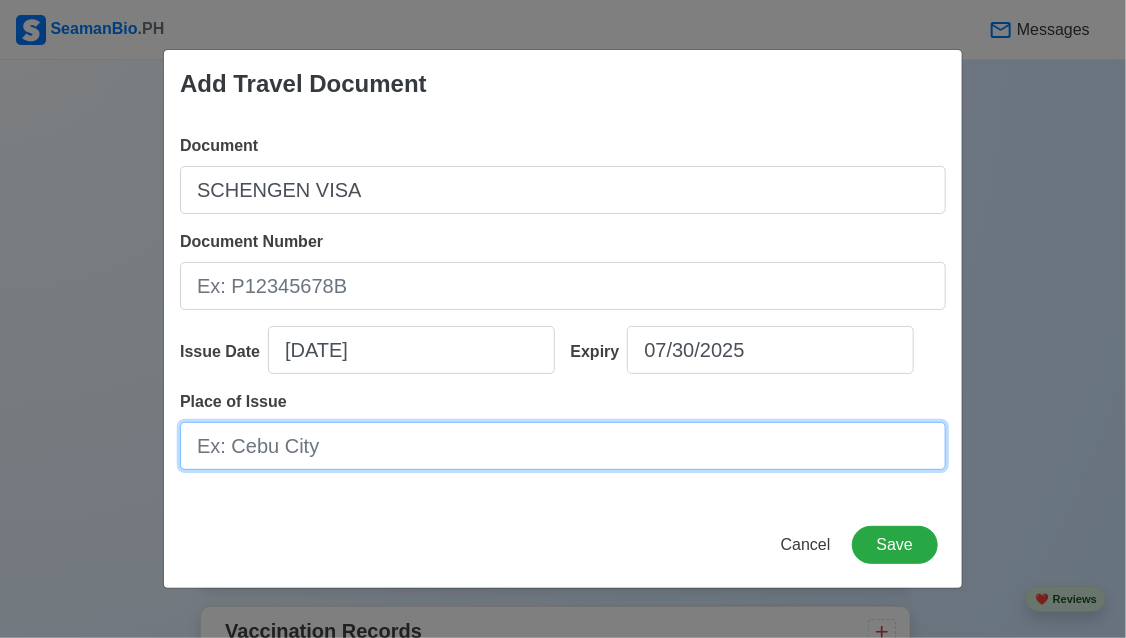 click on "Place of Issue" at bounding box center [563, 446] 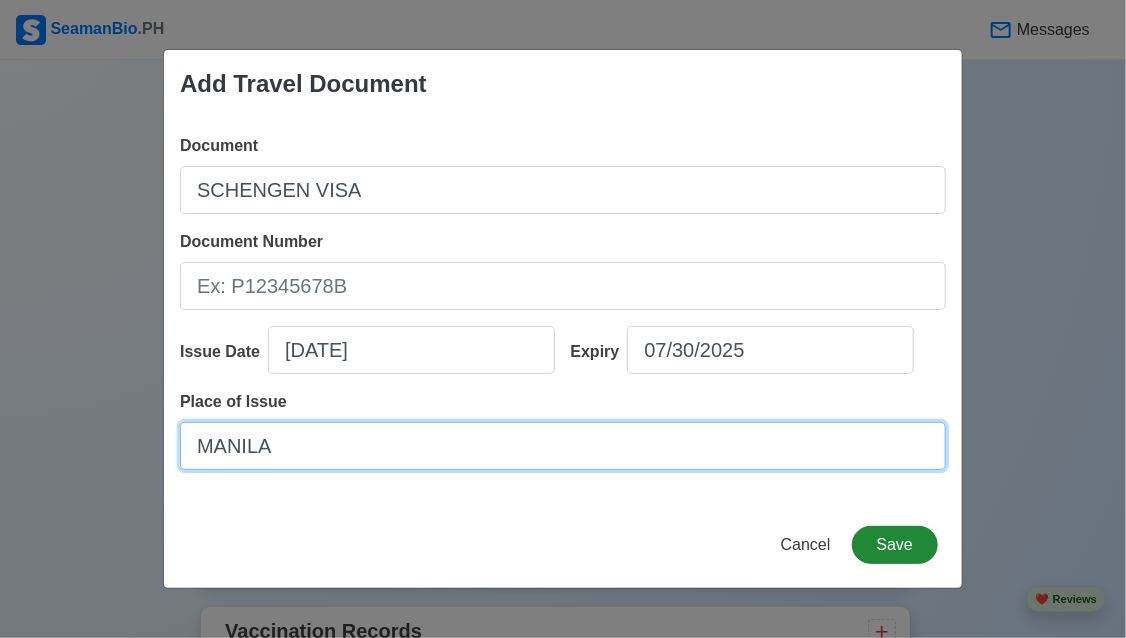 type on "MANILA" 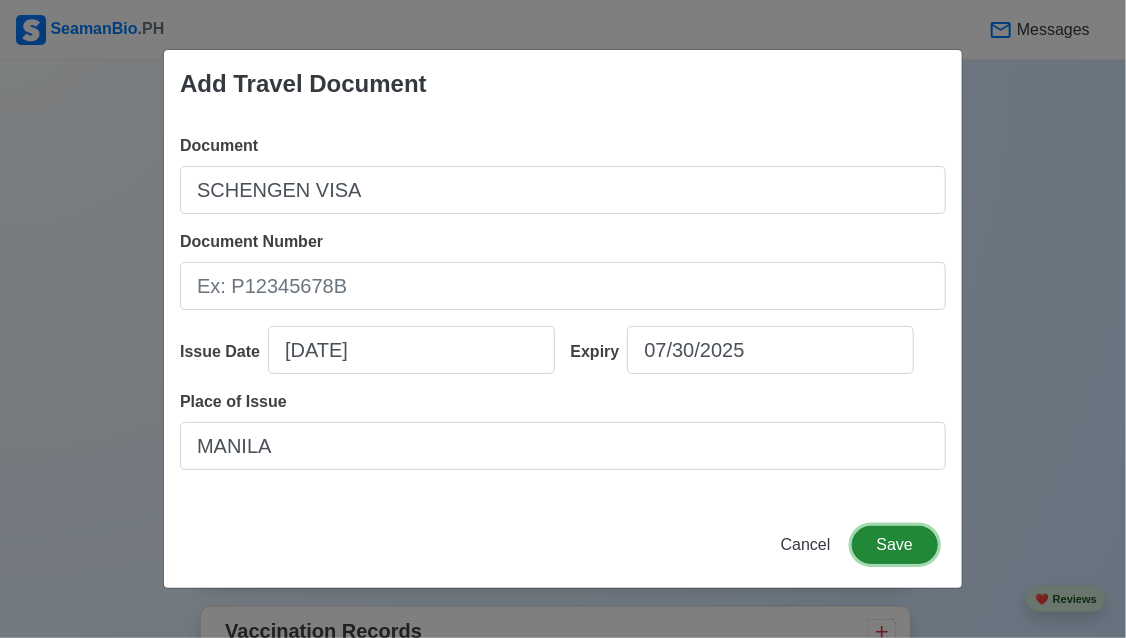 click on "Save" at bounding box center [895, 545] 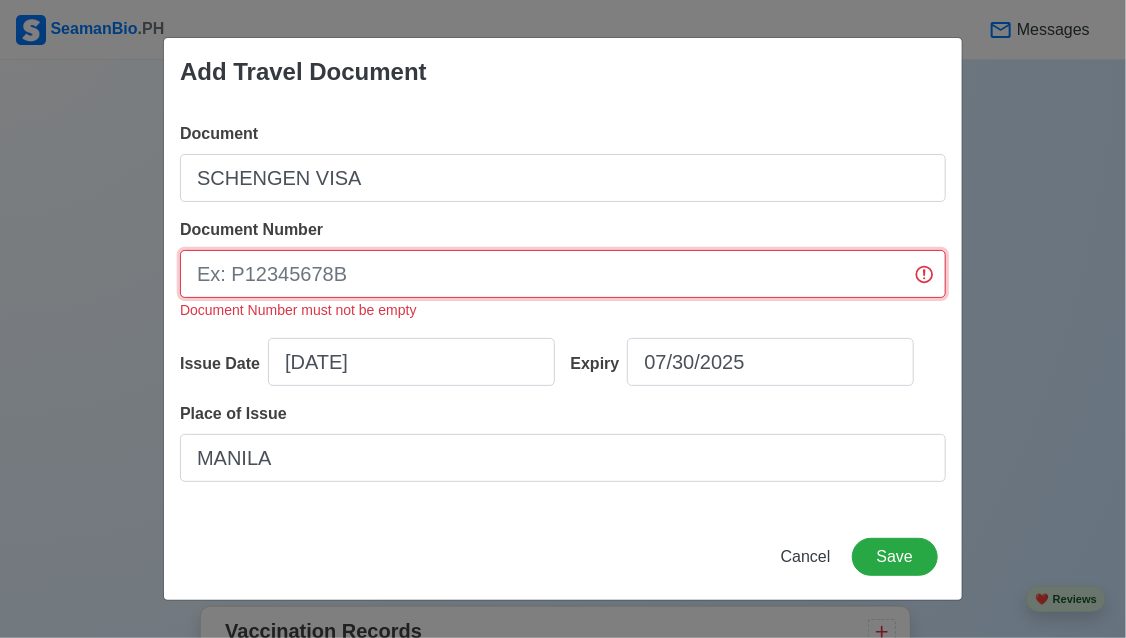 click on "Document Number" at bounding box center [563, 274] 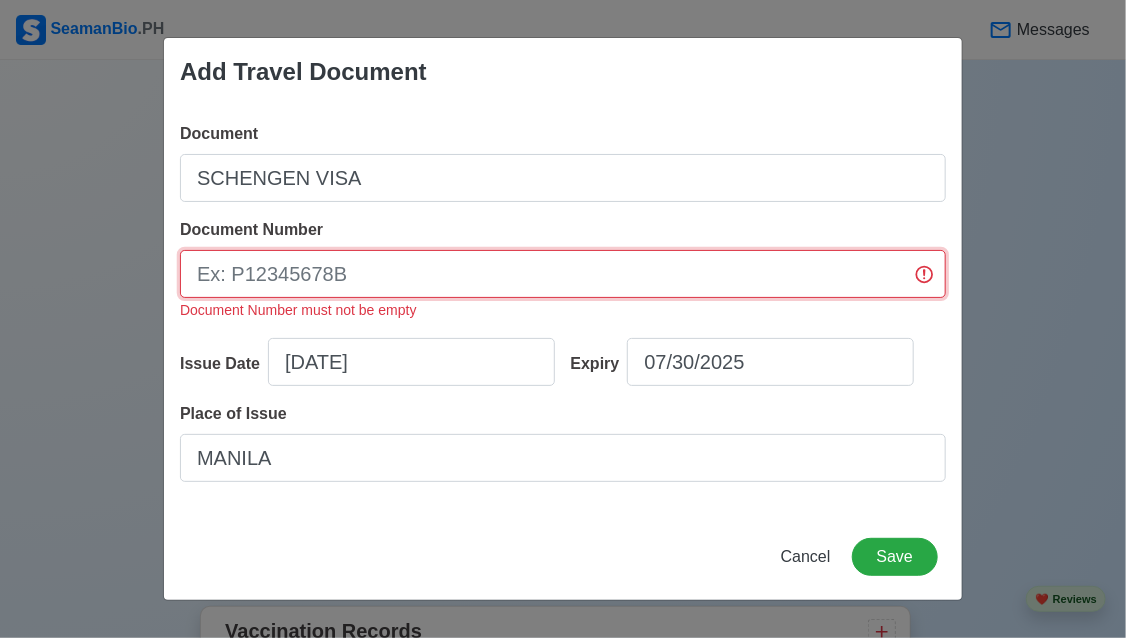 click on "Document Number" at bounding box center (563, 274) 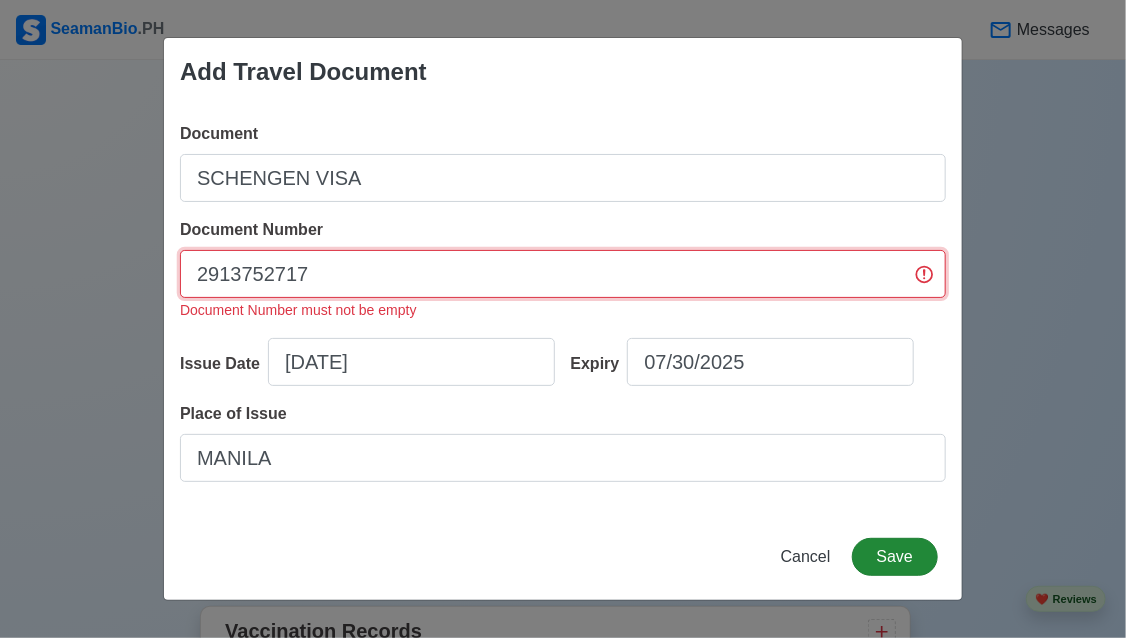 type on "2913752717" 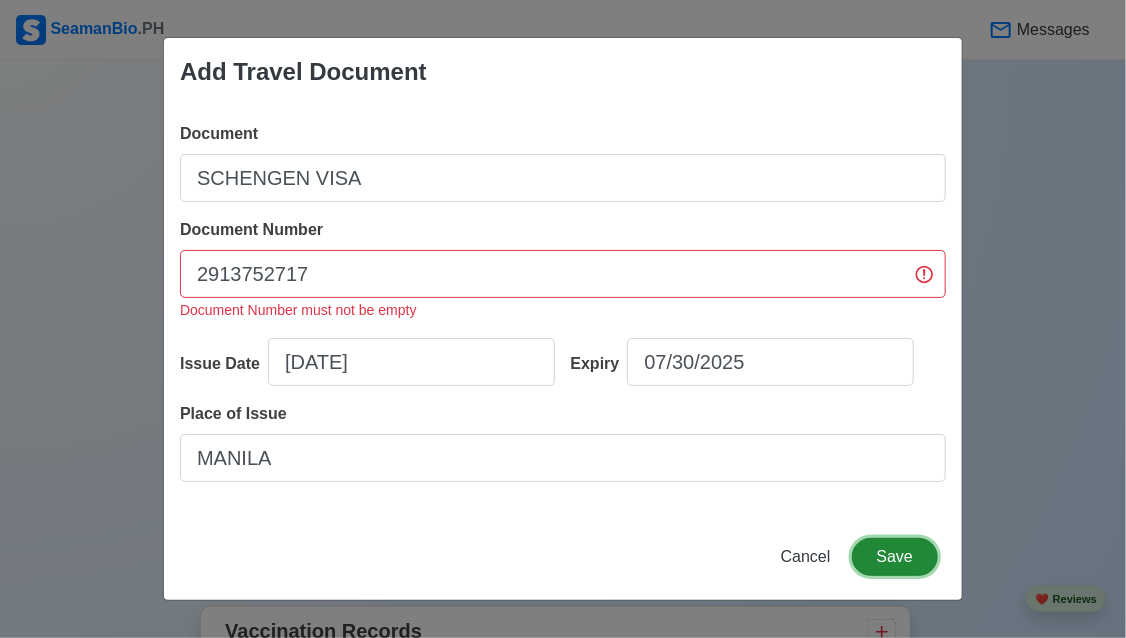 click on "Save" at bounding box center [895, 557] 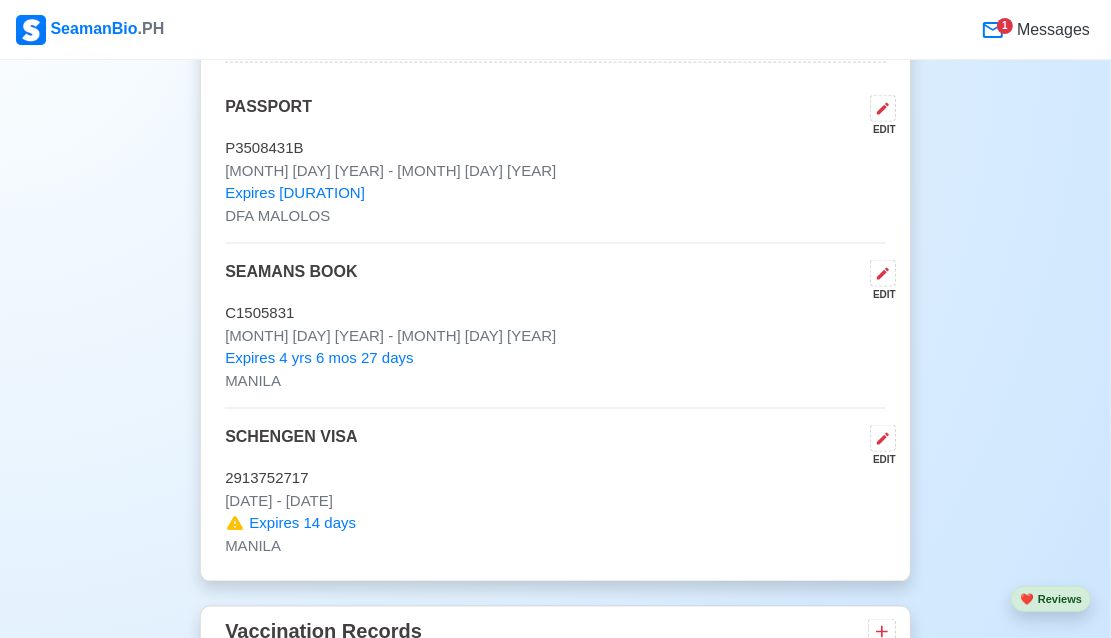 scroll, scrollTop: 2020, scrollLeft: 0, axis: vertical 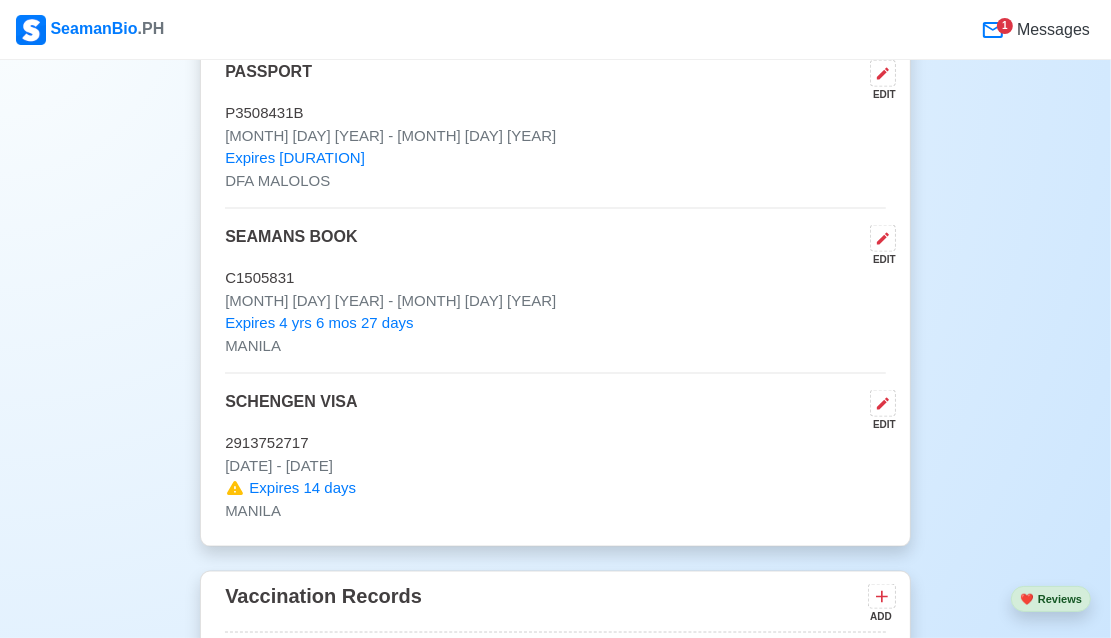 drag, startPoint x: 110, startPoint y: 443, endPoint x: 268, endPoint y: 315, distance: 203.34207 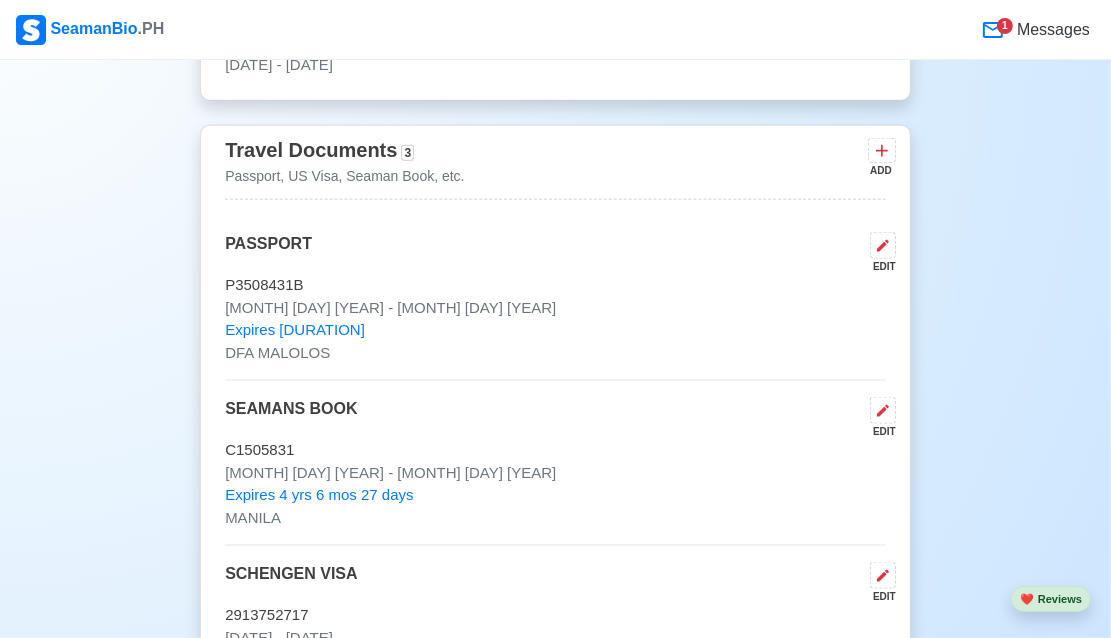 scroll, scrollTop: 1720, scrollLeft: 0, axis: vertical 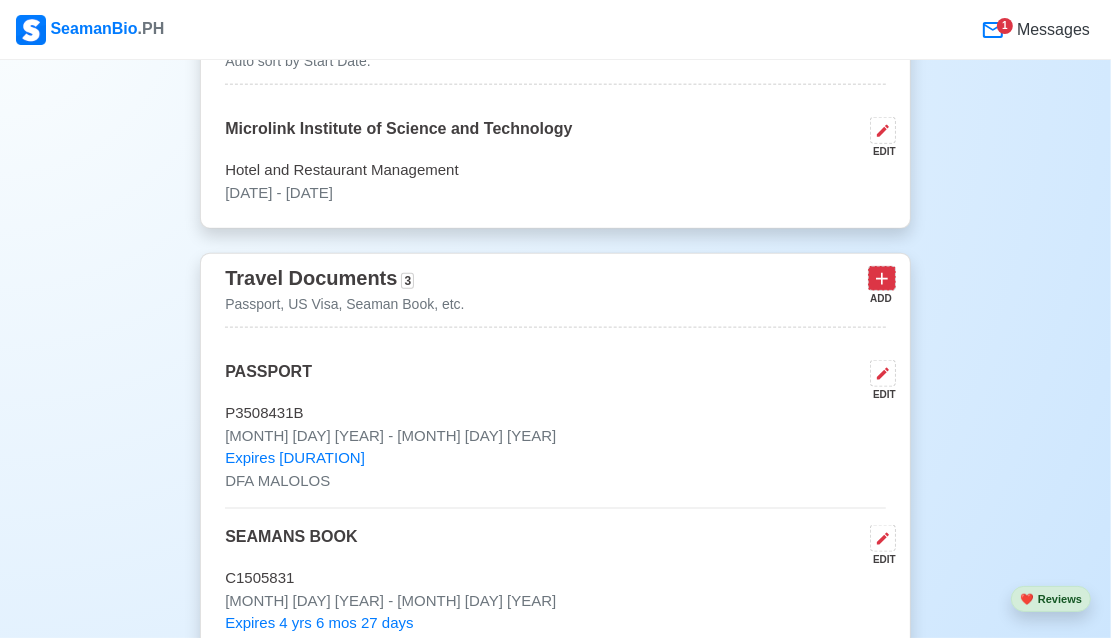 click 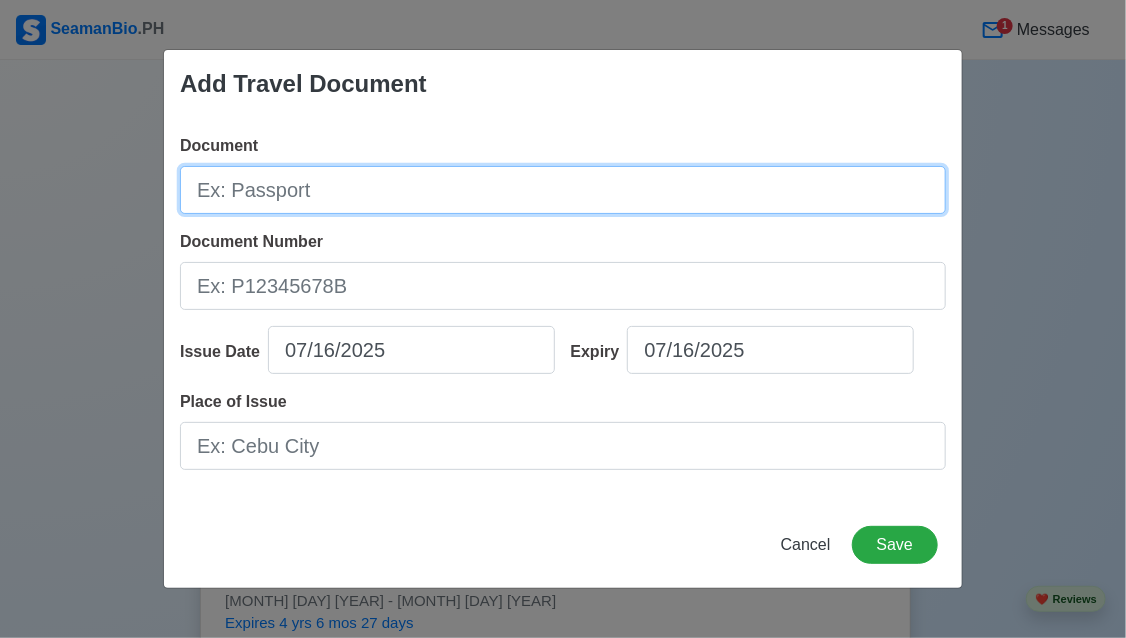 click on "Document" at bounding box center [563, 190] 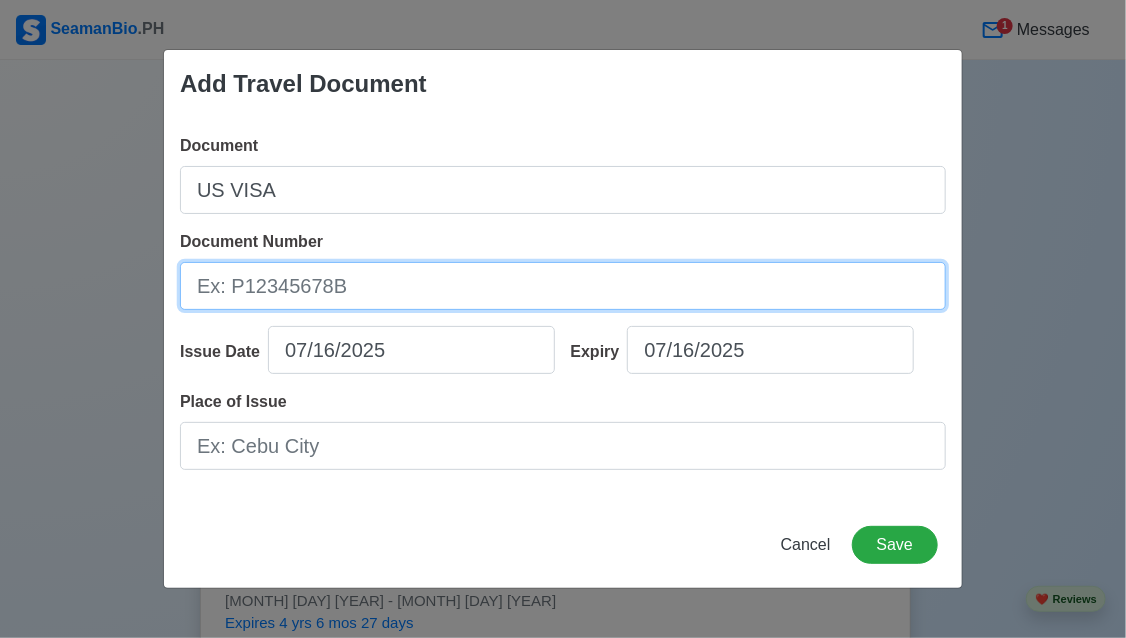 click on "Document Number" at bounding box center [563, 286] 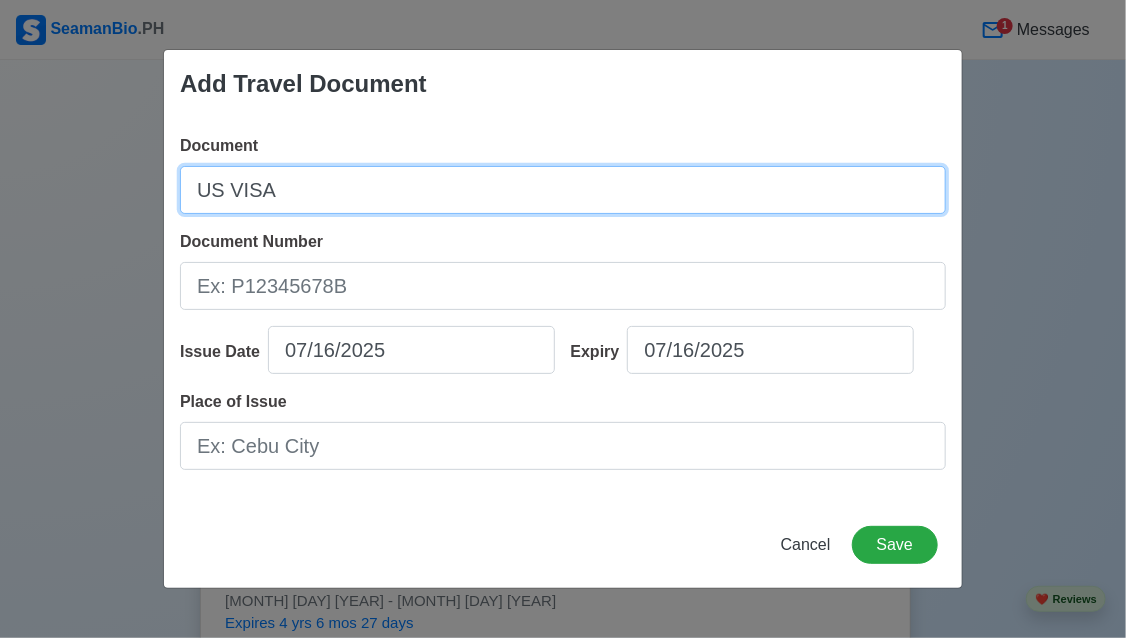 click on "US VISA" at bounding box center [563, 190] 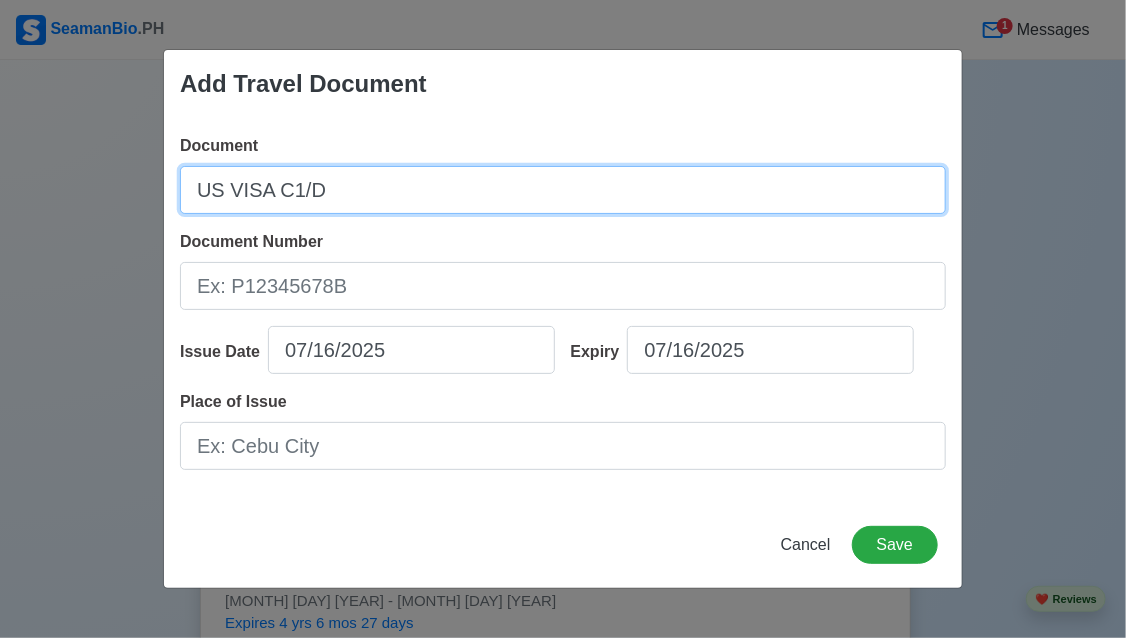 type on "US VISA C1/D" 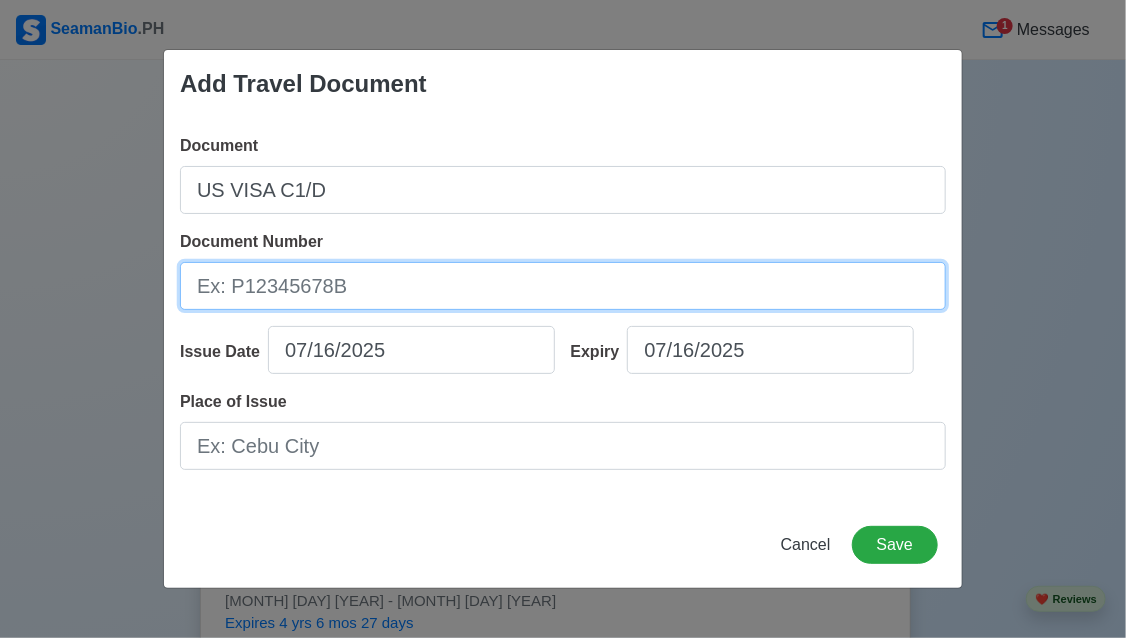 click on "Document Number" at bounding box center (563, 286) 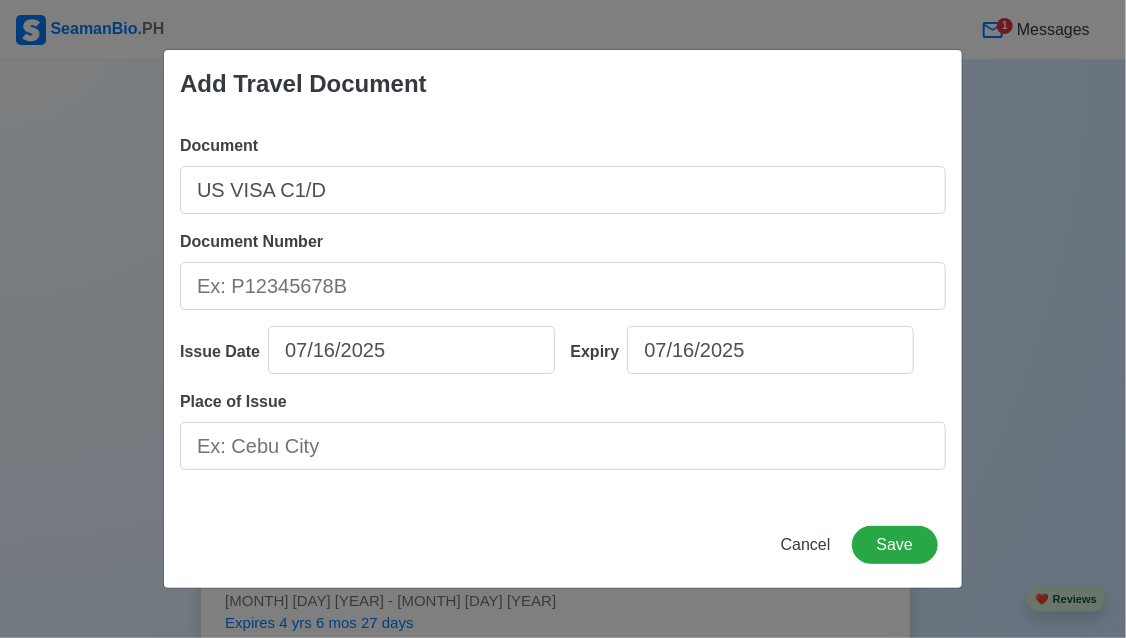 click on "Expiry 07/16/2025" at bounding box center (751, 358) 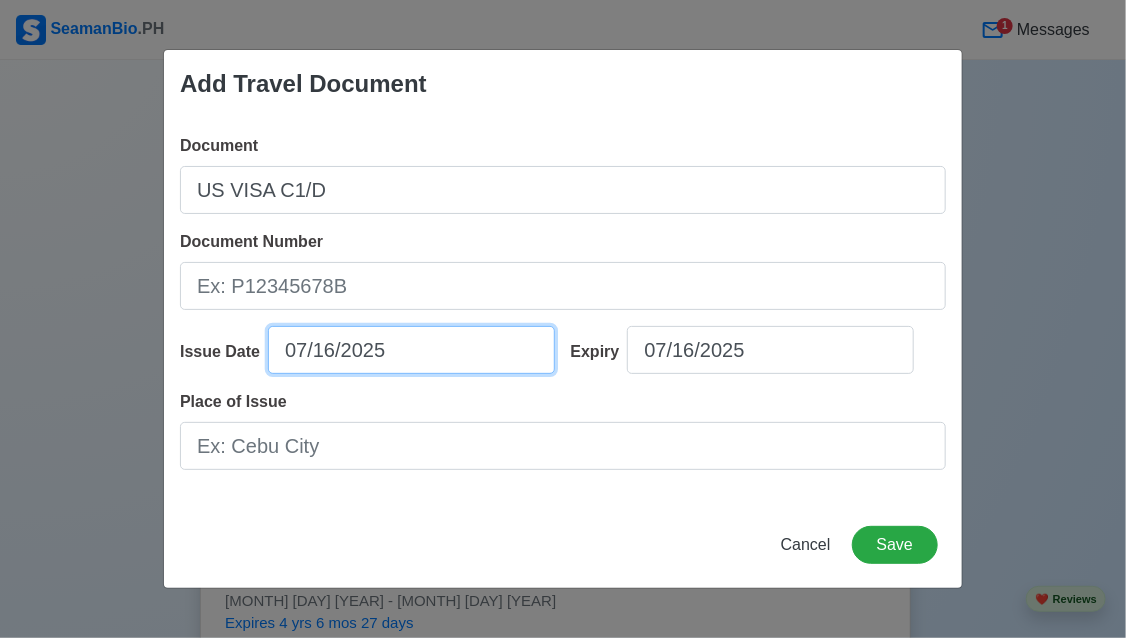 select on "****" 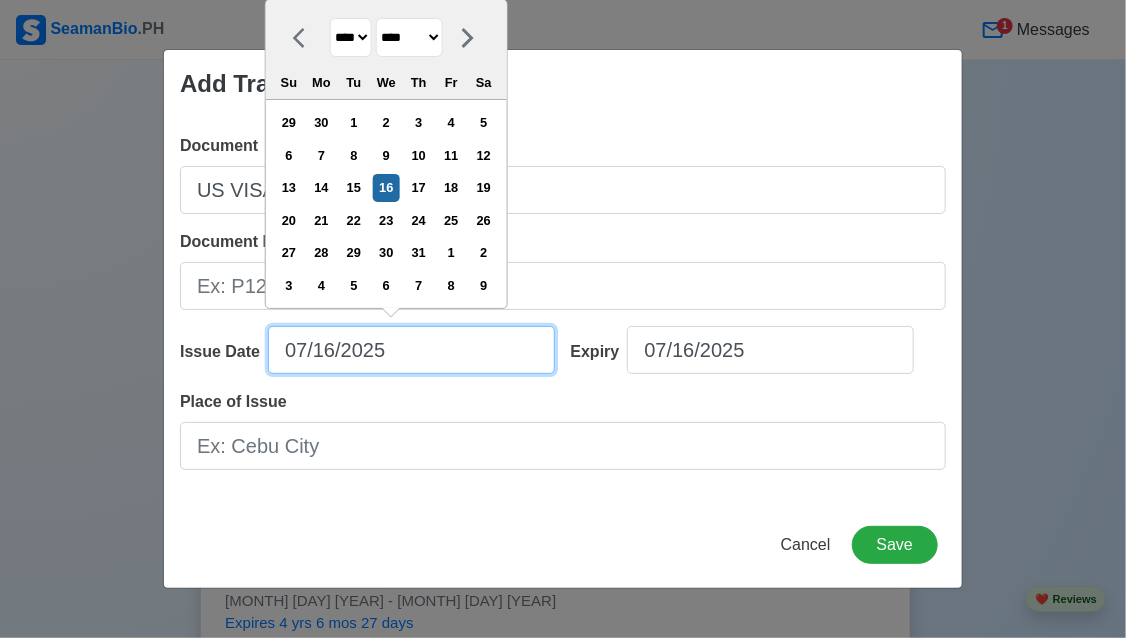 click on "07/16/2025" at bounding box center (411, 350) 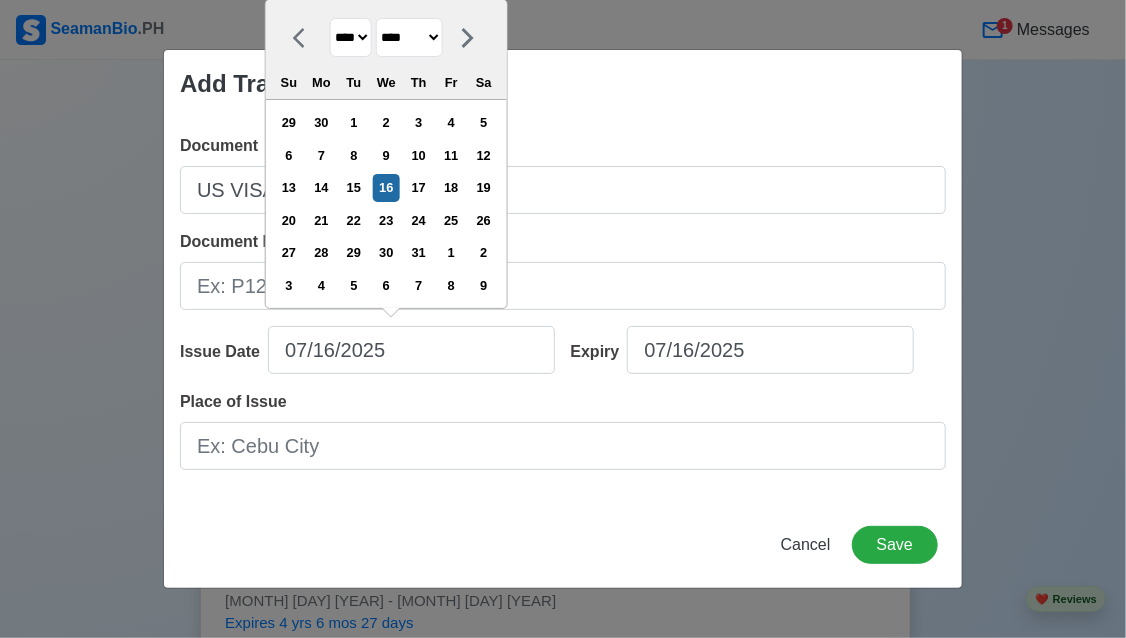 click on "******* ******** ***** ***** *** **** **** ****** ********* ******* ******** ********" at bounding box center (409, 37) 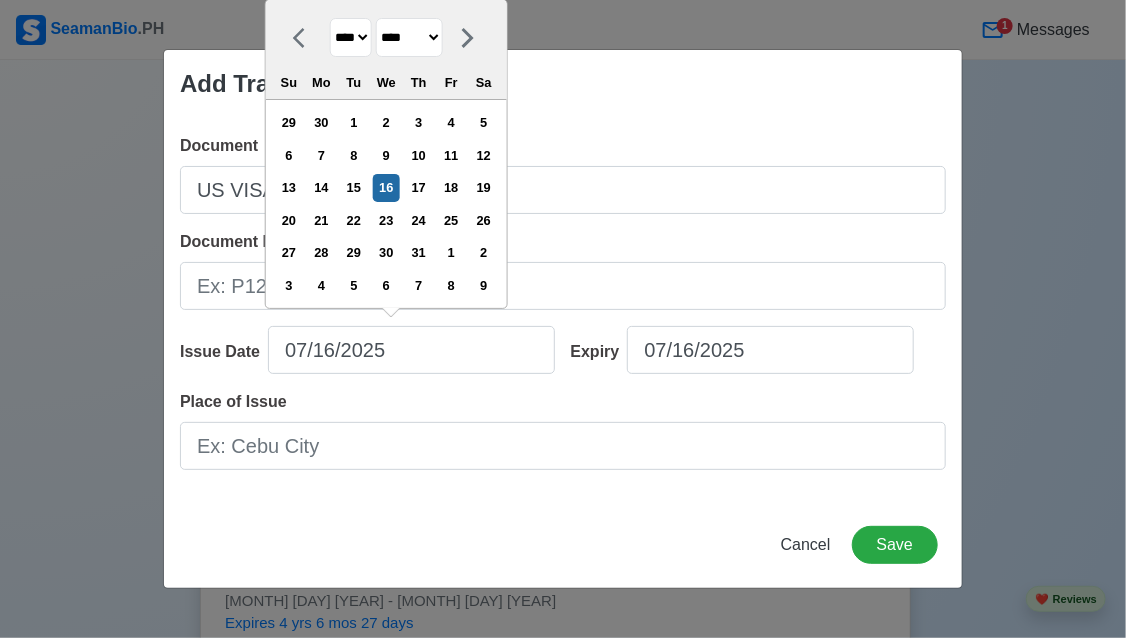 select on "***" 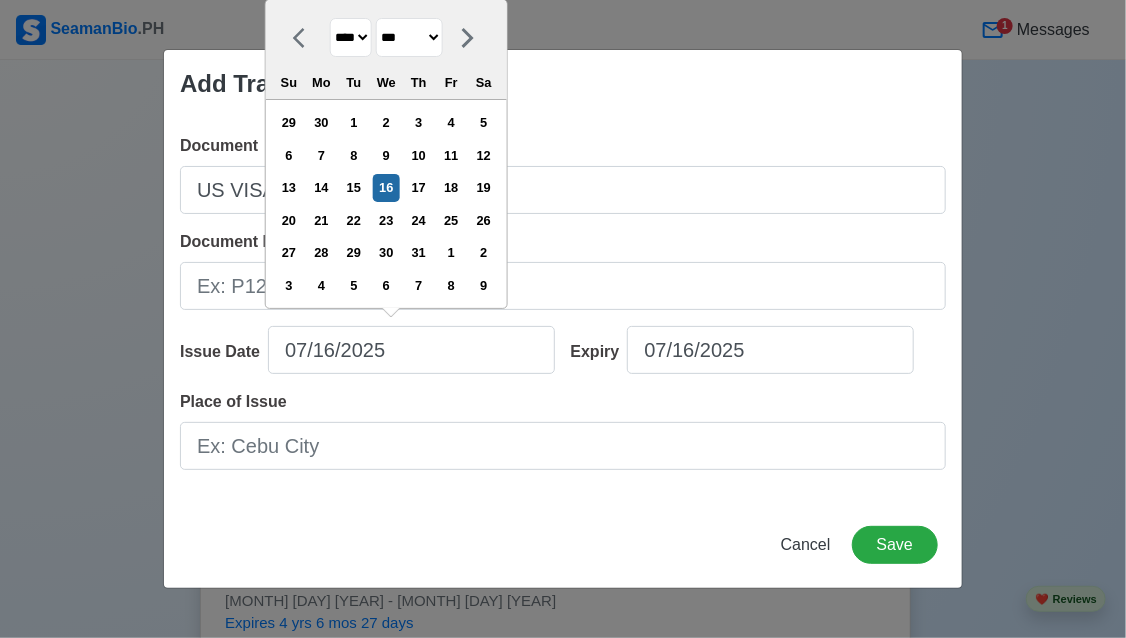 click on "******* ******** ***** ***** *** **** **** ****** ********* ******* ******** ********" at bounding box center (409, 37) 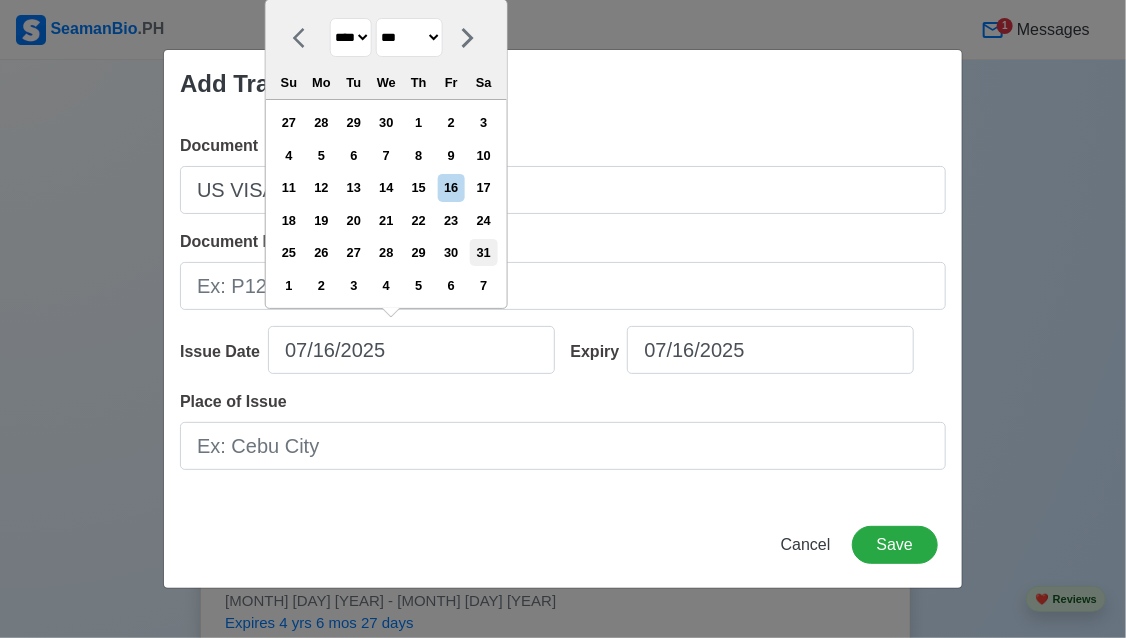 click on "31" at bounding box center [483, 252] 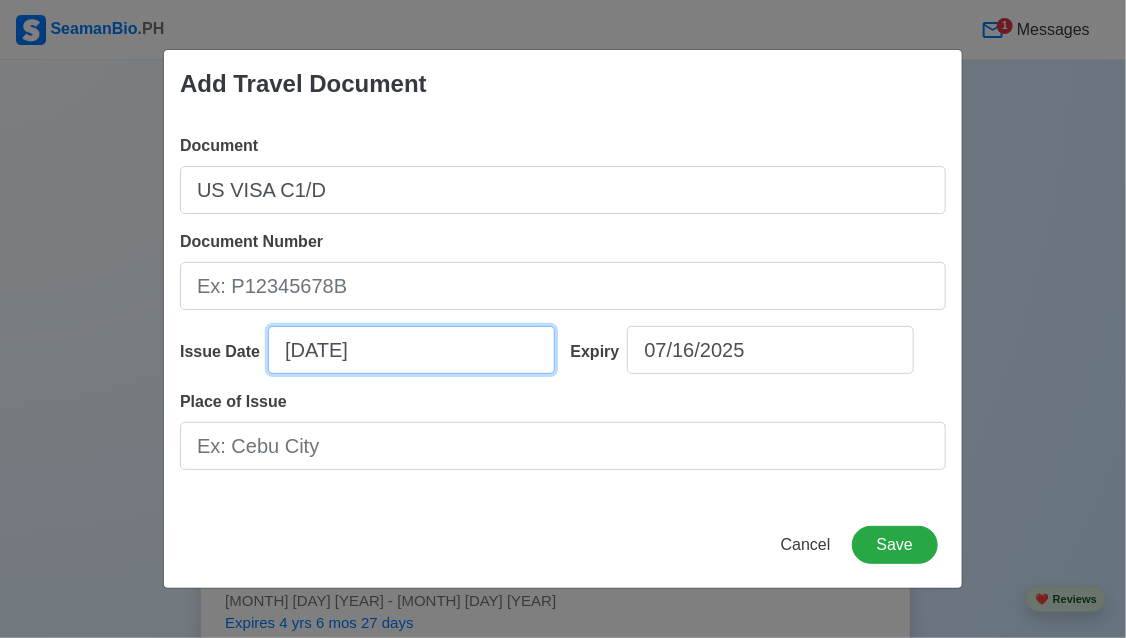 click on "[DATE]" at bounding box center (411, 350) 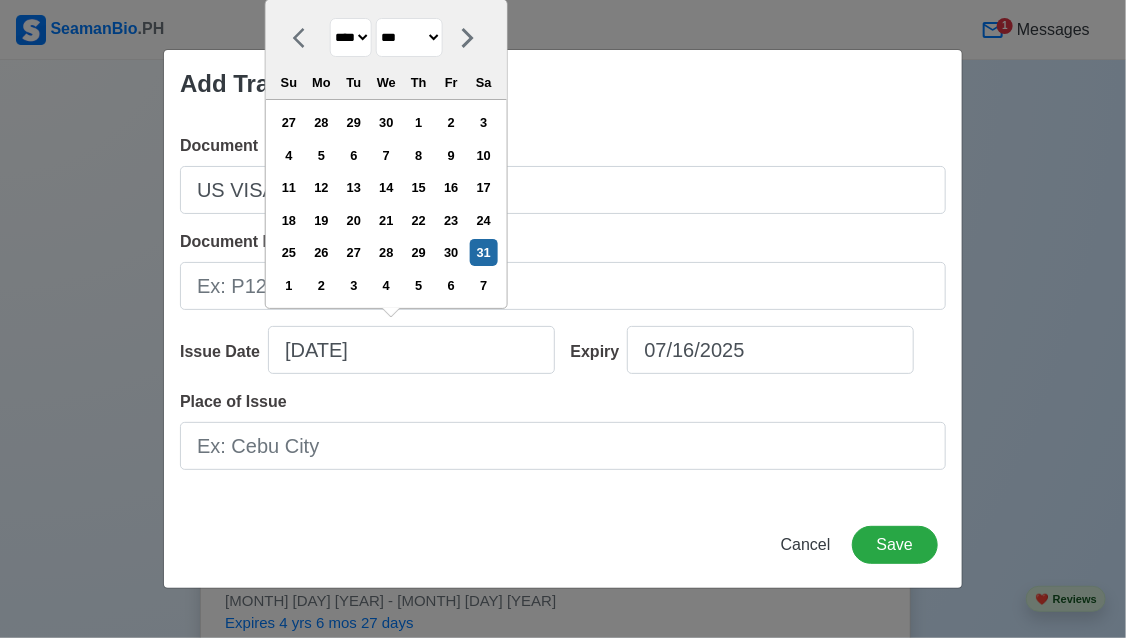 click on "**** **** **** **** **** **** **** **** **** **** **** **** **** **** **** **** **** **** **** **** **** **** **** **** **** **** **** **** **** **** **** **** **** **** **** **** **** **** **** **** **** **** **** **** **** **** **** **** **** **** **** **** **** **** **** **** **** **** **** **** **** **** **** **** **** **** **** **** **** **** **** **** **** **** **** **** **** **** **** **** **** **** **** **** **** **** **** **** **** **** **** **** **** **** **** **** **** **** **** **** **** **** **** **** **** ****" at bounding box center (351, 37) 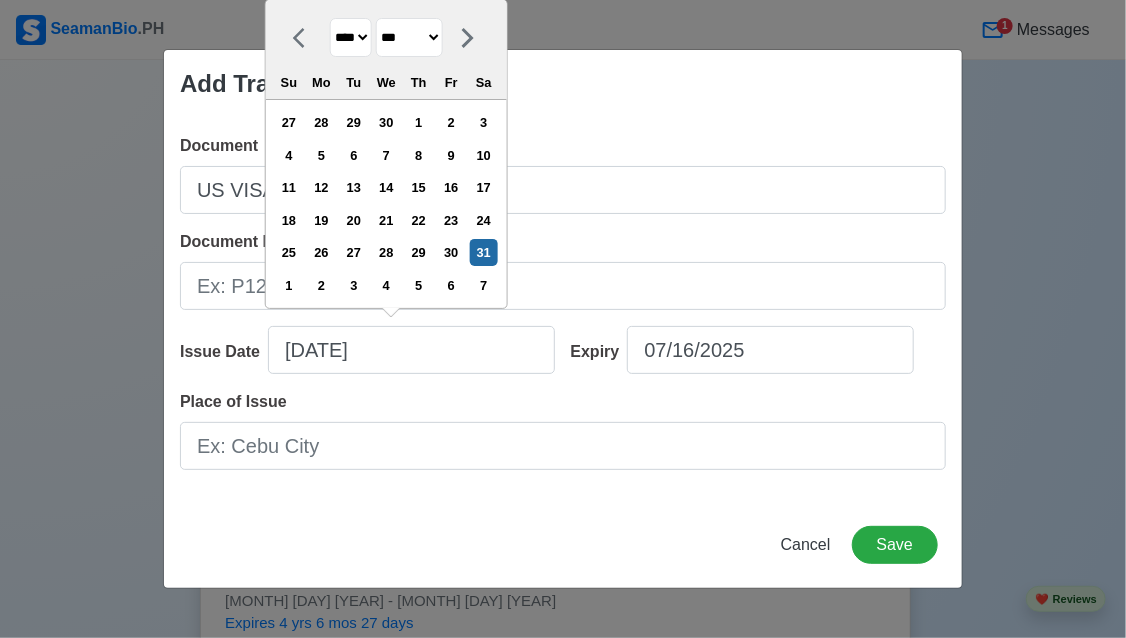 select on "****" 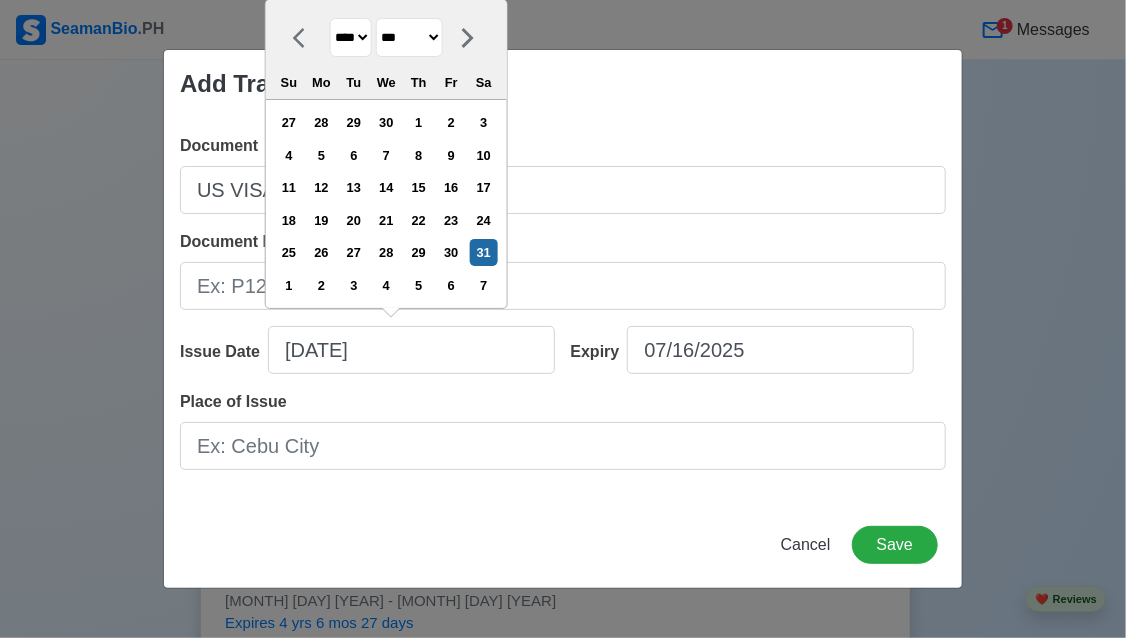 click on "**** **** **** **** **** **** **** **** **** **** **** **** **** **** **** **** **** **** **** **** **** **** **** **** **** **** **** **** **** **** **** **** **** **** **** **** **** **** **** **** **** **** **** **** **** **** **** **** **** **** **** **** **** **** **** **** **** **** **** **** **** **** **** **** **** **** **** **** **** **** **** **** **** **** **** **** **** **** **** **** **** **** **** **** **** **** **** **** **** **** **** **** **** **** **** **** **** **** **** **** **** **** **** **** **** ****" at bounding box center [351, 37] 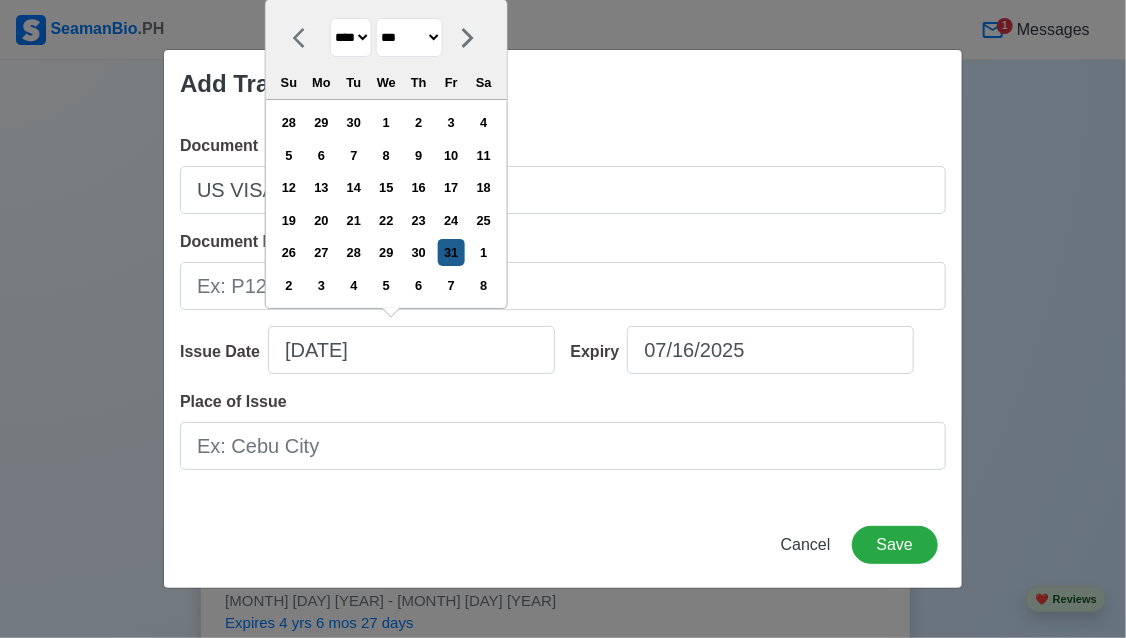 click on "31" at bounding box center [451, 252] 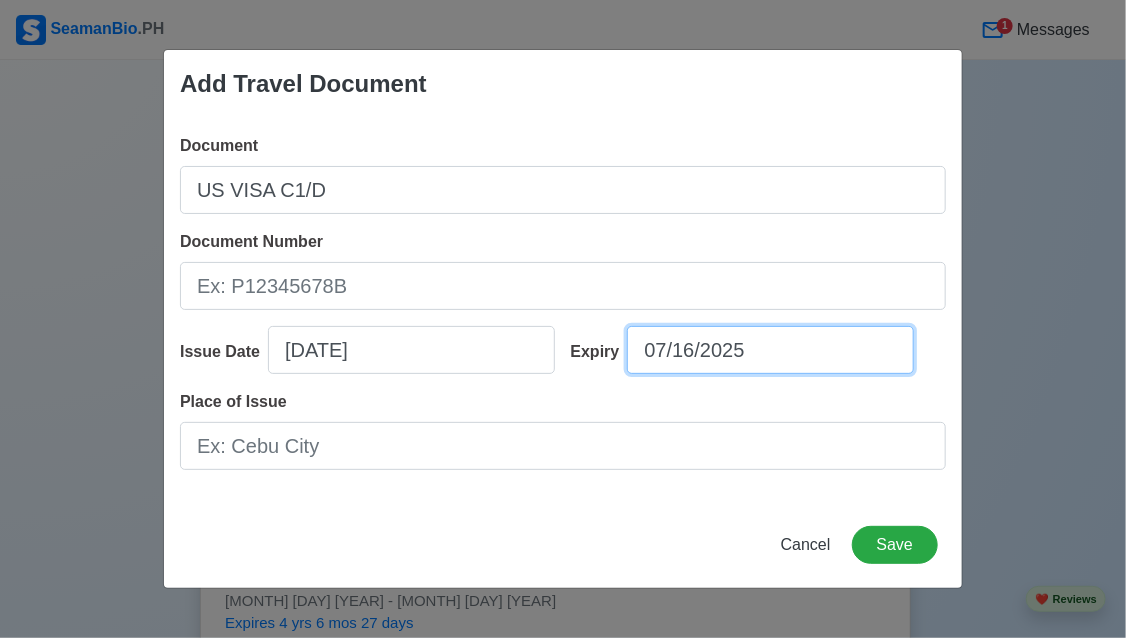 click on "07/16/2025" at bounding box center [770, 350] 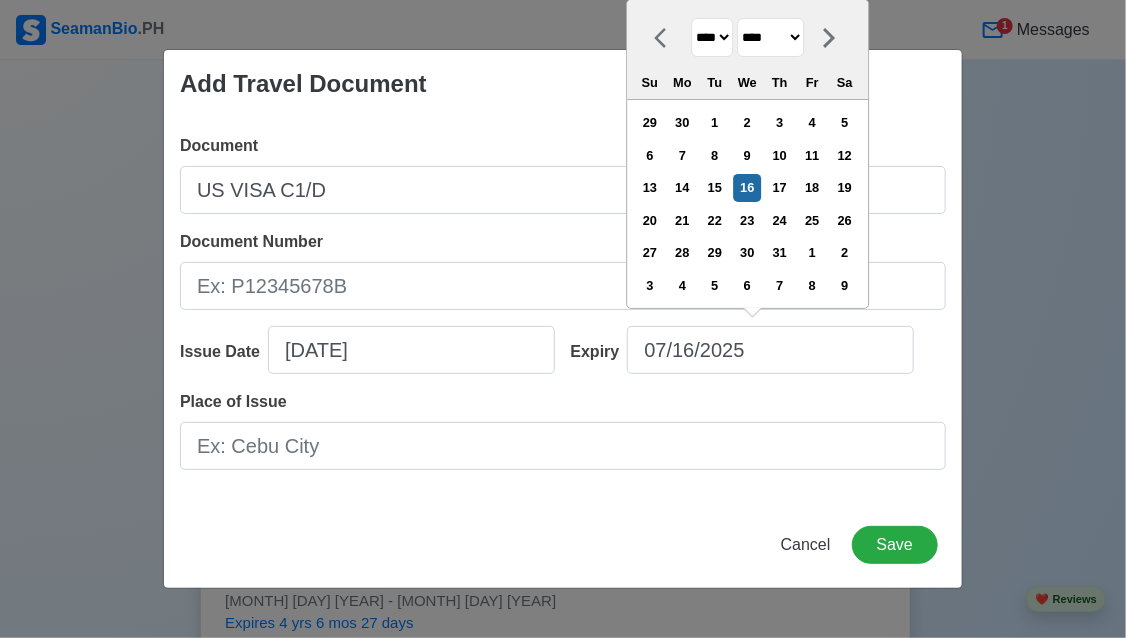 click on "Expiry [DATE] **** **** **** **** **** **** **** **** **** **** **** **** **** **** **** **** **** **** **** **** **** **** **** **** **** **** **** **** **** **** **** **** **** **** **** **** **** **** **** **** **** **** **** **** **** **** **** **** **** **** **** **** **** **** **** **** **** **** **** **** **** **** **** **** **** **** **** **** **** **** **** **** **** **** **** **** **** **** **** **** **** **** **** **** **** **** **** **** **** **** **** **** **** **** **** **** **** **** **** **** **** **** **** **** **** **** ******* ******** ***** ***** *** **** **** ****** ********* ******* ******** ******** Su Mo Tu We Th Fr Sa 29 30 1 2 3 4 5 6 7 8 9 10 11 12 13 14 15 16 17 18 19 20 21 22 23 24 25 26 27 28 29 30 31 1 2 3 4 5 6 7 8 9" at bounding box center [751, 358] 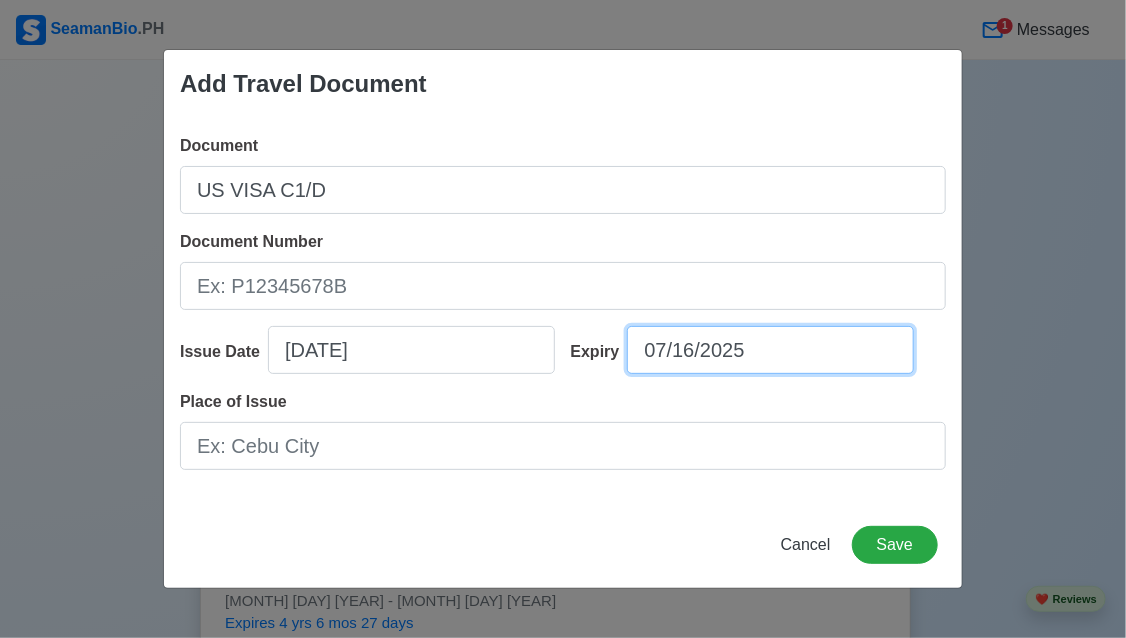 select on "****" 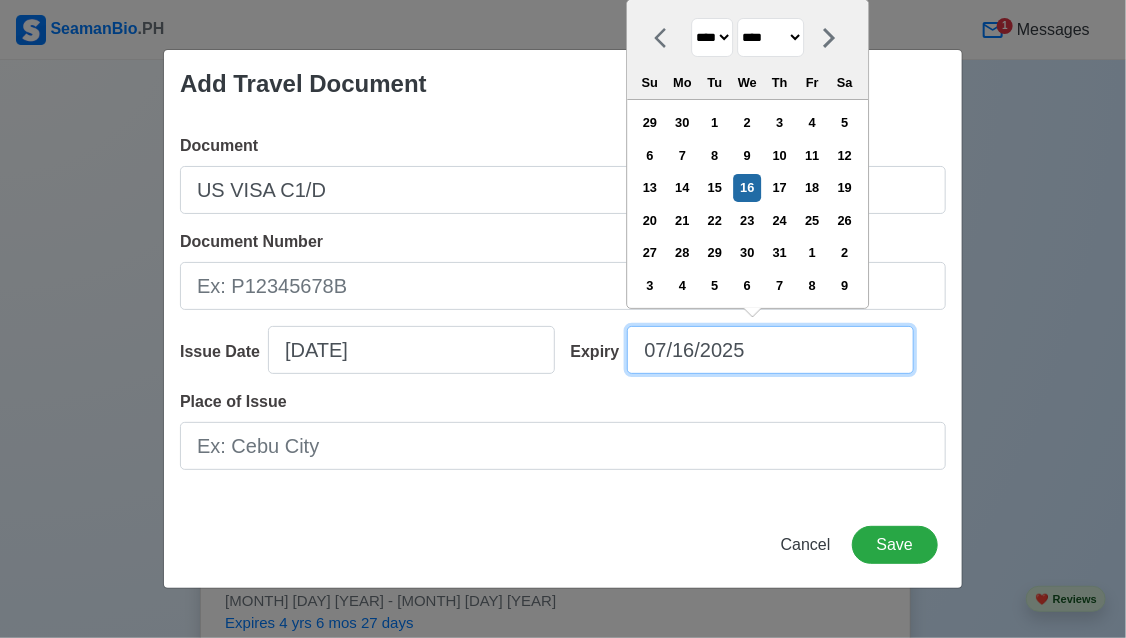 click on "07/16/2025" at bounding box center [770, 350] 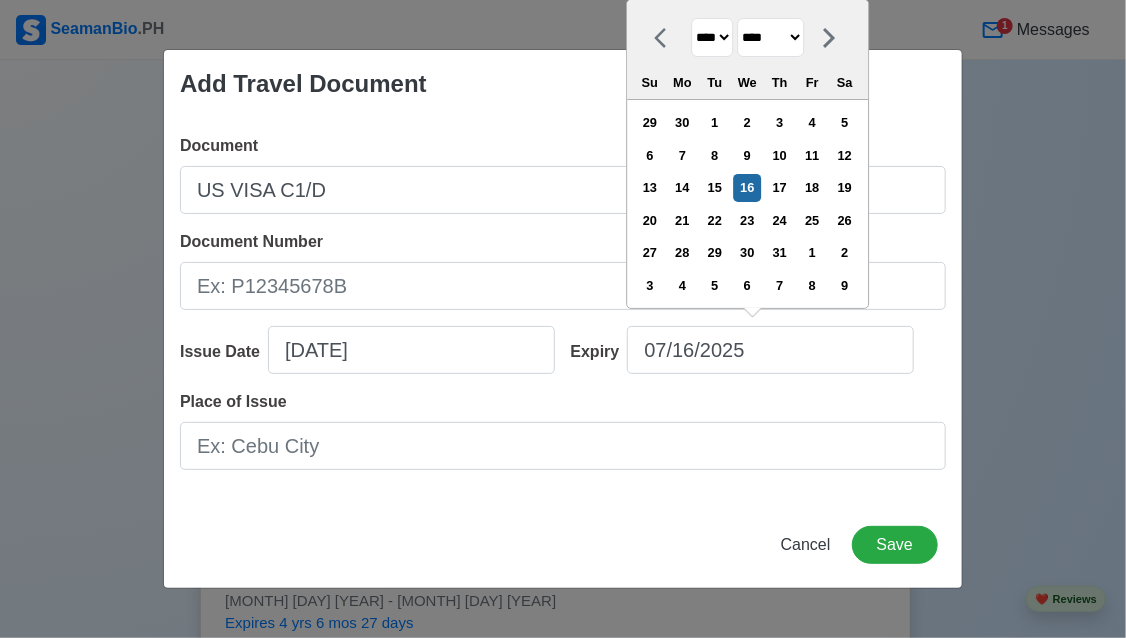 click on "**** **** **** **** **** **** **** **** **** **** **** **** **** **** **** **** **** **** **** **** **** **** **** **** **** **** **** **** **** **** **** **** **** **** **** **** **** **** **** **** **** **** **** **** **** **** **** **** **** **** **** **** **** **** **** **** **** **** **** **** **** **** **** **** **** **** **** **** **** **** **** **** **** **** **** **** **** **** **** **** **** **** **** **** **** **** **** **** **** **** **** **** **** **** **** **** **** **** **** **** **** **** **** **** **** **** **** **** **** **** **** **** **** **** **** **** **** **** **** **** ****" at bounding box center (712, 37) 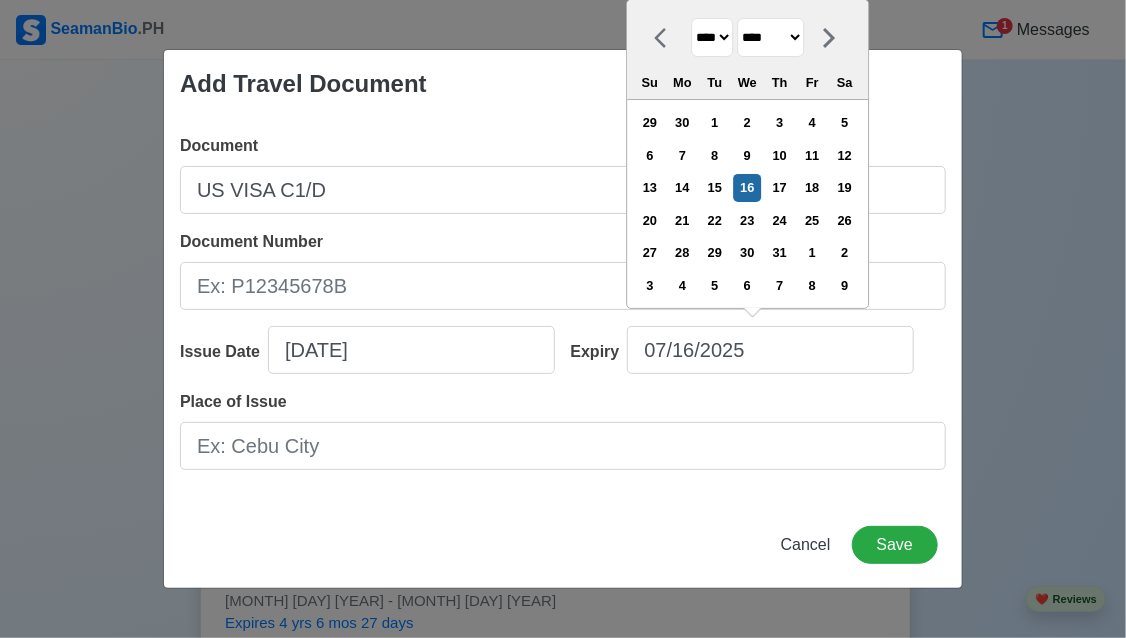 select on "****" 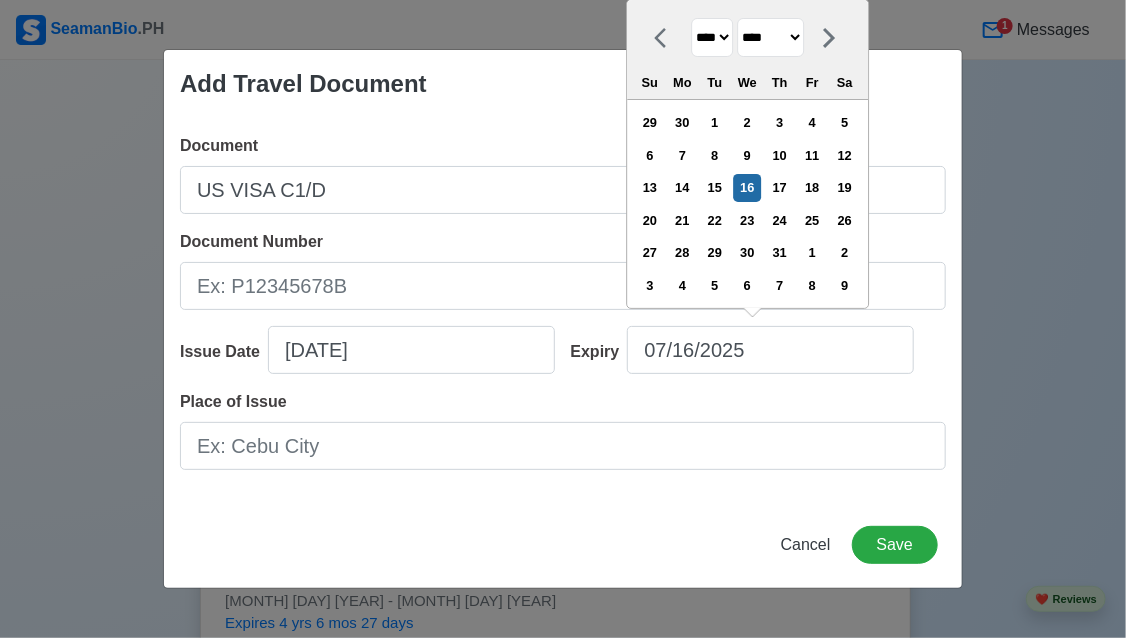 click on "**** **** **** **** **** **** **** **** **** **** **** **** **** **** **** **** **** **** **** **** **** **** **** **** **** **** **** **** **** **** **** **** **** **** **** **** **** **** **** **** **** **** **** **** **** **** **** **** **** **** **** **** **** **** **** **** **** **** **** **** **** **** **** **** **** **** **** **** **** **** **** **** **** **** **** **** **** **** **** **** **** **** **** **** **** **** **** **** **** **** **** **** **** **** **** **** **** **** **** **** **** **** **** **** **** **** **** **** **** **** **** **** **** **** **** **** **** **** **** **** ****" at bounding box center (712, 37) 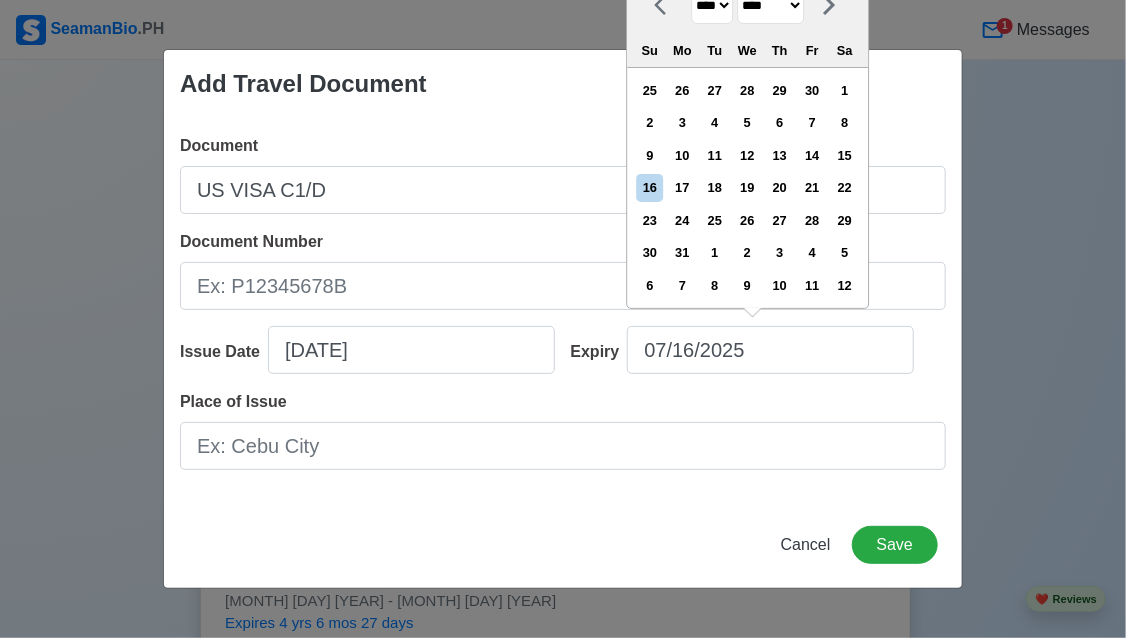 click on "******* ******** ***** ***** *** **** **** ****** ********* ******* ******** ********" at bounding box center [770, 5] 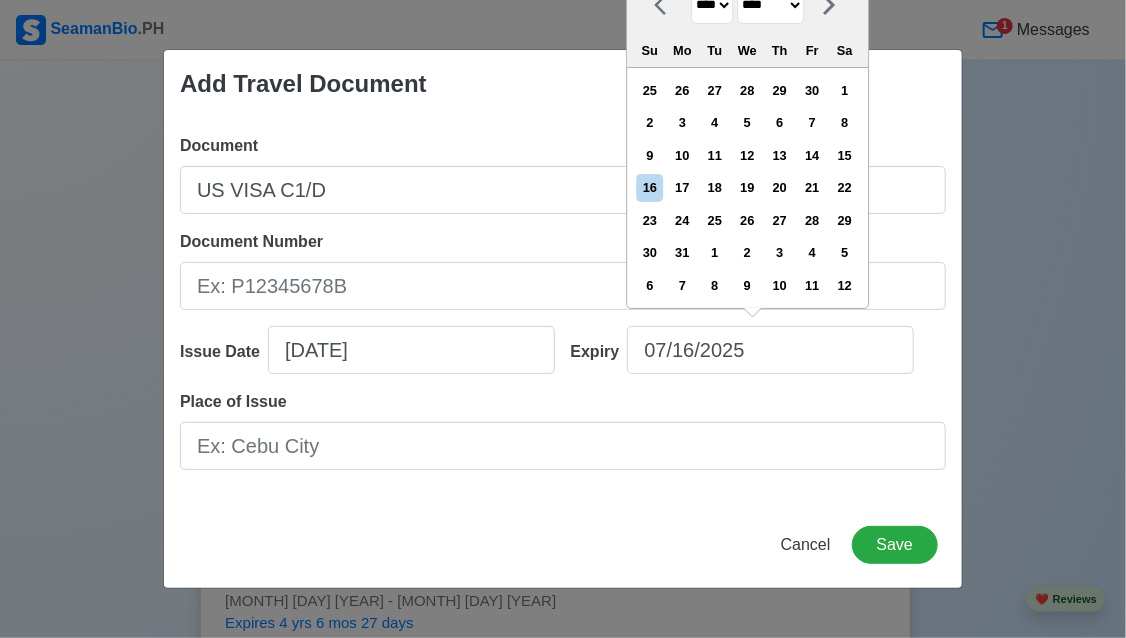 select on "***" 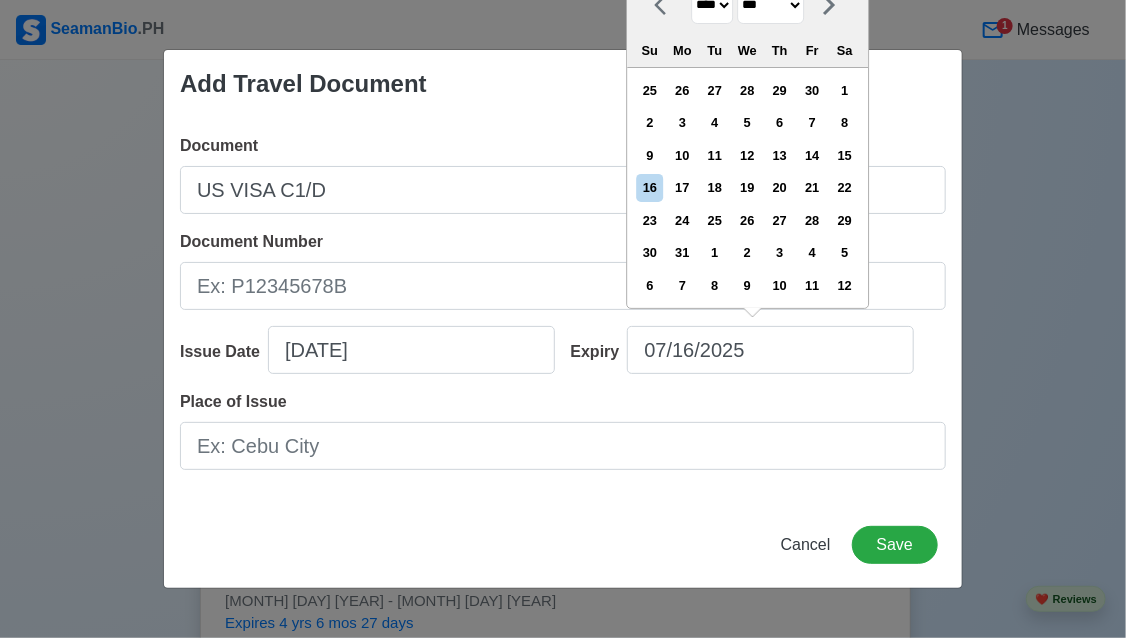 click on "******* ******** ***** ***** *** **** **** ****** ********* ******* ******** ********" at bounding box center [770, 5] 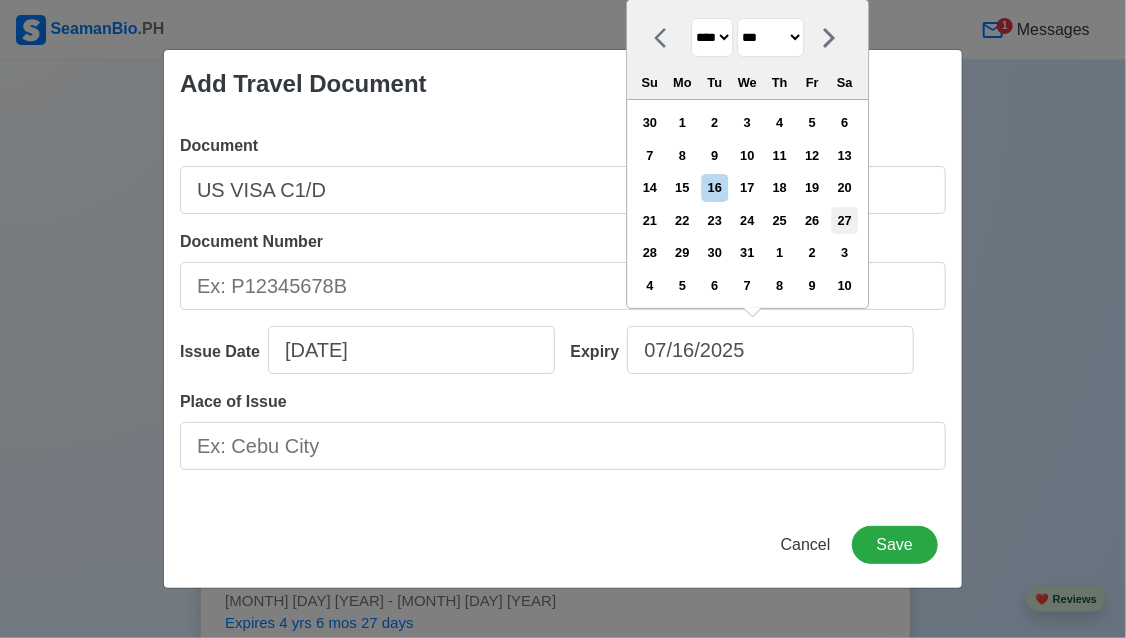 click on "27" at bounding box center (844, 220) 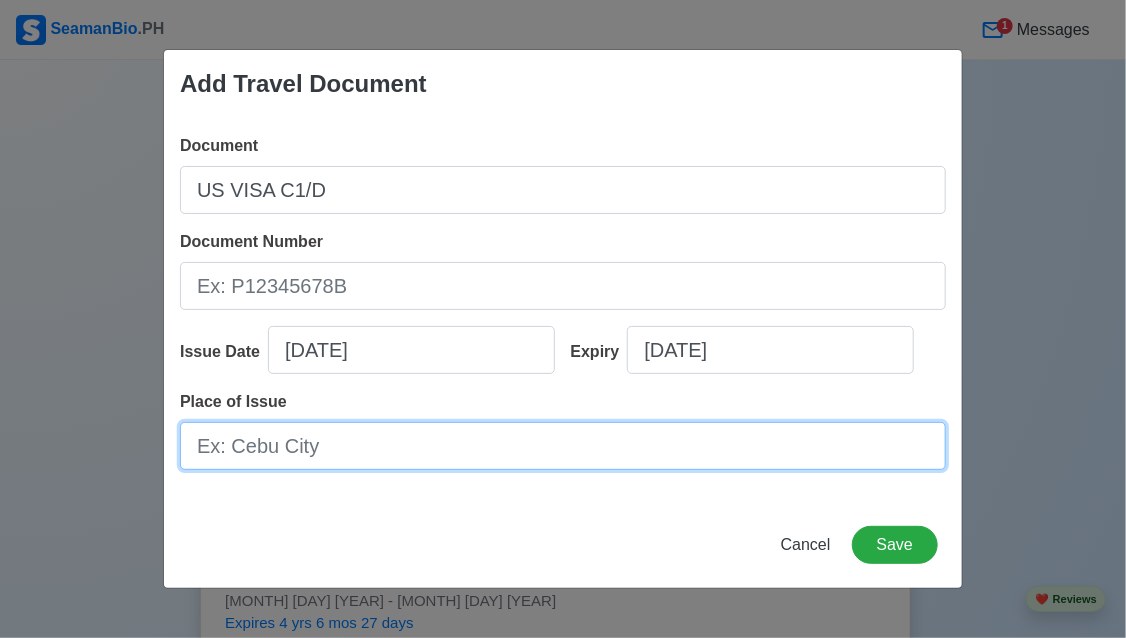 click on "Place of Issue" at bounding box center (563, 446) 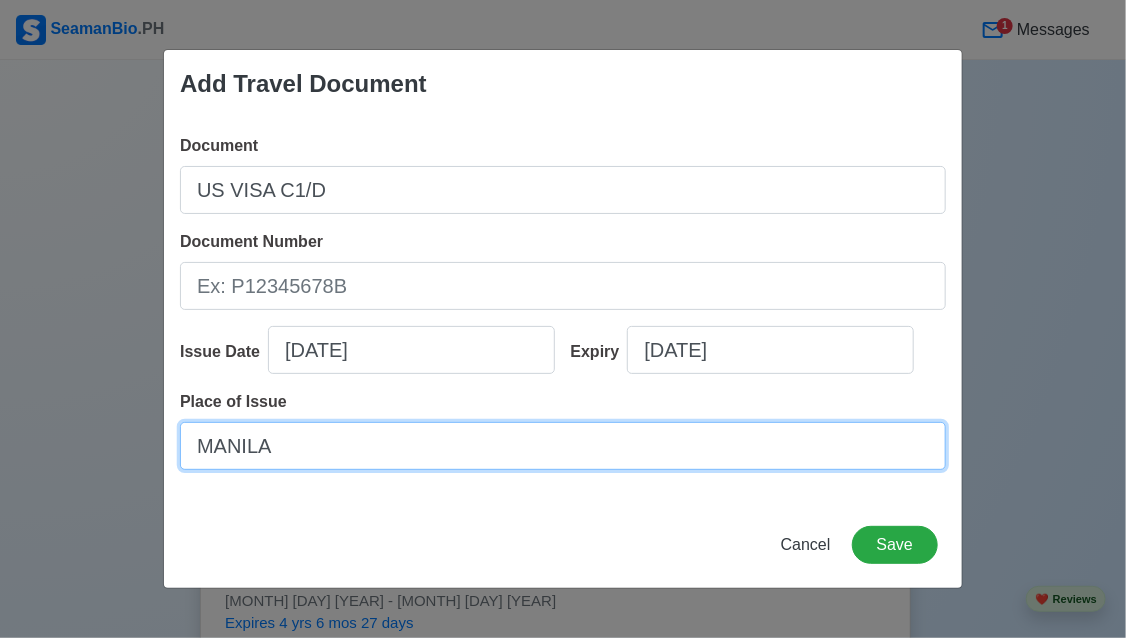 type on "MANILA" 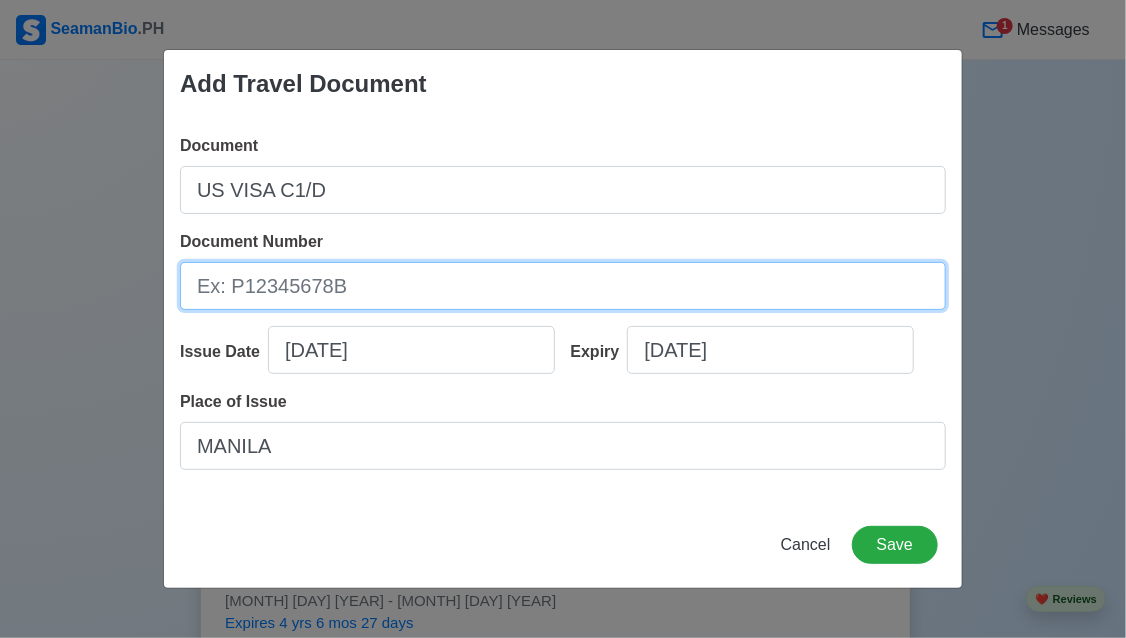 click on "Document Number" at bounding box center (563, 286) 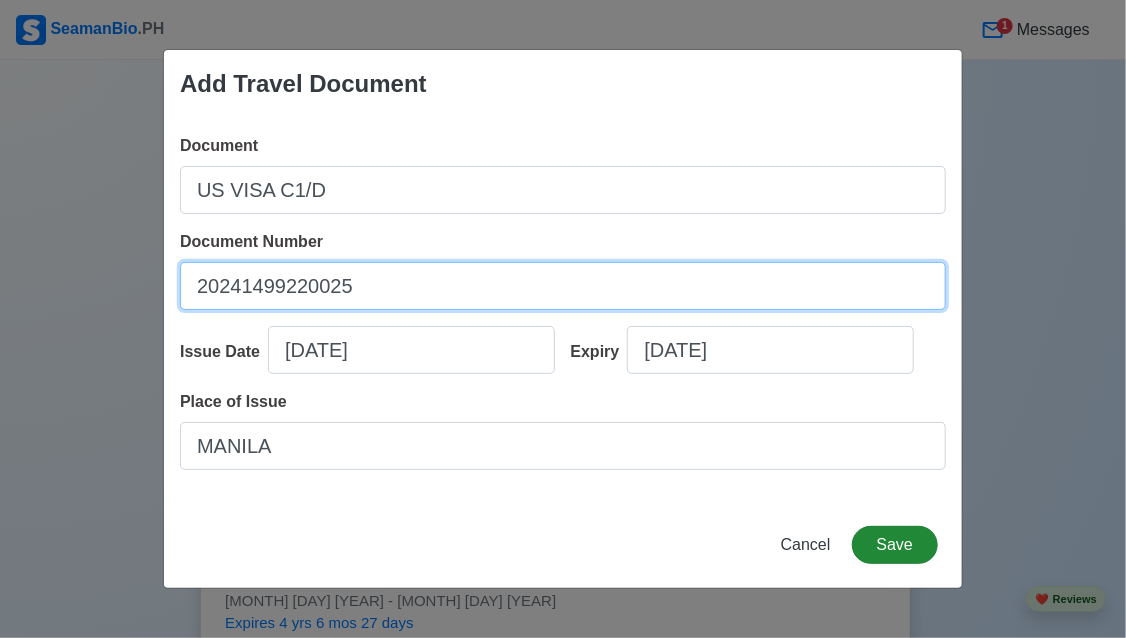 type on "20241499220025" 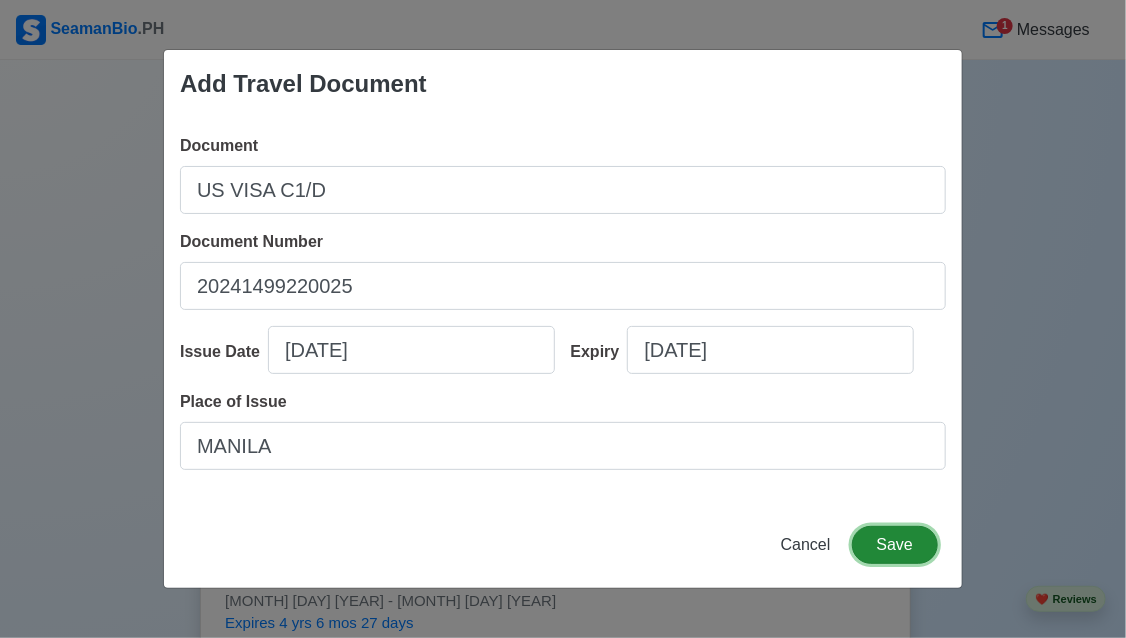 click on "Save" at bounding box center [895, 545] 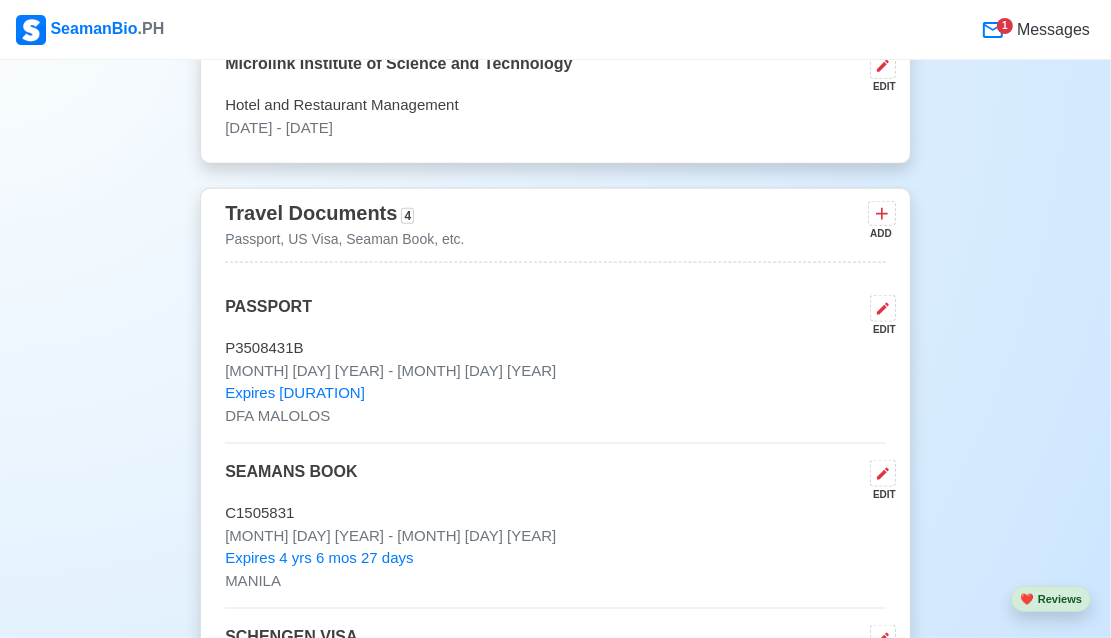 scroll, scrollTop: 1820, scrollLeft: 0, axis: vertical 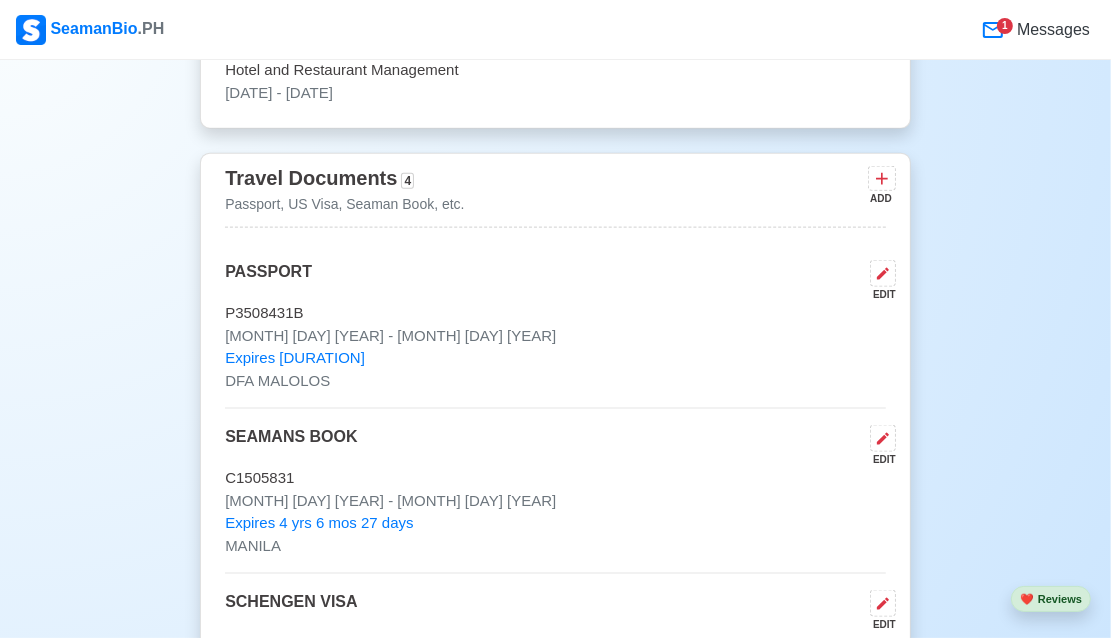 click on "ADD" at bounding box center (880, 198) 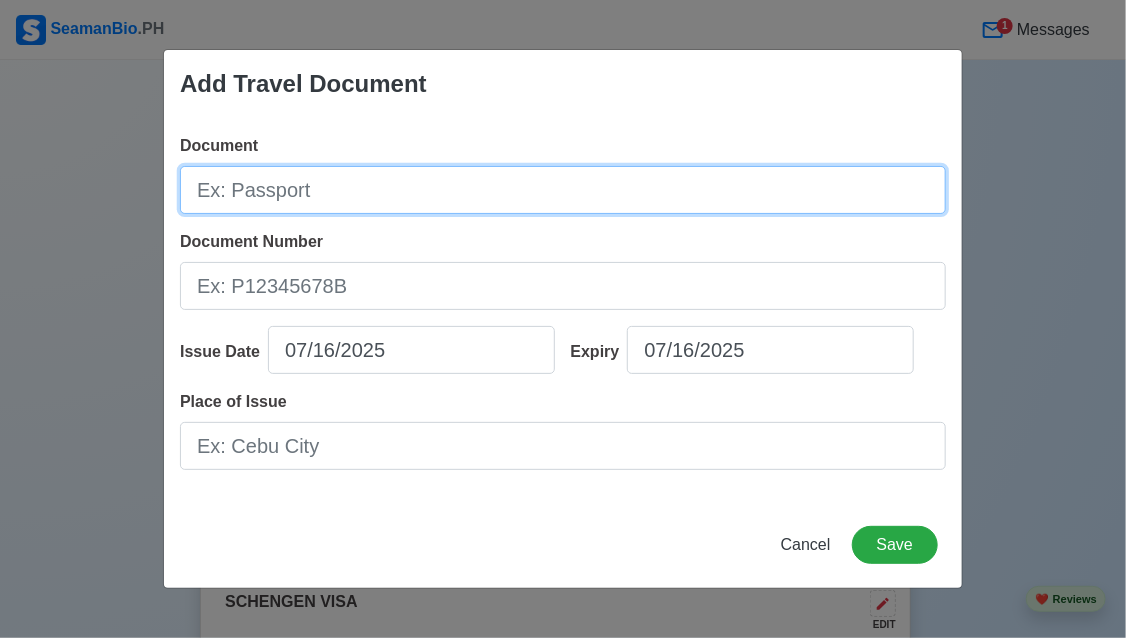 click on "Document" at bounding box center (563, 190) 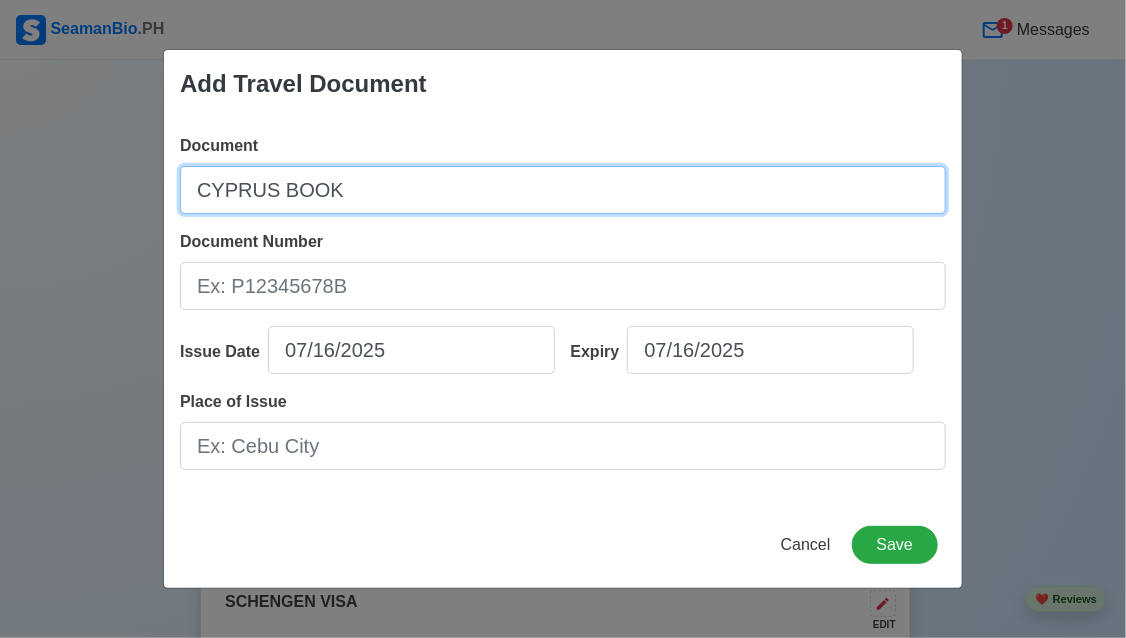 type on "CYPRUS BOOK" 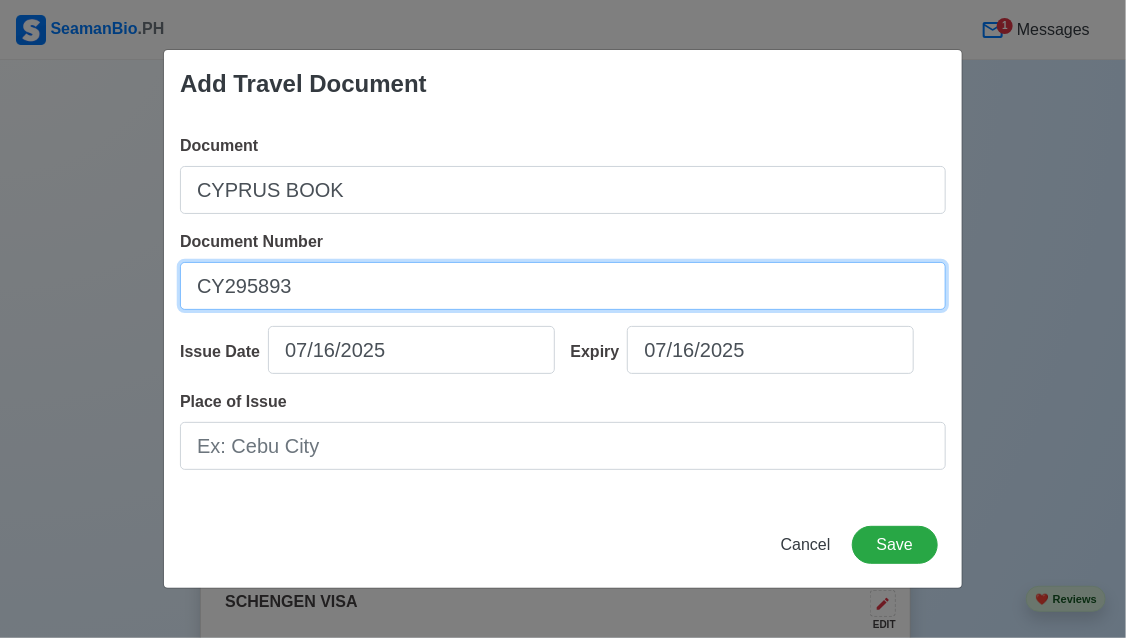 type on "CY295893" 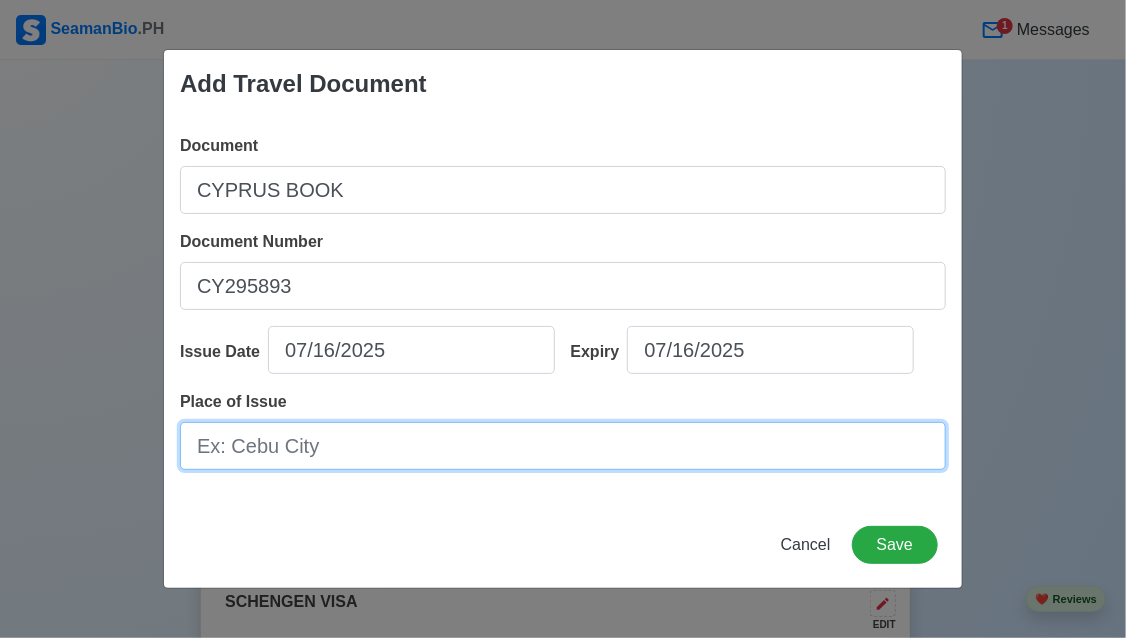 click on "Place of Issue" at bounding box center [563, 446] 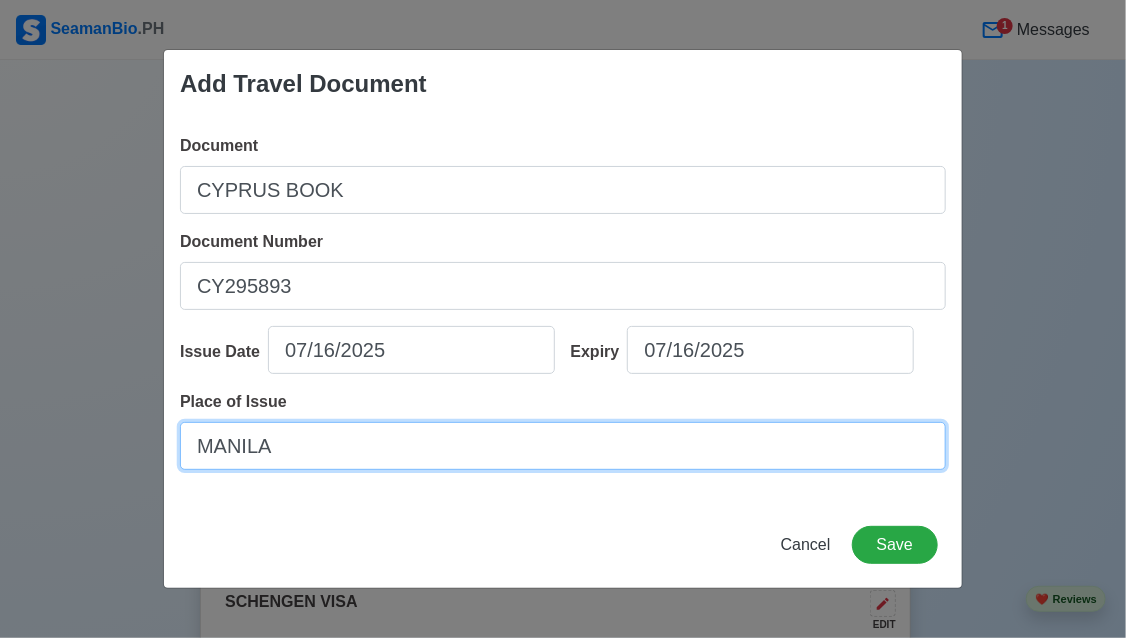 type on "MANILA" 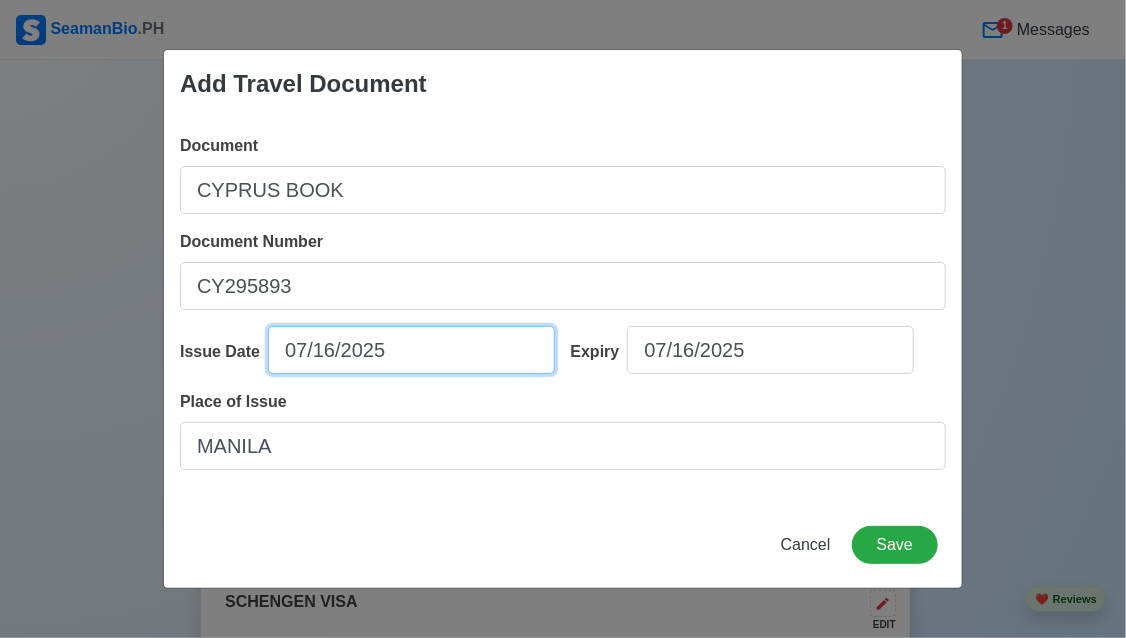 click on "07/16/2025" at bounding box center (411, 350) 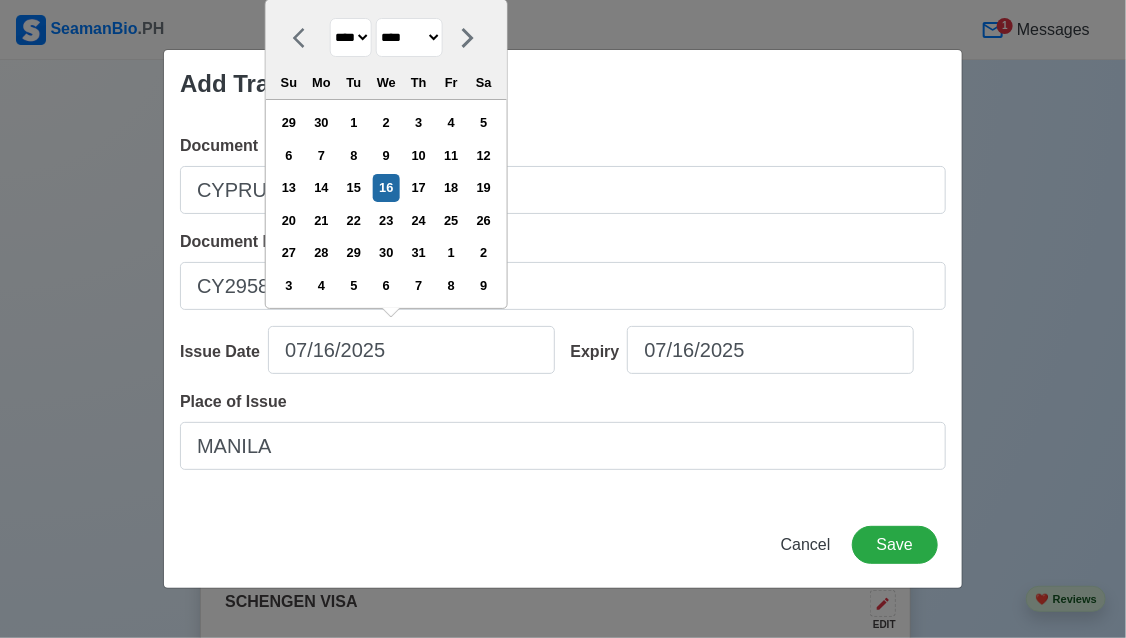 click on "**** **** **** **** **** **** **** **** **** **** **** **** **** **** **** **** **** **** **** **** **** **** **** **** **** **** **** **** **** **** **** **** **** **** **** **** **** **** **** **** **** **** **** **** **** **** **** **** **** **** **** **** **** **** **** **** **** **** **** **** **** **** **** **** **** **** **** **** **** **** **** **** **** **** **** **** **** **** **** **** **** **** **** **** **** **** **** **** **** **** **** **** **** **** **** **** **** **** **** **** **** **** **** **** **** ****" at bounding box center (351, 37) 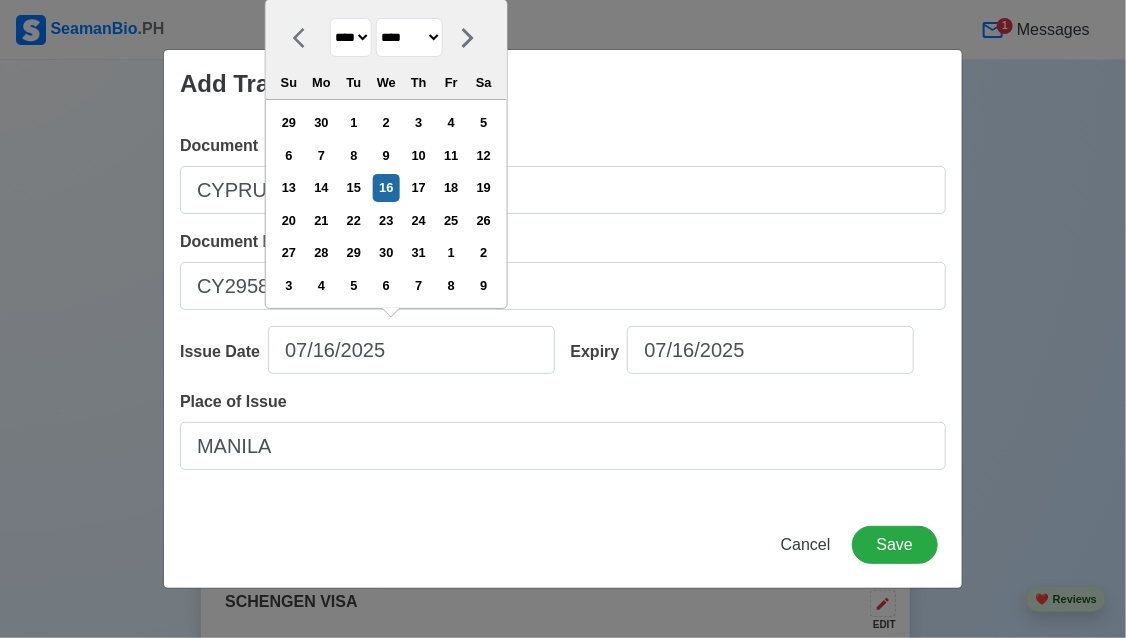 select on "****" 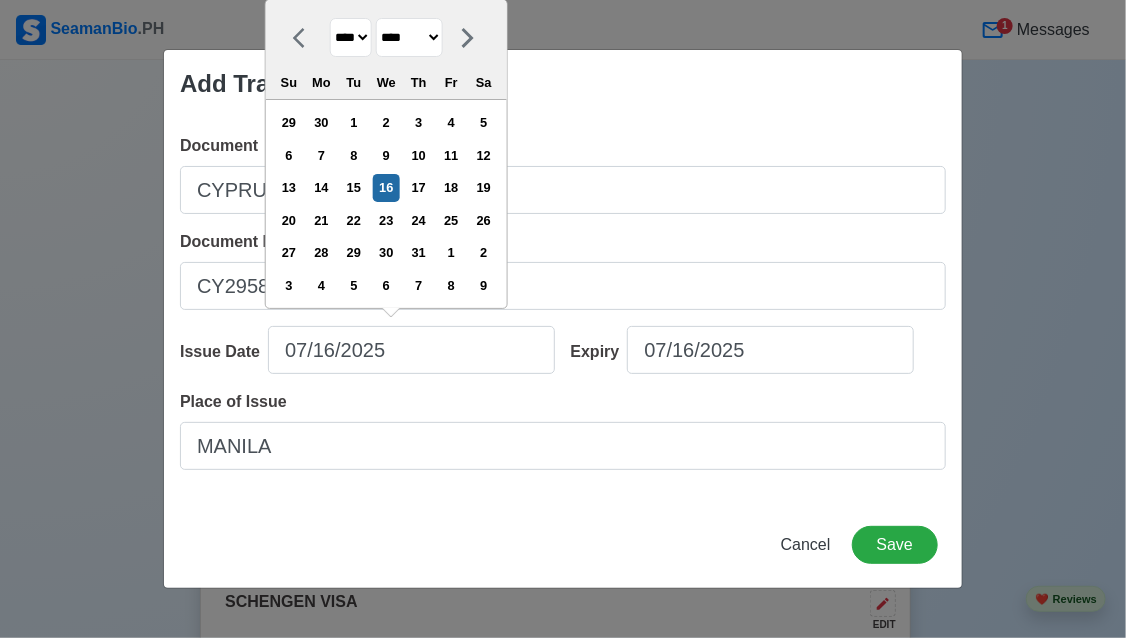 click on "**** **** **** **** **** **** **** **** **** **** **** **** **** **** **** **** **** **** **** **** **** **** **** **** **** **** **** **** **** **** **** **** **** **** **** **** **** **** **** **** **** **** **** **** **** **** **** **** **** **** **** **** **** **** **** **** **** **** **** **** **** **** **** **** **** **** **** **** **** **** **** **** **** **** **** **** **** **** **** **** **** **** **** **** **** **** **** **** **** **** **** **** **** **** **** **** **** **** **** **** **** **** **** **** **** ****" at bounding box center (351, 37) 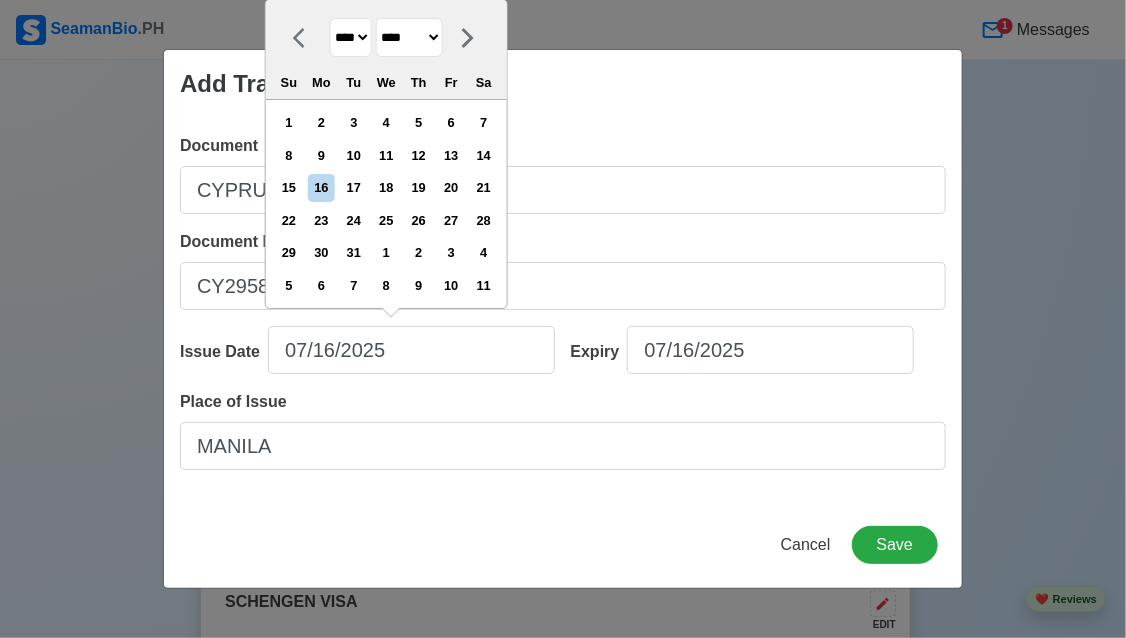 click on "******* ******** ***** ***** *** **** **** ****** ********* ******* ******** ********" at bounding box center [409, 37] 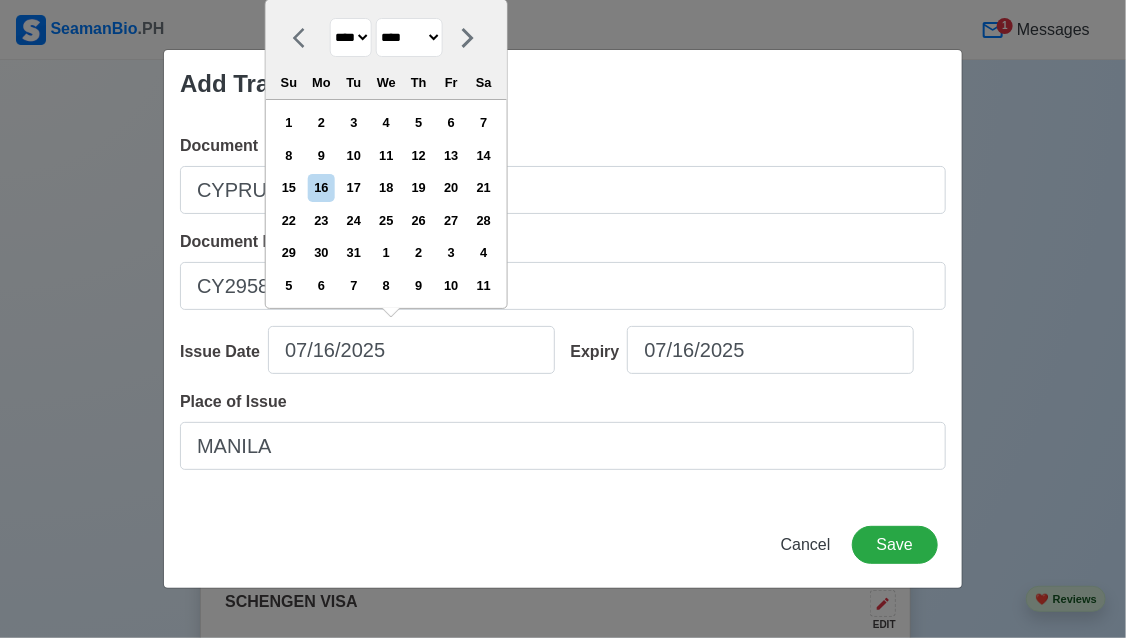 select on "********" 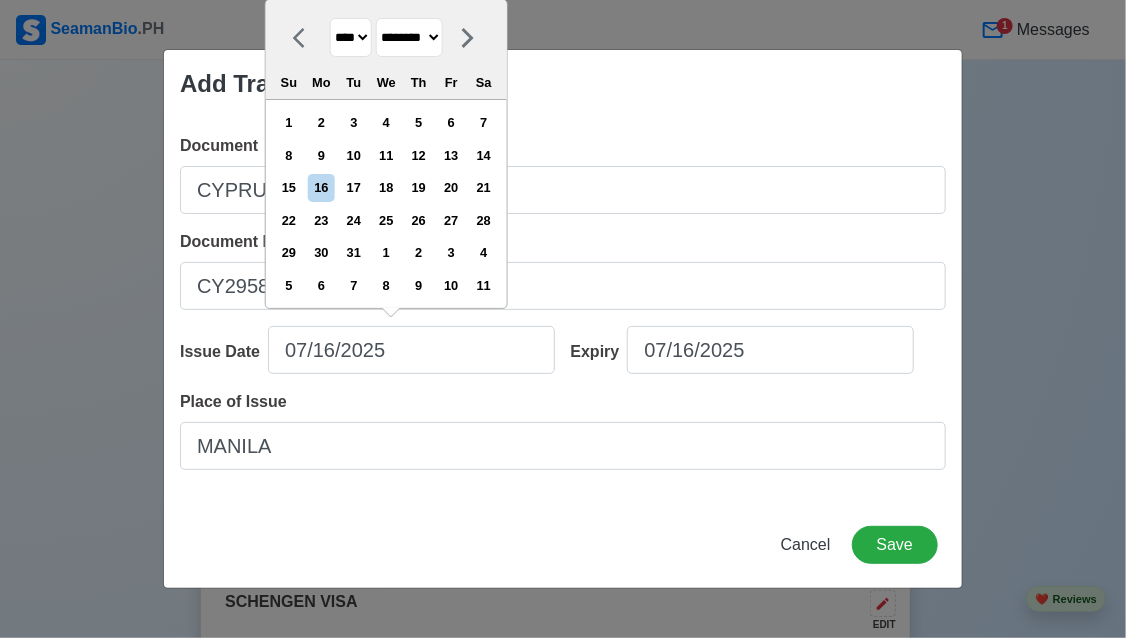 click on "******* ******** ***** ***** *** **** **** ****** ********* ******* ******** ********" at bounding box center (409, 37) 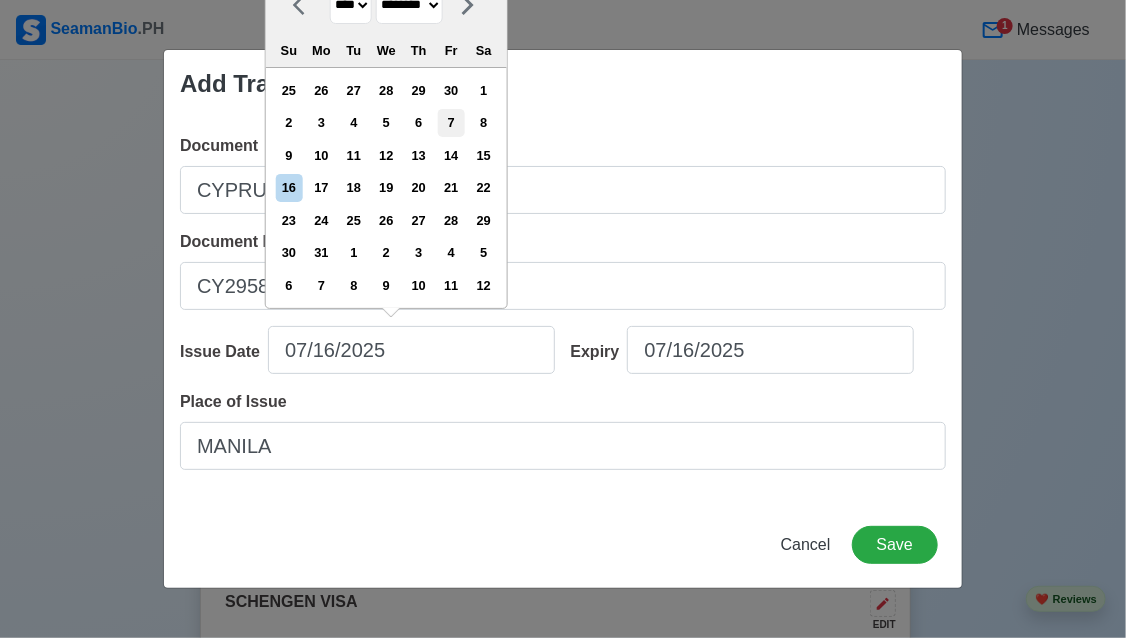 click on "7" at bounding box center [451, 122] 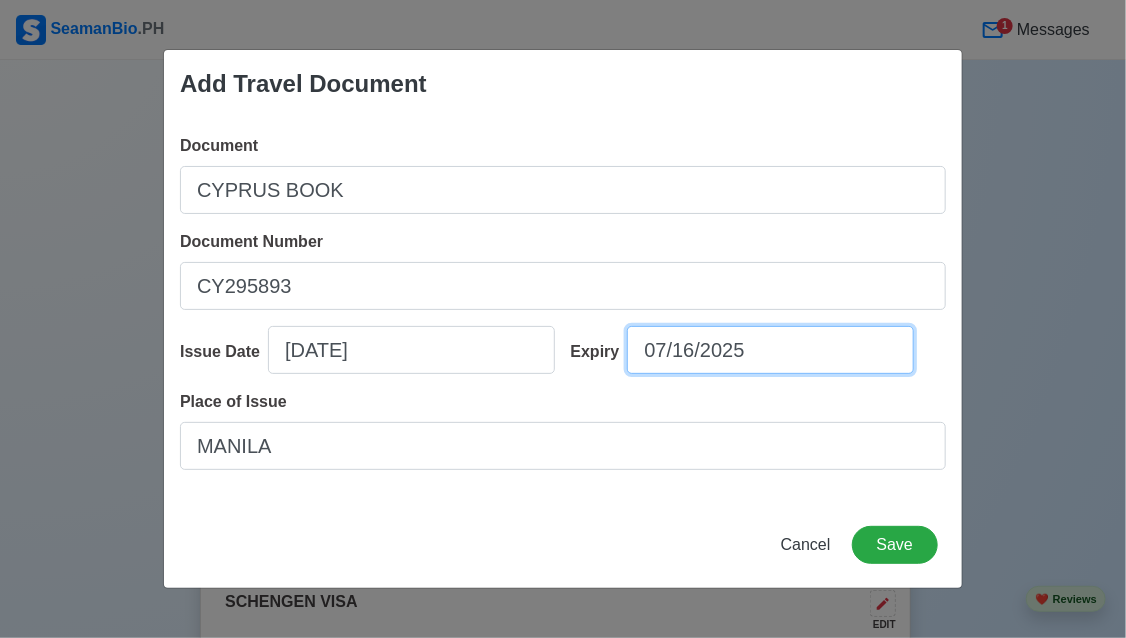 click on "07/16/2025" at bounding box center (770, 350) 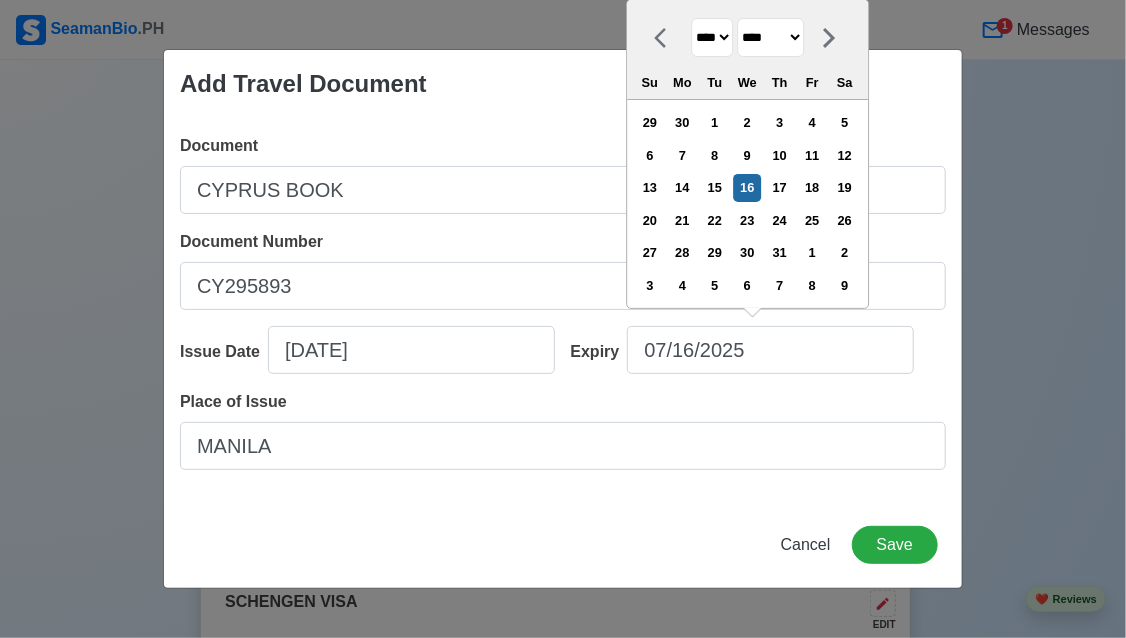 click on "**** **** **** **** **** **** **** **** **** **** **** **** **** **** **** **** **** **** **** **** **** **** **** **** **** **** **** **** **** **** **** **** **** **** **** **** **** **** **** **** **** **** **** **** **** **** **** **** **** **** **** **** **** **** **** **** **** **** **** **** **** **** **** **** **** **** **** **** **** **** **** **** **** **** **** **** **** **** **** **** **** **** **** **** **** **** **** **** **** **** **** **** **** **** **** **** **** **** **** **** **** **** **** **** **** **** **** **** **** **** **** **** **** **** **** **** **** **** **** **** ****" at bounding box center [712, 37] 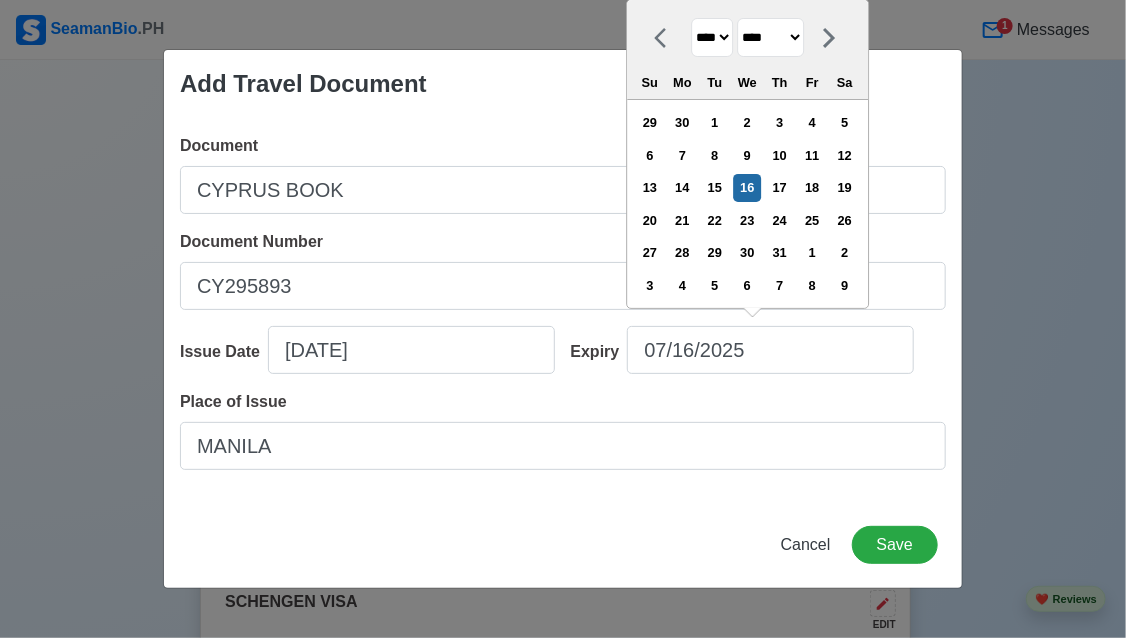 select on "****" 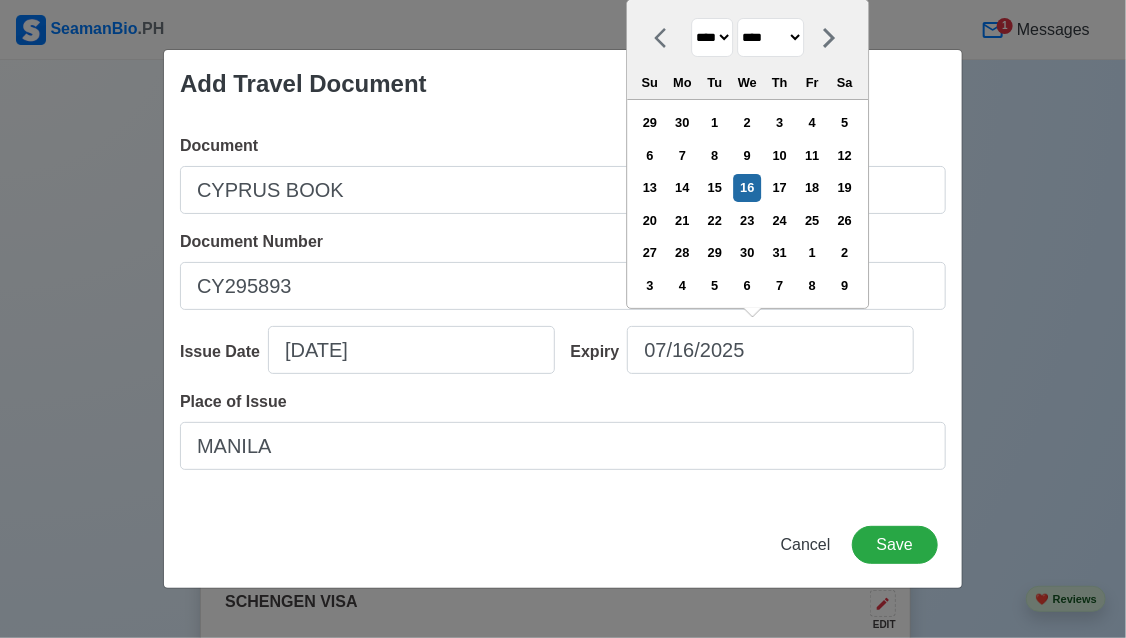 click on "**** **** **** **** **** **** **** **** **** **** **** **** **** **** **** **** **** **** **** **** **** **** **** **** **** **** **** **** **** **** **** **** **** **** **** **** **** **** **** **** **** **** **** **** **** **** **** **** **** **** **** **** **** **** **** **** **** **** **** **** **** **** **** **** **** **** **** **** **** **** **** **** **** **** **** **** **** **** **** **** **** **** **** **** **** **** **** **** **** **** **** **** **** **** **** **** **** **** **** **** **** **** **** **** **** **** **** **** **** **** **** **** **** **** **** **** **** **** **** **** ****" at bounding box center (712, 37) 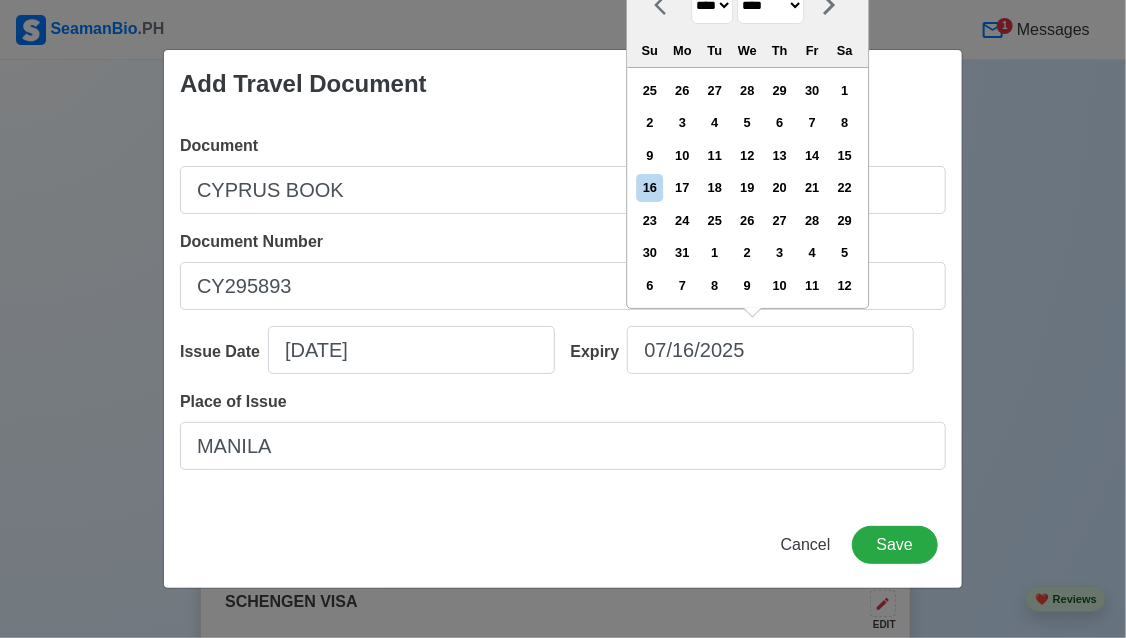 click on "******* ******** ***** ***** *** **** **** ****** ********* ******* ******** ********" at bounding box center [770, 5] 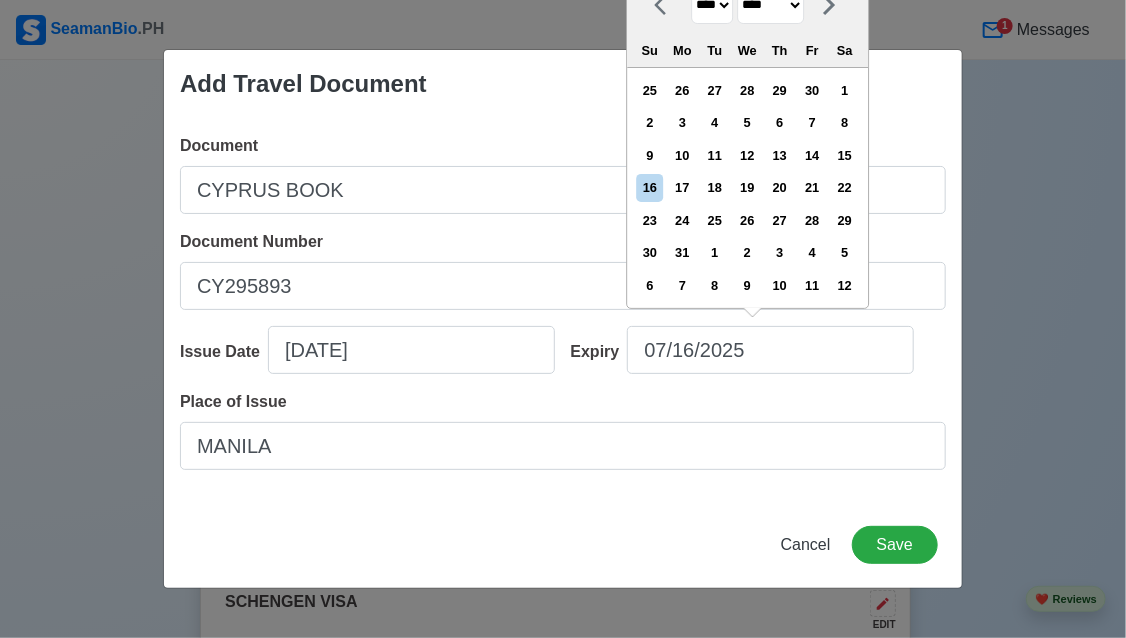 select on "********" 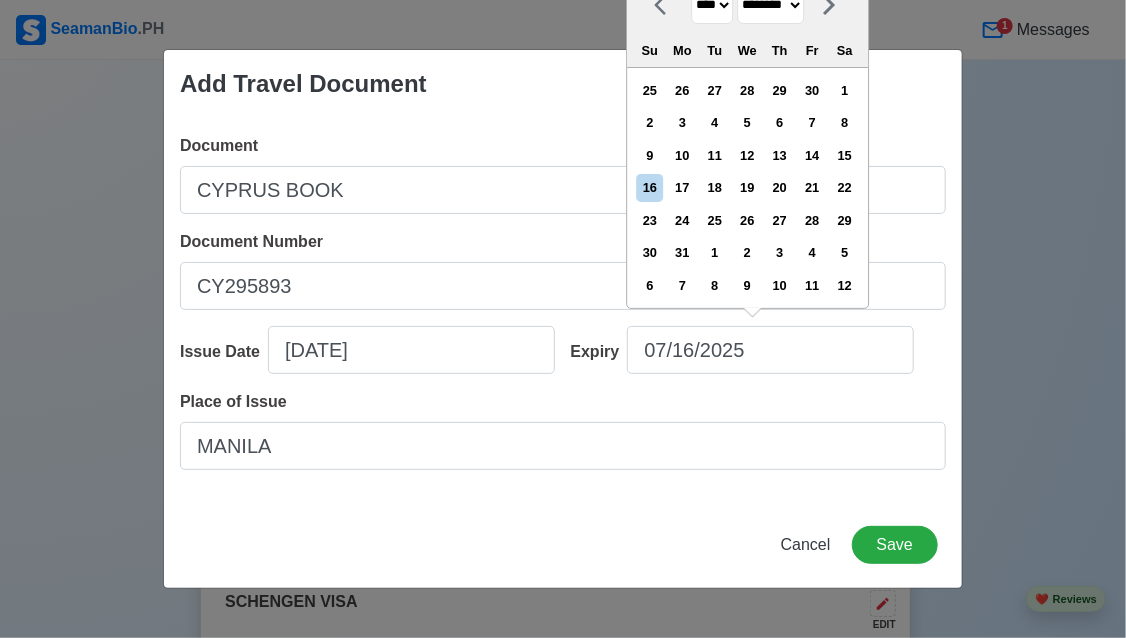 click on "******* ******** ***** ***** *** **** **** ****** ********* ******* ******** ********" at bounding box center [770, 5] 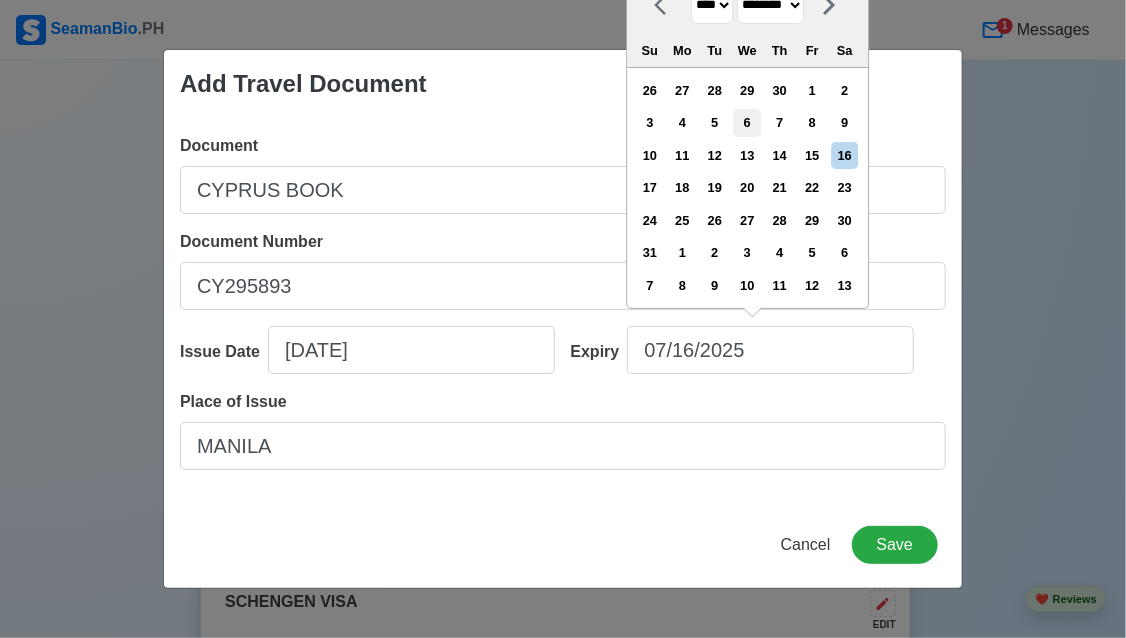 click on "6" at bounding box center [747, 122] 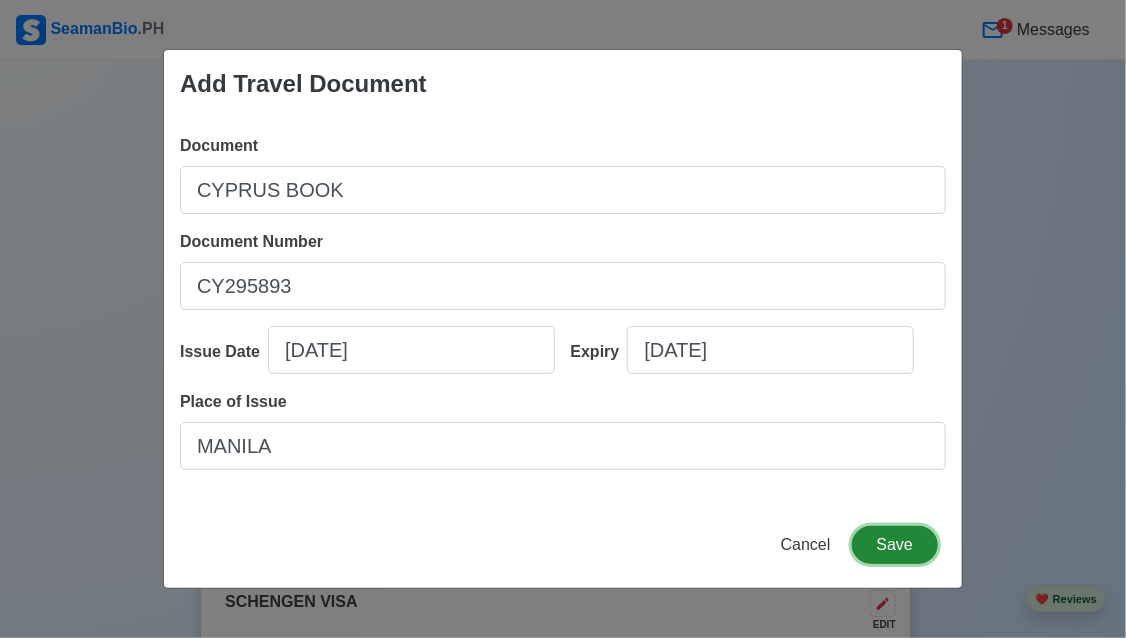 click on "Save" at bounding box center (895, 545) 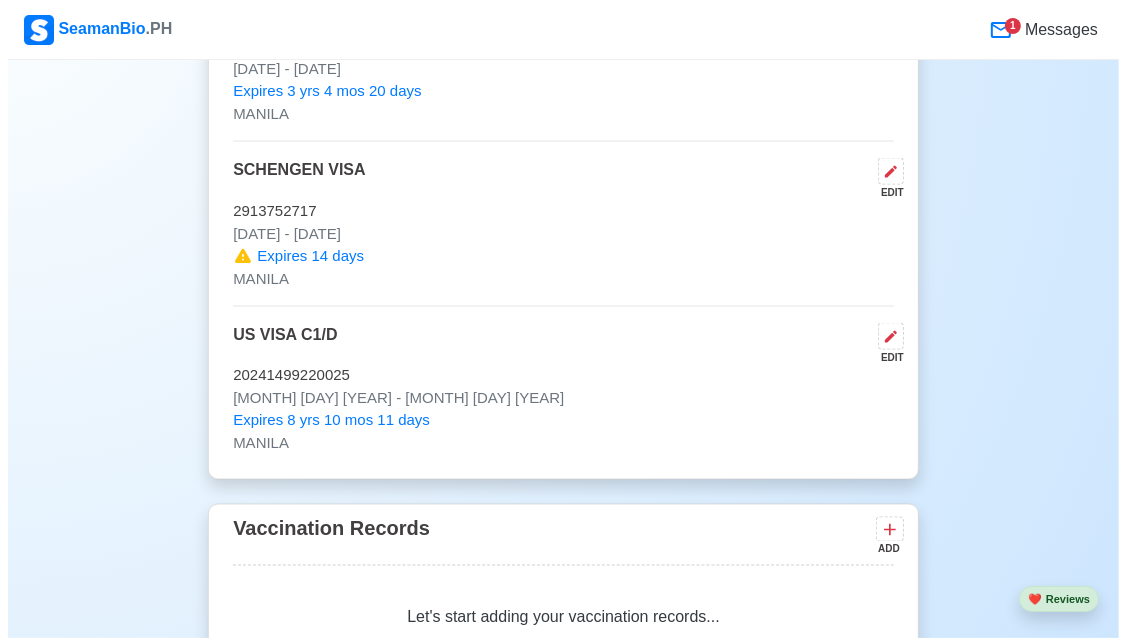 scroll, scrollTop: 2620, scrollLeft: 0, axis: vertical 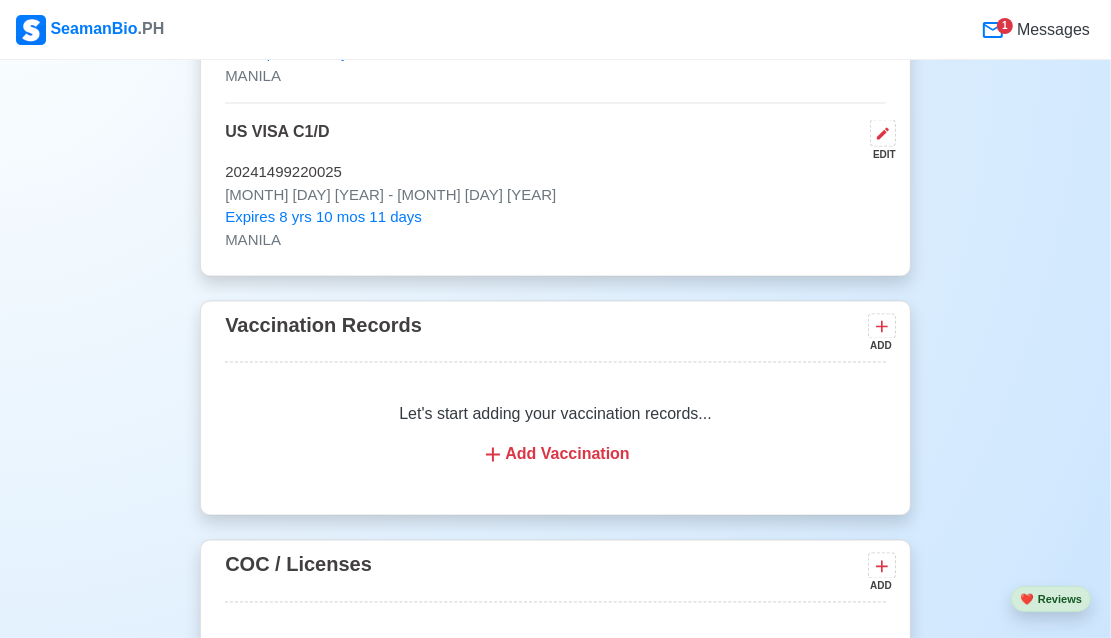 click on "Add Vaccination" at bounding box center (555, 455) 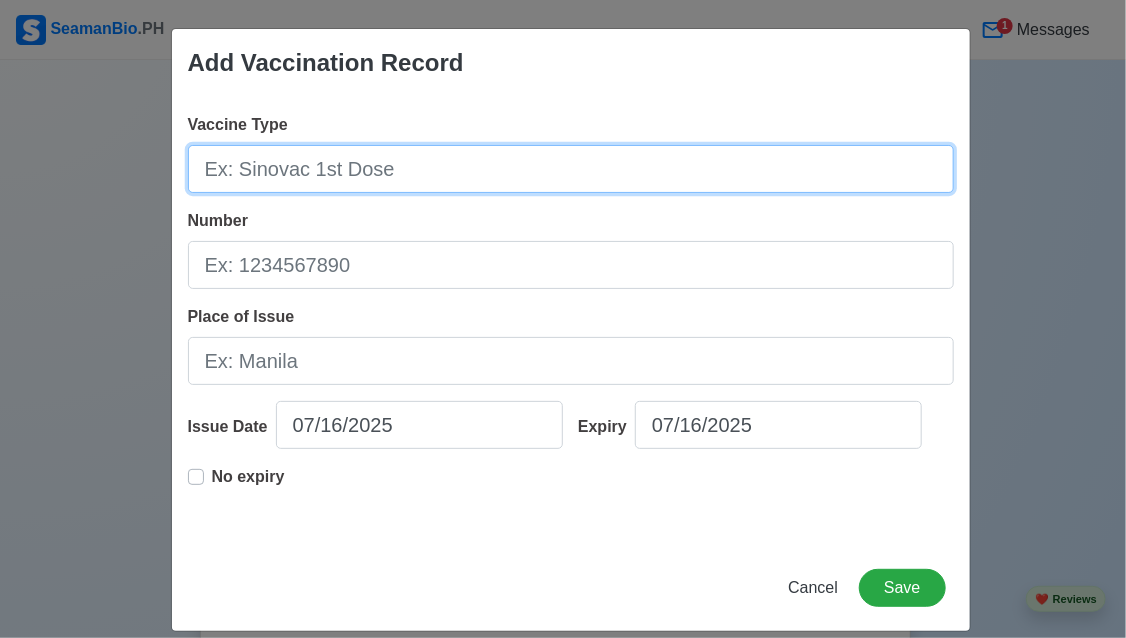 click on "Vaccine Type" at bounding box center [571, 169] 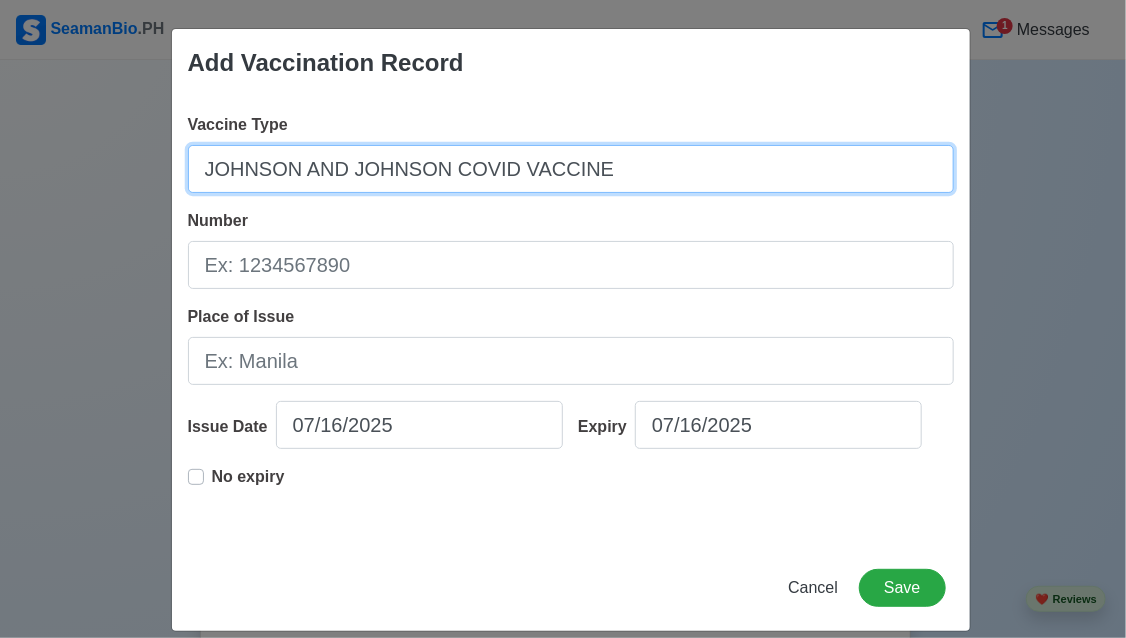 type on "JOHNSON AND JOHNSON COVID VACCINE" 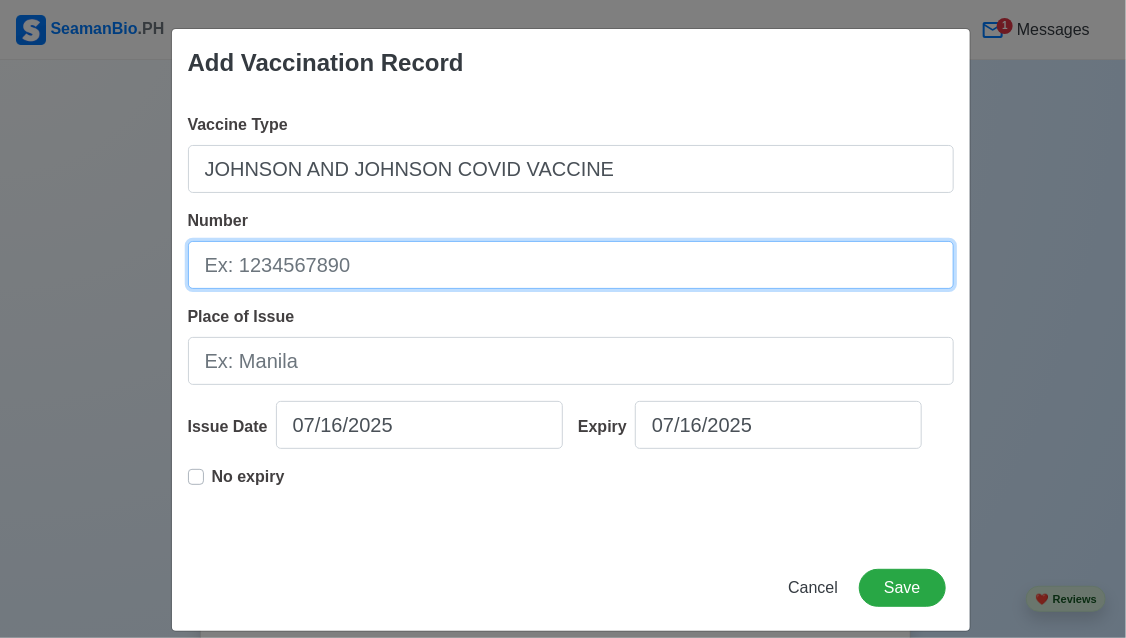 click on "Number" at bounding box center [571, 265] 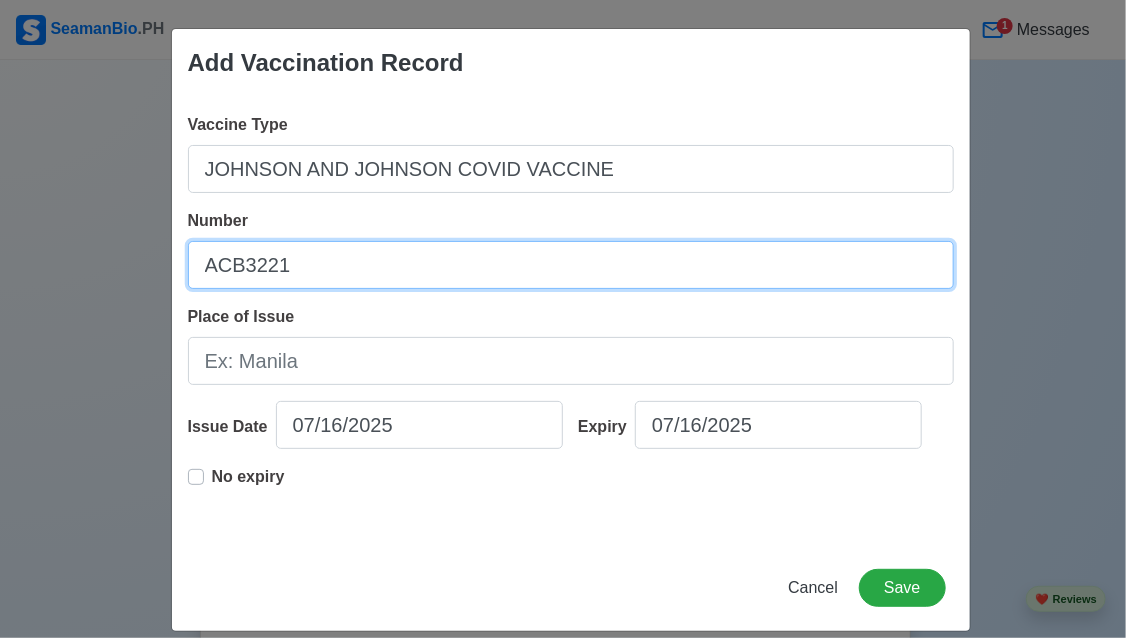 type on "ACB3221" 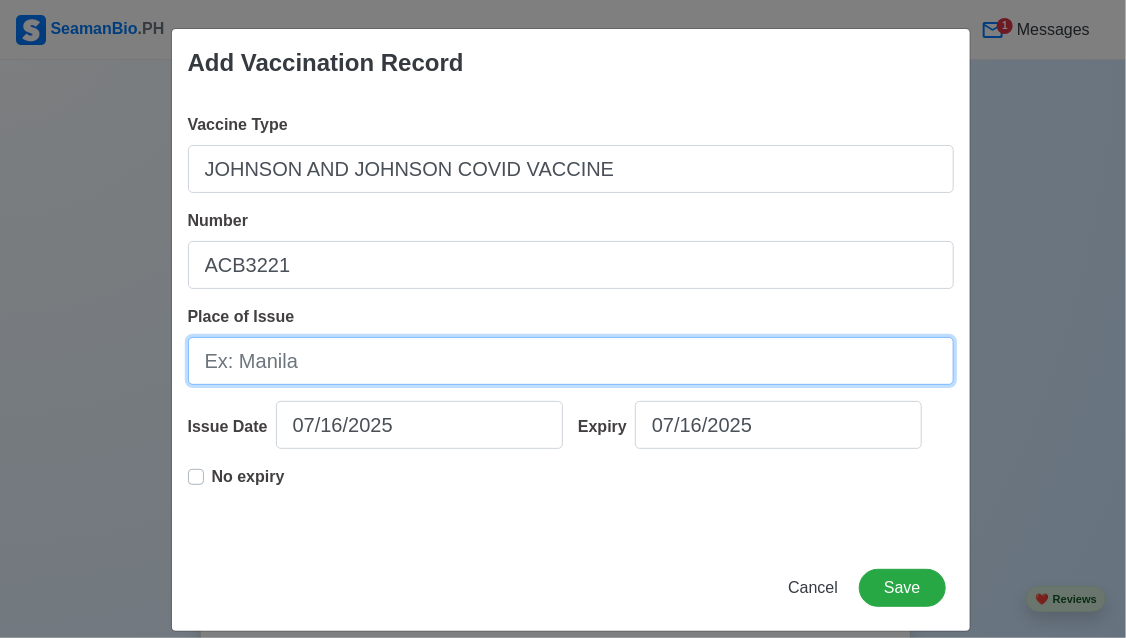 click on "Place of Issue" at bounding box center (571, 361) 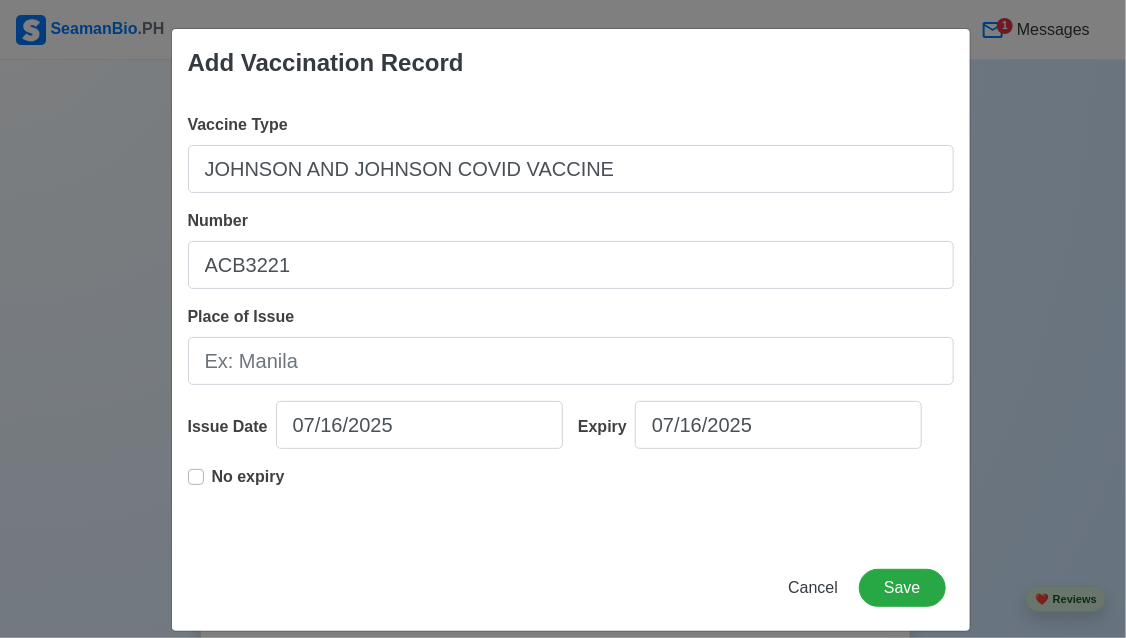click on "Vaccine Type JOHNSON AND JOHNSON COVID VACCINE Number ACB[NUMBER] Place of Issue Issue Date [DATE] Expiry [DATE] No expiry" at bounding box center [571, 321] 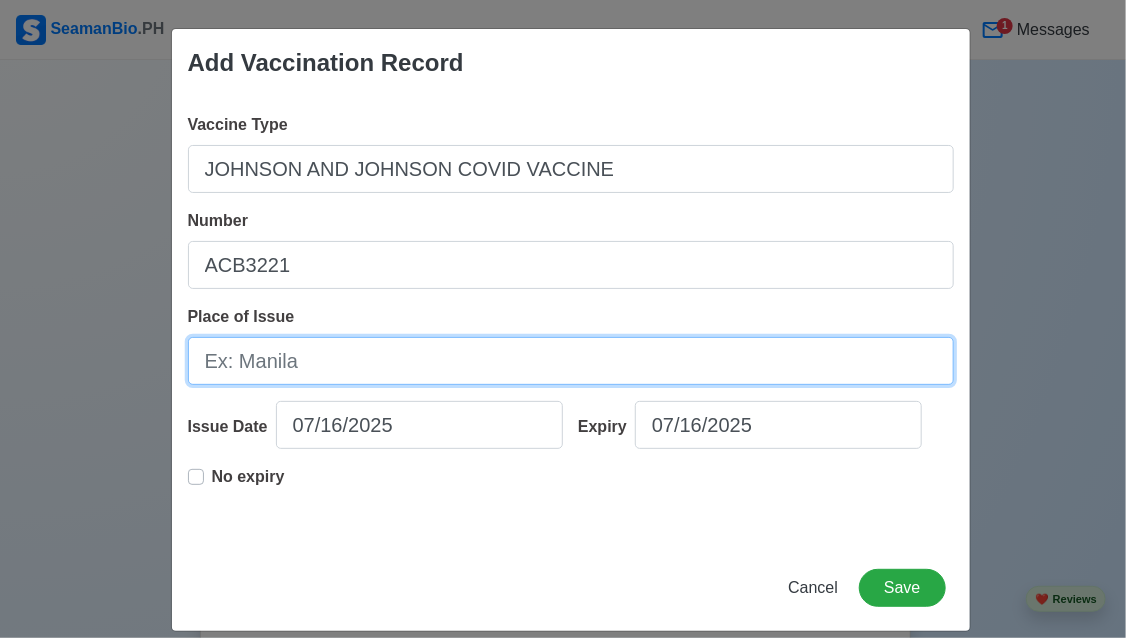 click on "Place of Issue" at bounding box center (571, 361) 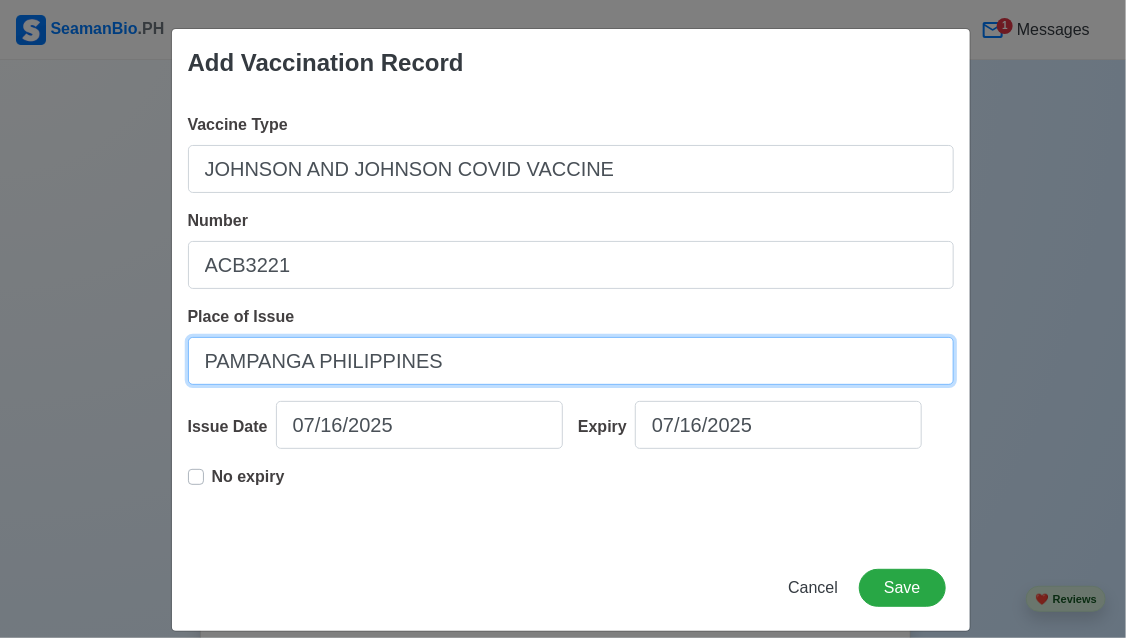type on "PAMPANGA PHILIPPINES" 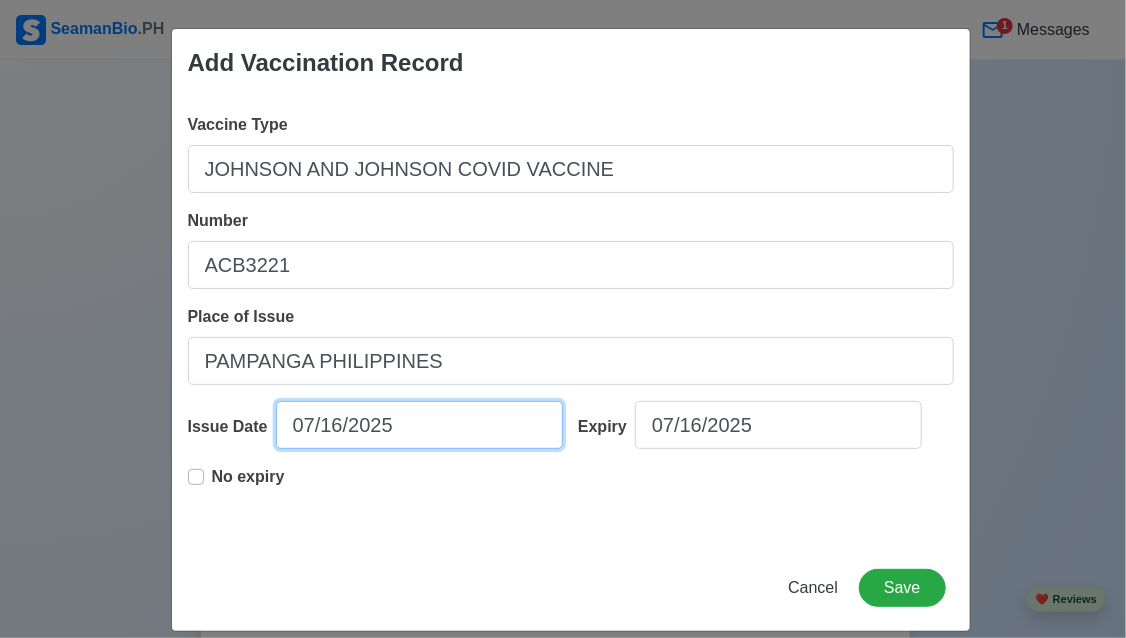 click on "07/16/2025" at bounding box center [419, 425] 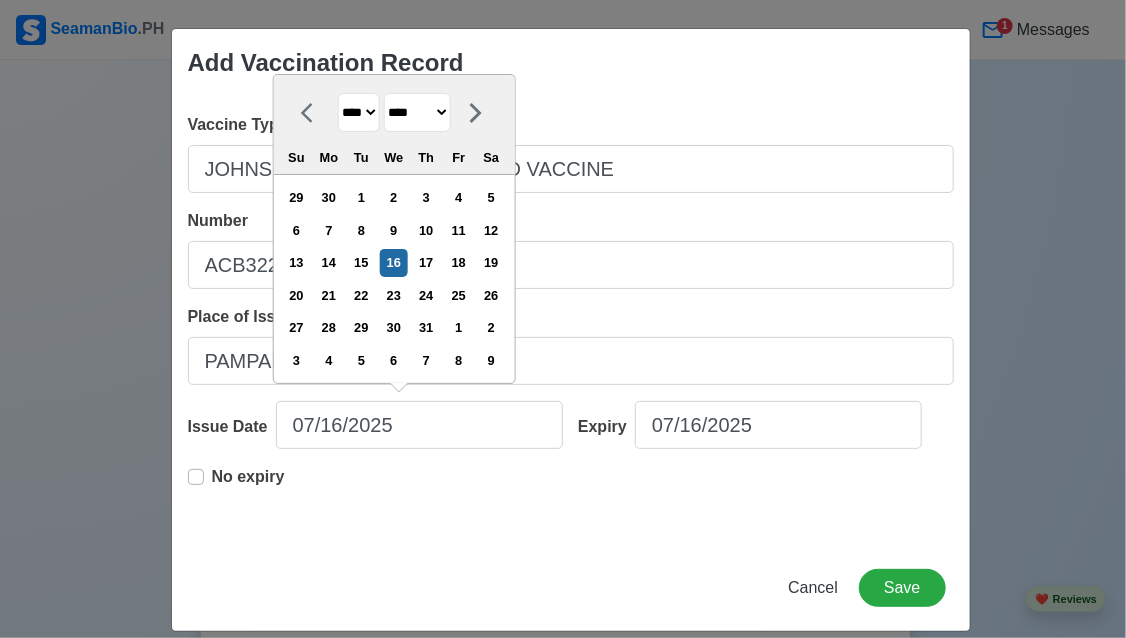 click on "**** **** **** **** **** **** **** **** **** **** **** **** **** **** **** **** **** **** **** **** **** **** **** **** **** **** **** **** **** **** **** **** **** **** **** **** **** **** **** **** **** **** **** **** **** **** **** **** **** **** **** **** **** **** **** **** **** **** **** **** **** **** **** **** **** **** **** **** **** **** **** **** **** **** **** **** **** **** **** **** **** **** **** **** **** **** **** **** **** **** **** **** **** **** **** **** **** **** **** **** **** **** **** **** **** ****" at bounding box center (358, 112) 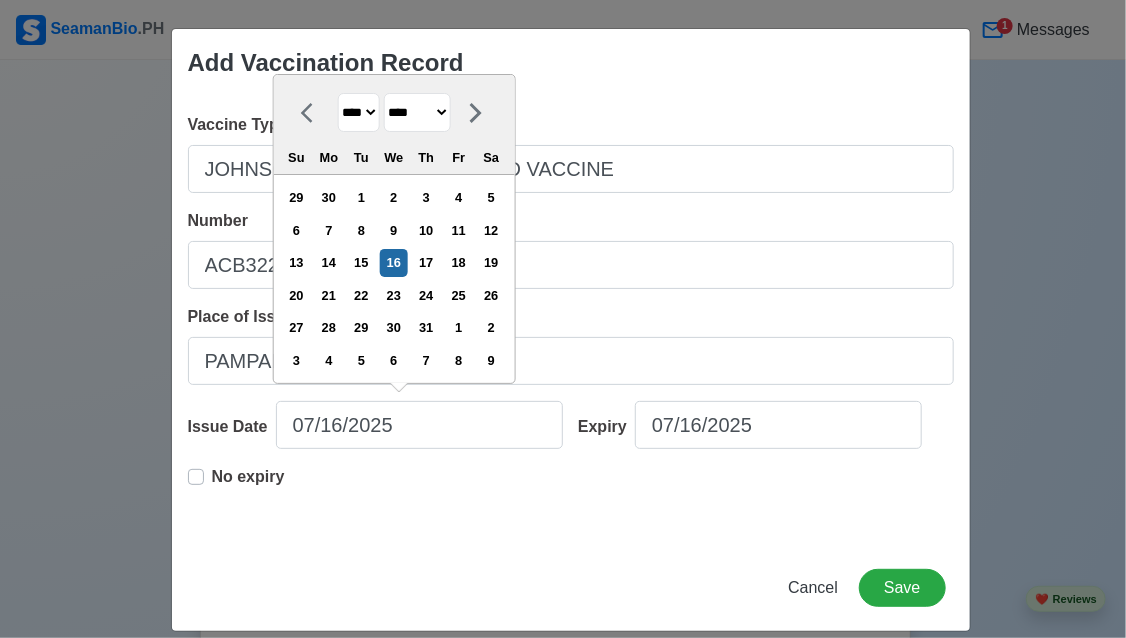 select on "****" 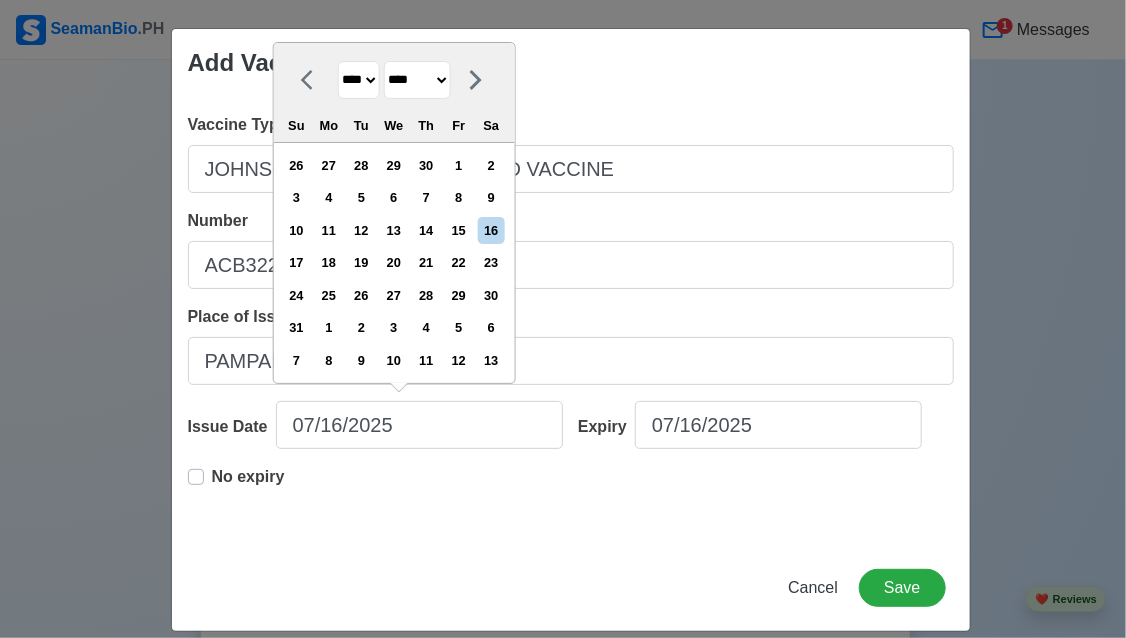 click on "******* ******** ***** ***** *** **** **** ****** ********* ******* ******** ********" at bounding box center (416, 80) 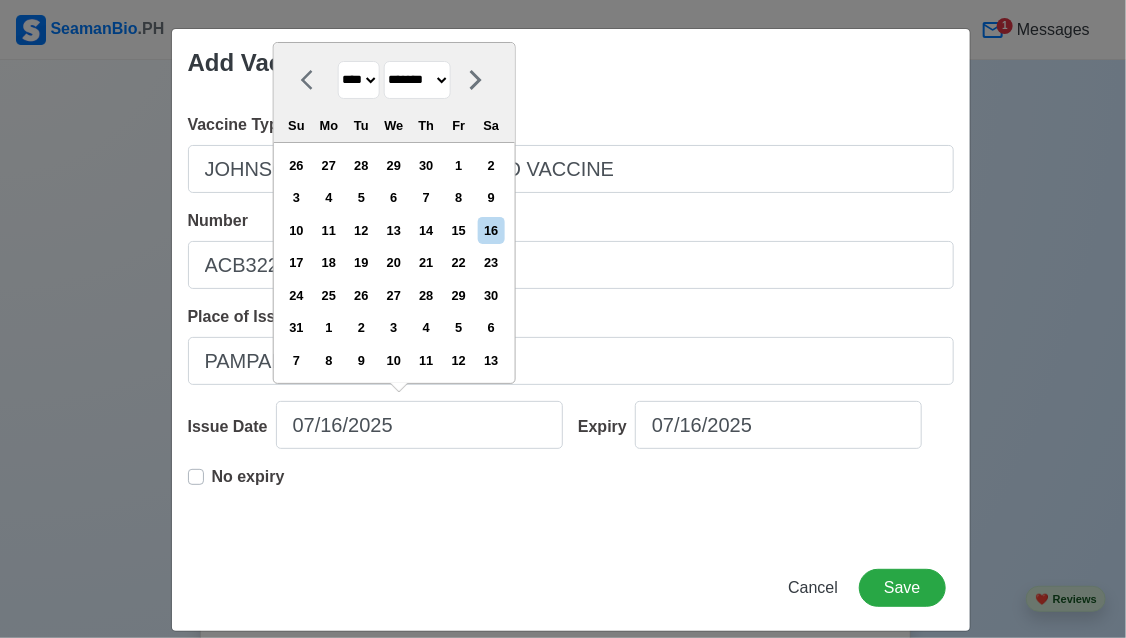click on "******* ******** ***** ***** *** **** **** ****** ********* ******* ******** ********" at bounding box center (416, 80) 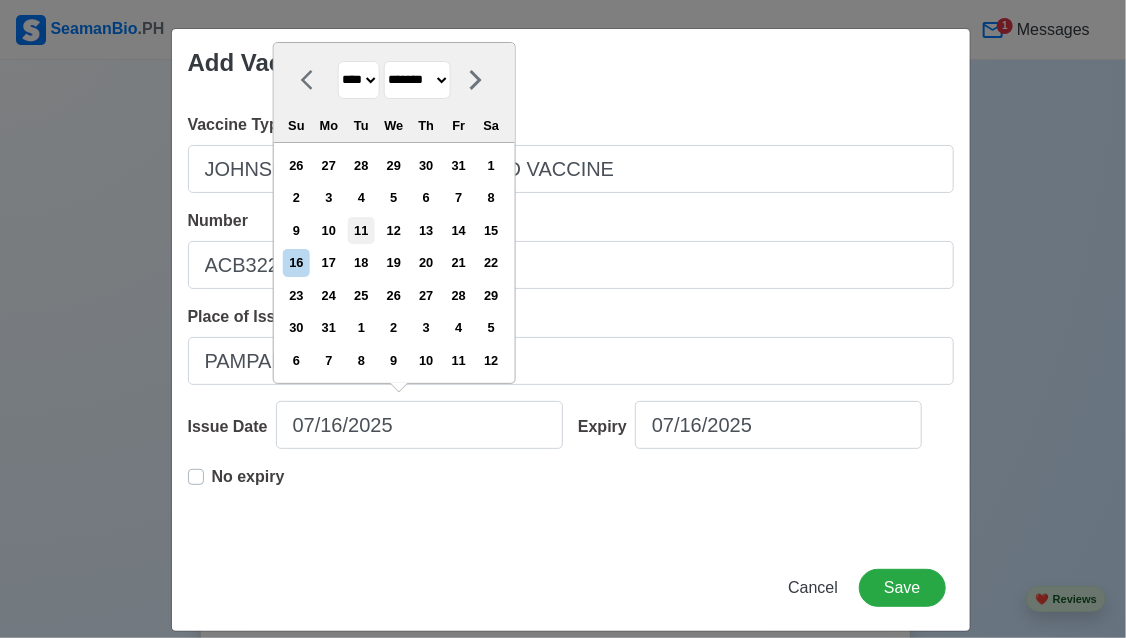 click on "11" at bounding box center [361, 230] 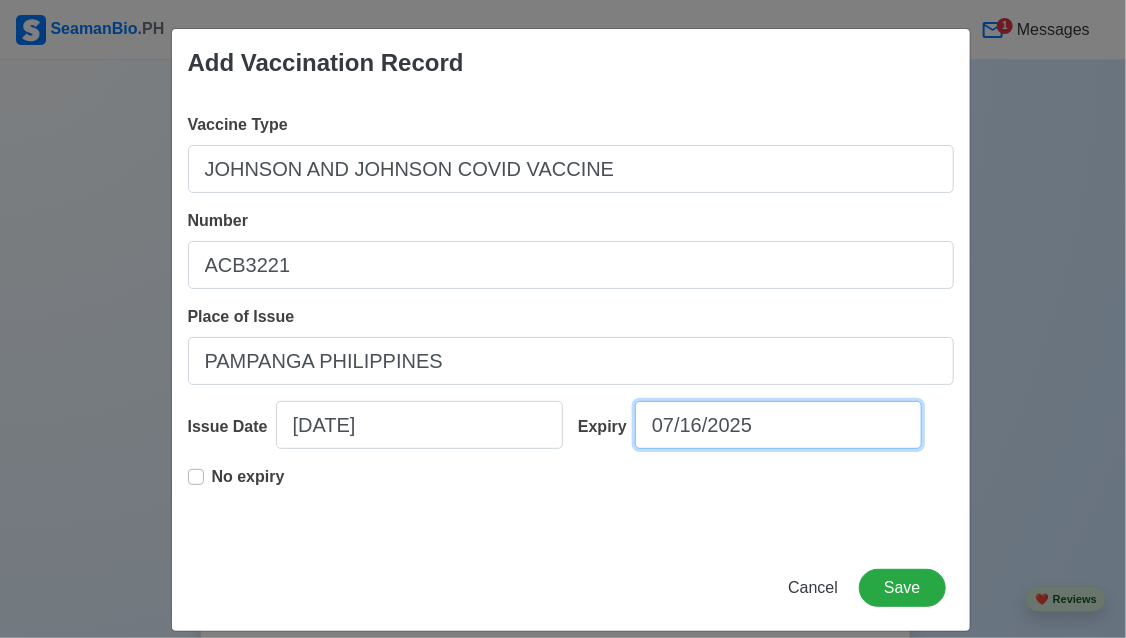 select on "****" 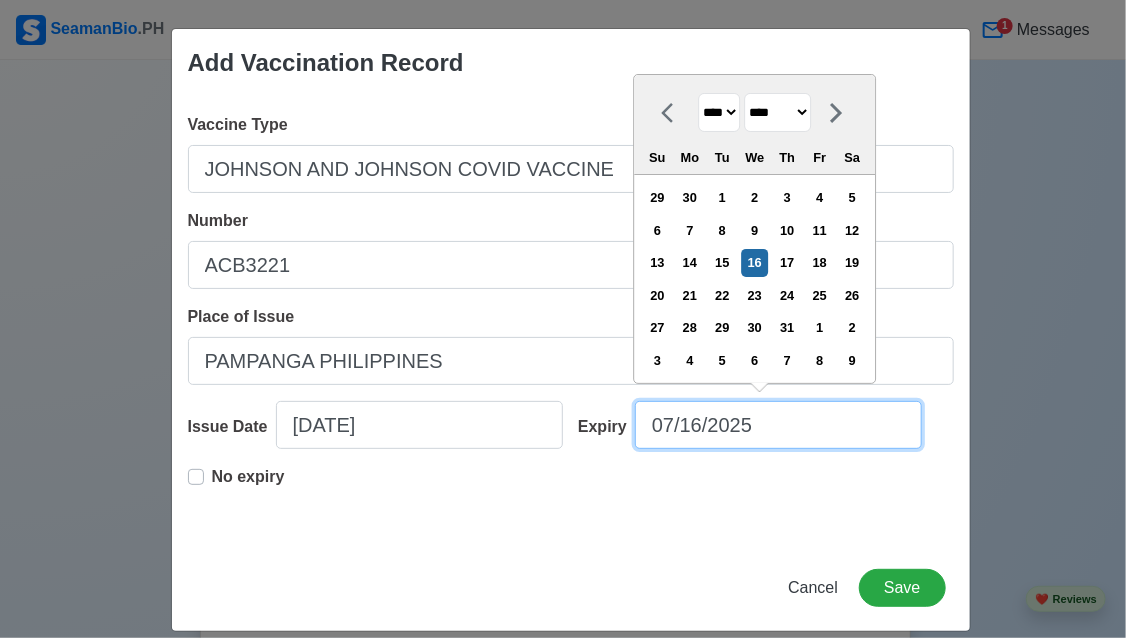 click on "07/16/2025" at bounding box center [778, 425] 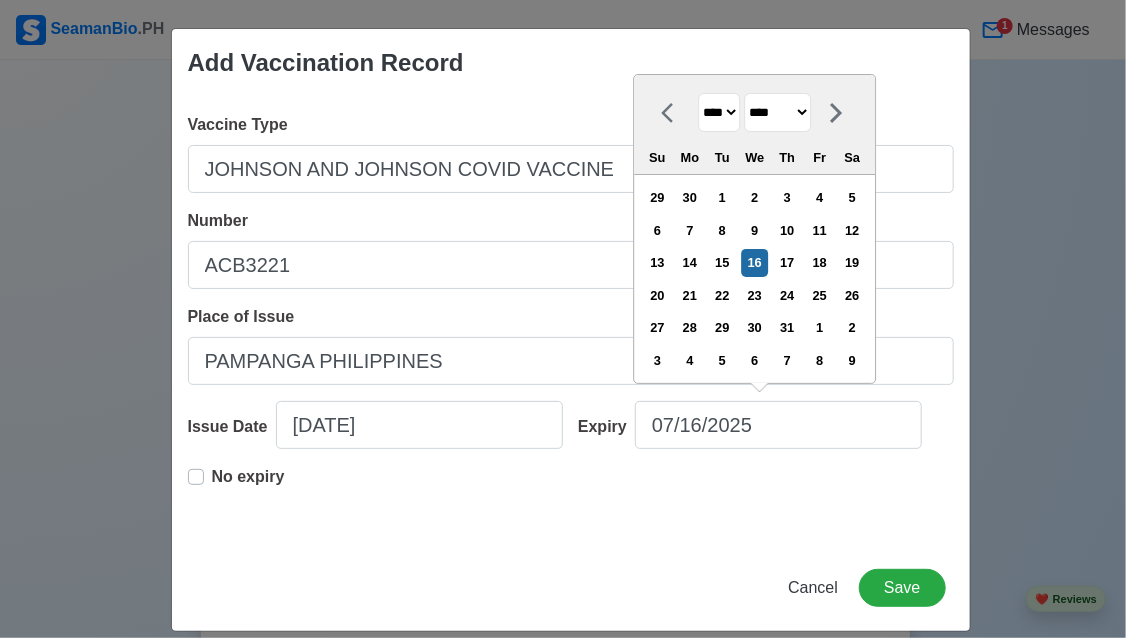 click on "No expiry" at bounding box center [571, 497] 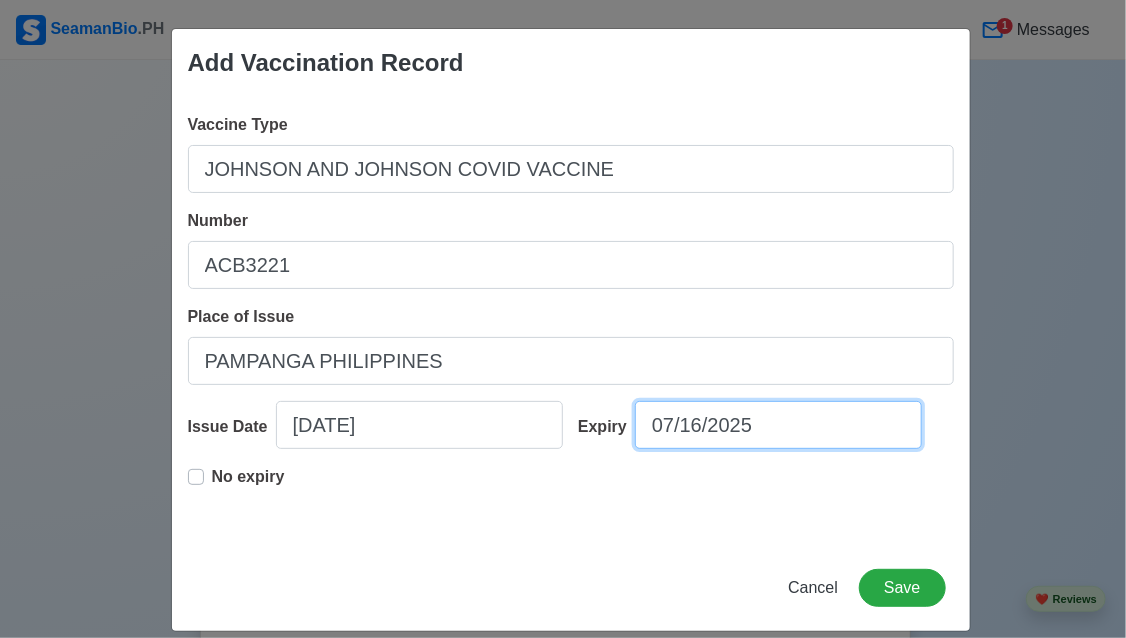 select on "****" 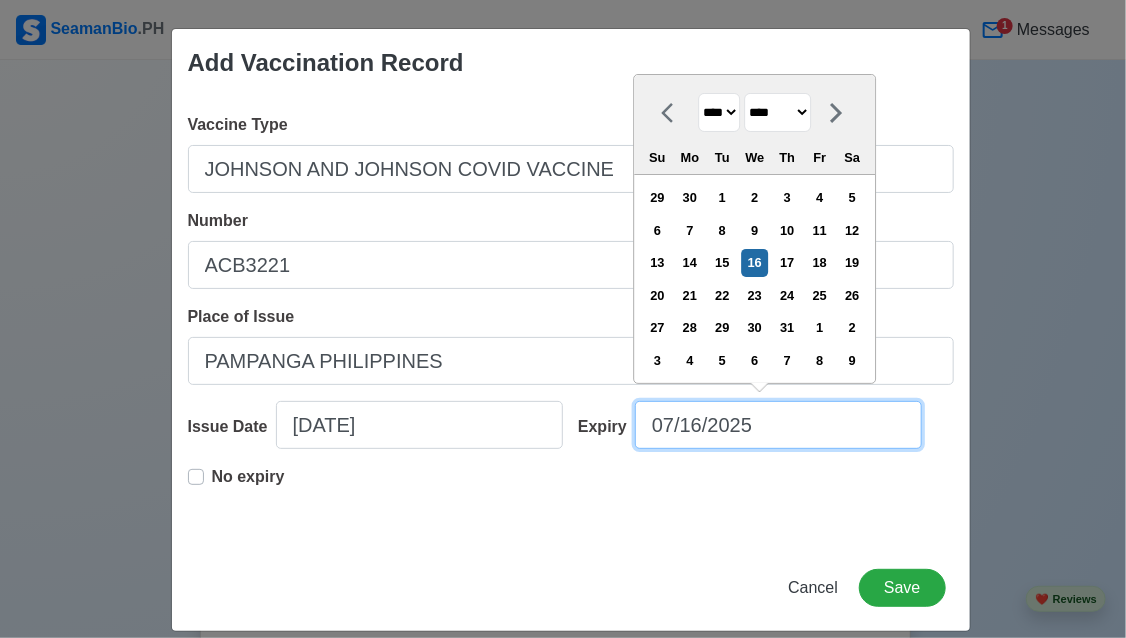 click on "07/16/2025" at bounding box center [778, 425] 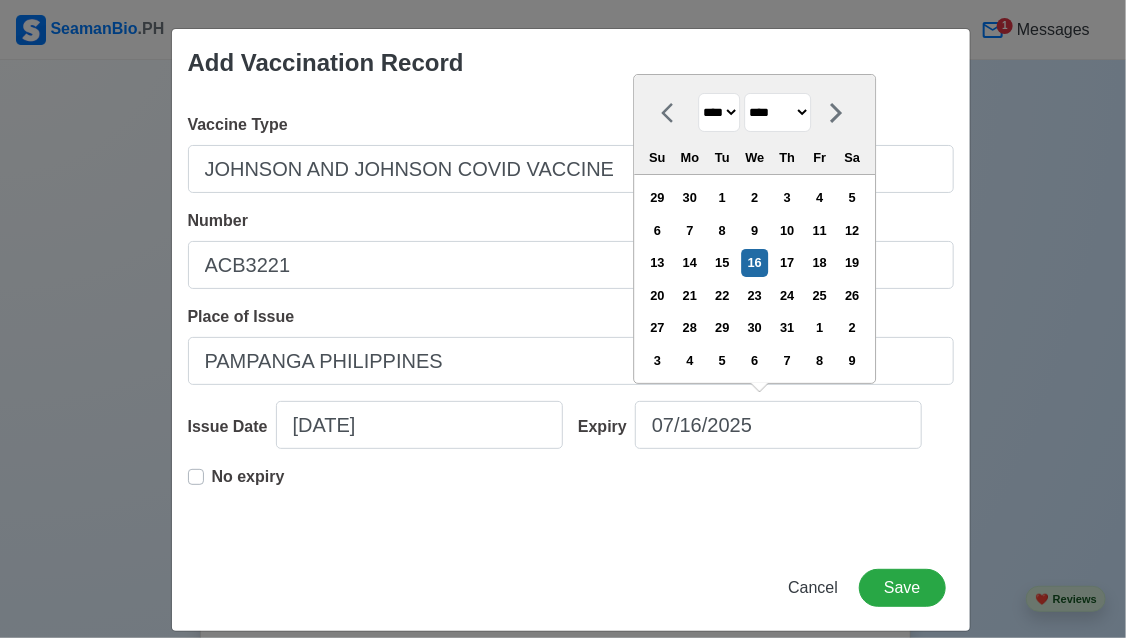 drag, startPoint x: 700, startPoint y: 113, endPoint x: 702, endPoint y: 125, distance: 12.165525 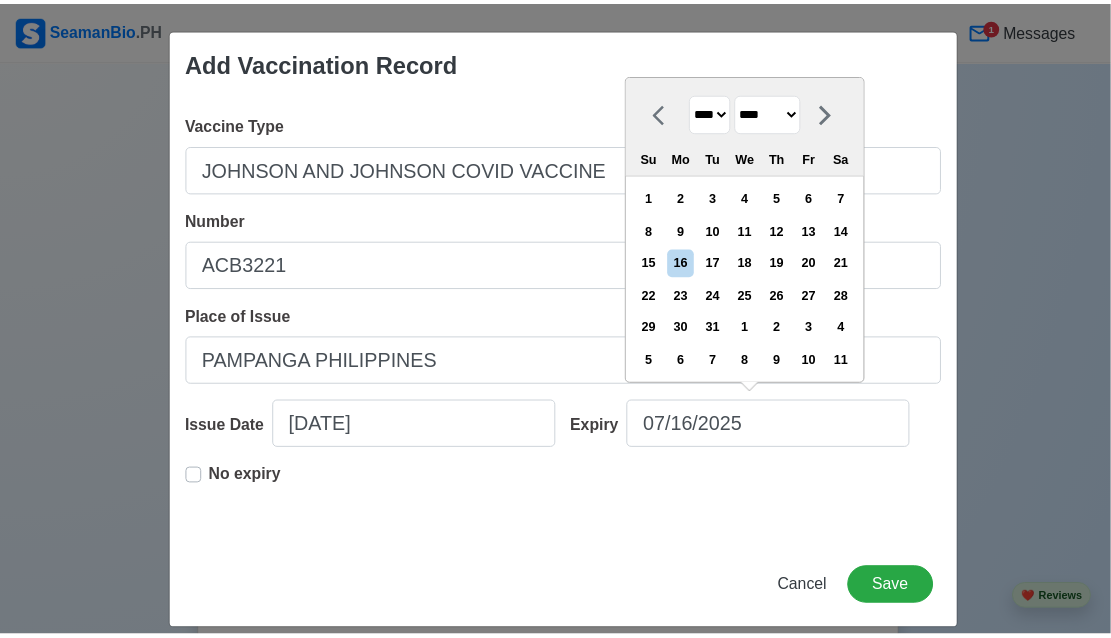 scroll, scrollTop: 20, scrollLeft: 0, axis: vertical 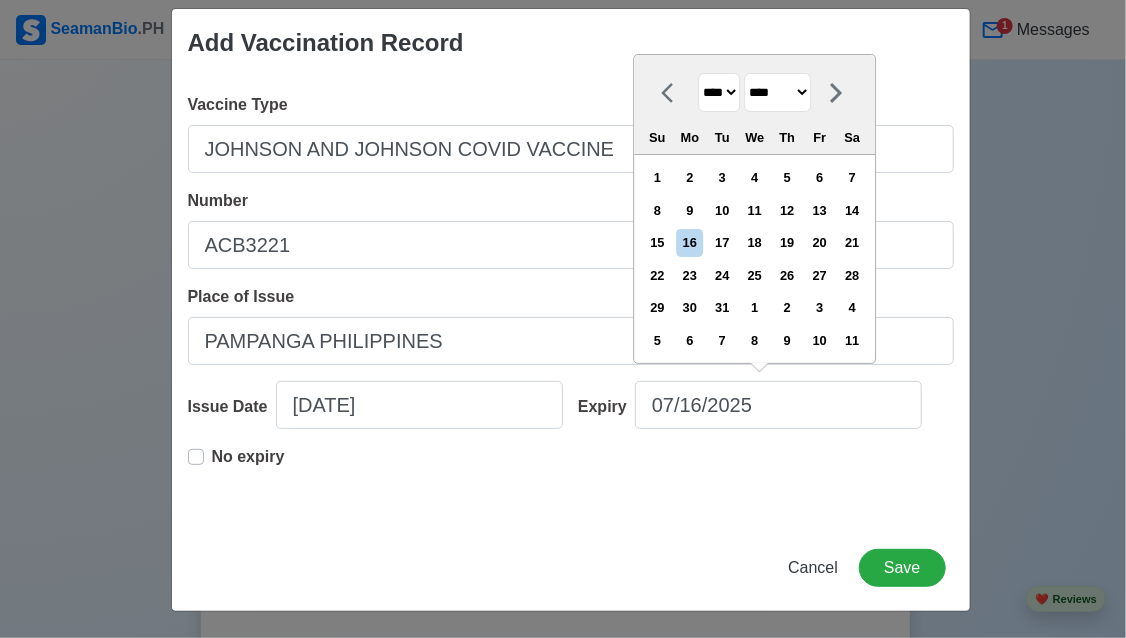 click on "******* ******** ***** ***** *** **** **** ****** ********* ******* ******** ********" at bounding box center [777, 92] 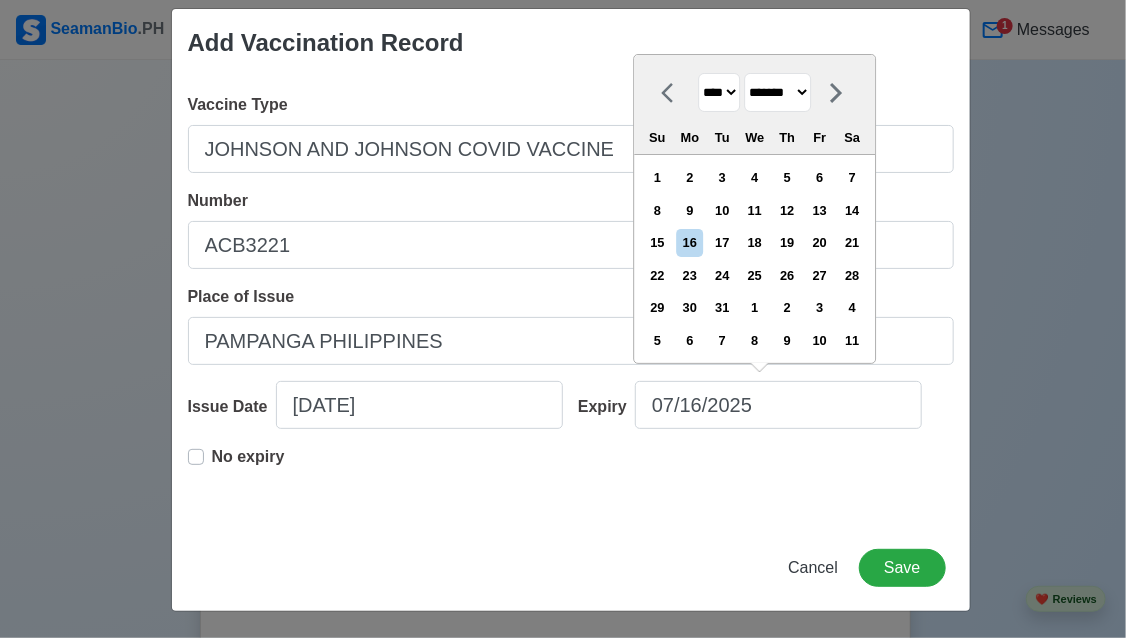 click on "******* ******** ***** ***** *** **** **** ****** ********* ******* ******** ********" at bounding box center (777, 92) 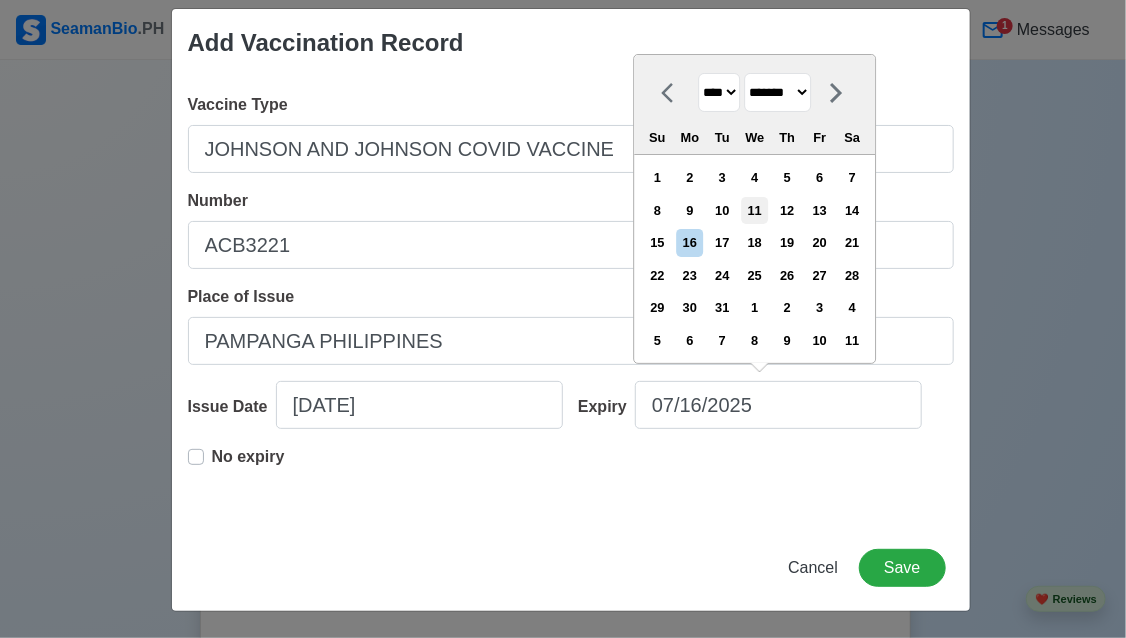 click on "11" at bounding box center (754, 210) 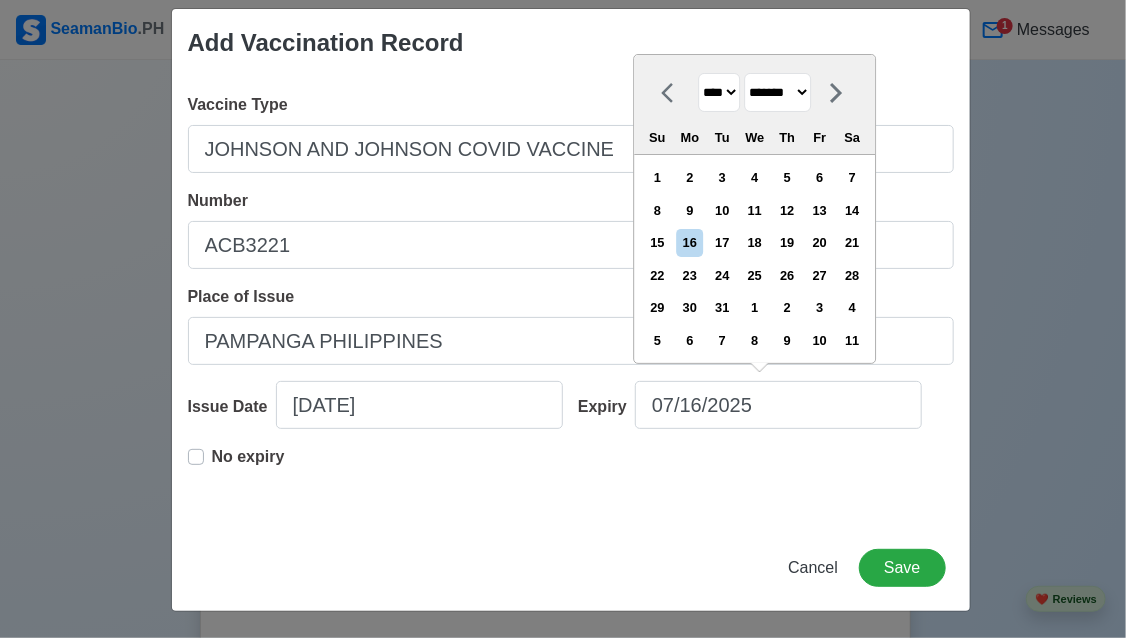 type on "[DATE]" 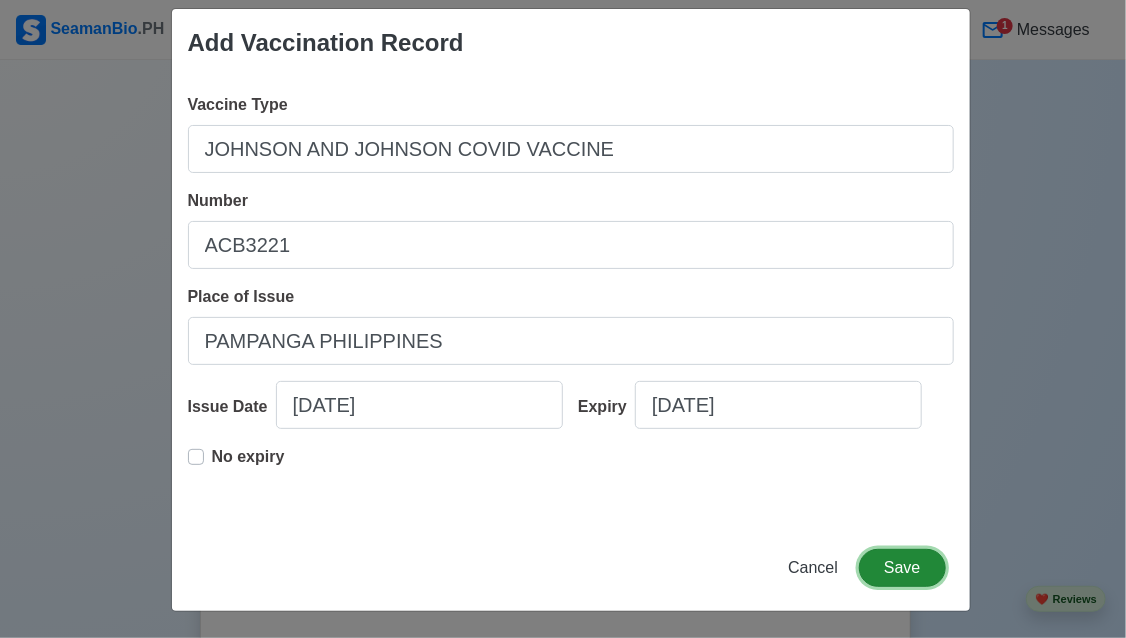 click on "Save" at bounding box center [902, 568] 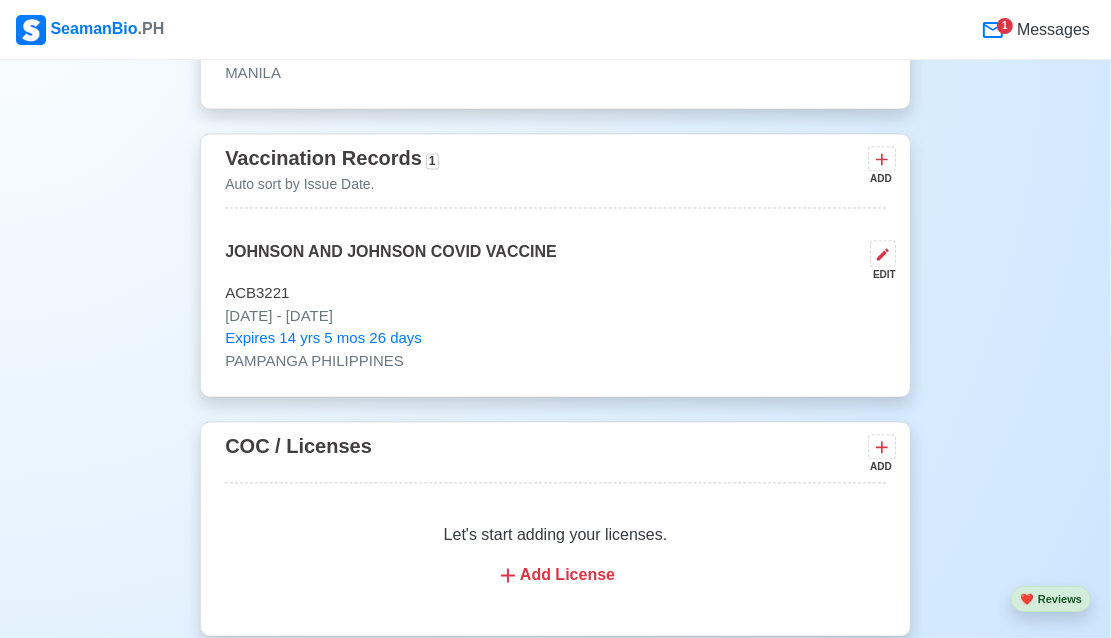 scroll, scrollTop: 2820, scrollLeft: 0, axis: vertical 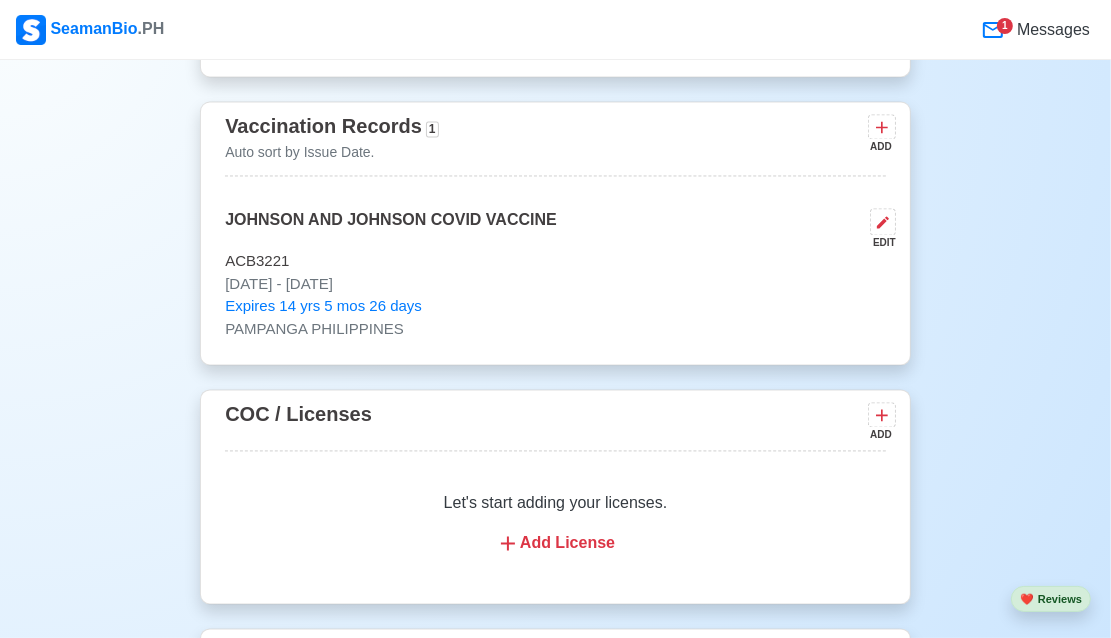 click on "COC / Licenses ADD Let's start adding your licenses.  Add License" at bounding box center (555, 496) 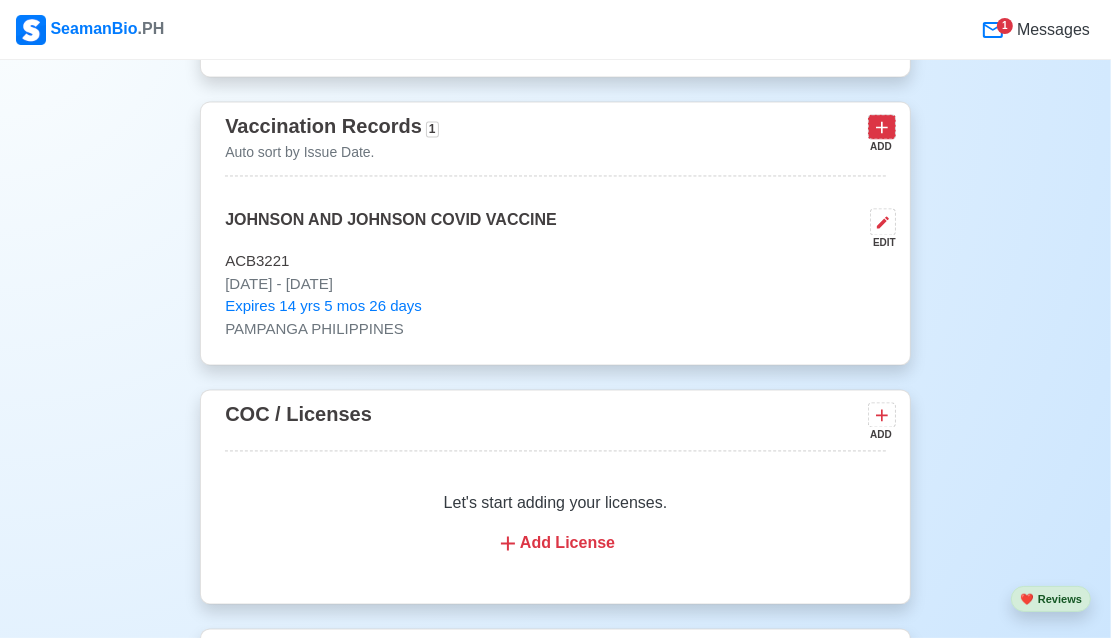 click 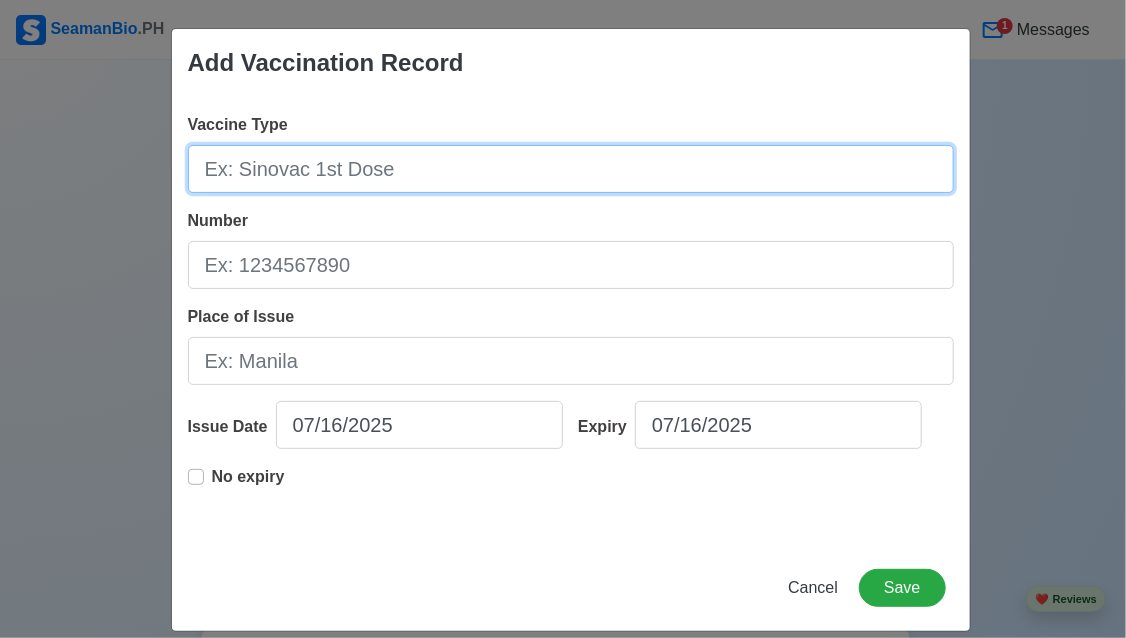 click on "Vaccine Type" at bounding box center (571, 169) 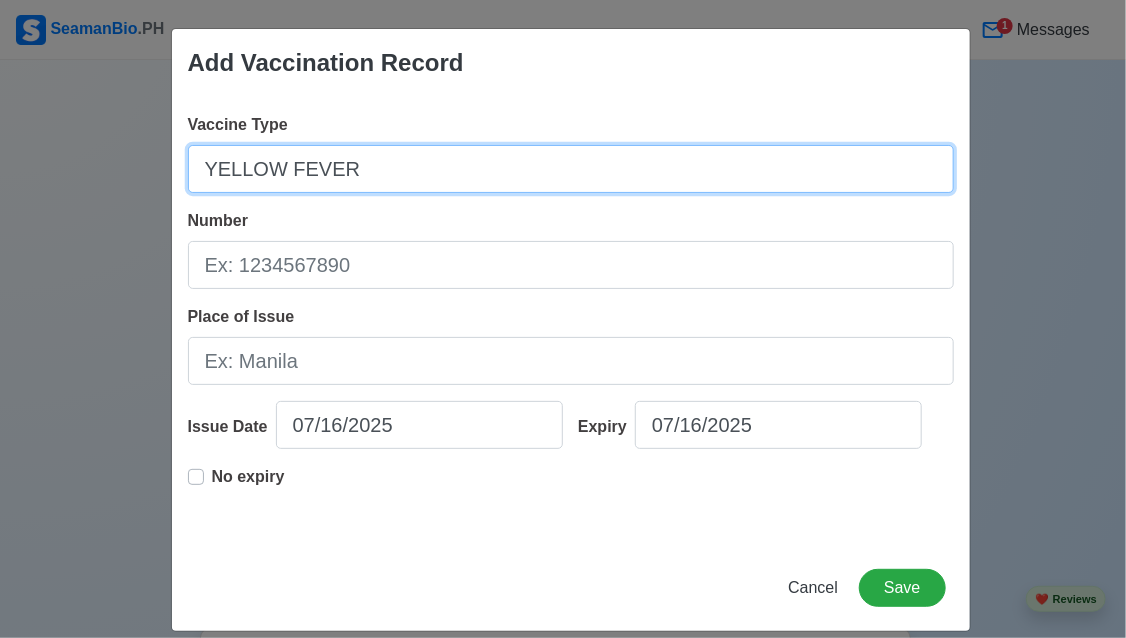 type on "YELLOW FEVER" 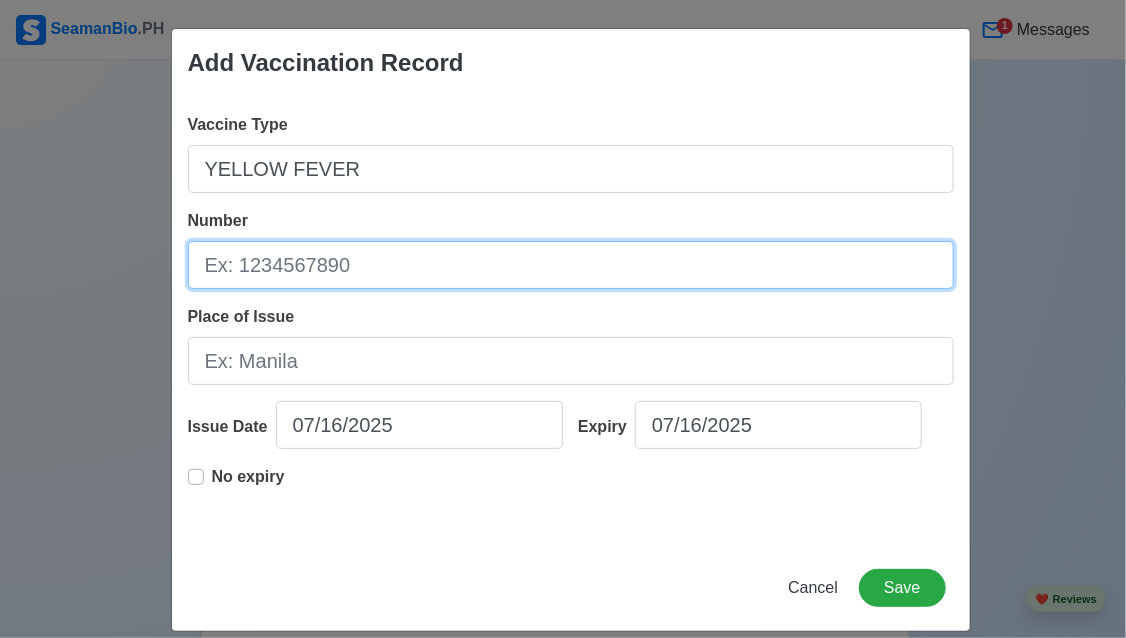 click on "Number" at bounding box center (571, 265) 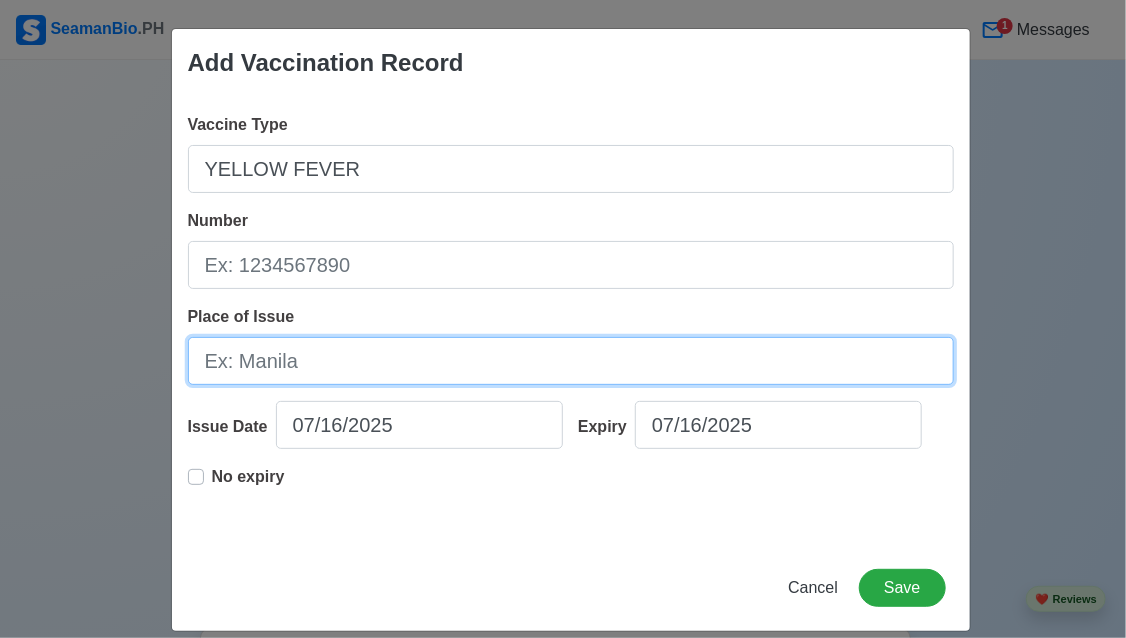 click on "Place of Issue" at bounding box center (571, 361) 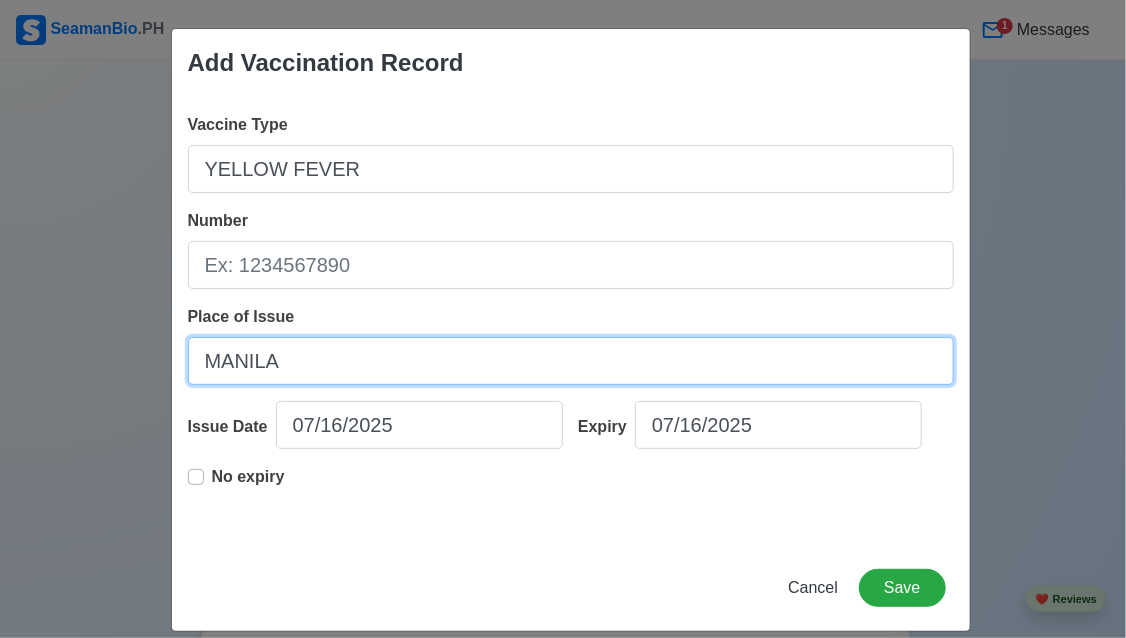 type on "MANILA" 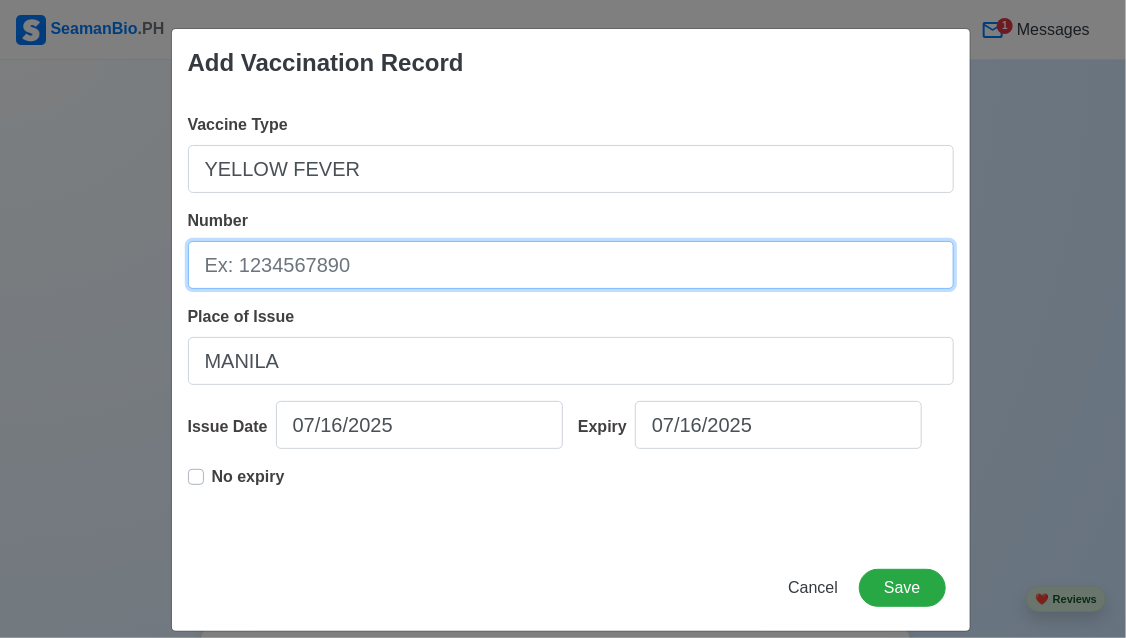 drag, startPoint x: 298, startPoint y: 259, endPoint x: 328, endPoint y: 276, distance: 34.48188 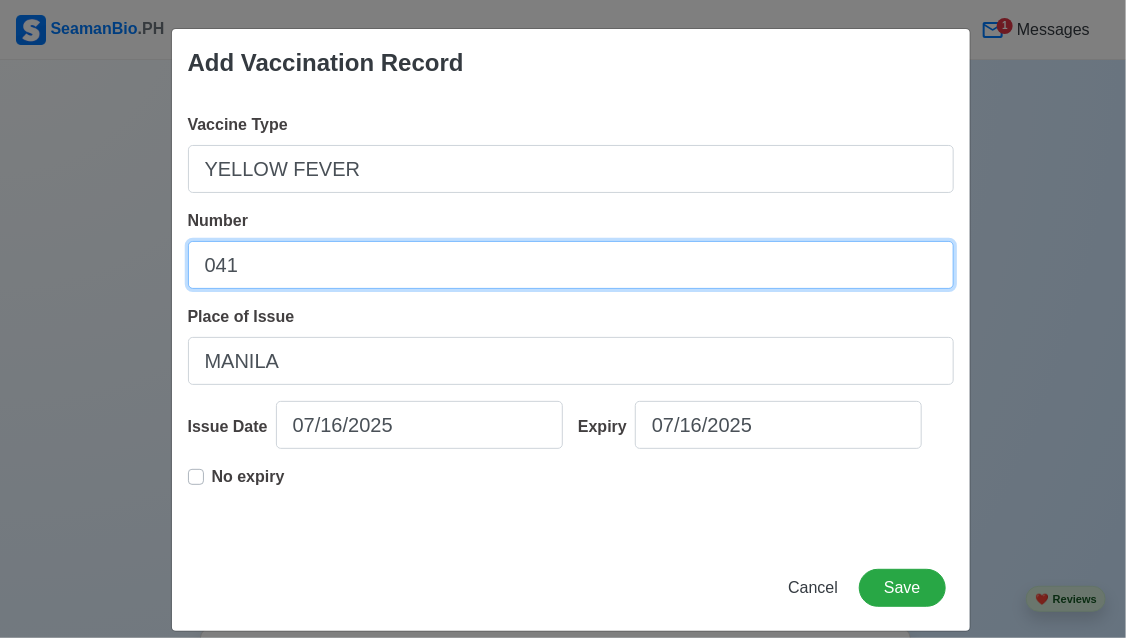 type on "041" 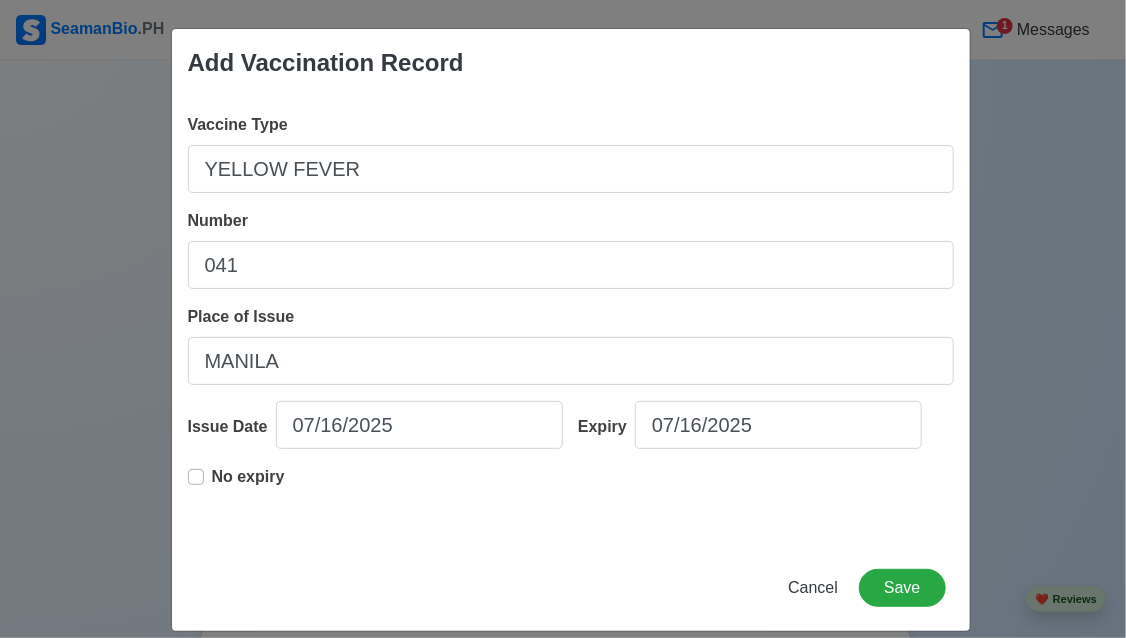 click on "Vaccine Type YELLOW FEVER Number [NUMBER] Place of Issue MANILA Issue Date [DATE] Expiry [DATE] No expiry" at bounding box center [571, 321] 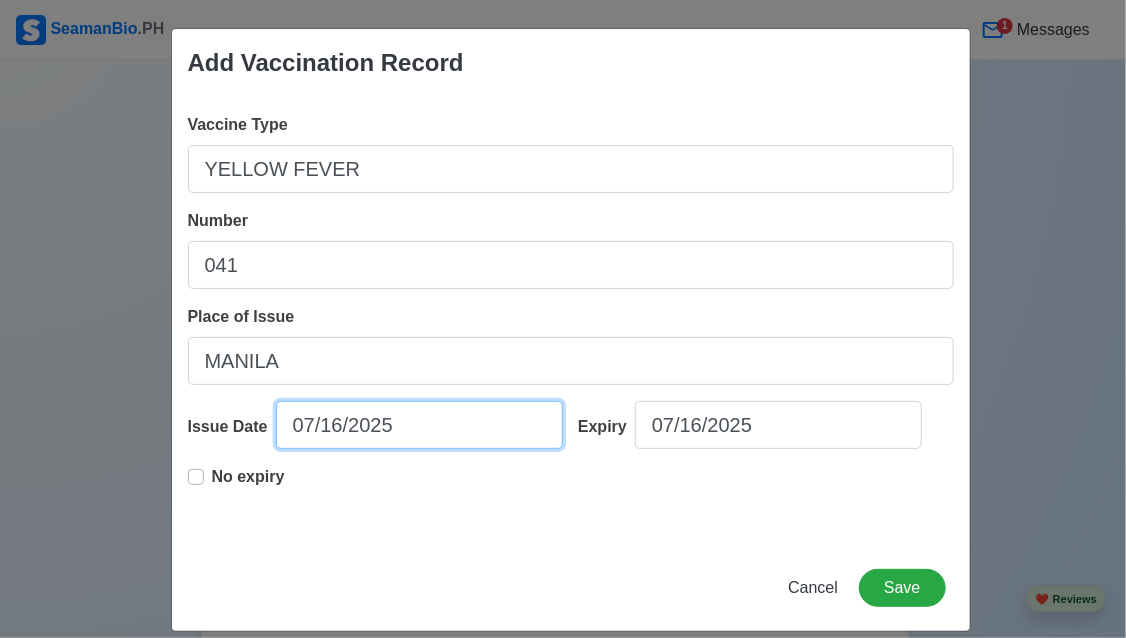 select on "****" 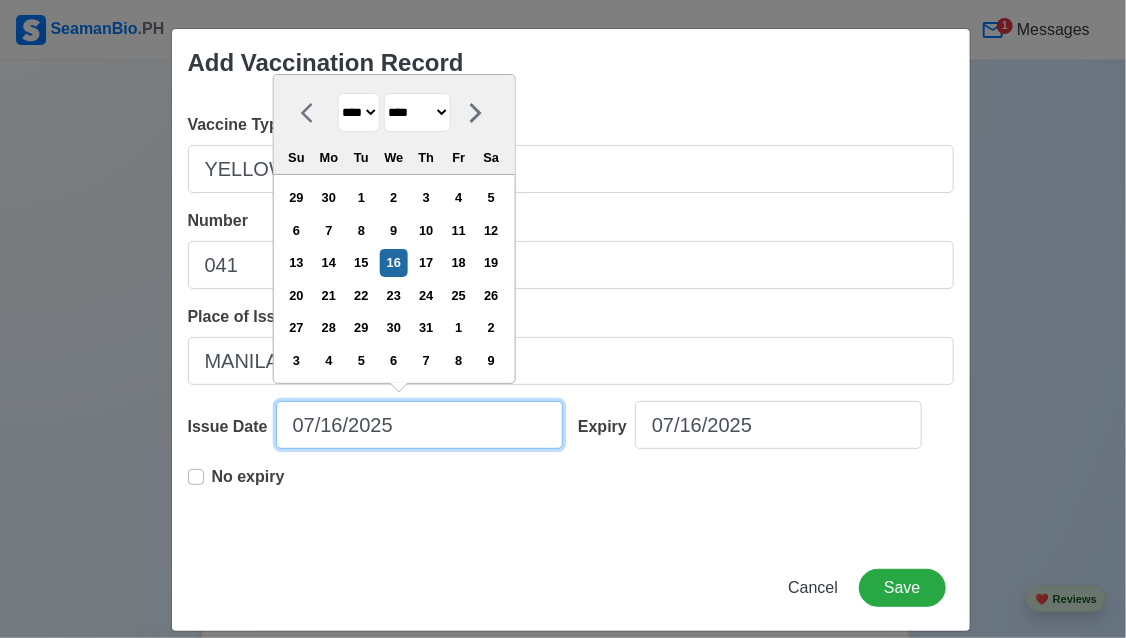 click on "07/16/2025" at bounding box center [419, 425] 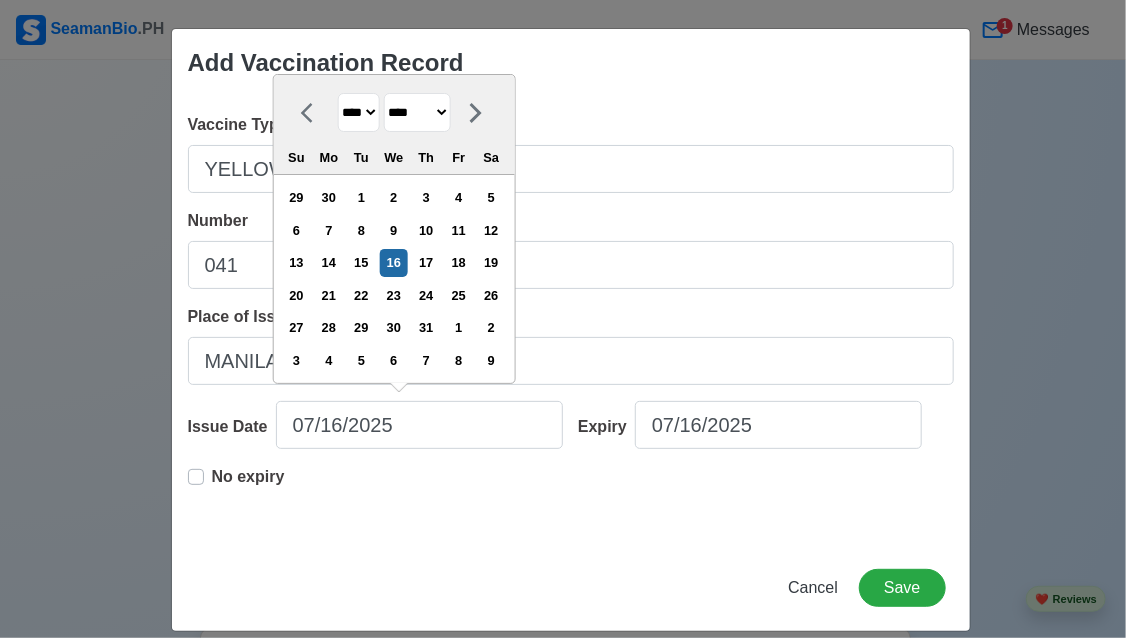 click on "******* ******** ***** ***** *** **** **** ****** ********* ******* ******** ********" at bounding box center [416, 112] 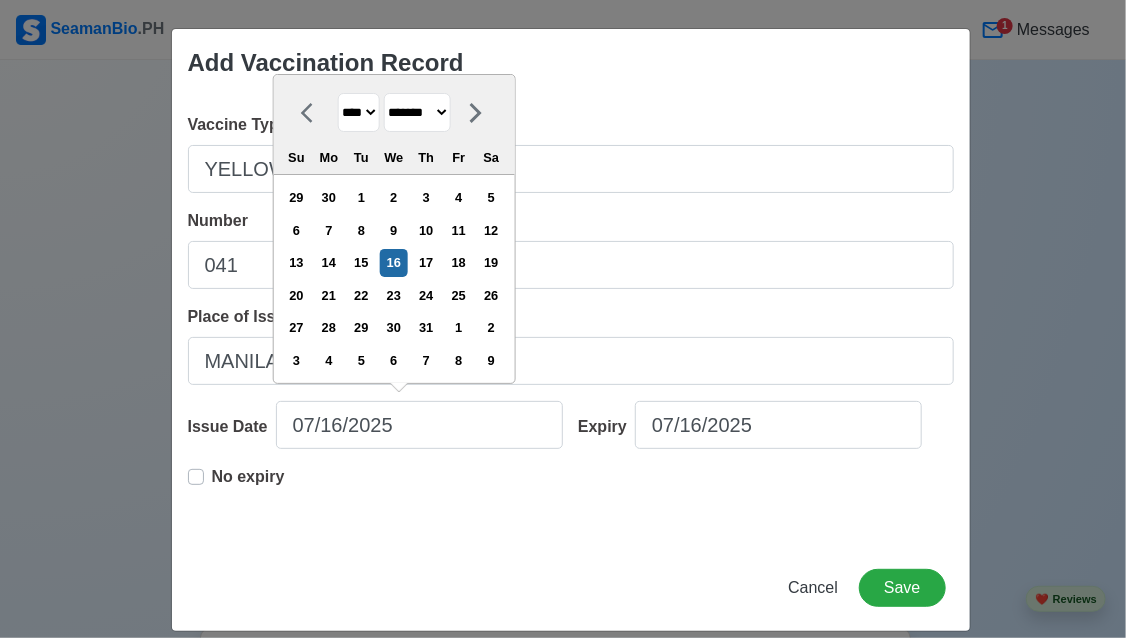 click on "******* ******** ***** ***** *** **** **** ****** ********* ******* ******** ********" at bounding box center [416, 112] 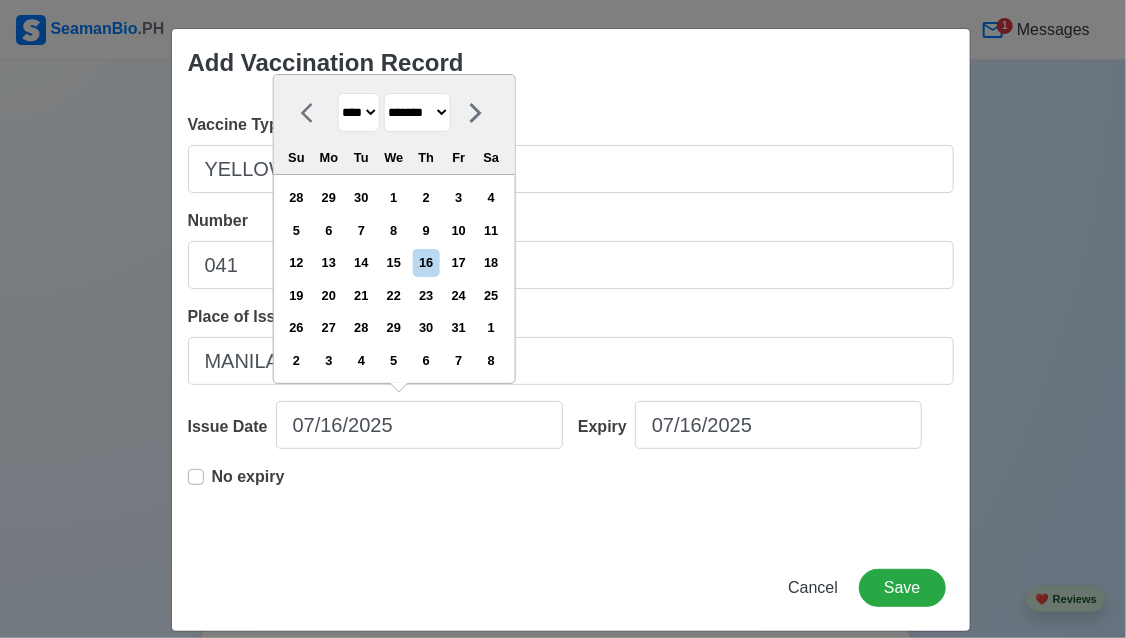 click on "**** **** **** **** **** **** **** **** **** **** **** **** **** **** **** **** **** **** **** **** **** **** **** **** **** **** **** **** **** **** **** **** **** **** **** **** **** **** **** **** **** **** **** **** **** **** **** **** **** **** **** **** **** **** **** **** **** **** **** **** **** **** **** **** **** **** **** **** **** **** **** **** **** **** **** **** **** **** **** **** **** **** **** **** **** **** **** **** **** **** **** **** **** **** **** **** **** **** **** **** **** **** **** **** **** ****" at bounding box center [358, 112] 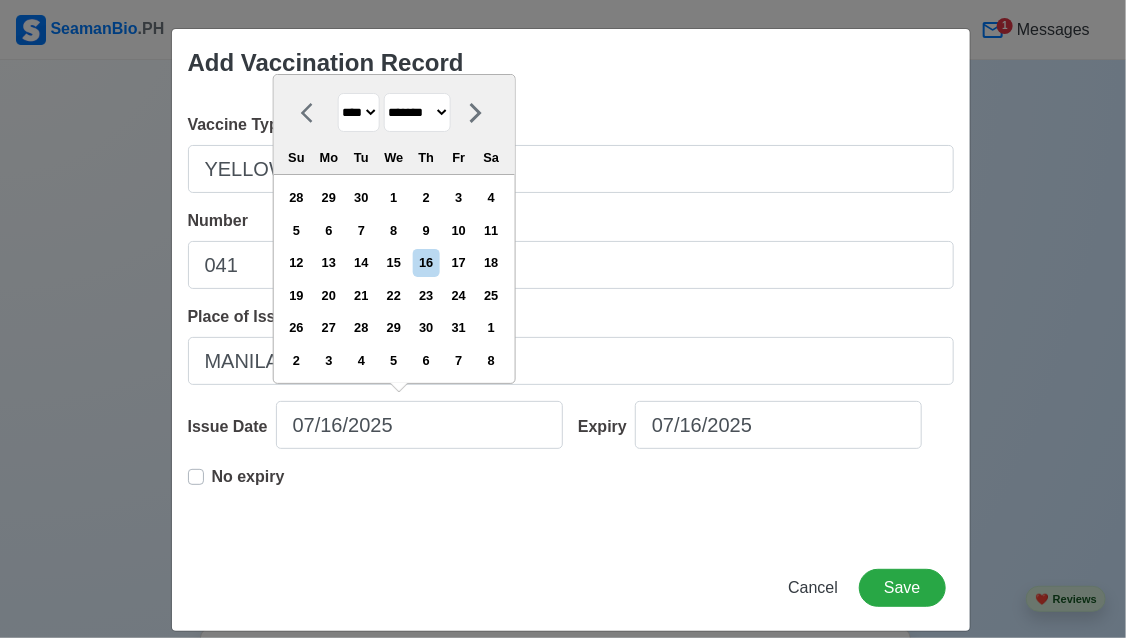 select on "****" 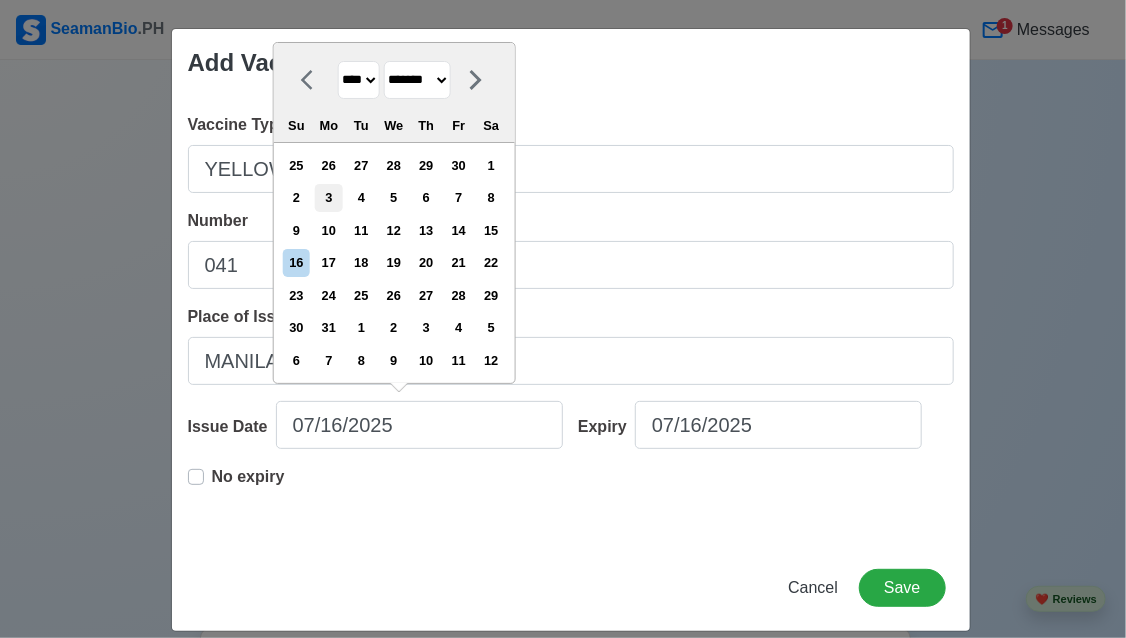 click on "3" at bounding box center [328, 197] 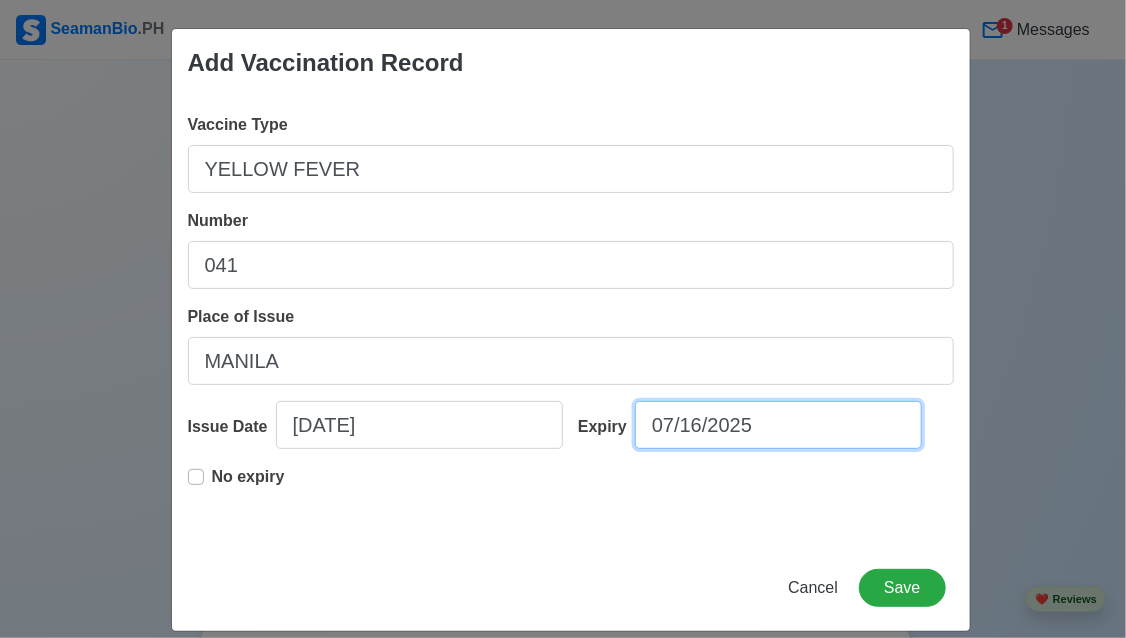 click on "07/16/2025" at bounding box center [778, 425] 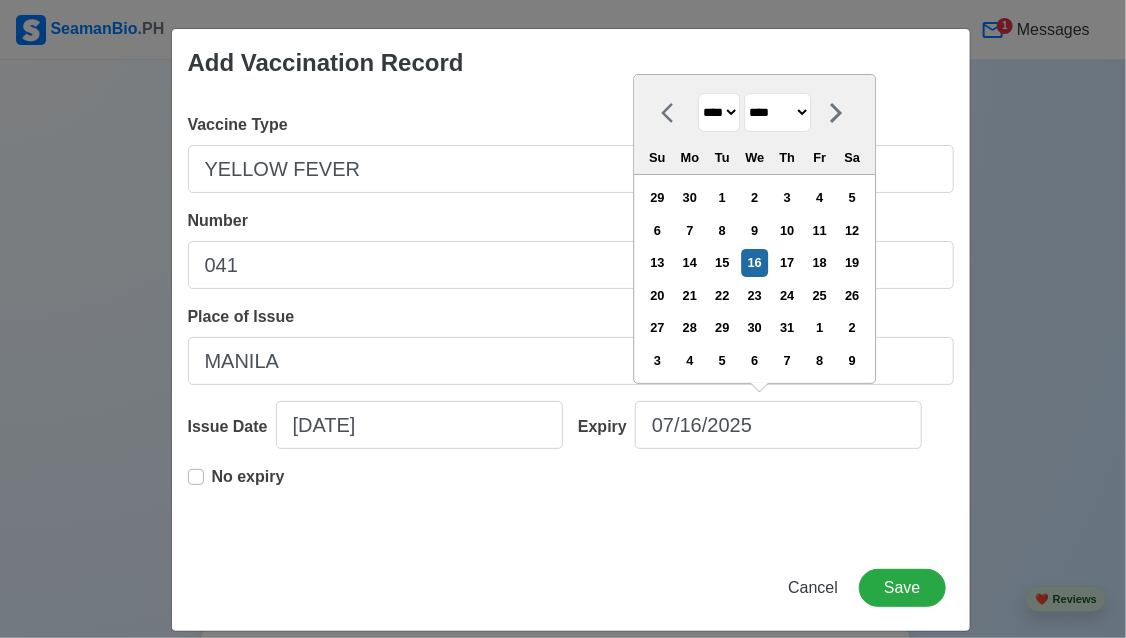 click on "**** **** **** **** **** **** **** **** **** **** **** **** **** **** **** **** **** **** **** **** **** **** **** **** **** **** **** **** **** **** **** **** **** **** **** **** **** **** **** **** **** **** **** **** **** **** **** **** **** **** **** **** **** **** **** **** **** **** **** **** **** **** **** **** **** **** **** **** **** **** **** **** **** **** **** **** **** **** **** **** **** **** **** **** **** **** **** **** **** **** **** **** **** **** **** **** **** **** **** **** **** **** **** **** **** **** **** **** **** **** **** **** **** **** **** **** **** **** **** **** ****" at bounding box center (719, 112) 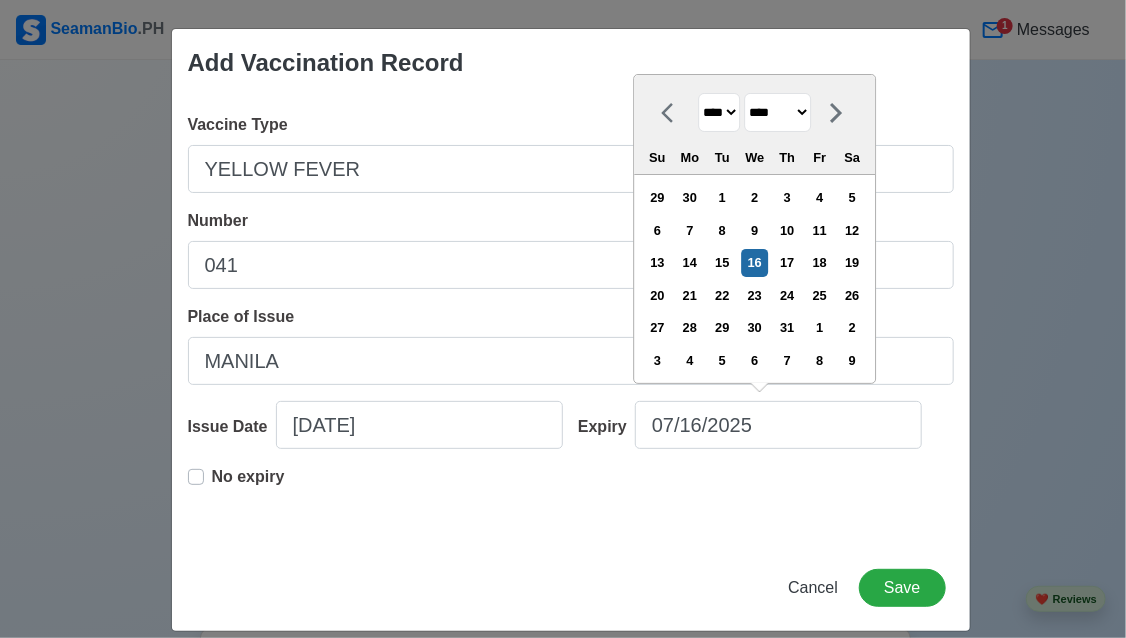 select on "****" 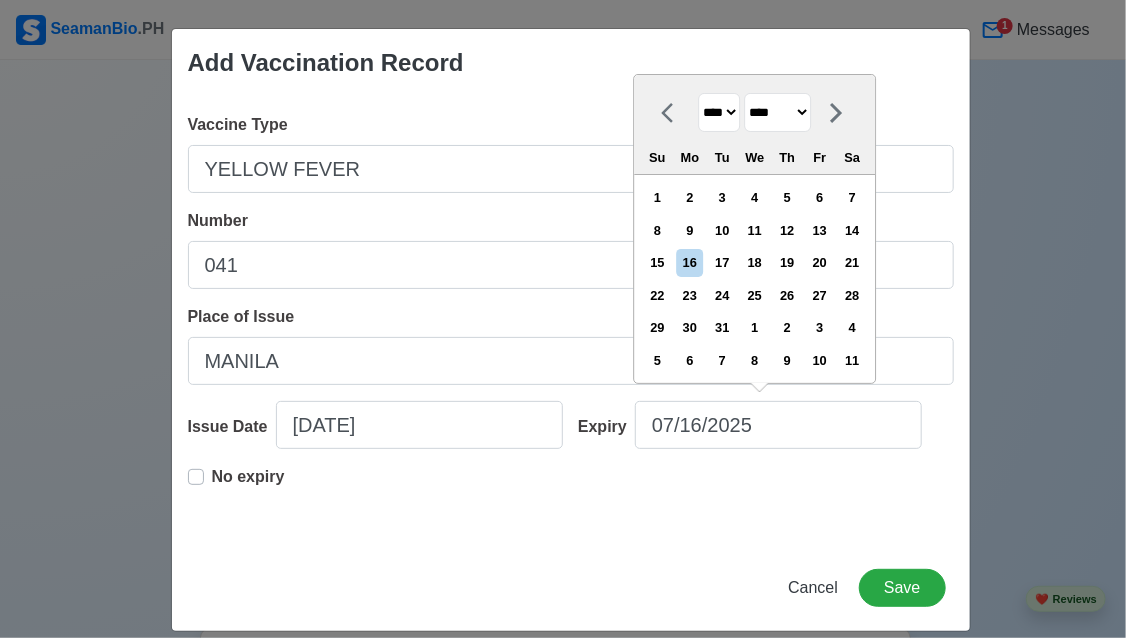 click on "******* ******** ***** ***** *** **** **** ****** ********* ******* ******** ********" at bounding box center [777, 112] 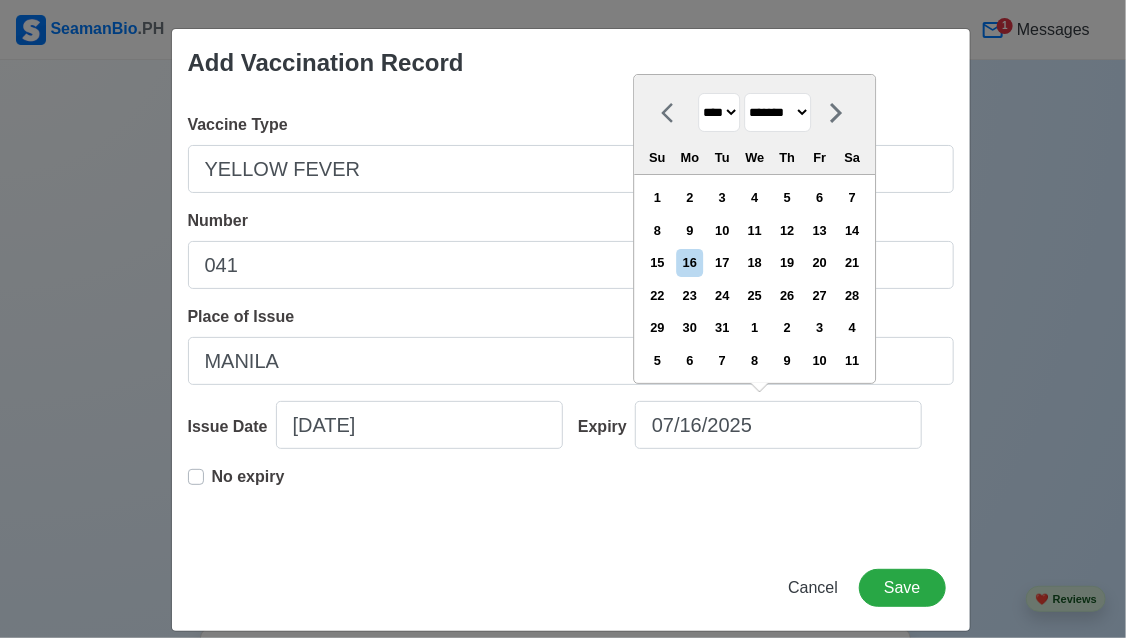click on "******* ******** ***** ***** *** **** **** ****** ********* ******* ******** ********" at bounding box center [777, 112] 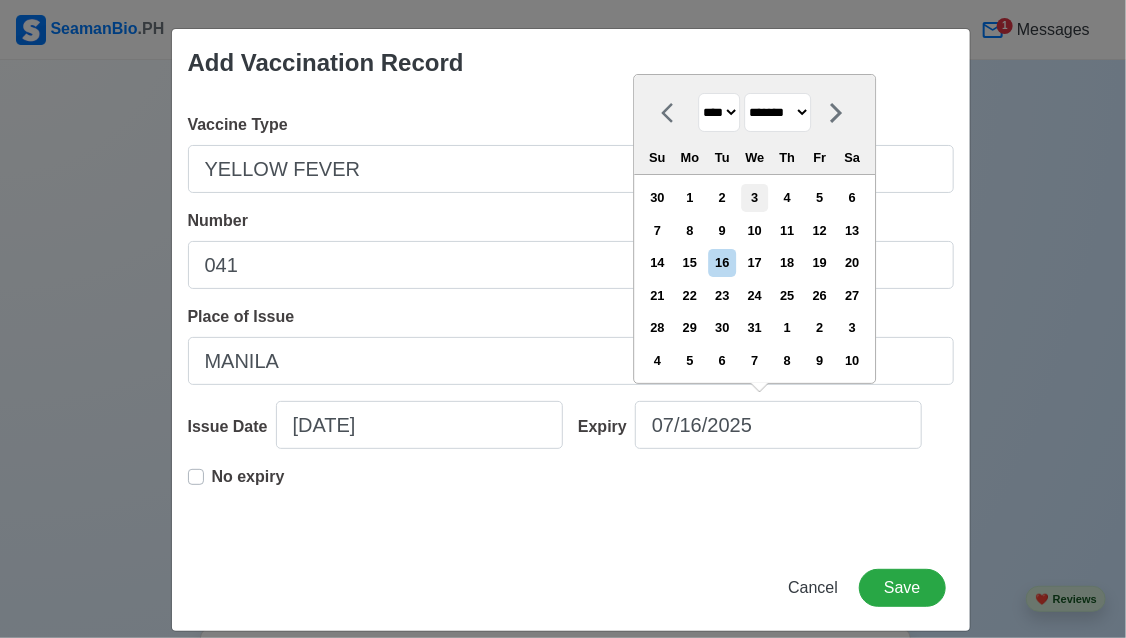 click on "3" at bounding box center (754, 197) 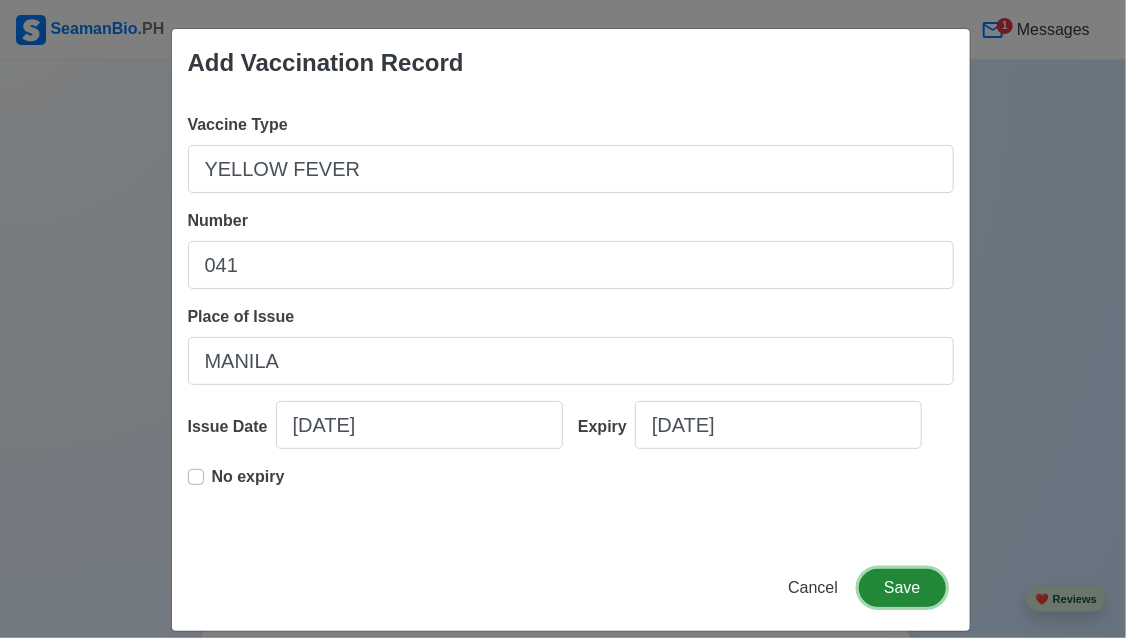 click on "Save" at bounding box center [902, 588] 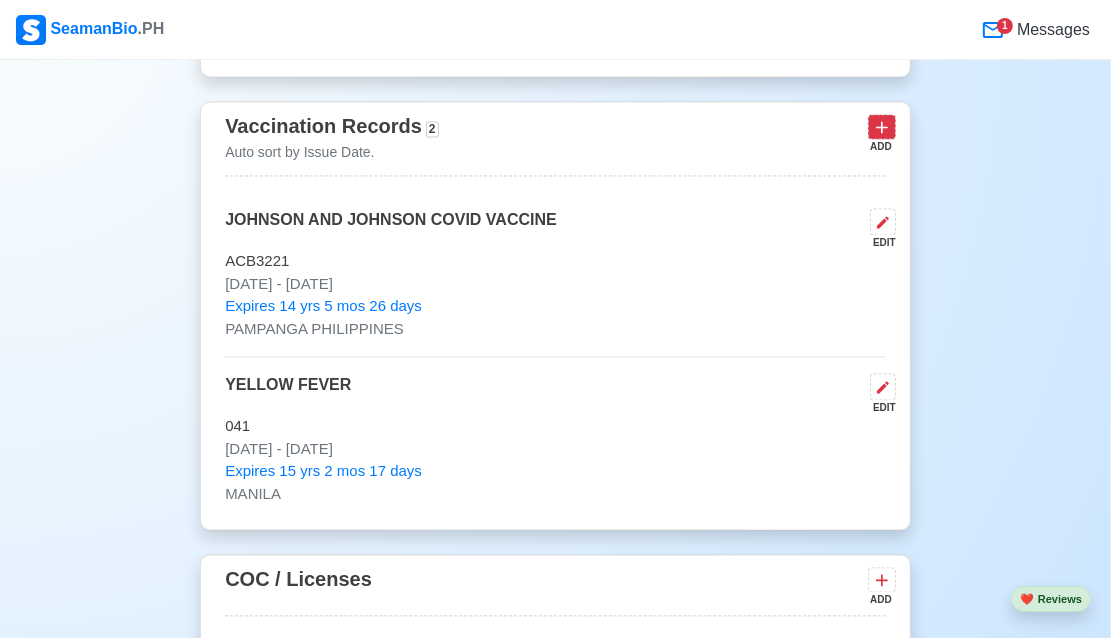 click 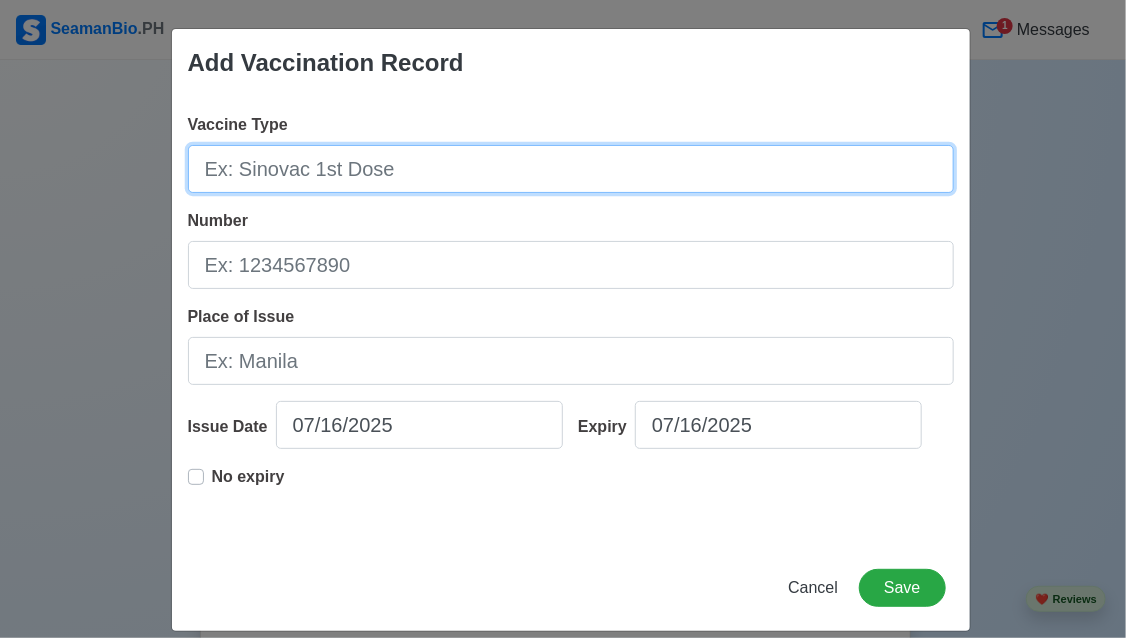 click on "Vaccine Type" at bounding box center (571, 169) 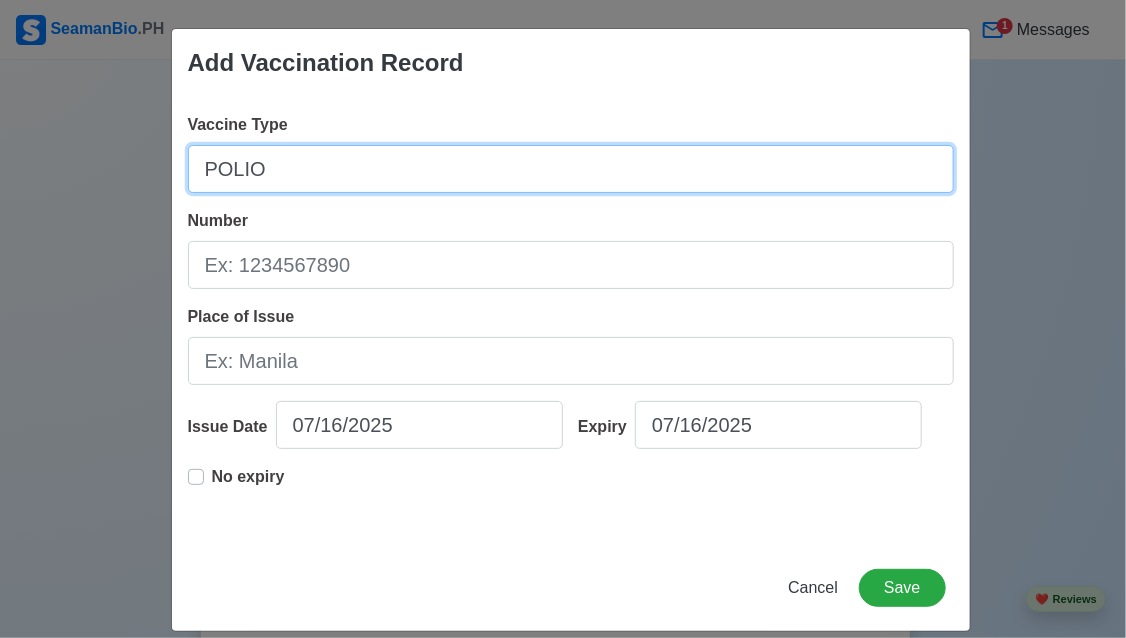type on "POLIO" 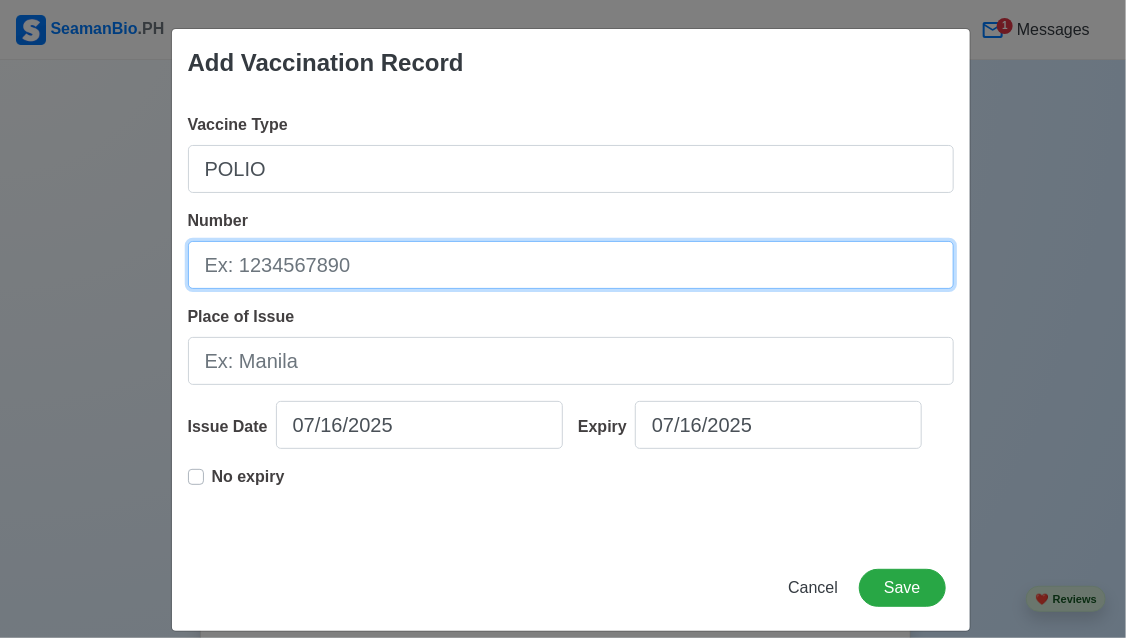 click on "Number" at bounding box center [571, 265] 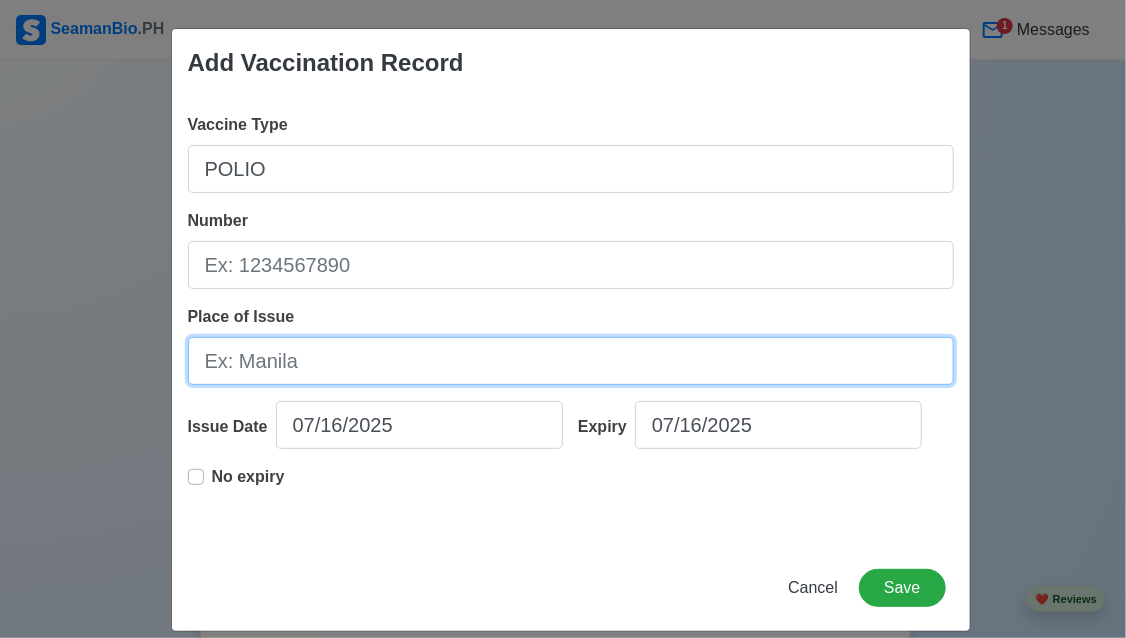 click on "Place of Issue" at bounding box center [571, 361] 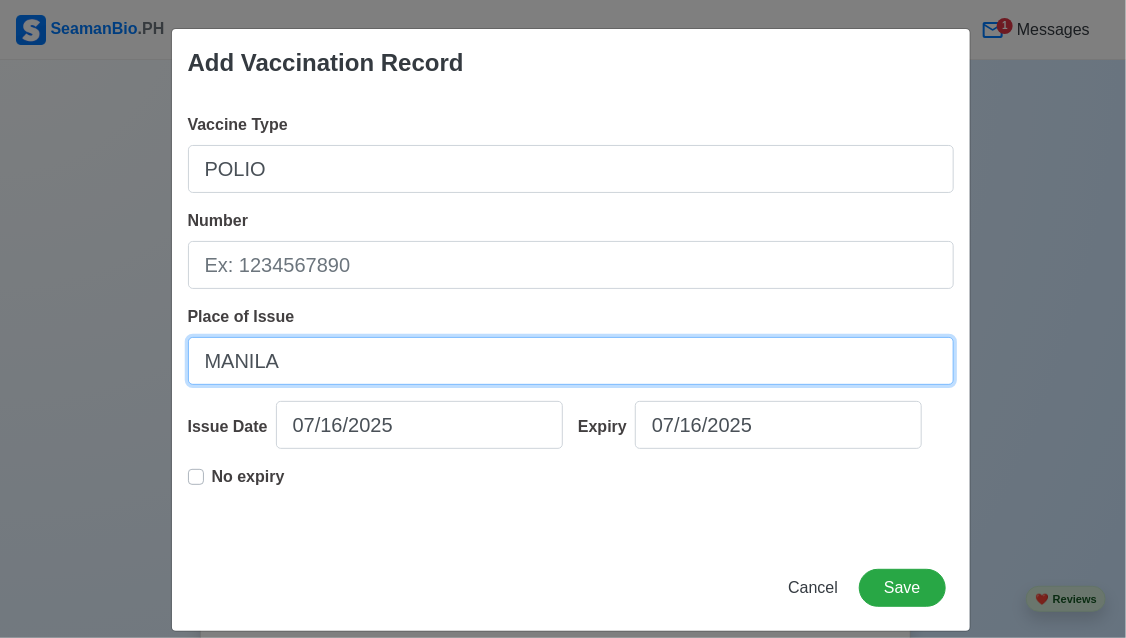 type on "MANILA" 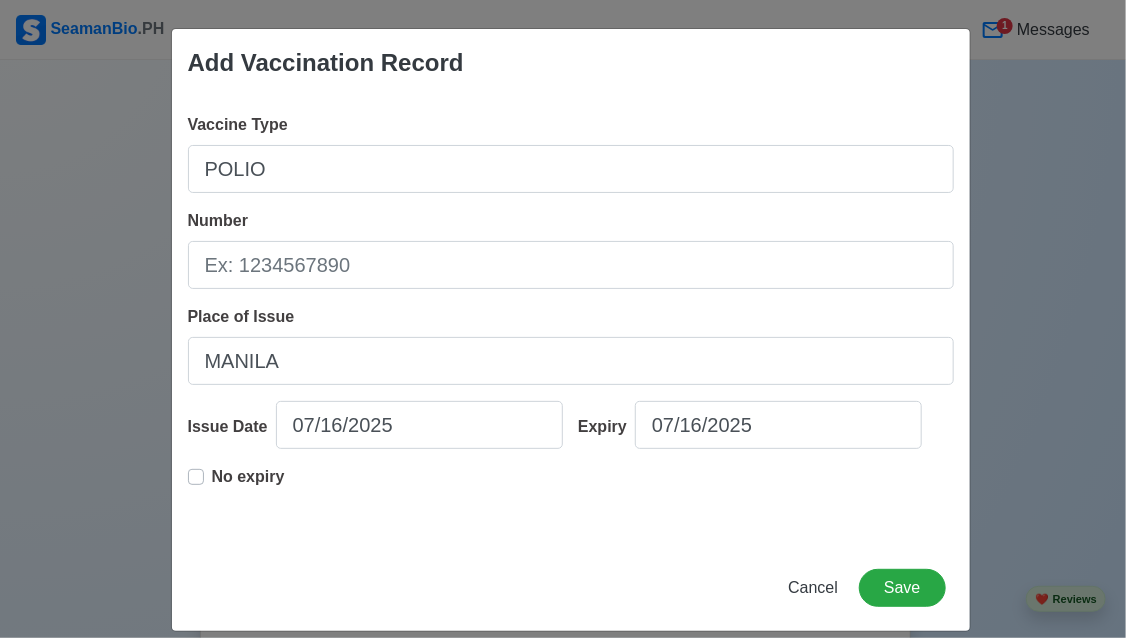 drag, startPoint x: 236, startPoint y: 564, endPoint x: 244, endPoint y: 519, distance: 45.705578 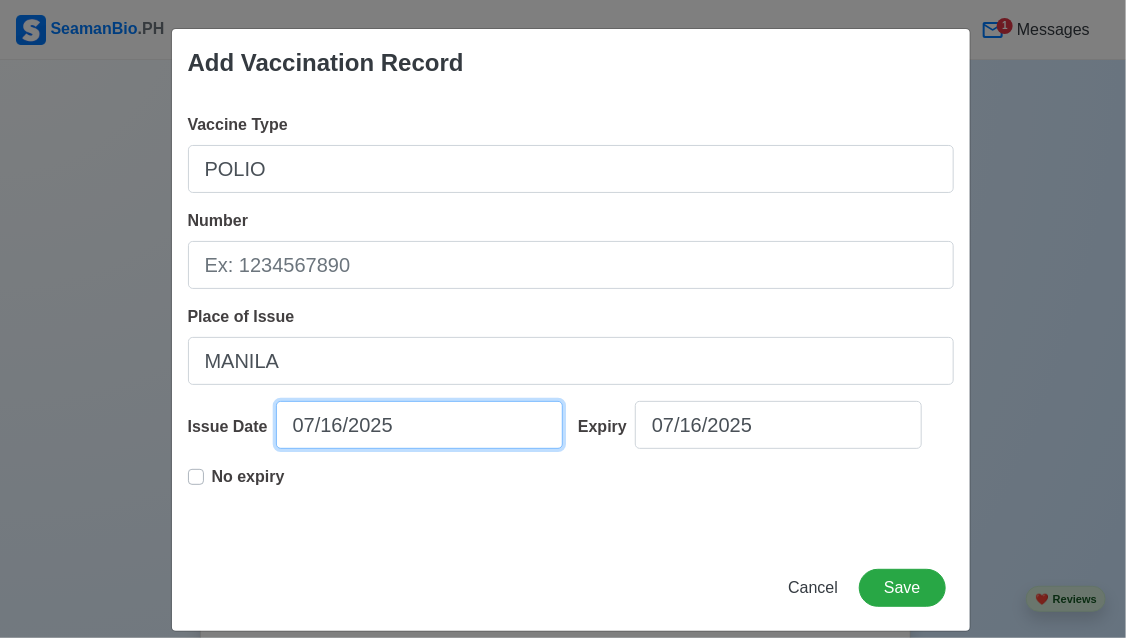 select on "****" 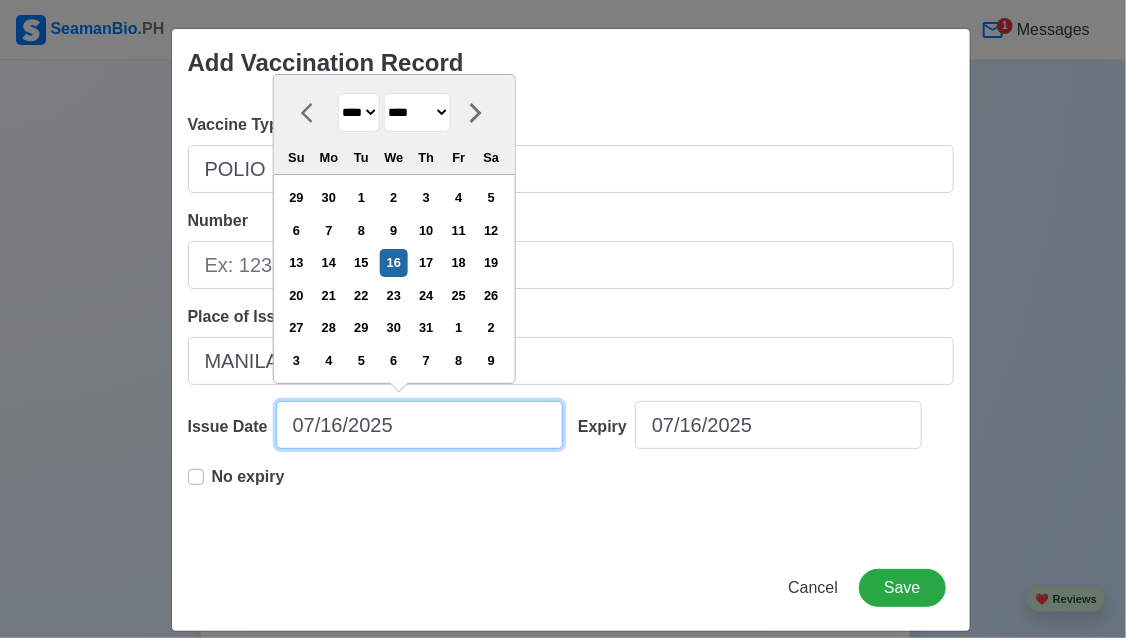 click on "07/16/2025" at bounding box center (419, 425) 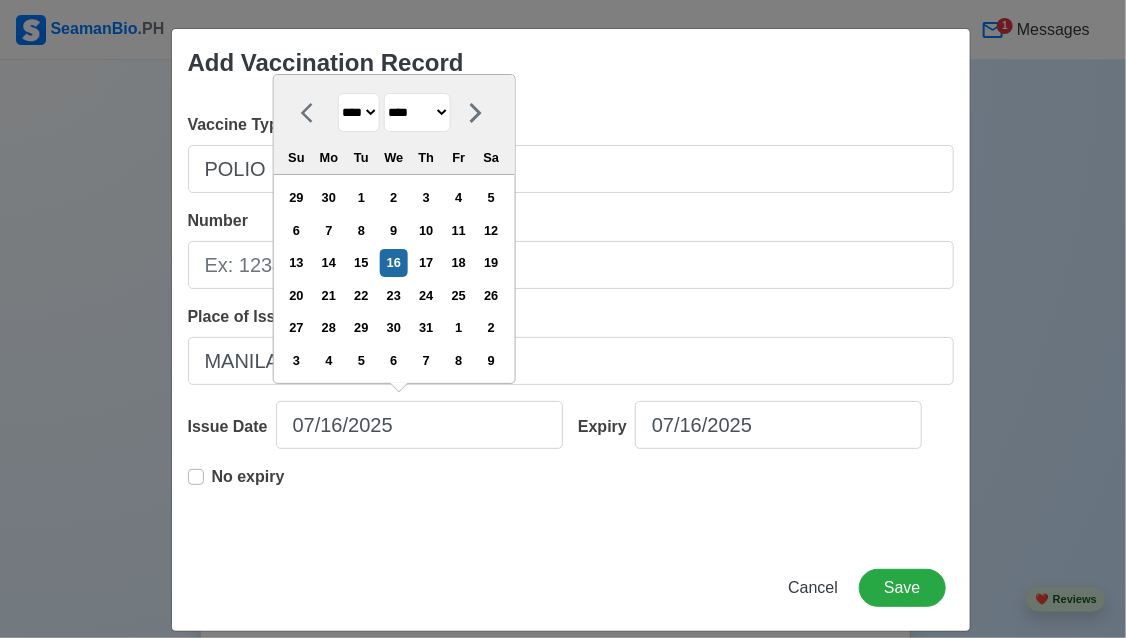 click on "**** **** **** **** **** **** **** **** **** **** **** **** **** **** **** **** **** **** **** **** **** **** **** **** **** **** **** **** **** **** **** **** **** **** **** **** **** **** **** **** **** **** **** **** **** **** **** **** **** **** **** **** **** **** **** **** **** **** **** **** **** **** **** **** **** **** **** **** **** **** **** **** **** **** **** **** **** **** **** **** **** **** **** **** **** **** **** **** **** **** **** **** **** **** **** **** **** **** **** **** **** **** **** **** **** ****" at bounding box center (358, 112) 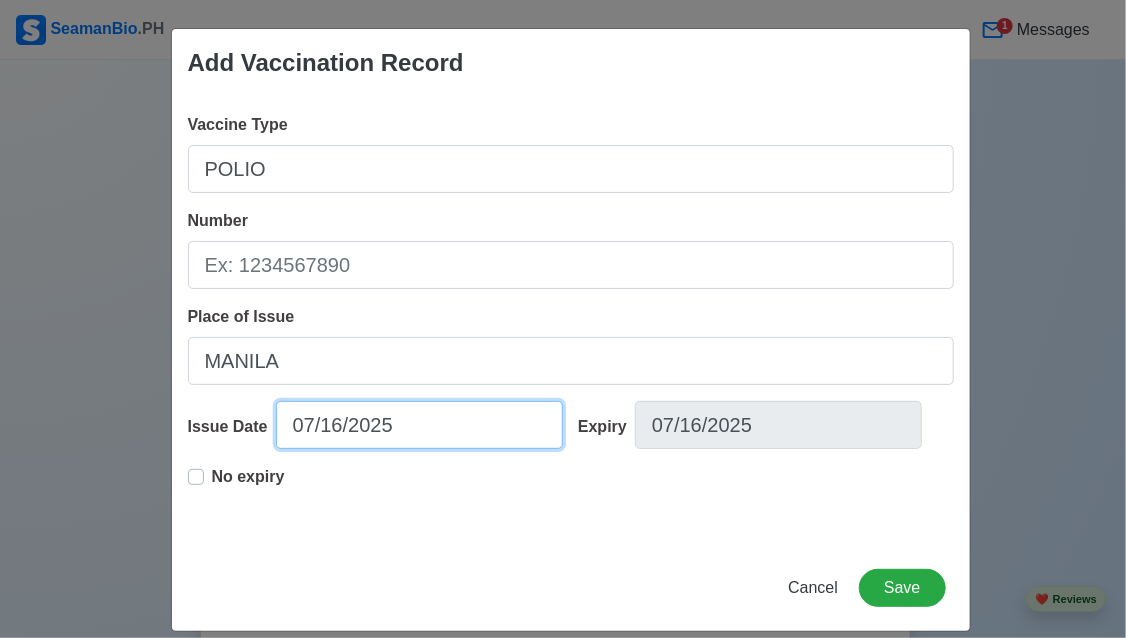 click on "07/16/2025" at bounding box center (419, 425) 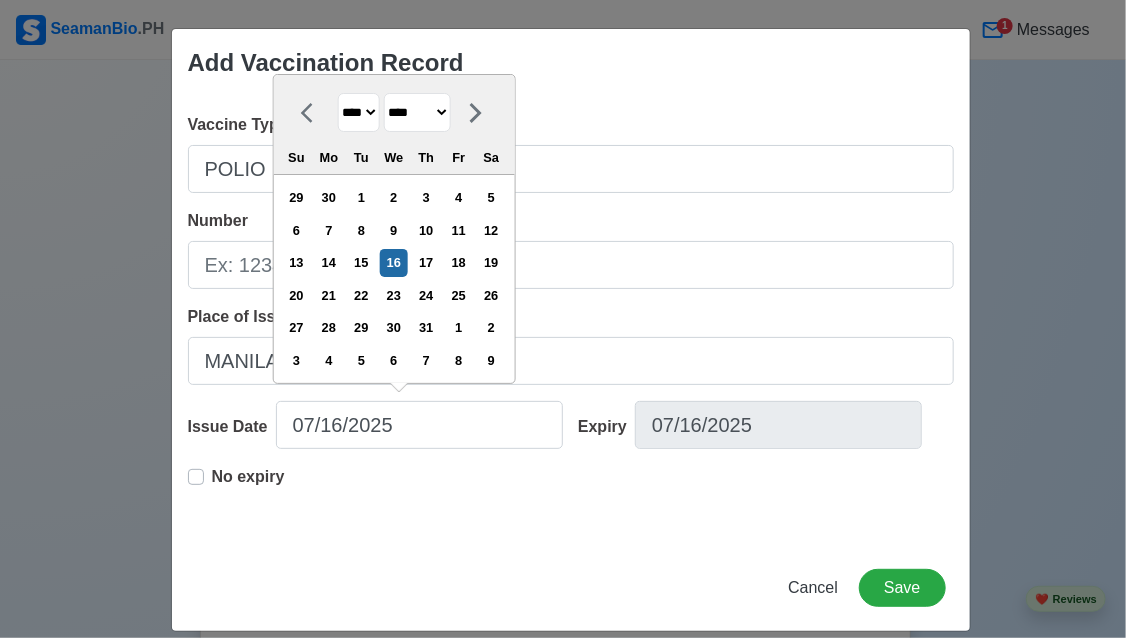 click on "**** **** **** **** **** **** **** **** **** **** **** **** **** **** **** **** **** **** **** **** **** **** **** **** **** **** **** **** **** **** **** **** **** **** **** **** **** **** **** **** **** **** **** **** **** **** **** **** **** **** **** **** **** **** **** **** **** **** **** **** **** **** **** **** **** **** **** **** **** **** **** **** **** **** **** **** **** **** **** **** **** **** **** **** **** **** **** **** **** **** **** **** **** **** **** **** **** **** **** **** **** **** **** **** **** ****" at bounding box center [358, 112] 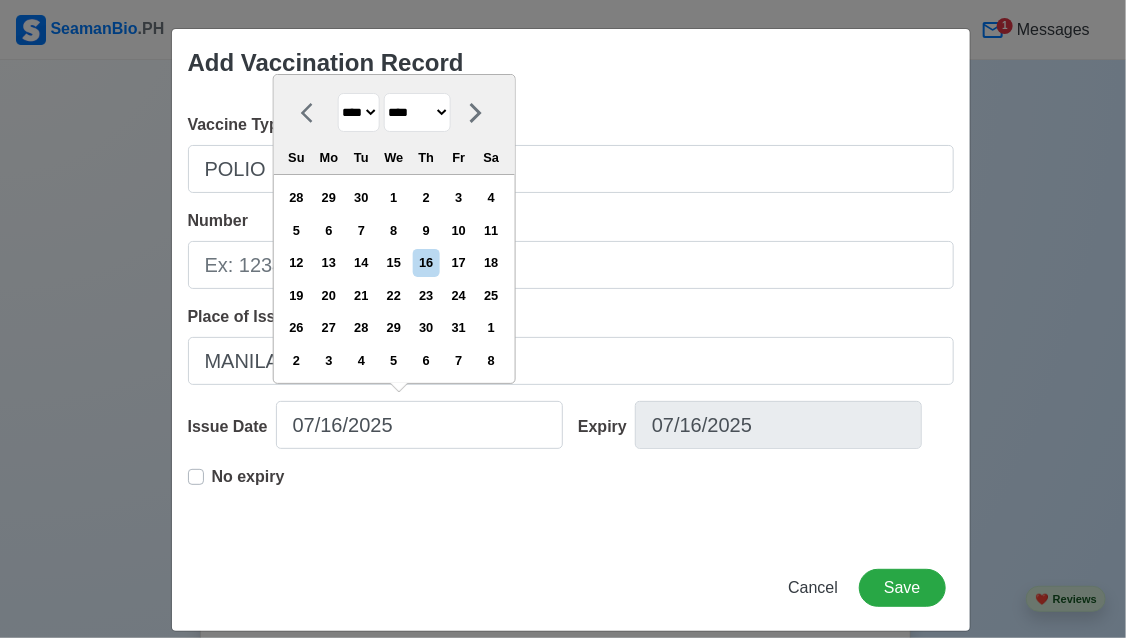 click on "Su Mo Tu We Th Fr Sa" at bounding box center [393, 158] 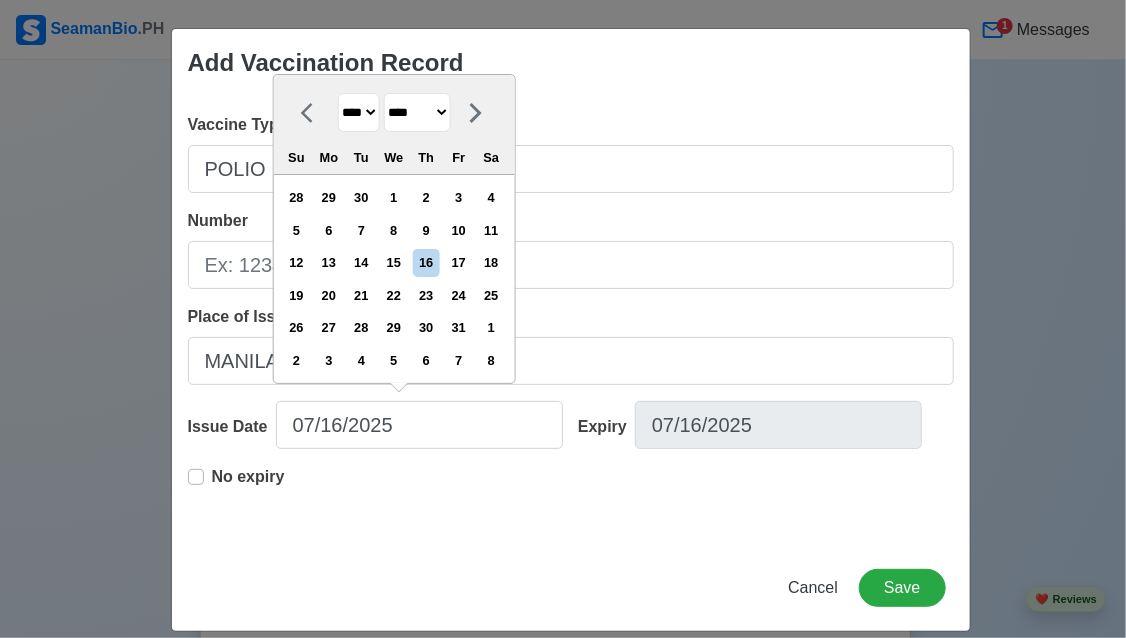 click on "**** **** **** **** **** **** **** **** **** **** **** **** **** **** **** **** **** **** **** **** **** **** **** **** **** **** **** **** **** **** **** **** **** **** **** **** **** **** **** **** **** **** **** **** **** **** **** **** **** **** **** **** **** **** **** **** **** **** **** **** **** **** **** **** **** **** **** **** **** **** **** **** **** **** **** **** **** **** **** **** **** **** **** **** **** **** **** **** **** **** **** **** **** **** **** **** **** **** **** **** **** **** **** **** **** ****" at bounding box center (358, 112) 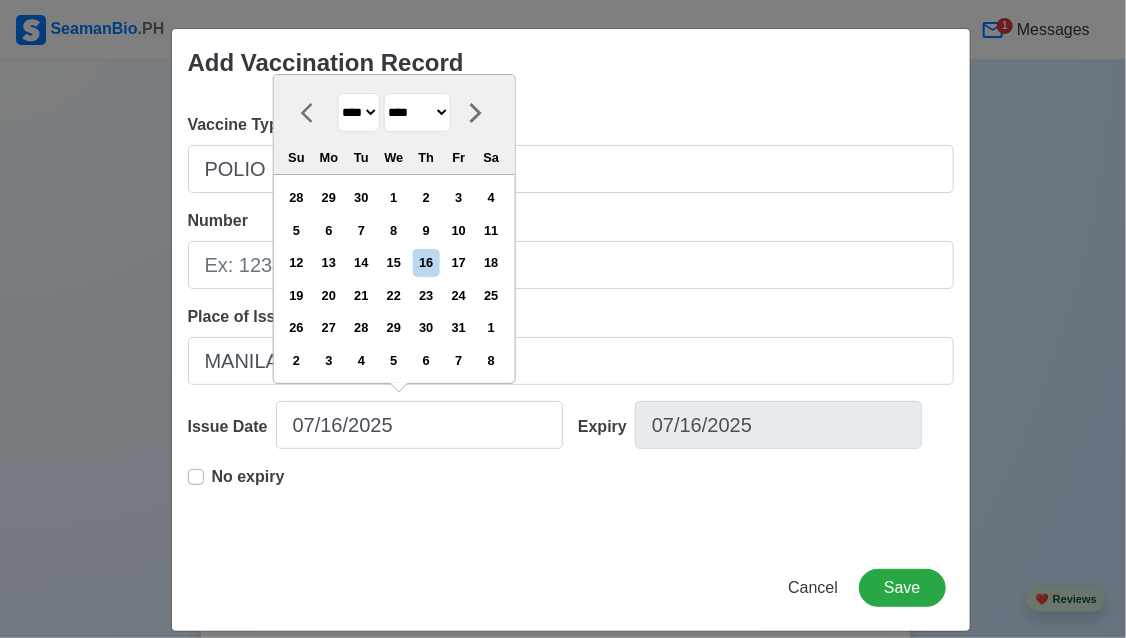 click on "******* ******** ***** ***** *** **** **** ****** ********* ******* ******** ********" at bounding box center [416, 112] 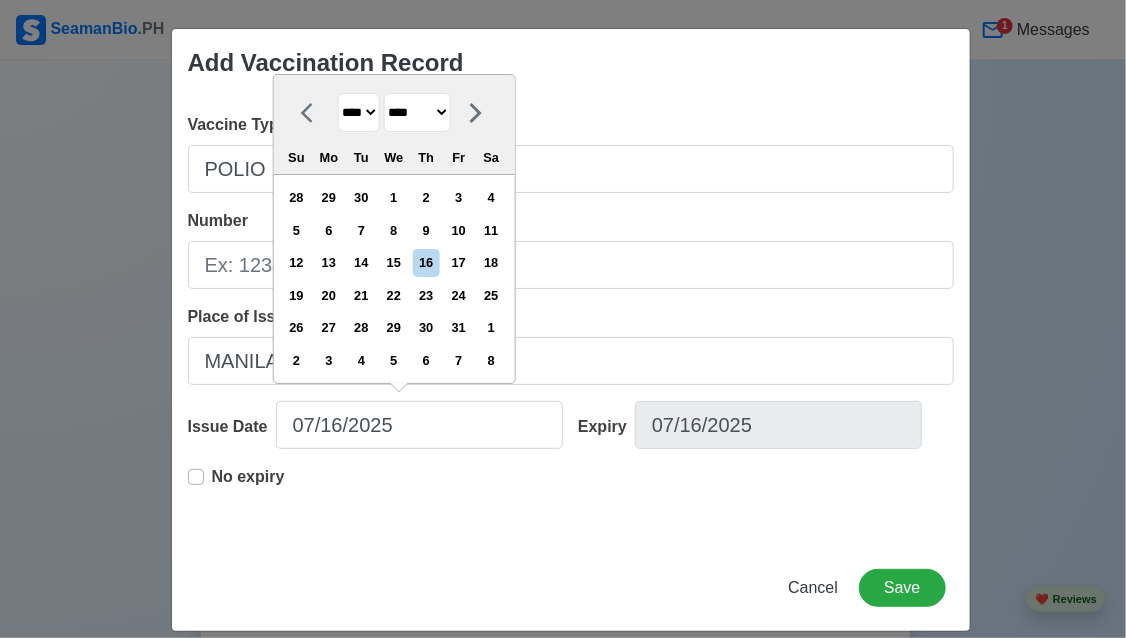 select on "*******" 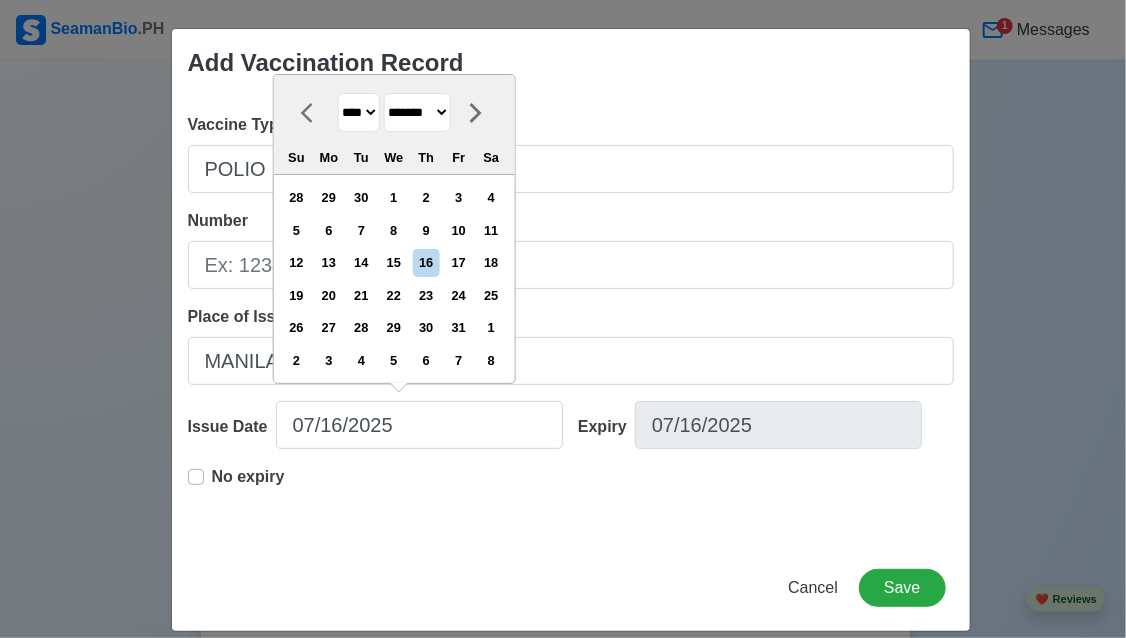 click on "******* ******** ***** ***** *** **** **** ****** ********* ******* ******** ********" at bounding box center [416, 112] 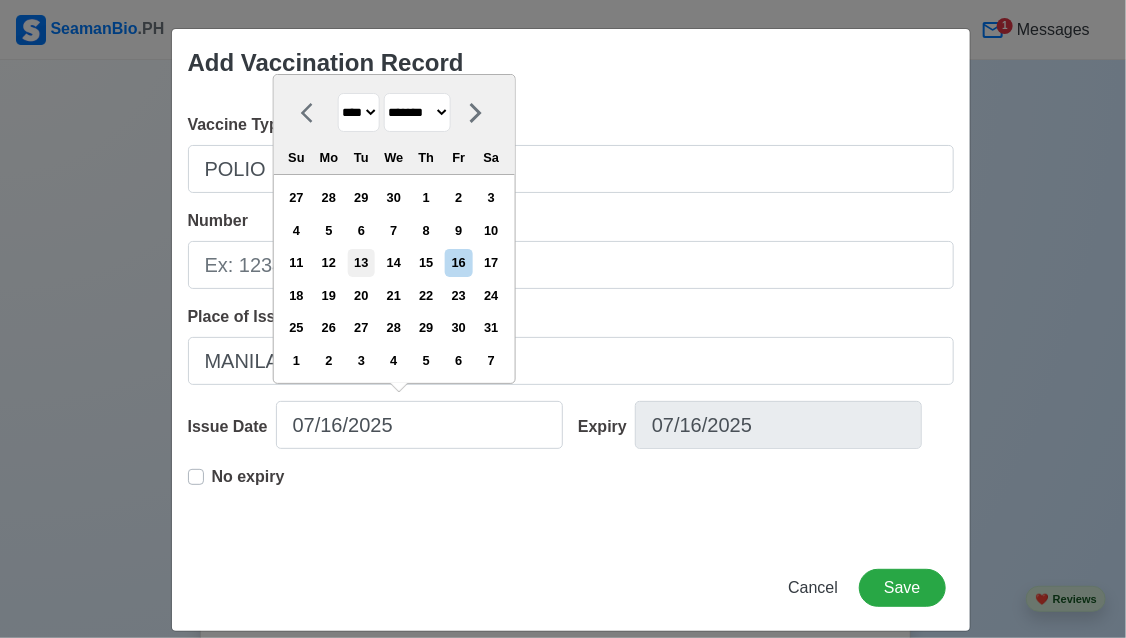 click on "13" at bounding box center [361, 262] 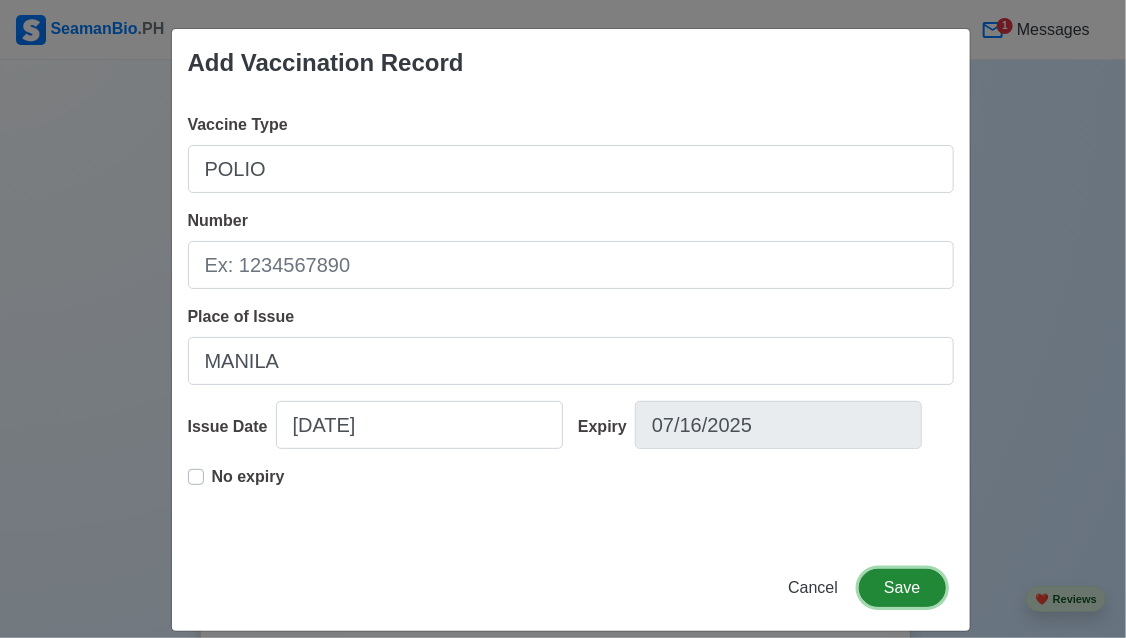 click on "Save" at bounding box center (902, 588) 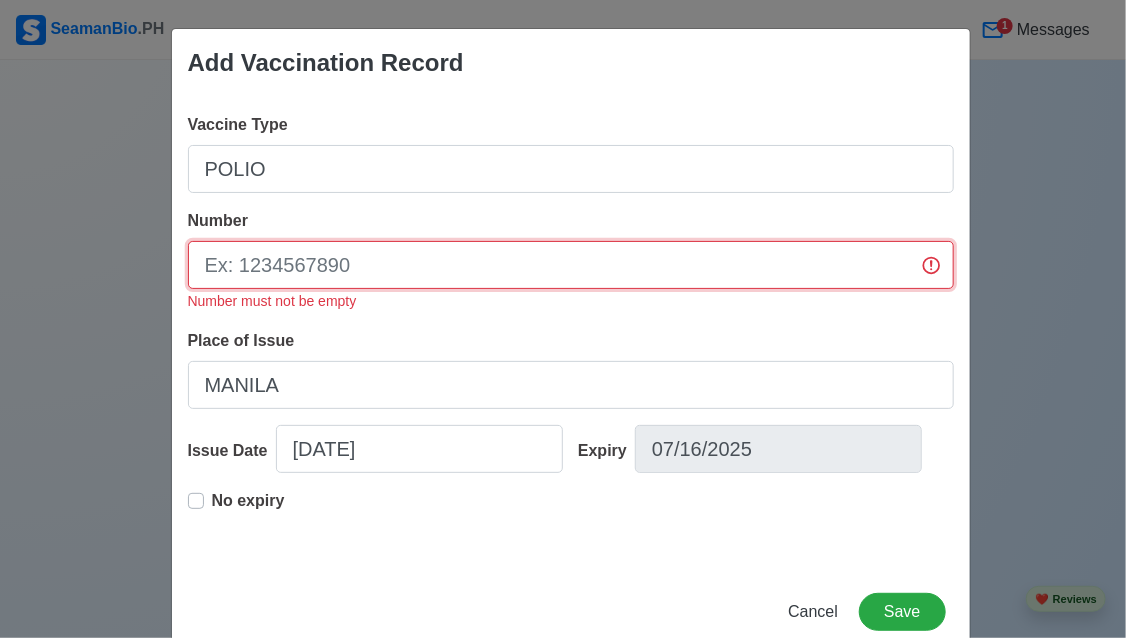 click on "Number" at bounding box center [571, 265] 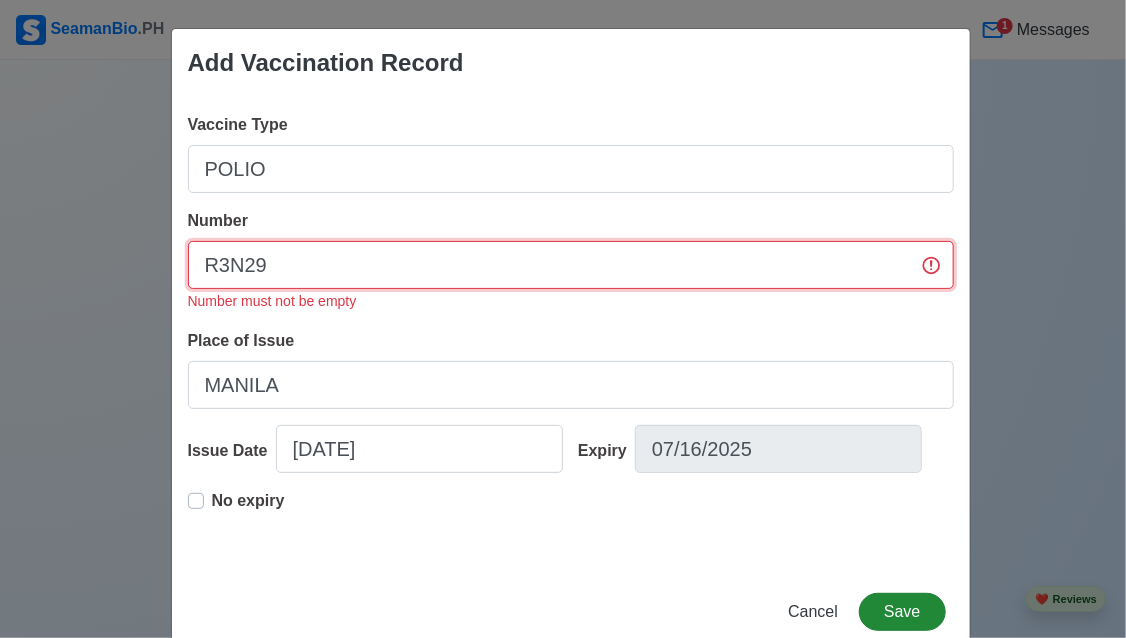 type on "R3N29" 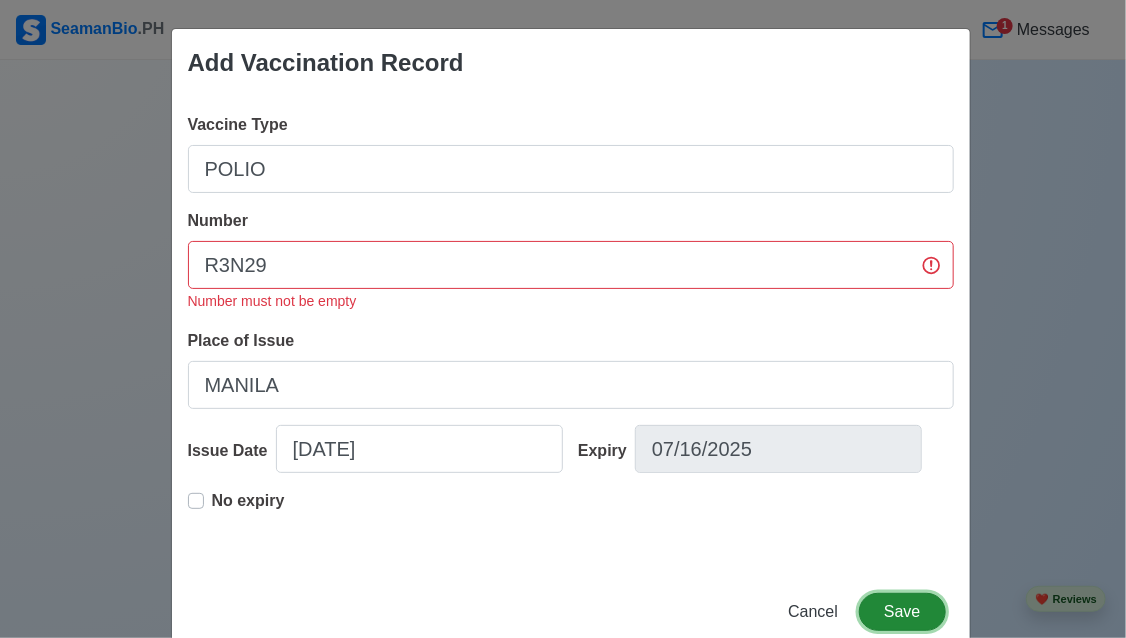 click on "Save" at bounding box center [902, 612] 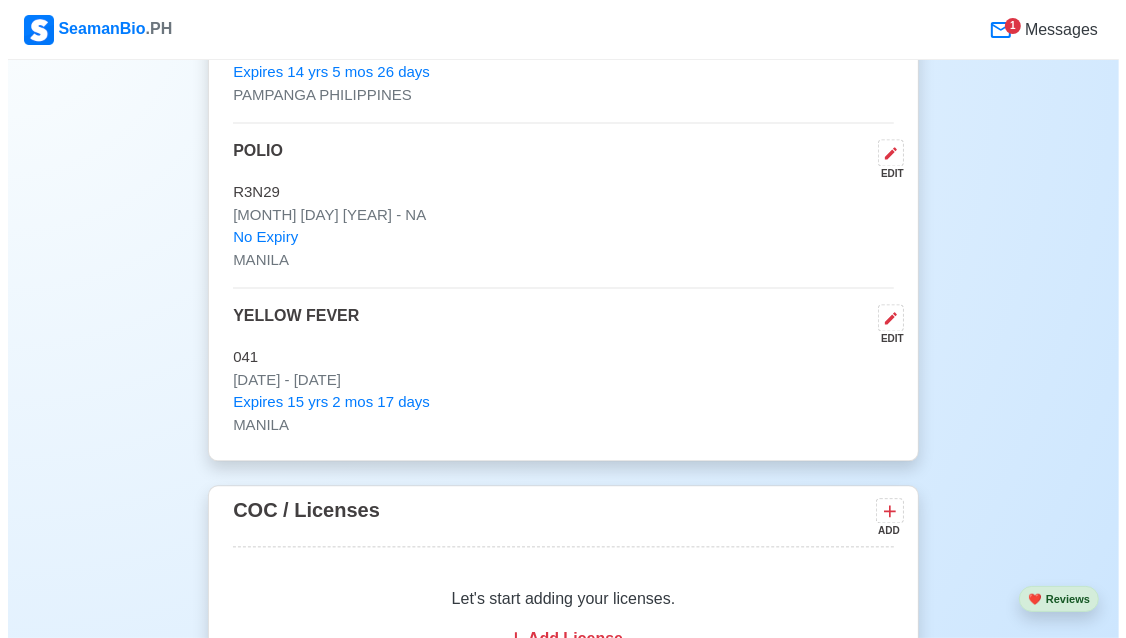 scroll, scrollTop: 3020, scrollLeft: 0, axis: vertical 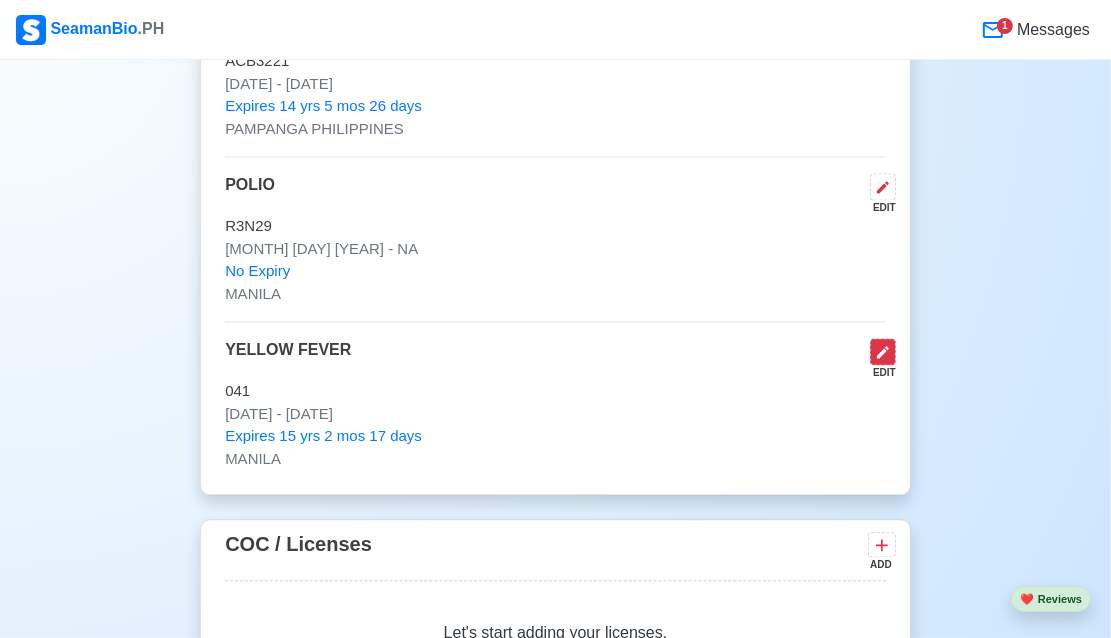 click at bounding box center [883, 351] 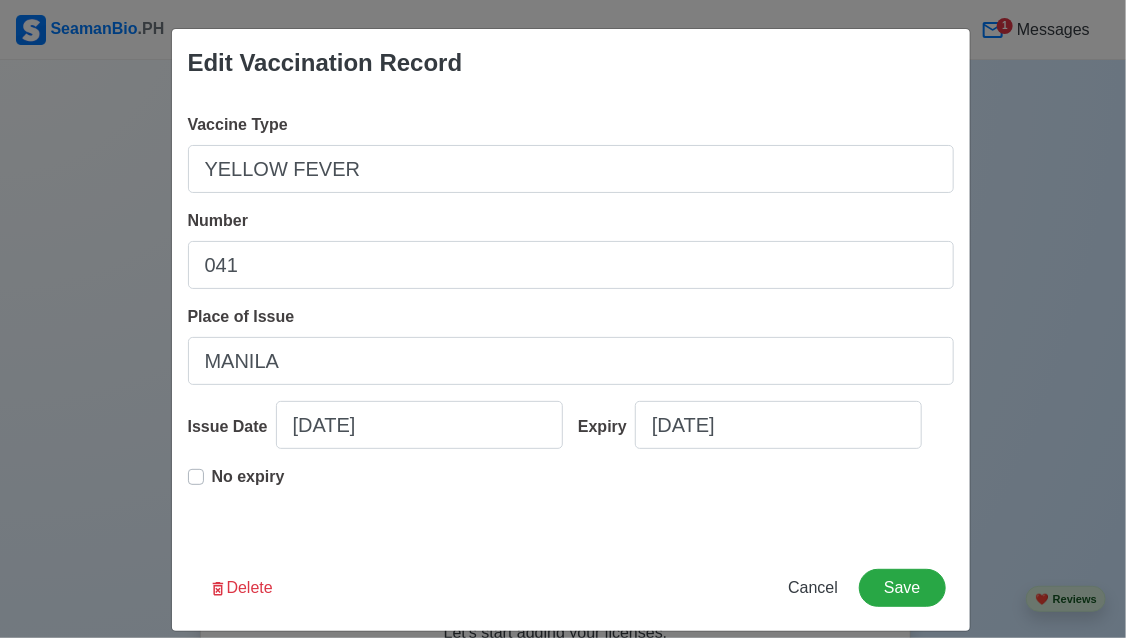 click on "No expiry" at bounding box center (248, 477) 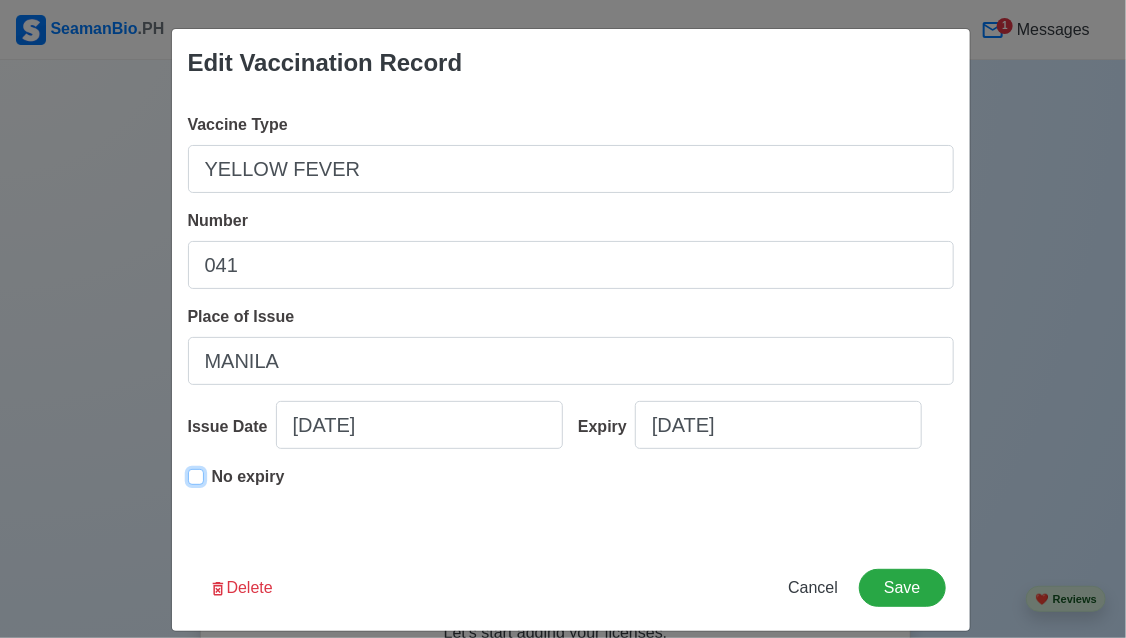 type on "[DATE]" 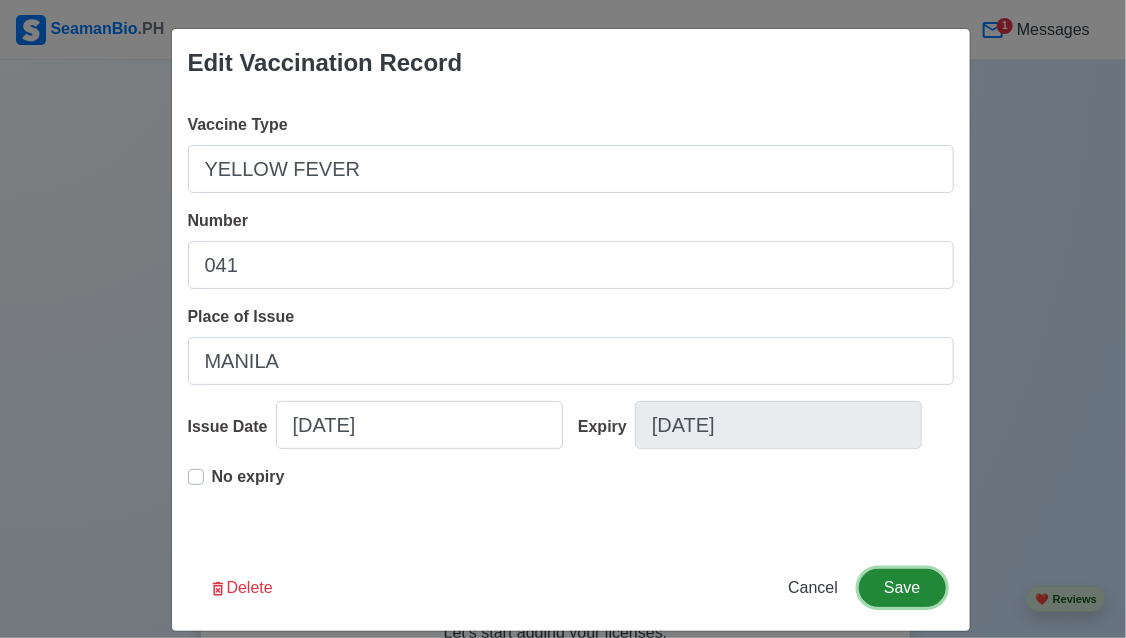 click on "Save" at bounding box center [902, 588] 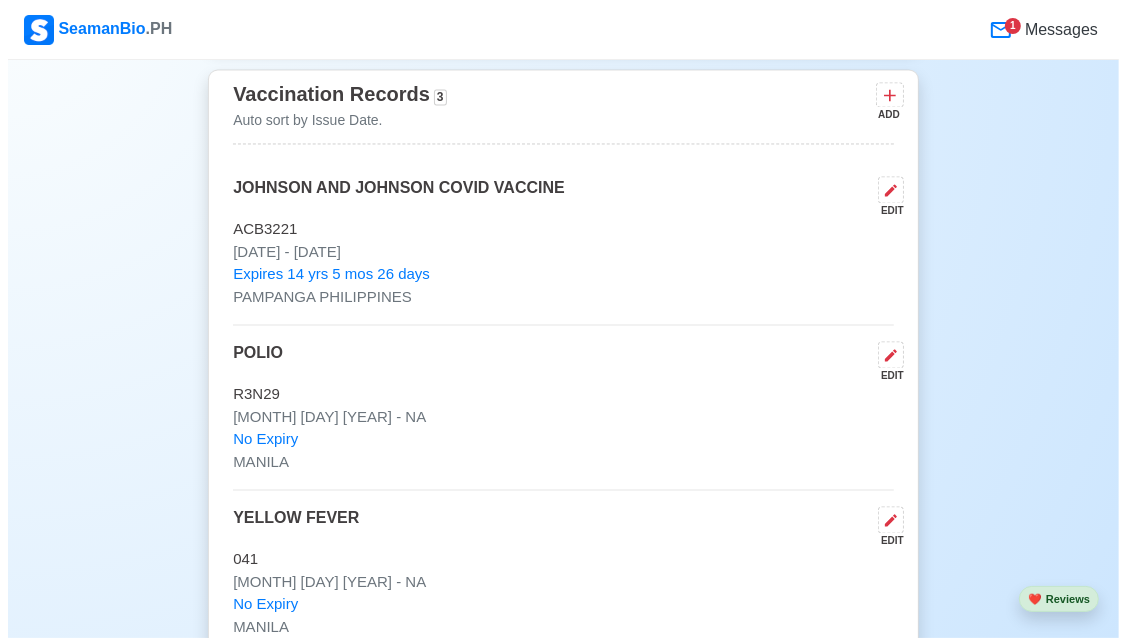scroll, scrollTop: 2817, scrollLeft: 0, axis: vertical 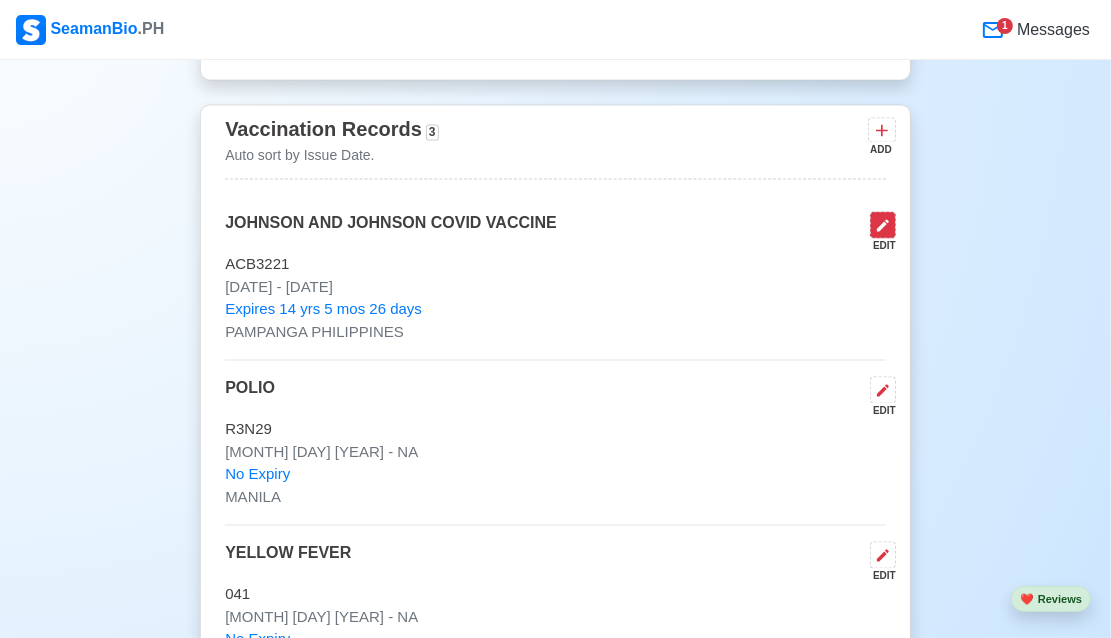 click at bounding box center [883, 224] 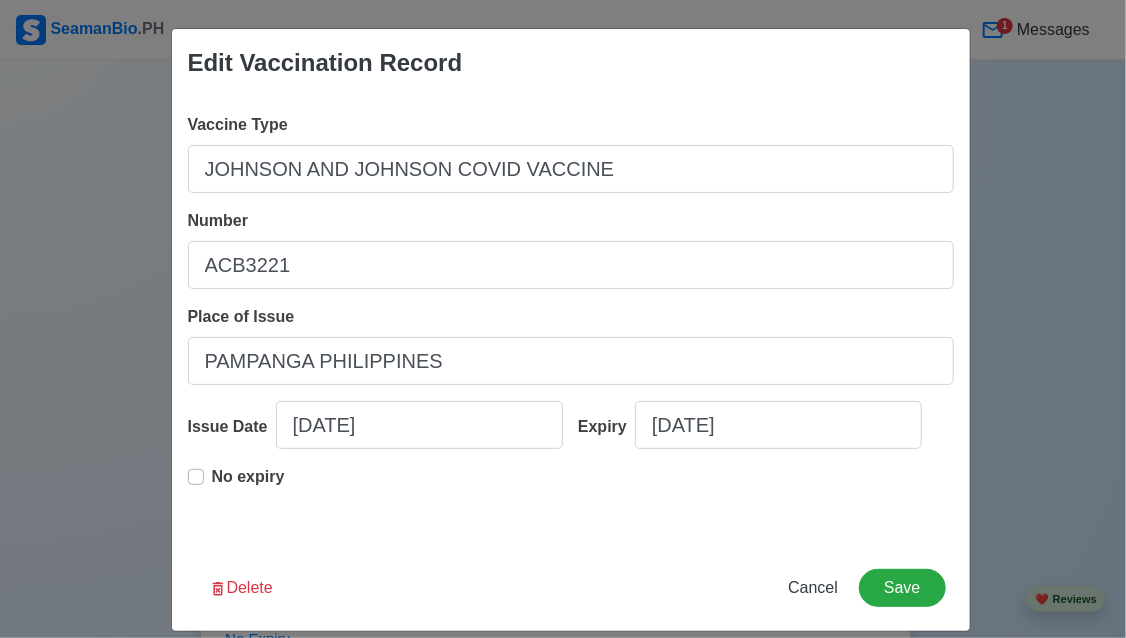 click on "No expiry" at bounding box center [248, 477] 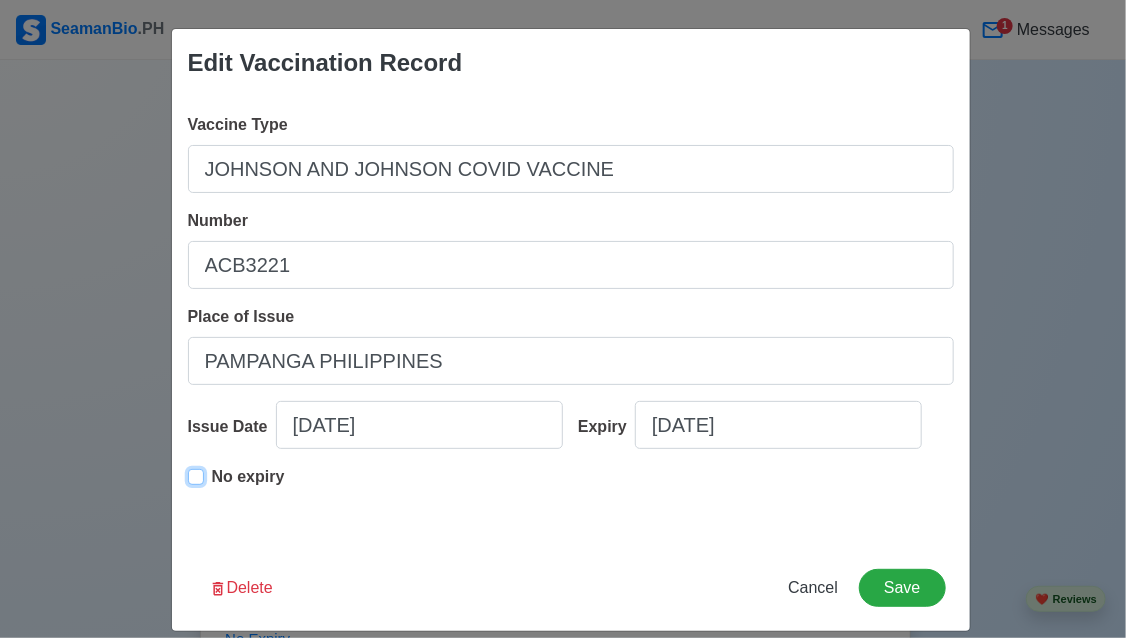 type on "[DATE]" 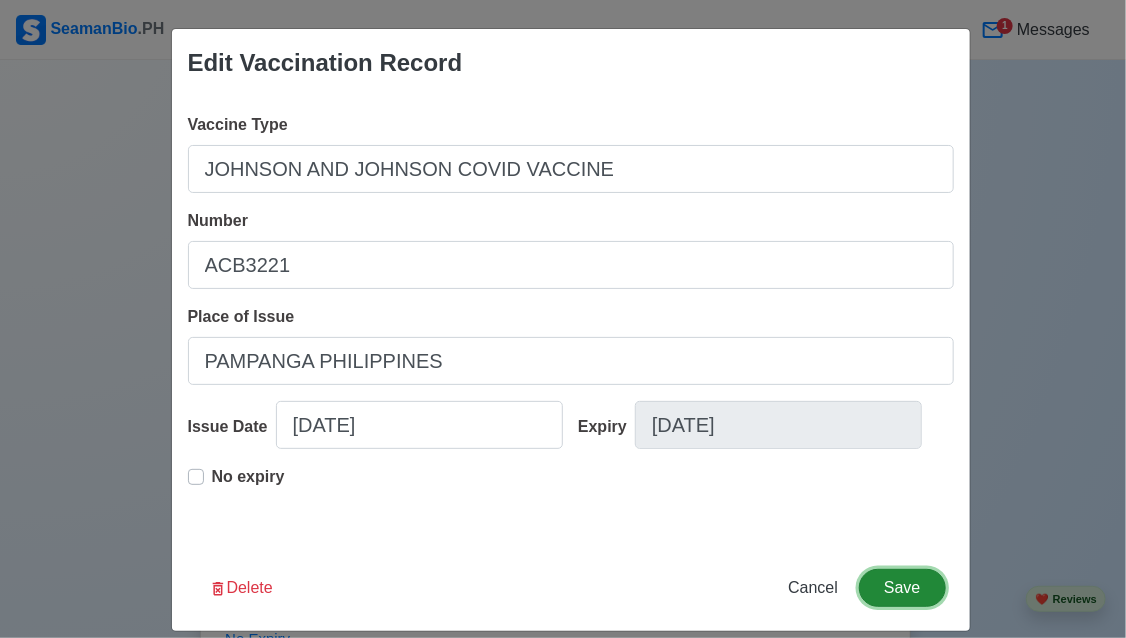 click on "Save" at bounding box center [902, 588] 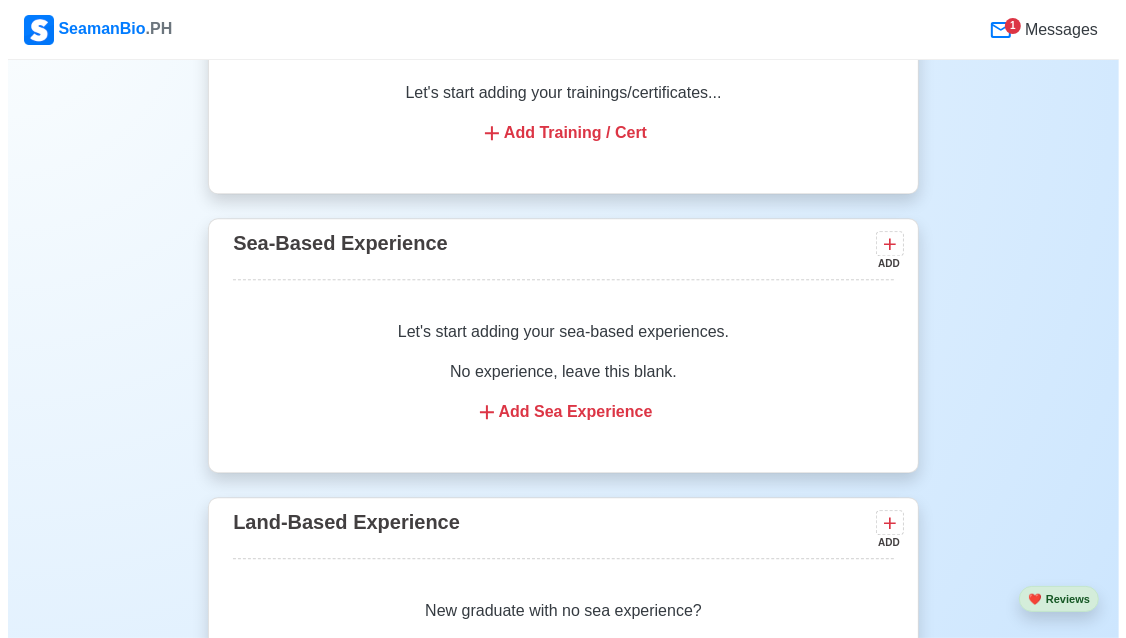 scroll, scrollTop: 3815, scrollLeft: 0, axis: vertical 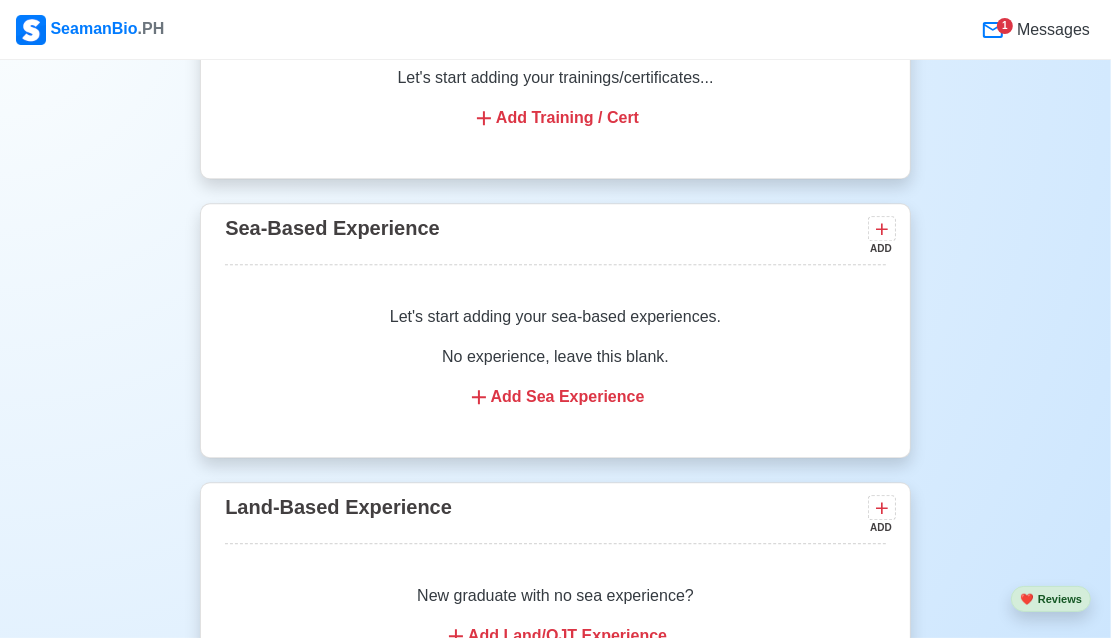 click on "Add Sea Experience" at bounding box center [555, 397] 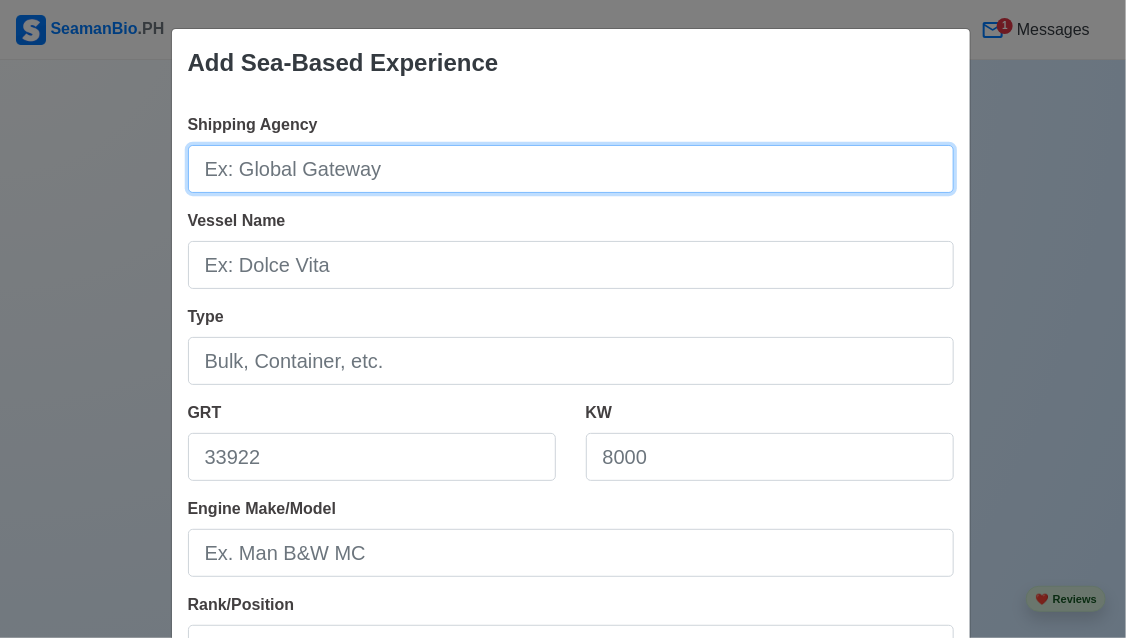 click on "Shipping Agency" at bounding box center (571, 169) 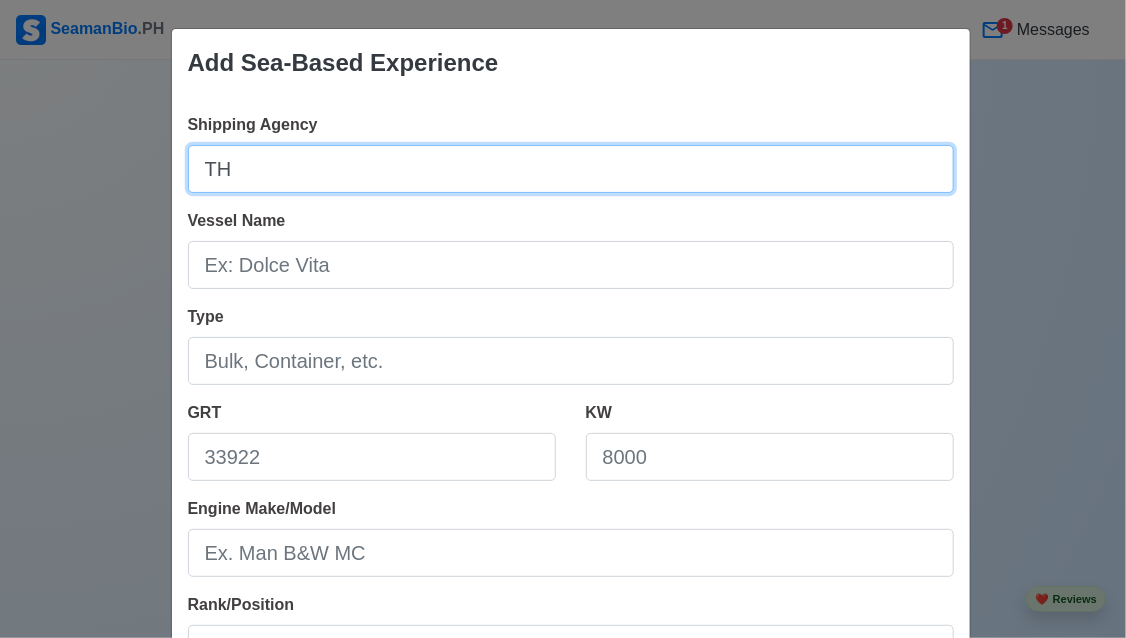 type on "T" 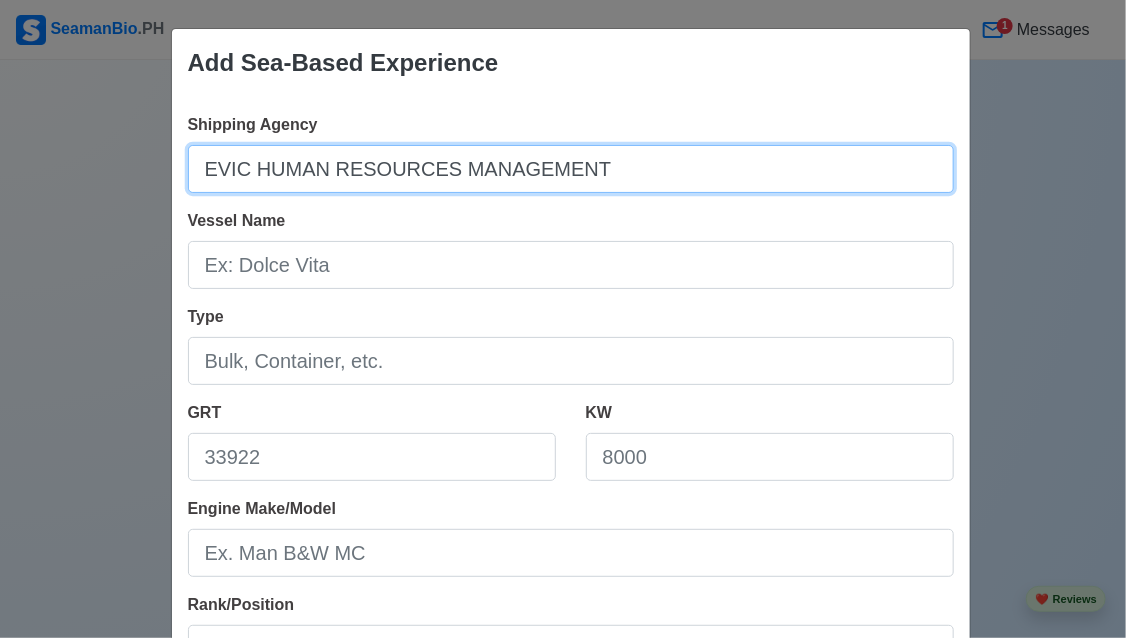 type on "EVIC HUMAN RESOURCES MANAGEMENT" 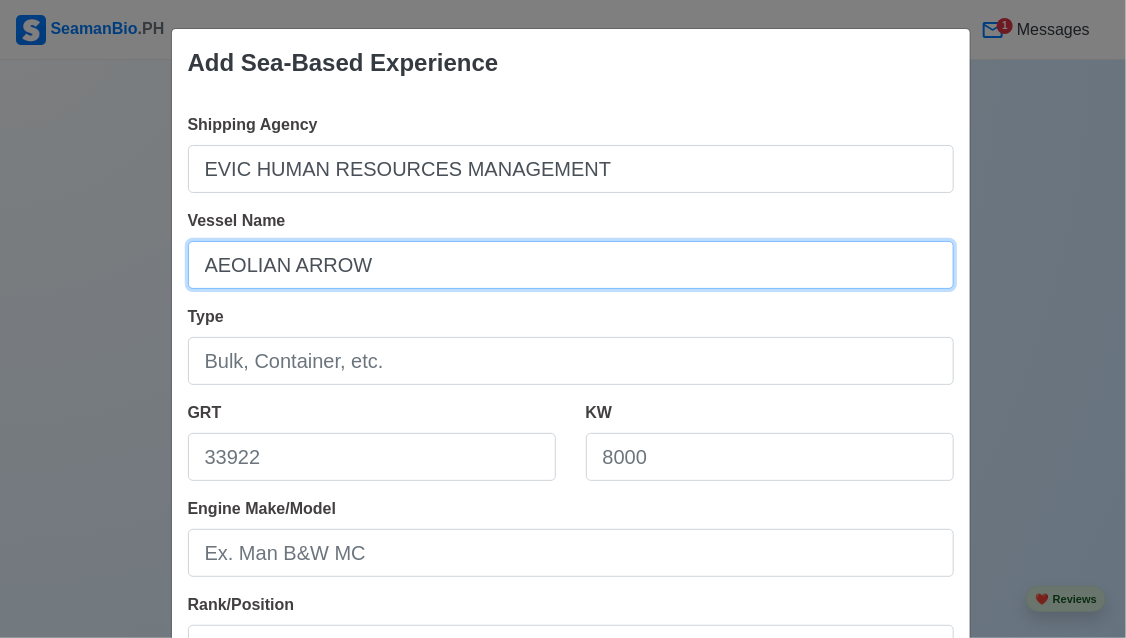 type on "AEOLIAN ARROW" 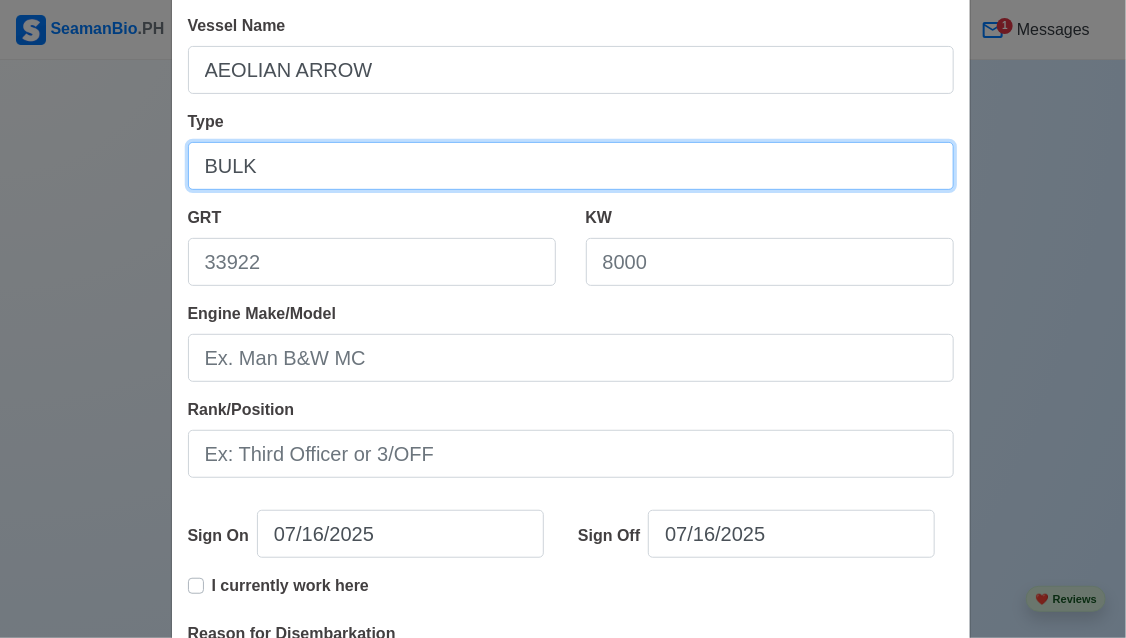 scroll, scrollTop: 200, scrollLeft: 0, axis: vertical 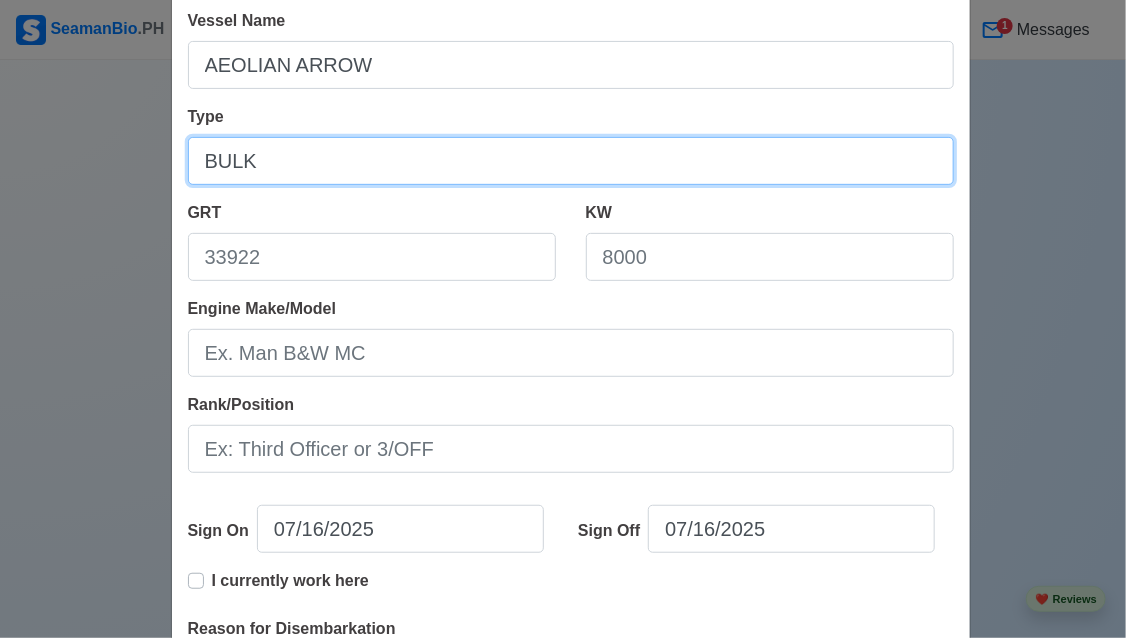 type on "BULK" 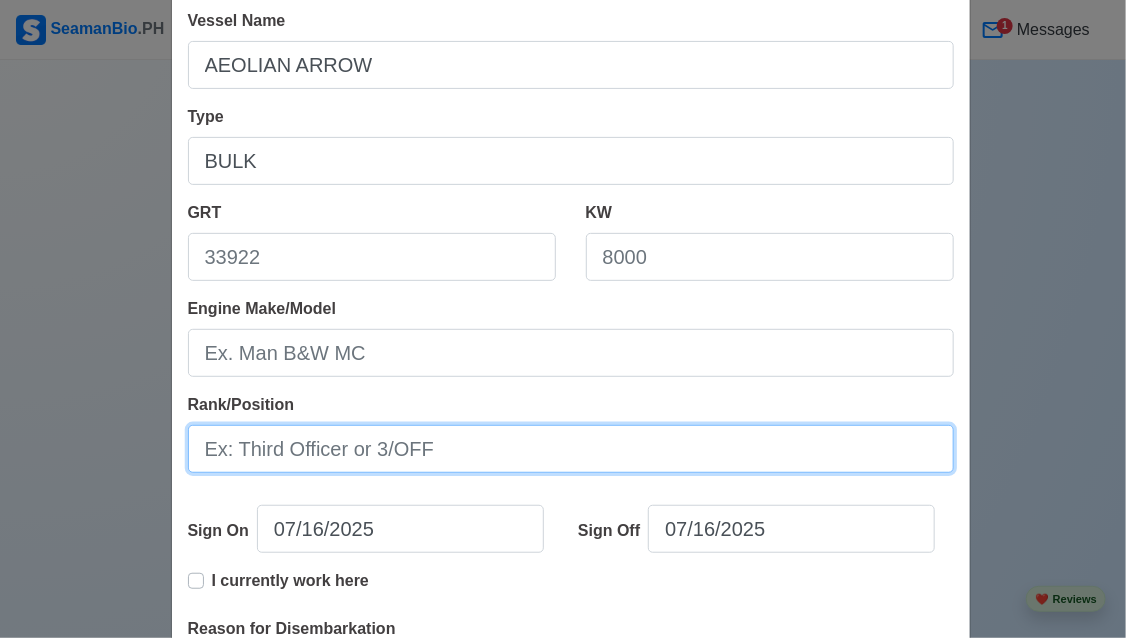 click on "Rank/Position" at bounding box center (571, 449) 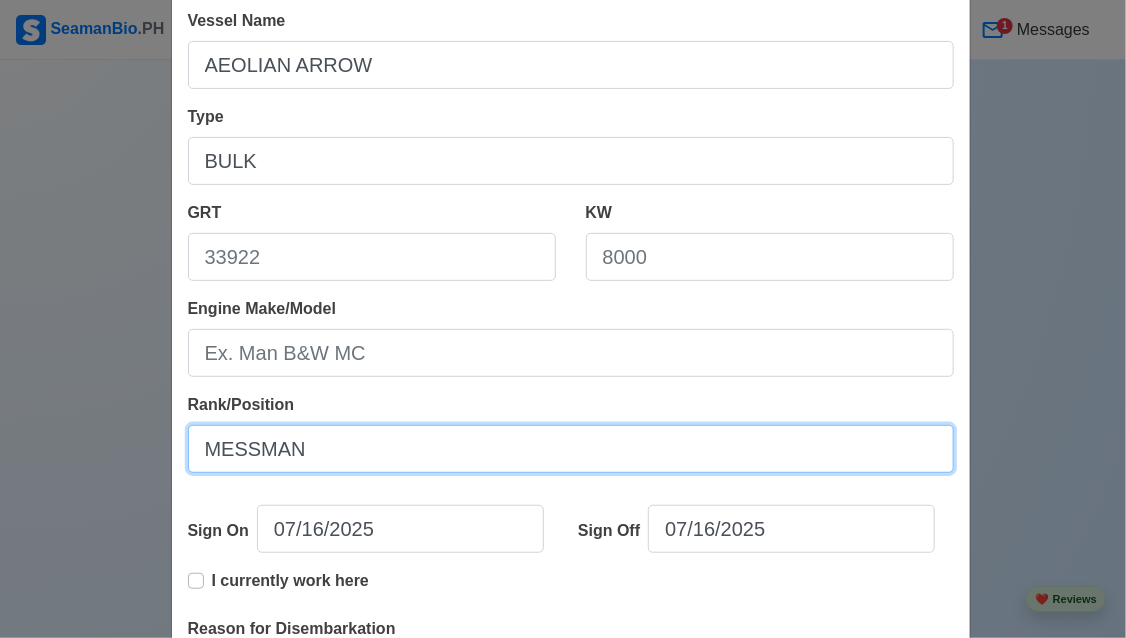 scroll, scrollTop: 100, scrollLeft: 0, axis: vertical 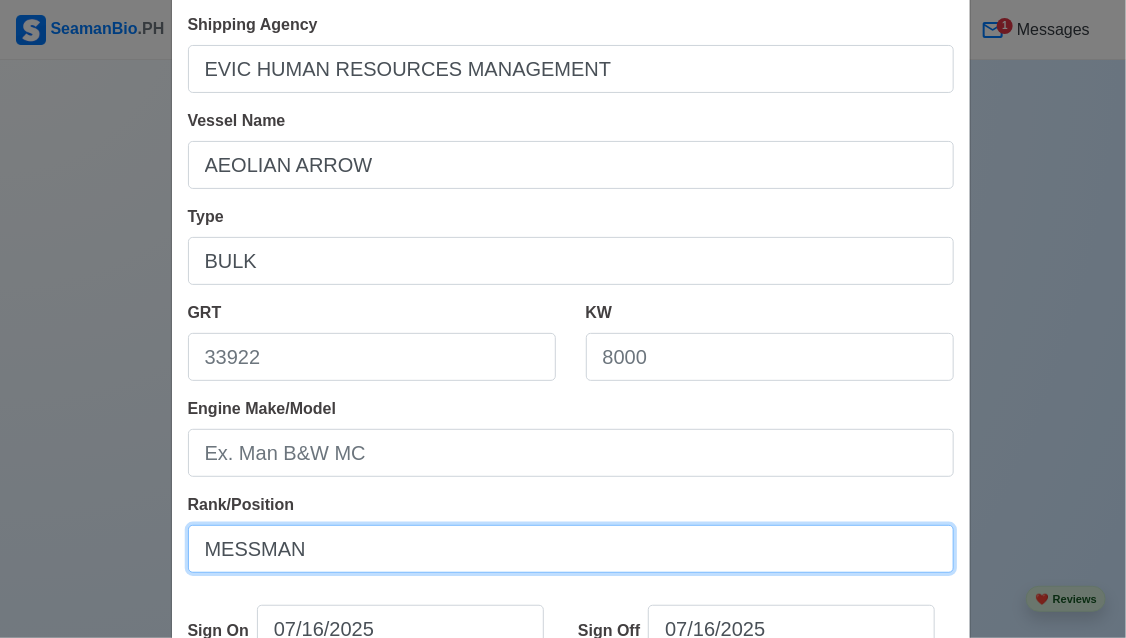 type on "MESSMAN" 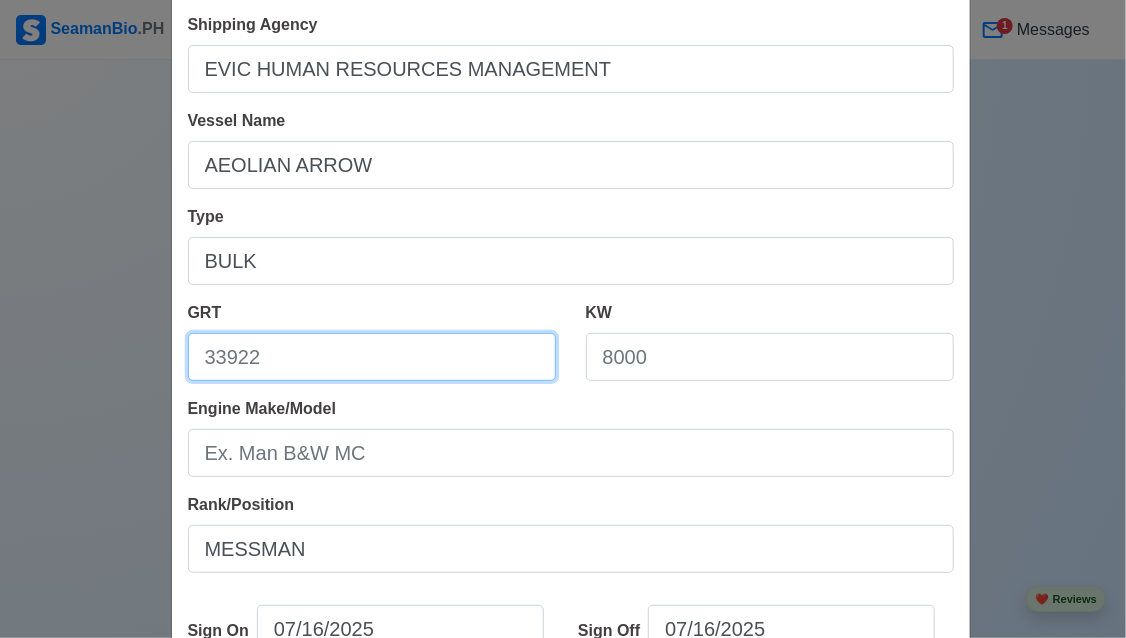 click on "GRT" at bounding box center (372, 357) 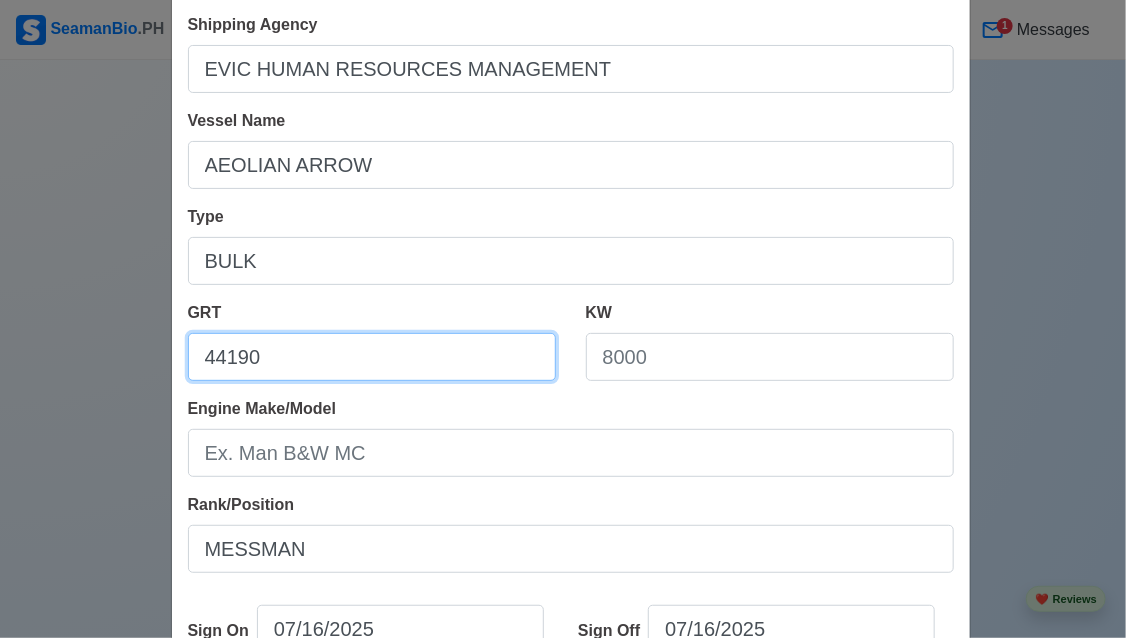type on "44190" 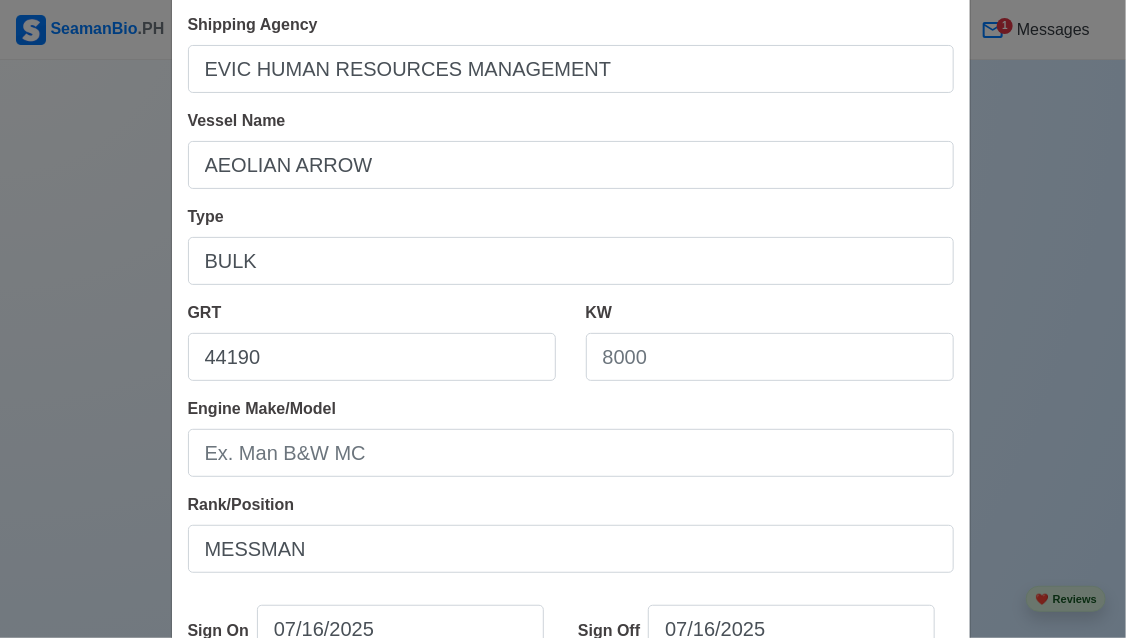 click on "KW" at bounding box center (770, 341) 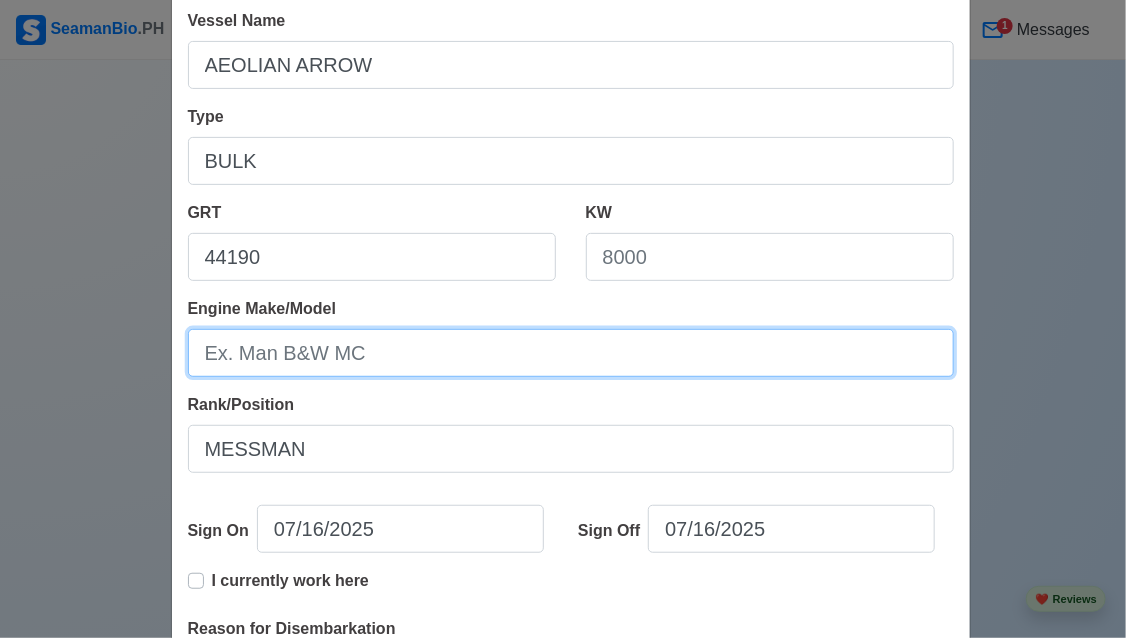 click on "Engine Make/Model" at bounding box center [571, 353] 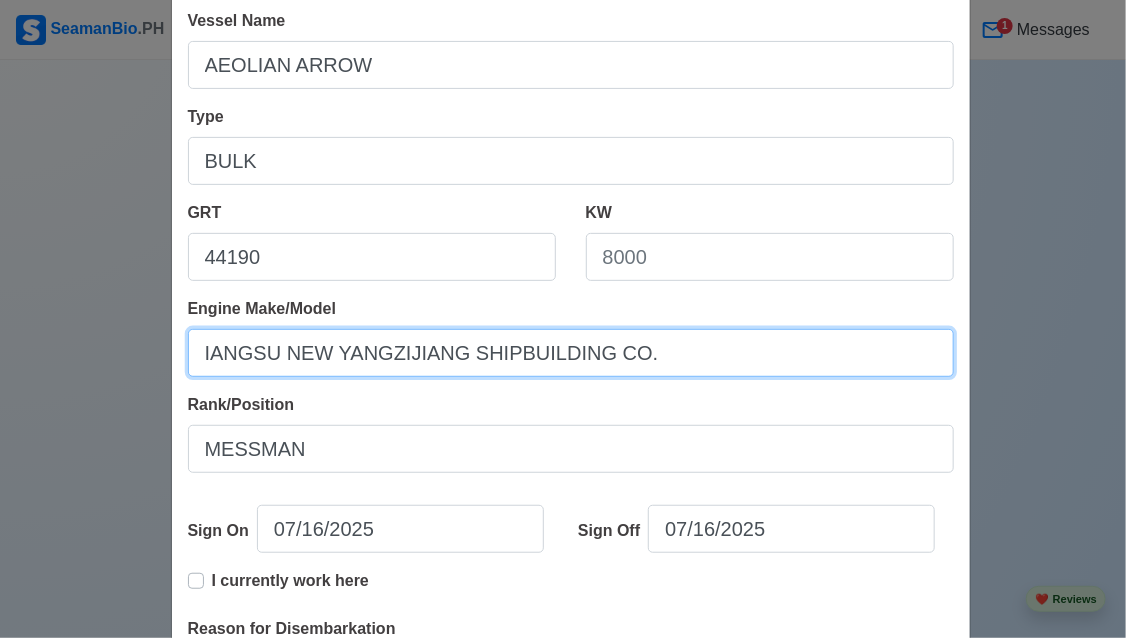 type on "IANGSU NEW YANGZIJIANG SHIPBUILDING CO." 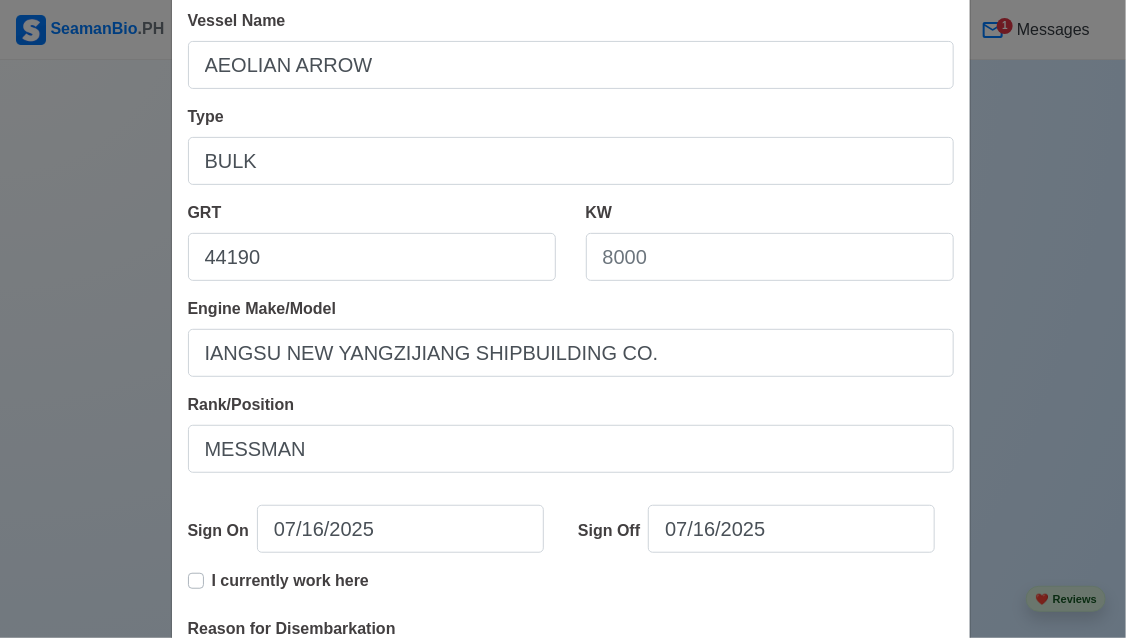 click on "Engine Make/Model IANGSU NEW YANGZIJIANG SHIPBUILDING CO." at bounding box center (571, 337) 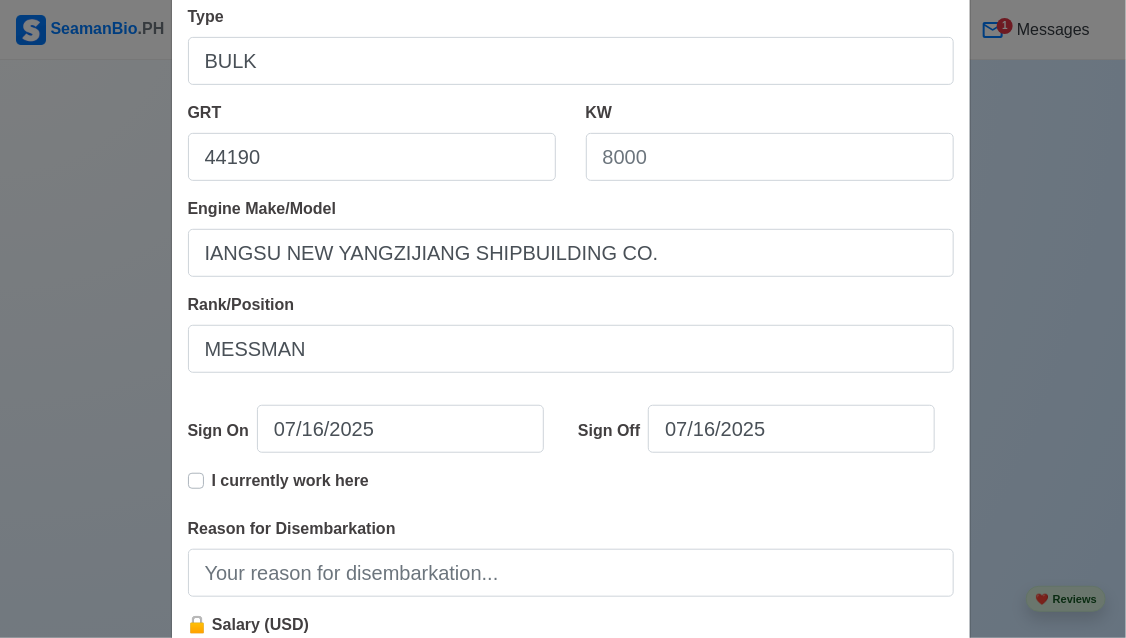 scroll, scrollTop: 400, scrollLeft: 0, axis: vertical 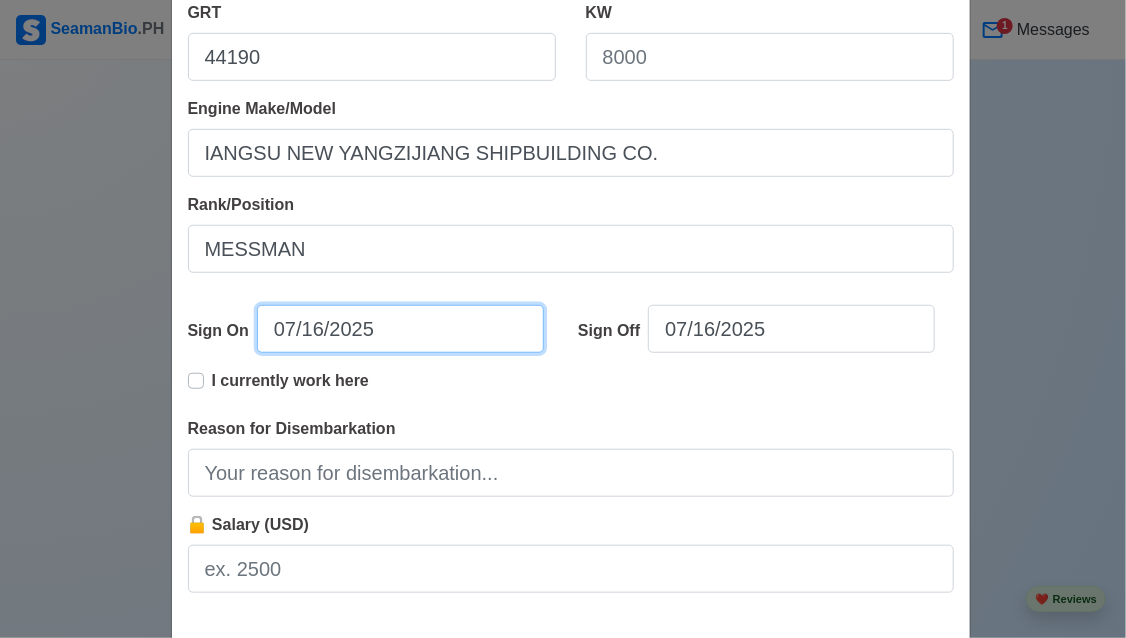 select on "****" 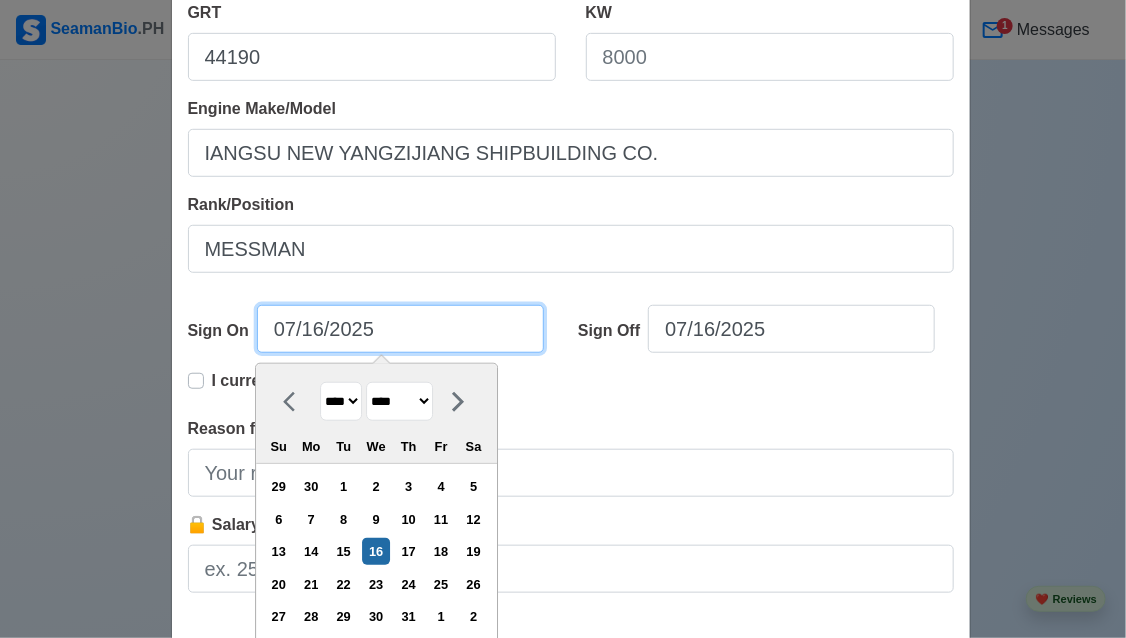 click on "07/16/2025" at bounding box center [400, 329] 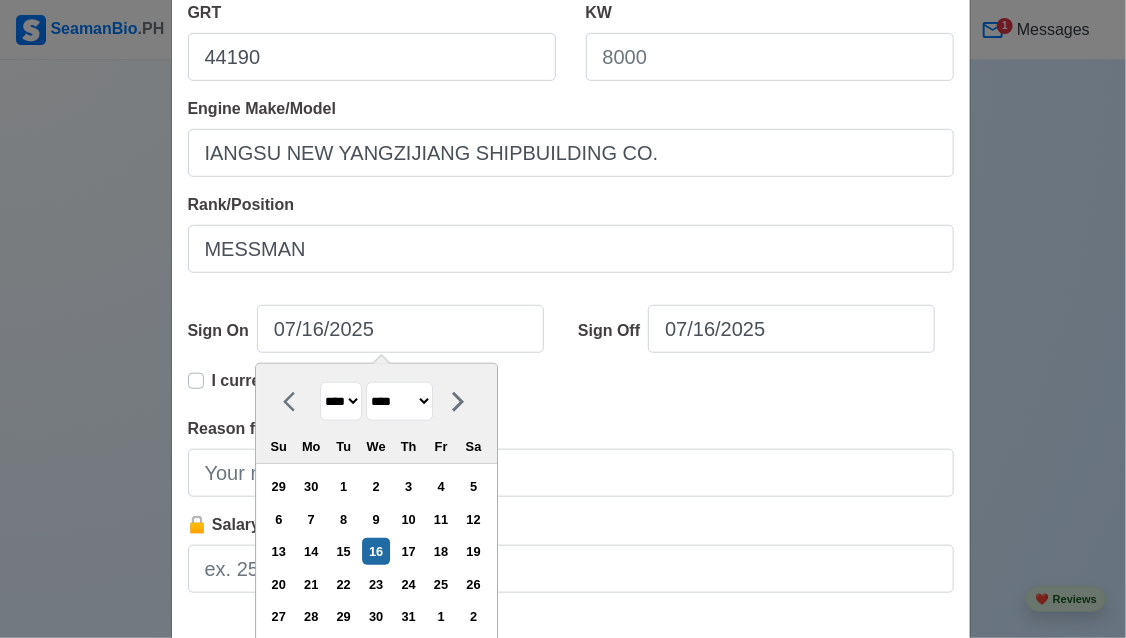 click on "Add Sea-Based Experience Shipping Agency EVIC HUMAN RESOURCES MANAGEMENT Vessel Name AEOLIAN ARROW Type BULK GRT 44190 KW Engine Make/Model IANGSU NEW YANGZIJIANG SHIPBUILDING CO. Rank/Position MESSMAN Sign On [DATE] **** **** **** **** **** **** **** **** **** **** **** **** **** **** **** **** **** **** **** **** **** **** **** **** **** **** **** **** **** **** **** **** **** **** **** **** **** **** **** **** **** **** **** **** **** **** **** **** **** **** **** **** **** **** **** **** **** **** **** **** **** **** **** **** **** **** **** **** **** **** **** **** **** **** **** **** **** **** **** **** **** **** **** **** **** **** **** **** **** **** **** **** **** **** **** **** **** **** **** **** **** **** **** **** **** **** ******* ******** ***** ***** *** **** **** ****** ********* ******* ******** ******** Su Mo Tu We Th Fr Sa 29 30 1 2 3 4 5 6 7 8 9 10 11 12 13 14 15 16 17 18 19 20 21 22 23 24 25 26 27 28 29 30 31 1 2 3 4 5 6 7 8 9 Sign Off [DATE] I currently work here Cancel Save" at bounding box center (563, 319) 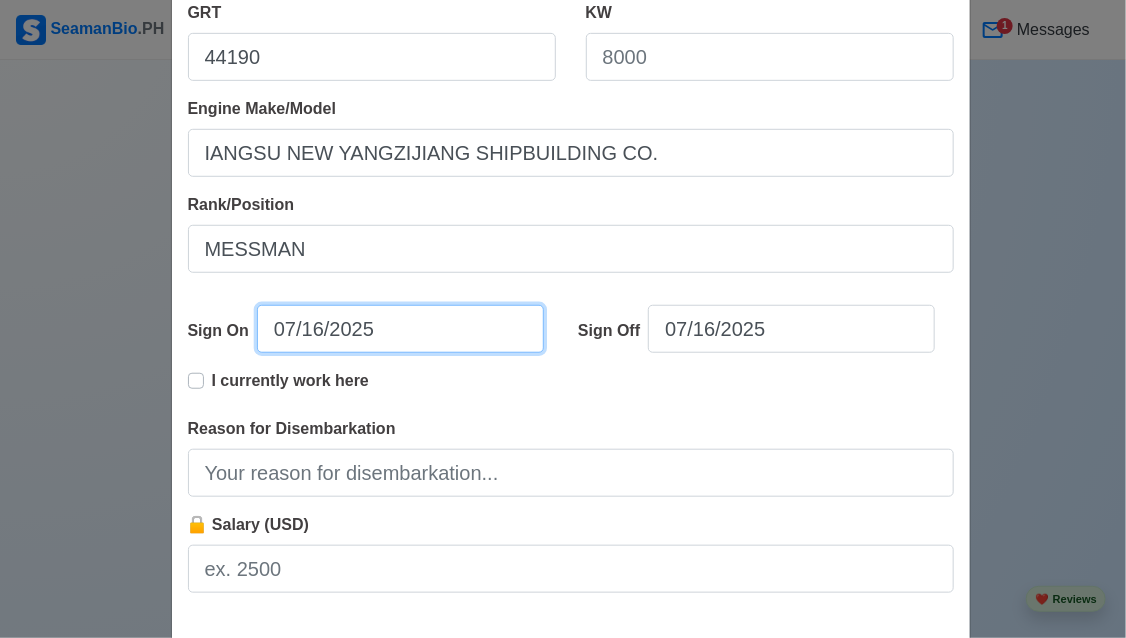 select on "****" 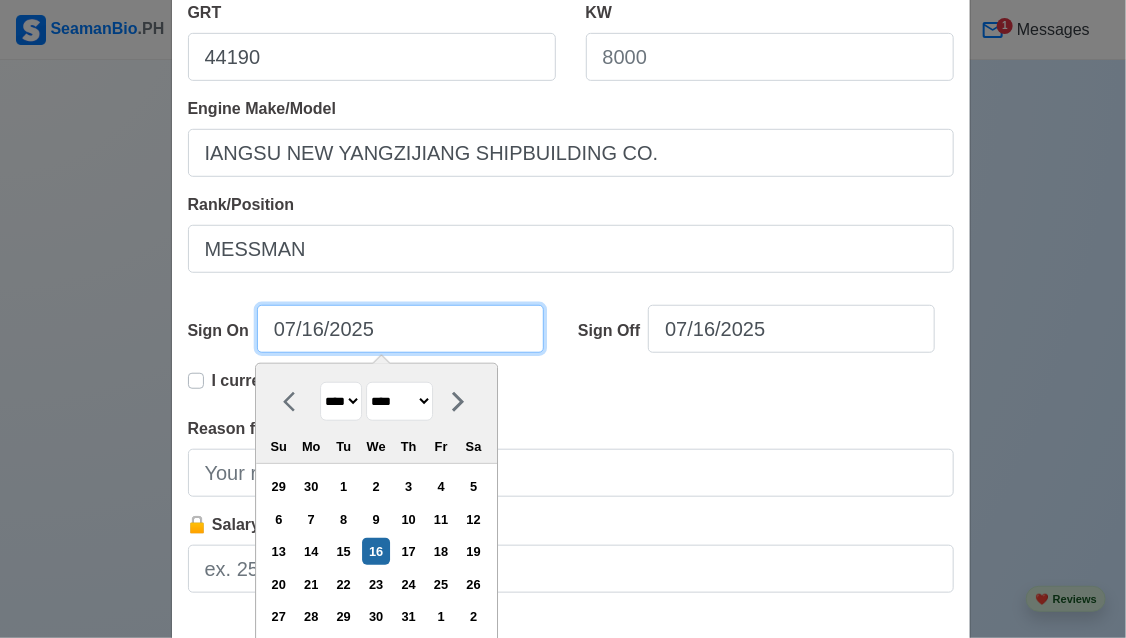 click on "07/16/2025" at bounding box center (400, 329) 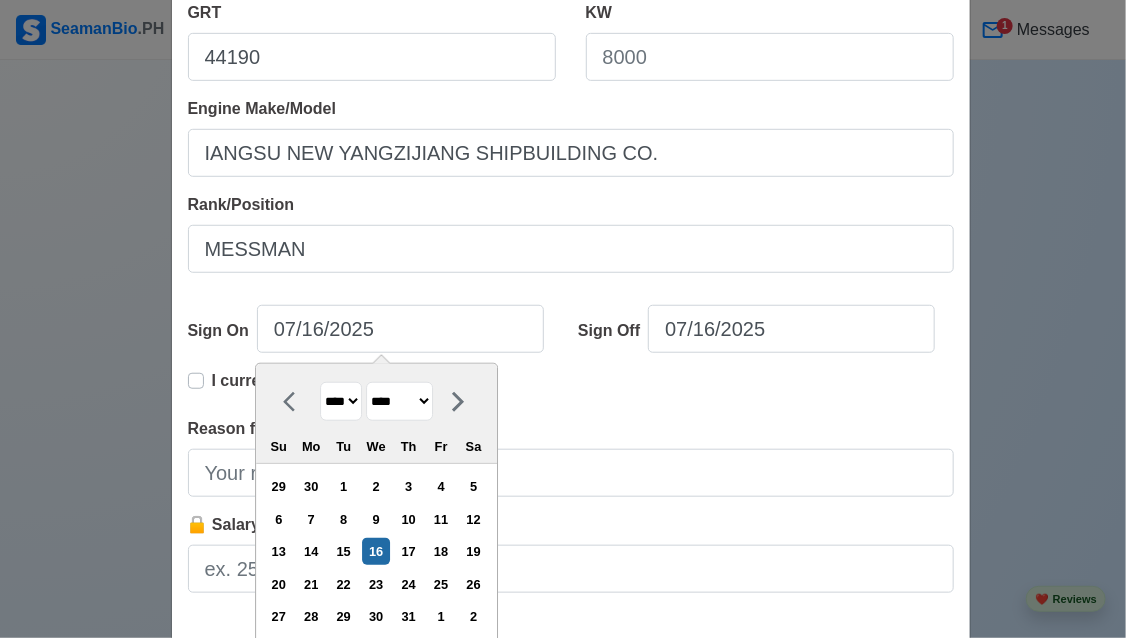 click on "******* ******** ***** ***** *** **** **** ****** ********* ******* ******** ********" at bounding box center (399, 401) 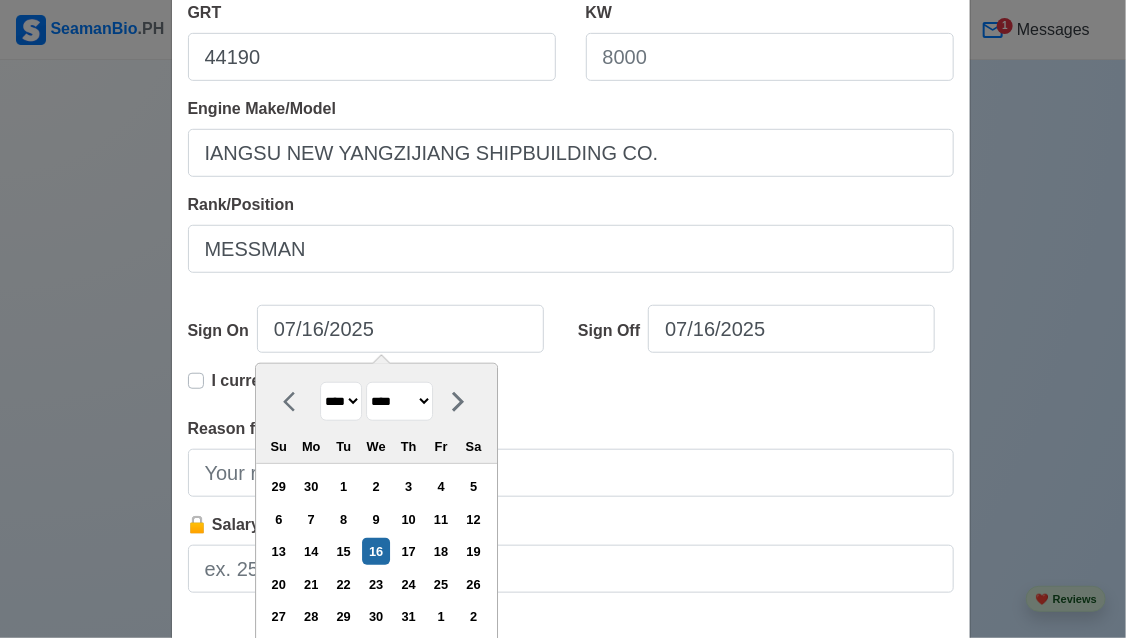select on "********" 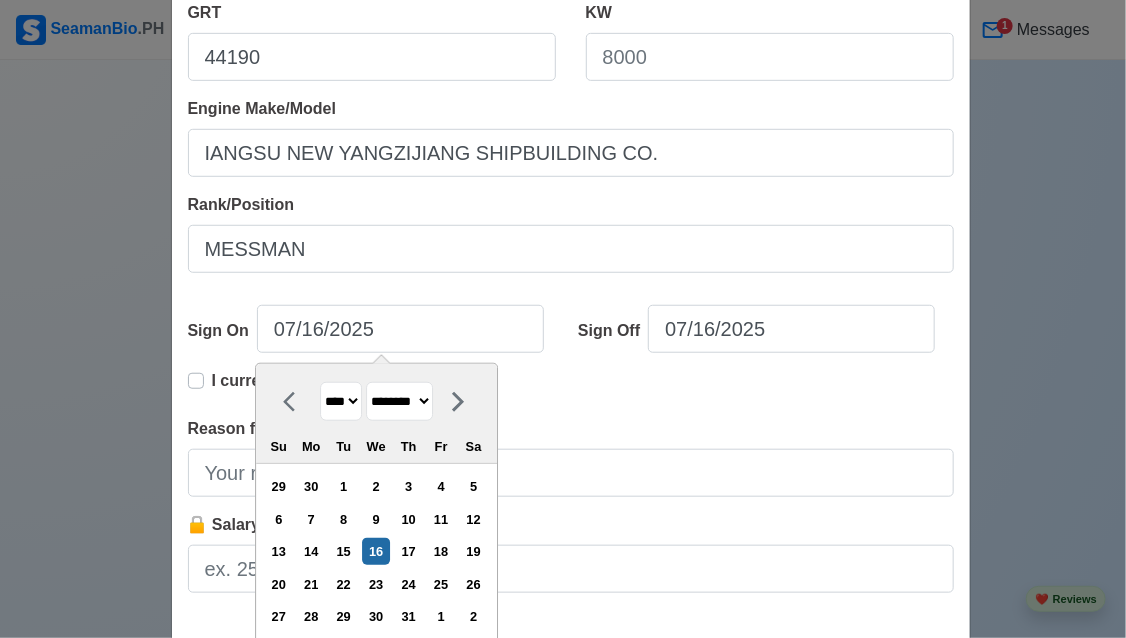 click on "******* ******** ***** ***** *** **** **** ****** ********* ******* ******** ********" at bounding box center (399, 401) 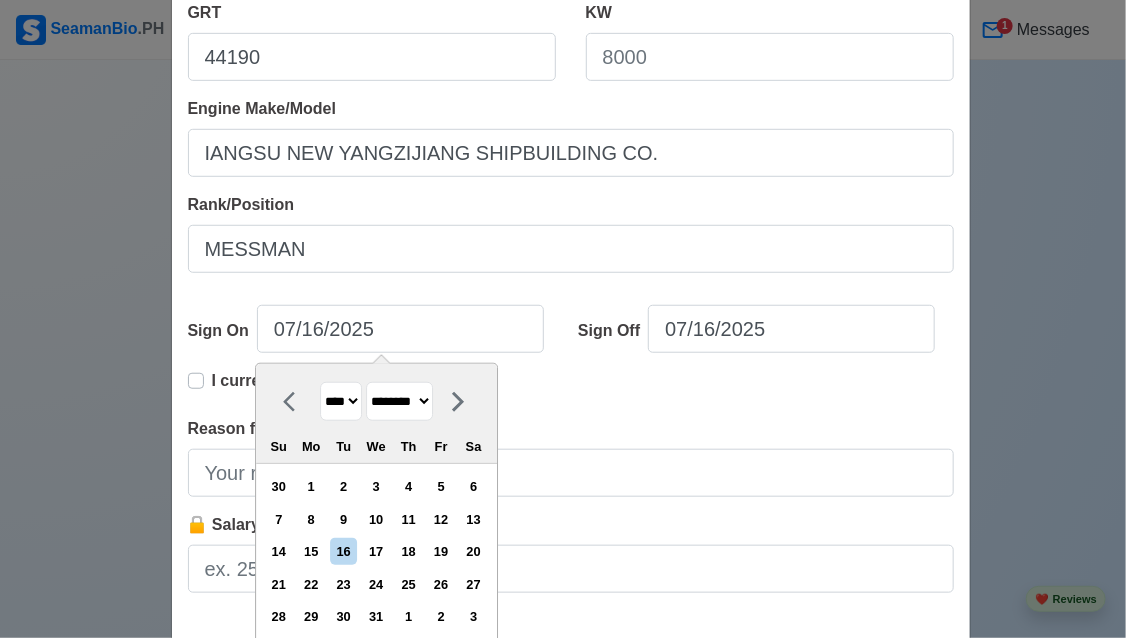 click on "**** **** **** **** **** **** **** **** **** **** **** **** **** **** **** **** **** **** **** **** **** **** **** **** **** **** **** **** **** **** **** **** **** **** **** **** **** **** **** **** **** **** **** **** **** **** **** **** **** **** **** **** **** **** **** **** **** **** **** **** **** **** **** **** **** **** **** **** **** **** **** **** **** **** **** **** **** **** **** **** **** **** **** **** **** **** **** **** **** **** **** **** **** **** **** **** **** **** **** **** **** **** **** **** **** ****" at bounding box center (341, 401) 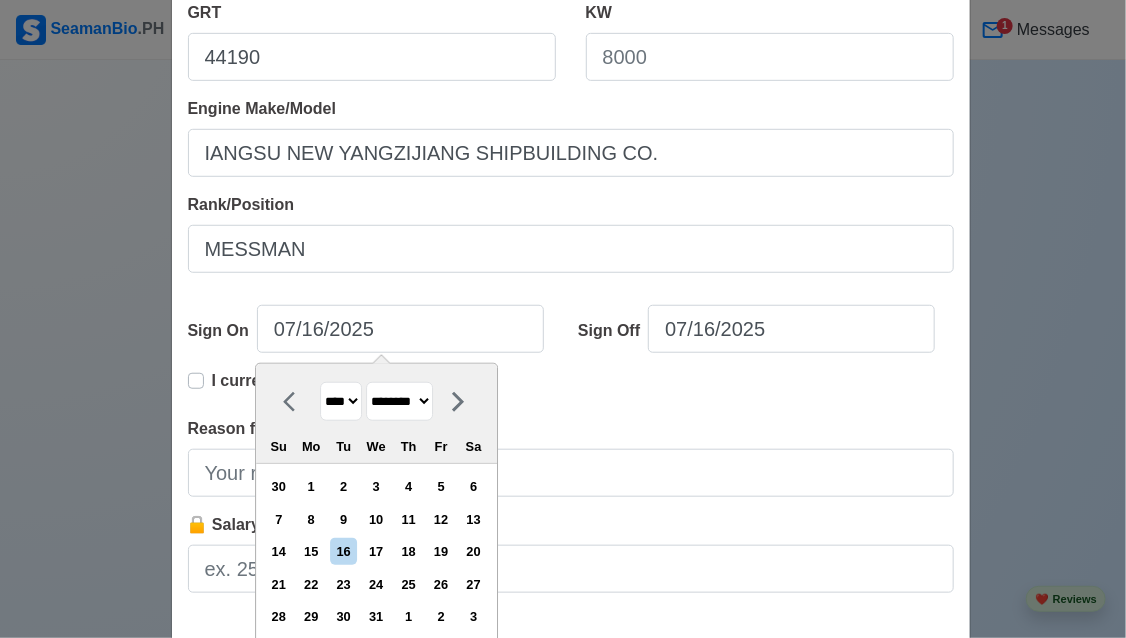 select on "****" 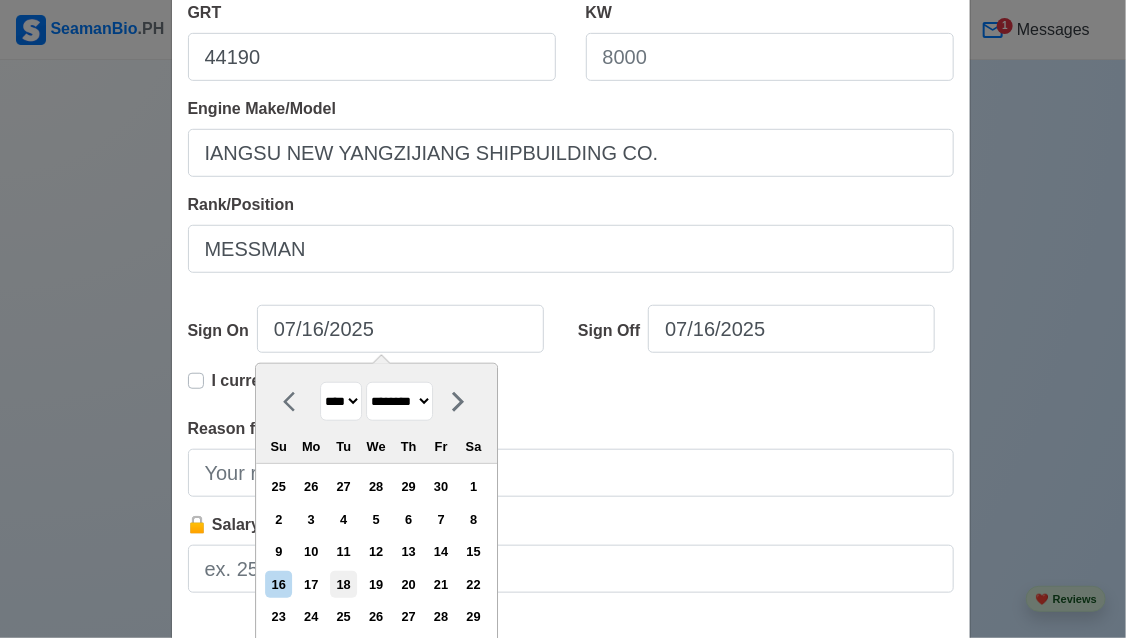 click on "18" at bounding box center [343, 584] 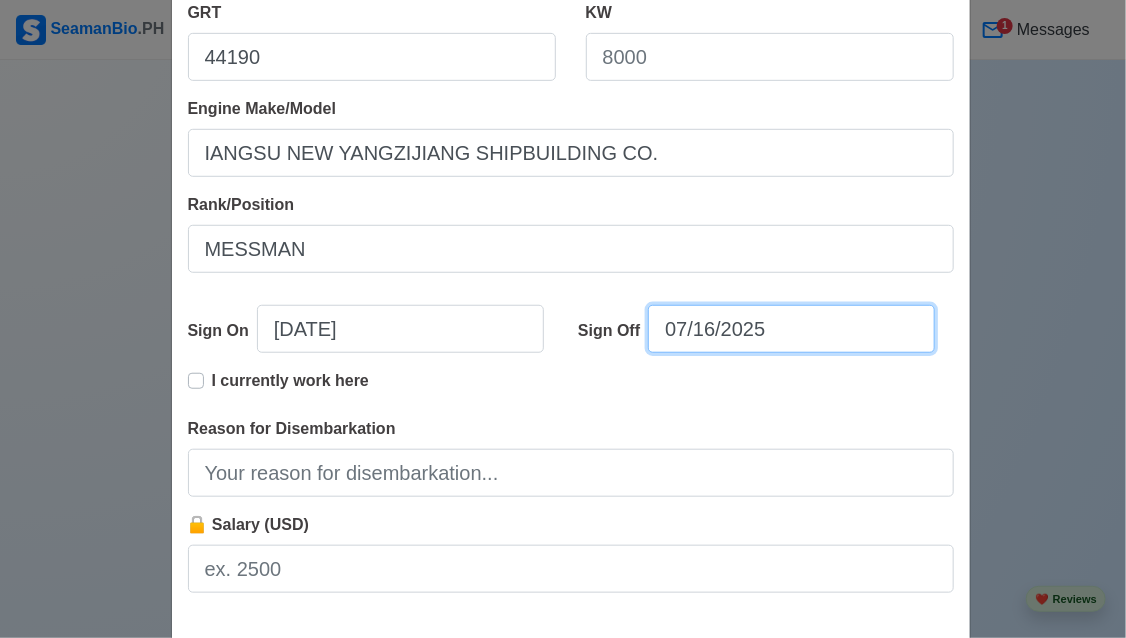select on "****" 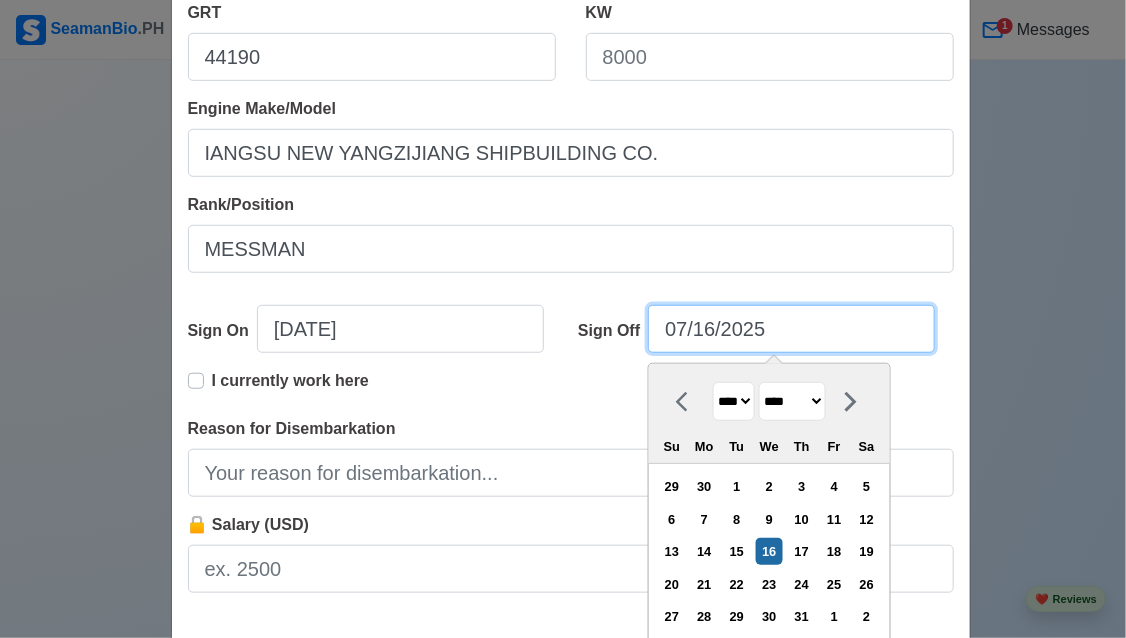 click on "07/16/2025" at bounding box center [791, 329] 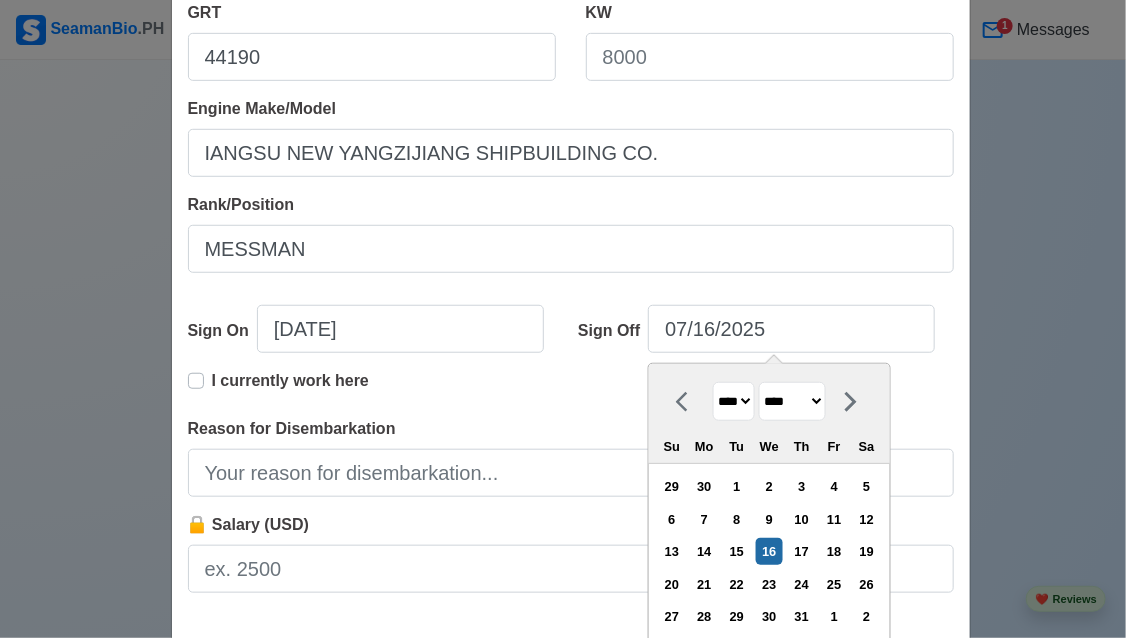 click on "******* ******** ***** ***** *** **** **** ****** ********* ******* ******** ********" at bounding box center (792, 401) 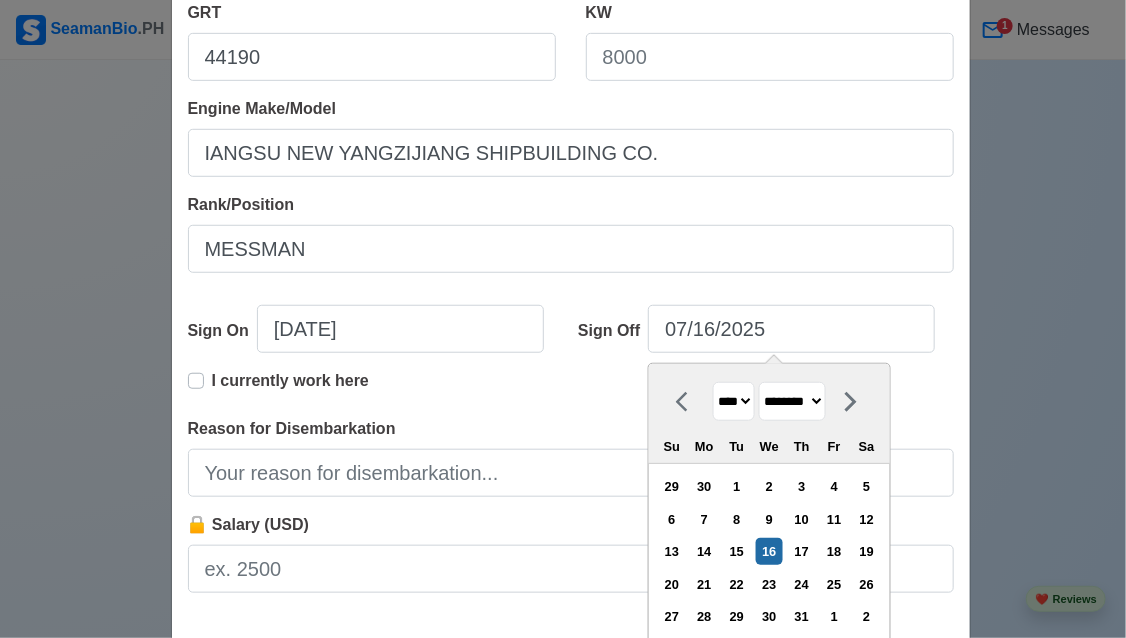 click on "******* ******** ***** ***** *** **** **** ****** ********* ******* ******** ********" at bounding box center [792, 401] 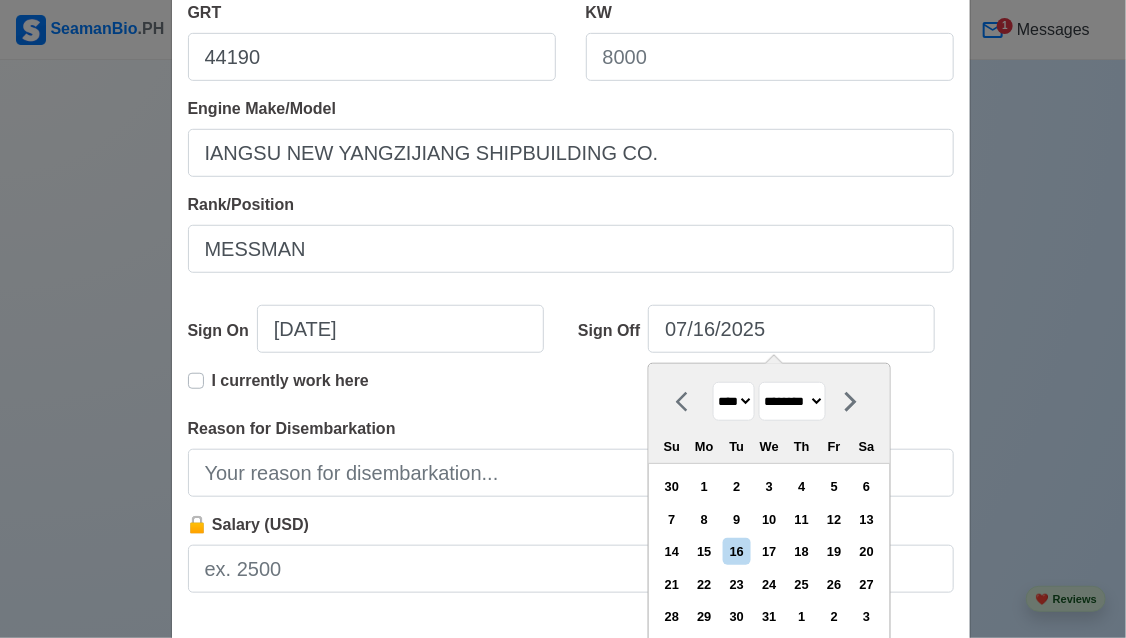 click on "**** **** **** **** **** **** **** **** **** **** **** **** **** **** **** **** **** **** **** **** **** **** **** **** **** **** **** **** **** **** **** **** **** **** **** **** **** **** **** **** **** **** **** **** **** **** **** **** **** **** **** **** **** **** **** **** **** **** **** **** **** **** **** **** **** **** **** **** **** **** **** **** **** **** **** **** **** **** **** **** **** **** **** **** **** **** **** **** **** **** **** **** **** **** **** **** **** **** **** **** **** **** **** **** **** **** **** ****" at bounding box center (734, 401) 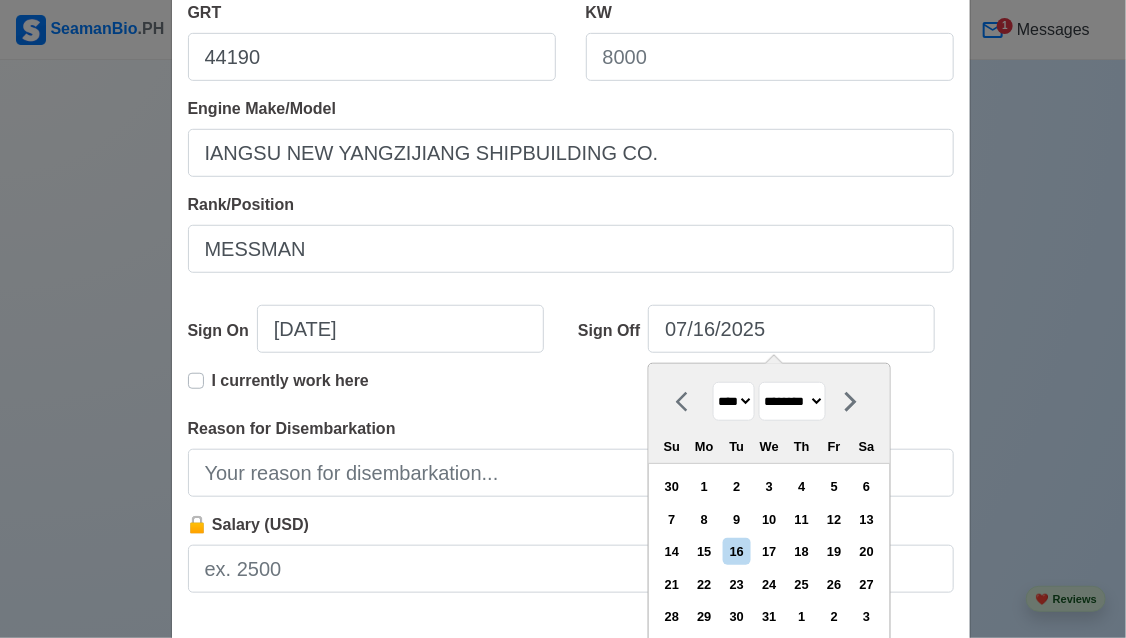 select on "****" 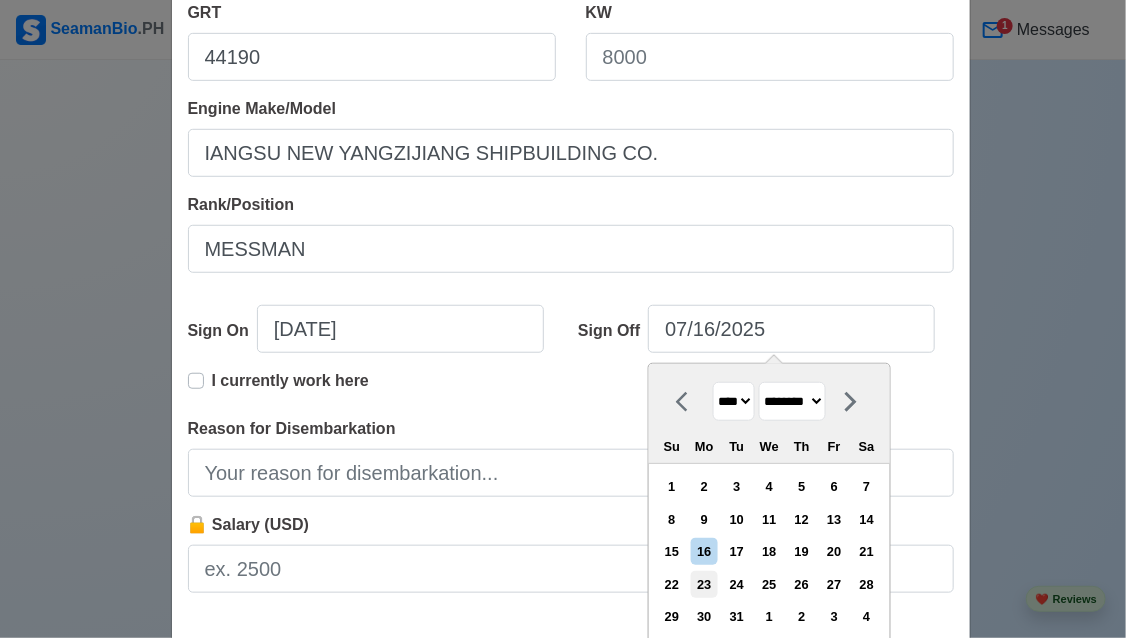 click on "23" at bounding box center (704, 584) 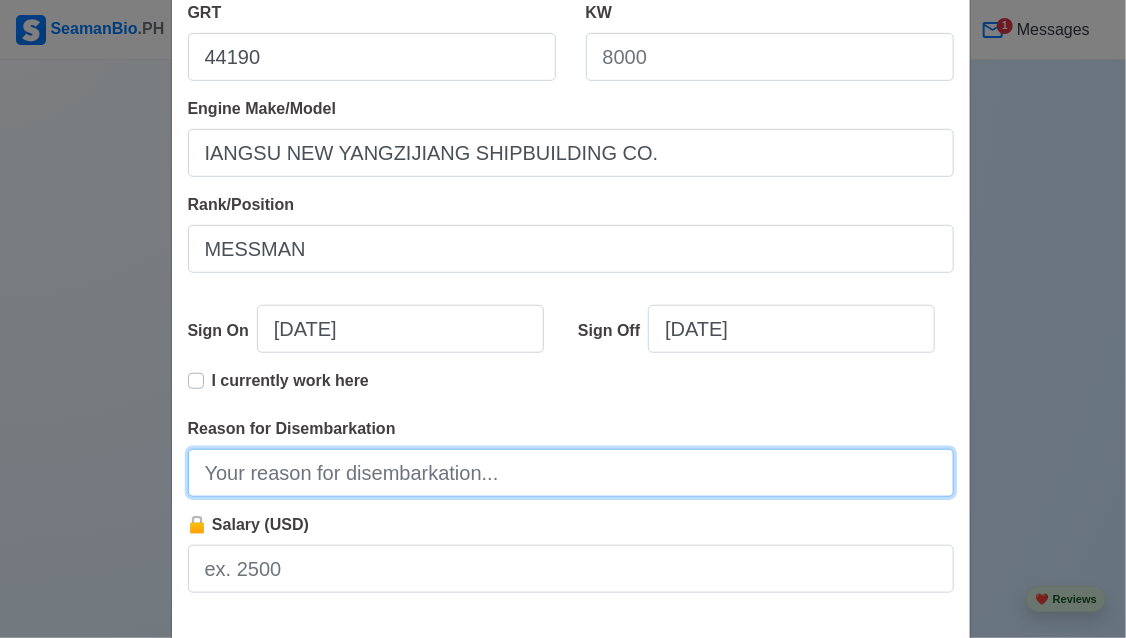 click on "Reason for Disembarkation" at bounding box center [571, 473] 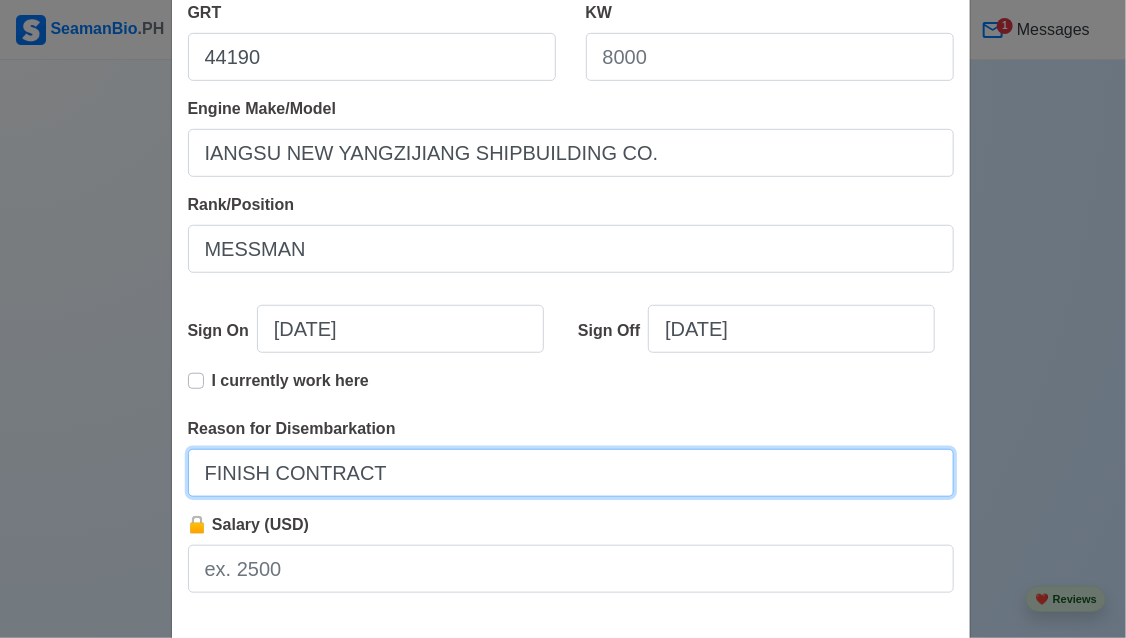 scroll, scrollTop: 500, scrollLeft: 0, axis: vertical 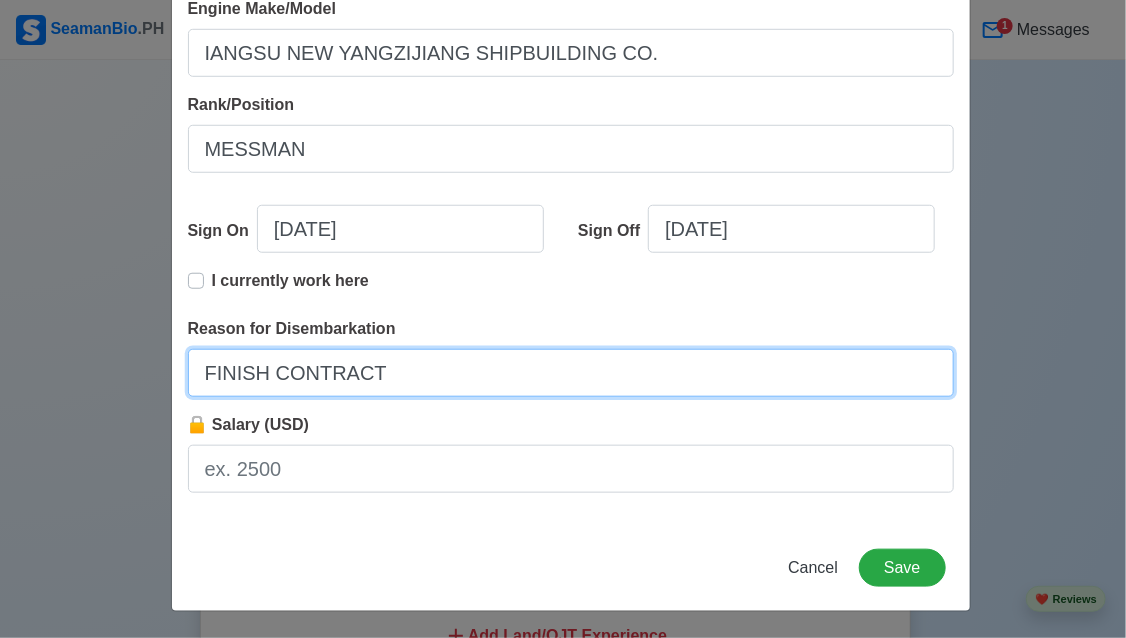 type on "FINISH CONTRACT" 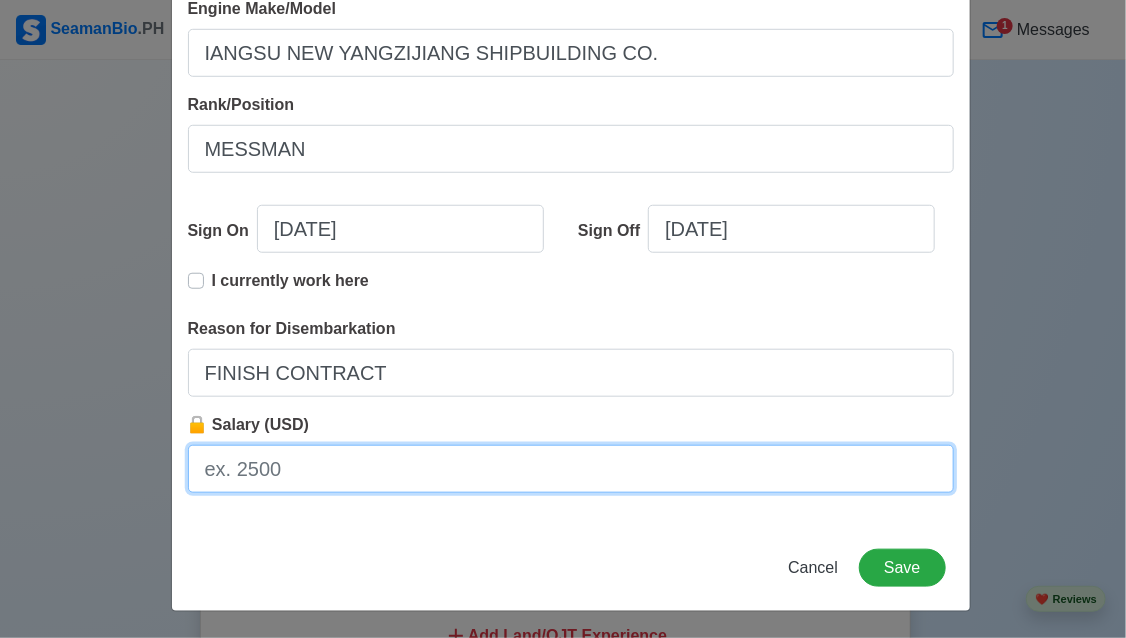 click on "🔒 Salary (USD)" at bounding box center (571, 469) 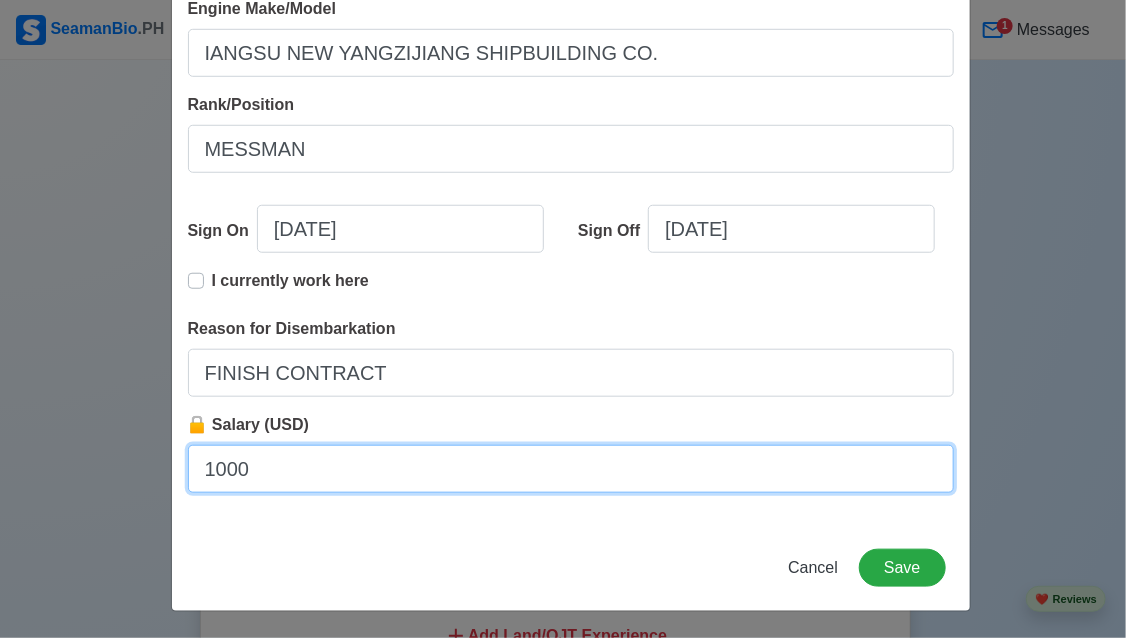 click on "1000" at bounding box center [571, 469] 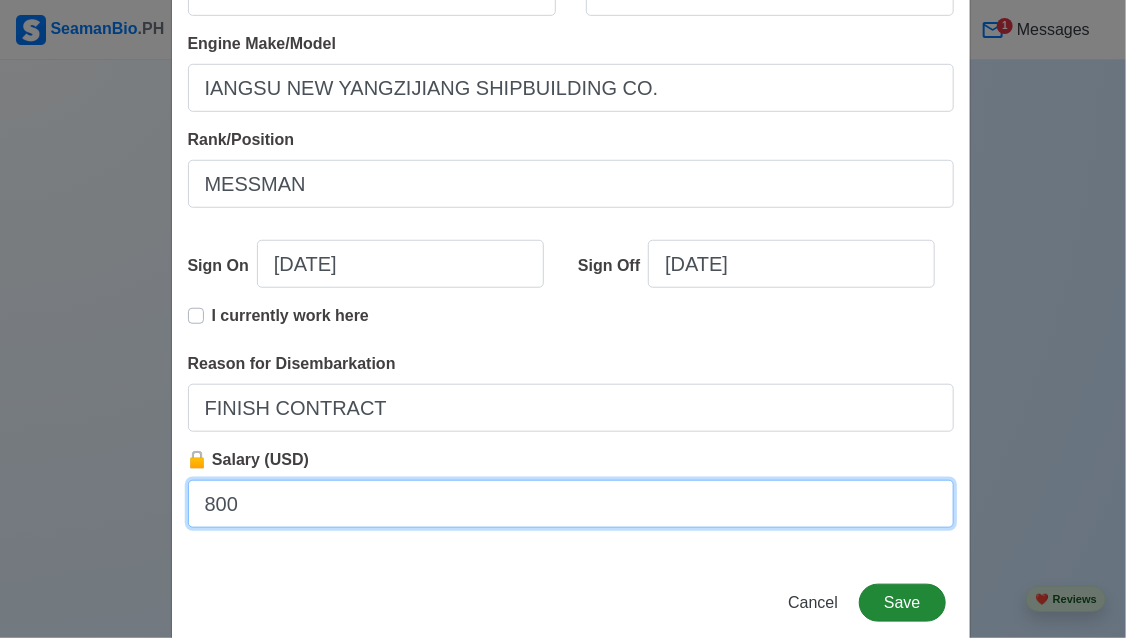 scroll, scrollTop: 500, scrollLeft: 0, axis: vertical 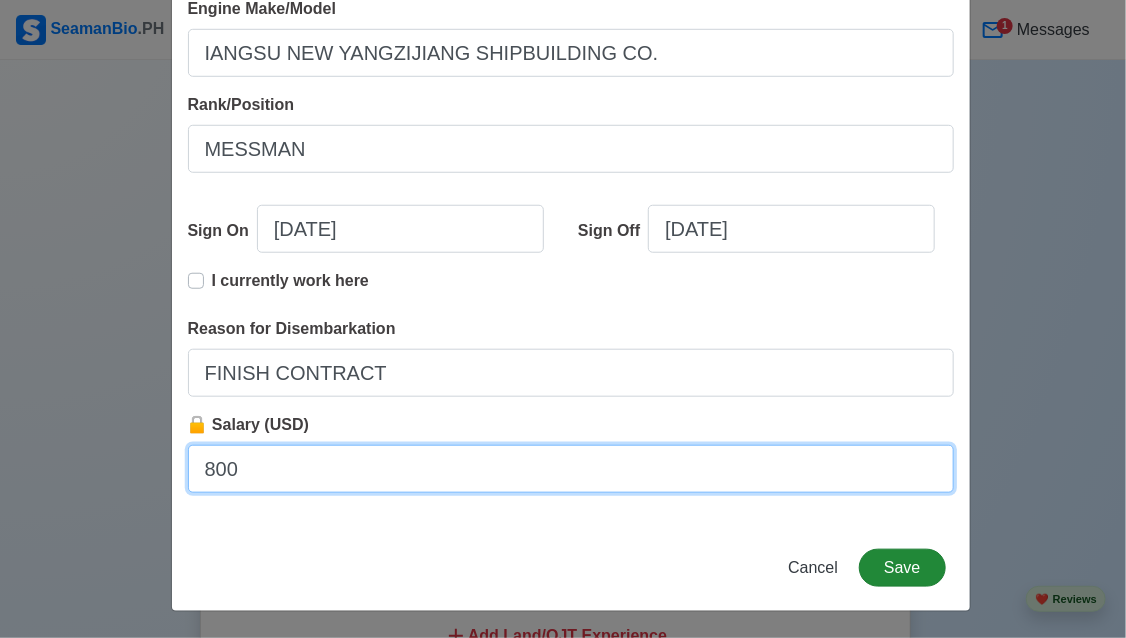 type on "800" 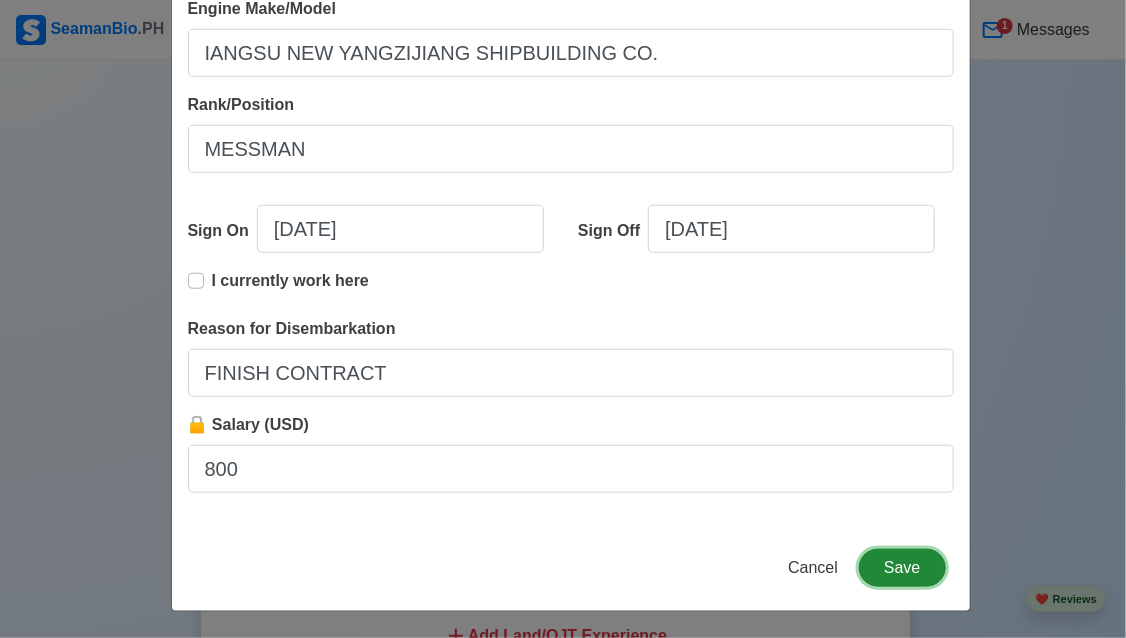 click on "Save" at bounding box center [902, 568] 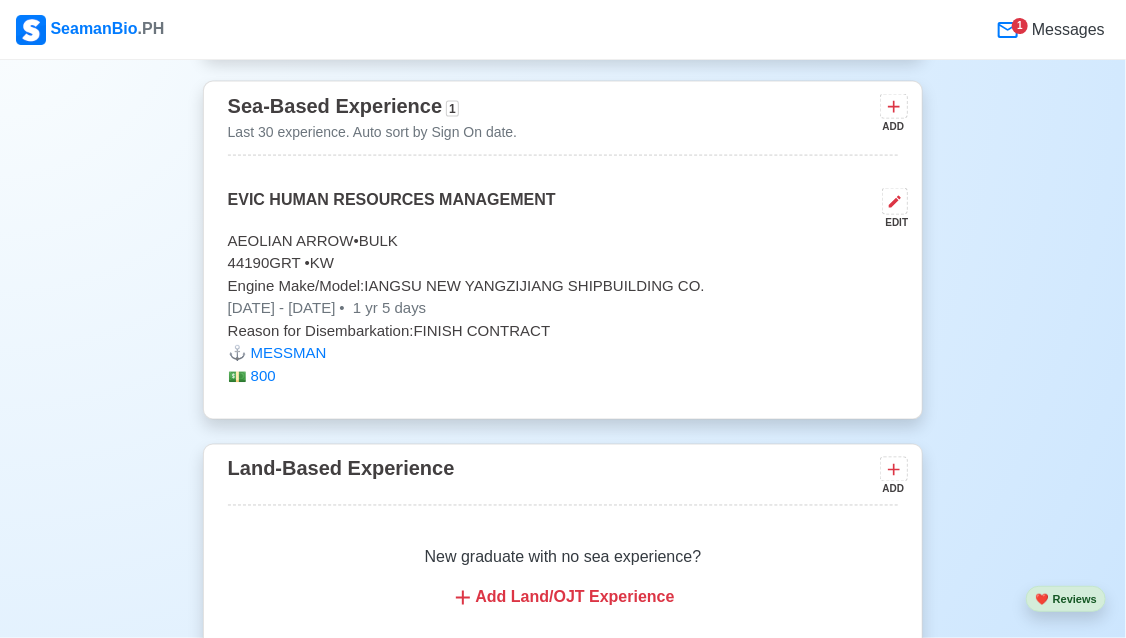 scroll, scrollTop: 3694, scrollLeft: 0, axis: vertical 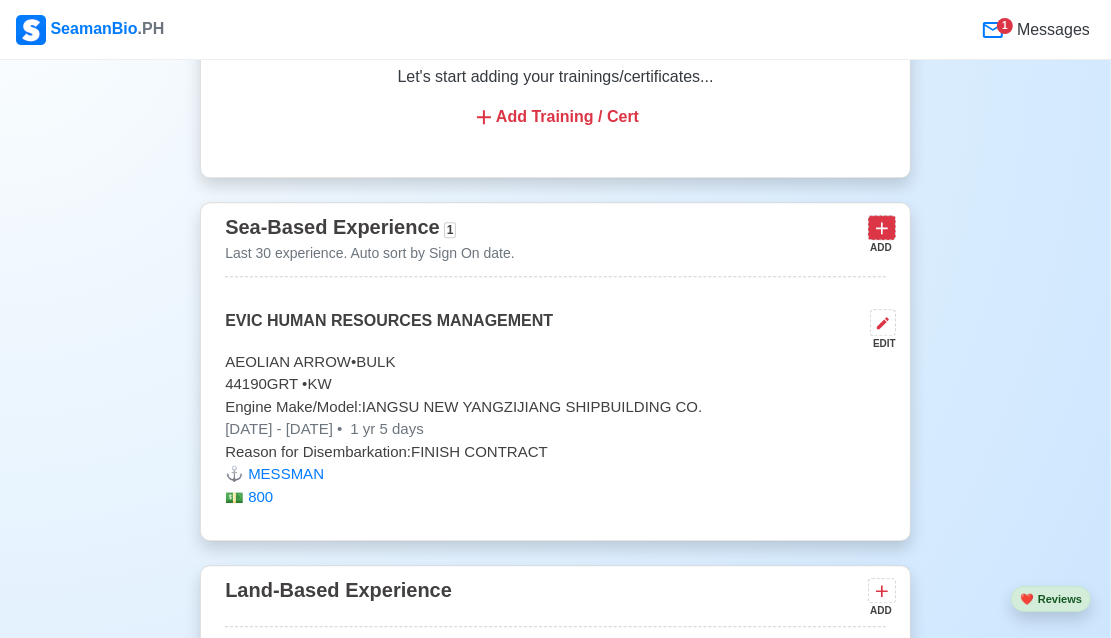 click 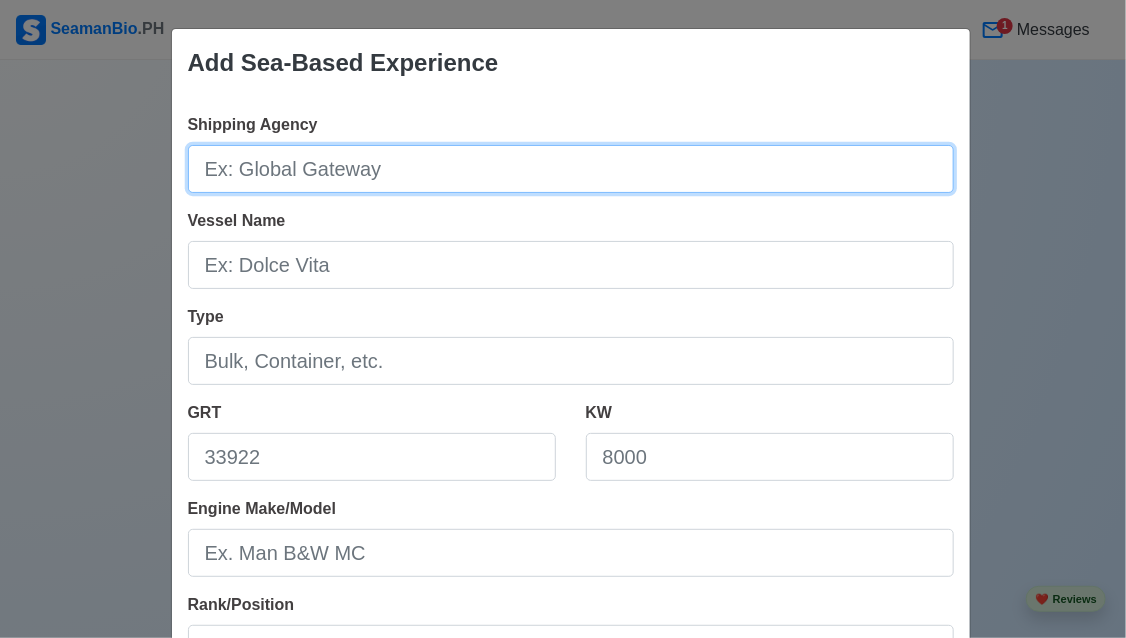click on "Shipping Agency" at bounding box center [571, 169] 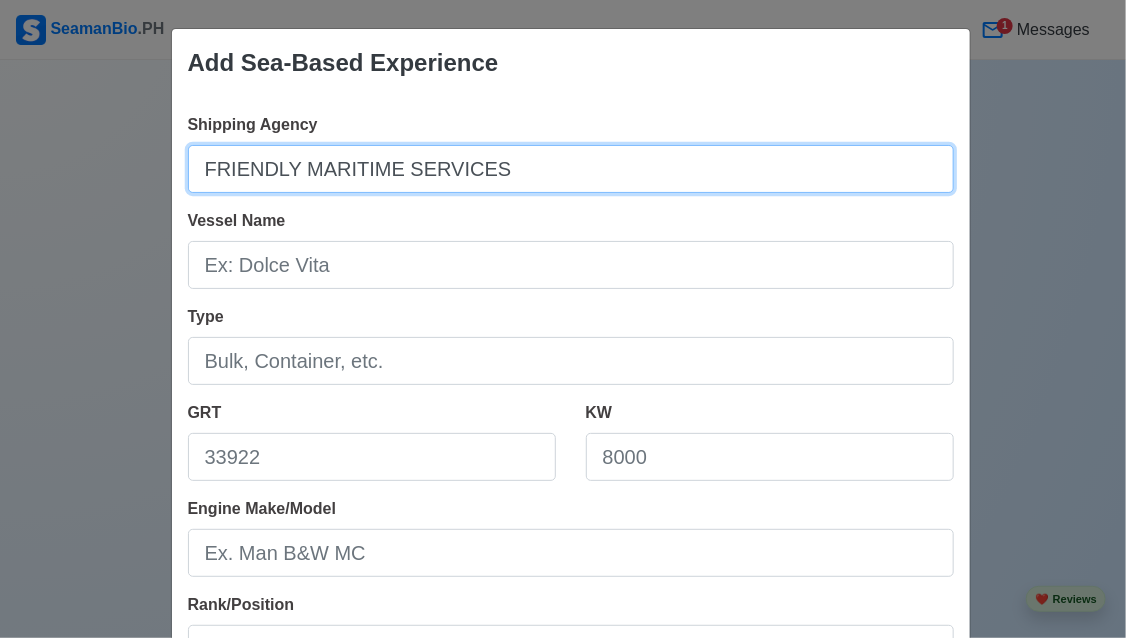 type on "FRIENDLY MARITIME SERVICES" 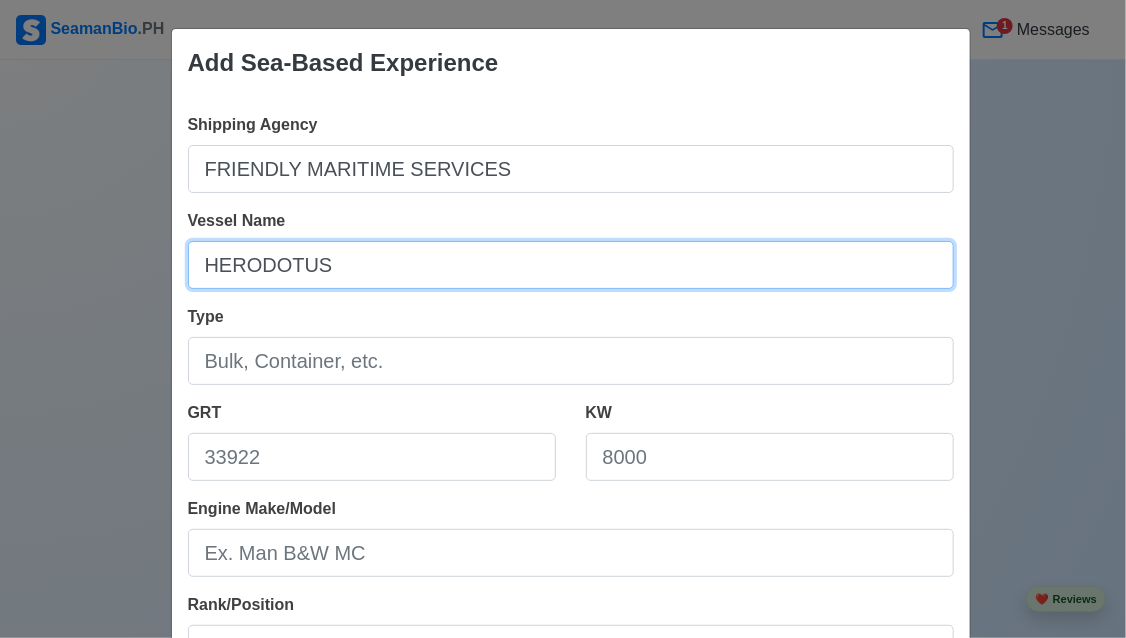 type on "HERODOTUS" 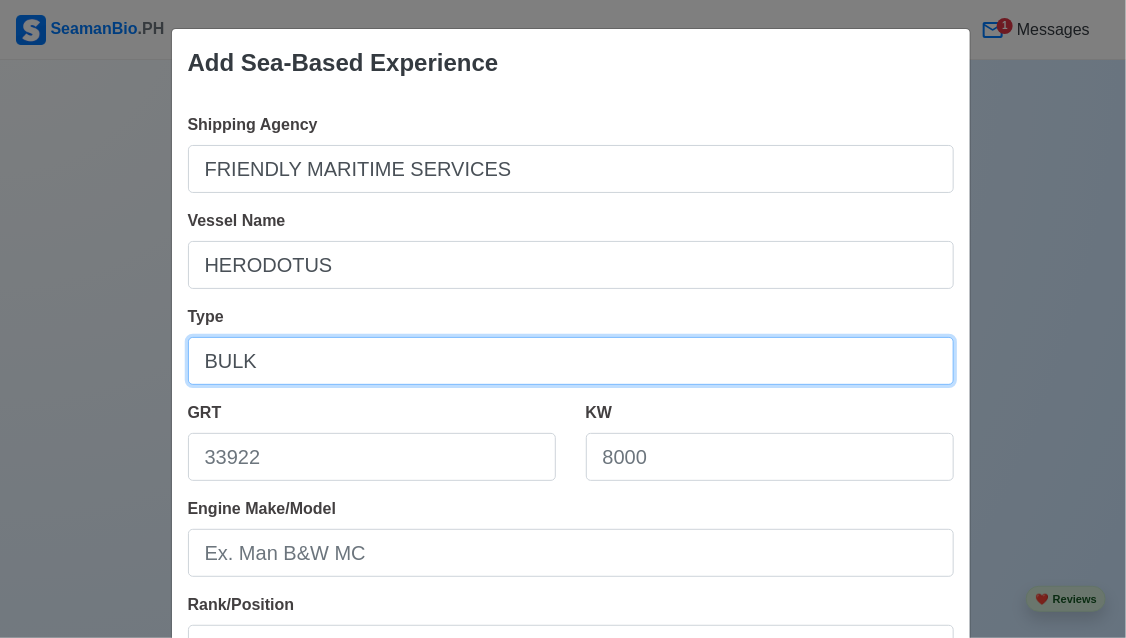 type on "BULK" 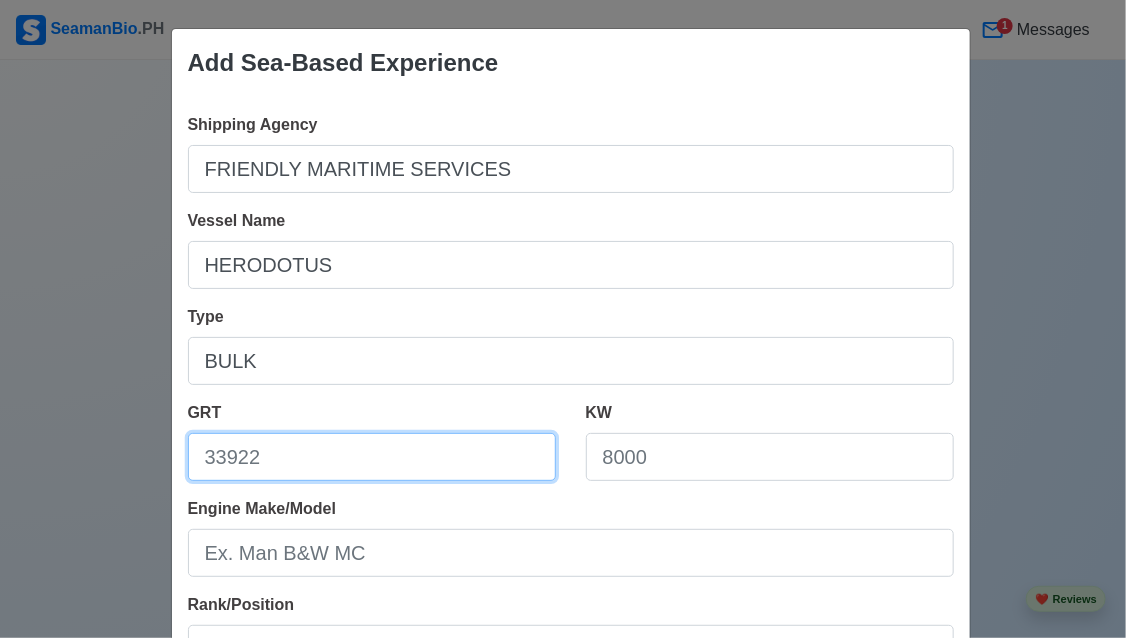 click on "GRT" at bounding box center (372, 457) 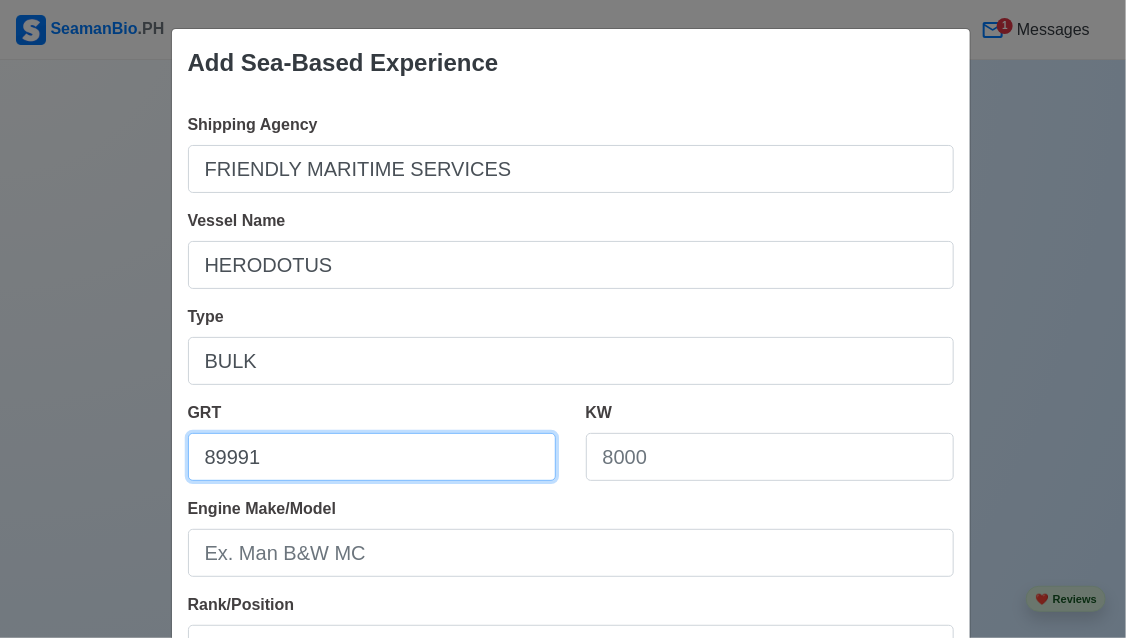 type on "89991" 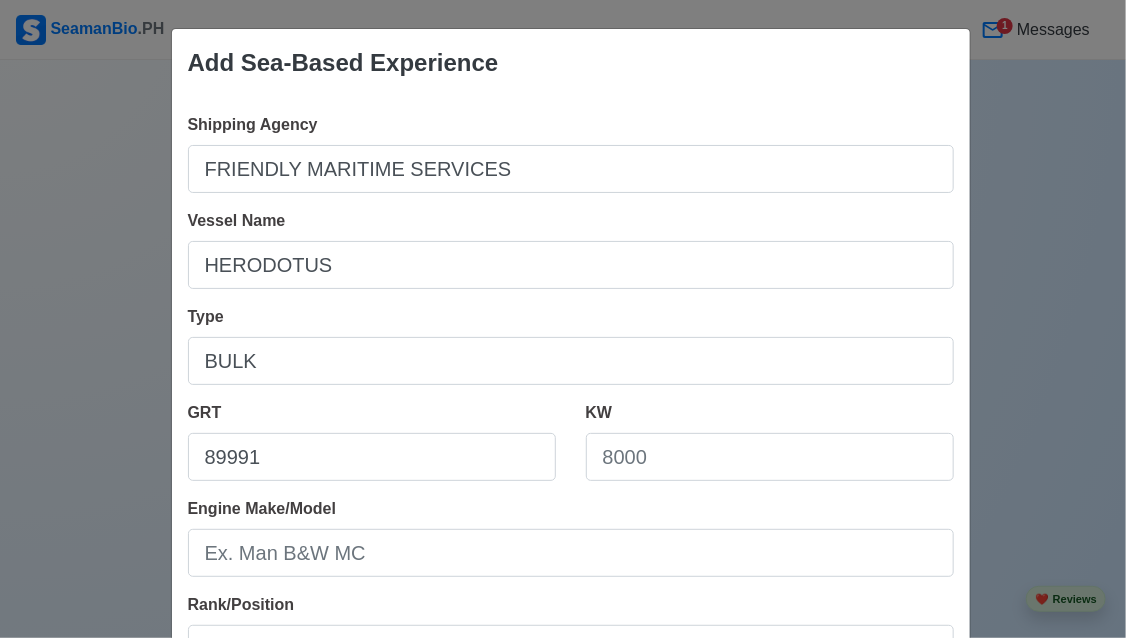 click on "Shipping Agency FRIENDLY MARITIME SERVICES Vessel Name HERODOTUS Type BULK GRT 89991 KW Engine Make/Model Rank/Position Sign On [DATE] Sign Off [DATE] I currently work here Reason for Disembarkation 🔒 Salary (USD)" at bounding box center [571, 561] 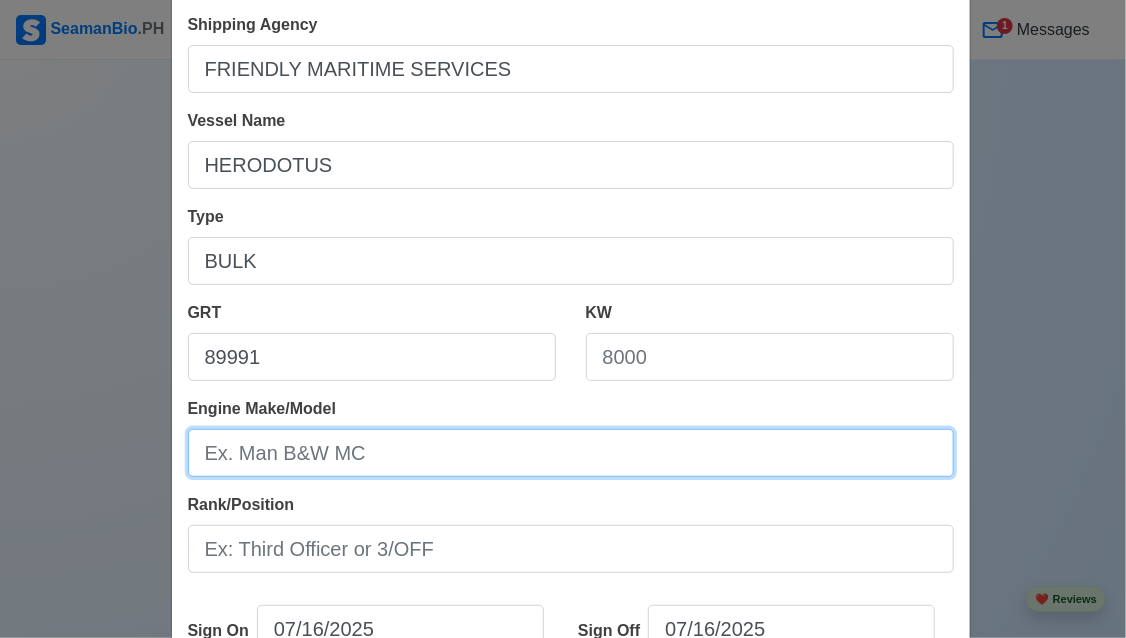 click on "Engine Make/Model" at bounding box center [571, 453] 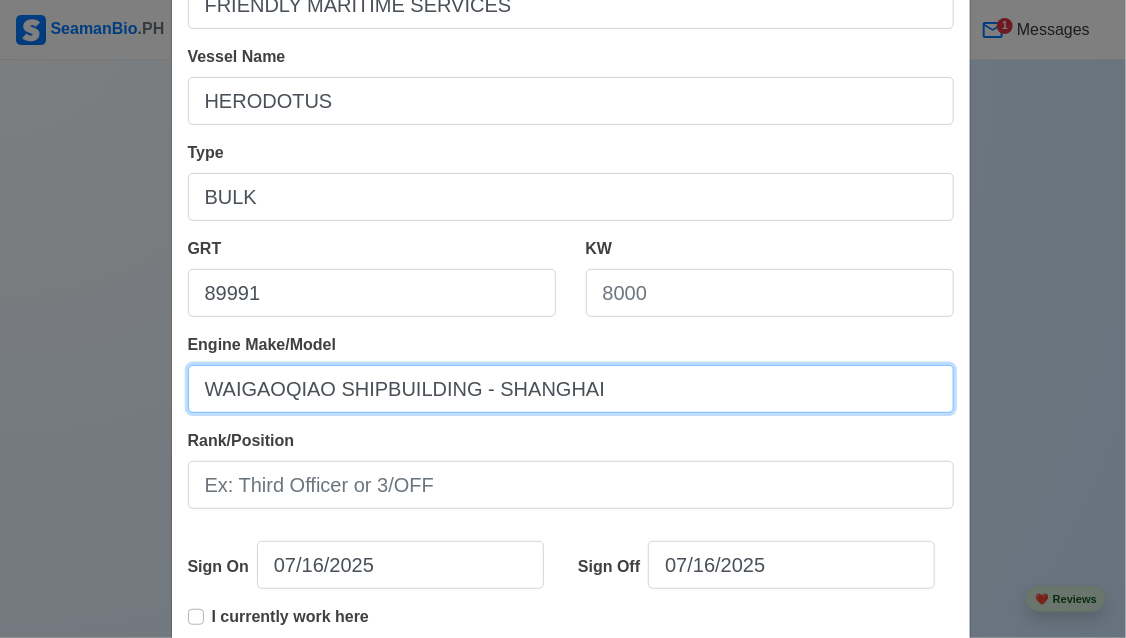 scroll, scrollTop: 200, scrollLeft: 0, axis: vertical 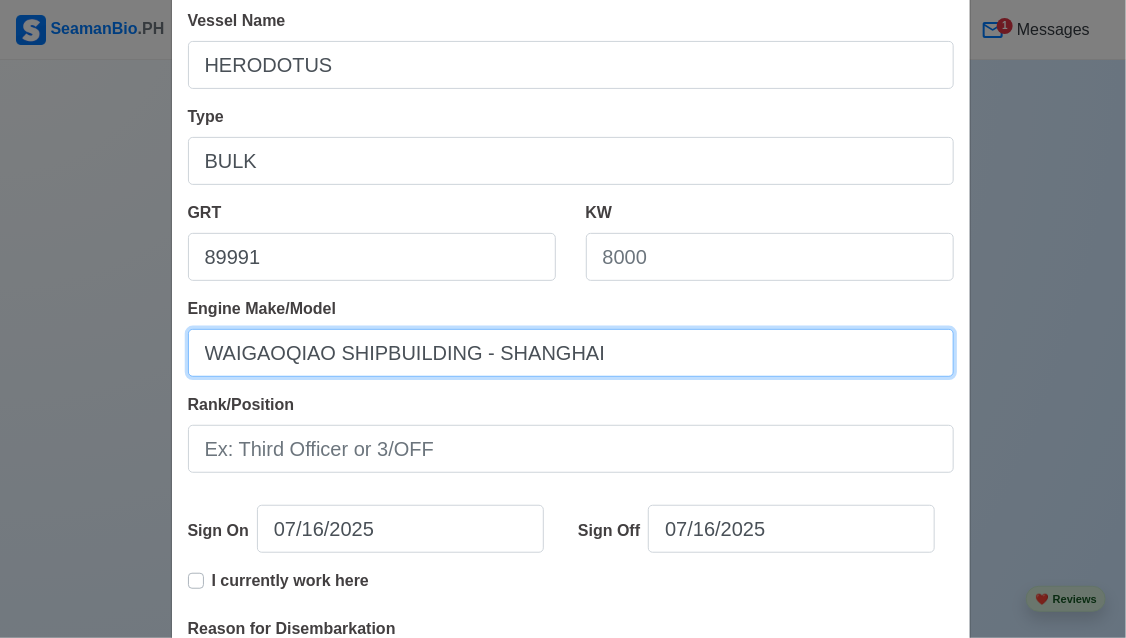 type on "WAIGAOQIAO SHIPBUILDING - SHANGHAI" 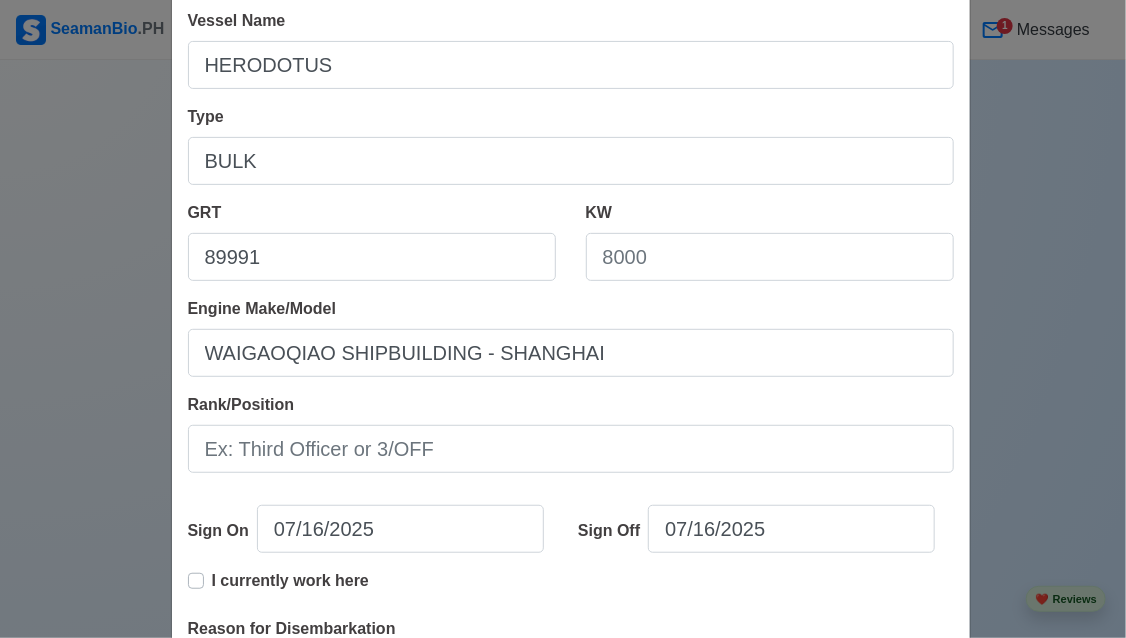 click on "Rank/Position" at bounding box center [571, 433] 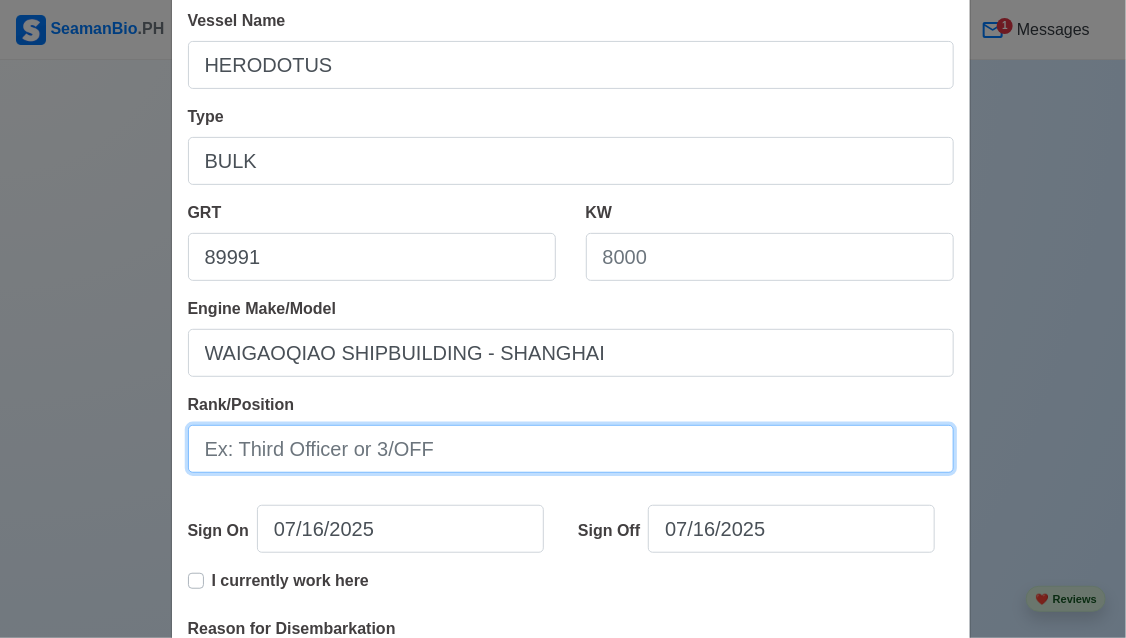 click on "Rank/Position" at bounding box center [571, 449] 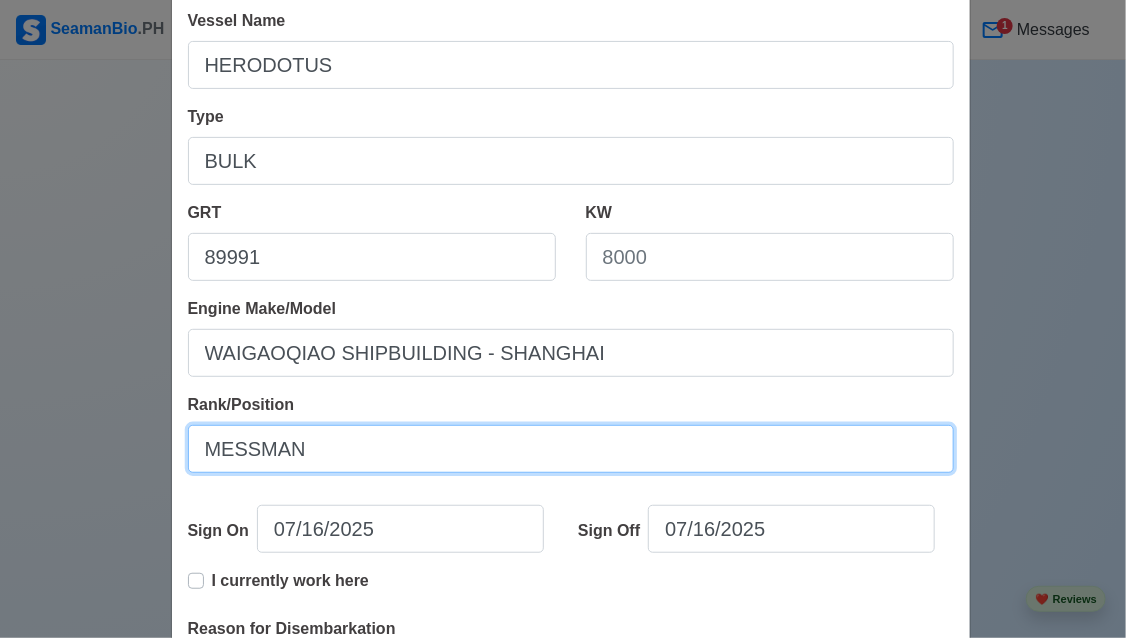 type on "MESSMAN" 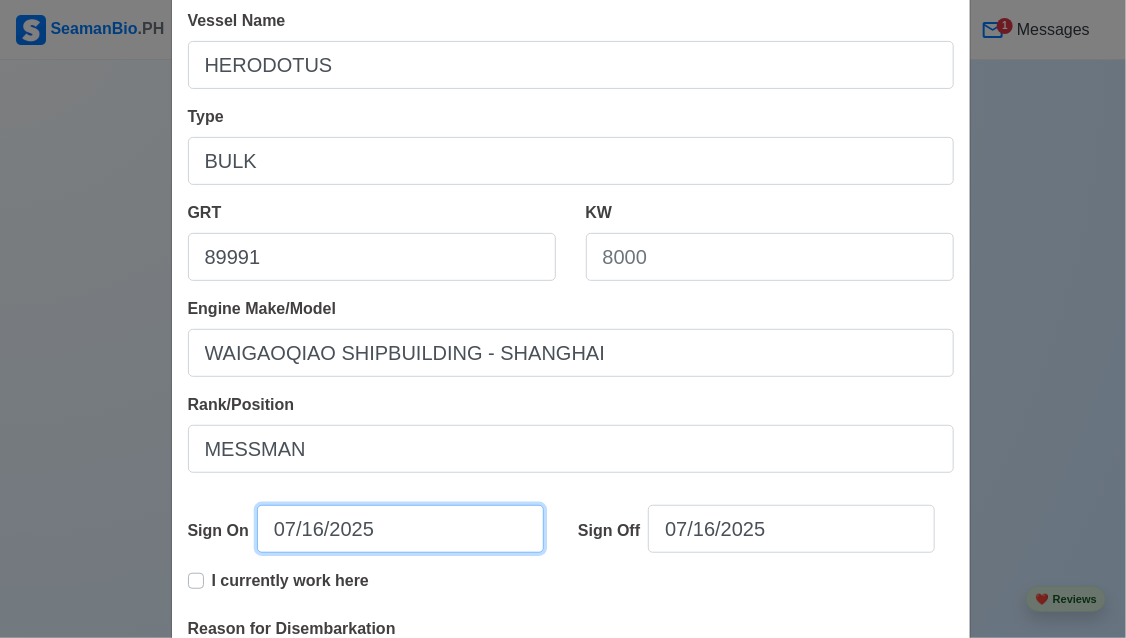select on "****" 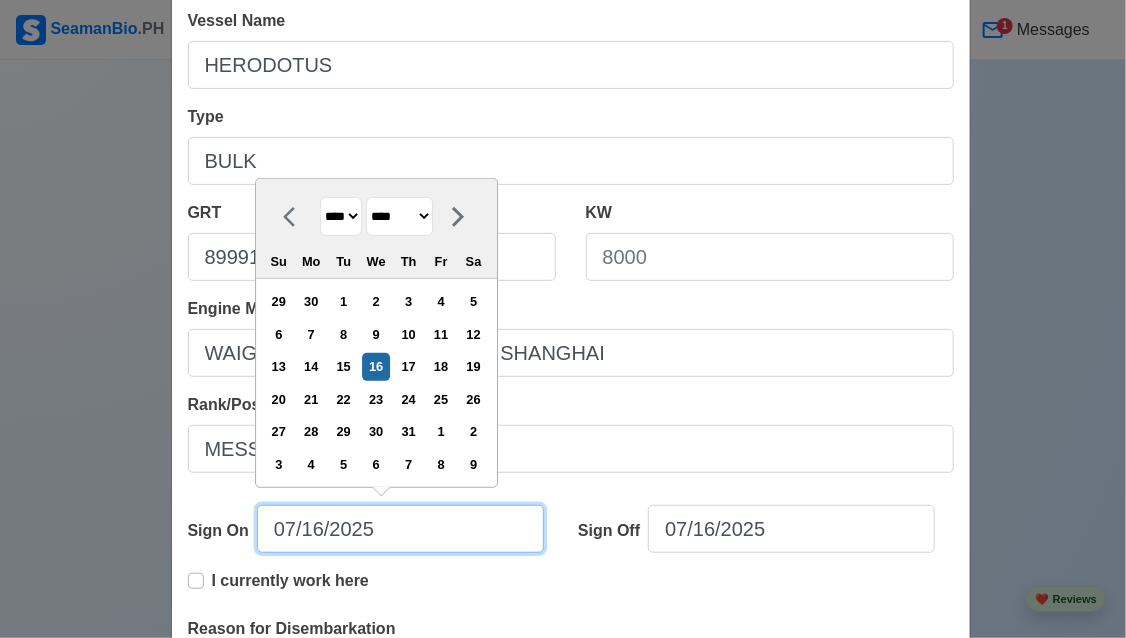 click on "07/16/2025" at bounding box center [400, 529] 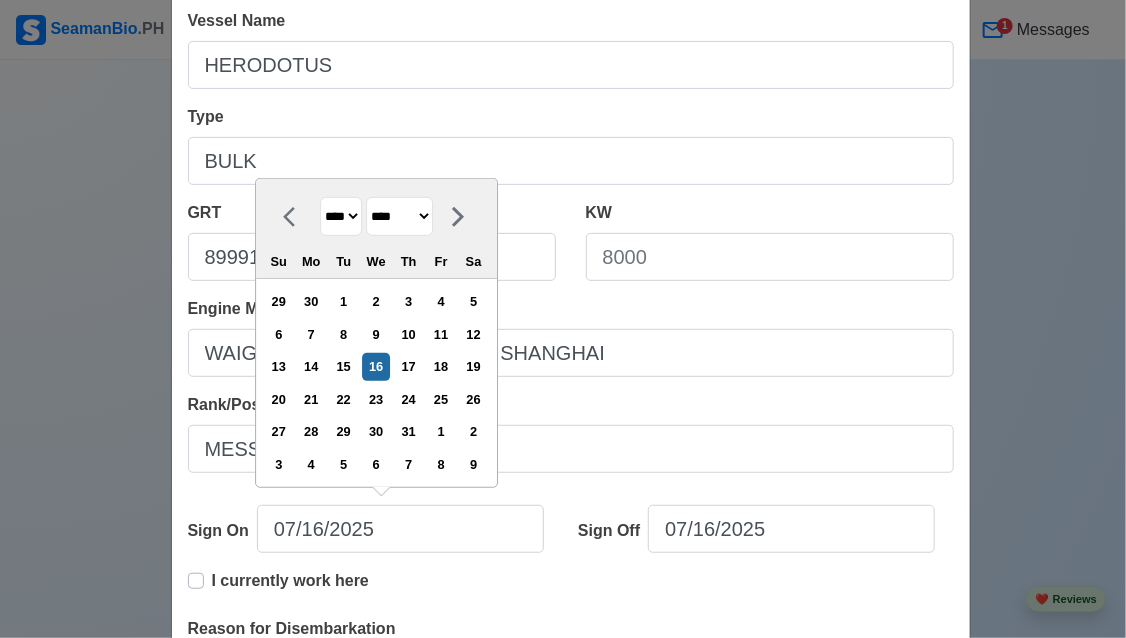 click on "******* ******** ***** ***** *** **** **** ****** ********* ******* ******** ********" at bounding box center [399, 216] 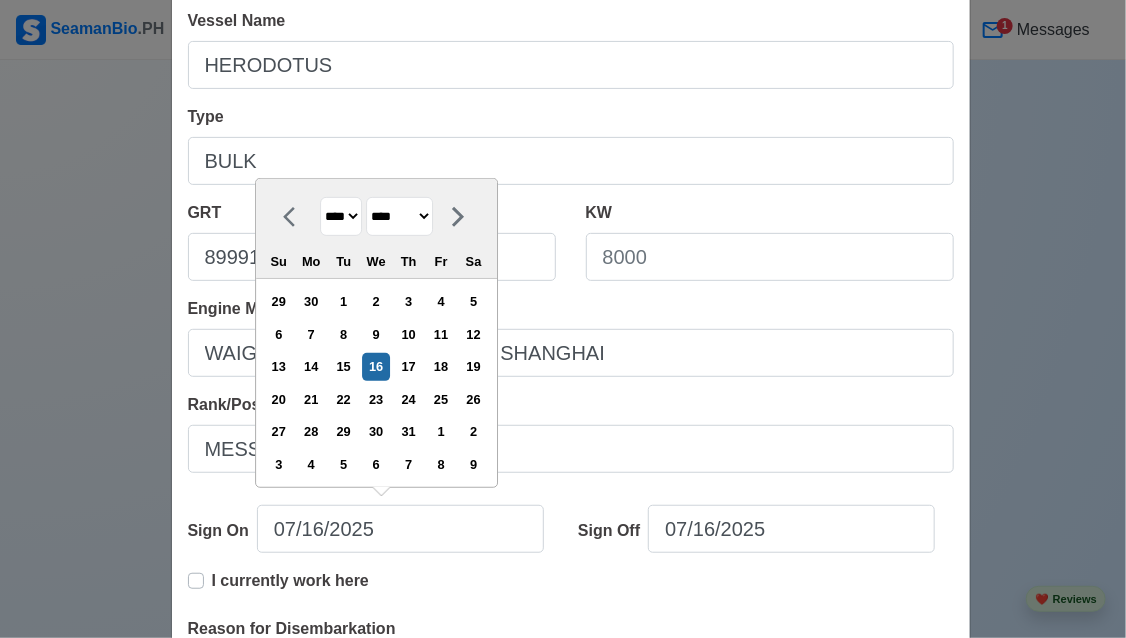 drag, startPoint x: 379, startPoint y: 216, endPoint x: 348, endPoint y: 218, distance: 31.06445 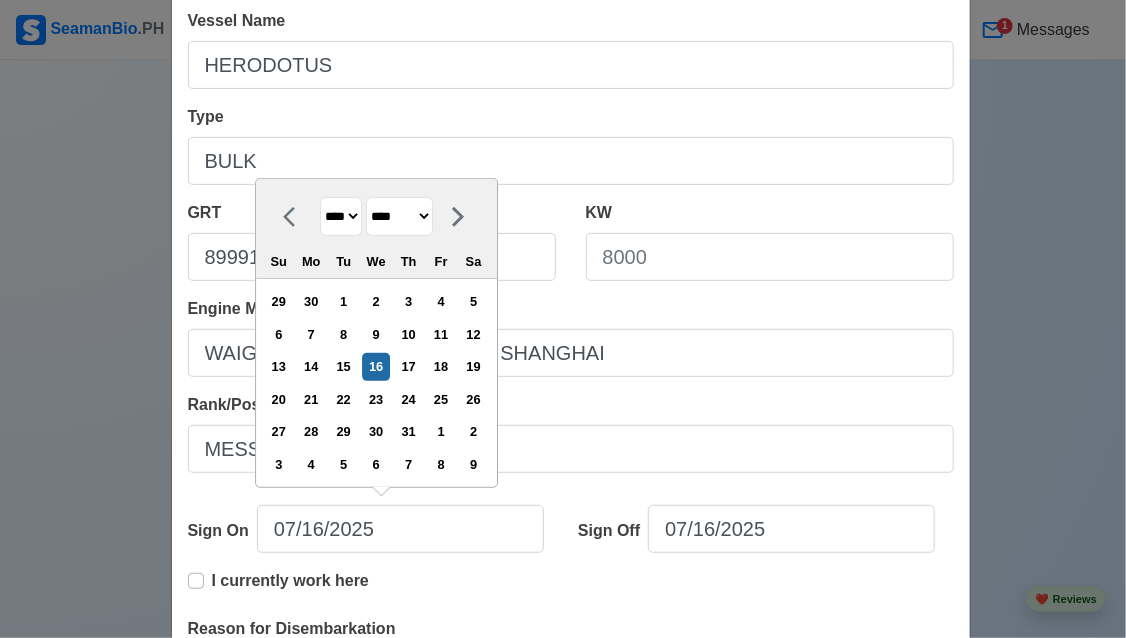 click on "**** **** **** **** **** **** **** **** **** **** **** **** **** **** **** **** **** **** **** **** **** **** **** **** **** **** **** **** **** **** **** **** **** **** **** **** **** **** **** **** **** **** **** **** **** **** **** **** **** **** **** **** **** **** **** **** **** **** **** **** **** **** **** **** **** **** **** **** **** **** **** **** **** **** **** **** **** **** **** **** **** **** **** **** **** **** **** **** **** **** **** **** **** **** **** **** **** **** **** **** **** **** **** **** **** ****" at bounding box center [341, 216] 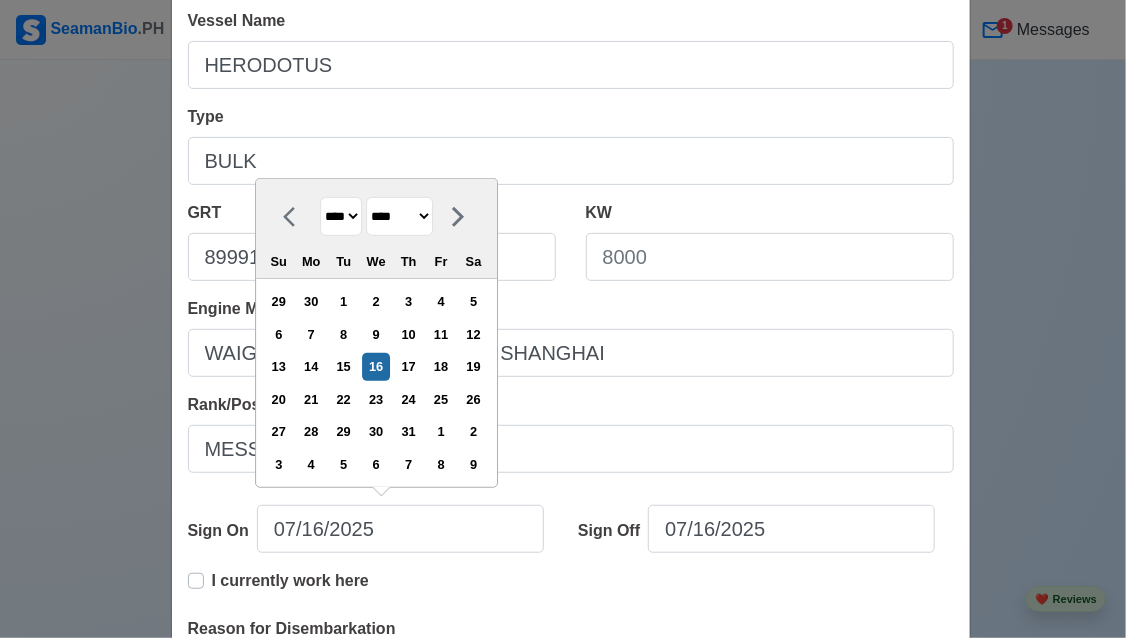 select on "****" 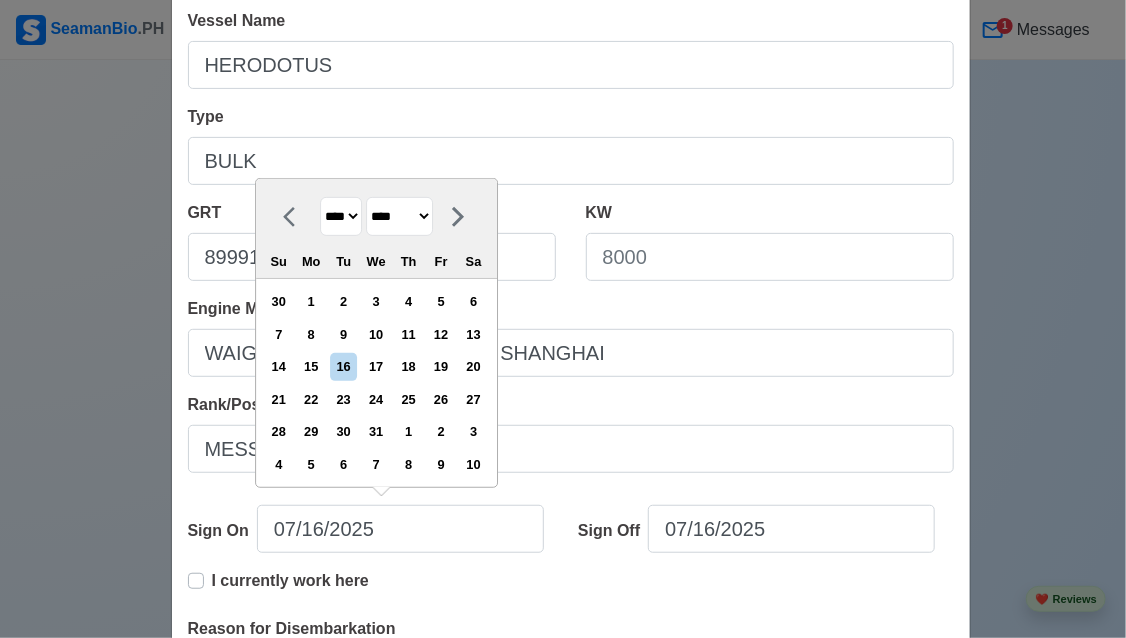 click on "******* ******** ***** ***** *** **** **** ****** ********* ******* ******** ********" at bounding box center [399, 216] 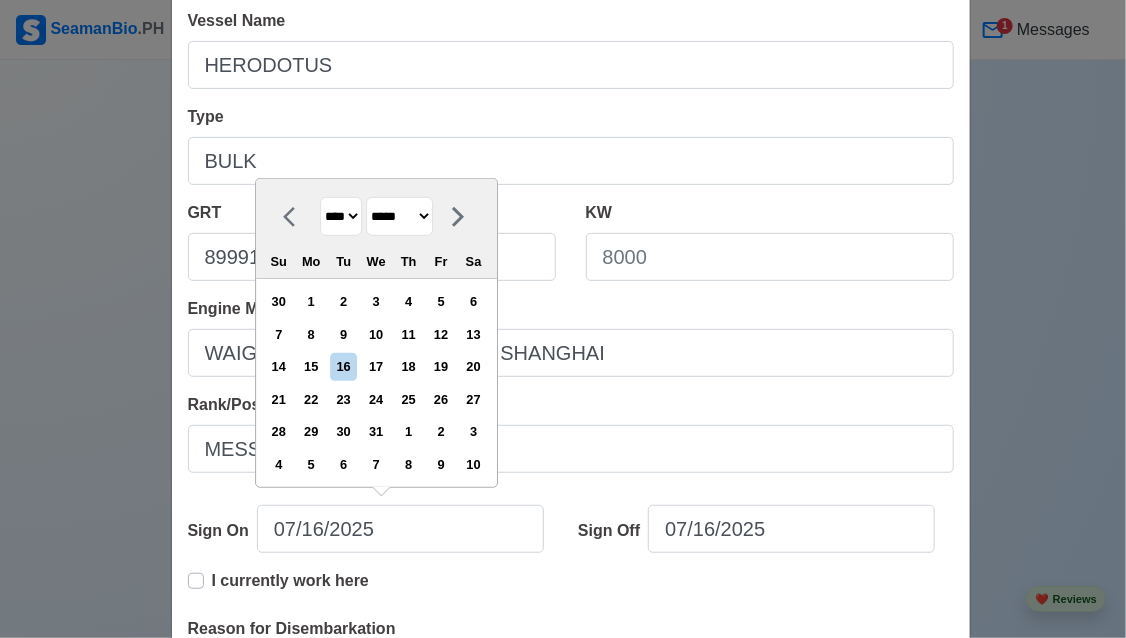 click on "******* ******** ***** ***** *** **** **** ****** ********* ******* ******** ********" at bounding box center [399, 216] 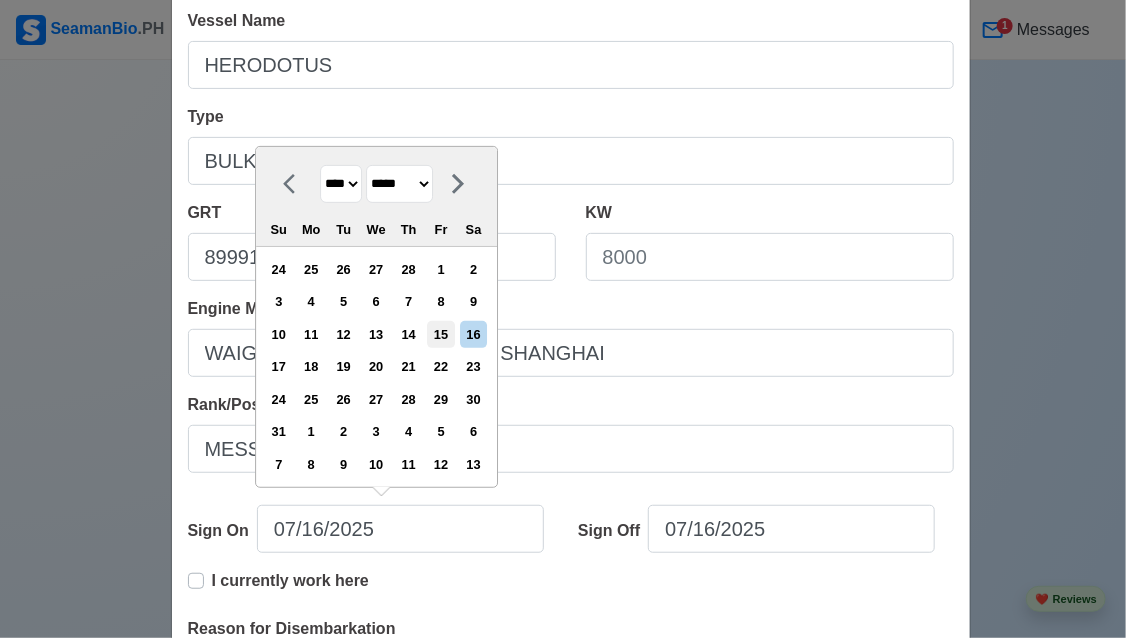 click on "15" at bounding box center (441, 334) 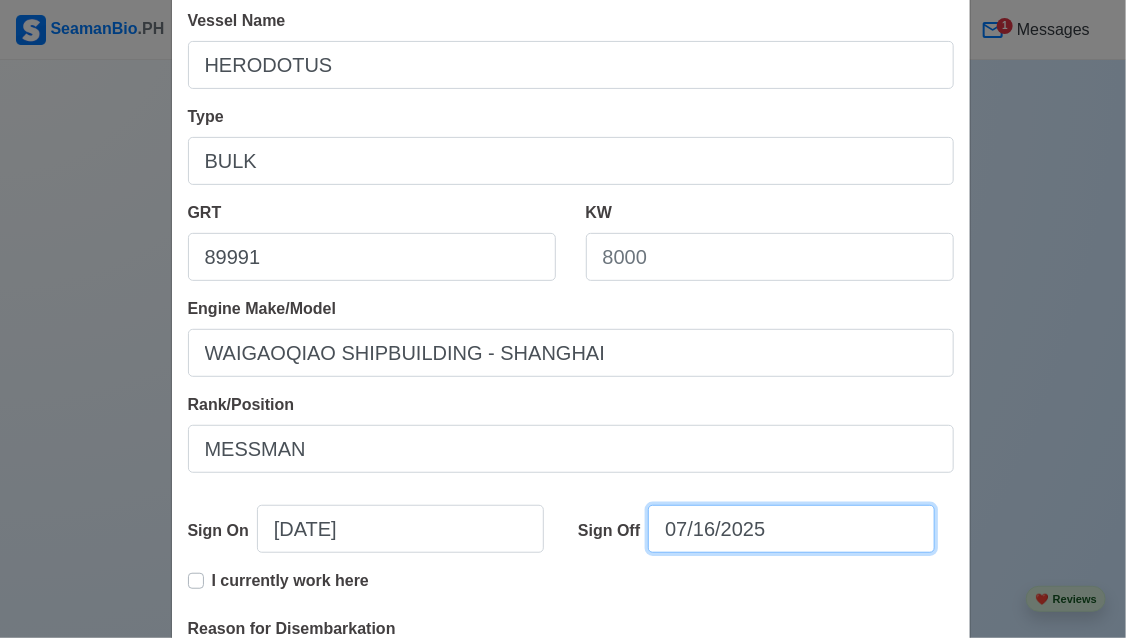 click on "07/16/2025" at bounding box center (791, 529) 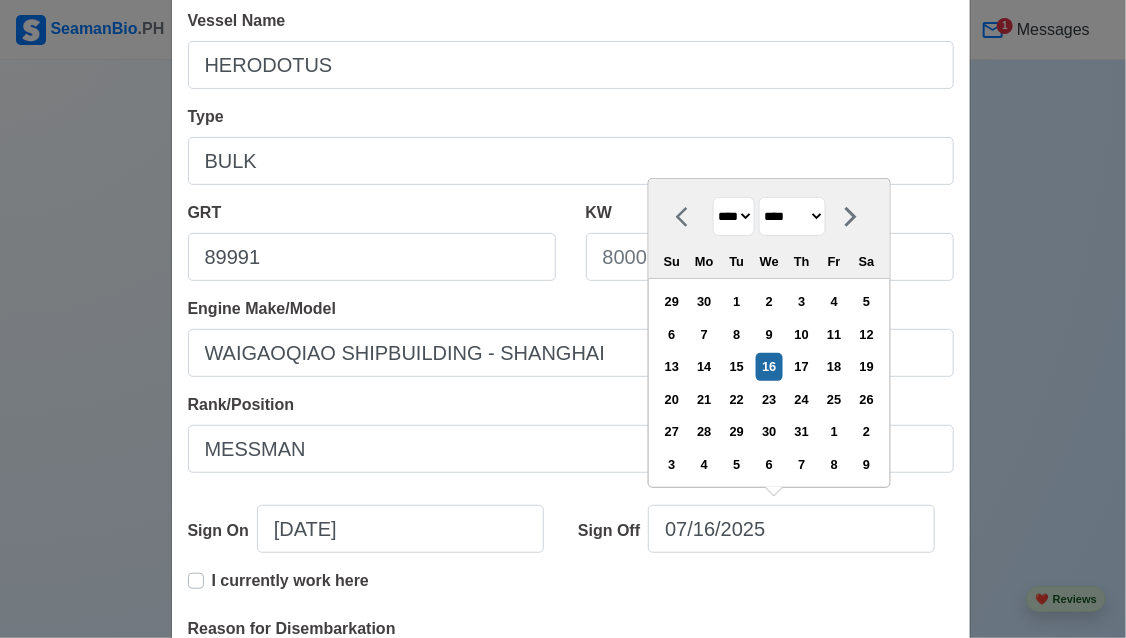 click on "**** **** **** **** **** **** **** **** **** **** **** **** **** **** **** **** **** **** **** **** **** **** **** **** **** **** **** **** **** **** **** **** **** **** **** **** **** **** **** **** **** **** **** **** **** **** **** **** **** **** **** **** **** **** **** **** **** **** **** **** **** **** **** **** **** **** **** **** **** **** **** **** **** **** **** **** **** **** **** **** **** **** **** **** **** **** **** **** **** **** **** **** **** **** **** **** **** **** **** **** **** **** **** **** **** **** **** ****" at bounding box center (734, 216) 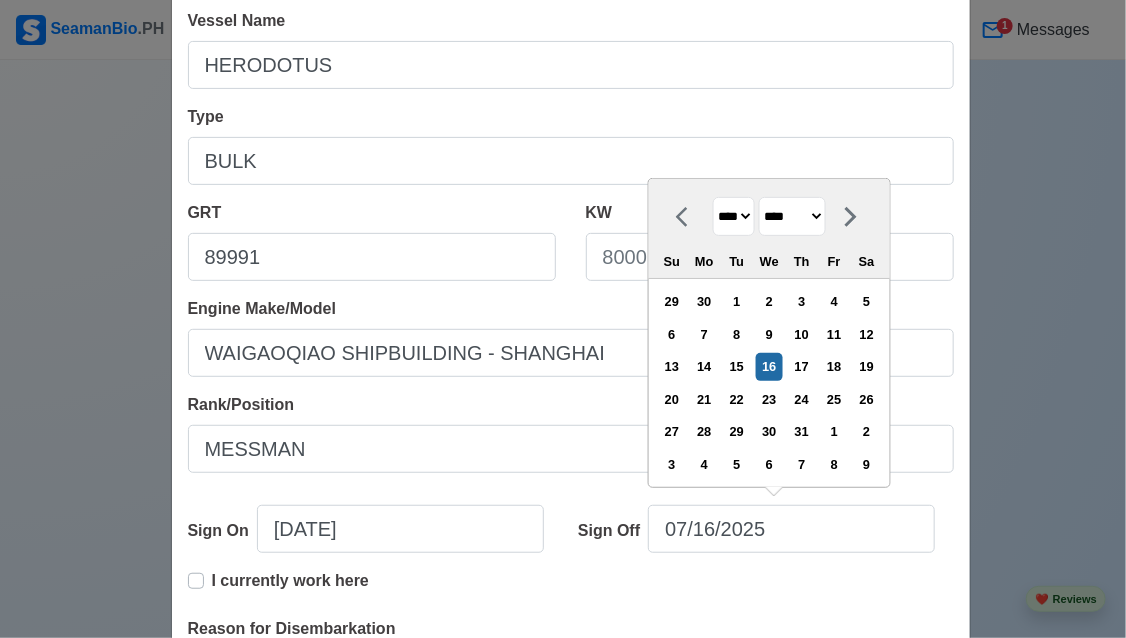 select on "****" 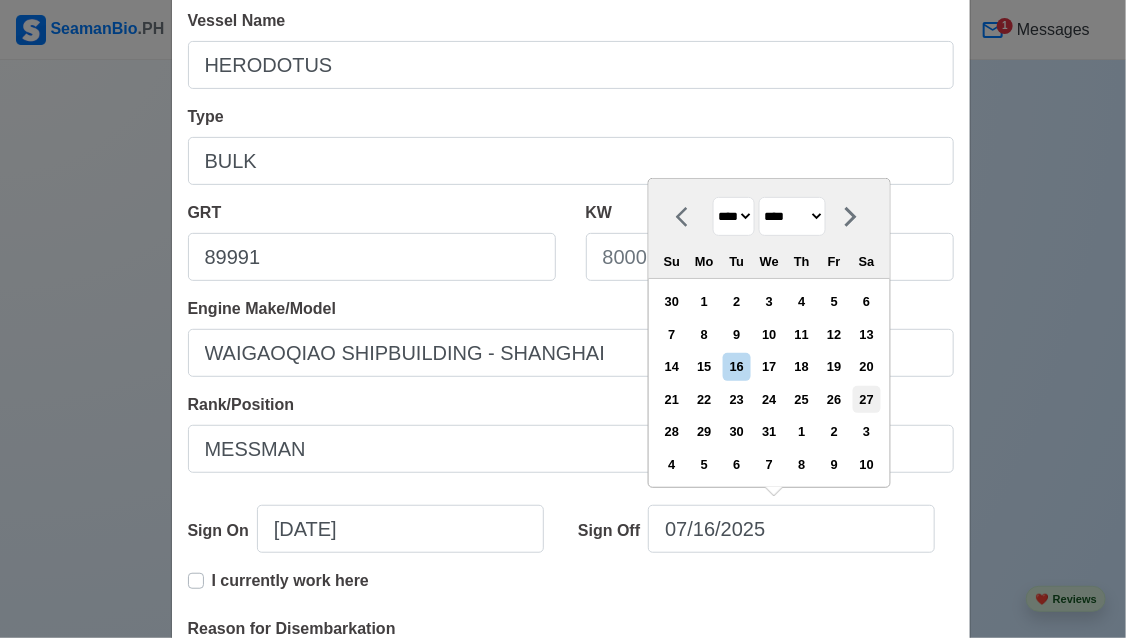 click on "27" at bounding box center (866, 399) 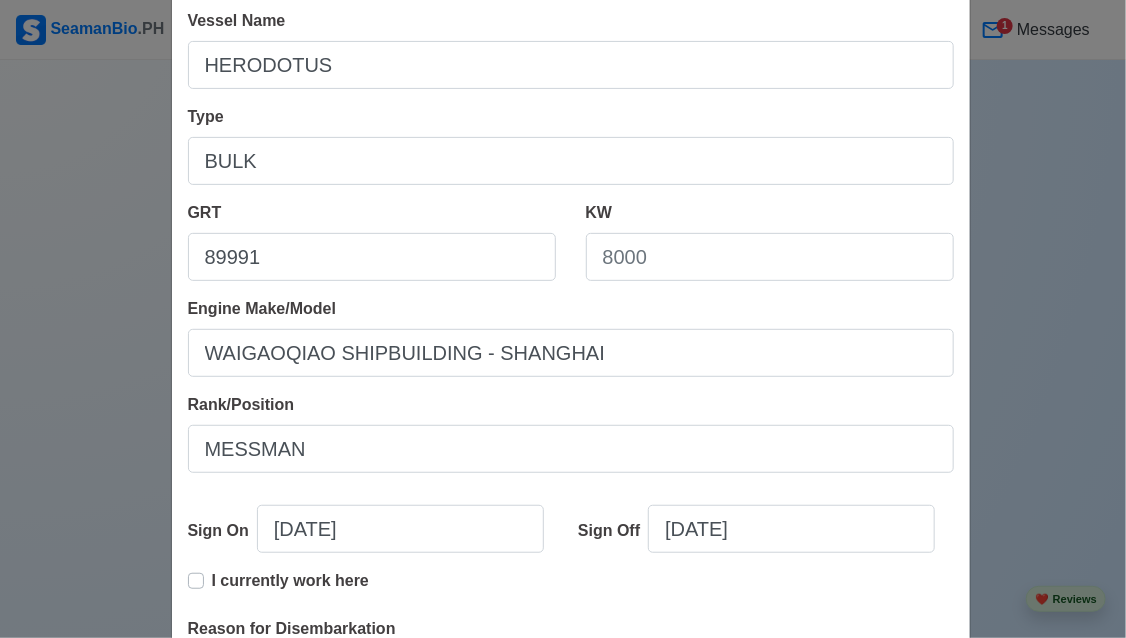 click on "Shipping Agency FRIENDLY MARITIME SERVICES Vessel Name HERODOTUS Type BULK GRT 89991 KW Engine Make/Model WAIGAOQIAO SHIPBUILDING - SHANGHAI Rank/Position MESSMAN Sign On [DATE] Sign Off [DATE] I currently work here Reason for Disembarkation 🔒 Salary (USD)" at bounding box center (571, 361) 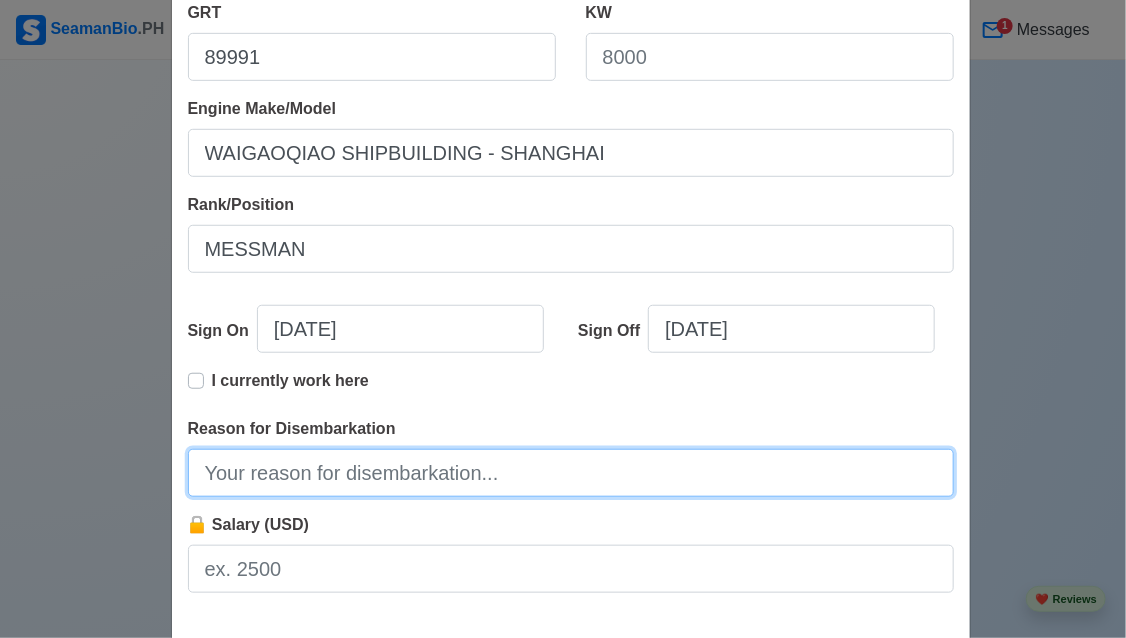 click on "Reason for Disembarkation" at bounding box center (571, 473) 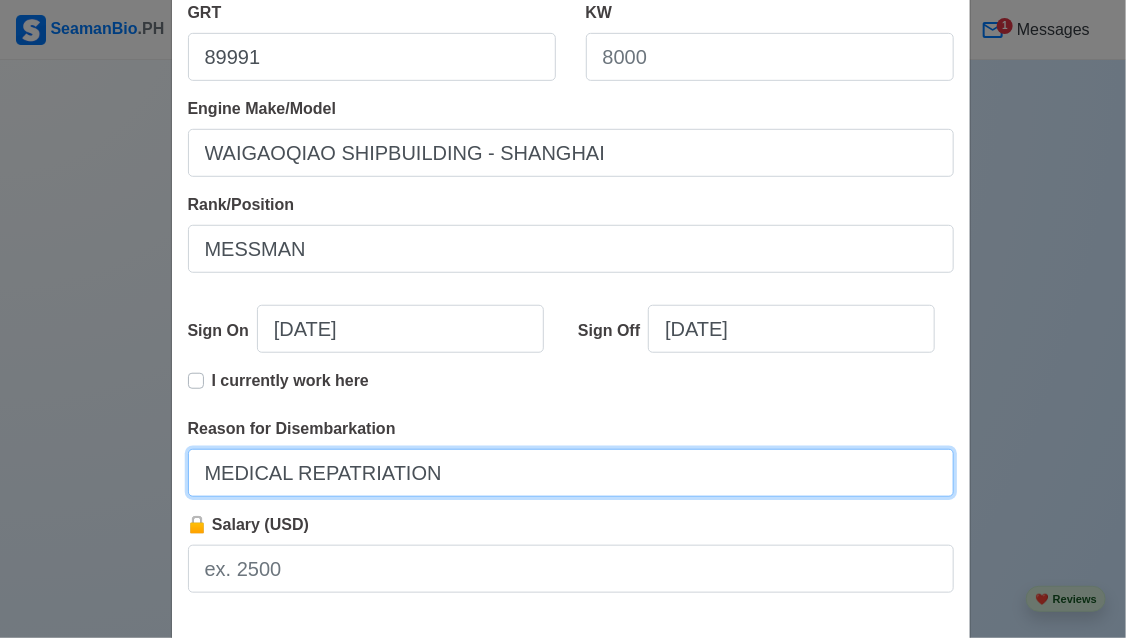 type on "MEDICAL REPATRIATION" 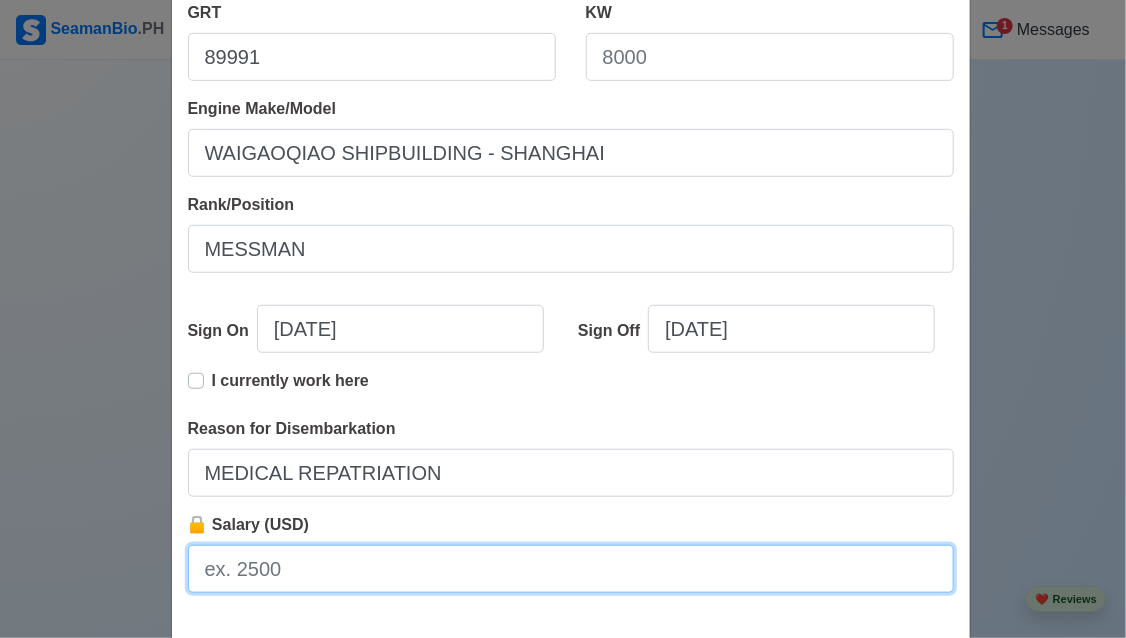 click on "🔒 Salary (USD)" at bounding box center [571, 569] 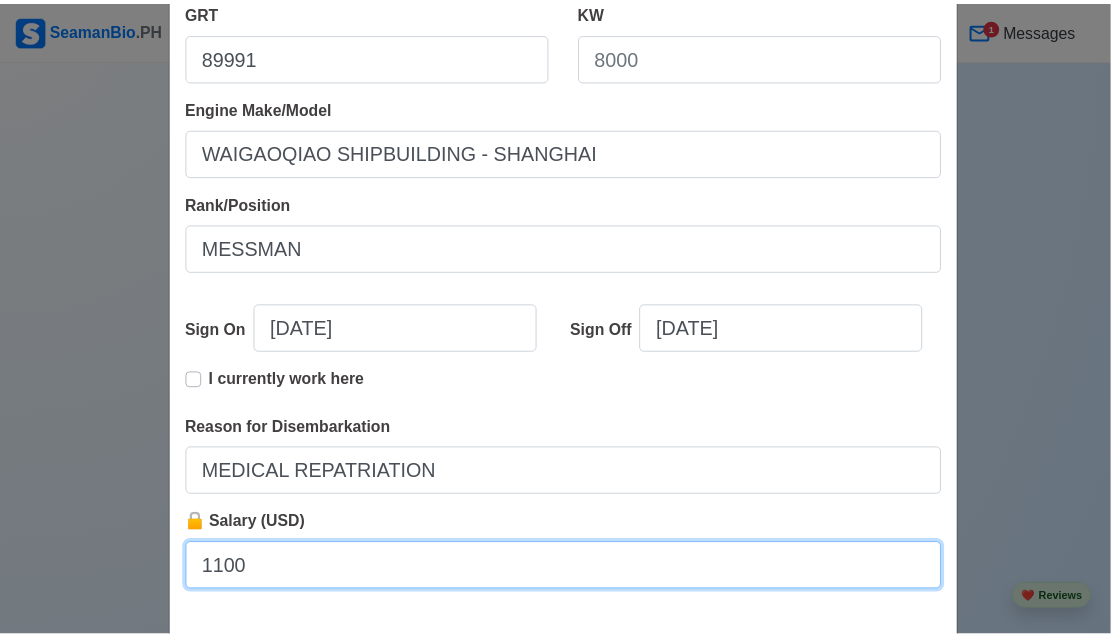 scroll, scrollTop: 500, scrollLeft: 0, axis: vertical 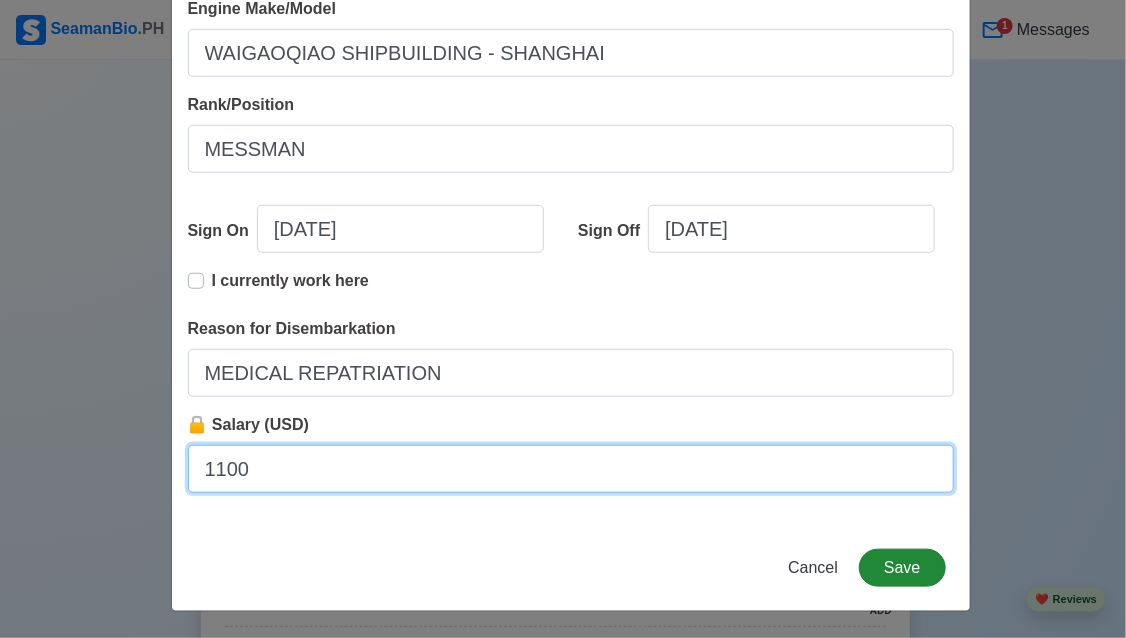 type on "1100" 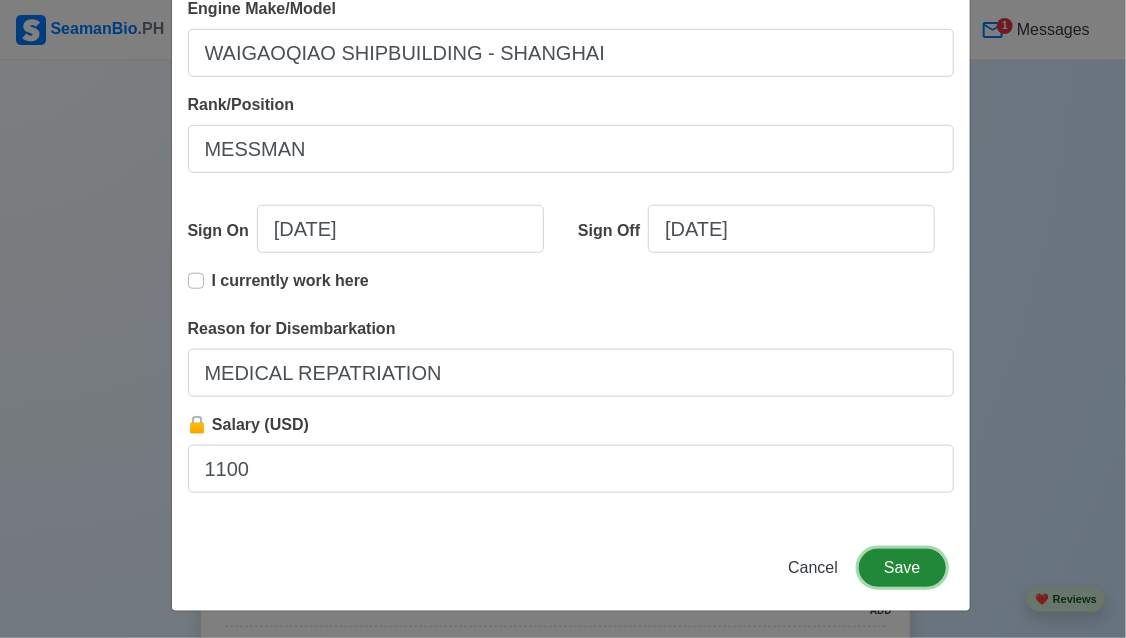 click on "Save" at bounding box center [902, 568] 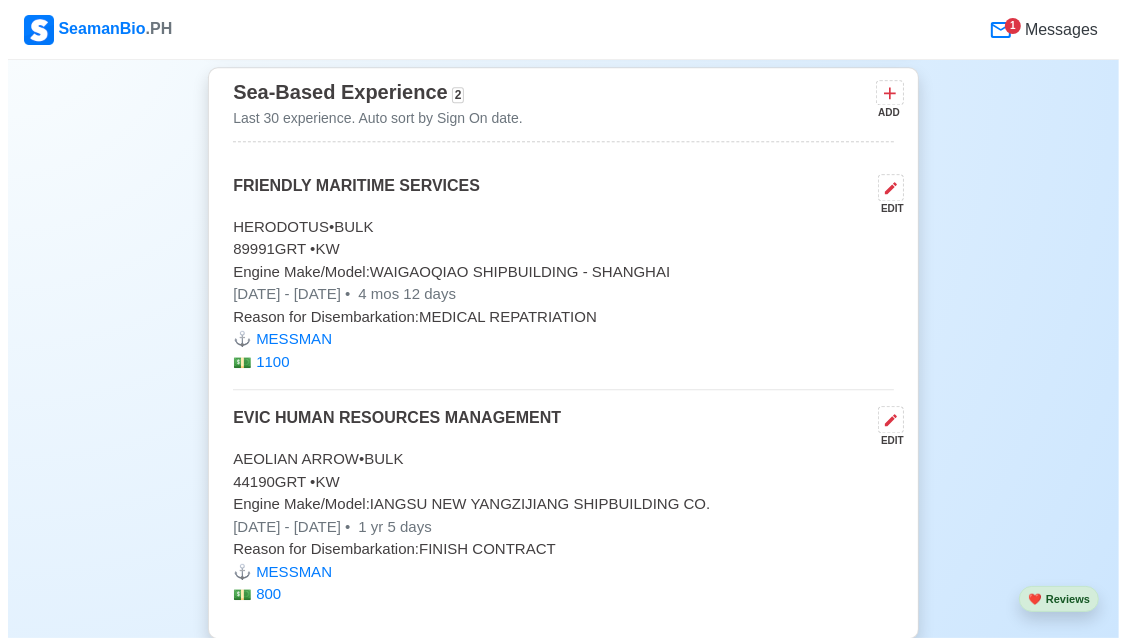 scroll, scrollTop: 3794, scrollLeft: 0, axis: vertical 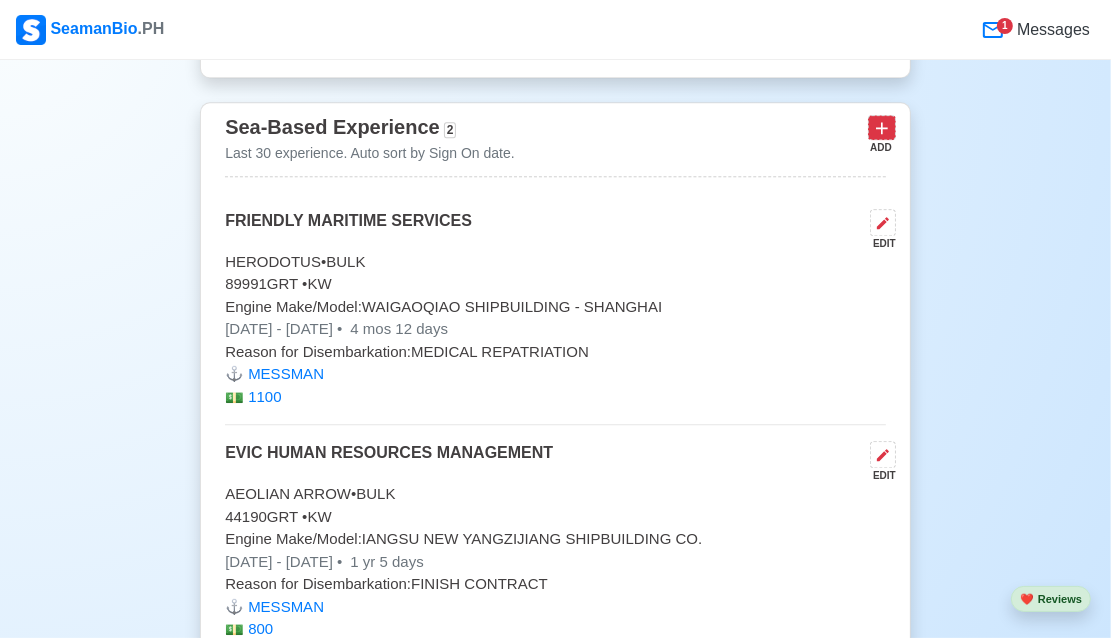 click 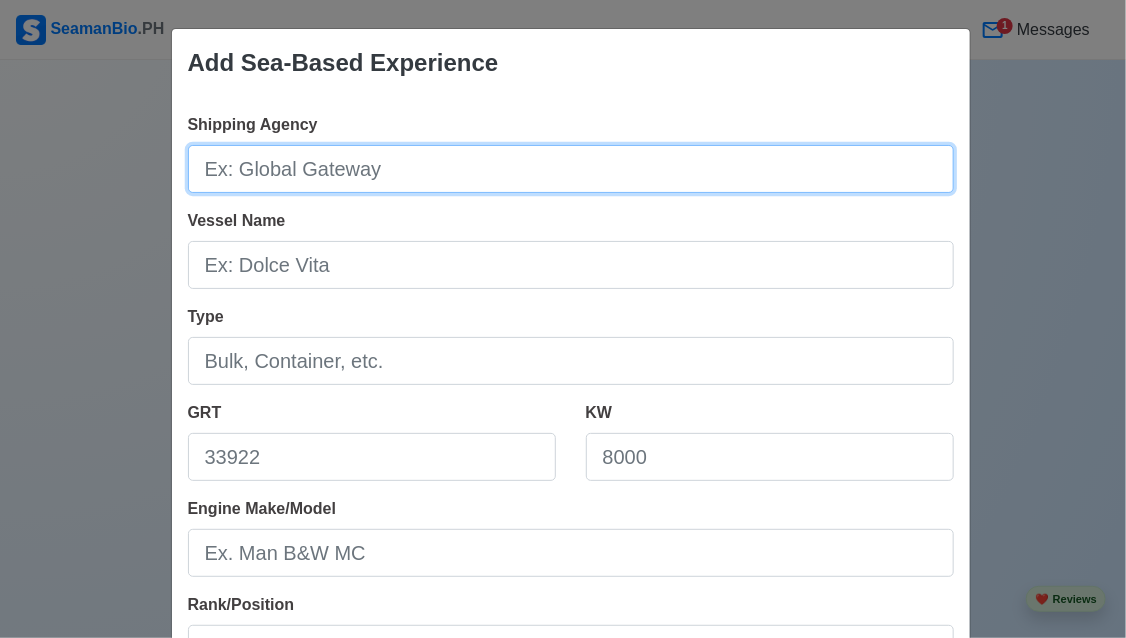 click on "Shipping Agency" at bounding box center (571, 169) 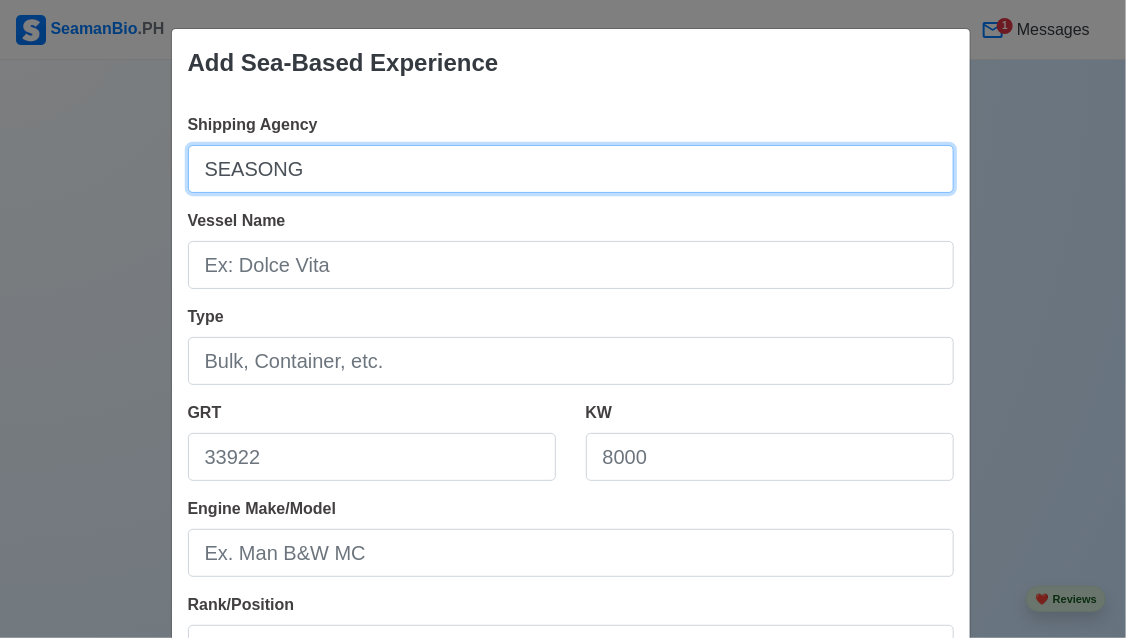 click on "SEASONG" at bounding box center (571, 169) 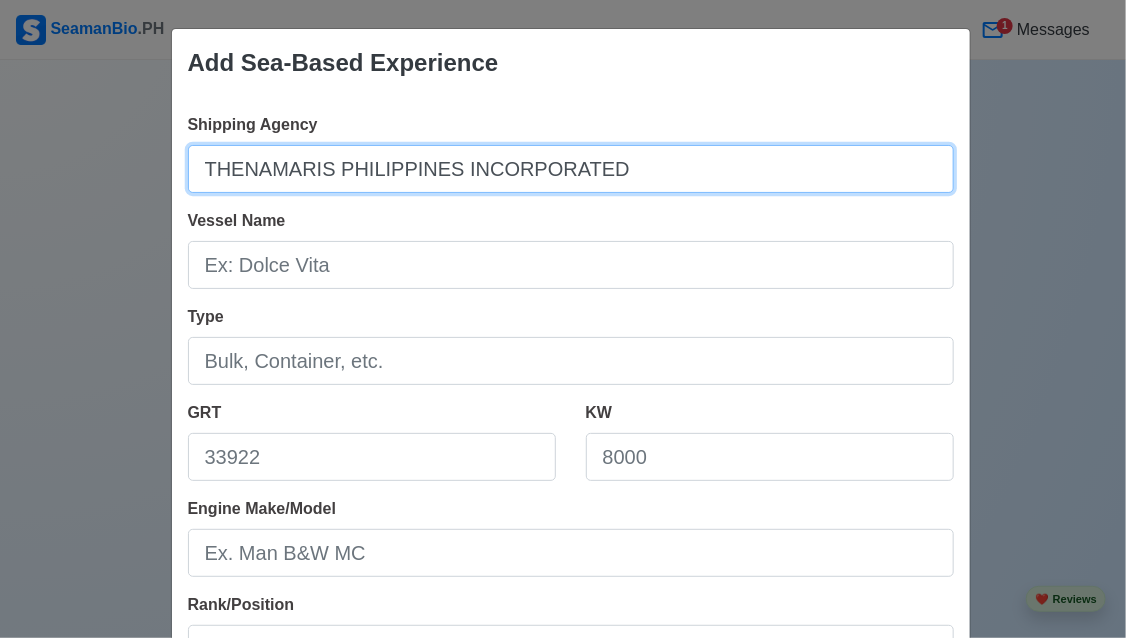 type on "THENAMARIS PHILIPPINES INCORPORATED" 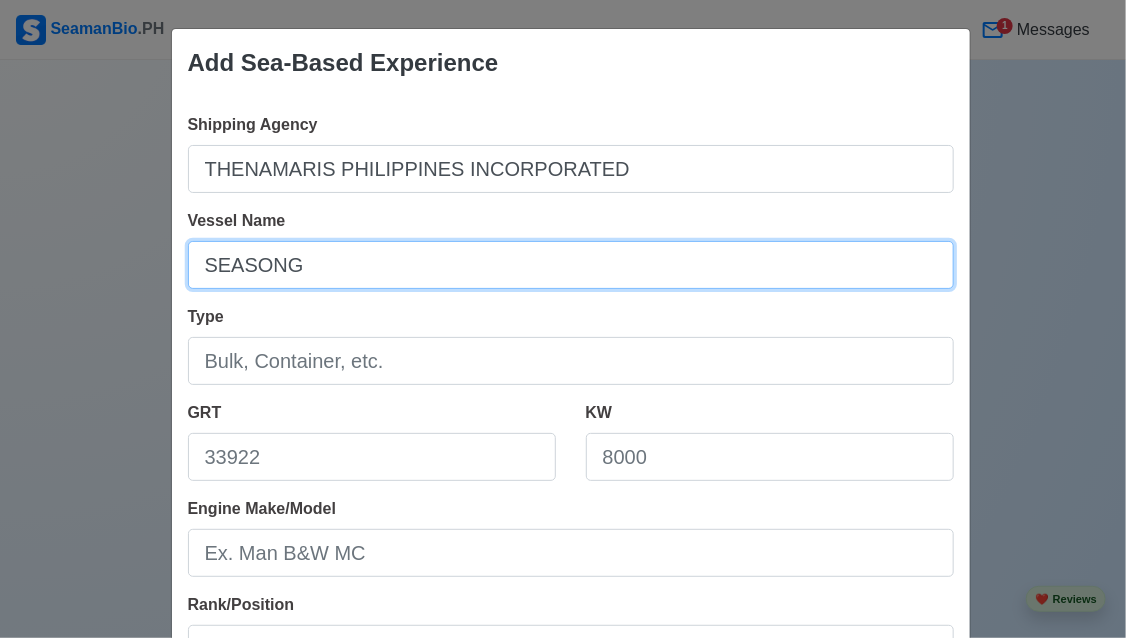 type on "SEASONG" 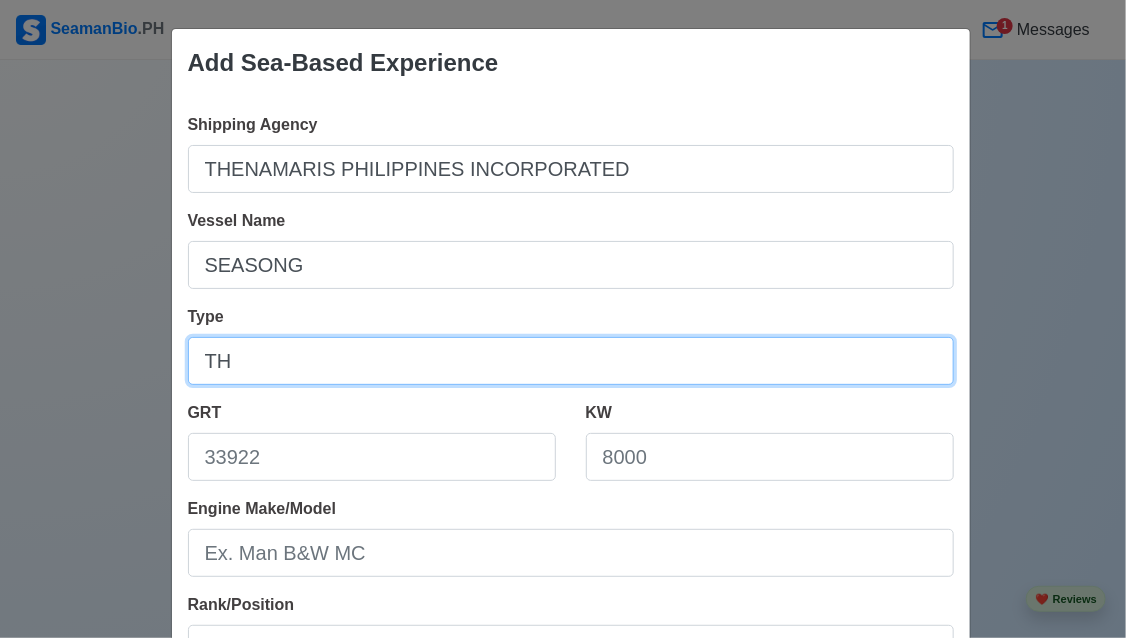 type on "T" 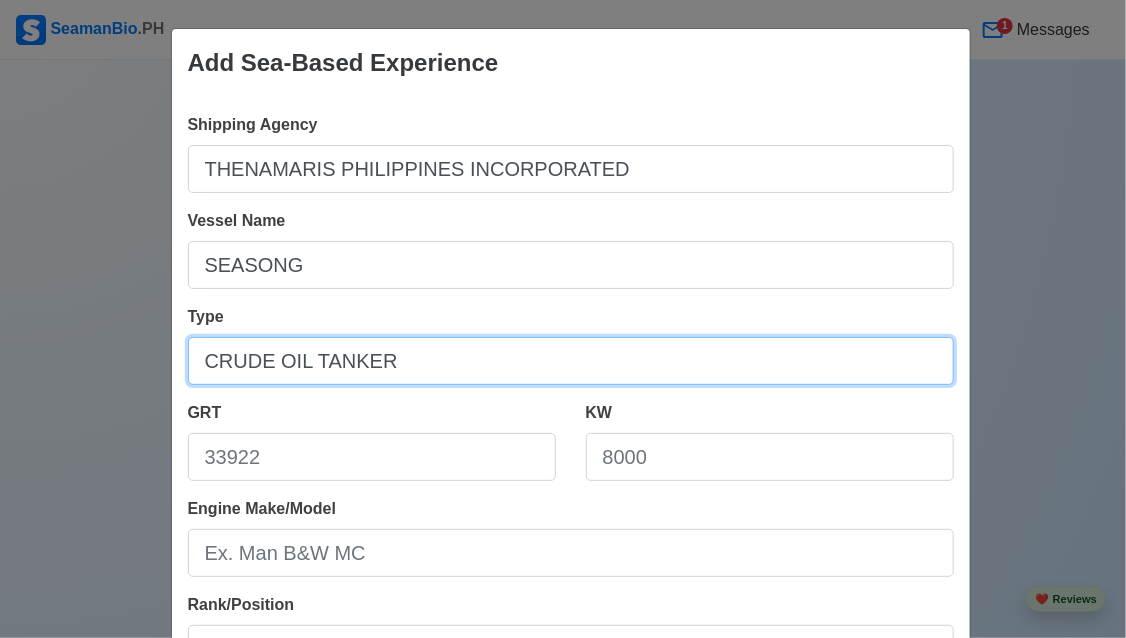 type on "CRUDE OIL TANKER" 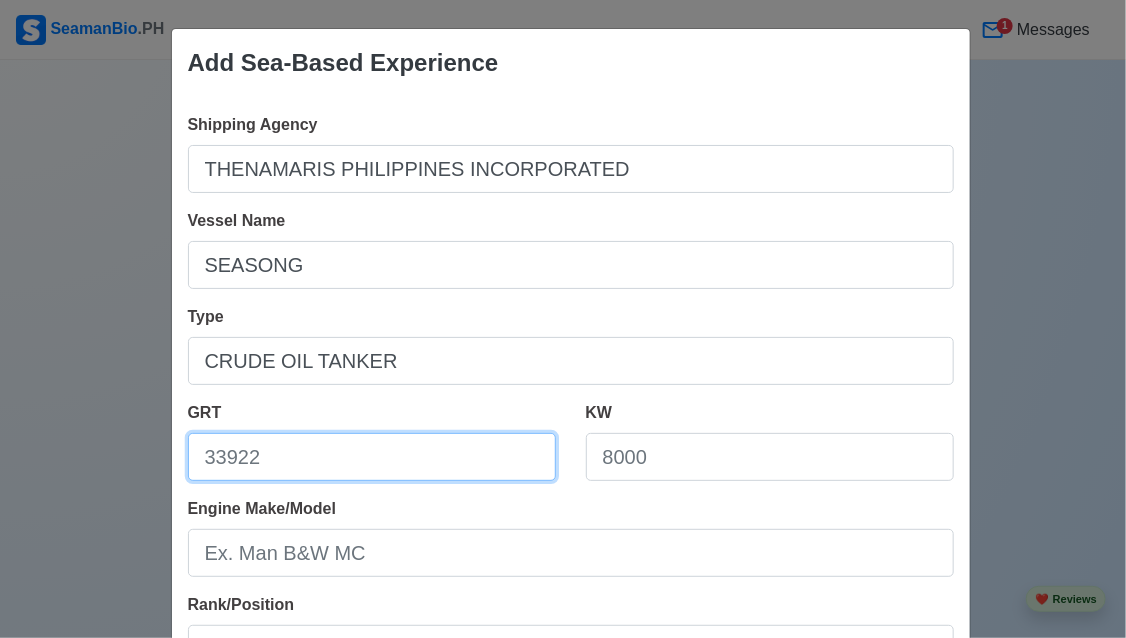 click on "GRT" at bounding box center (372, 457) 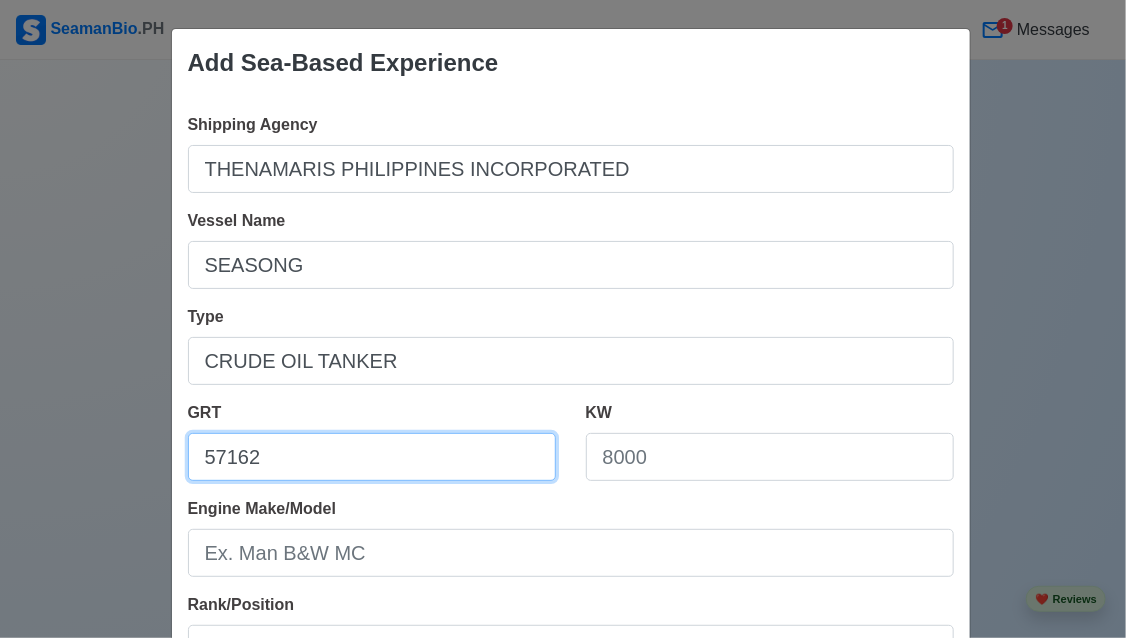 type on "57162" 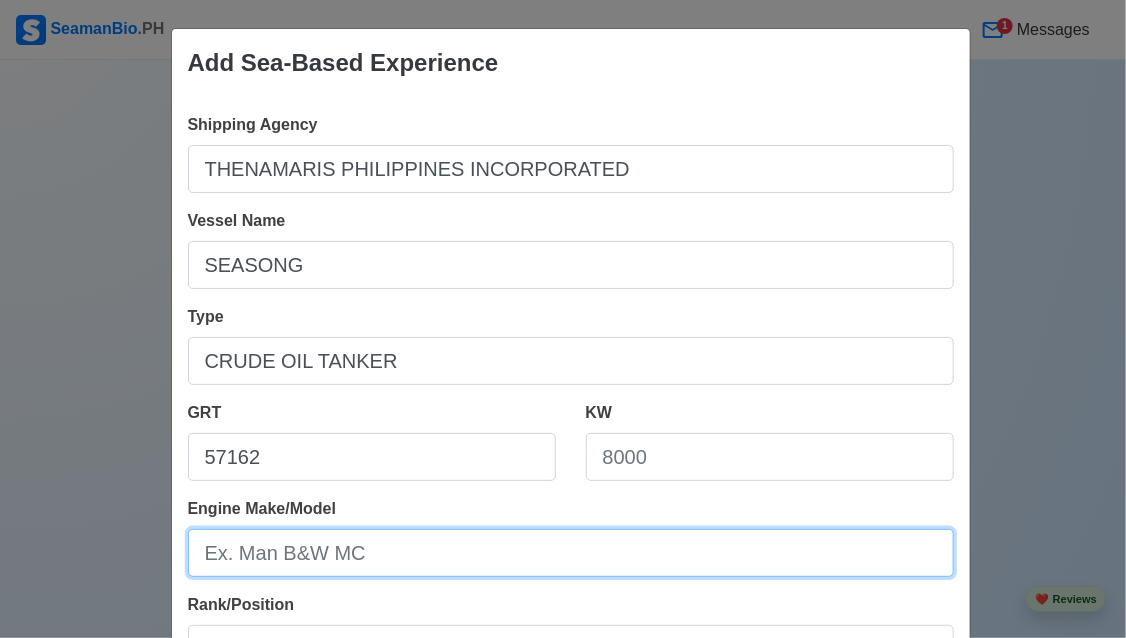 click on "Engine Make/Model" at bounding box center [571, 553] 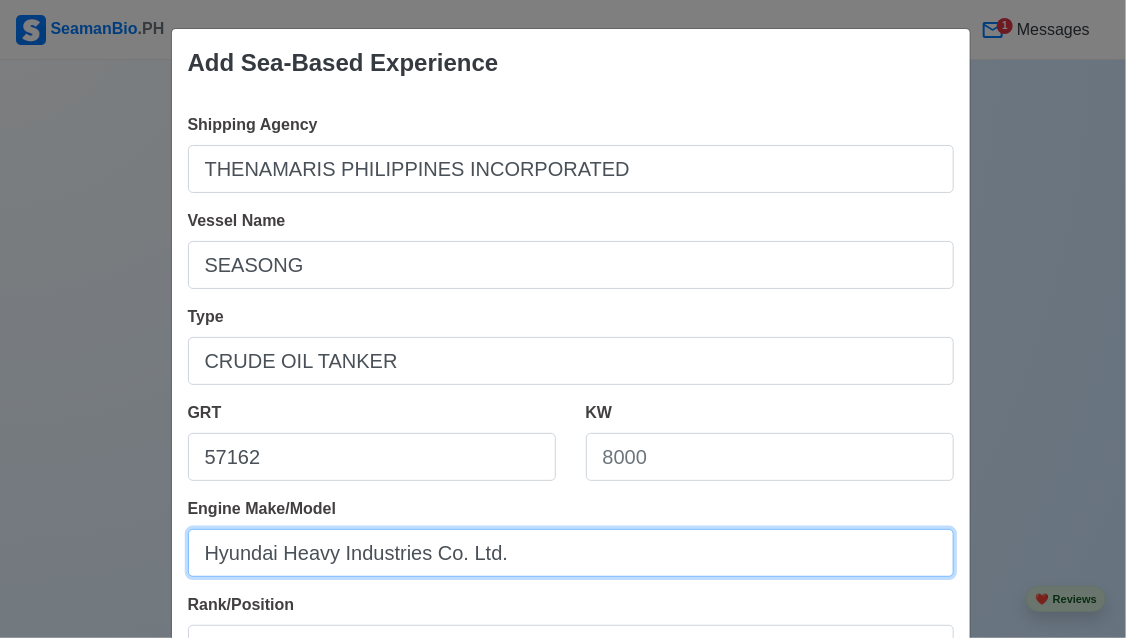 scroll, scrollTop: 200, scrollLeft: 0, axis: vertical 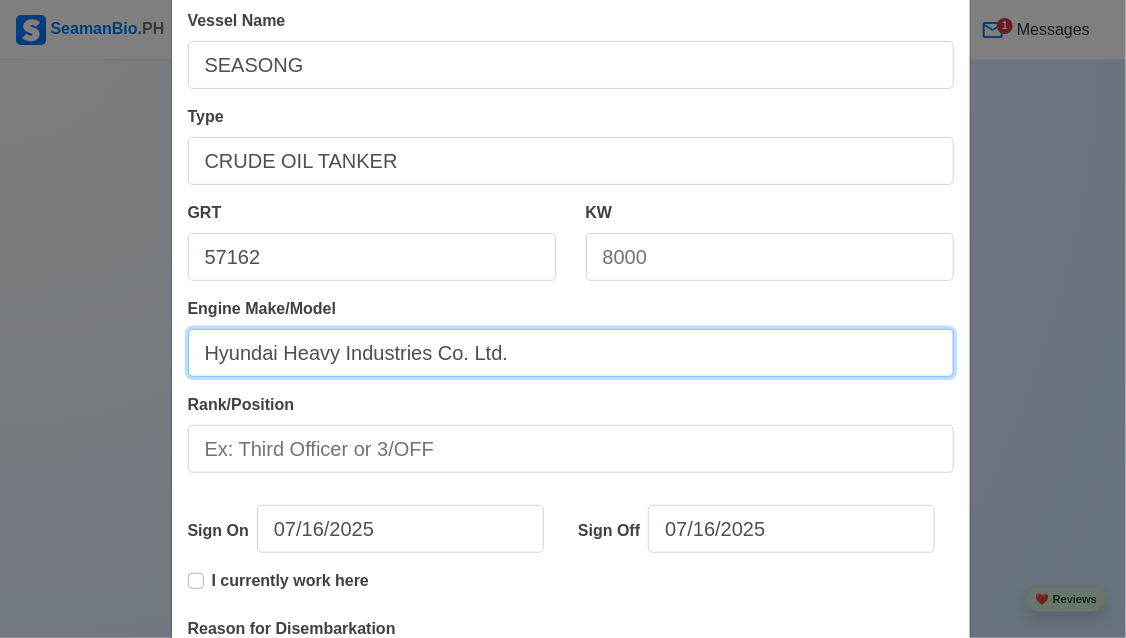 type on "Hyundai Heavy Industries Co. Ltd." 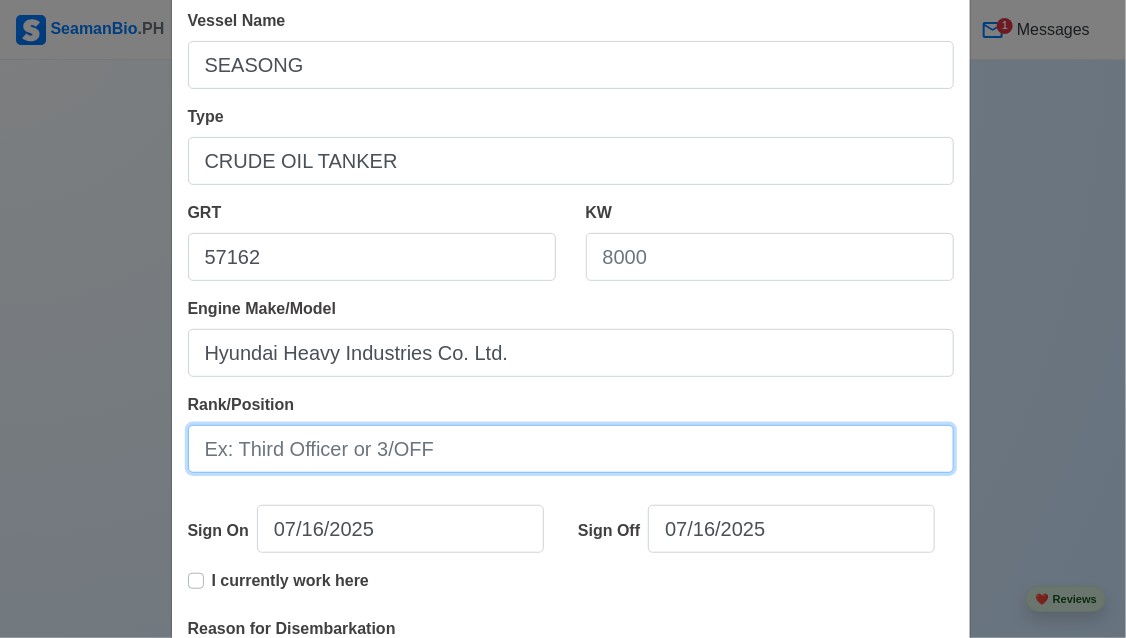 click on "Rank/Position" at bounding box center (571, 449) 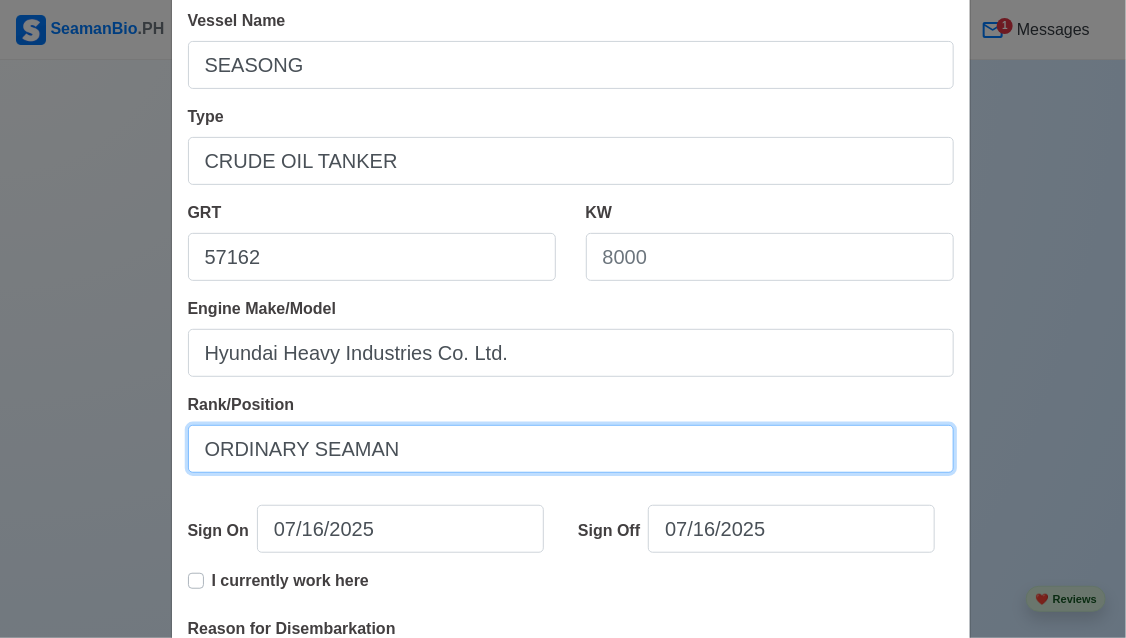 type on "ORDINARY SEAMAN" 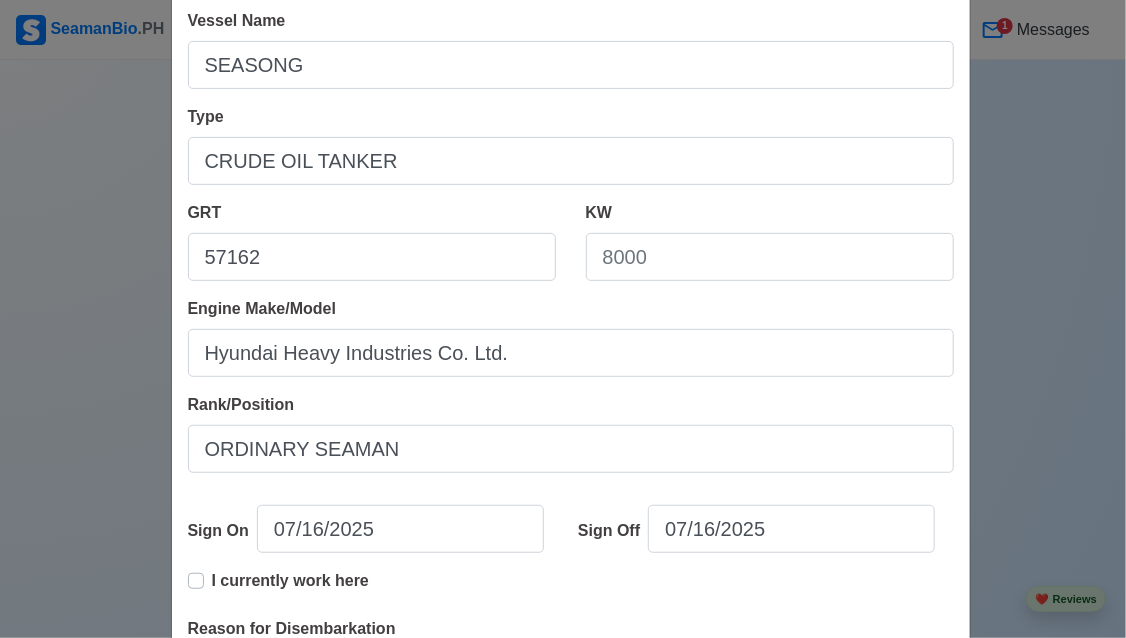 click on "Sign On [DATE] Sign Off [DATE] I currently work here" at bounding box center (571, 553) 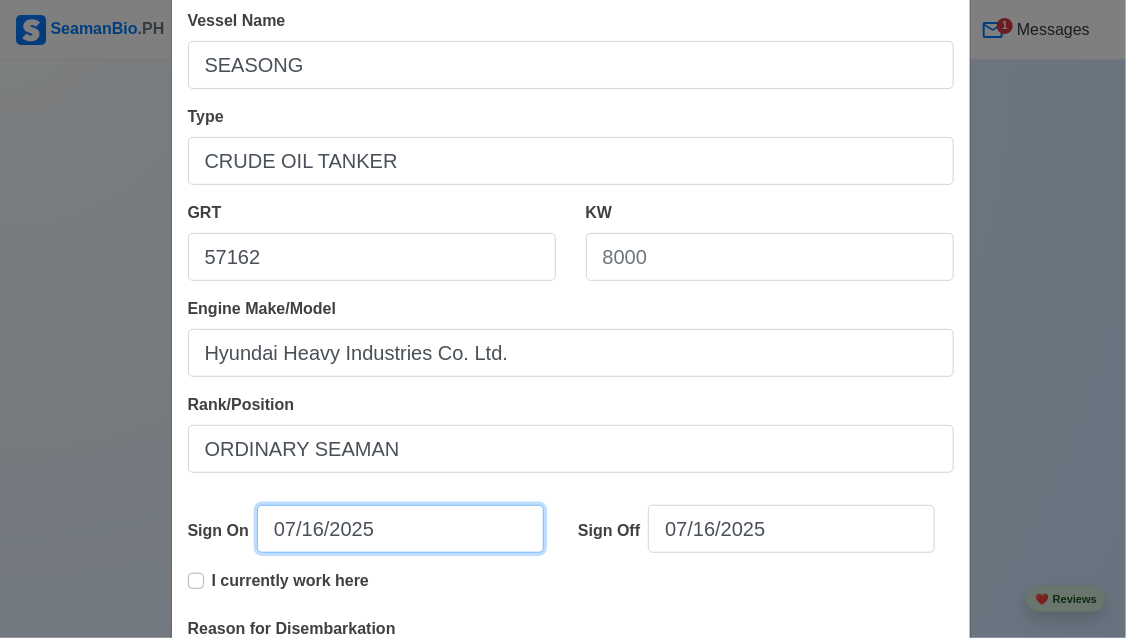 click on "07/16/2025" at bounding box center [400, 529] 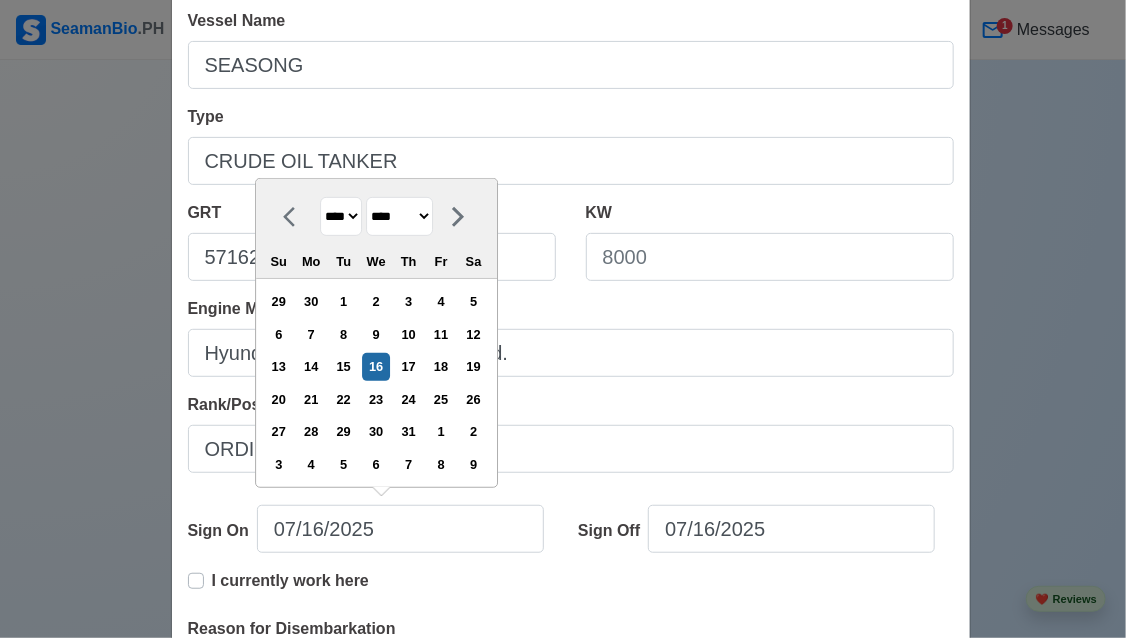 click on "**** **** **** **** **** **** **** **** **** **** **** **** **** **** **** **** **** **** **** **** **** **** **** **** **** **** **** **** **** **** **** **** **** **** **** **** **** **** **** **** **** **** **** **** **** **** **** **** **** **** **** **** **** **** **** **** **** **** **** **** **** **** **** **** **** **** **** **** **** **** **** **** **** **** **** **** **** **** **** **** **** **** **** **** **** **** **** **** **** **** **** **** **** **** **** **** **** **** **** **** **** **** **** **** **** ****" at bounding box center (341, 216) 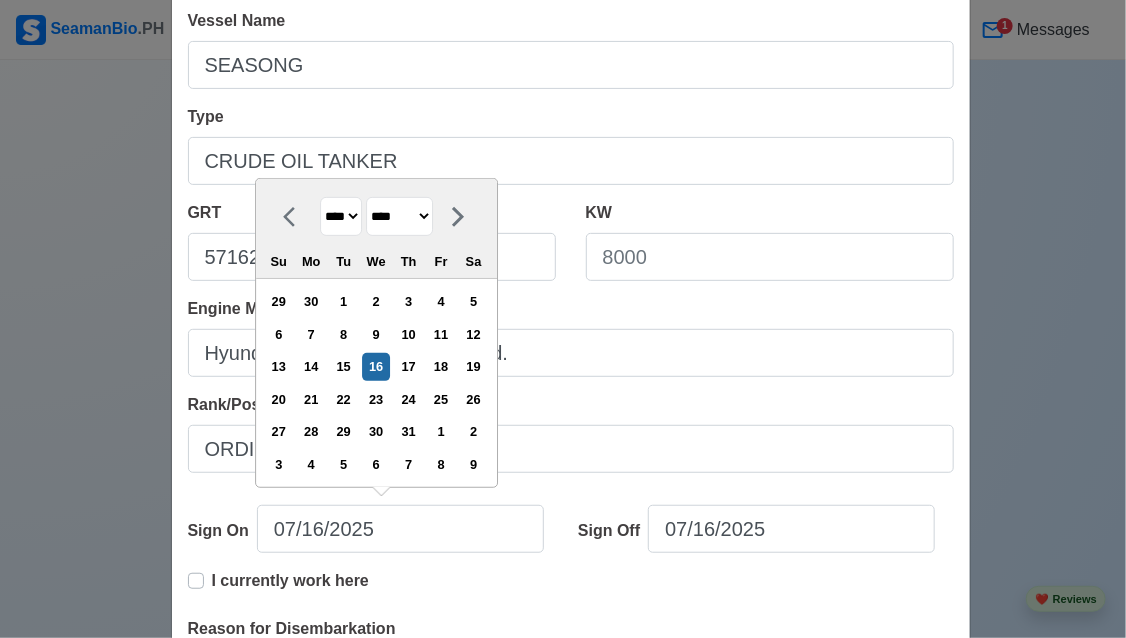 select on "****" 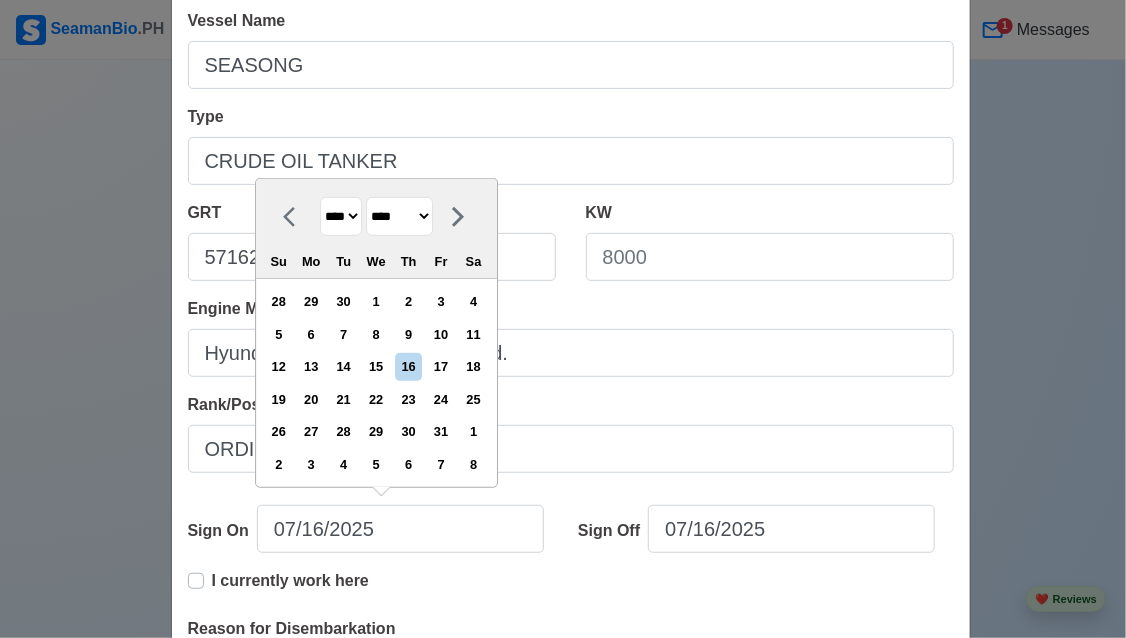 click on "******* ******** ***** ***** *** **** **** ****** ********* ******* ******** ********" at bounding box center [399, 216] 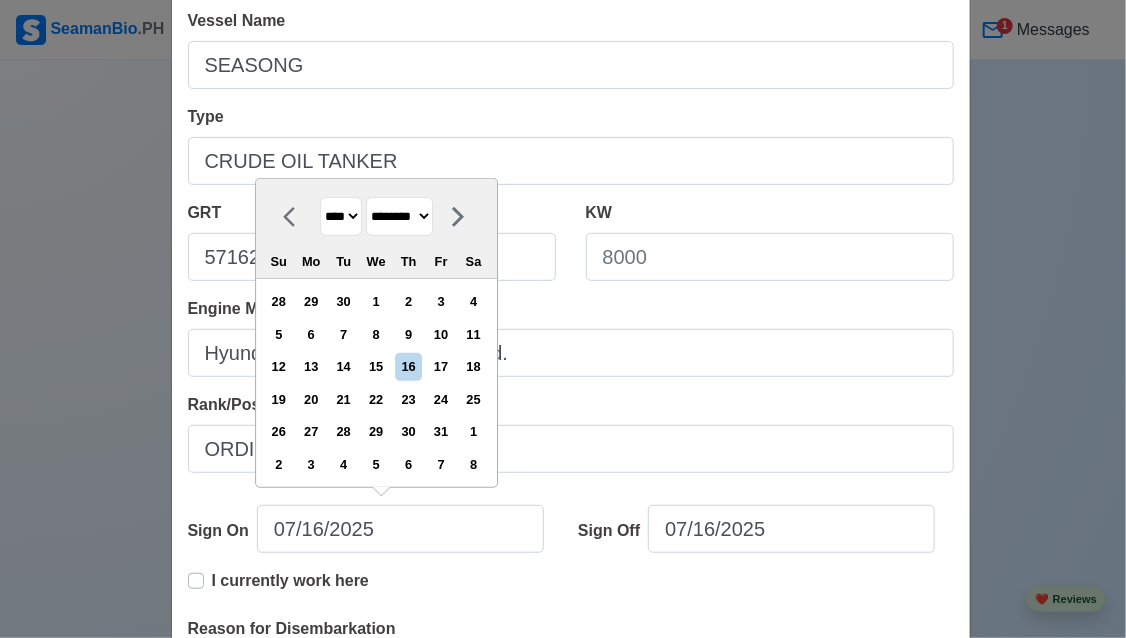 click on "******* ******** ***** ***** *** **** **** ****** ********* ******* ******** ********" at bounding box center [399, 216] 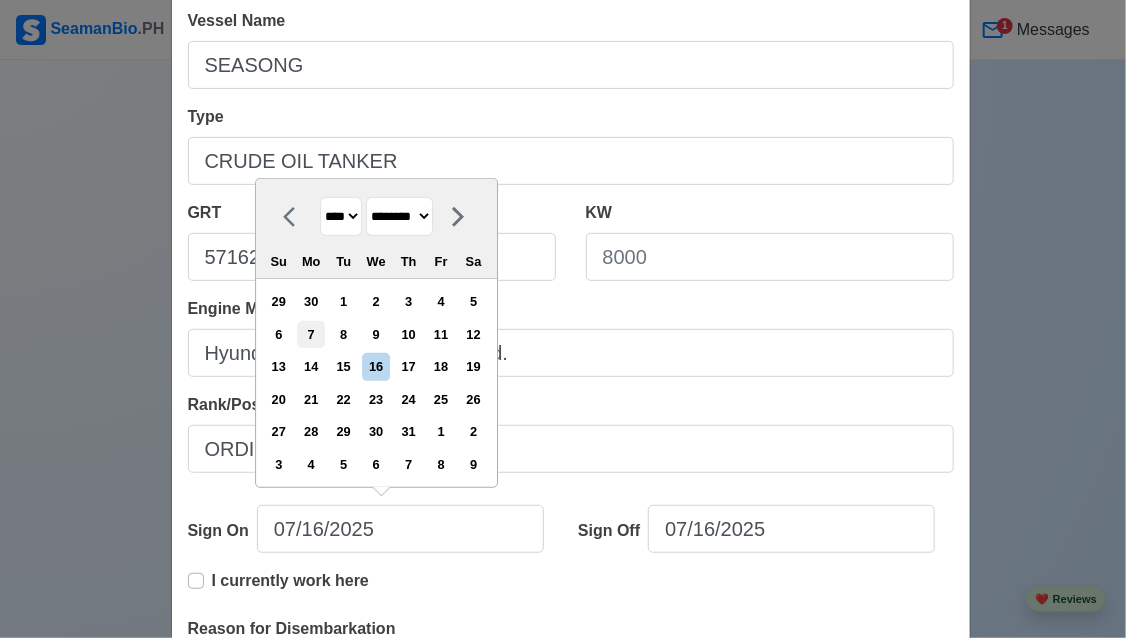 click on "7" at bounding box center (311, 334) 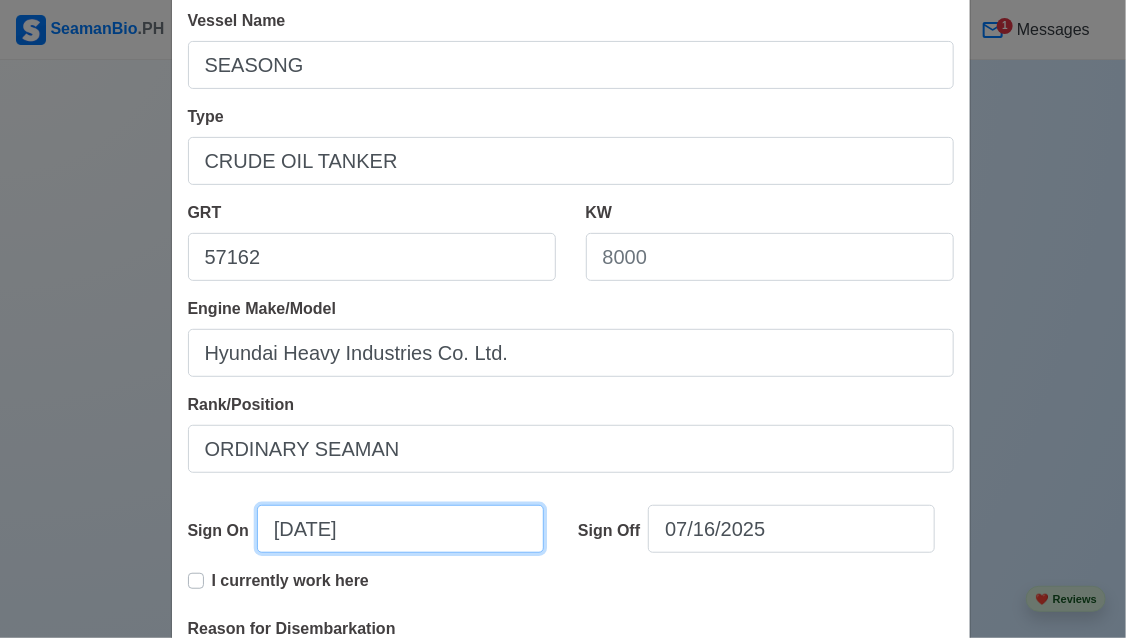 select on "****" 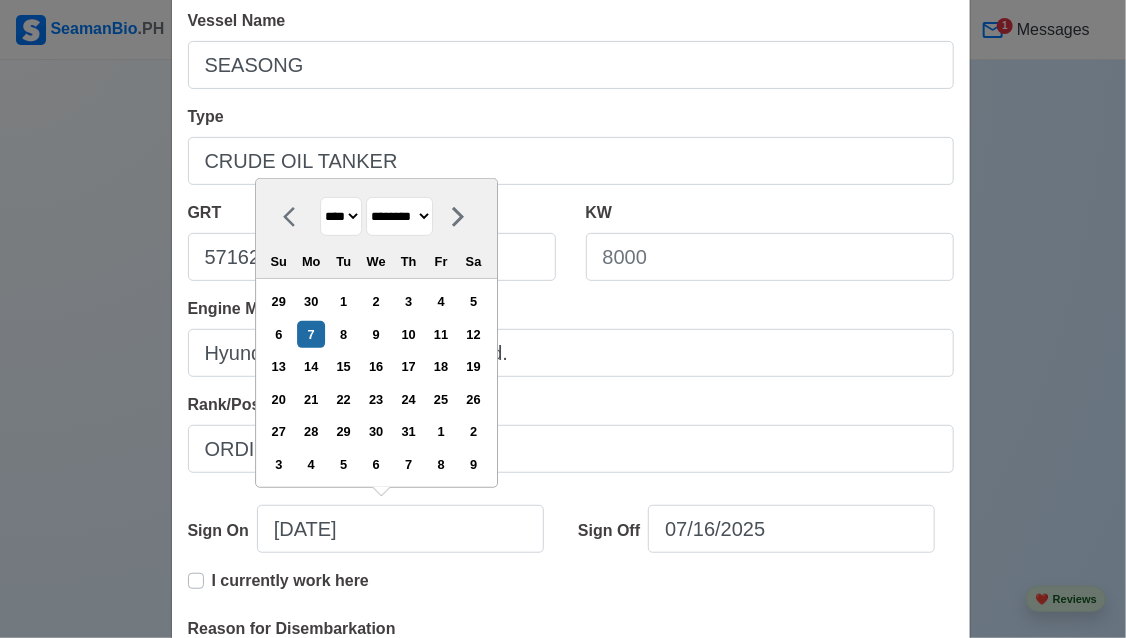 click on "**** **** **** **** **** **** **** **** **** **** **** **** **** **** **** **** **** **** **** **** **** **** **** **** **** **** **** **** **** **** **** **** **** **** **** **** **** **** **** **** **** **** **** **** **** **** **** **** **** **** **** **** **** **** **** **** **** **** **** **** **** **** **** **** **** **** **** **** **** **** **** **** **** **** **** **** **** **** **** **** **** **** **** **** **** **** **** **** **** **** **** **** **** **** **** **** **** **** **** **** **** **** **** **** **** ****" at bounding box center (341, 216) 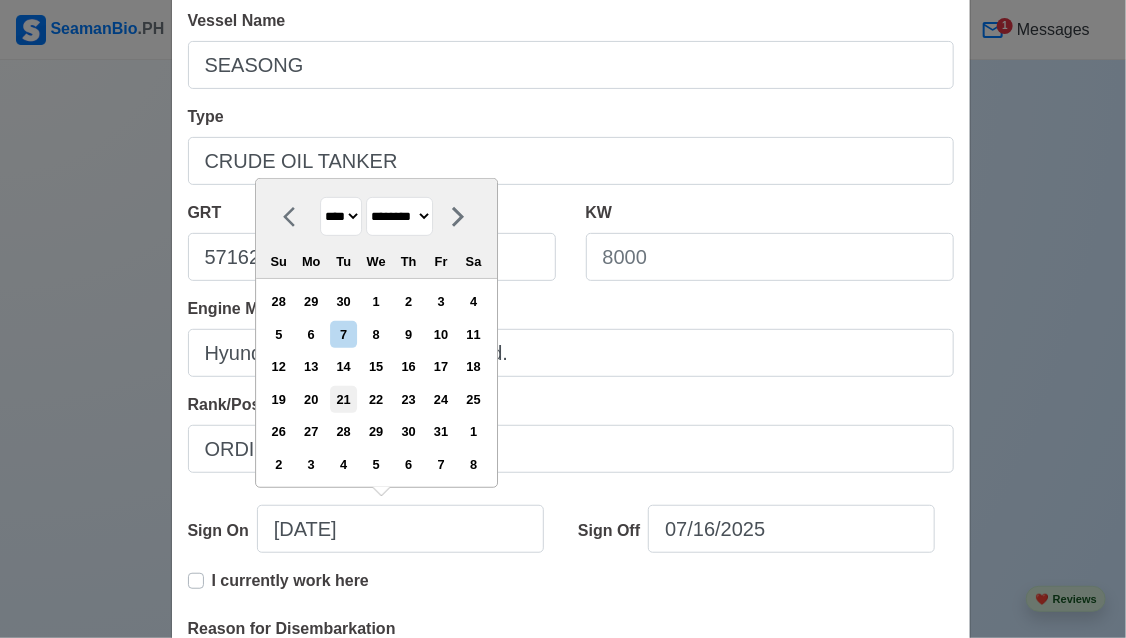 click on "21" at bounding box center (343, 399) 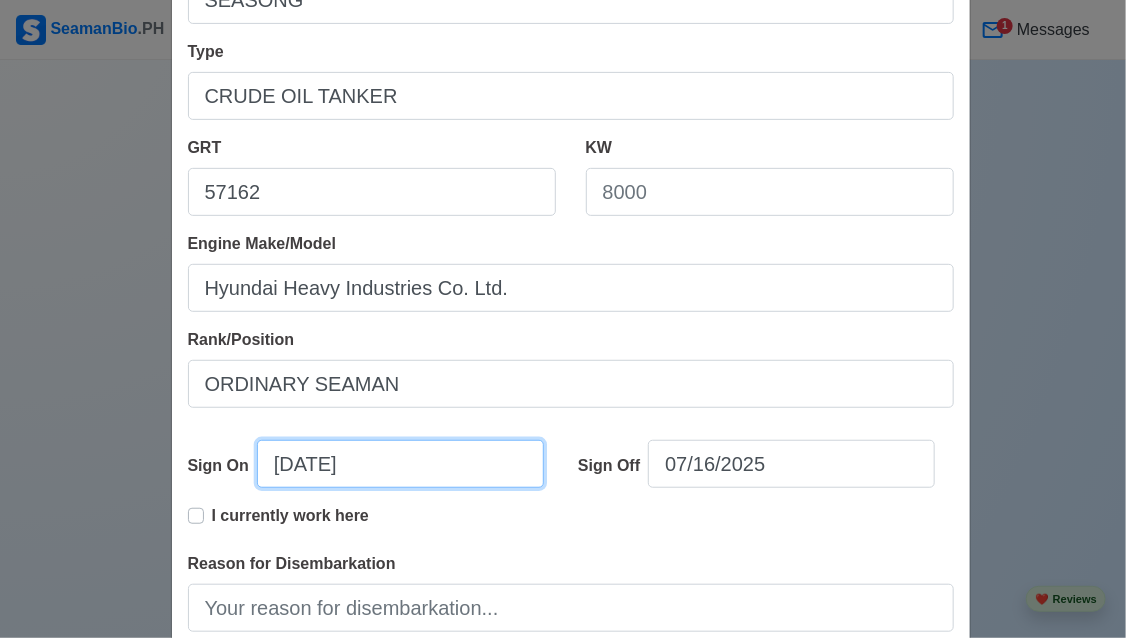 scroll, scrollTop: 300, scrollLeft: 0, axis: vertical 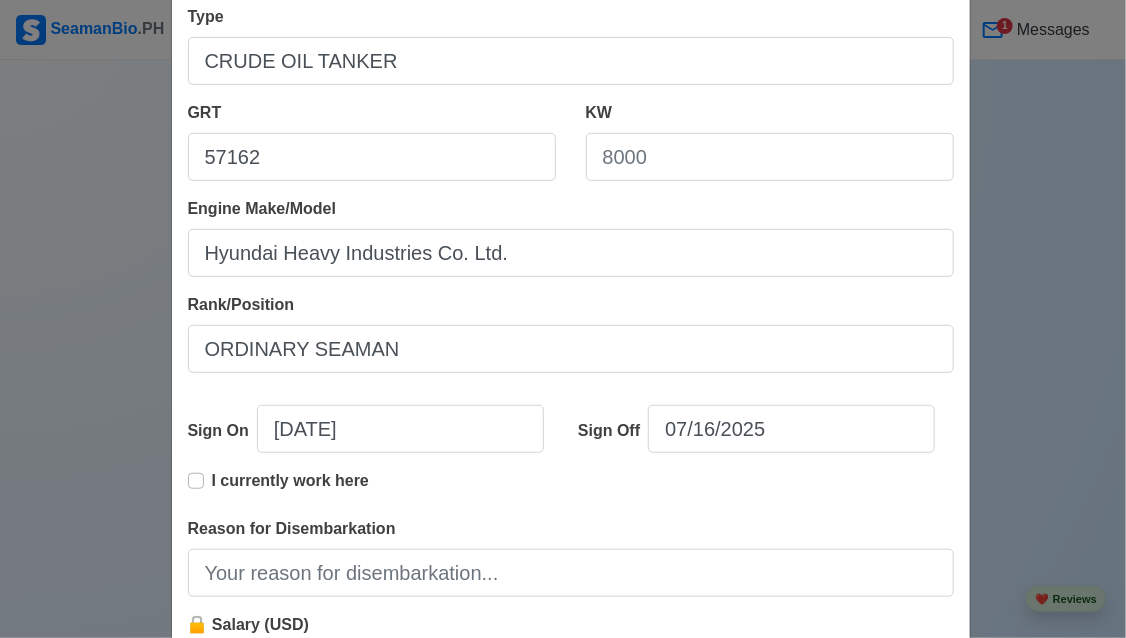 click on "I currently work here" at bounding box center [290, 481] 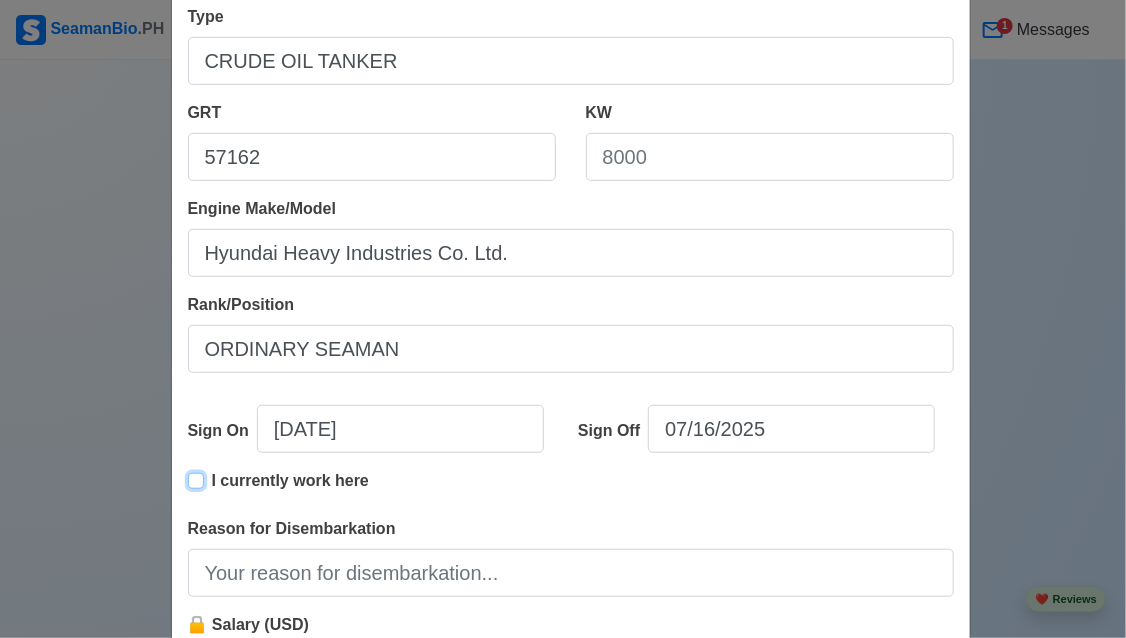 type on "[DATE]" 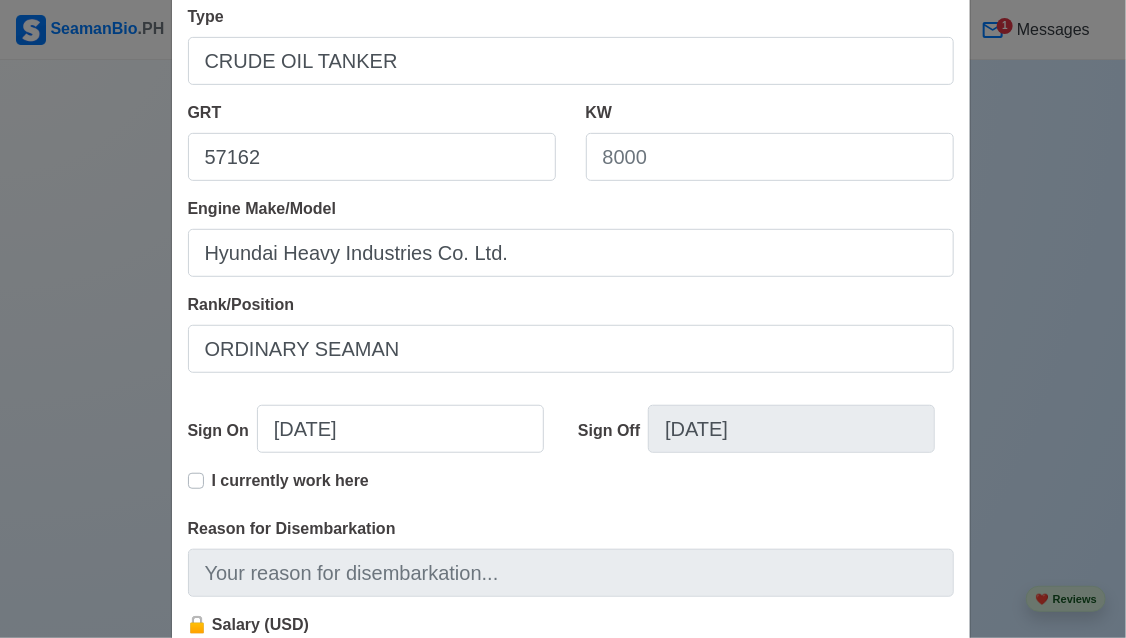 click on "I currently work here" at bounding box center [290, 481] 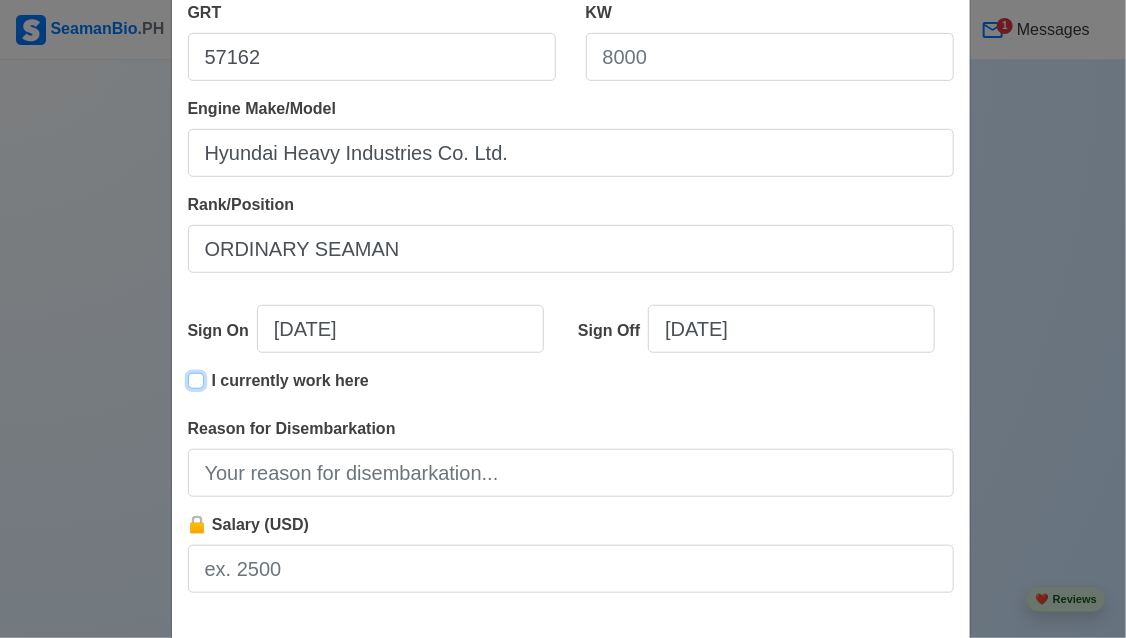 scroll, scrollTop: 500, scrollLeft: 0, axis: vertical 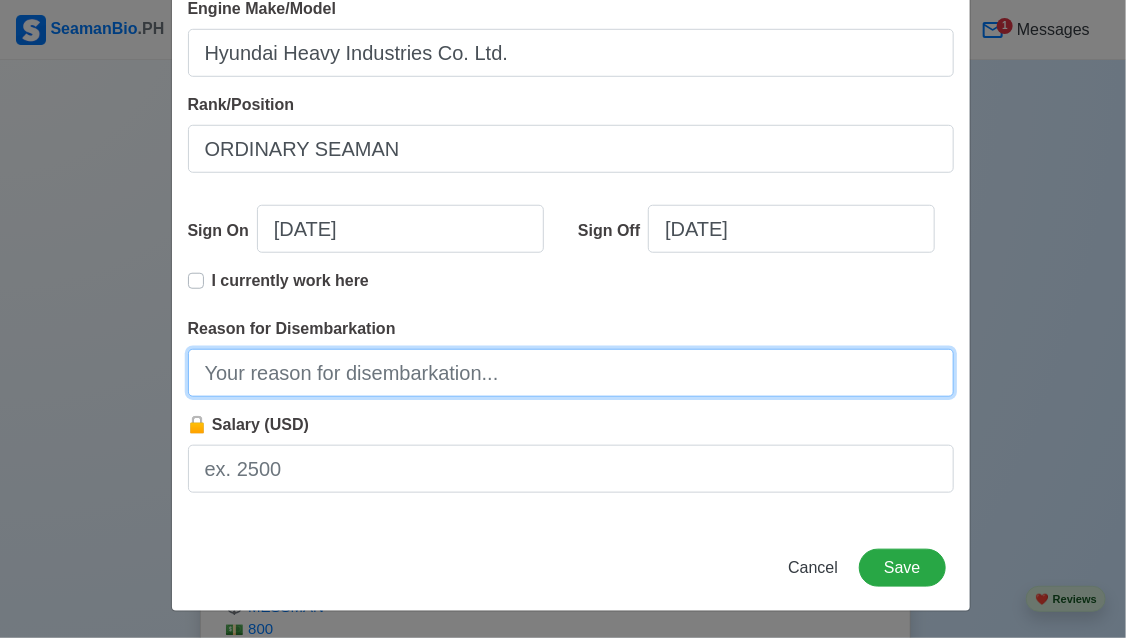 click on "Reason for Disembarkation" at bounding box center [571, 373] 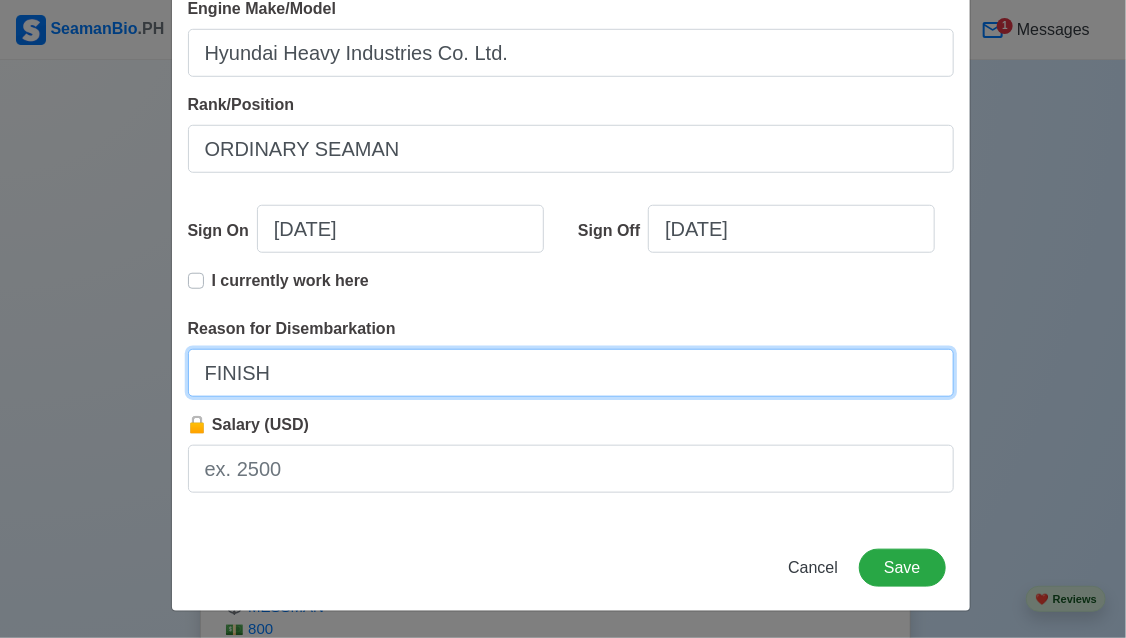 type on "FINISH CONTRACT" 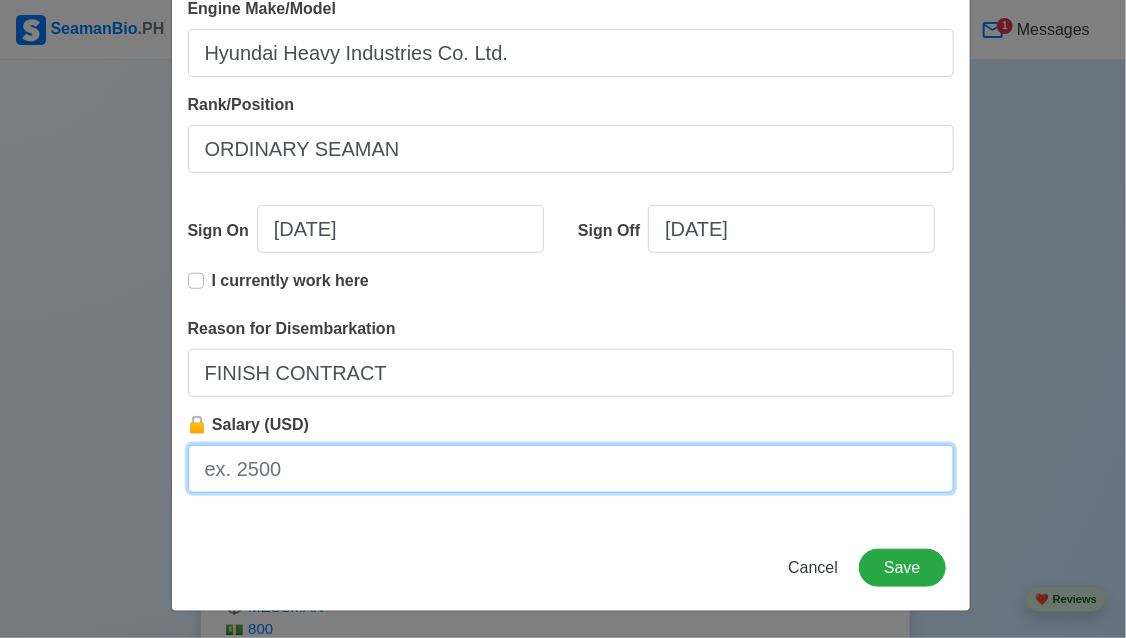 click on "🔒 Salary (USD)" at bounding box center (571, 469) 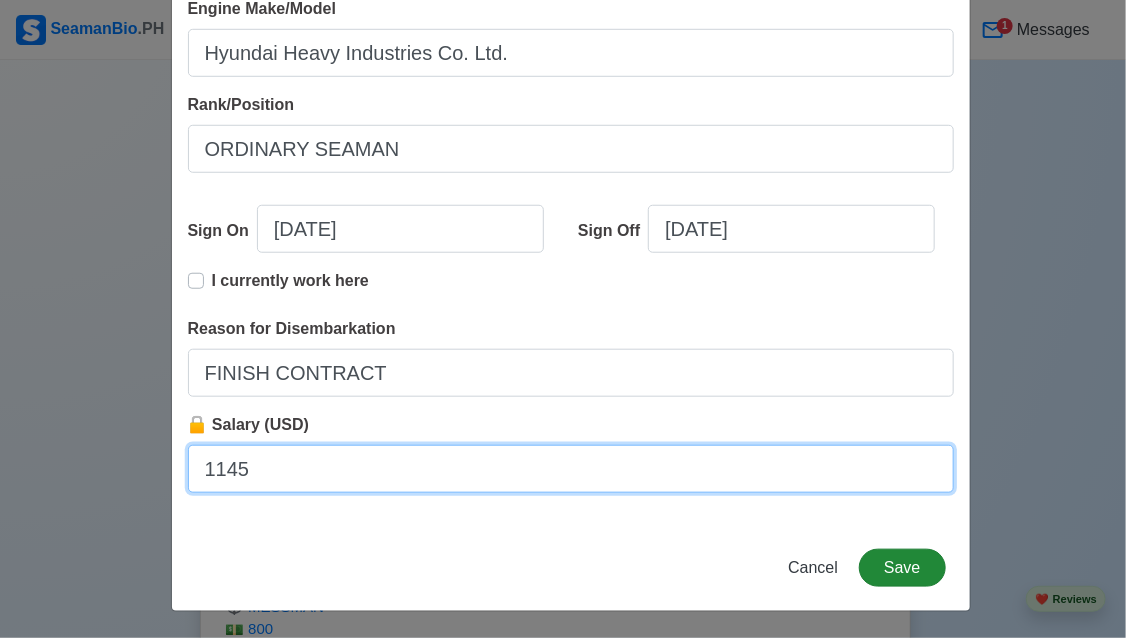 type on "1145" 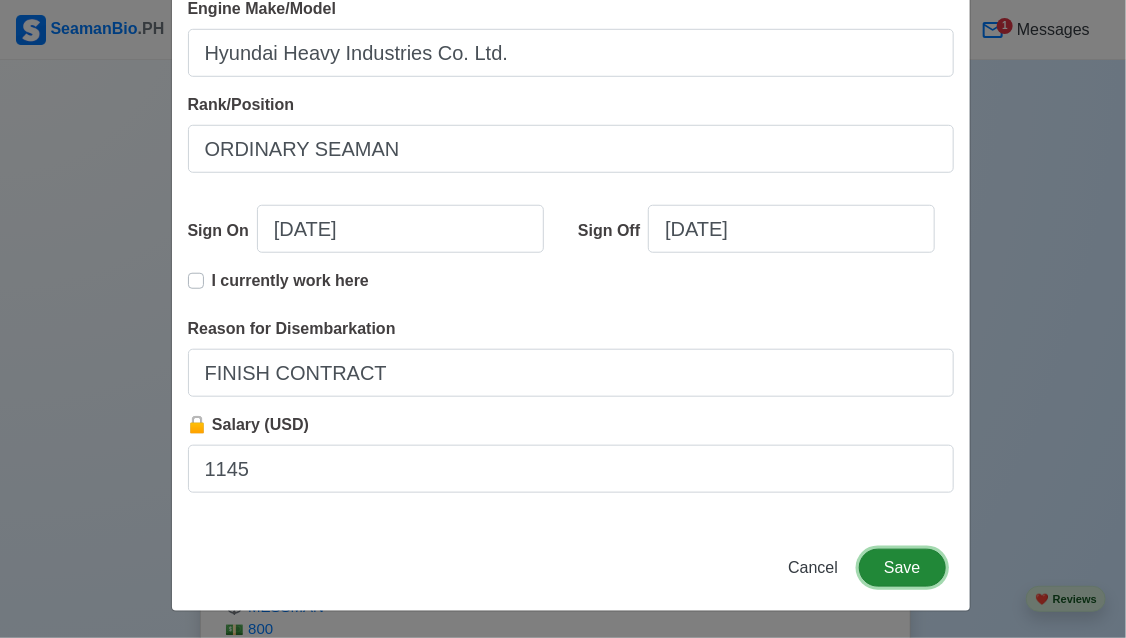 click on "Save" at bounding box center (902, 568) 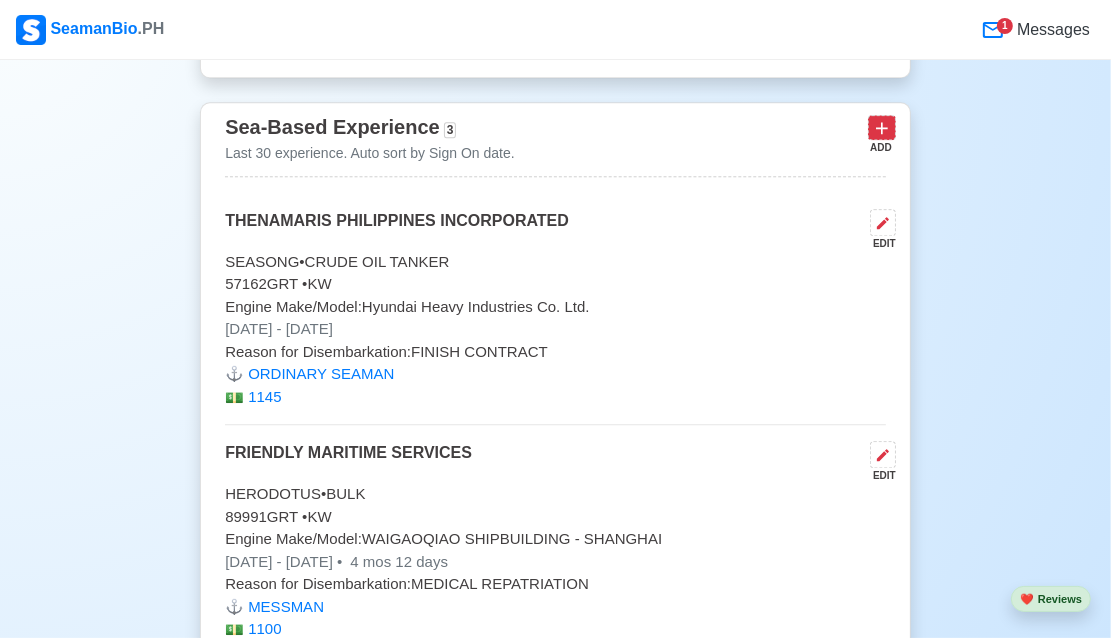 click 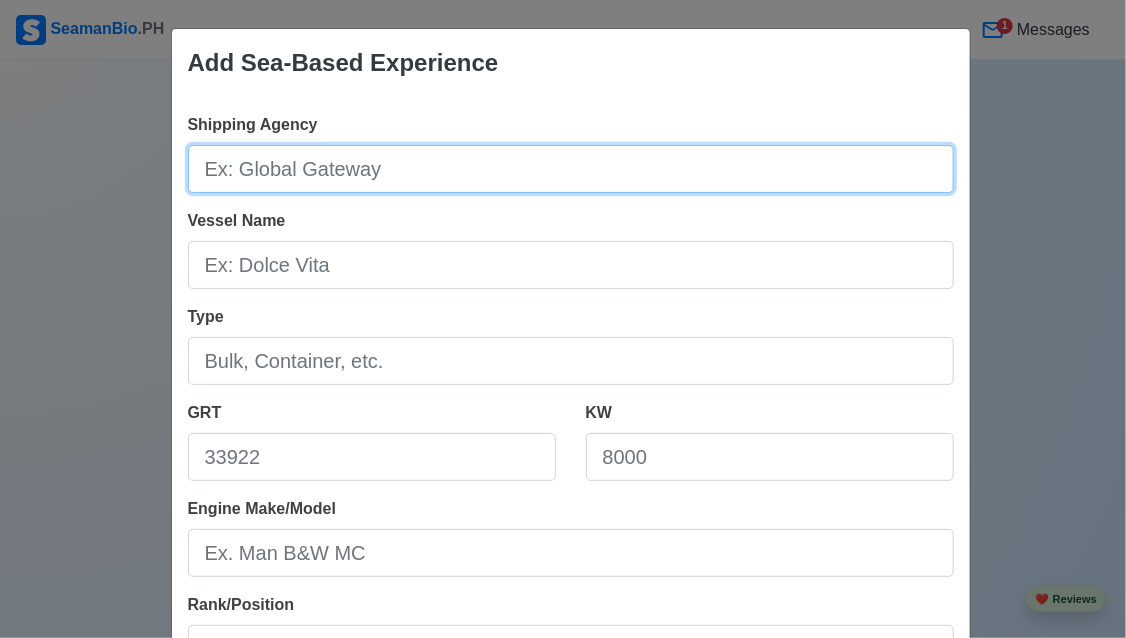click on "Shipping Agency" at bounding box center (571, 169) 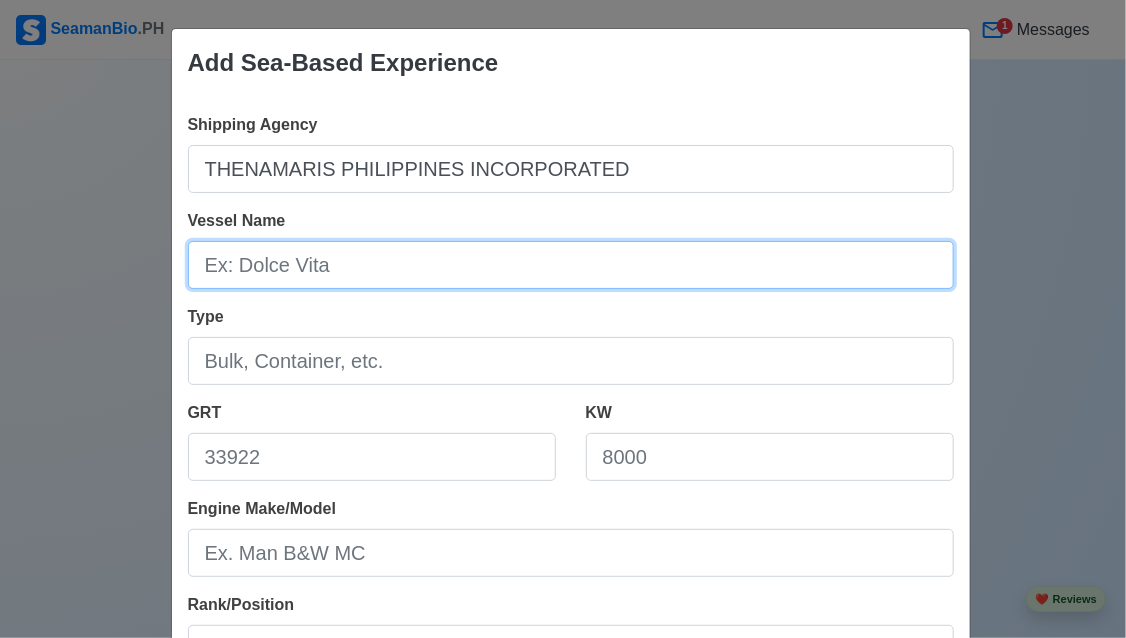 click on "Vessel Name" at bounding box center [571, 265] 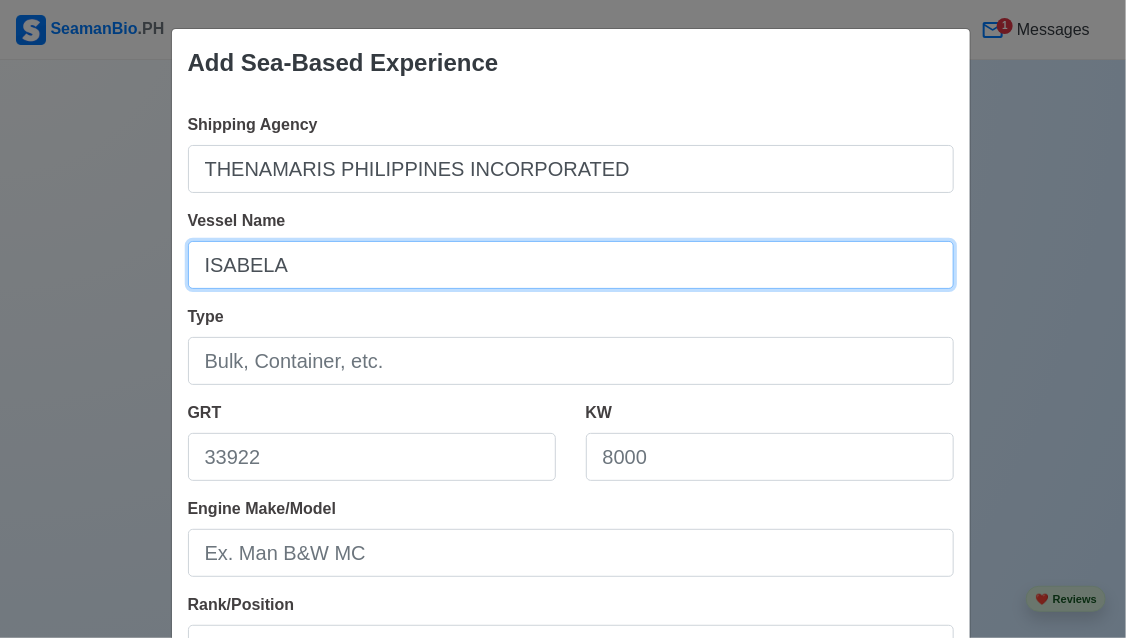 type on "ISABELA" 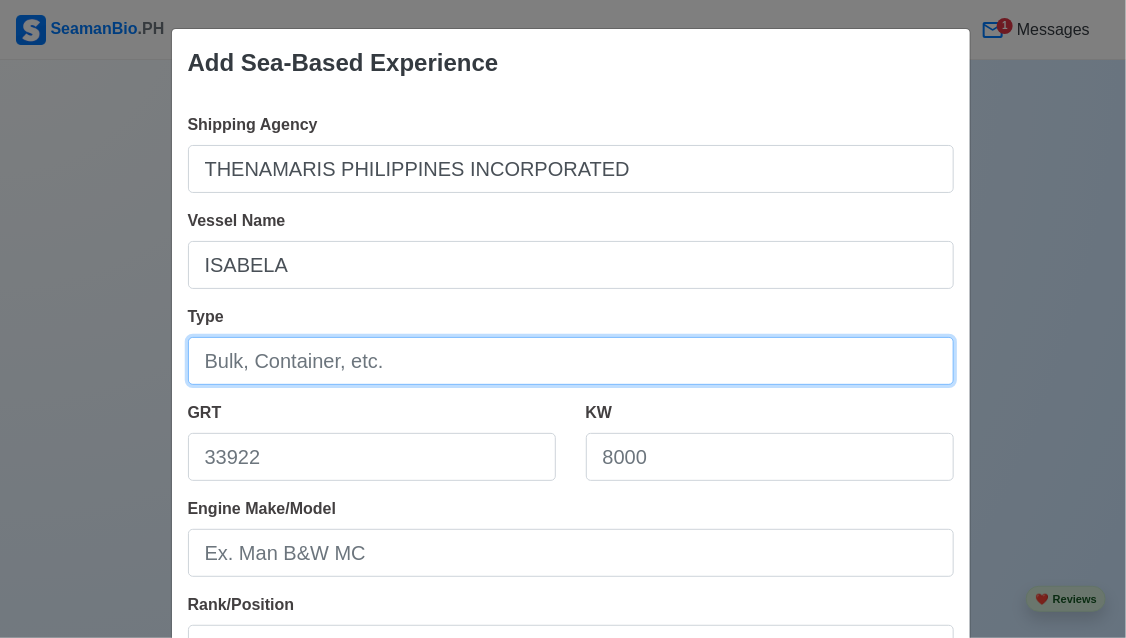 click on "Type" at bounding box center (571, 361) 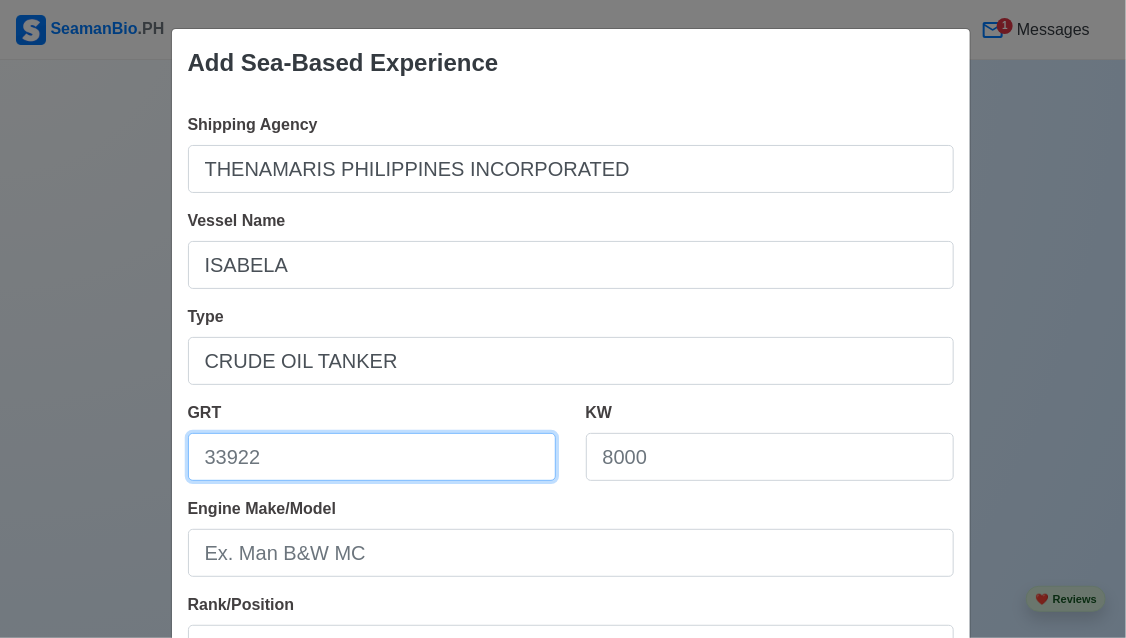 click on "GRT" at bounding box center [372, 457] 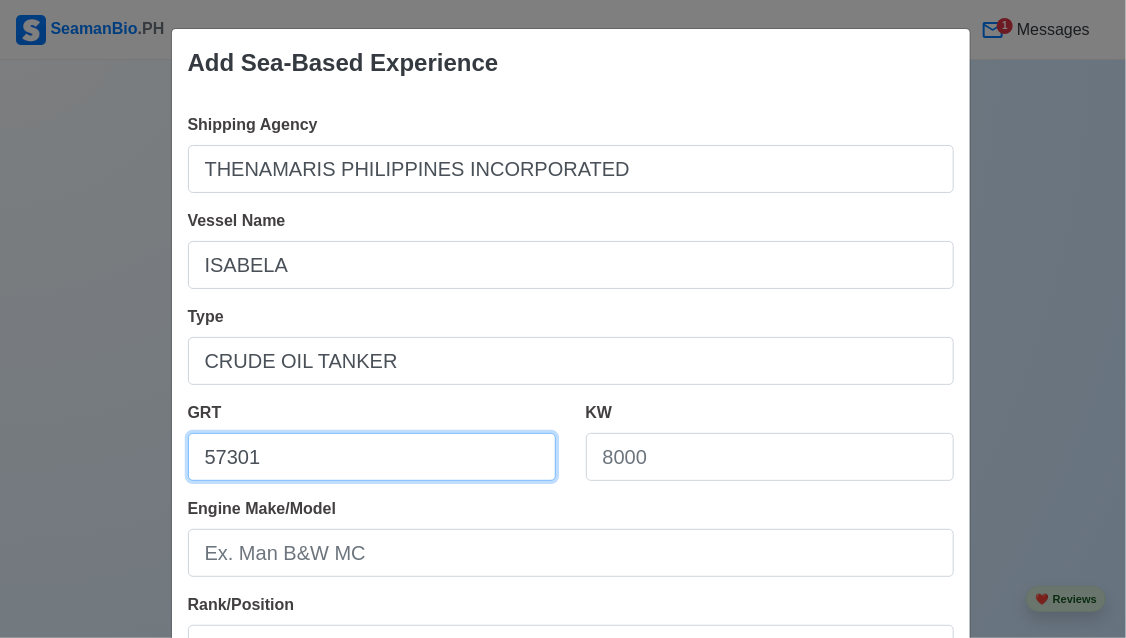 type on "57301" 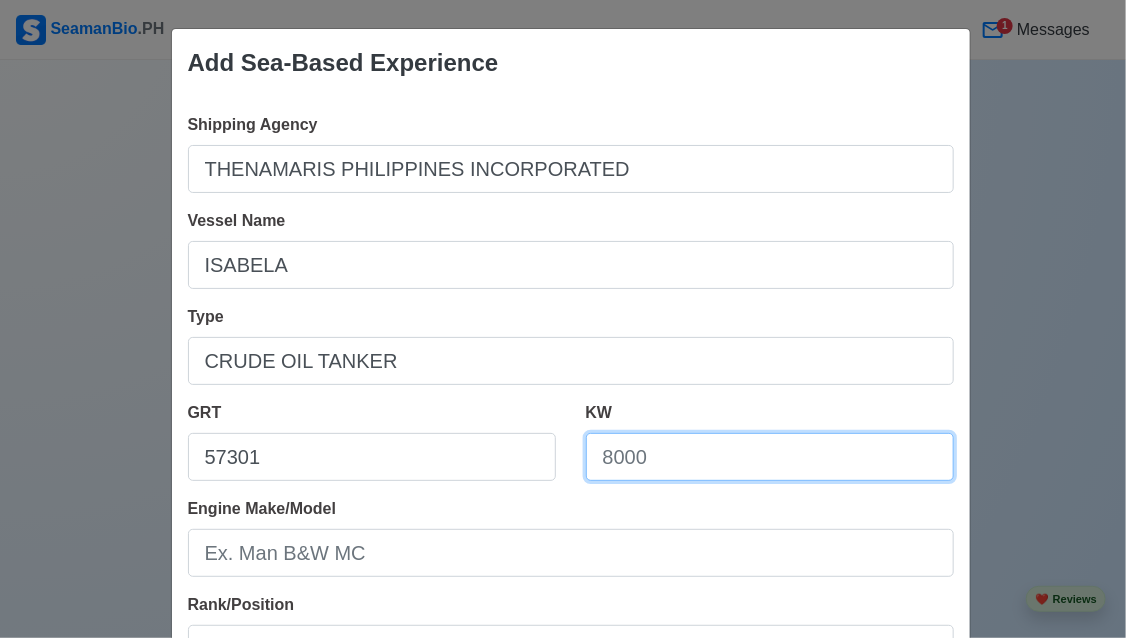 click on "KW" at bounding box center (770, 457) 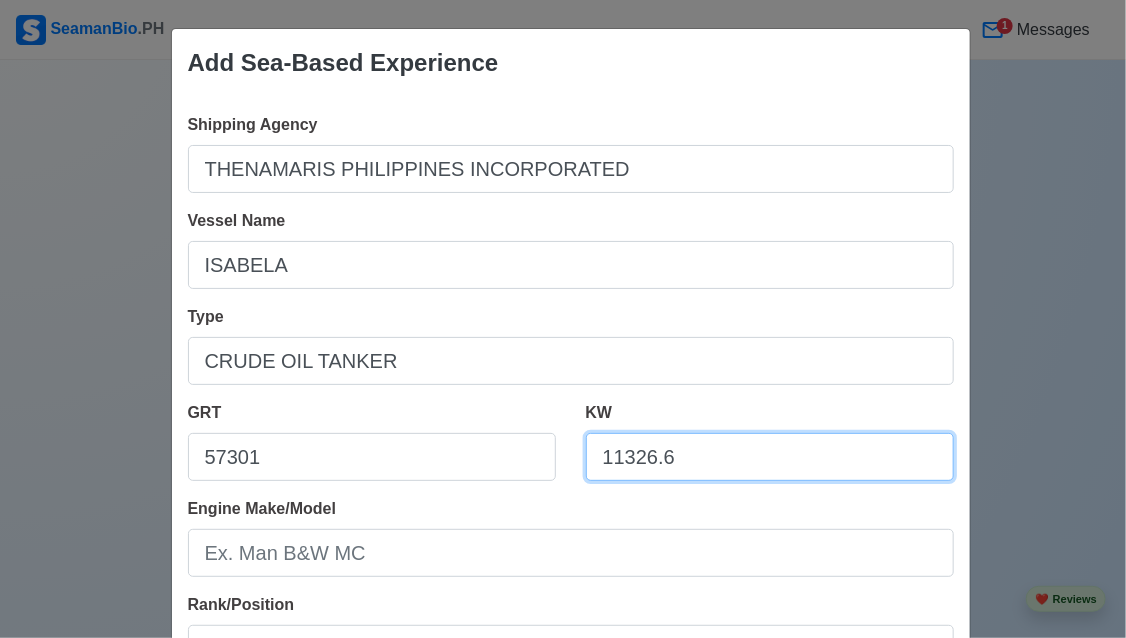 type on "11326.6" 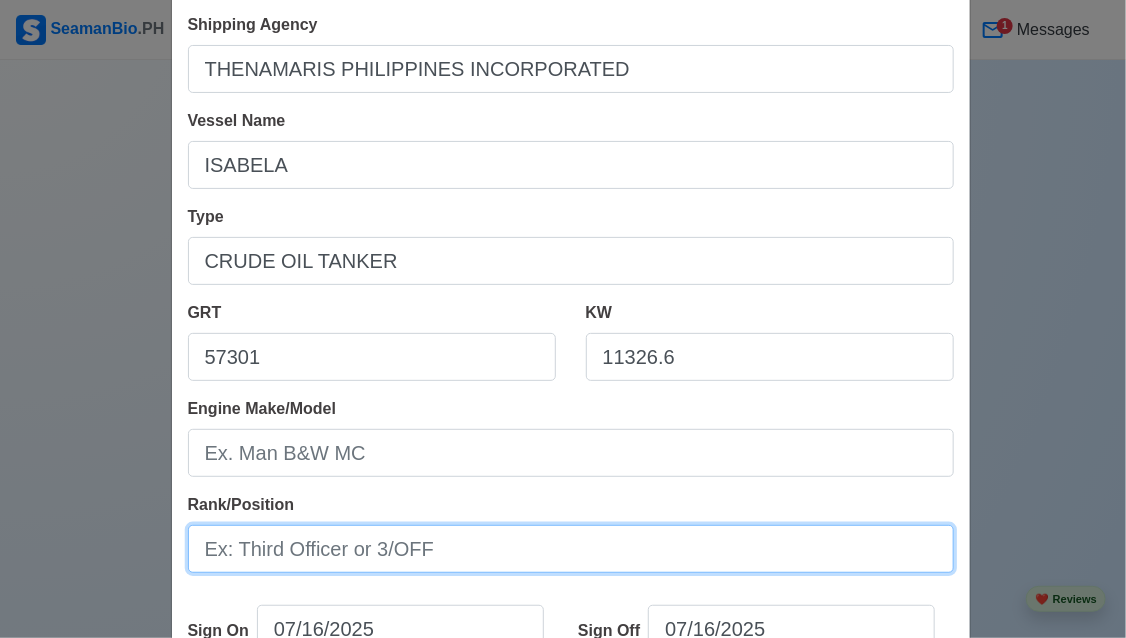 click on "Rank/Position" at bounding box center [571, 549] 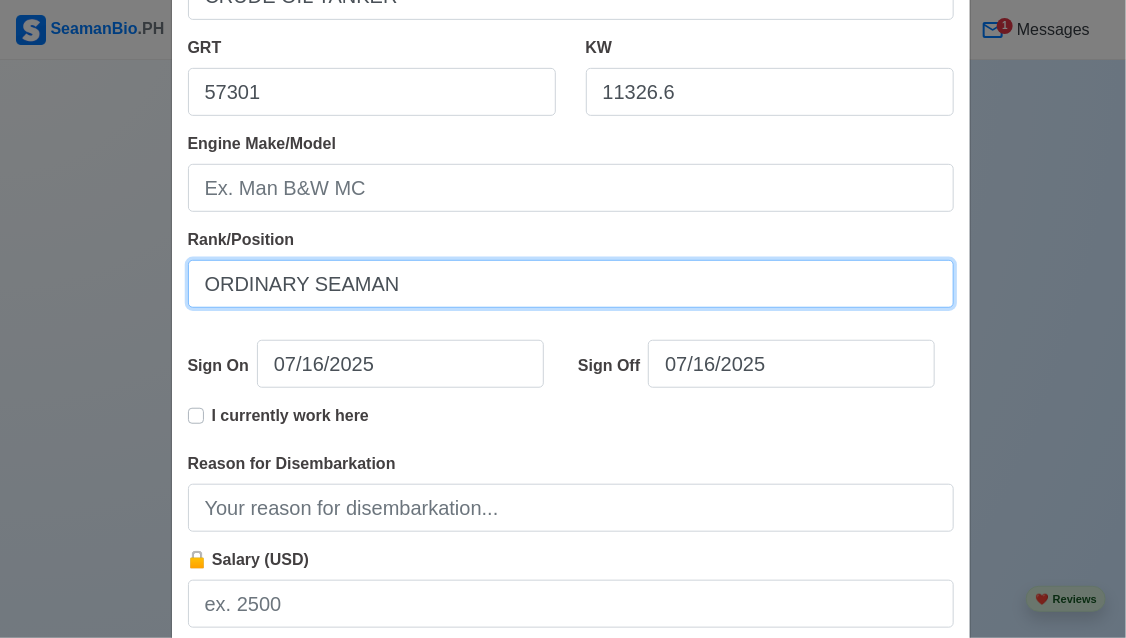scroll, scrollTop: 400, scrollLeft: 0, axis: vertical 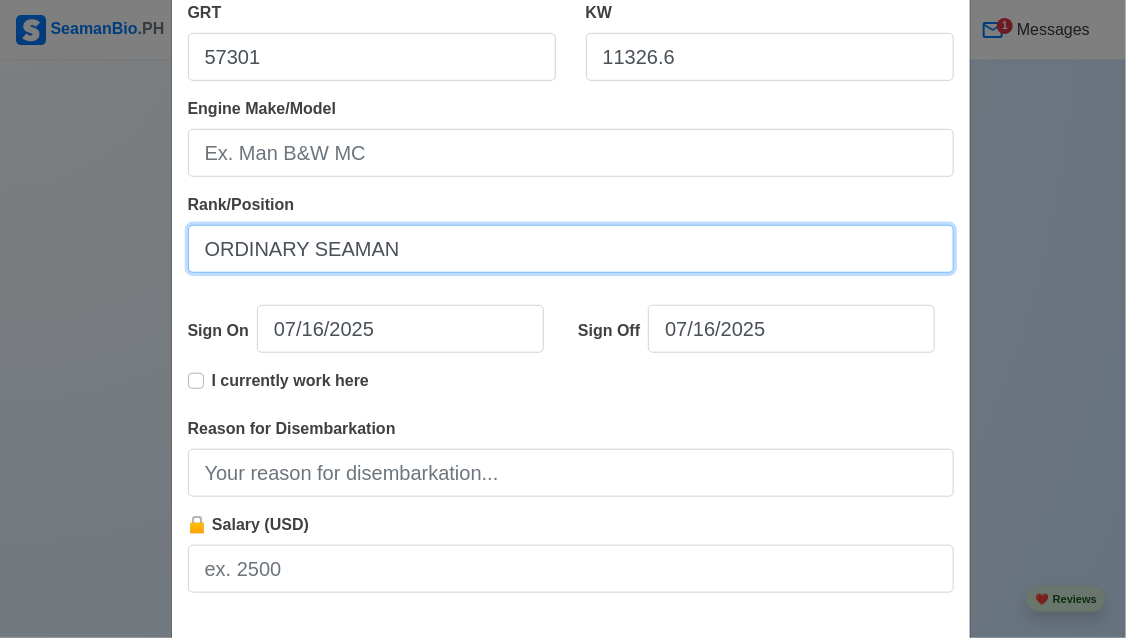 type on "ORDINARY SEAMAN" 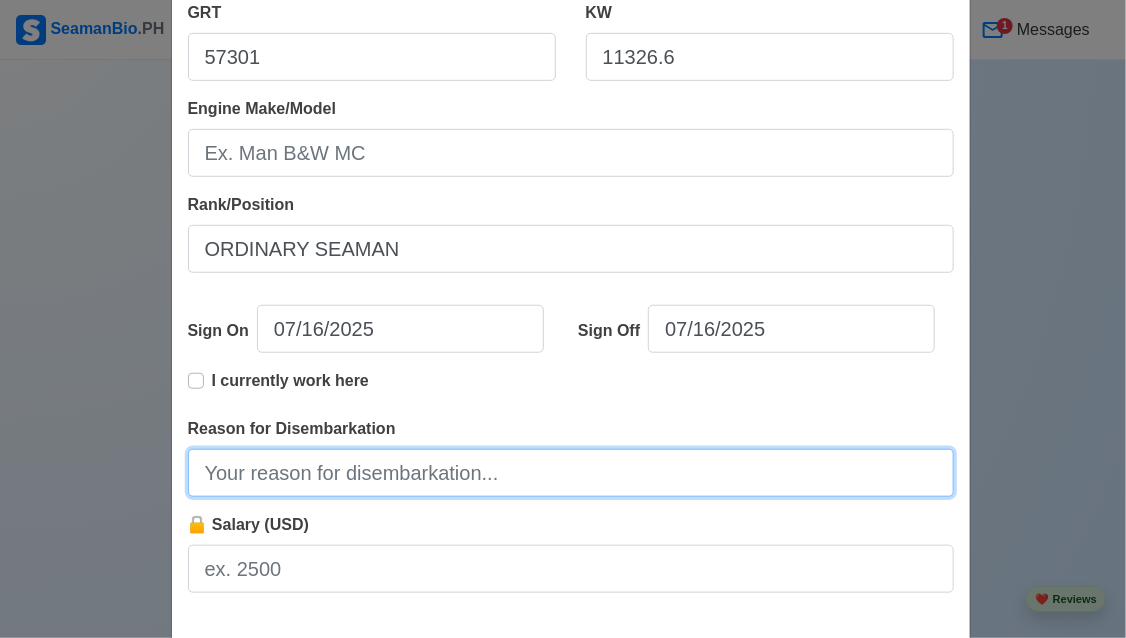 click on "Reason for Disembarkation" at bounding box center [571, 473] 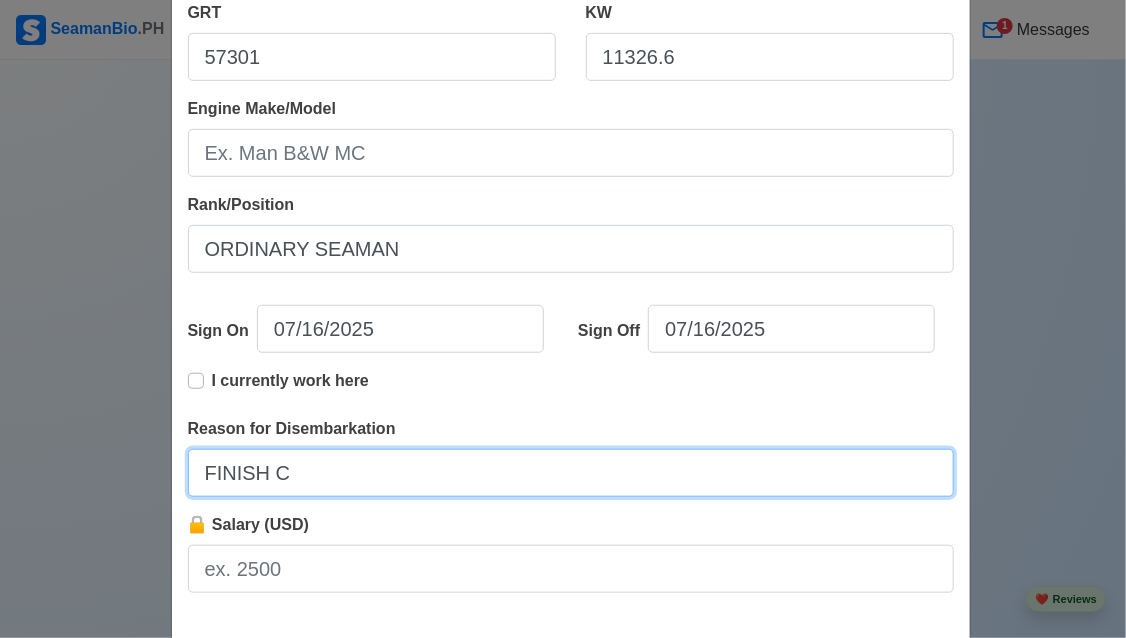 type on "FINISH CONTRACT" 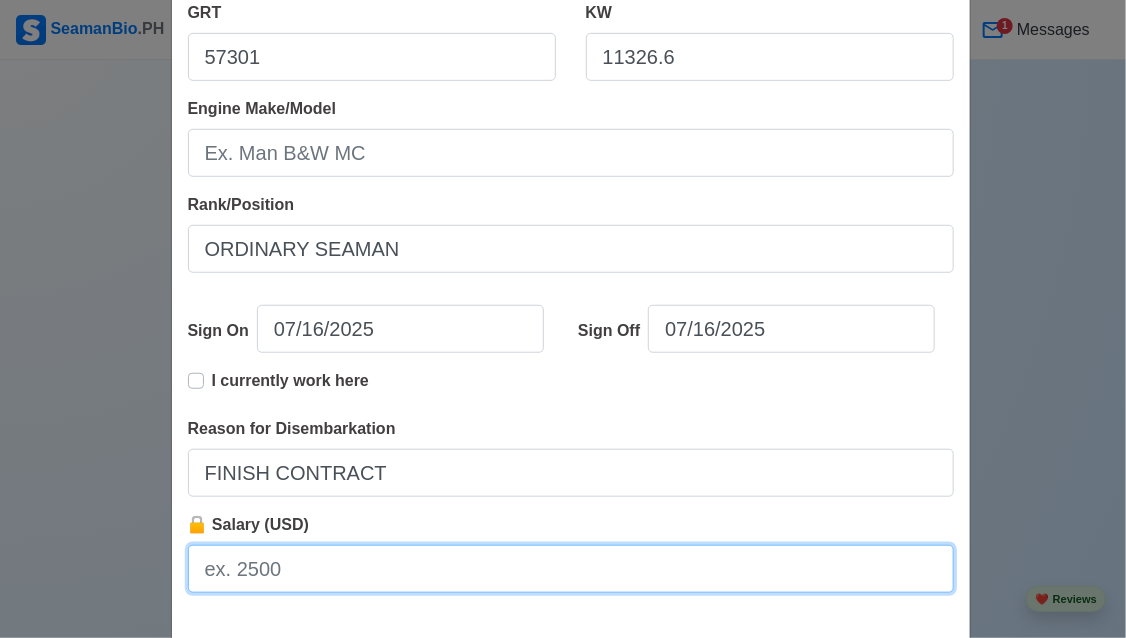 click on "🔒 Salary (USD)" at bounding box center (571, 569) 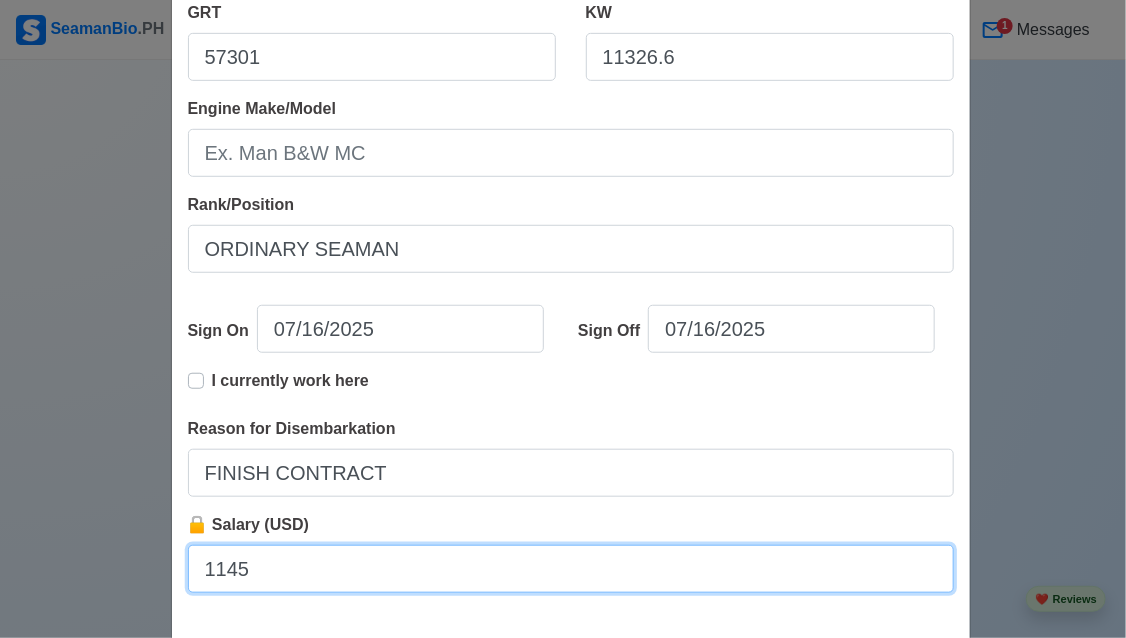 type on "1145" 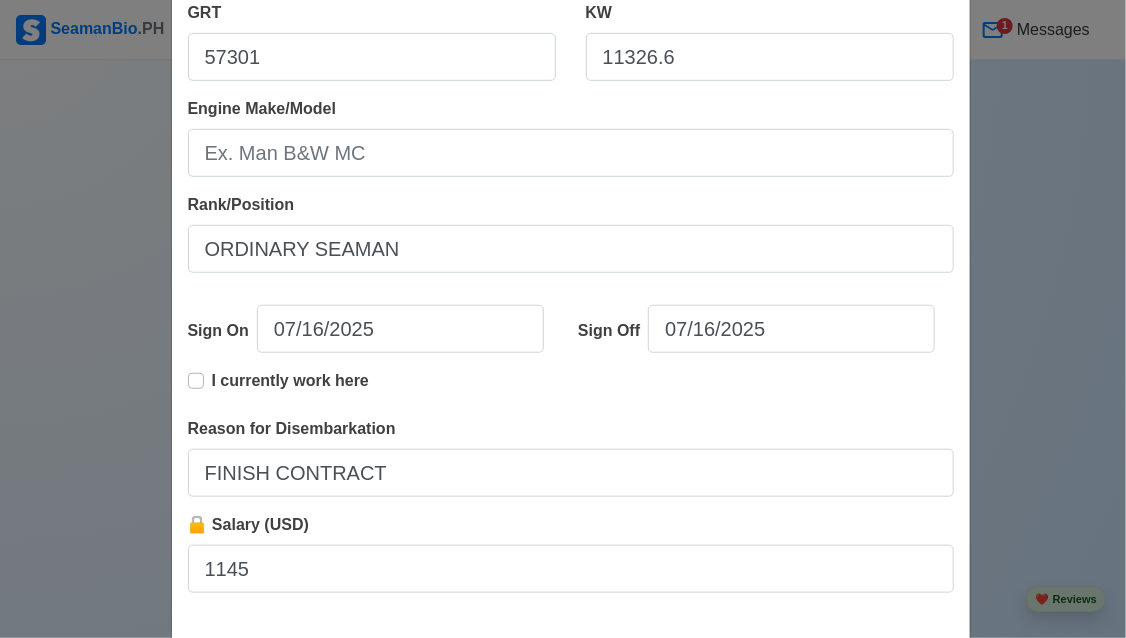 click on "I currently work here" at bounding box center (571, 393) 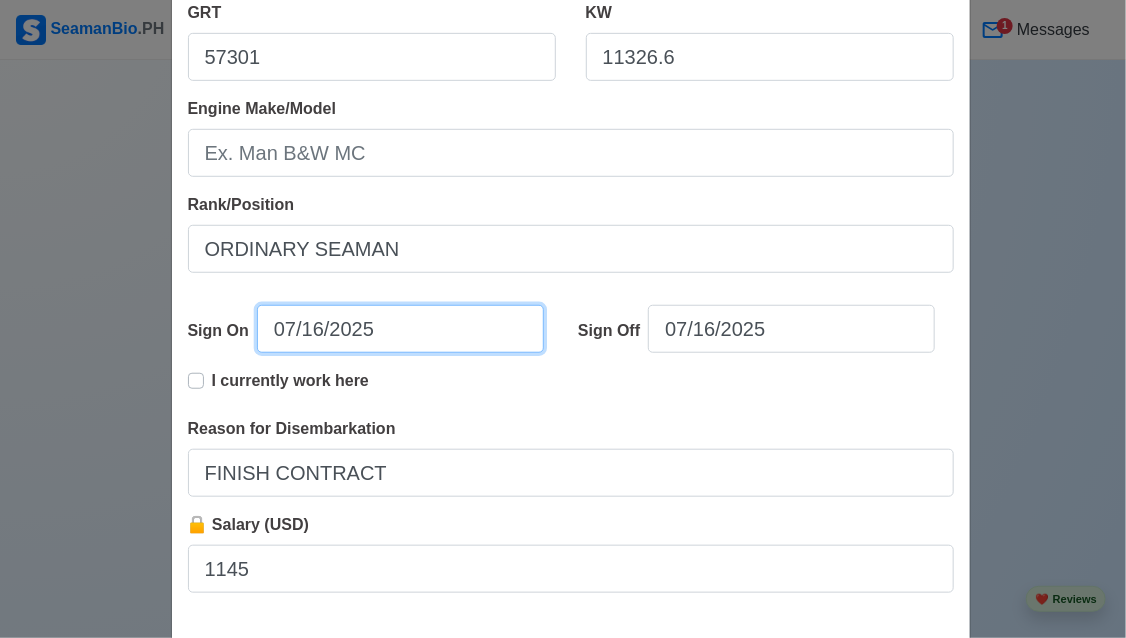 click on "07/16/2025" at bounding box center [400, 329] 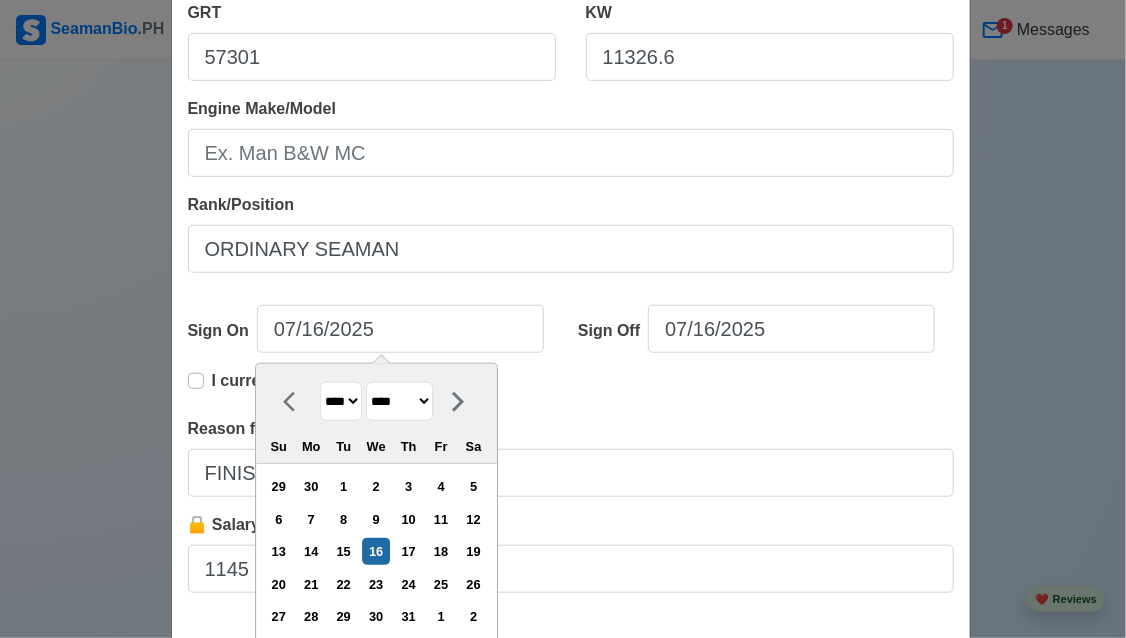 click on "******* ******** ***** ***** *** **** **** ****** ********* ******* ******** ********" at bounding box center [399, 401] 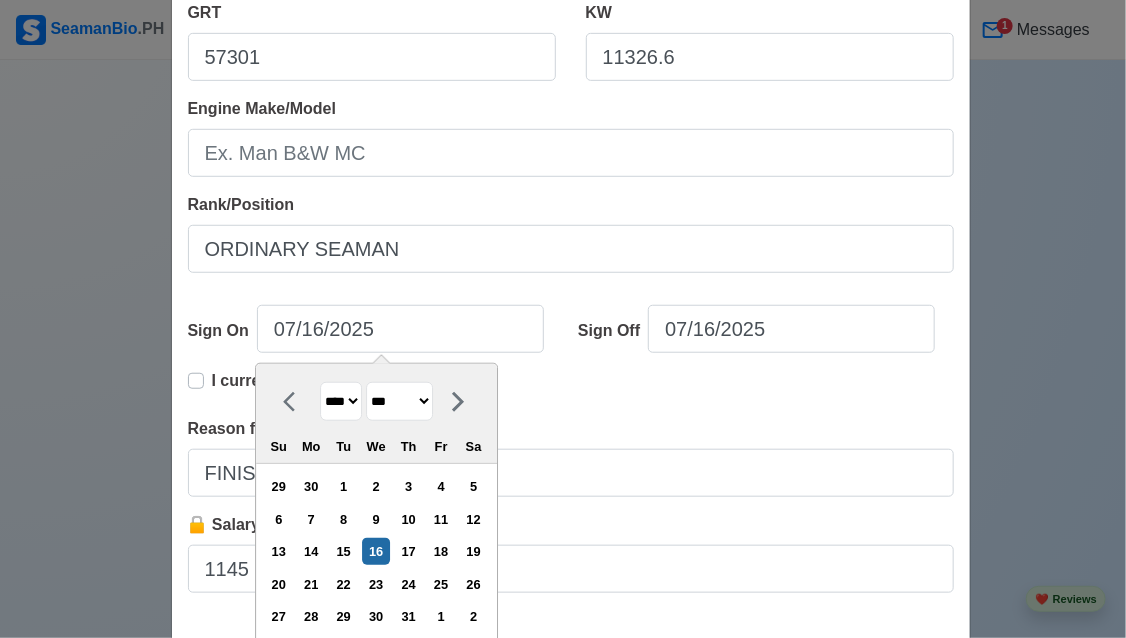 click on "******* ******** ***** ***** *** **** **** ****** ********* ******* ******** ********" at bounding box center [399, 401] 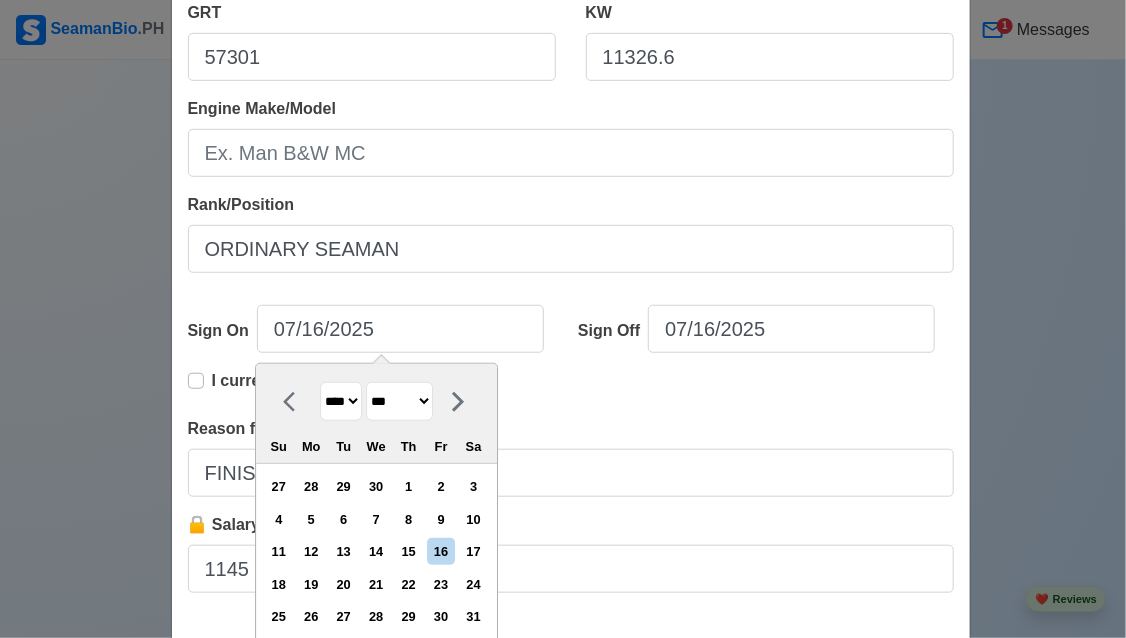 click on "**** **** **** **** **** **** **** **** **** **** **** **** **** **** **** **** **** **** **** **** **** **** **** **** **** **** **** **** **** **** **** **** **** **** **** **** **** **** **** **** **** **** **** **** **** **** **** **** **** **** **** **** **** **** **** **** **** **** **** **** **** **** **** **** **** **** **** **** **** **** **** **** **** **** **** **** **** **** **** **** **** **** **** **** **** **** **** **** **** **** **** **** **** **** **** **** **** **** **** **** **** **** **** **** **** ****" at bounding box center [341, 401] 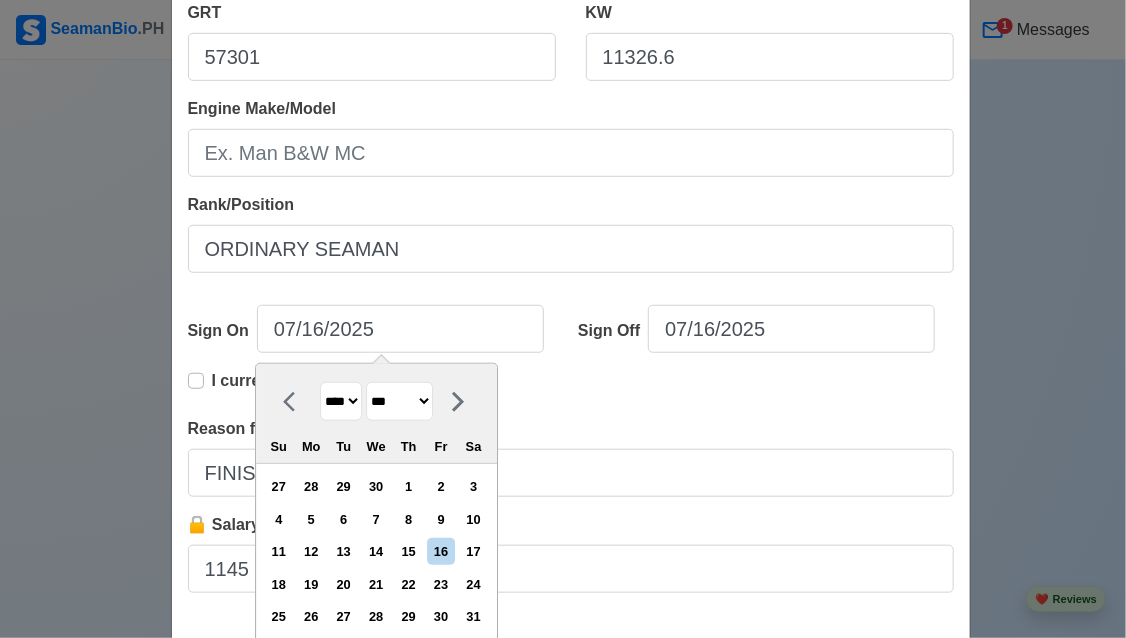 select on "****" 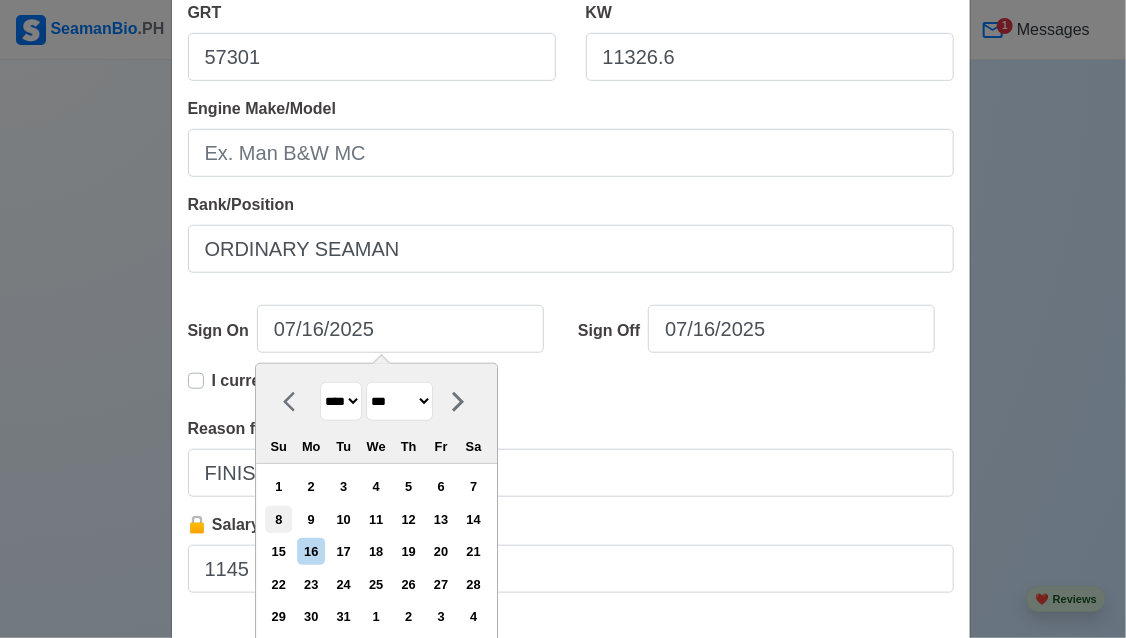 click on "8" at bounding box center [278, 519] 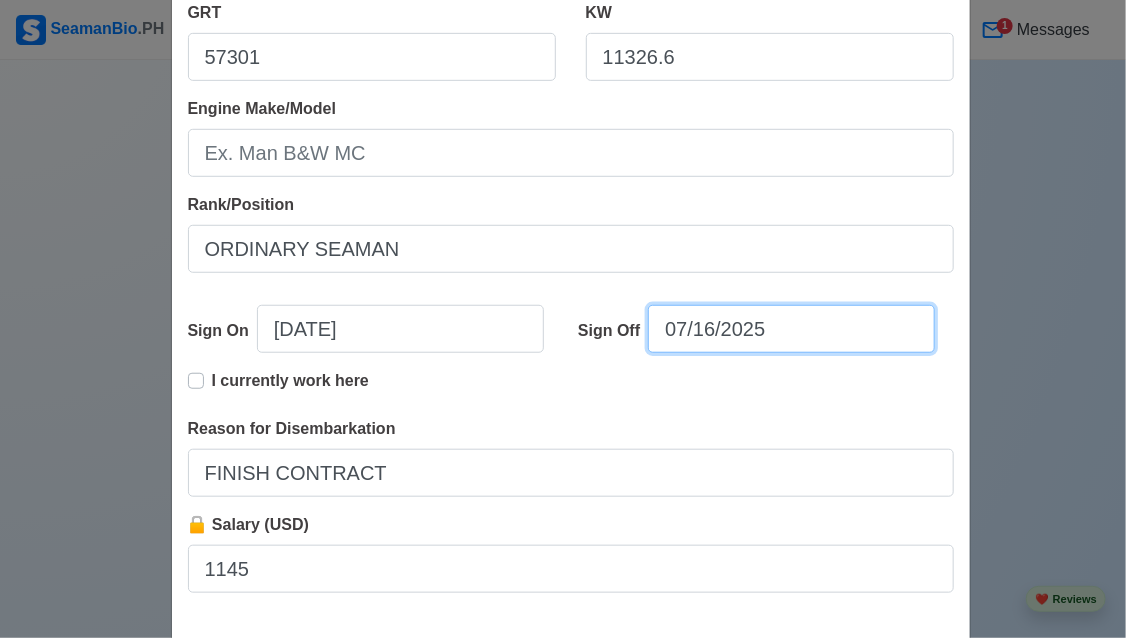 select on "****" 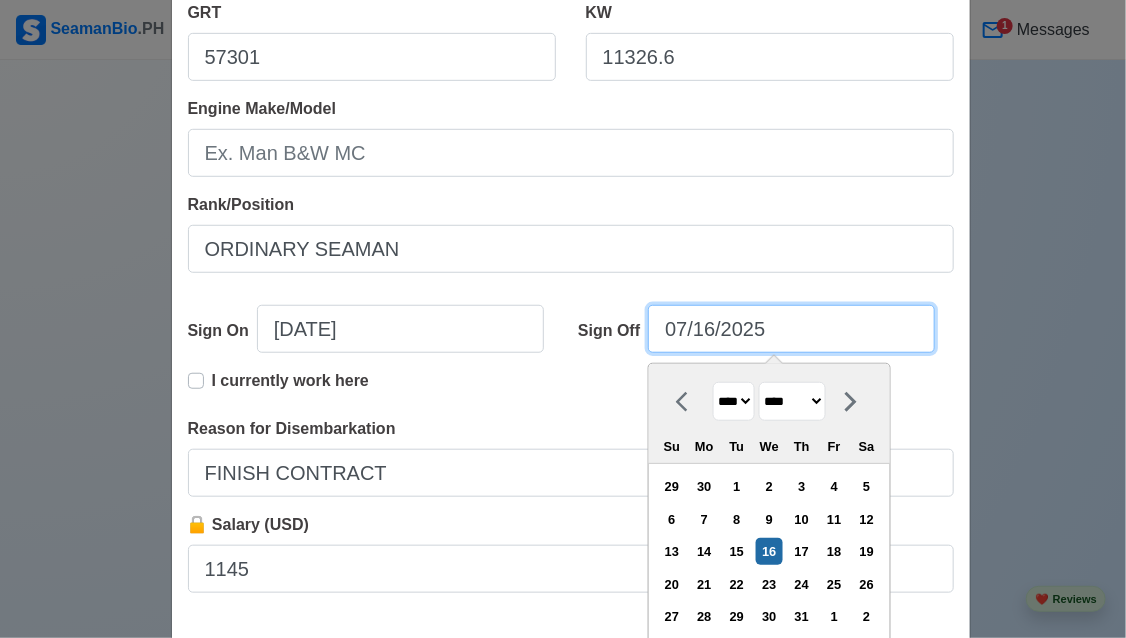 click on "07/16/2025" at bounding box center (791, 329) 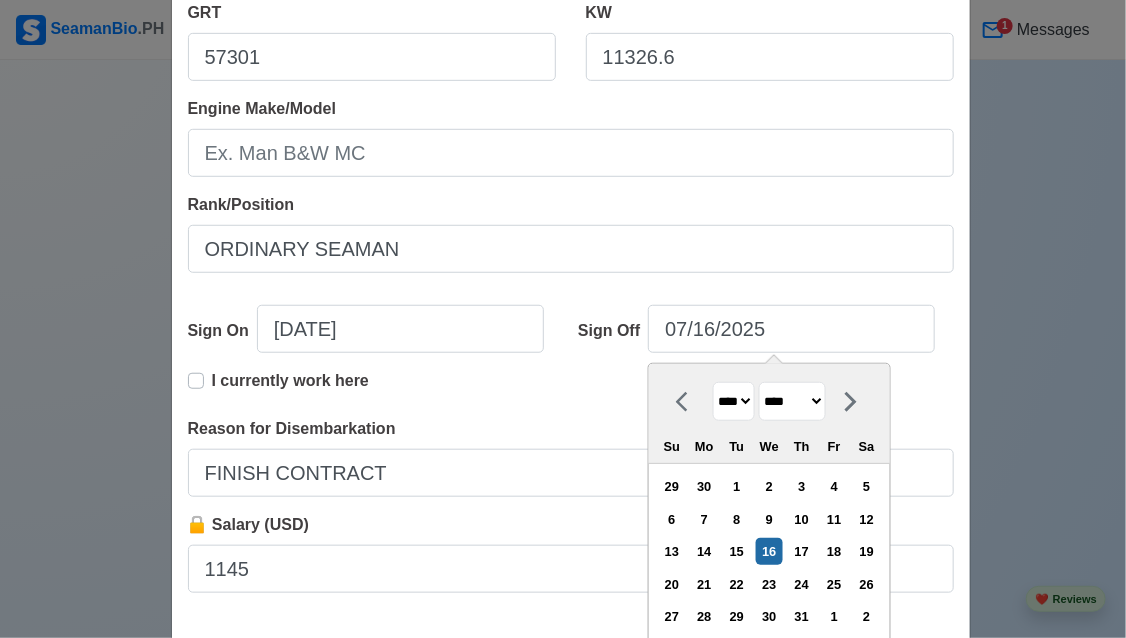 click on "**** **** **** **** **** **** **** **** **** **** **** **** **** **** **** **** **** **** **** **** **** **** **** **** **** **** **** **** **** **** **** **** **** **** **** **** **** **** **** **** **** **** **** **** **** **** **** **** **** **** **** **** **** **** **** **** **** **** **** **** **** **** **** **** **** **** **** **** **** **** **** **** **** **** **** **** **** **** **** **** **** **** **** **** **** **** **** **** **** **** **** **** **** **** **** **** **** **** **** **** **** **** **** **** **** **** **** ****" at bounding box center [734, 401] 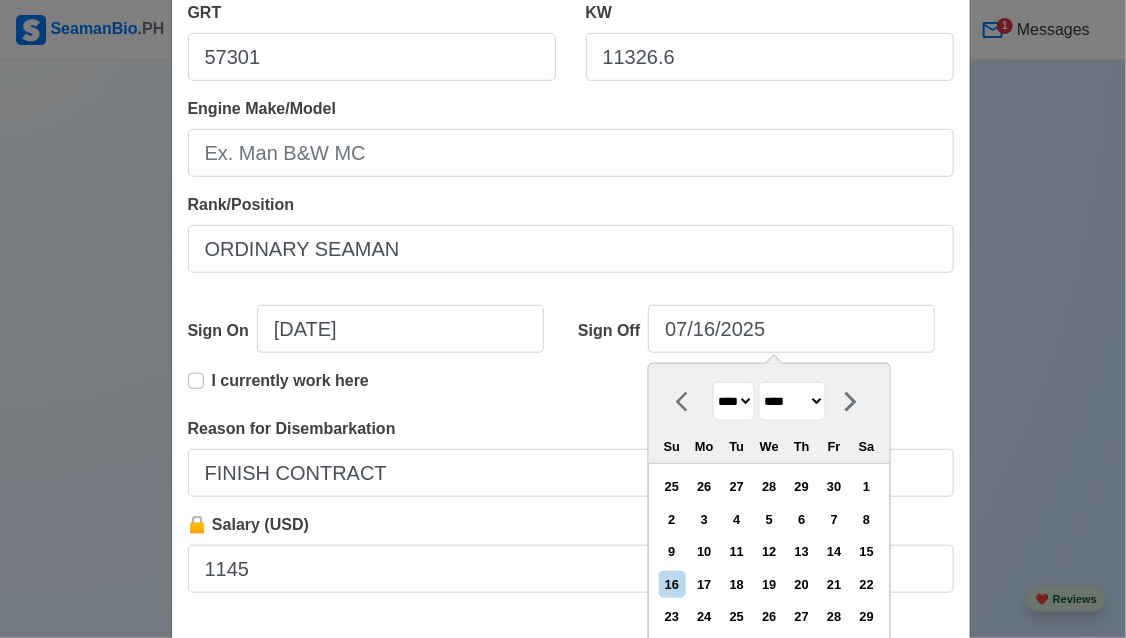 click on "******* ******** ***** ***** *** **** **** ****** ********* ******* ******** ********" at bounding box center [792, 401] 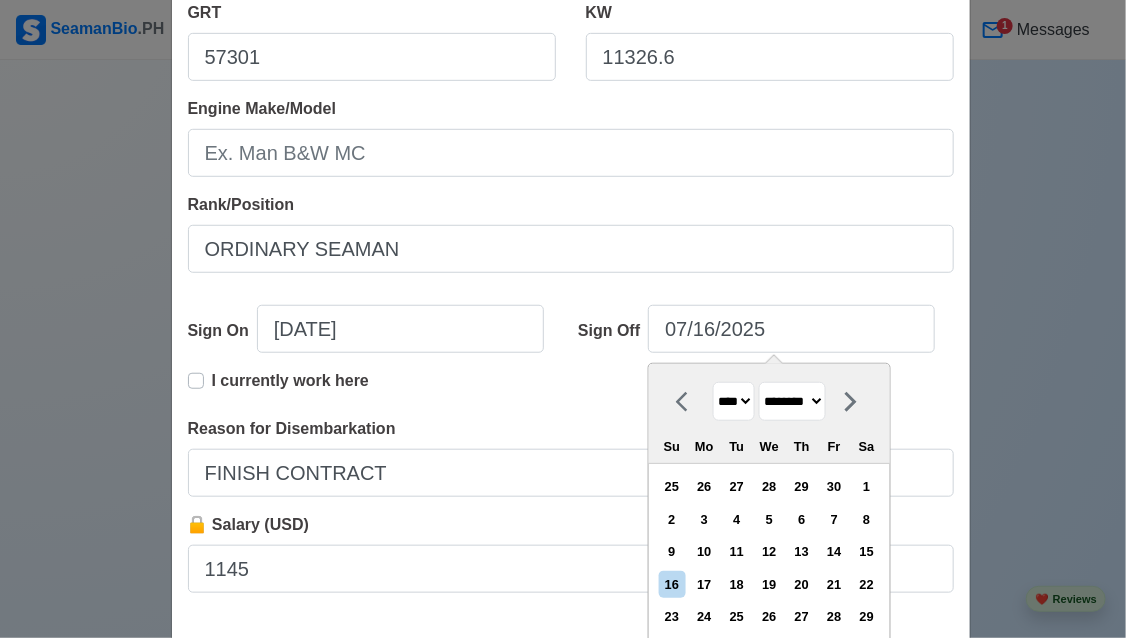 click on "******* ******** ***** ***** *** **** **** ****** ********* ******* ******** ********" at bounding box center (792, 401) 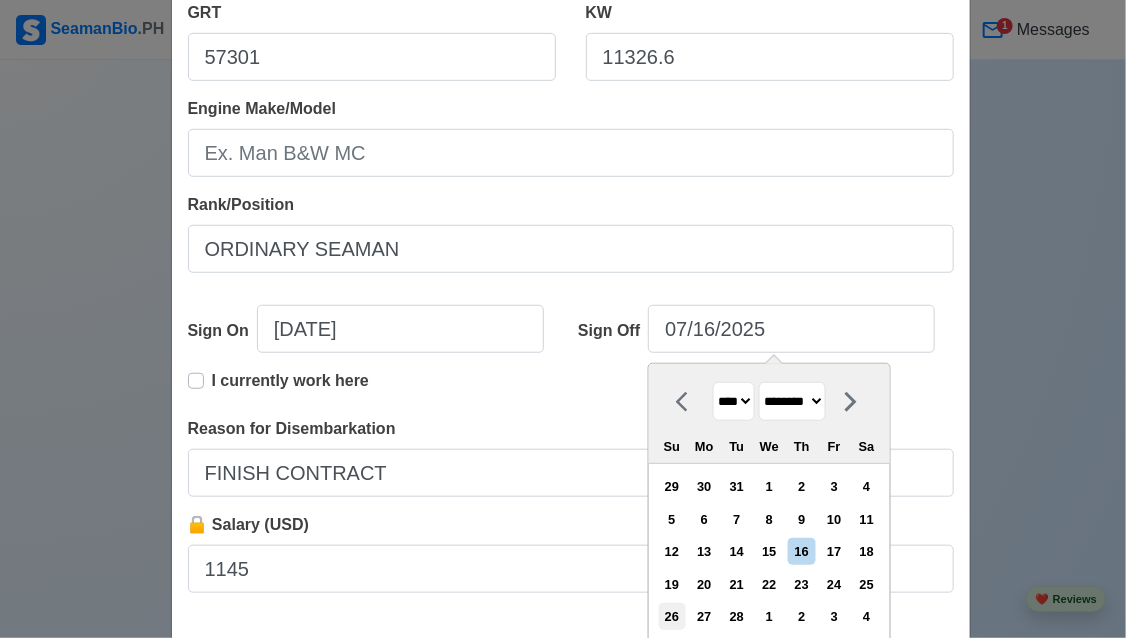 click on "26" at bounding box center (671, 616) 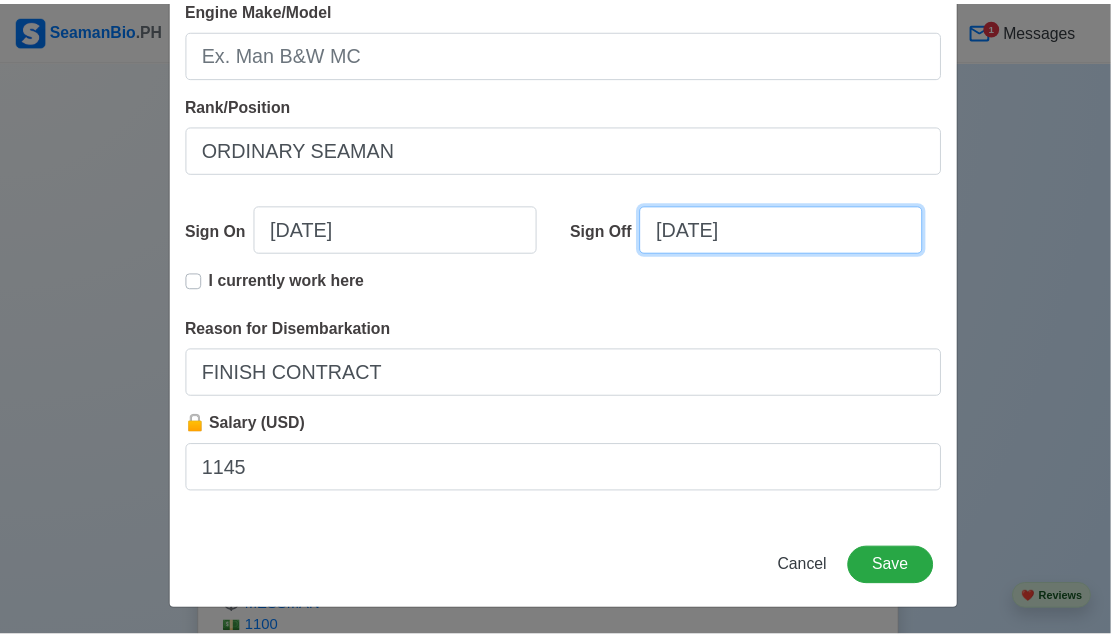 scroll, scrollTop: 500, scrollLeft: 0, axis: vertical 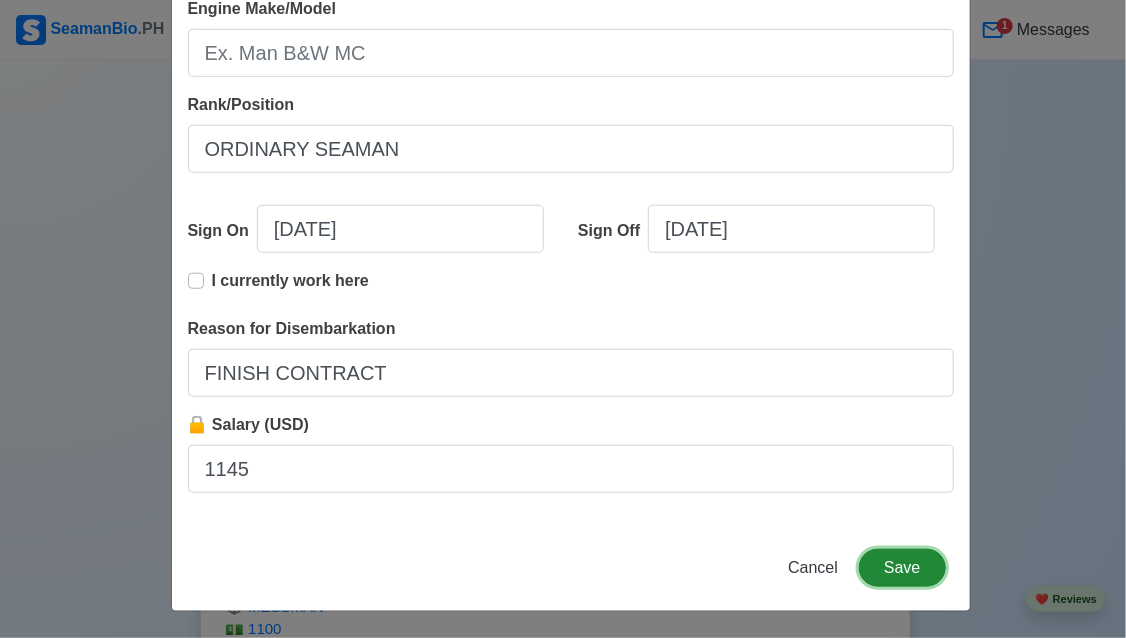 click on "Save" at bounding box center [902, 568] 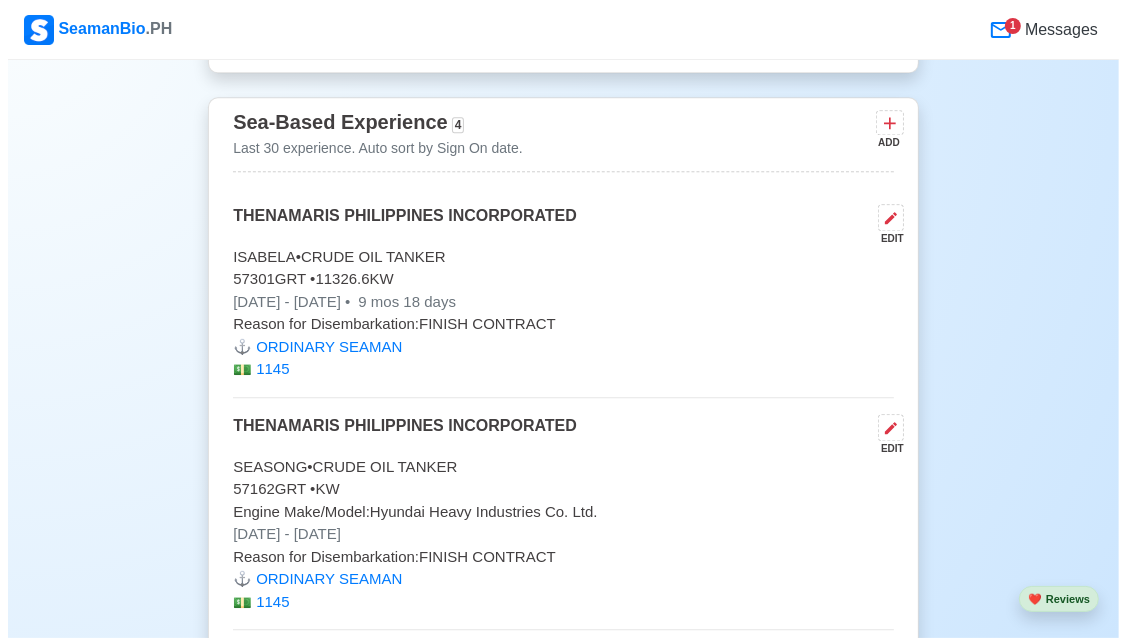 scroll, scrollTop: 3694, scrollLeft: 0, axis: vertical 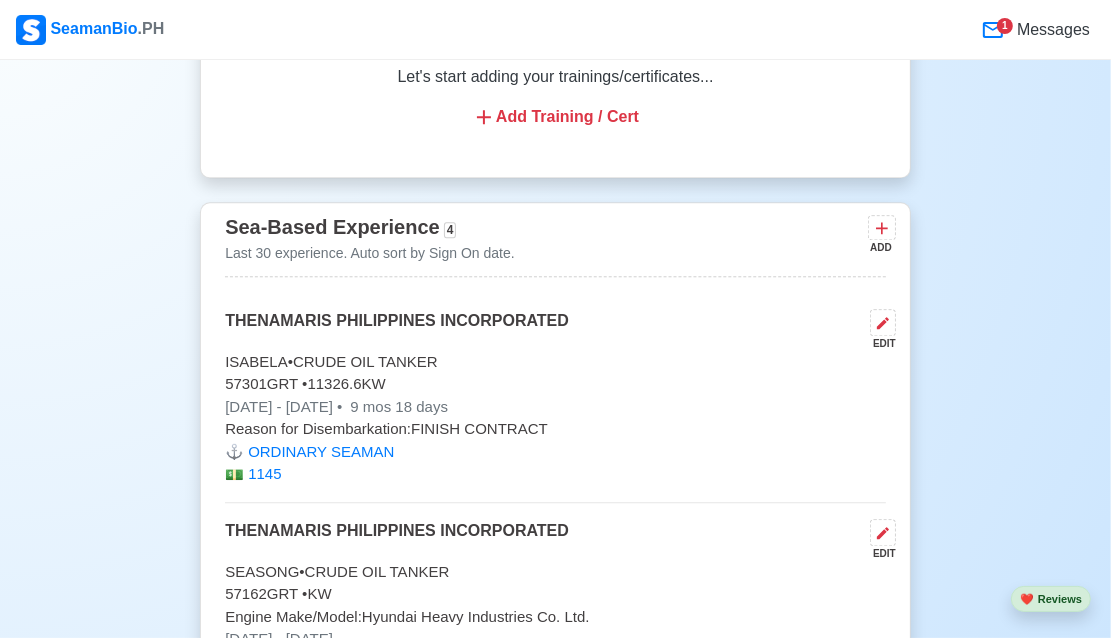 click on "ADD" at bounding box center [880, 247] 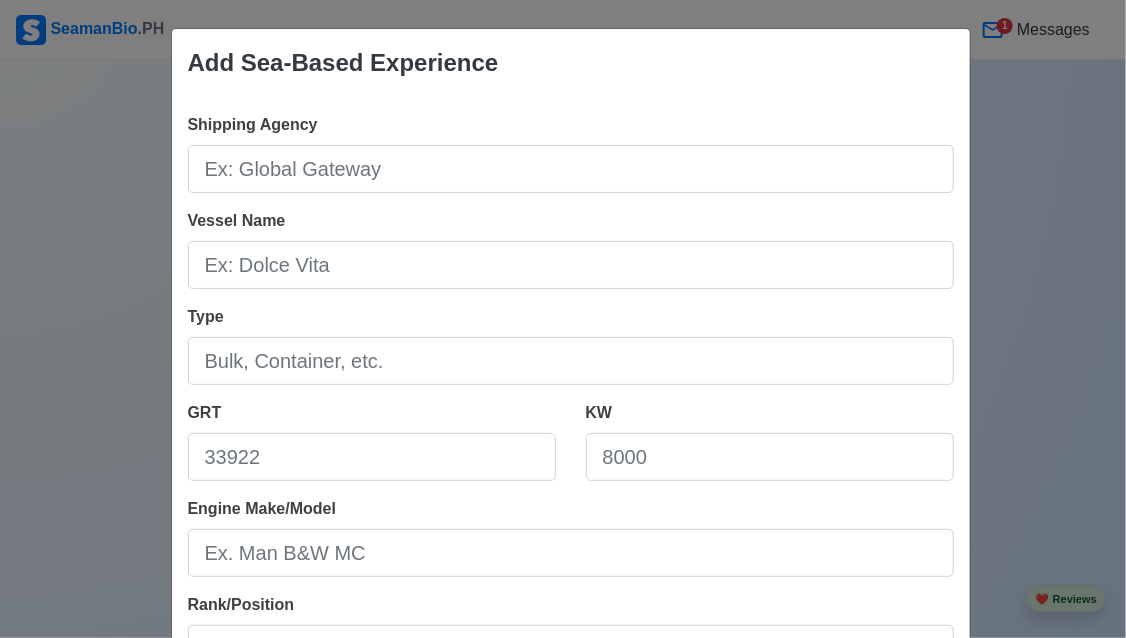 click on "Add Sea-Based Experience Shipping Agency Vessel Name Type GRT KW Engine Make/Model Rank/Position Sign On [DATE] Sign Off [DATE] I currently work here Reason for Disembarkation 🔒 Salary (USD) Cancel Save" at bounding box center (563, 319) 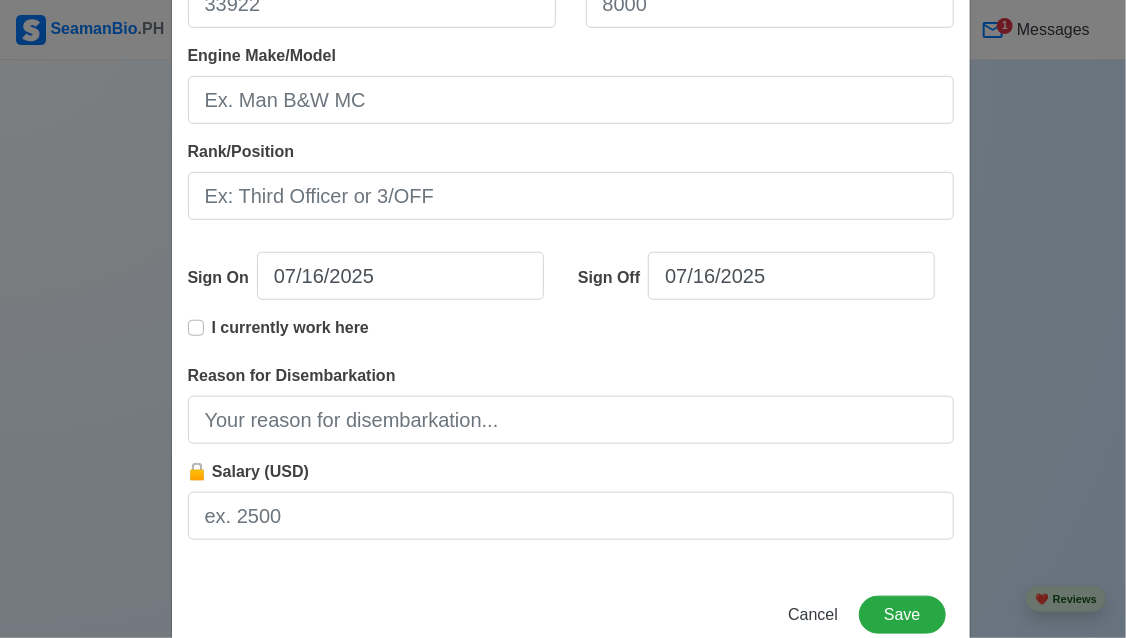 scroll, scrollTop: 500, scrollLeft: 0, axis: vertical 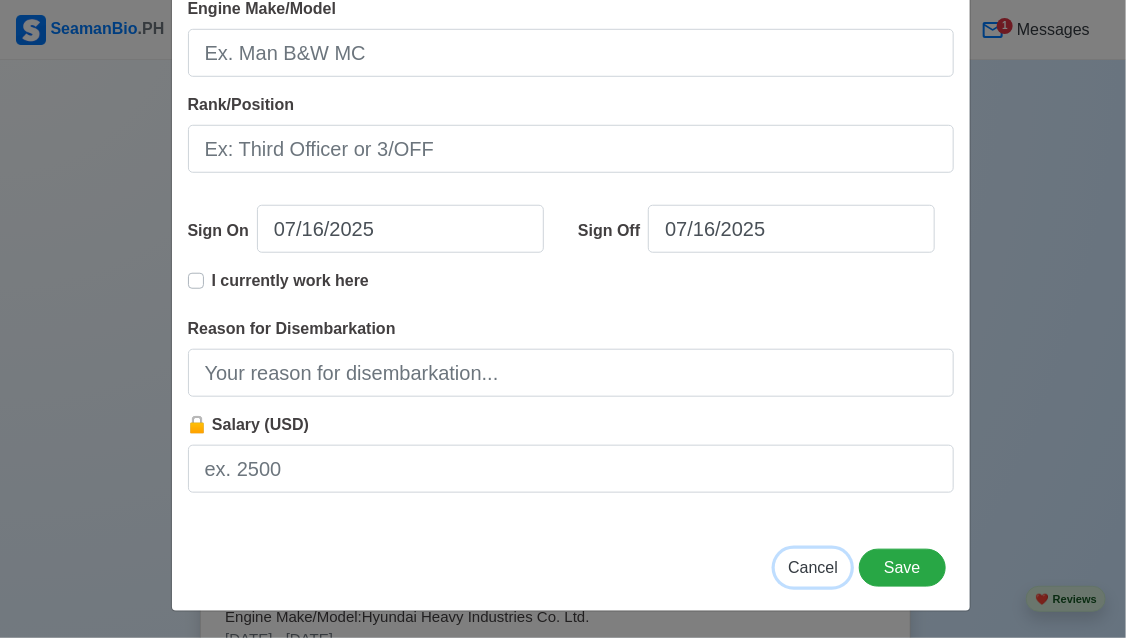 click on "Cancel" at bounding box center (813, 567) 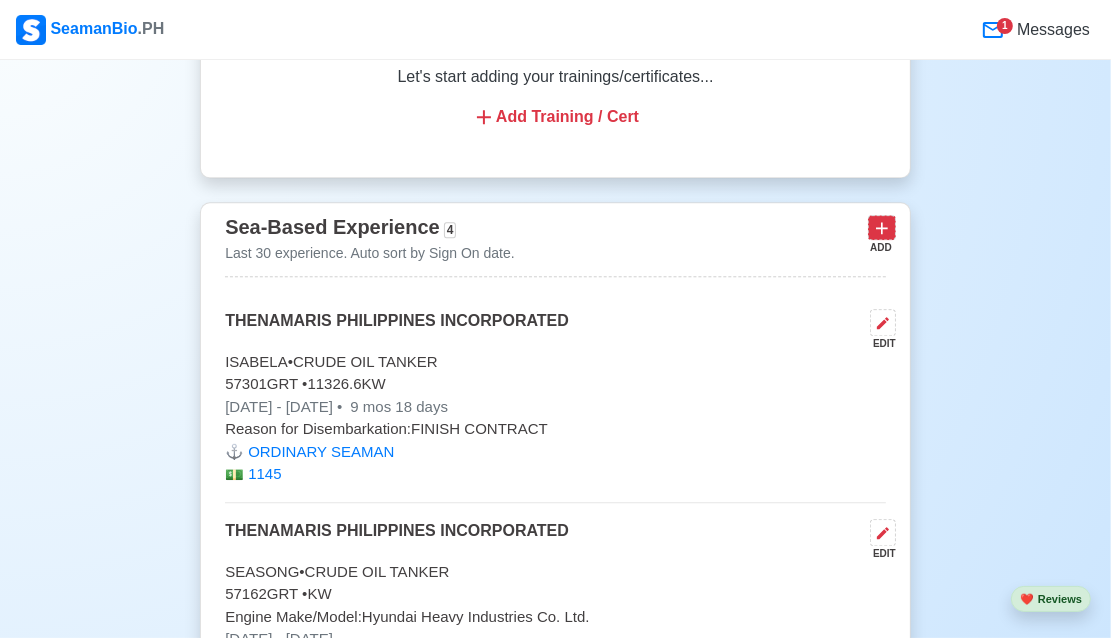 click at bounding box center [882, 227] 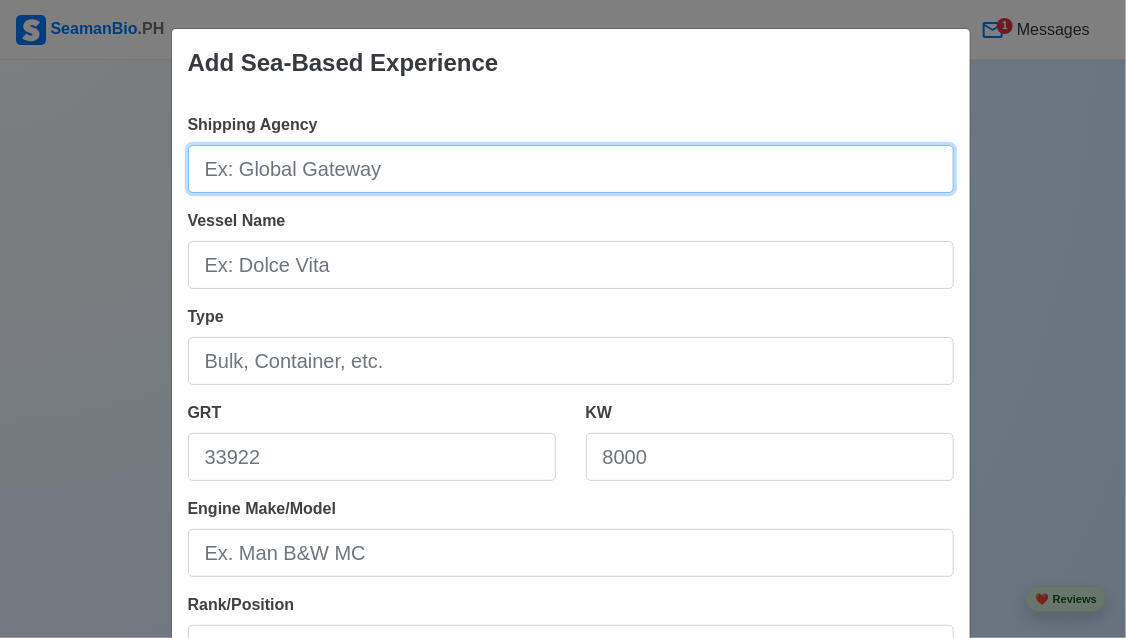 click on "Shipping Agency" at bounding box center [571, 169] 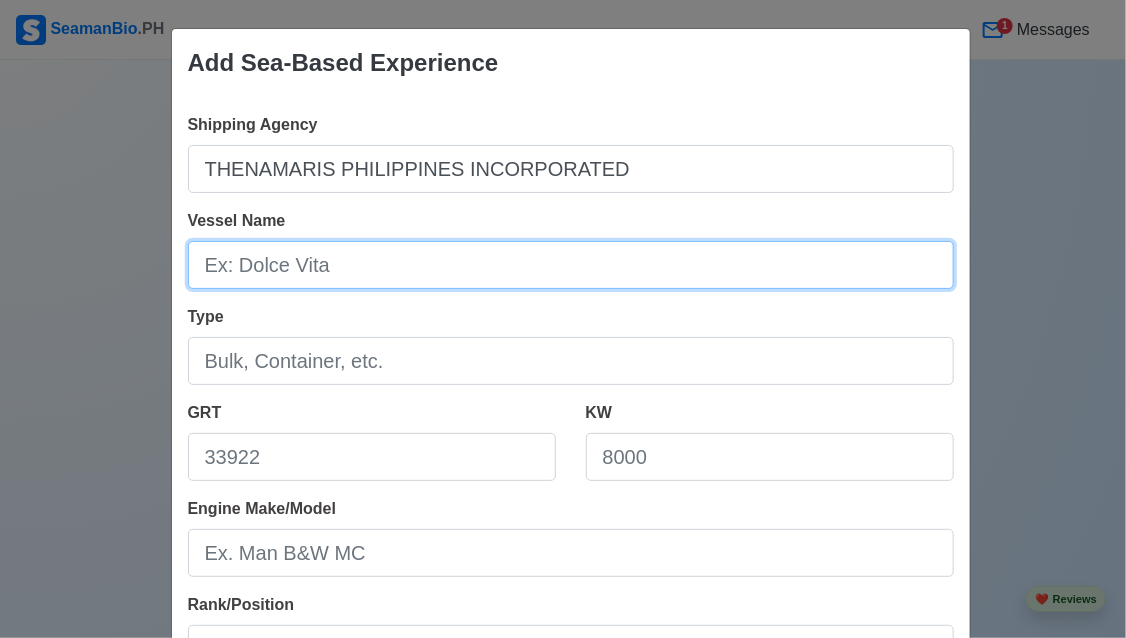 click on "Vessel Name" at bounding box center [571, 265] 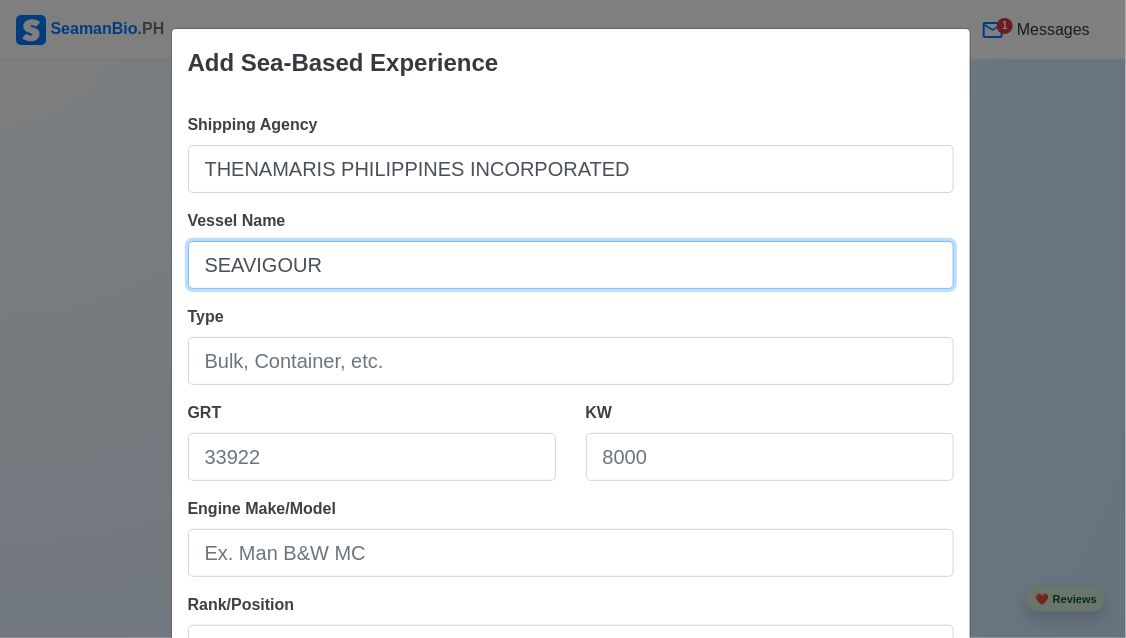 type on "SEAVIGOUR" 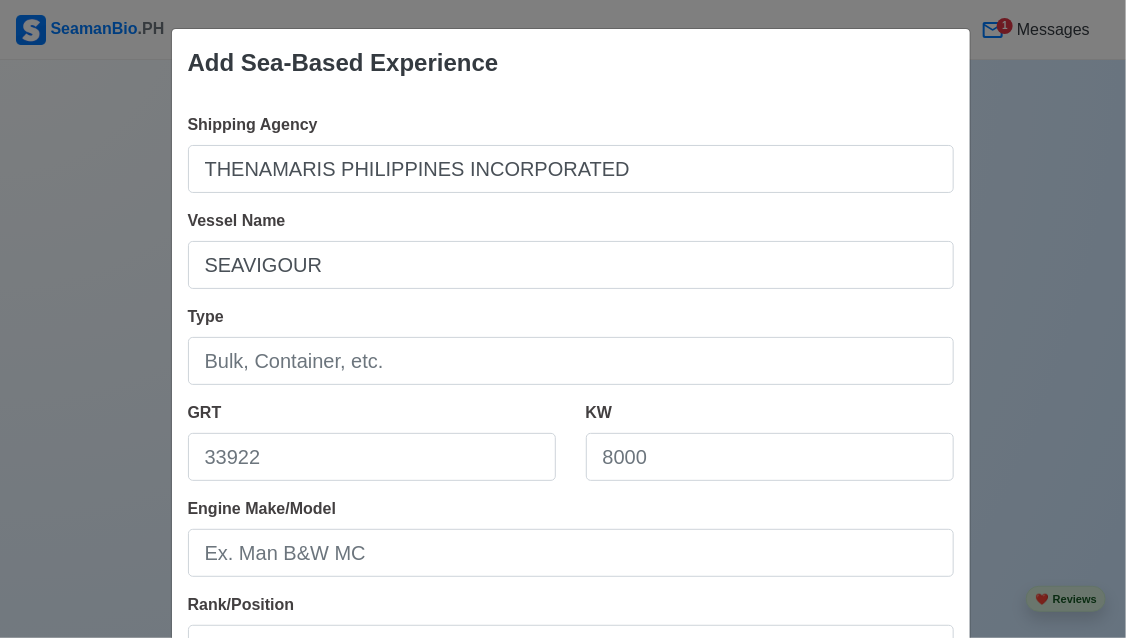 click on "Shipping Agency THENAMARIS PHILIPPINES INCORPORATED Vessel Name SEAVIGOUR Type GRT KW Engine Make/Model Rank/Position Sign On [DATE] Sign Off [DATE] I currently work here Reason for Disembarkation 🔒 Salary (USD)" at bounding box center (571, 561) 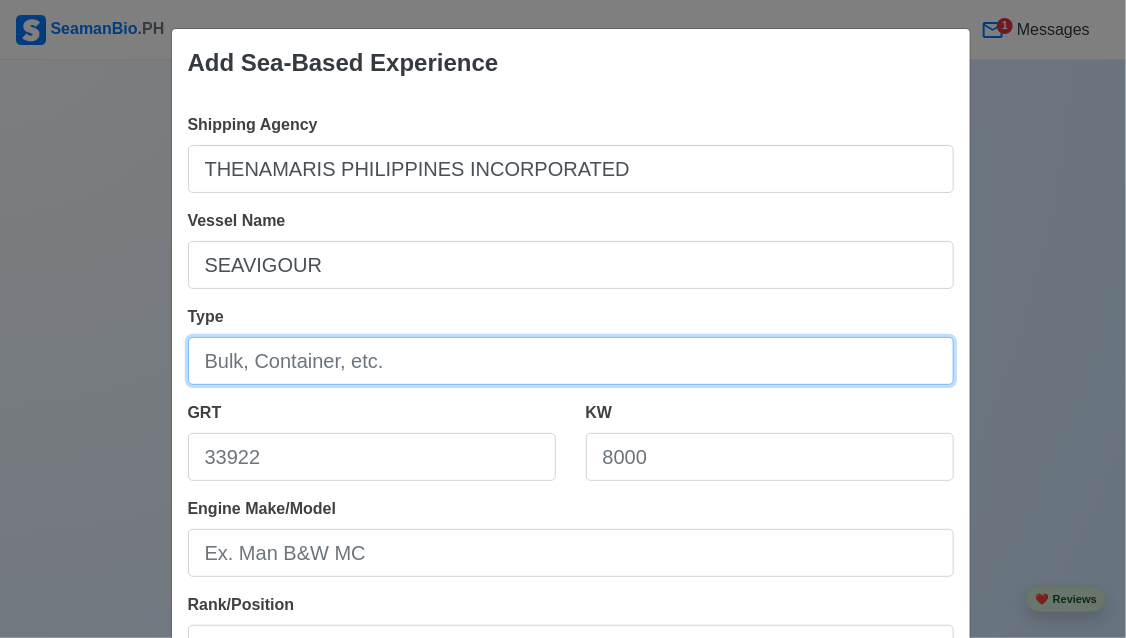 click on "Type" at bounding box center [571, 361] 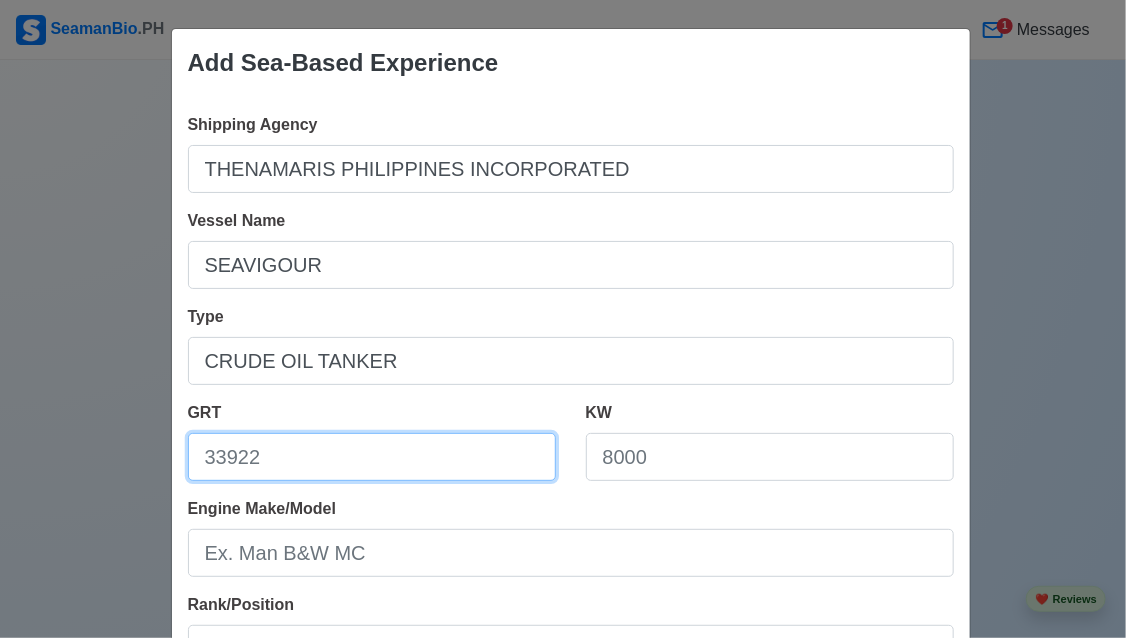 click on "GRT" at bounding box center (372, 457) 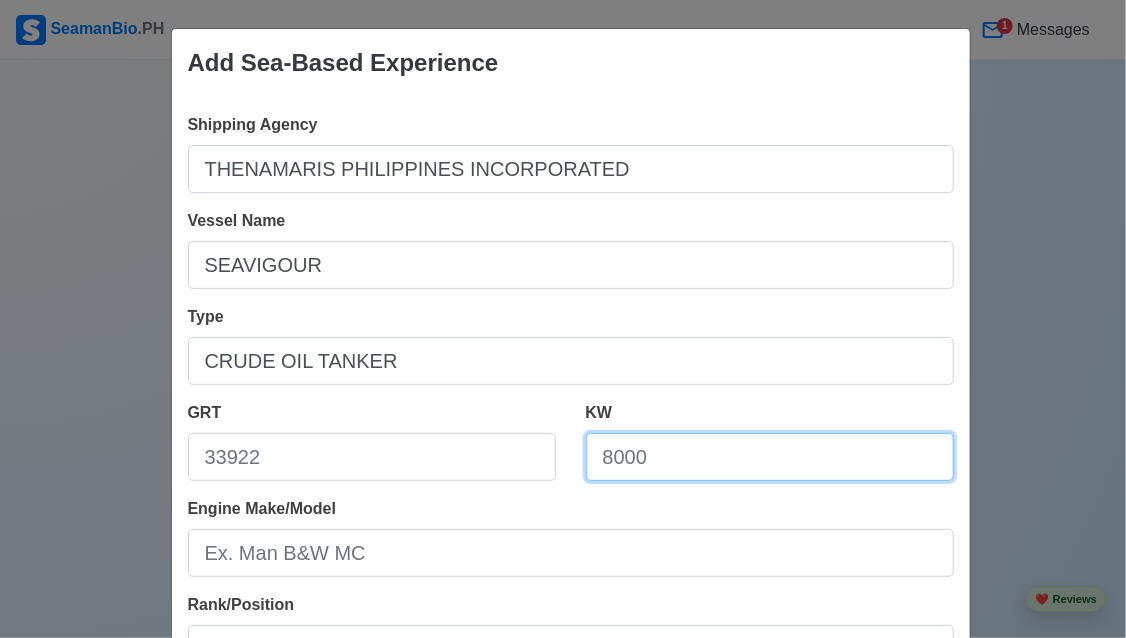 click on "KW" at bounding box center [770, 457] 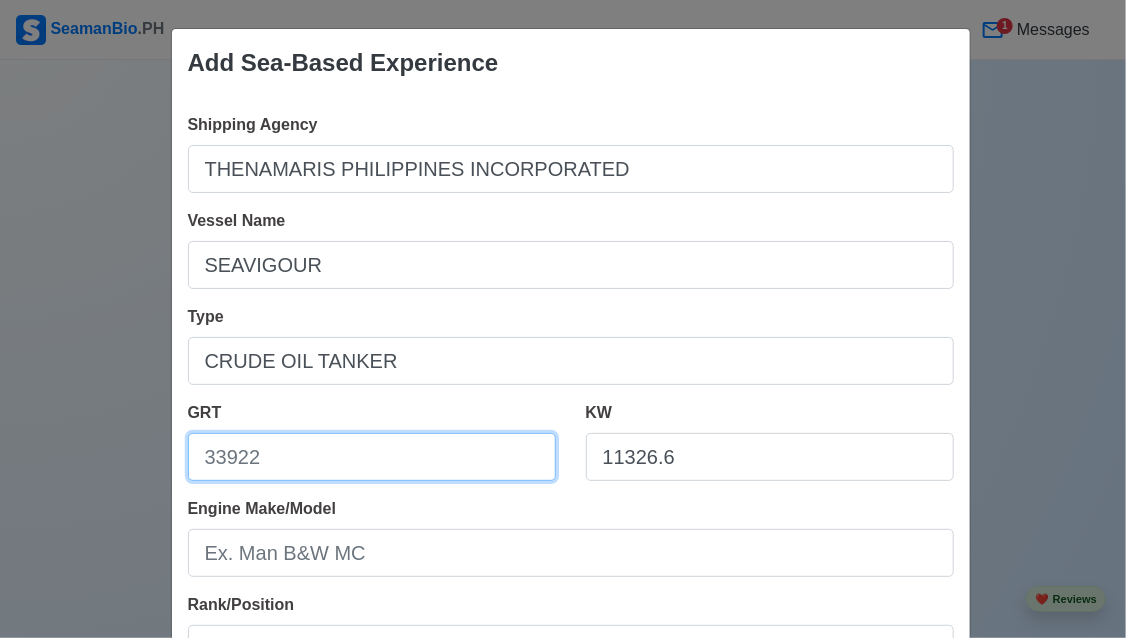 click on "GRT" at bounding box center (372, 457) 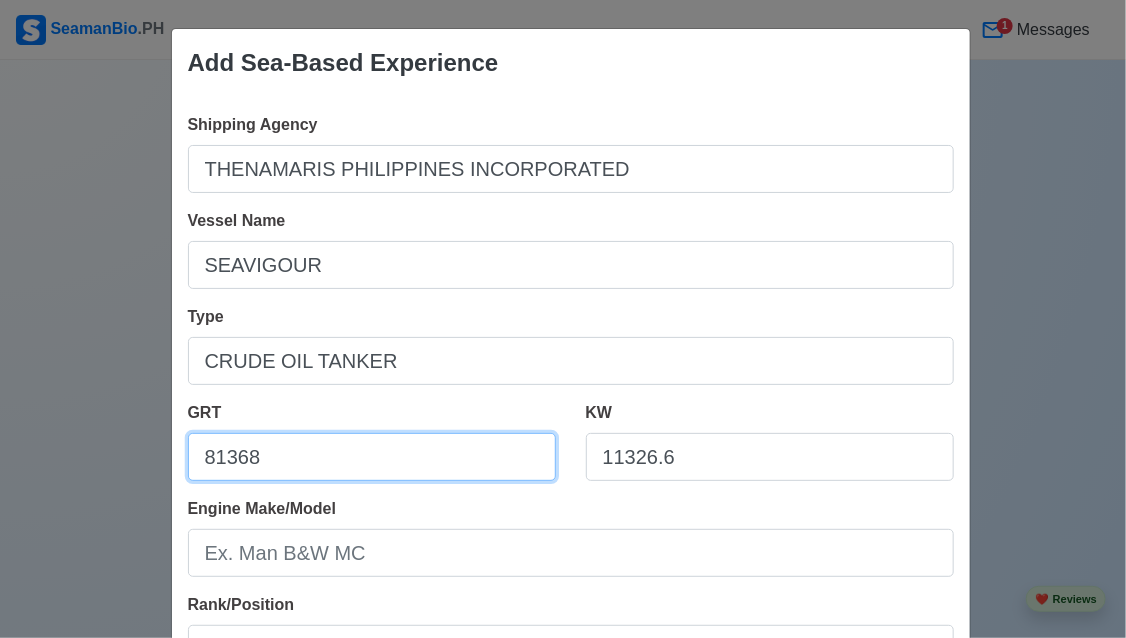 type on "81368" 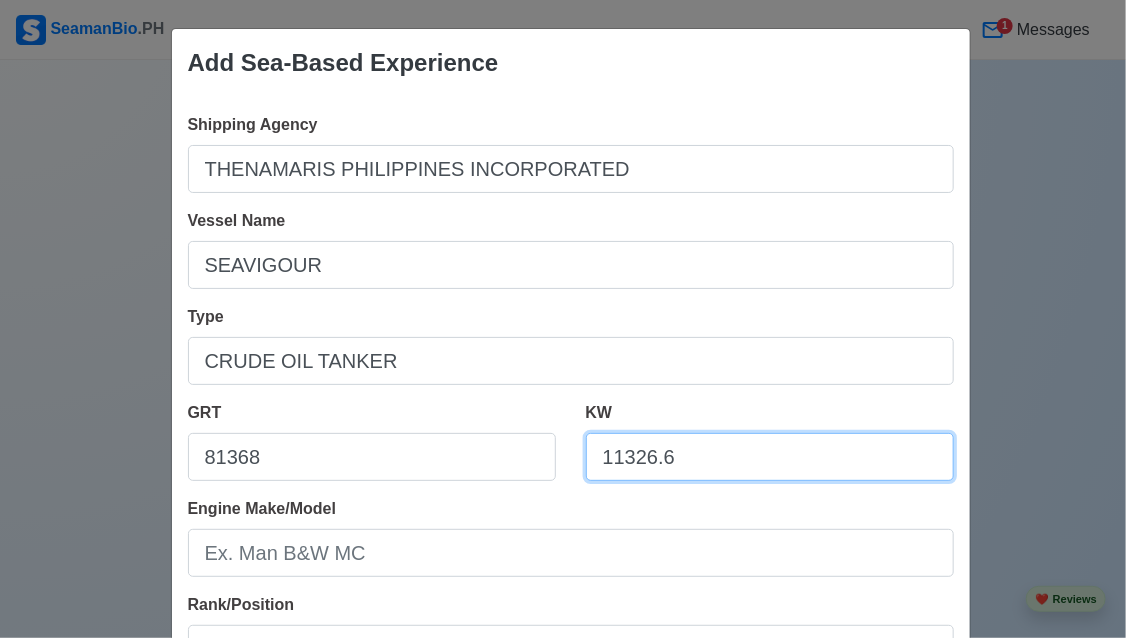 click on "11326.6" at bounding box center (770, 457) 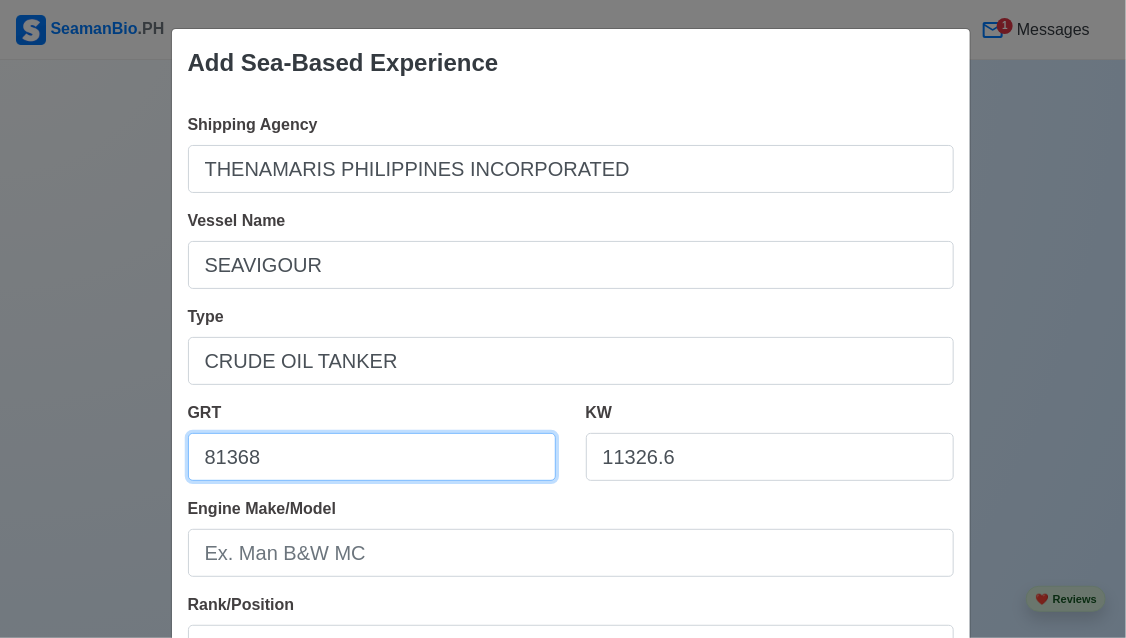 click on "81368" at bounding box center [372, 457] 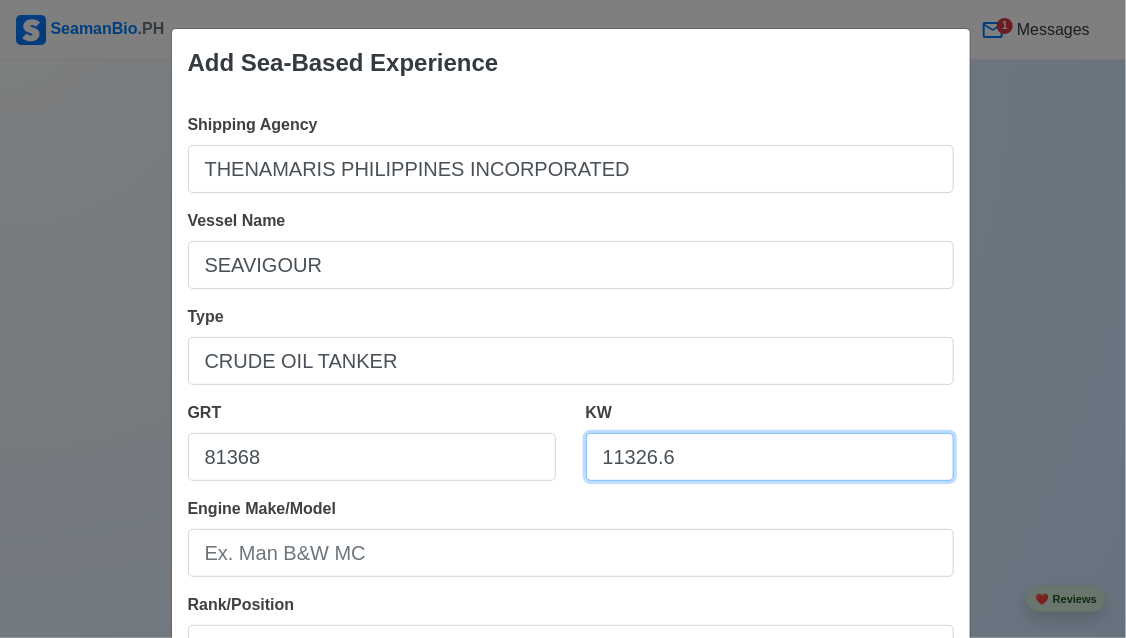 click on "11326.6" at bounding box center (770, 457) 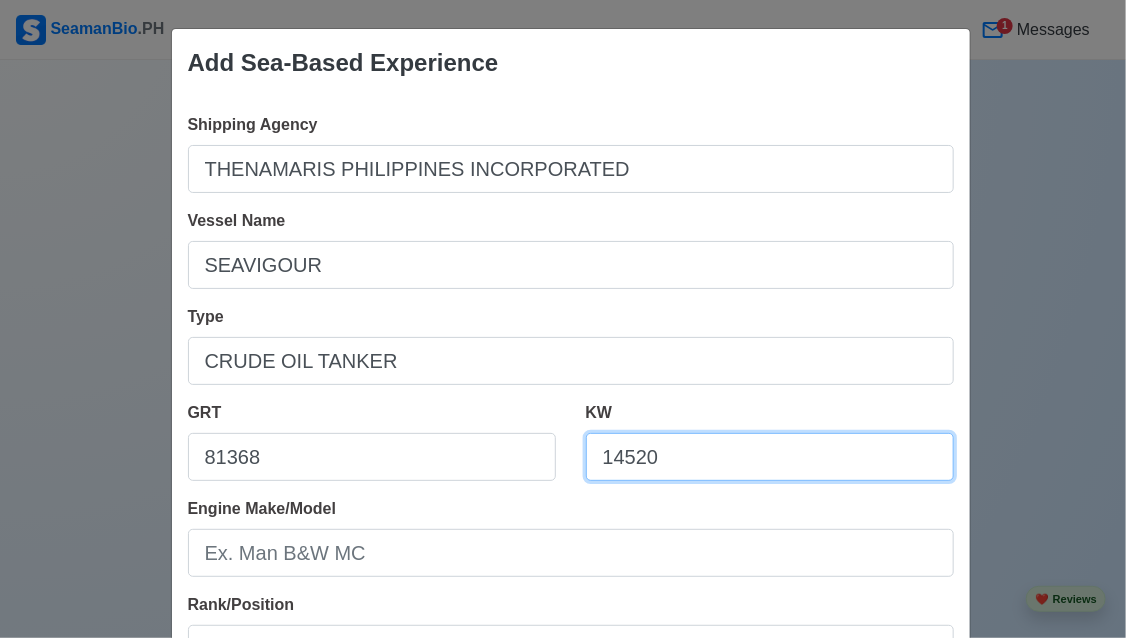 scroll, scrollTop: 200, scrollLeft: 0, axis: vertical 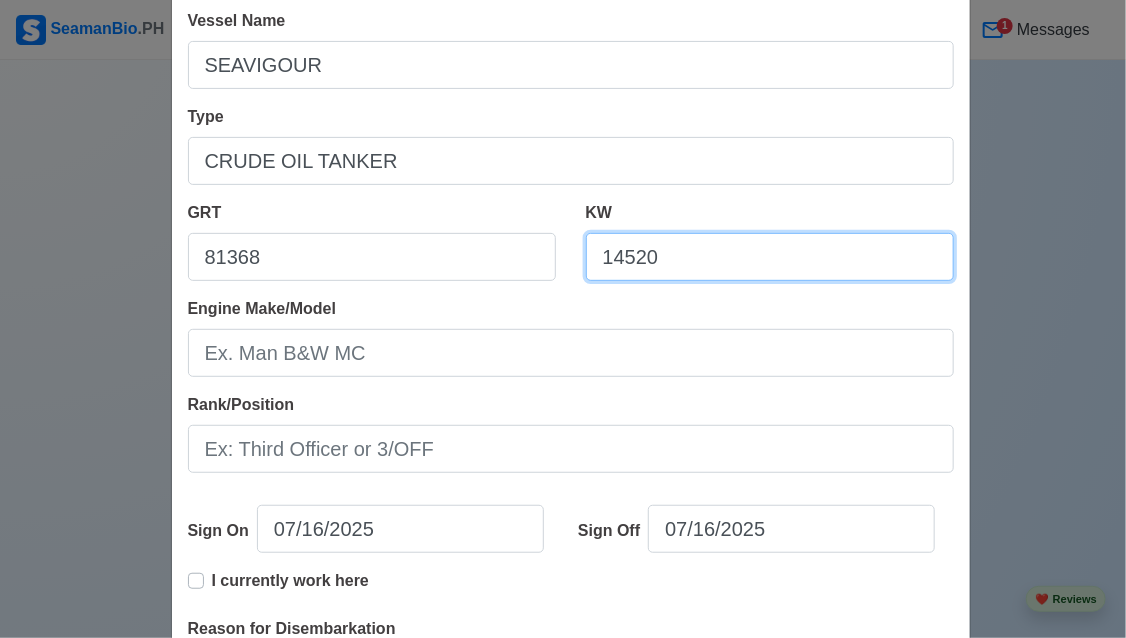 type on "14520" 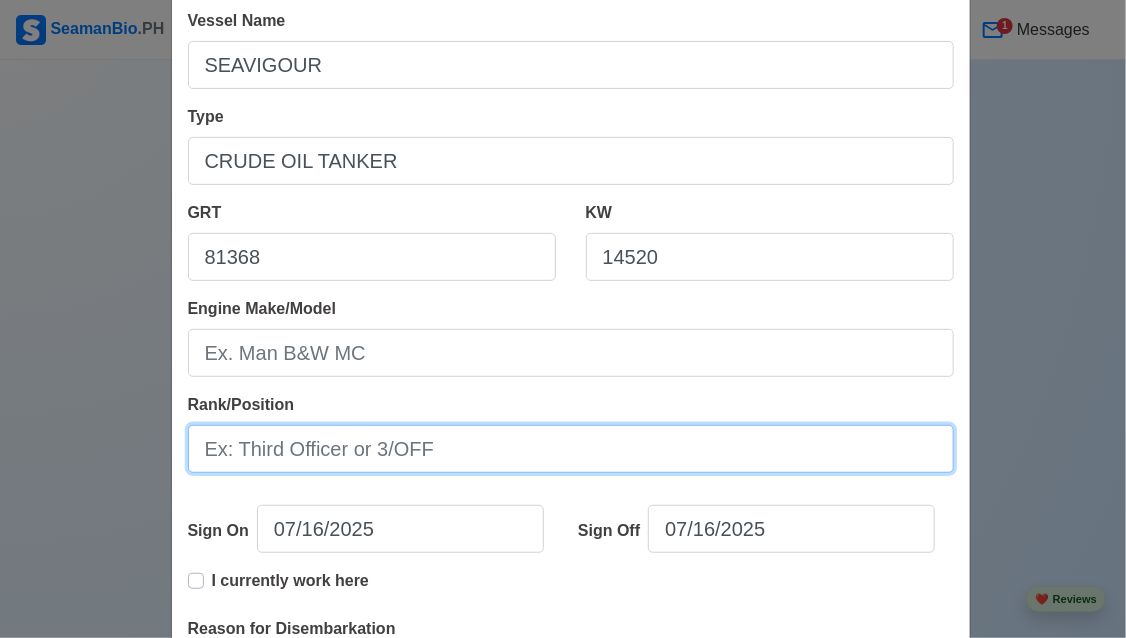 click on "Rank/Position" at bounding box center (571, 449) 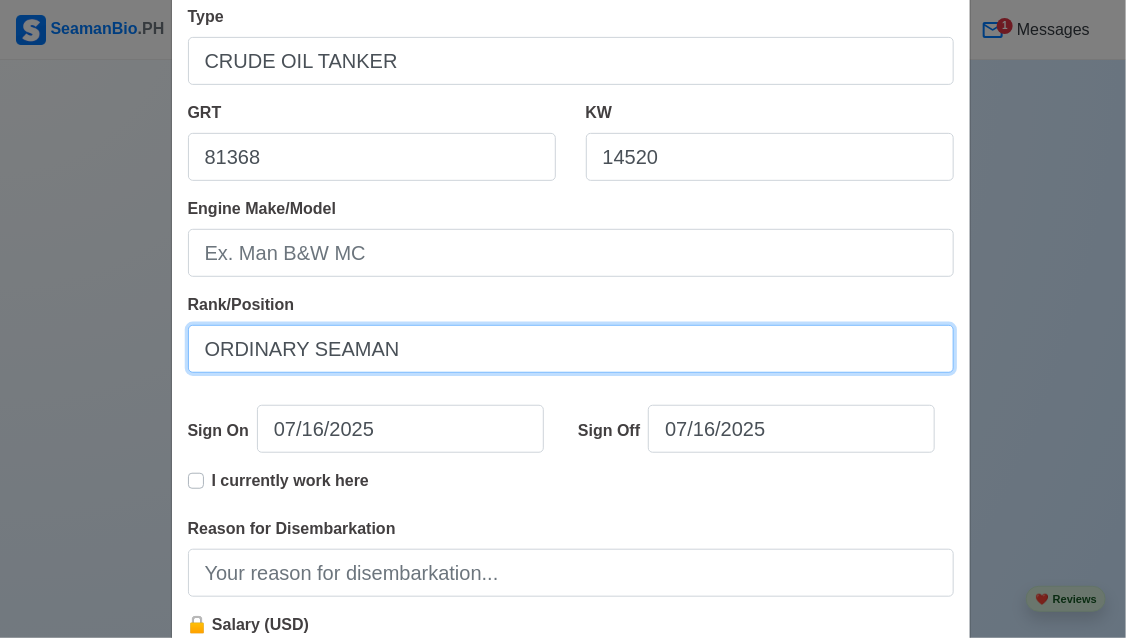 scroll, scrollTop: 400, scrollLeft: 0, axis: vertical 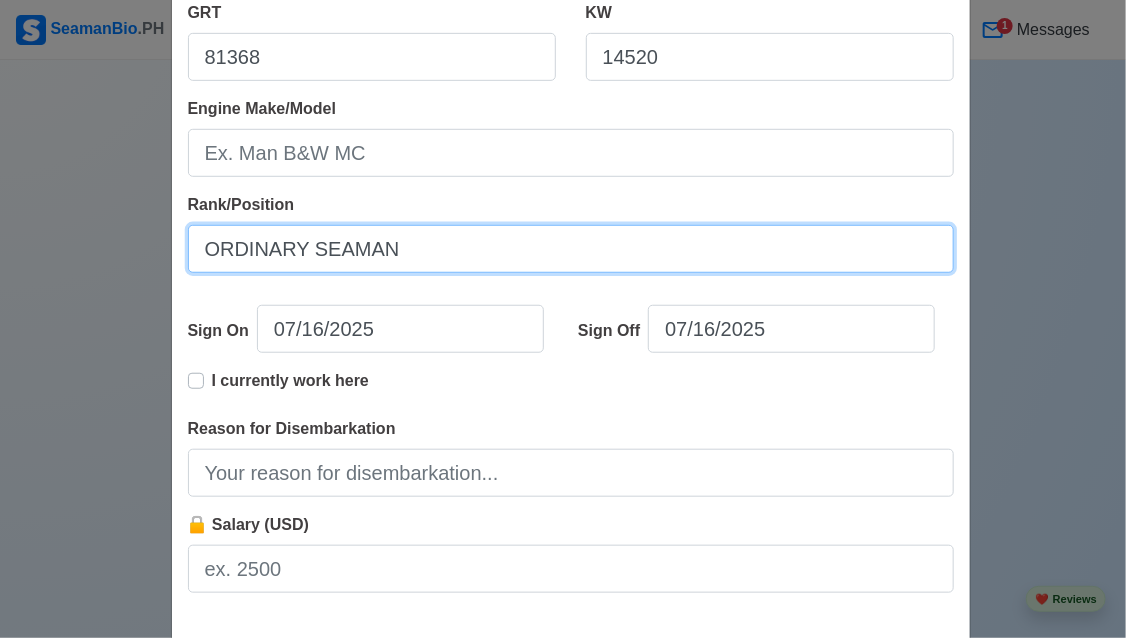 type on "ORDINARY SEAMAN" 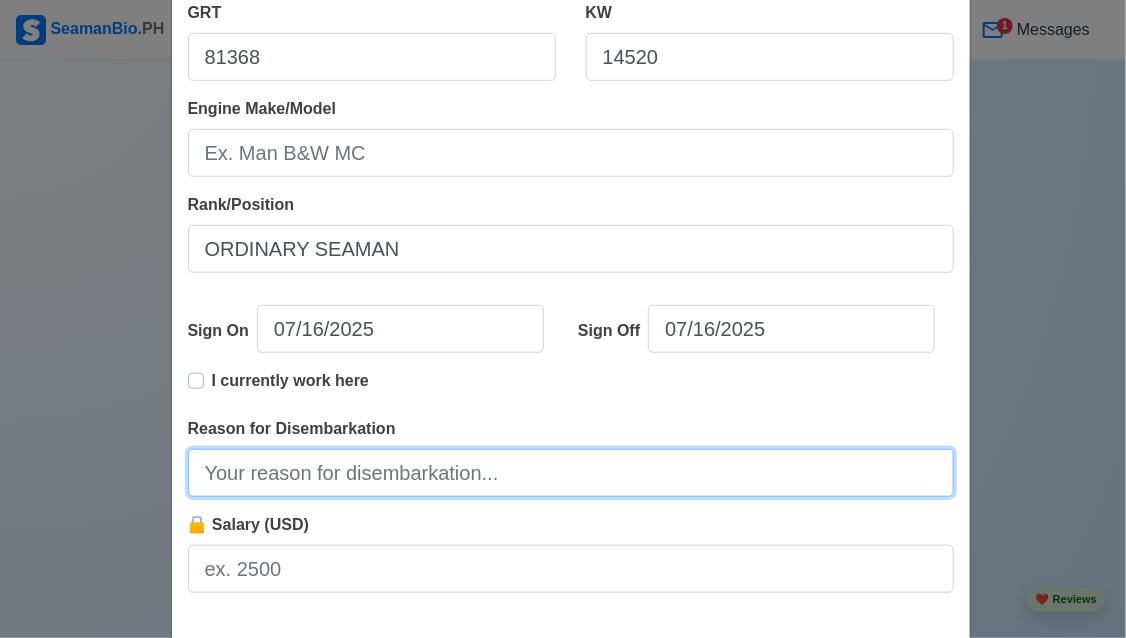 click on "Reason for Disembarkation" at bounding box center [571, 473] 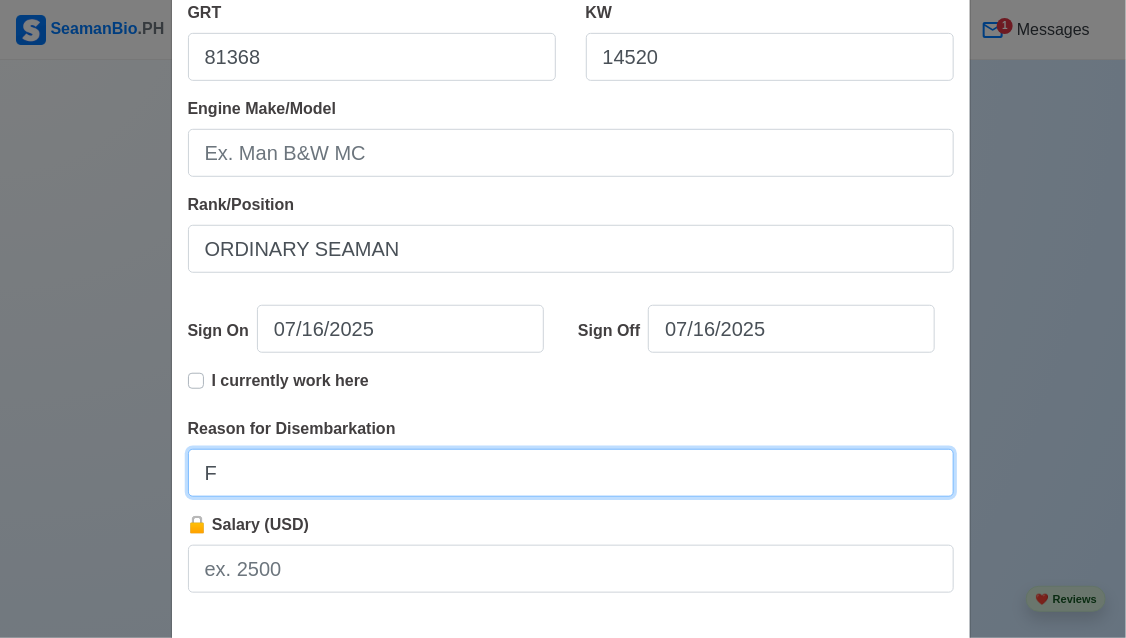 type on "FINISH CONTRACT" 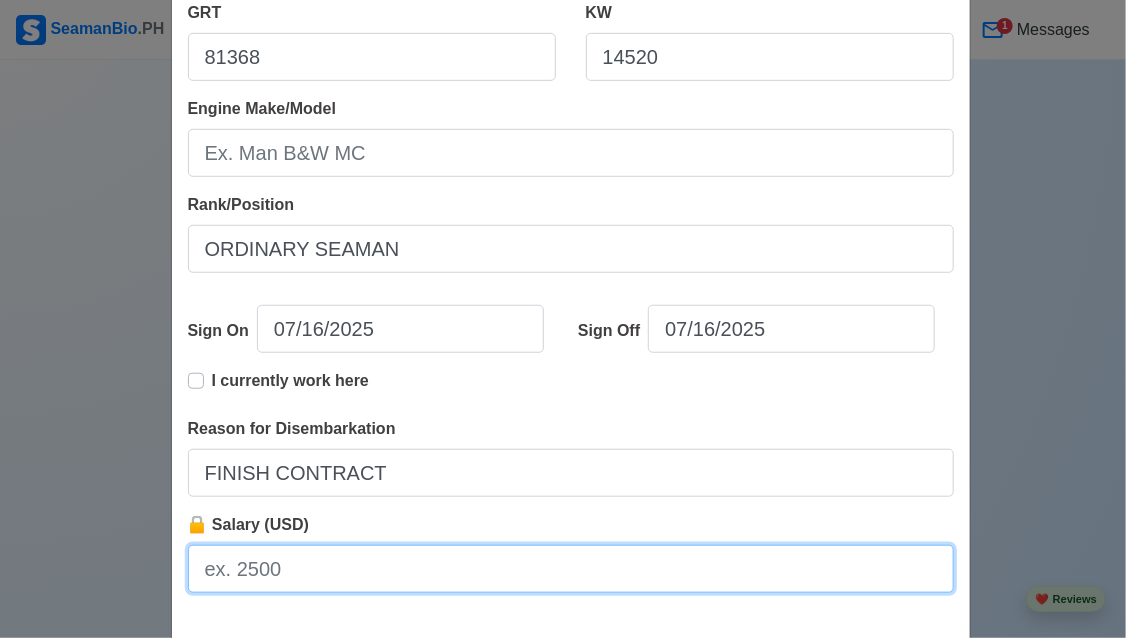 click on "🔒 Salary (USD)" at bounding box center (571, 569) 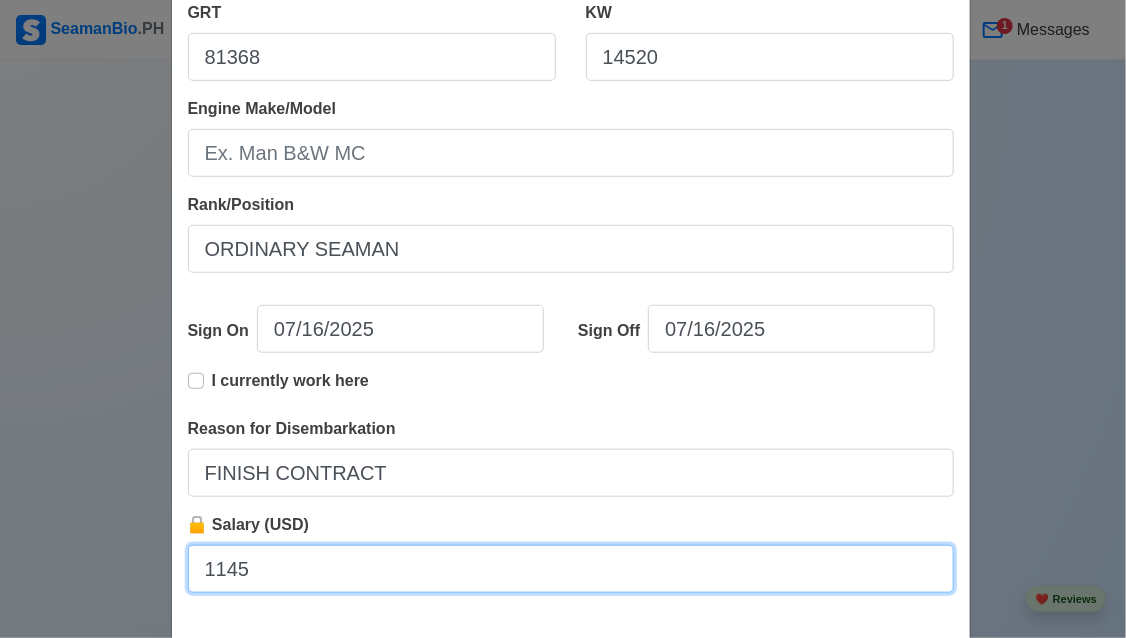 type on "1145" 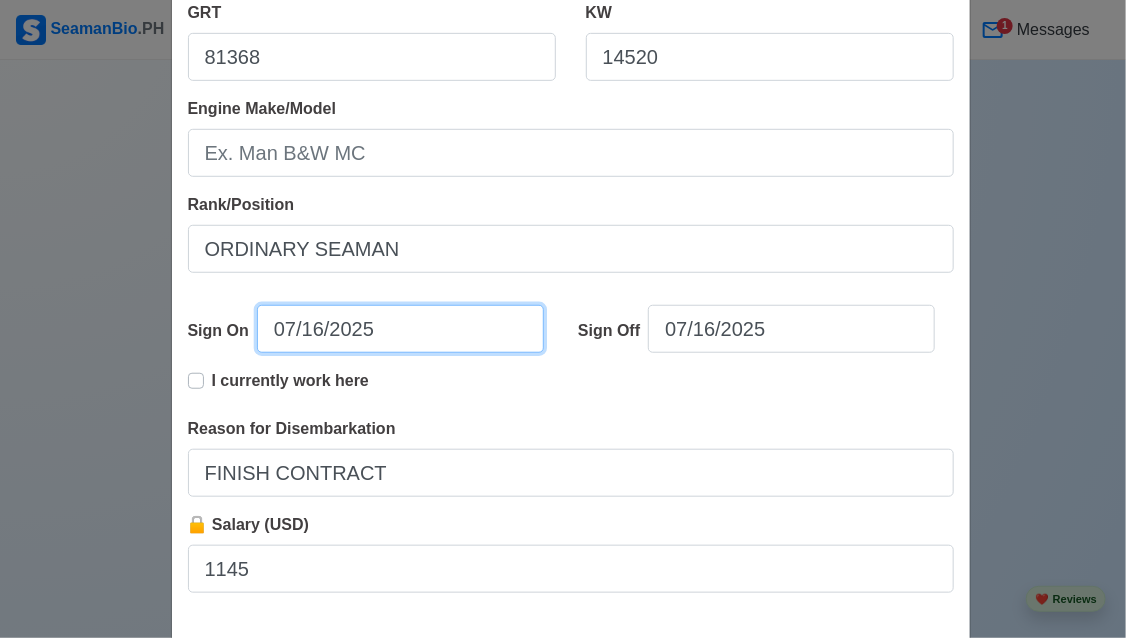 click on "07/16/2025" at bounding box center [400, 329] 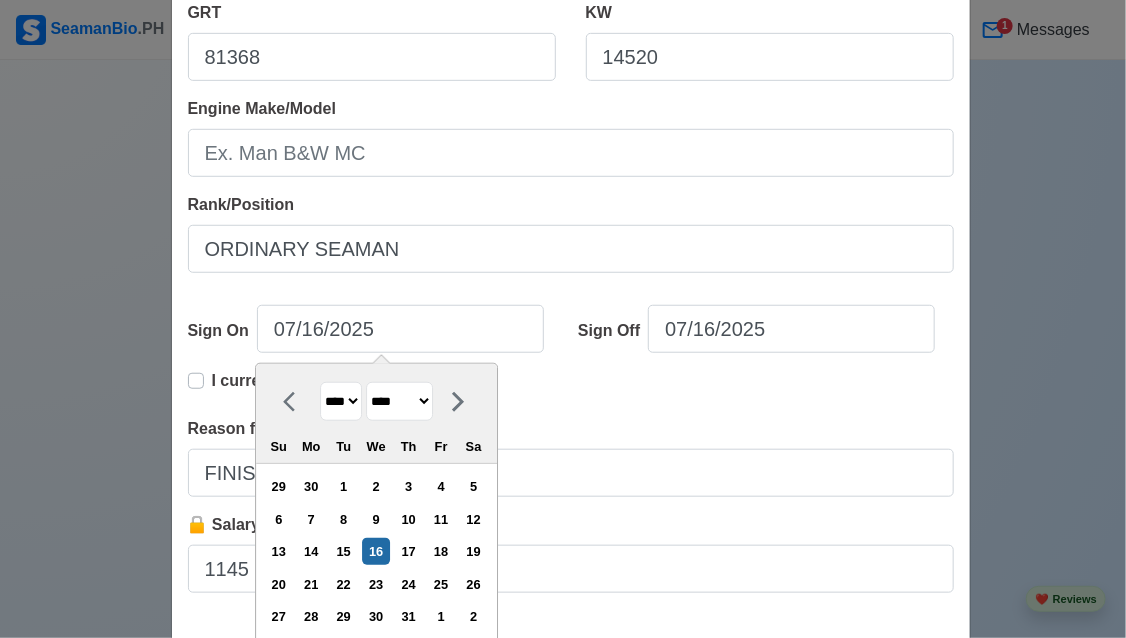 click on "******* ******** ***** ***** *** **** **** ****** ********* ******* ******** ********" at bounding box center [399, 401] 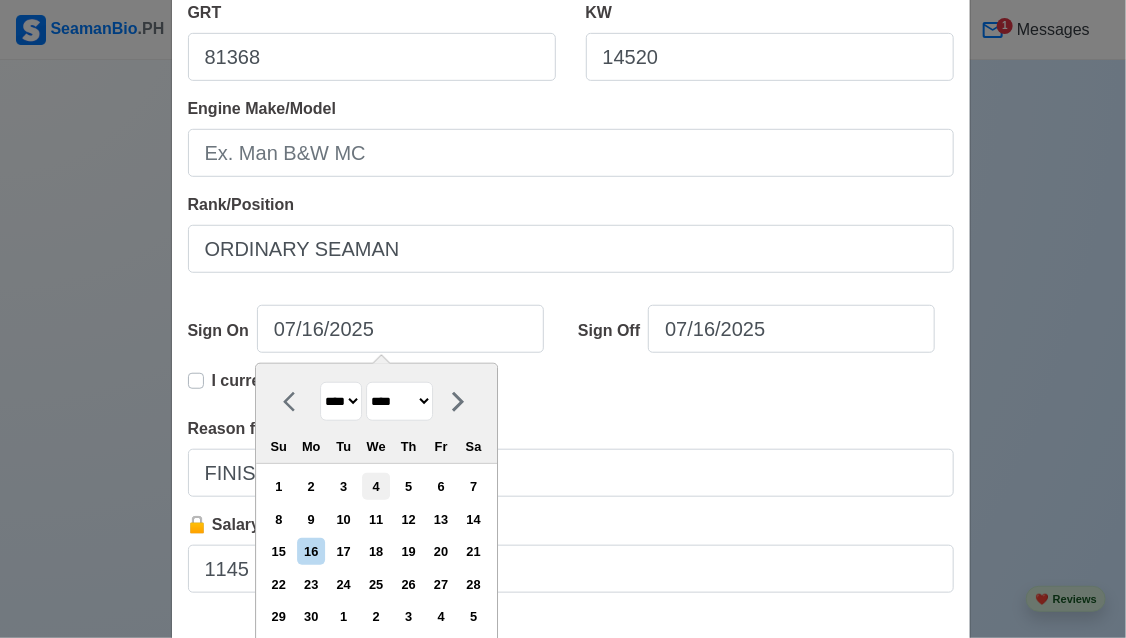 click on "4" at bounding box center [376, 486] 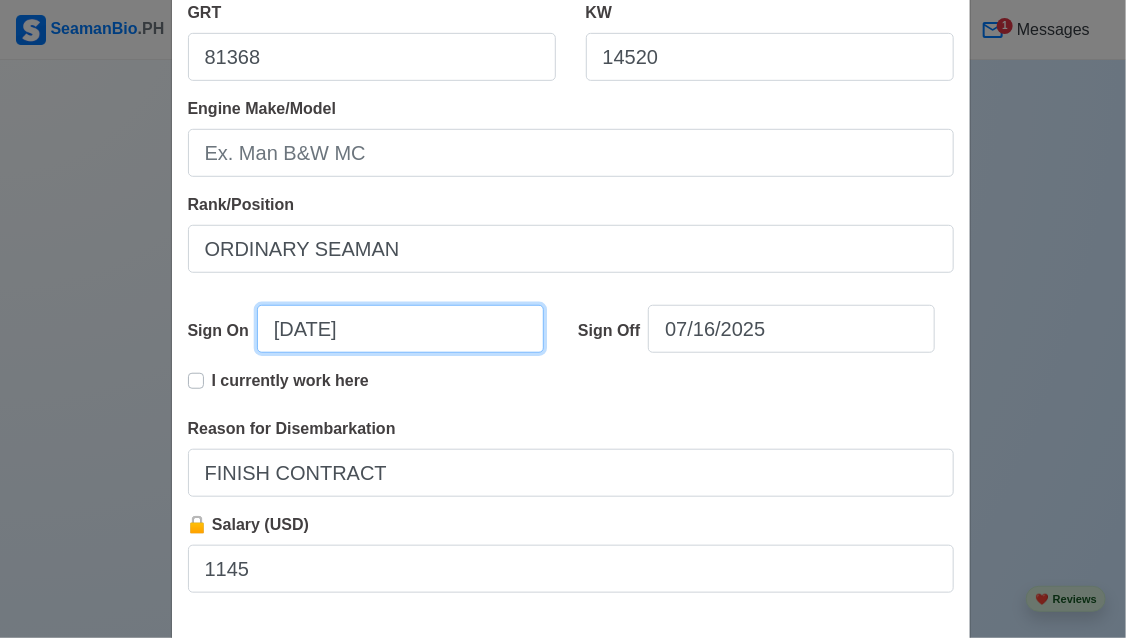 click on "[DATE]" at bounding box center (400, 329) 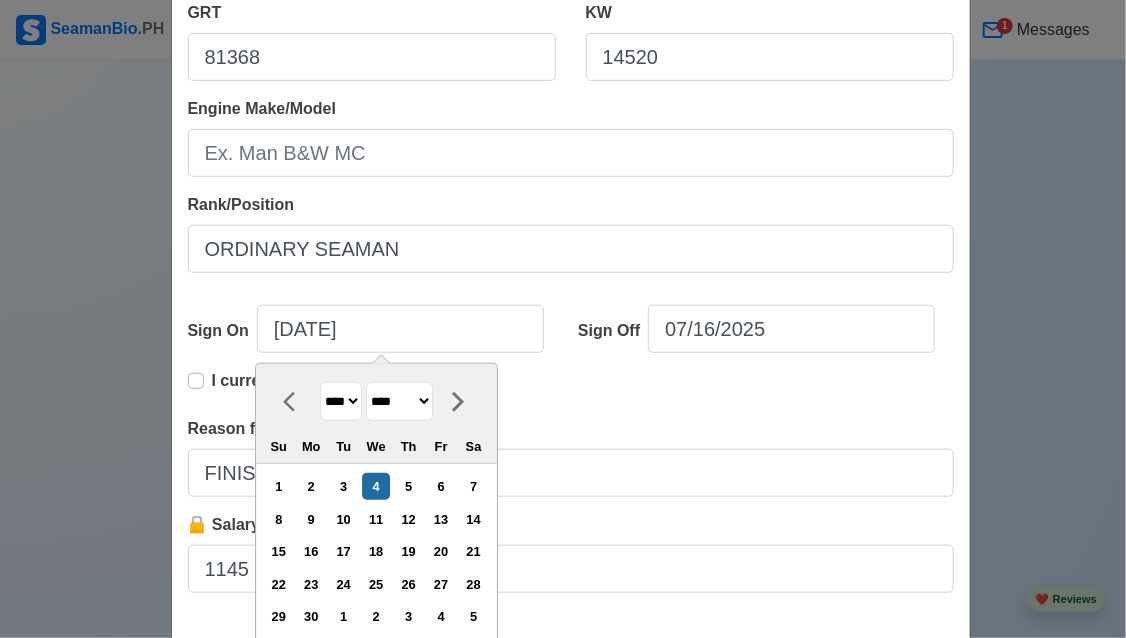 click on "**** **** **** **** **** **** **** **** **** **** **** **** **** **** **** **** **** **** **** **** **** **** **** **** **** **** **** **** **** **** **** **** **** **** **** **** **** **** **** **** **** **** **** **** **** **** **** **** **** **** **** **** **** **** **** **** **** **** **** **** **** **** **** **** **** **** **** **** **** **** **** **** **** **** **** **** **** **** **** **** **** **** **** **** **** **** **** **** **** **** **** **** **** **** **** **** **** **** **** **** **** **** **** **** **** ****" at bounding box center [341, 401] 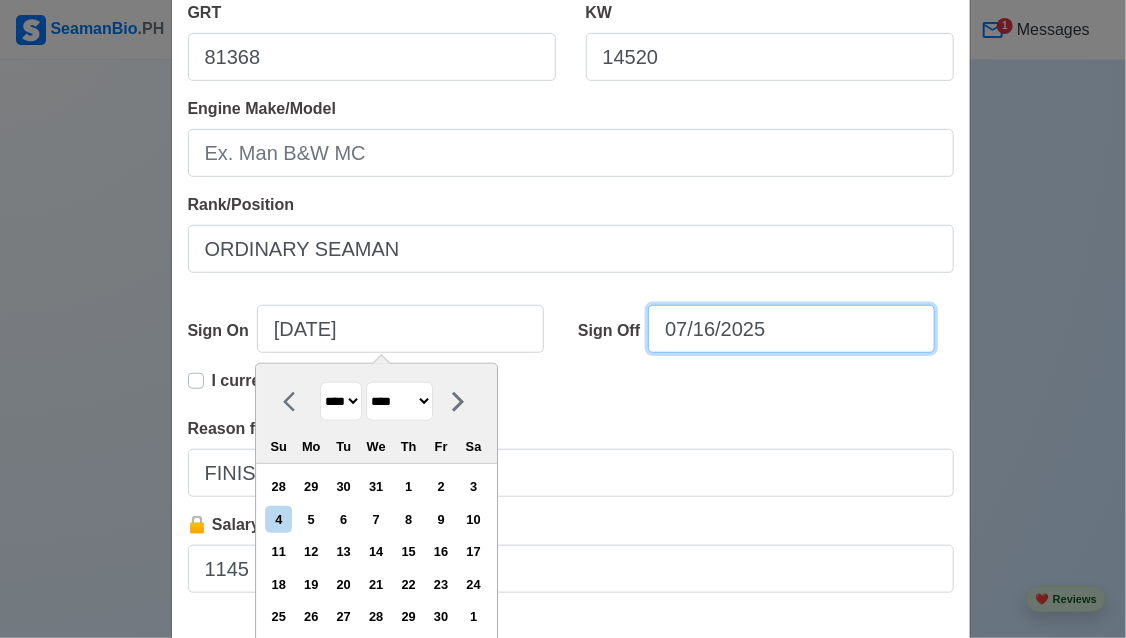 click on "07/16/2025" at bounding box center [791, 329] 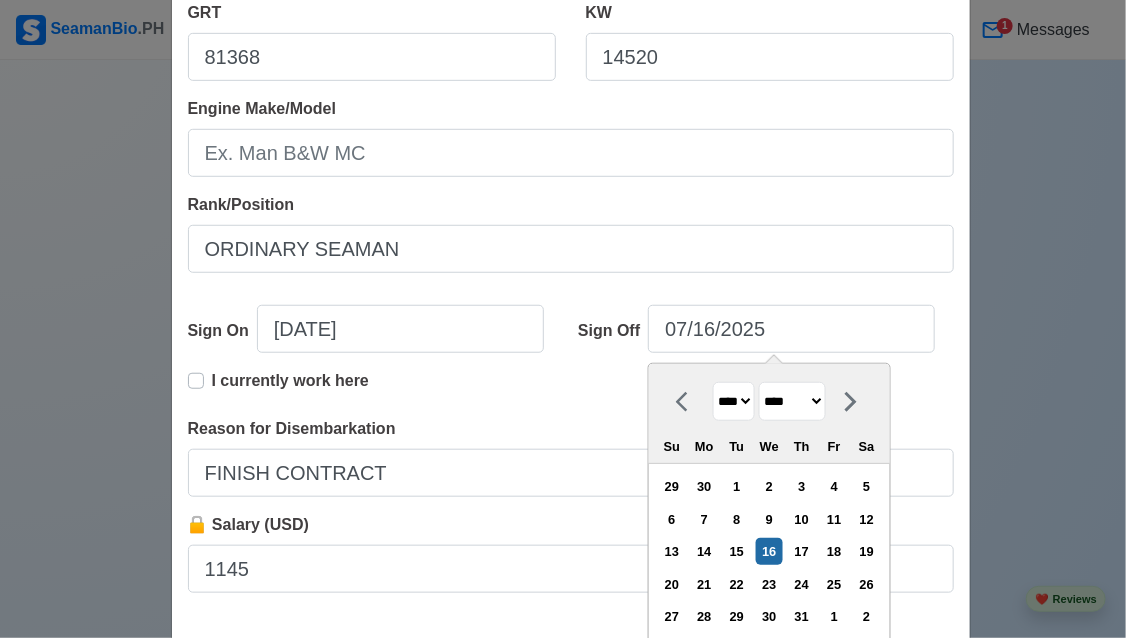 click on "**** **** **** **** **** **** **** **** **** **** **** **** **** **** **** **** **** **** **** **** **** **** **** **** **** **** **** **** **** **** **** **** **** **** **** **** **** **** **** **** **** **** **** **** **** **** **** **** **** **** **** **** **** **** **** **** **** **** **** **** **** **** **** **** **** **** **** **** **** **** **** **** **** **** **** **** **** **** **** **** **** **** **** **** **** **** **** **** **** **** **** **** **** **** **** **** **** **** **** **** **** **** **** **** **** **** **** ****" at bounding box center (734, 401) 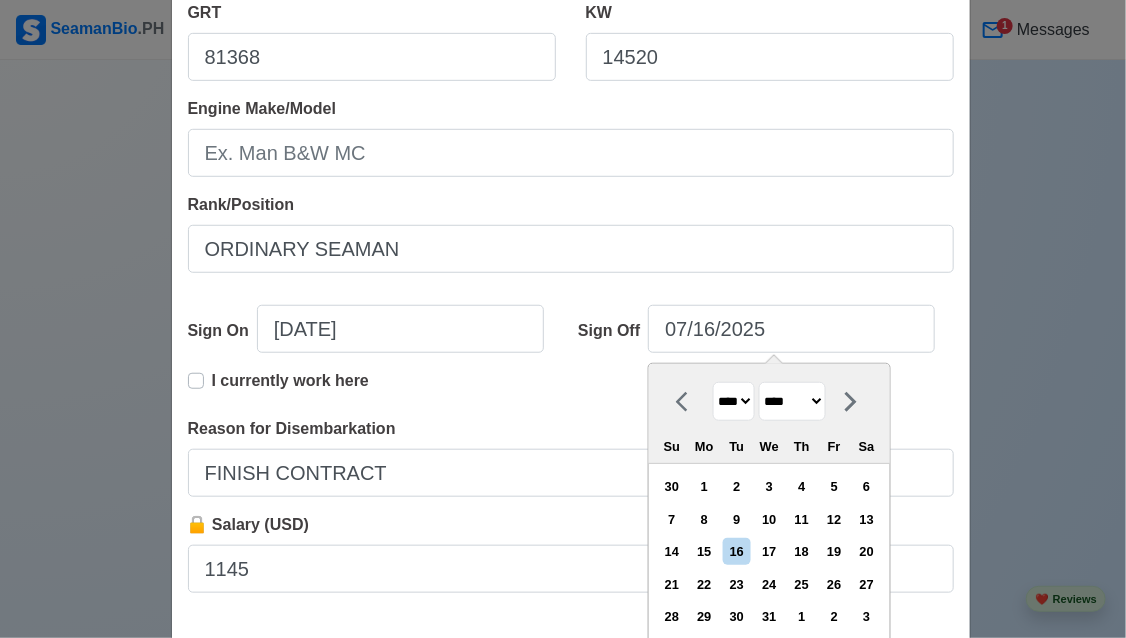 click on "******* ******** ***** ***** *** **** **** ****** ********* ******* ******** ********" at bounding box center [792, 401] 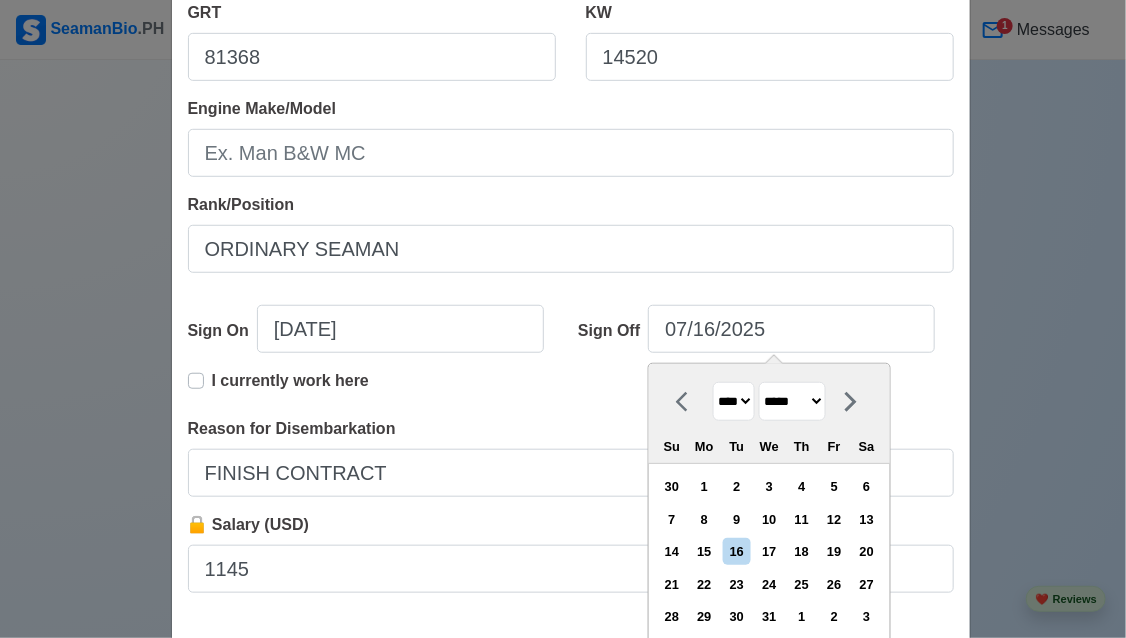 click on "******* ******** ***** ***** *** **** **** ****** ********* ******* ******** ********" at bounding box center (792, 401) 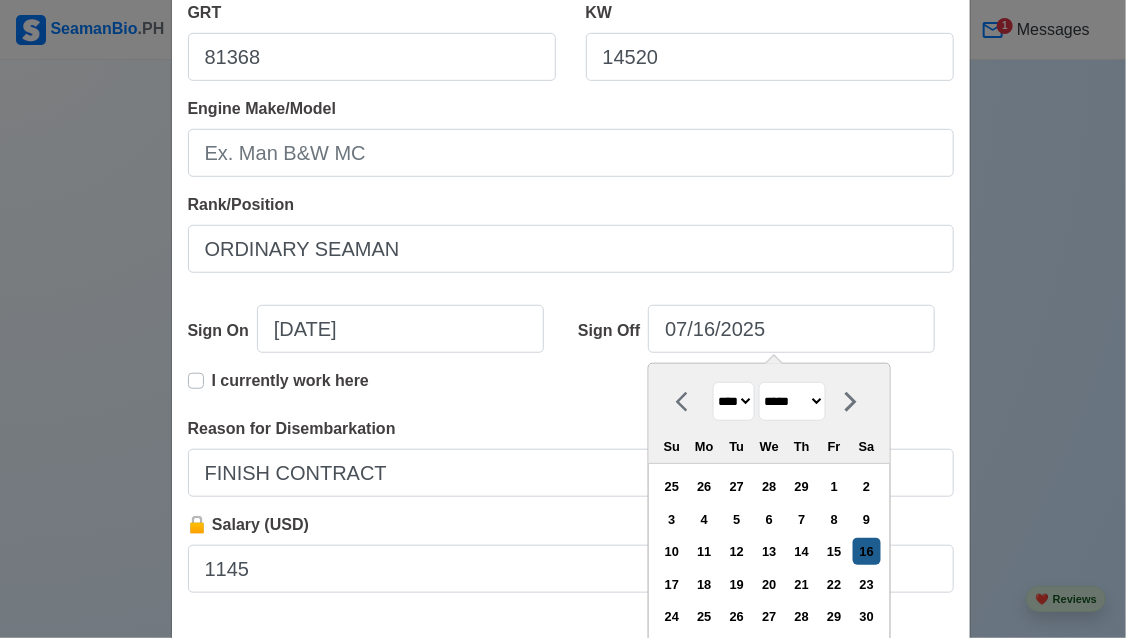 click on "16" at bounding box center (866, 551) 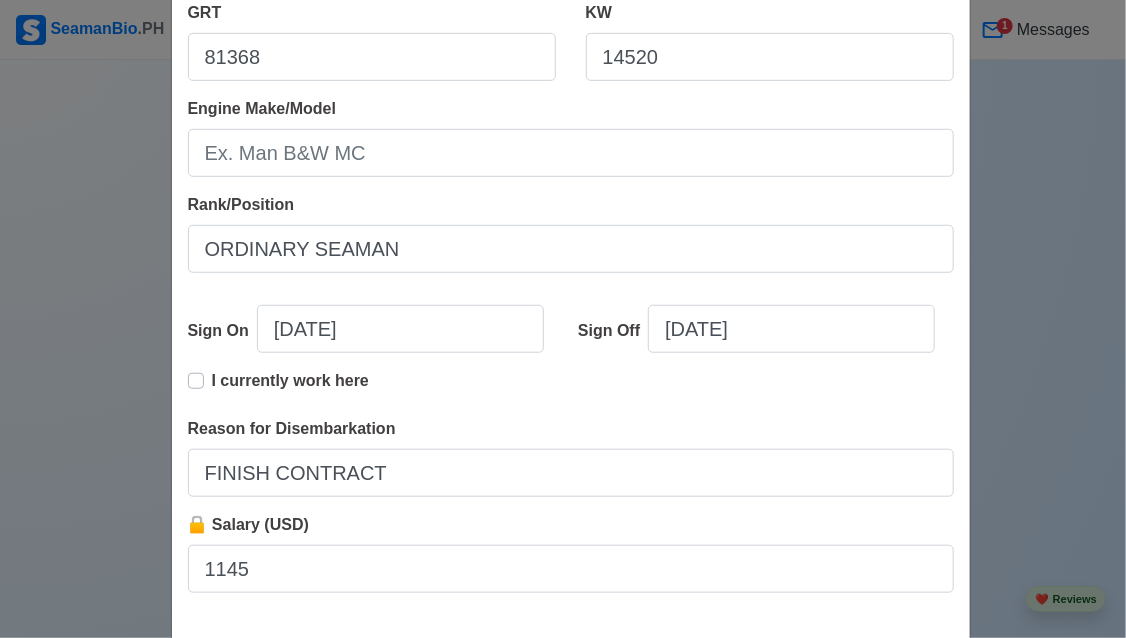 click on "I currently work here" at bounding box center [571, 393] 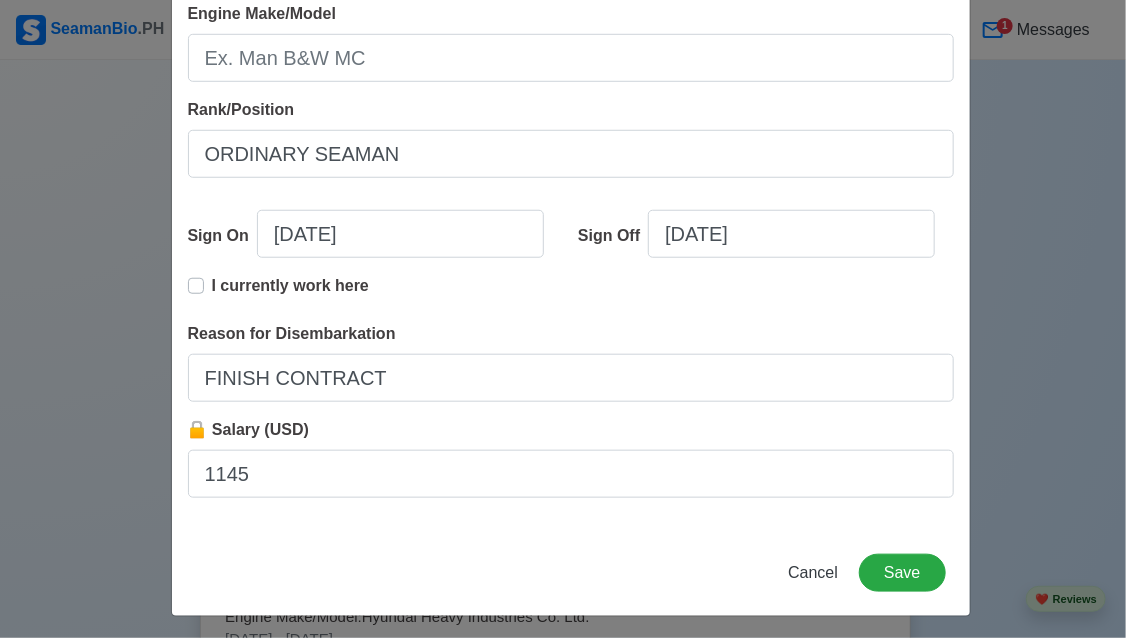 scroll, scrollTop: 500, scrollLeft: 0, axis: vertical 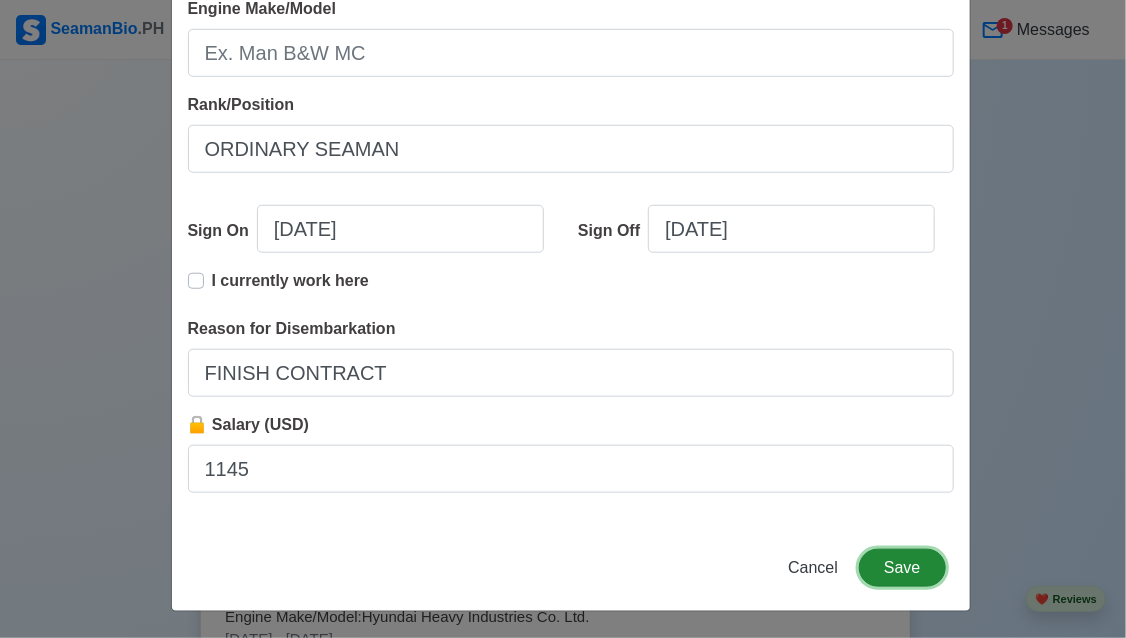 click on "Save" at bounding box center [902, 568] 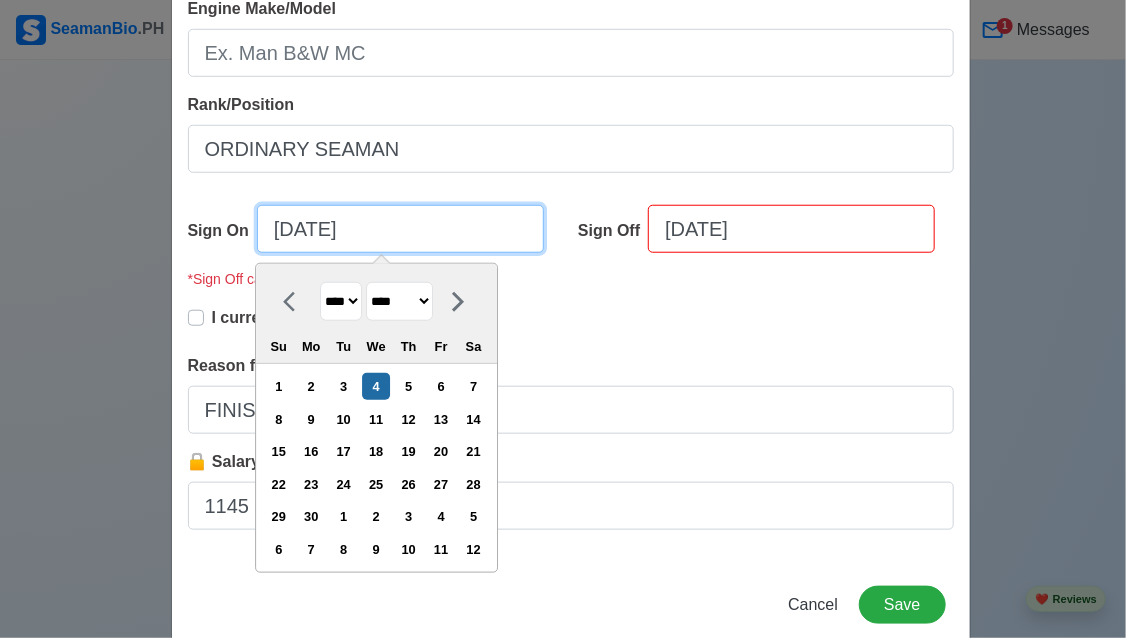 click on "[DATE]" at bounding box center (400, 229) 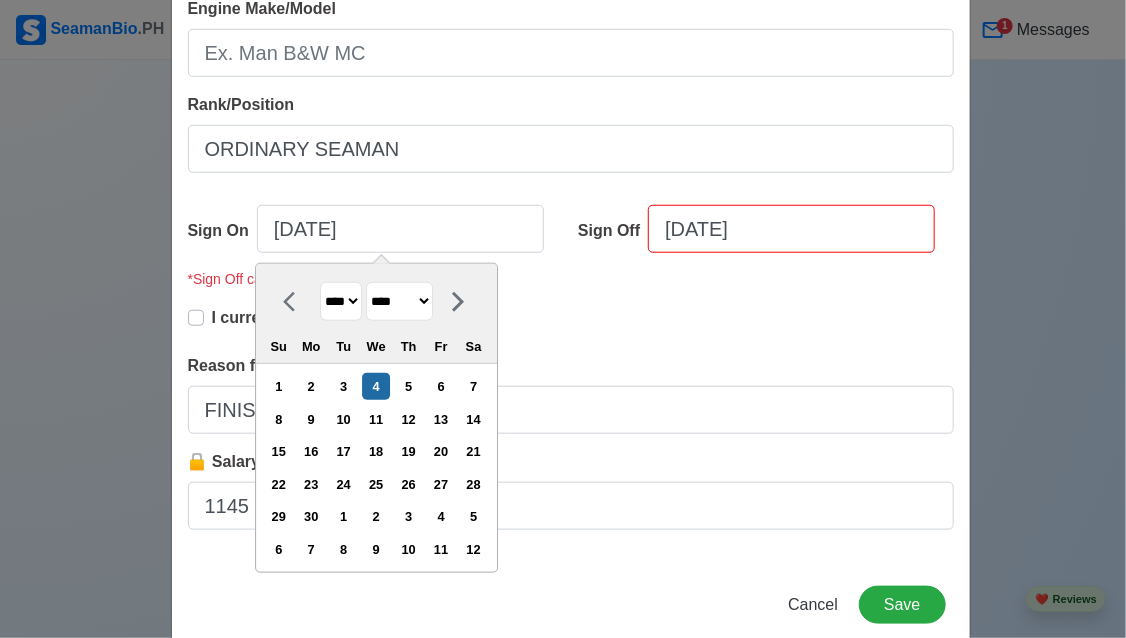 click on "**** **** **** **** **** **** **** **** **** **** **** **** **** **** **** **** **** **** **** **** **** **** **** **** **** **** **** **** **** **** **** **** **** **** **** **** **** **** **** **** **** **** **** **** **** **** **** **** **** **** **** **** **** **** **** **** **** **** **** **** **** **** **** **** **** **** **** **** **** **** **** **** **** **** **** **** **** **** **** **** **** **** **** **** **** **** **** **** **** **** **** **** **** **** **** **** **** **** **** **** **** **** **** **** **** ****" at bounding box center [341, 301] 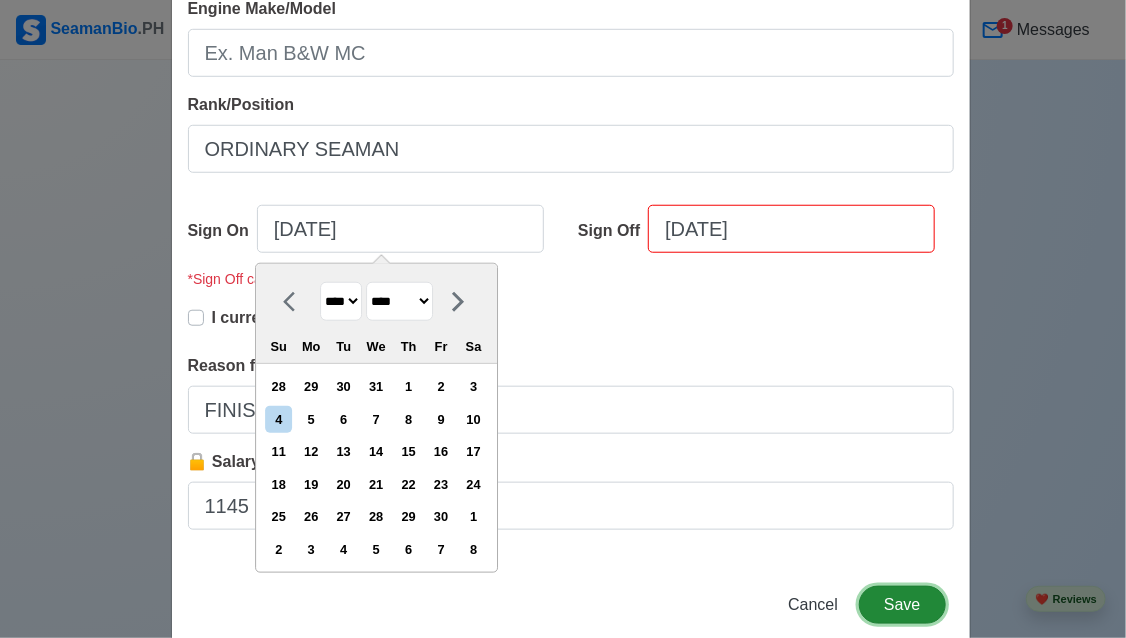 click on "Save" at bounding box center [902, 605] 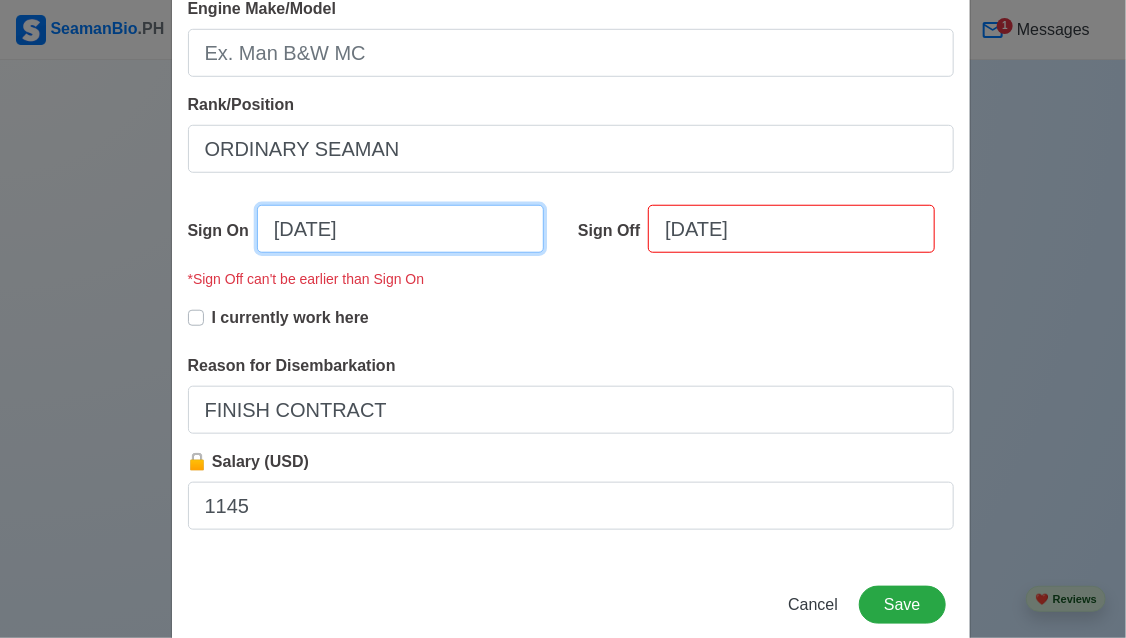 click on "[DATE]" at bounding box center (400, 229) 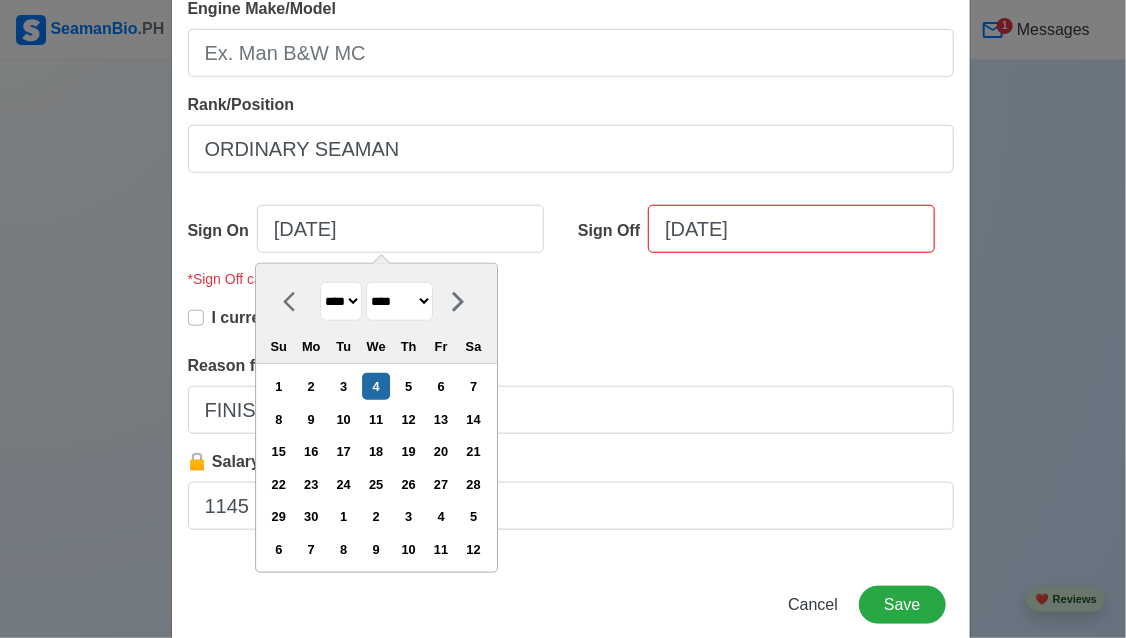 click on "**** **** **** **** **** **** **** **** **** **** **** **** **** **** **** **** **** **** **** **** **** **** **** **** **** **** **** **** **** **** **** **** **** **** **** **** **** **** **** **** **** **** **** **** **** **** **** **** **** **** **** **** **** **** **** **** **** **** **** **** **** **** **** **** **** **** **** **** **** **** **** **** **** **** **** **** **** **** **** **** **** **** **** **** **** **** **** **** **** **** **** **** **** **** **** **** **** **** **** **** **** **** **** **** **** ****" at bounding box center [341, 301] 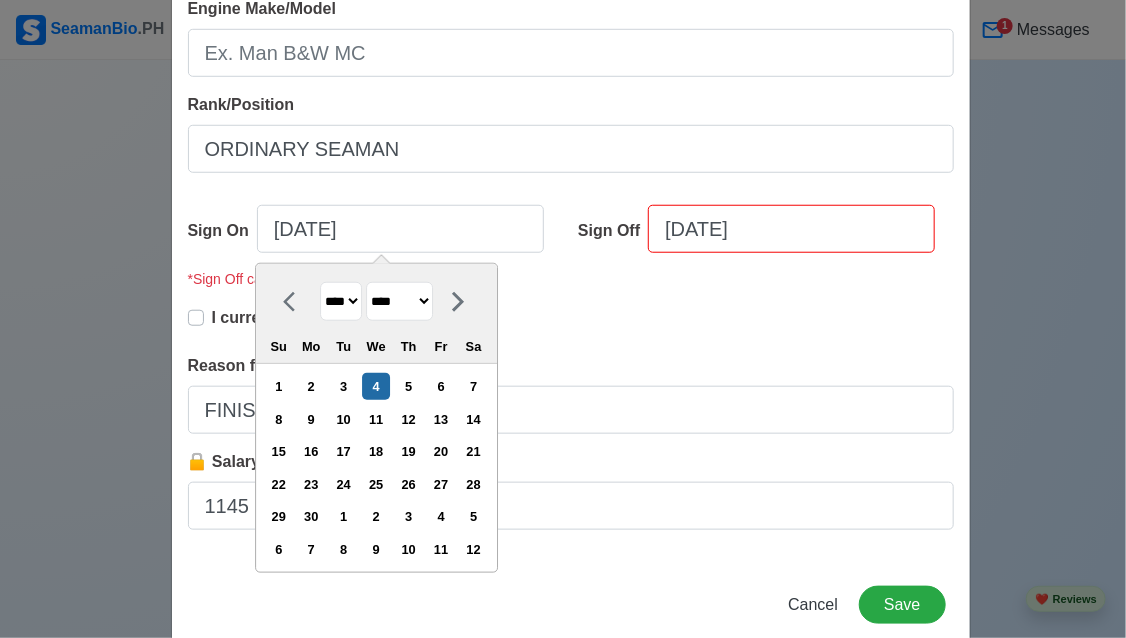 click on "**** **** **** **** **** **** **** **** **** **** **** **** **** **** **** **** **** **** **** **** **** **** **** **** **** **** **** **** **** **** **** **** **** **** **** **** **** **** **** **** **** **** **** **** **** **** **** **** **** **** **** **** **** **** **** **** **** **** **** **** **** **** **** **** **** **** **** **** **** **** **** **** **** **** **** **** **** **** **** **** **** **** **** **** **** **** **** **** **** **** **** **** **** **** **** **** **** **** **** **** **** **** **** **** **** ****" at bounding box center [341, 301] 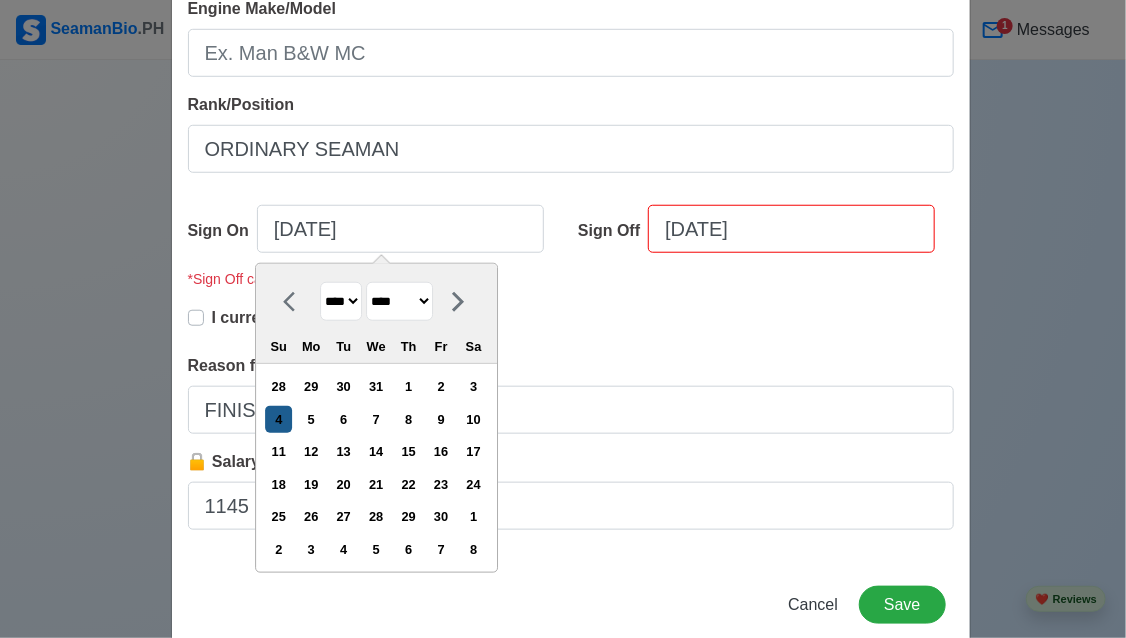 click on "4" at bounding box center (278, 419) 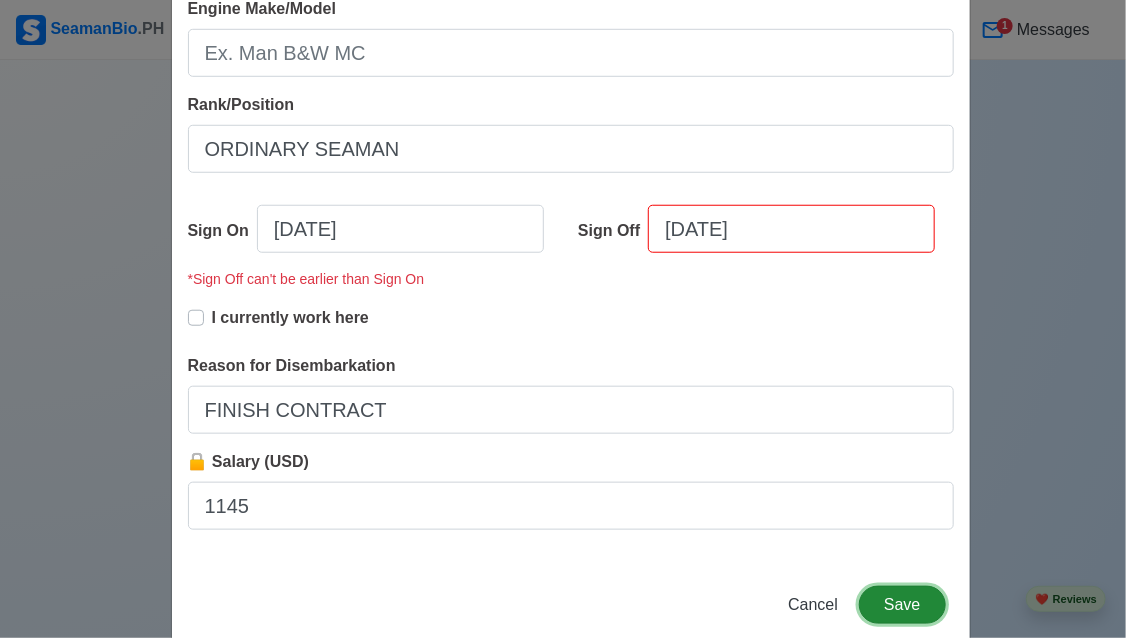 click on "Save" at bounding box center (902, 605) 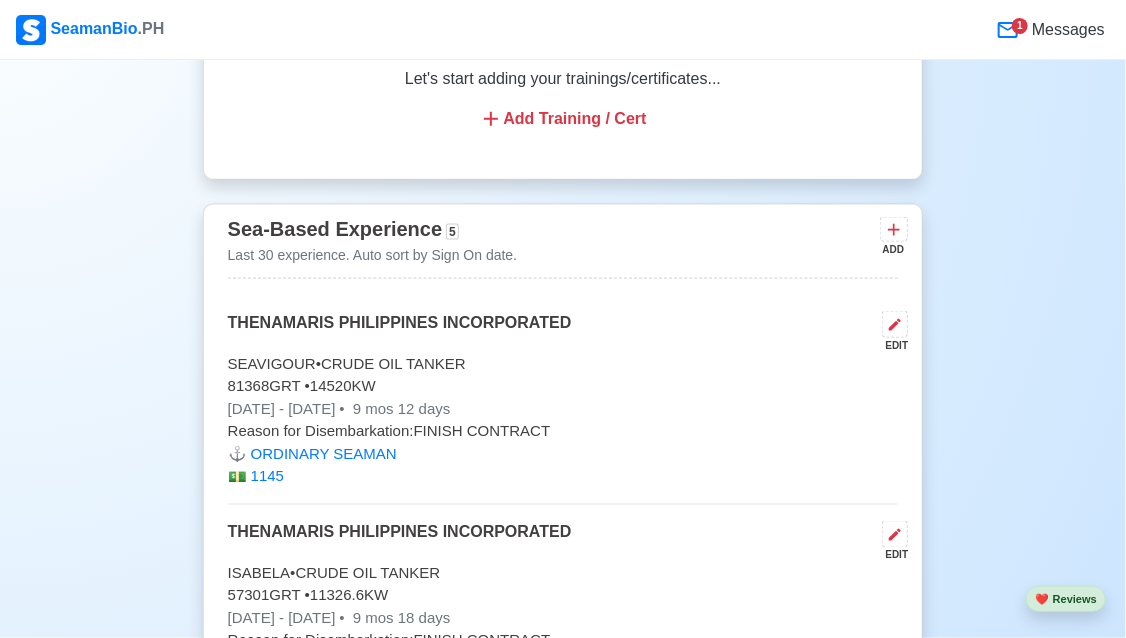 scroll, scrollTop: 3694, scrollLeft: 0, axis: vertical 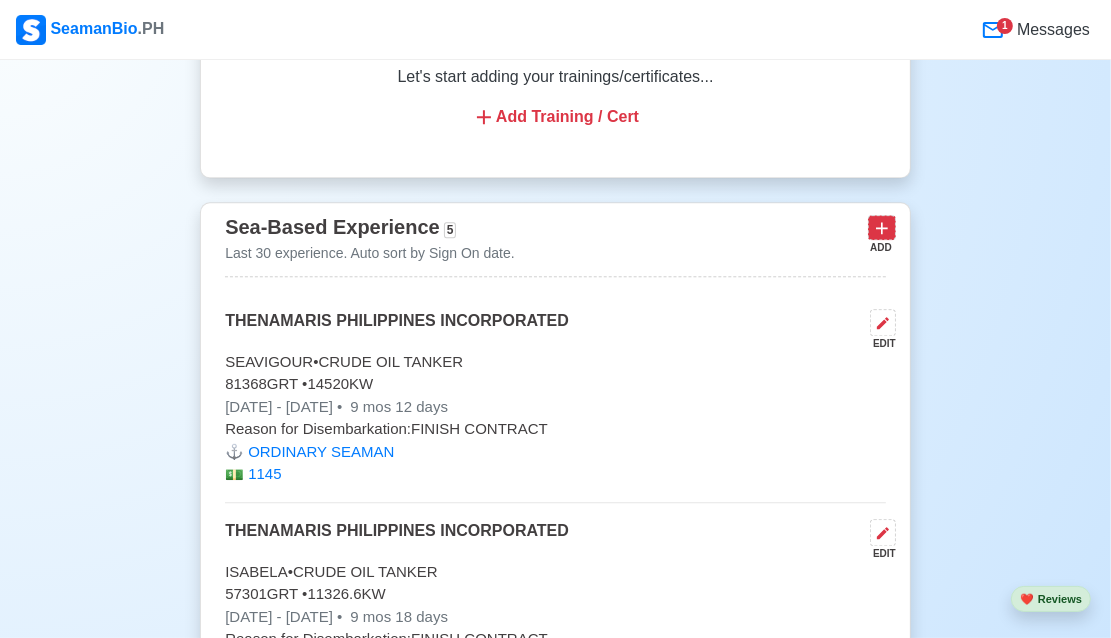 click 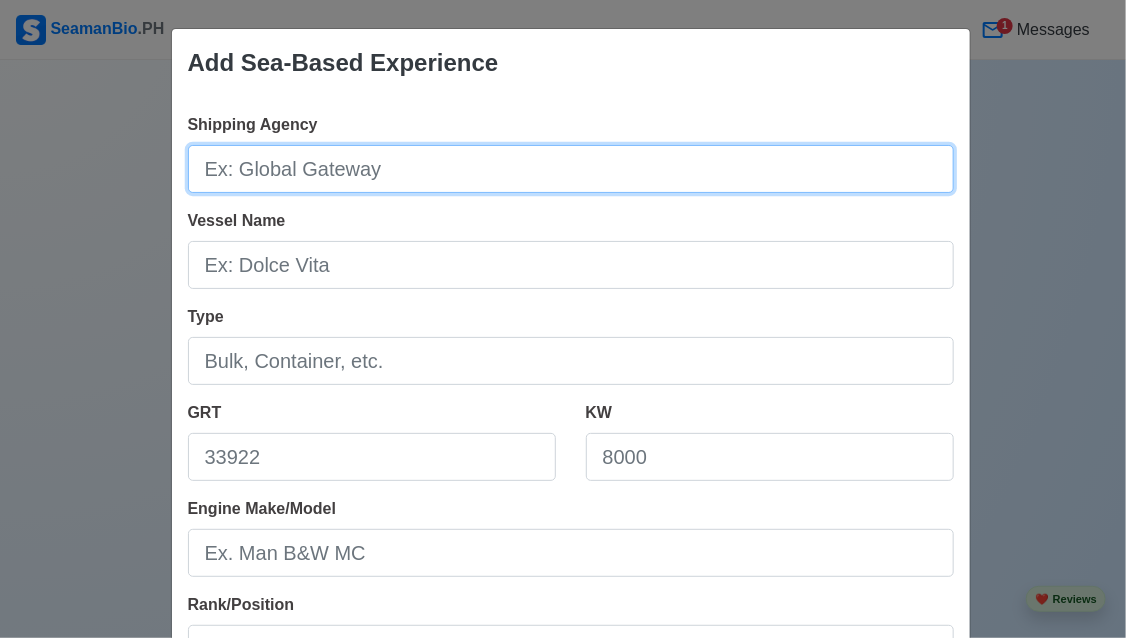 click on "Shipping Agency" at bounding box center (571, 169) 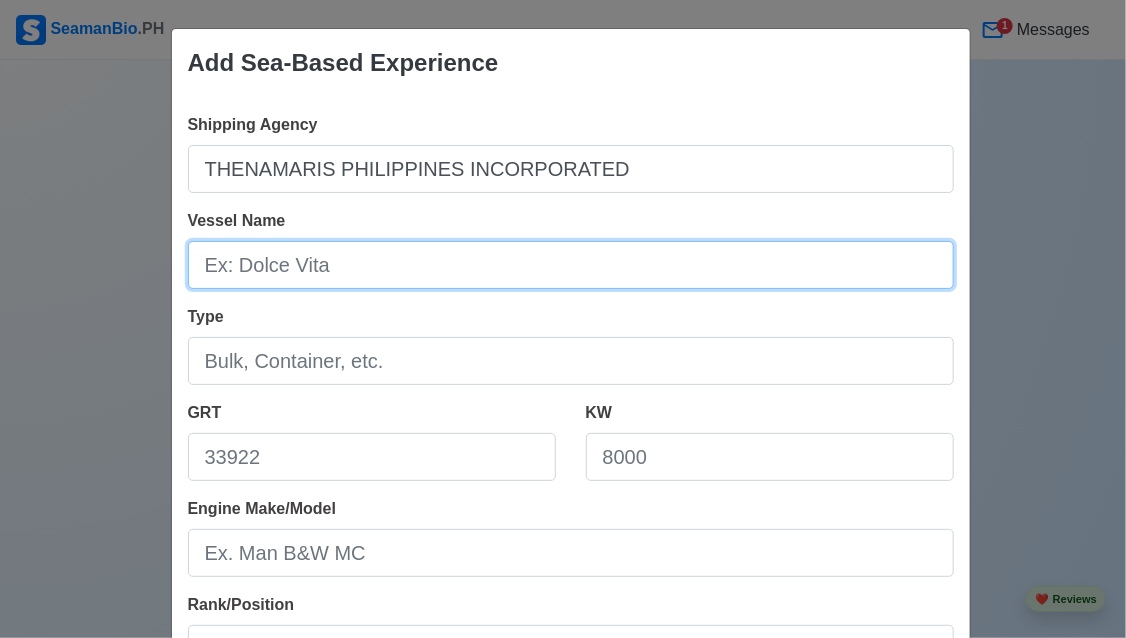 click on "Vessel Name" at bounding box center [571, 265] 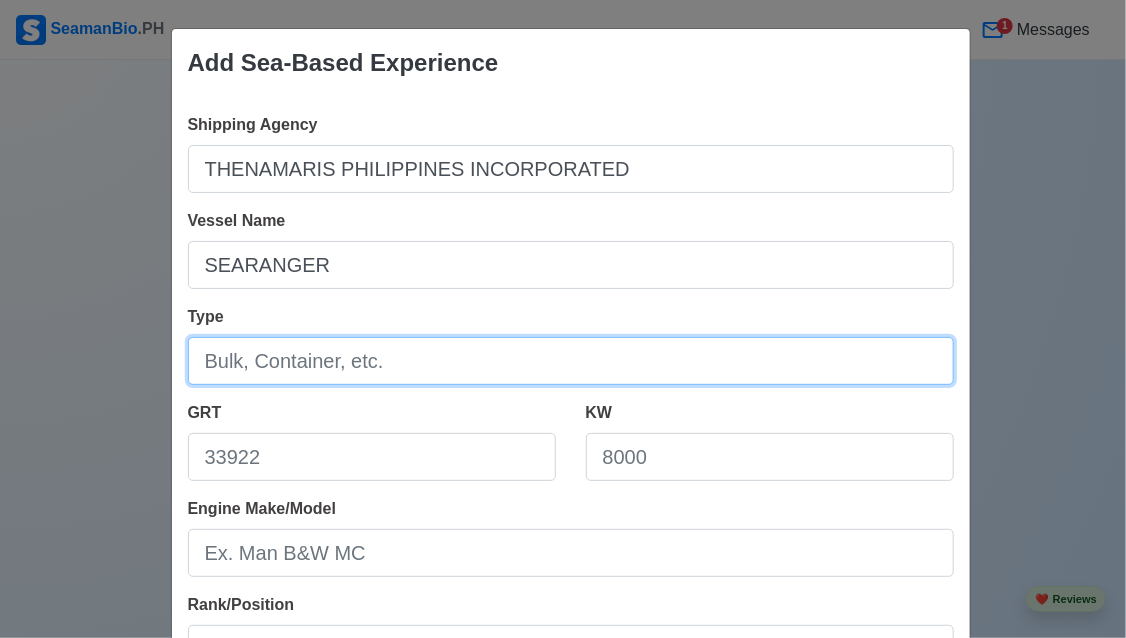 click on "Type" at bounding box center [571, 361] 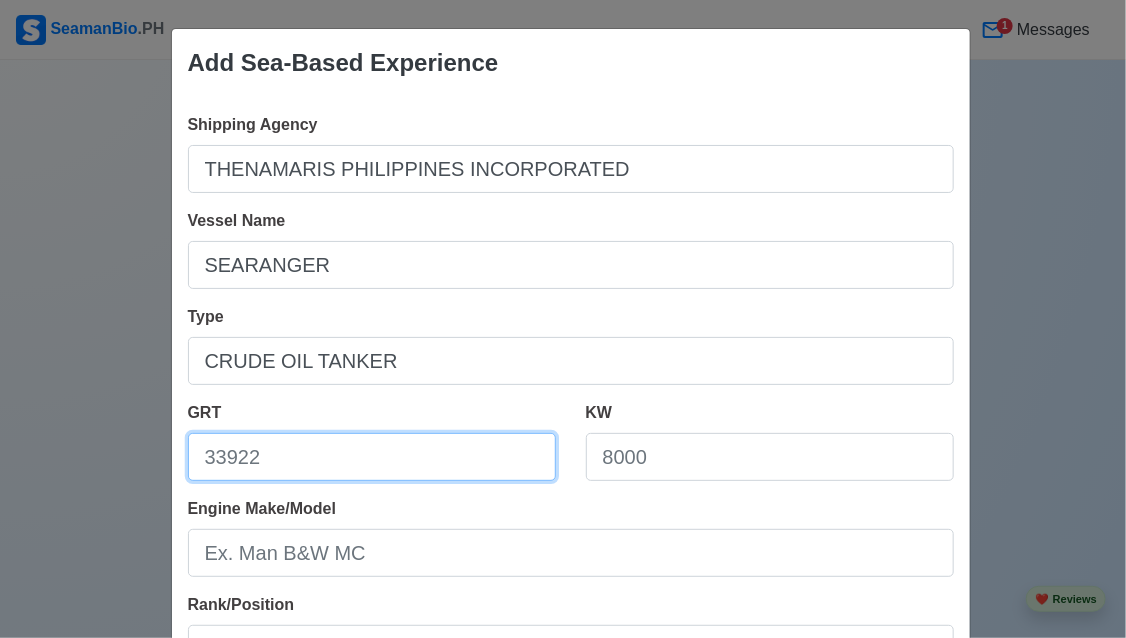 click on "GRT" at bounding box center [372, 457] 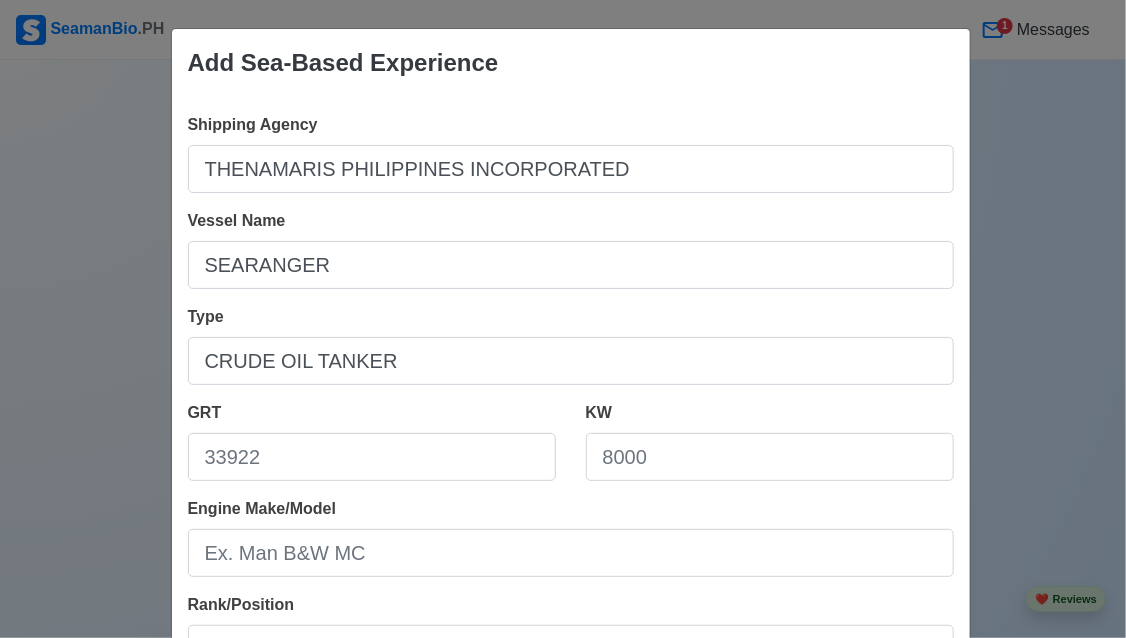 click on "GRT" at bounding box center [205, 412] 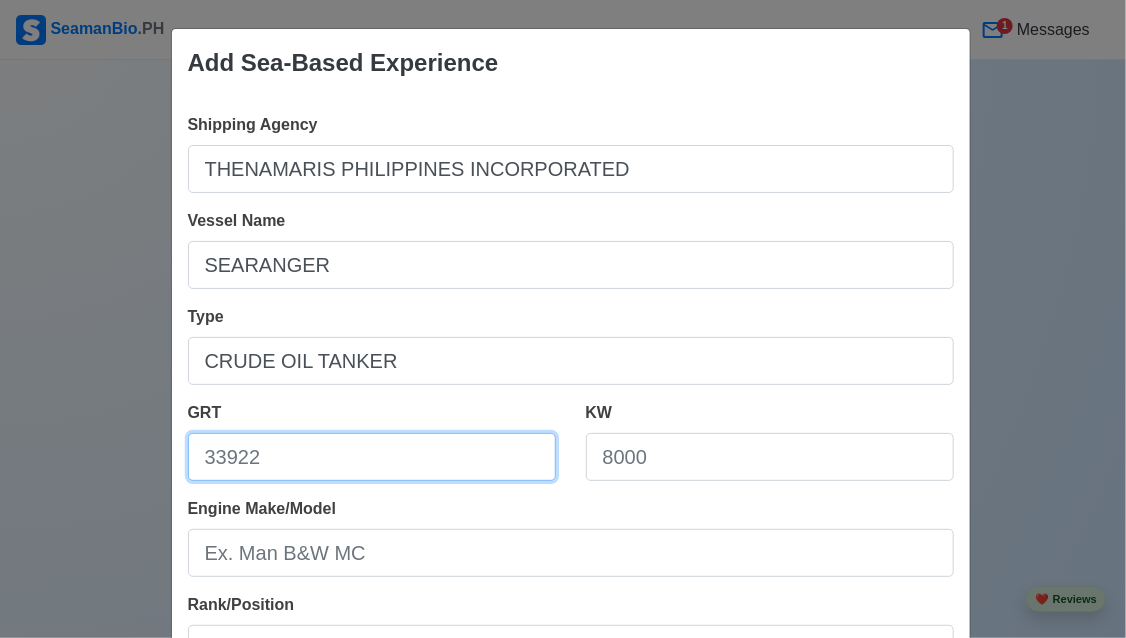 click on "GRT" at bounding box center [372, 457] 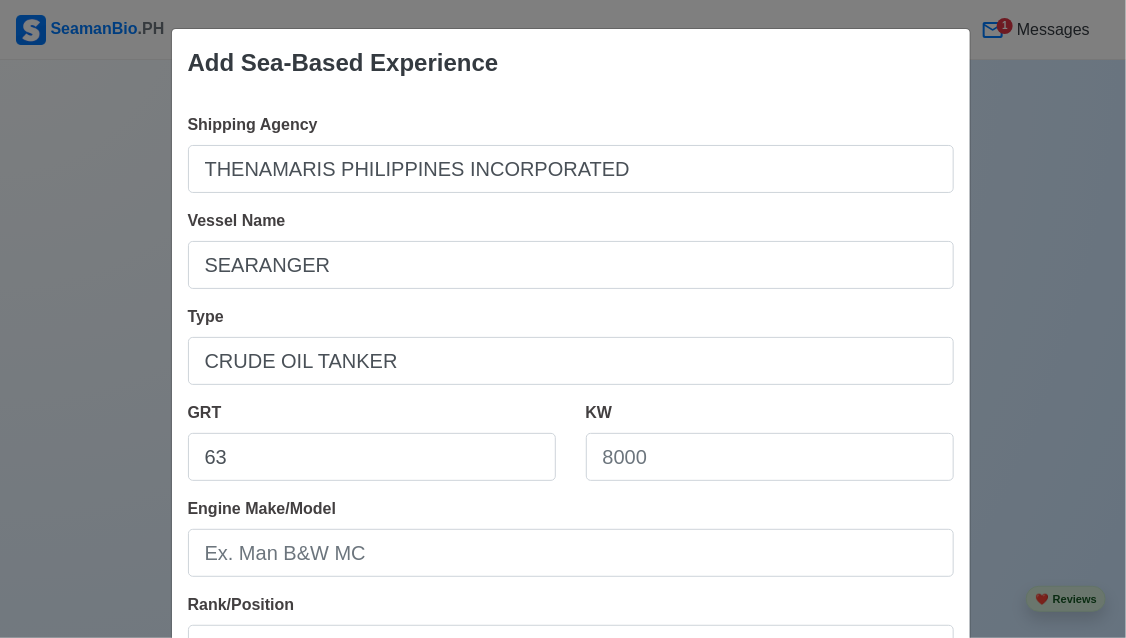 click on "GRT 63" at bounding box center [372, 441] 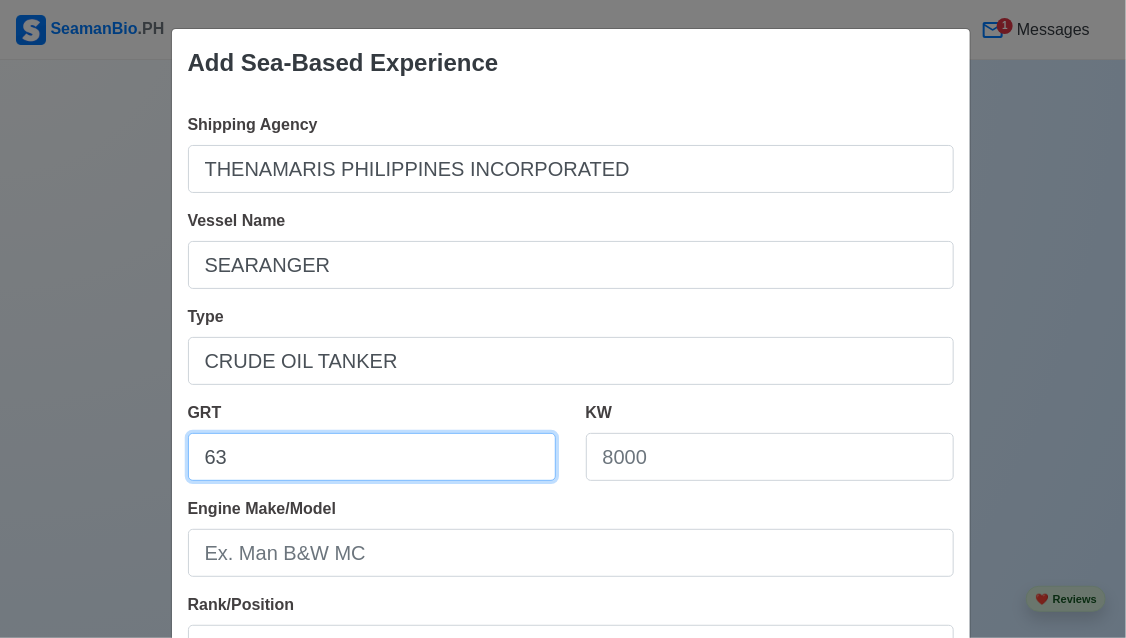 click on "63" at bounding box center [372, 457] 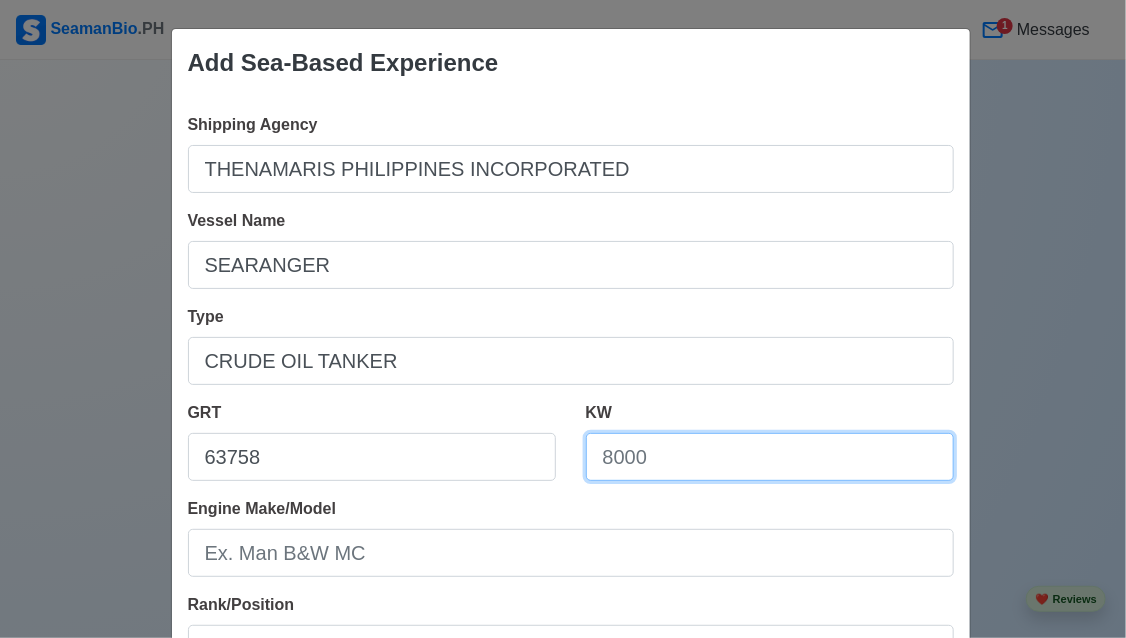 click on "KW" at bounding box center (770, 457) 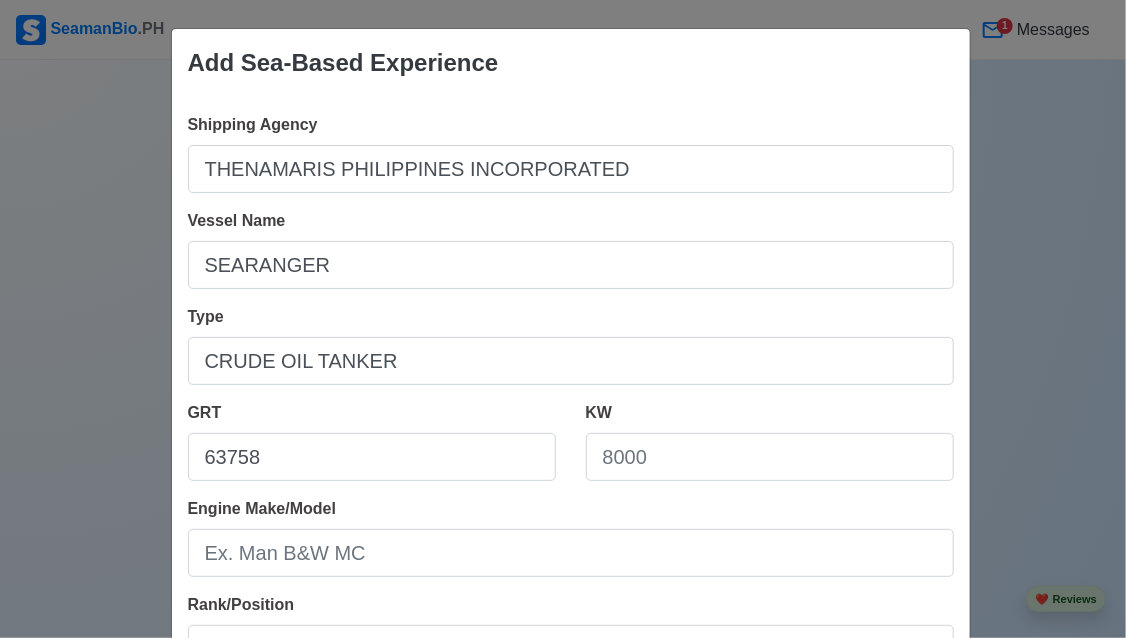 click on "GRT 63758" at bounding box center [372, 441] 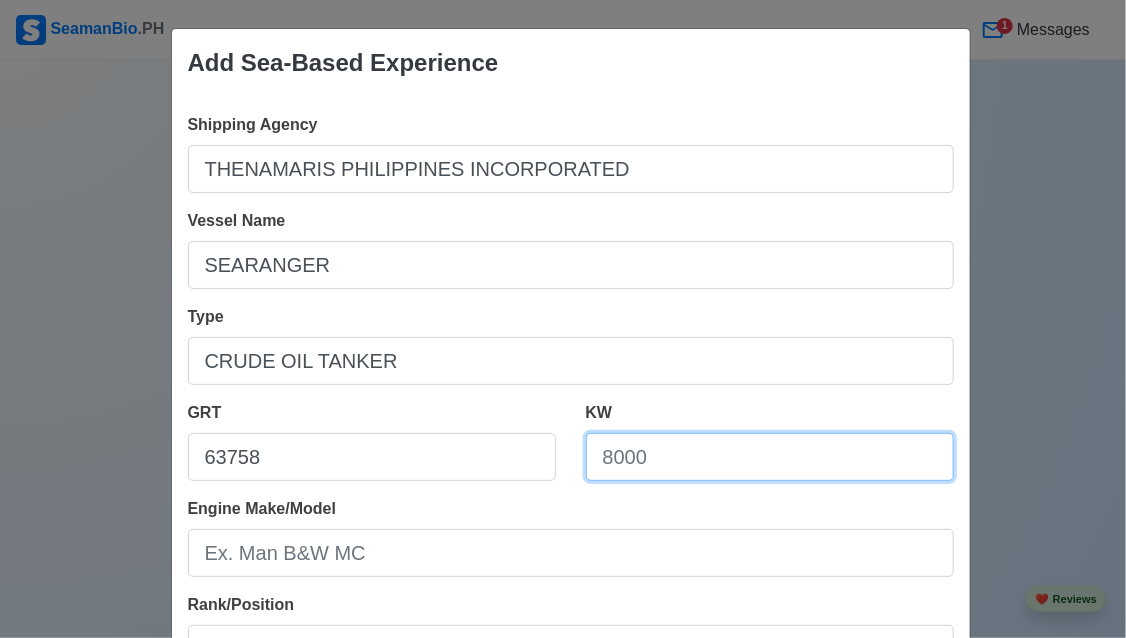 click on "KW" at bounding box center (770, 457) 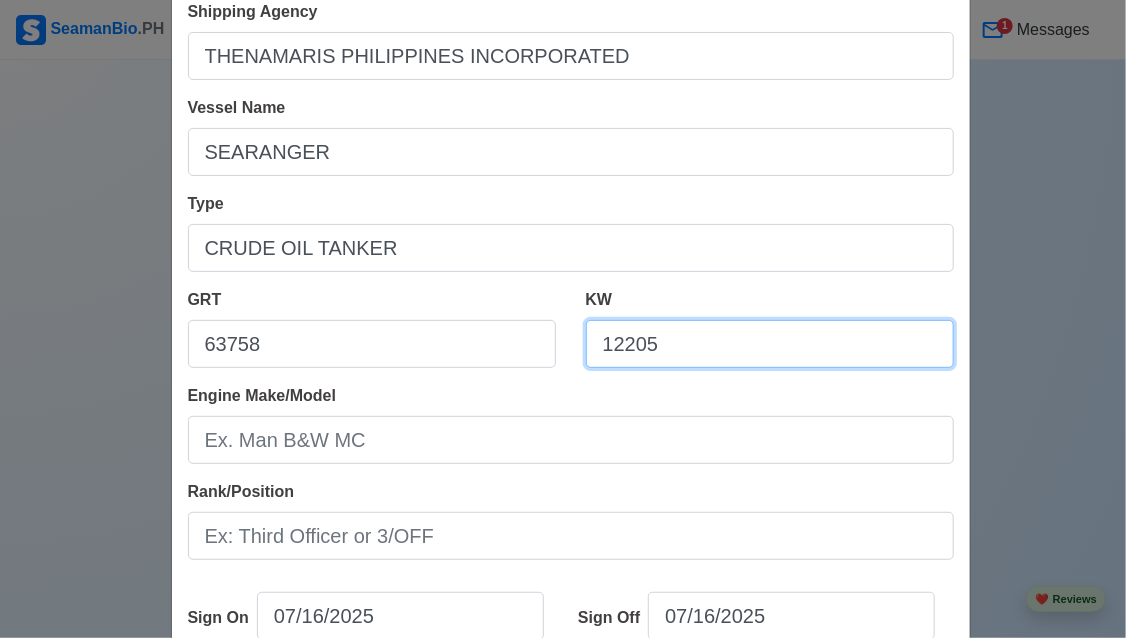 scroll, scrollTop: 200, scrollLeft: 0, axis: vertical 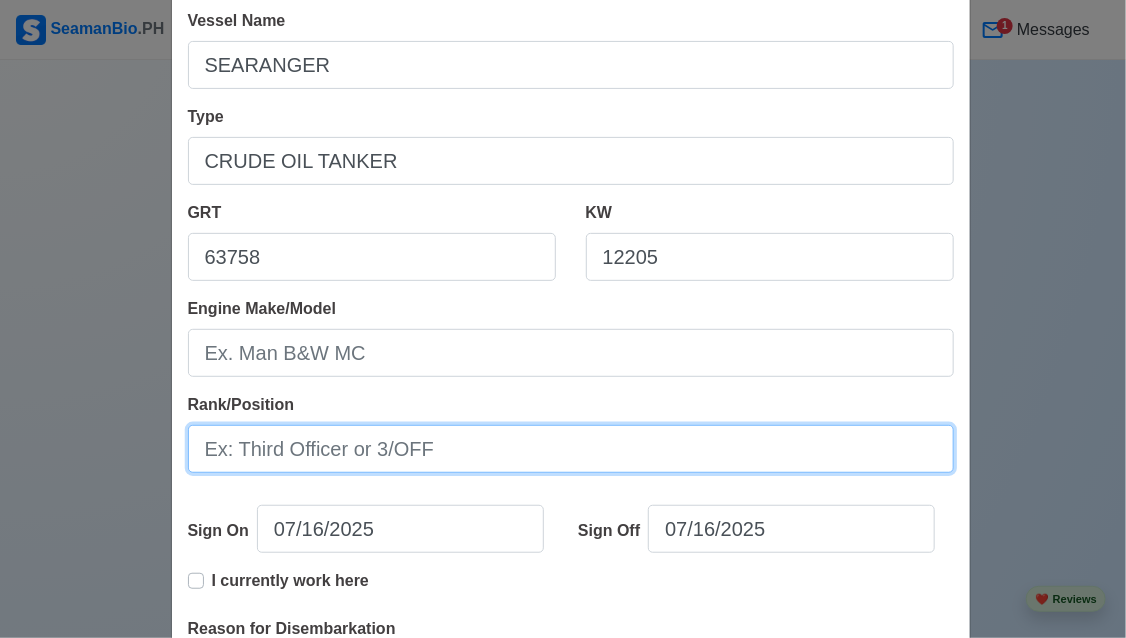 click on "Rank/Position" at bounding box center (571, 449) 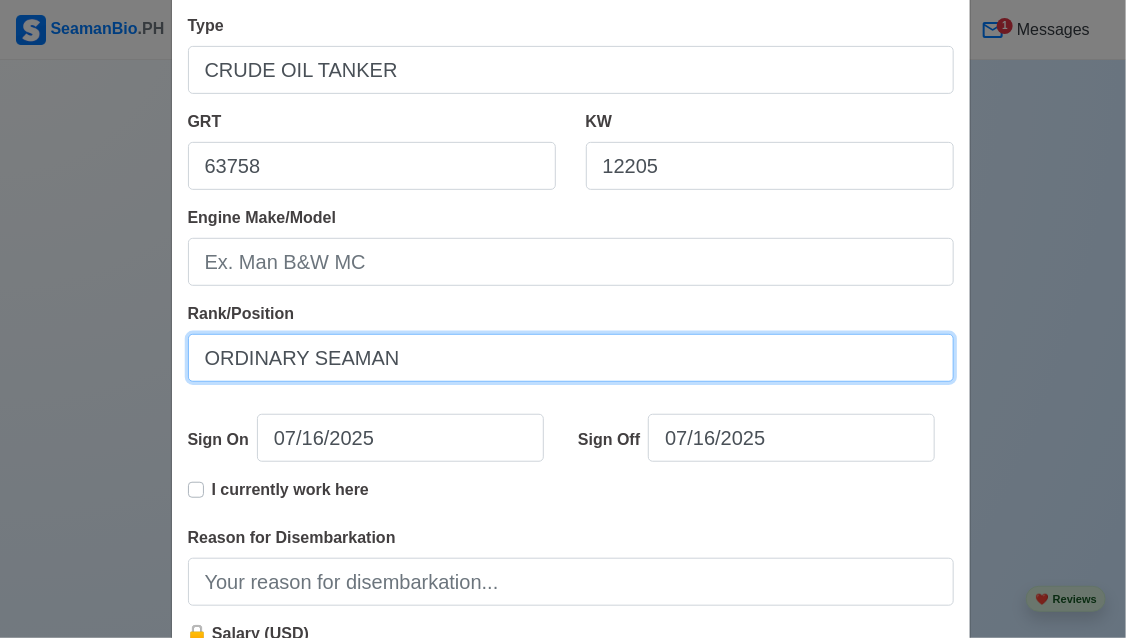 scroll, scrollTop: 400, scrollLeft: 0, axis: vertical 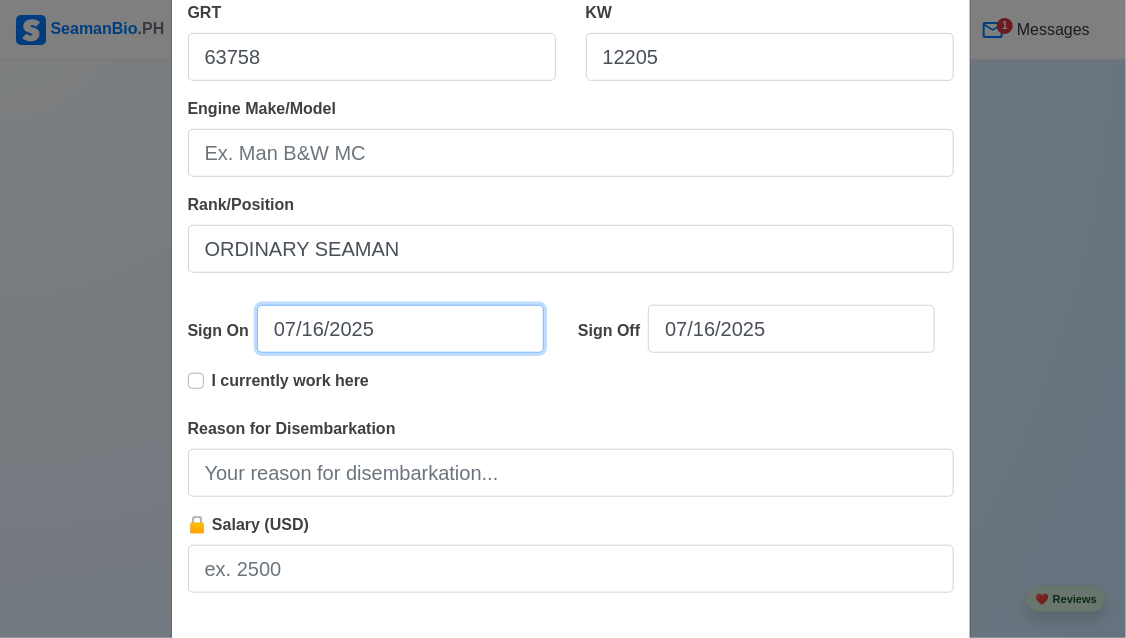 click on "07/16/2025" at bounding box center (400, 329) 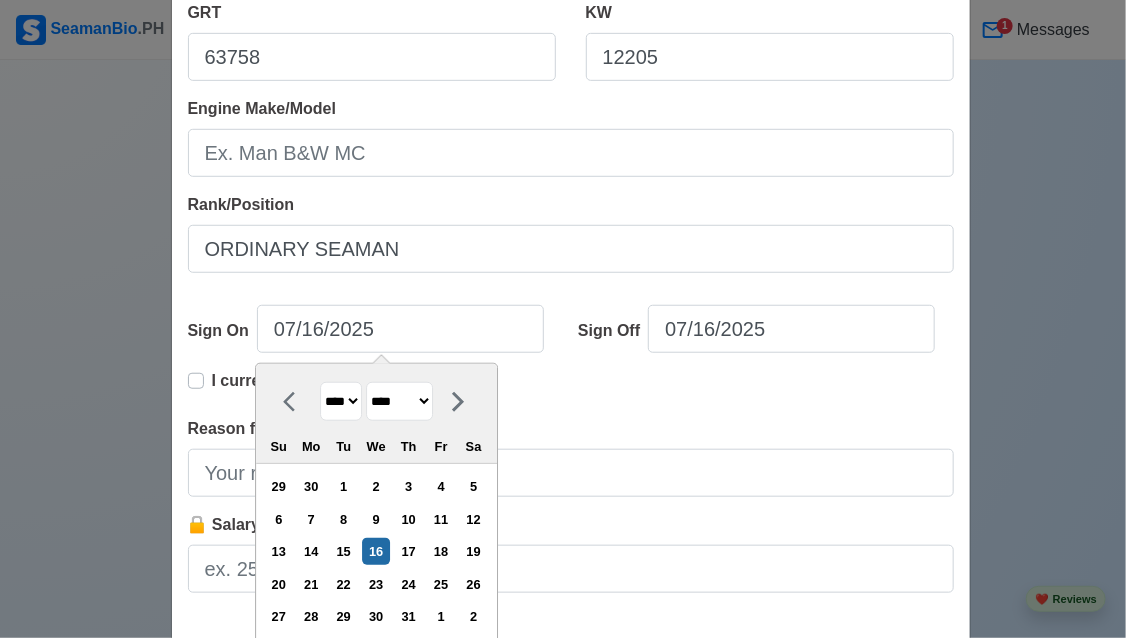 click on "**** **** **** **** **** **** **** **** **** **** **** **** **** **** **** **** **** **** **** **** **** **** **** **** **** **** **** **** **** **** **** **** **** **** **** **** **** **** **** **** **** **** **** **** **** **** **** **** **** **** **** **** **** **** **** **** **** **** **** **** **** **** **** **** **** **** **** **** **** **** **** **** **** **** **** **** **** **** **** **** **** **** **** **** **** **** **** **** **** **** **** **** **** **** **** **** **** **** **** **** **** **** **** **** **** ****" at bounding box center (341, 401) 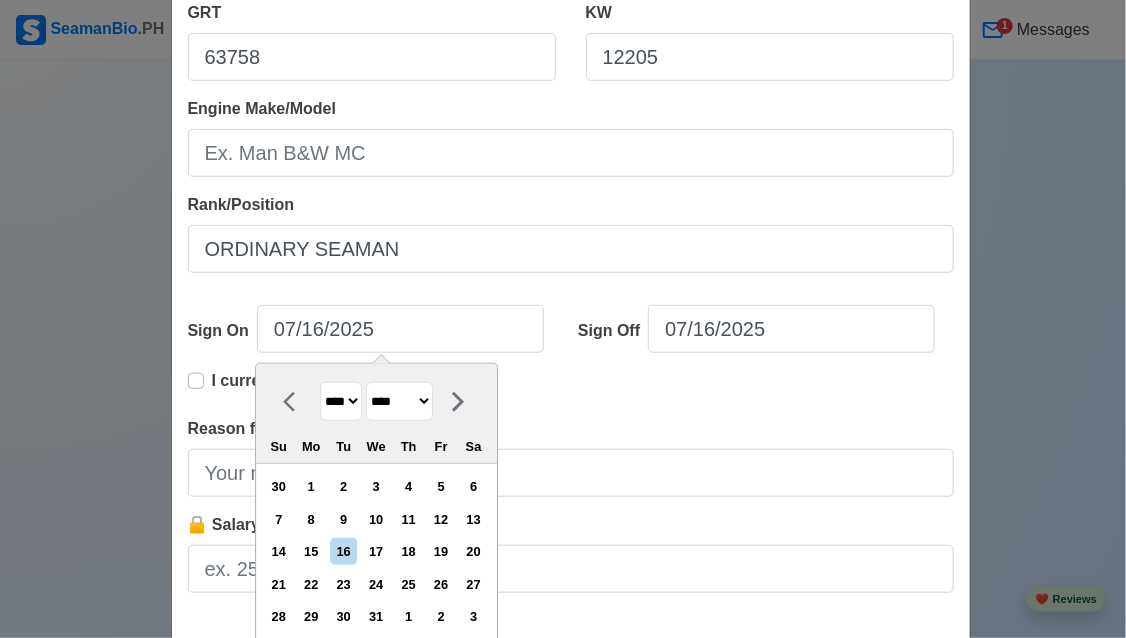 click on "******* ******** ***** ***** *** **** **** ****** ********* ******* ******** ********" at bounding box center [399, 401] 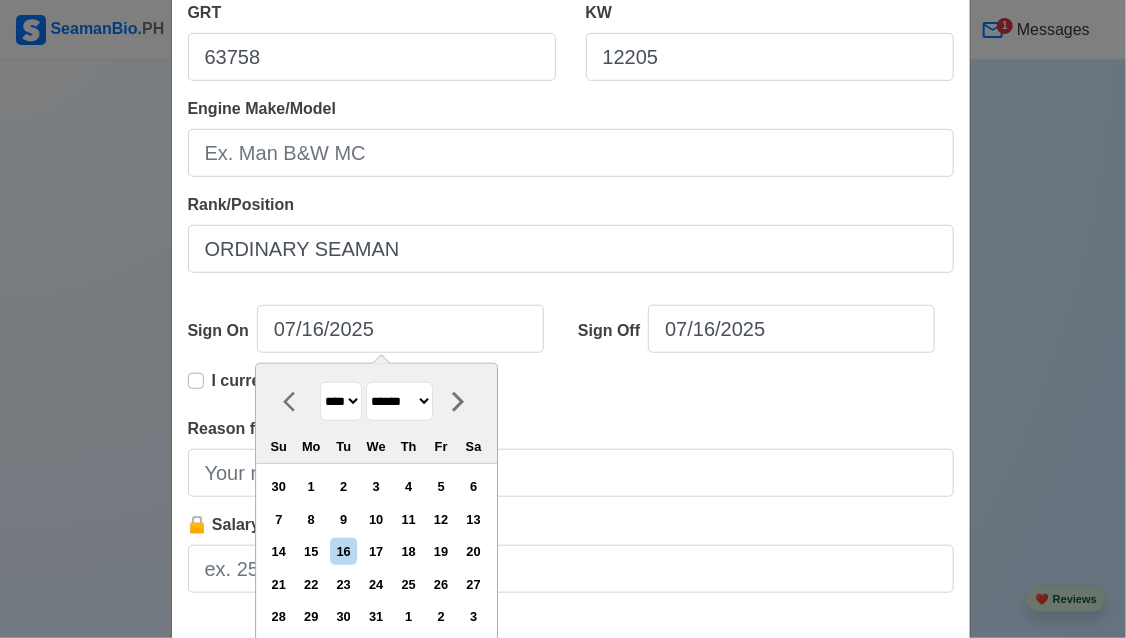 click on "******* ******** ***** ***** *** **** **** ****** ********* ******* ******** ********" at bounding box center (399, 401) 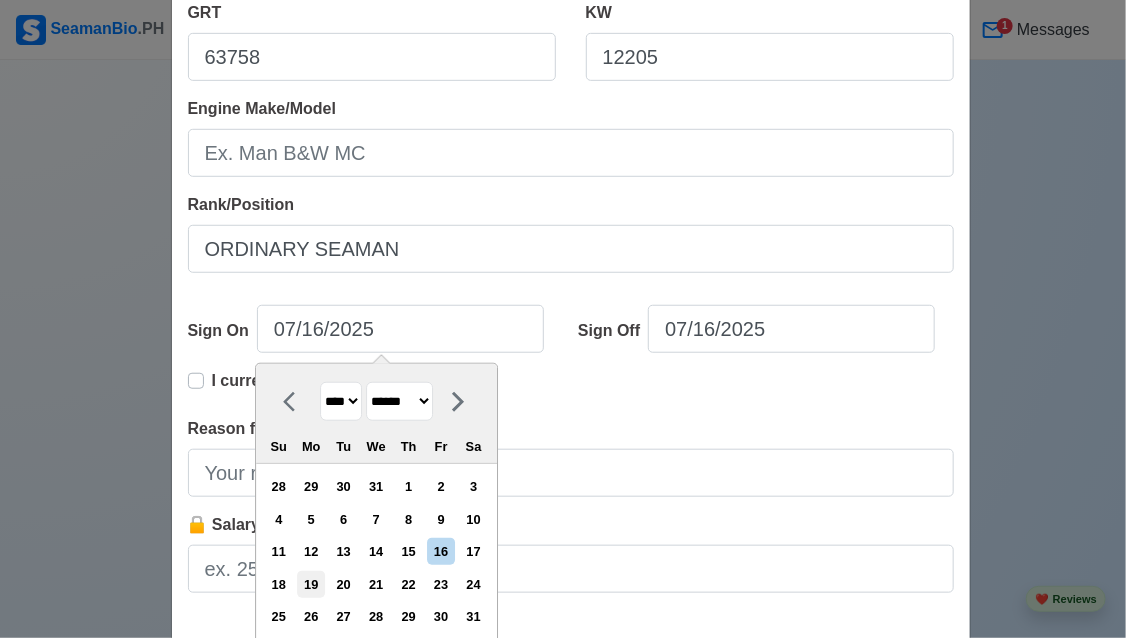 click on "19" at bounding box center [311, 584] 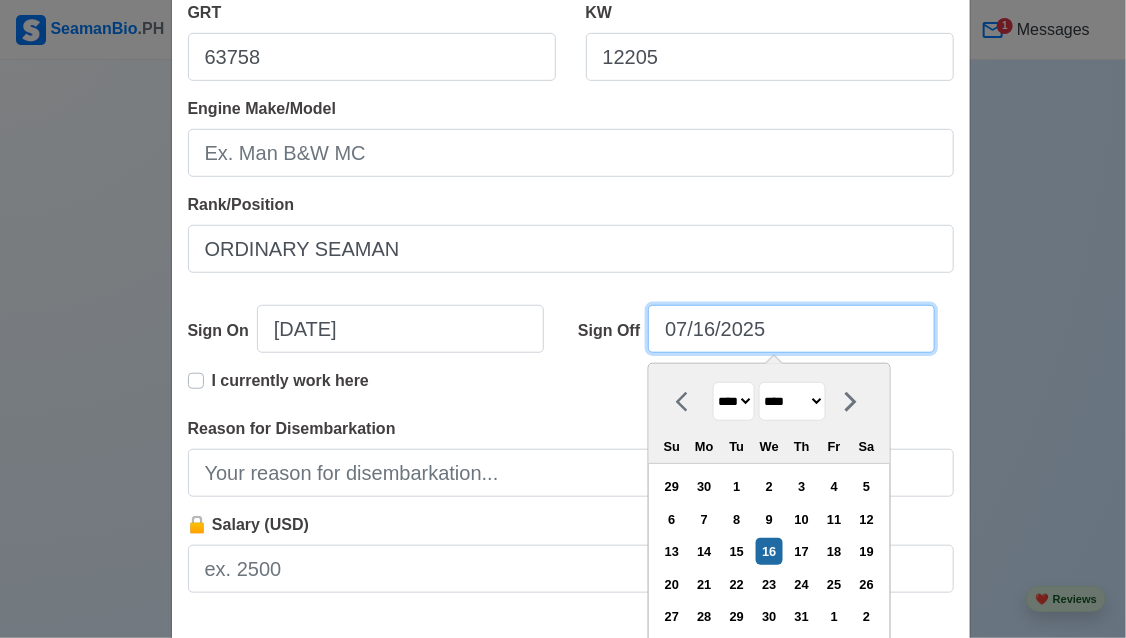 click on "07/16/2025" at bounding box center (791, 329) 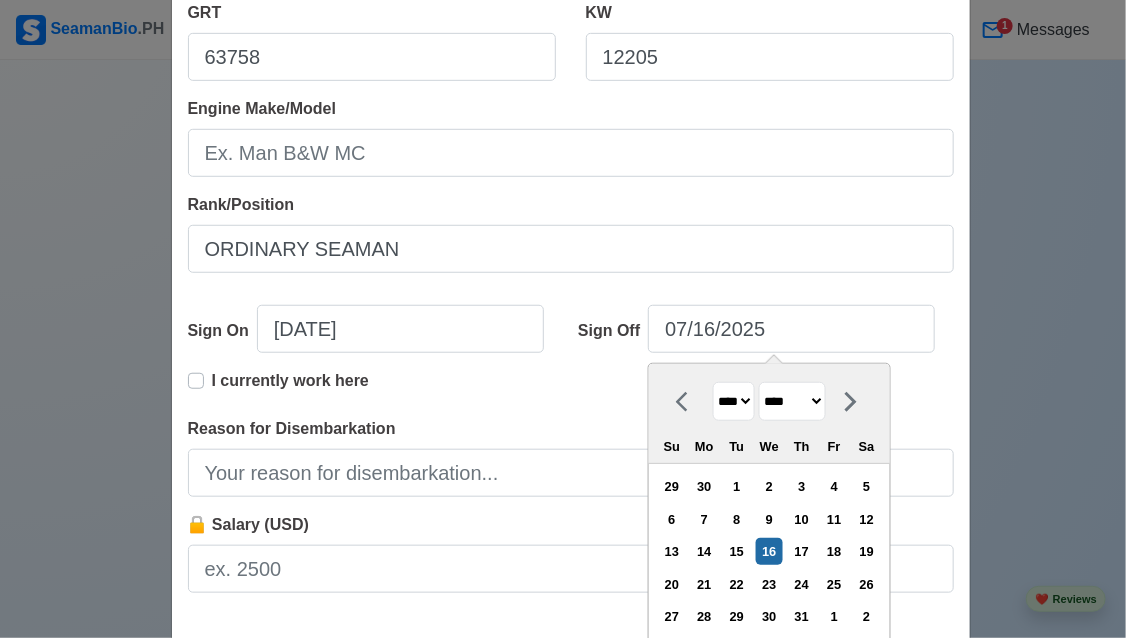 click on "******* ******** ***** ***** *** **** **** ****** ********* ******* ******** ********" at bounding box center [792, 401] 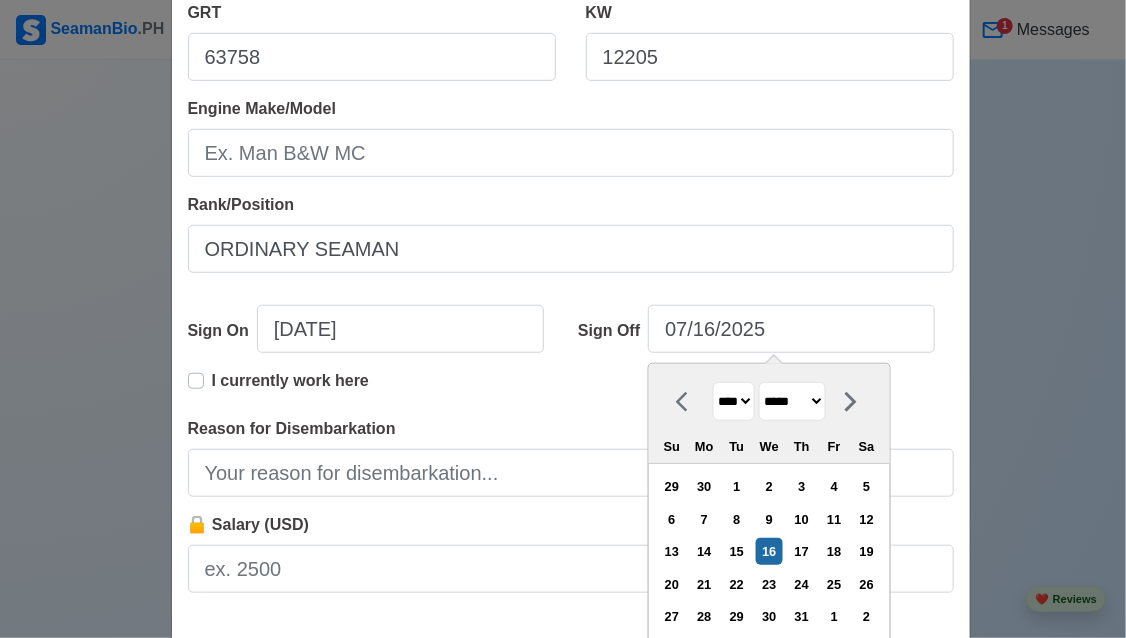 click on "******* ******** ***** ***** *** **** **** ****** ********* ******* ******** ********" at bounding box center [792, 401] 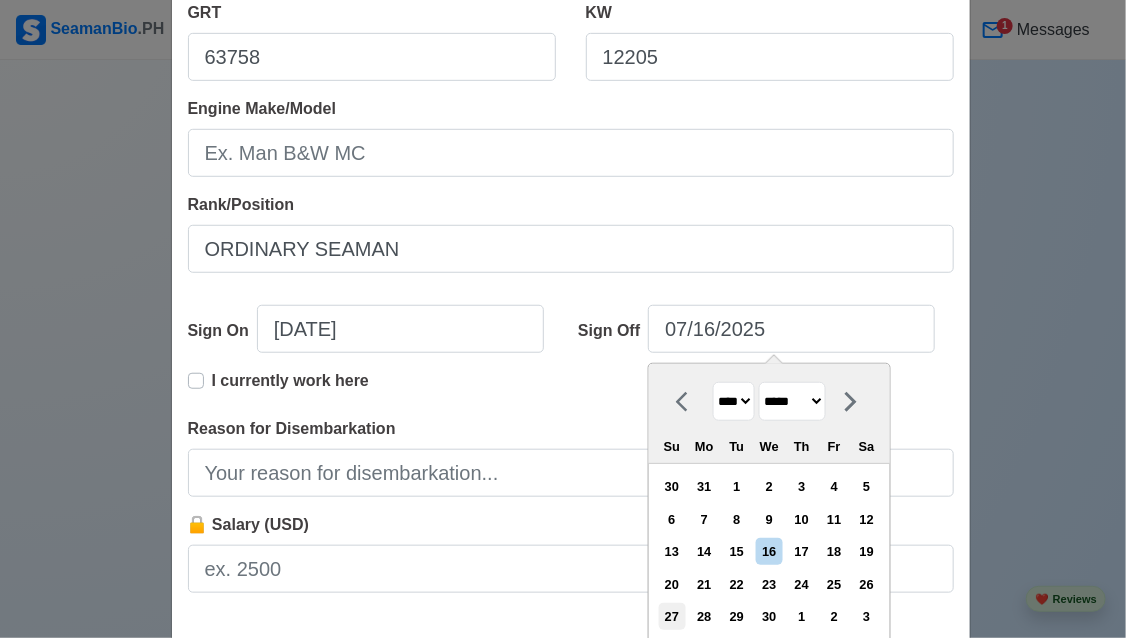 click on "27" at bounding box center (671, 616) 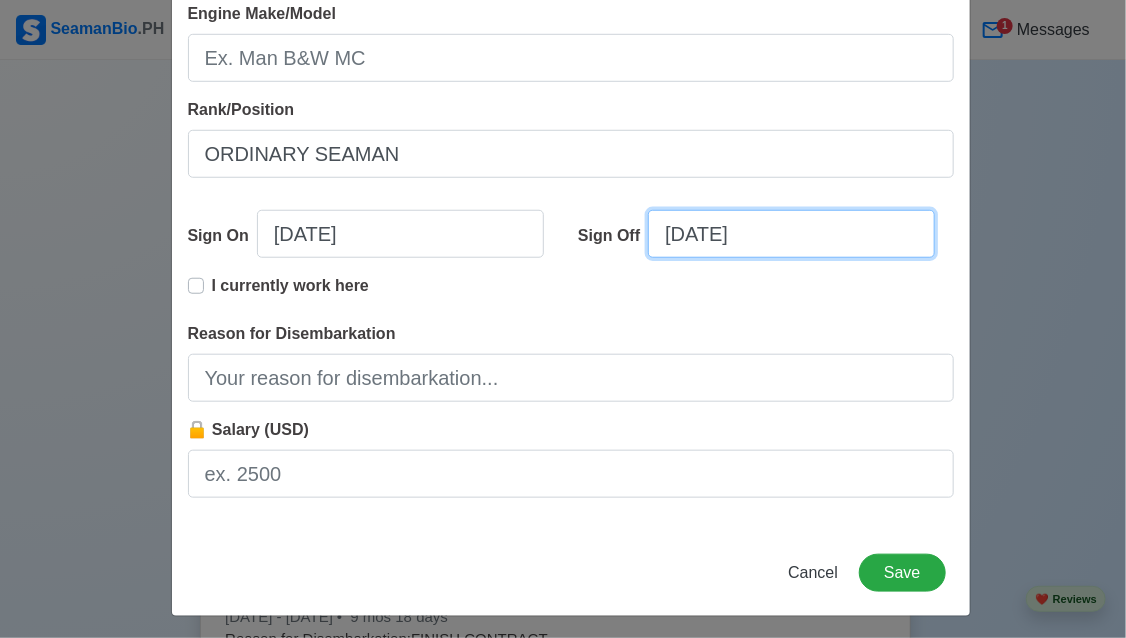 scroll, scrollTop: 500, scrollLeft: 0, axis: vertical 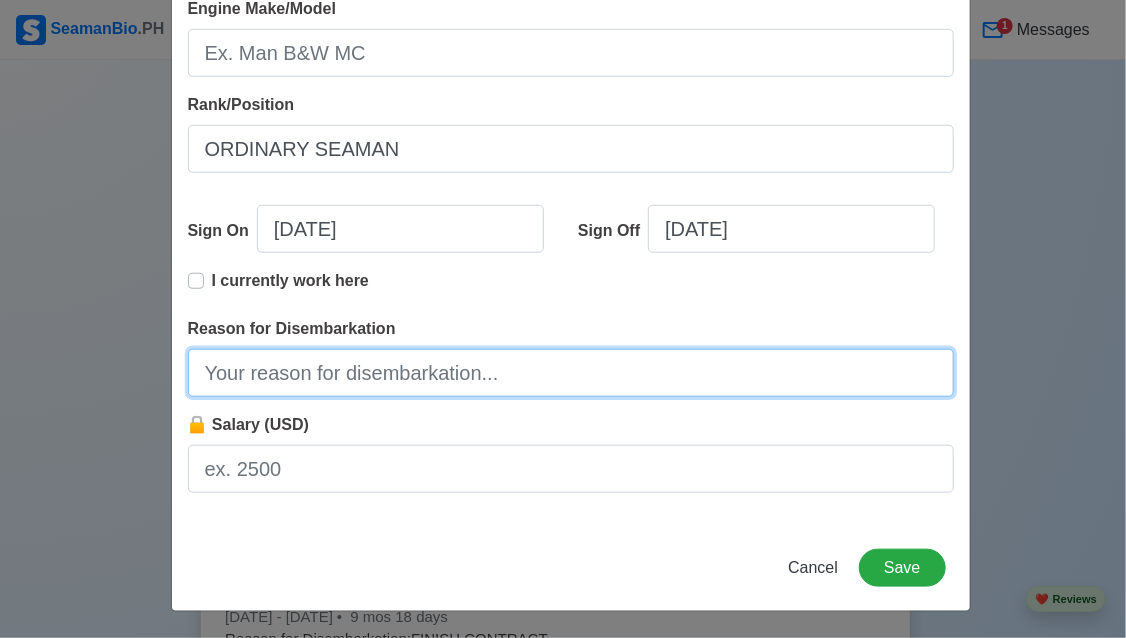 click on "Reason for Disembarkation" at bounding box center [571, 373] 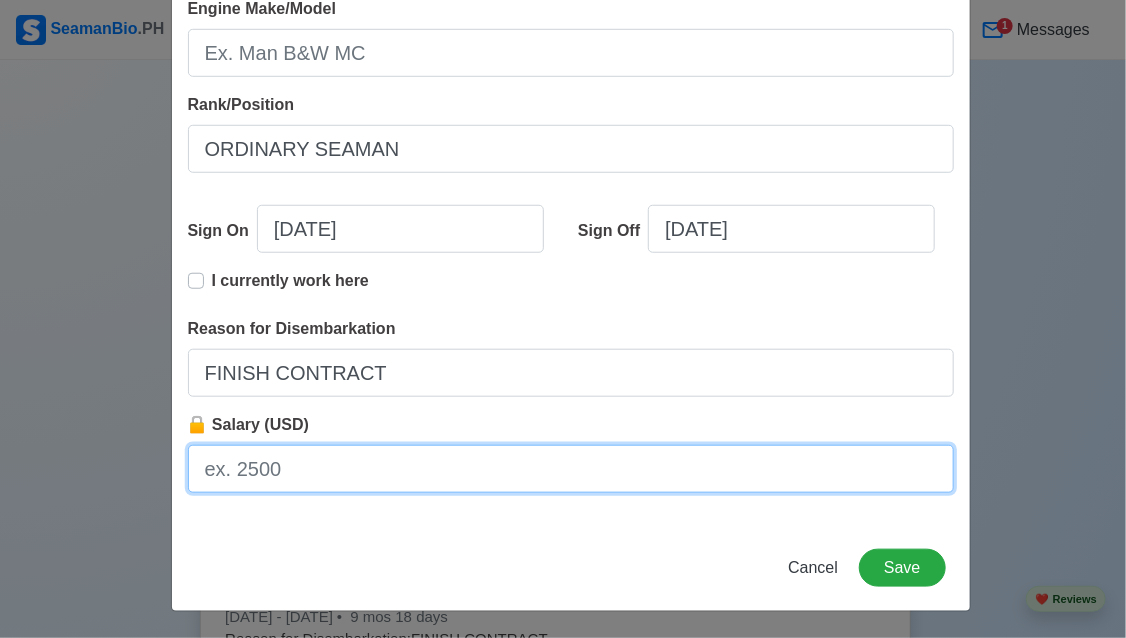 click on "🔒 Salary (USD)" at bounding box center (571, 469) 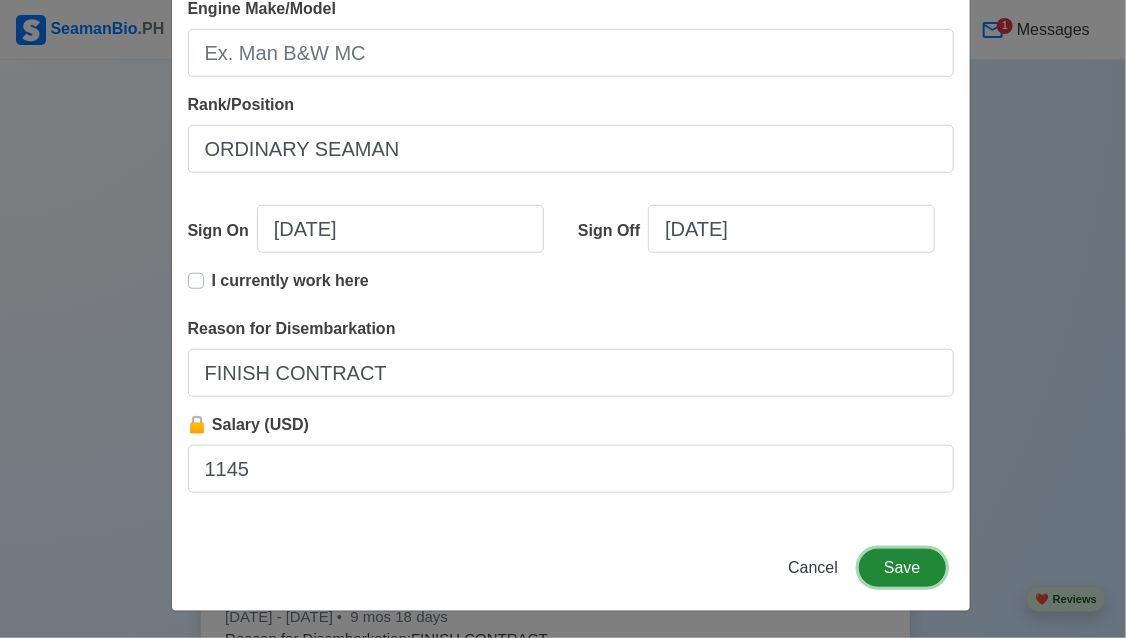 click on "Save" at bounding box center [902, 568] 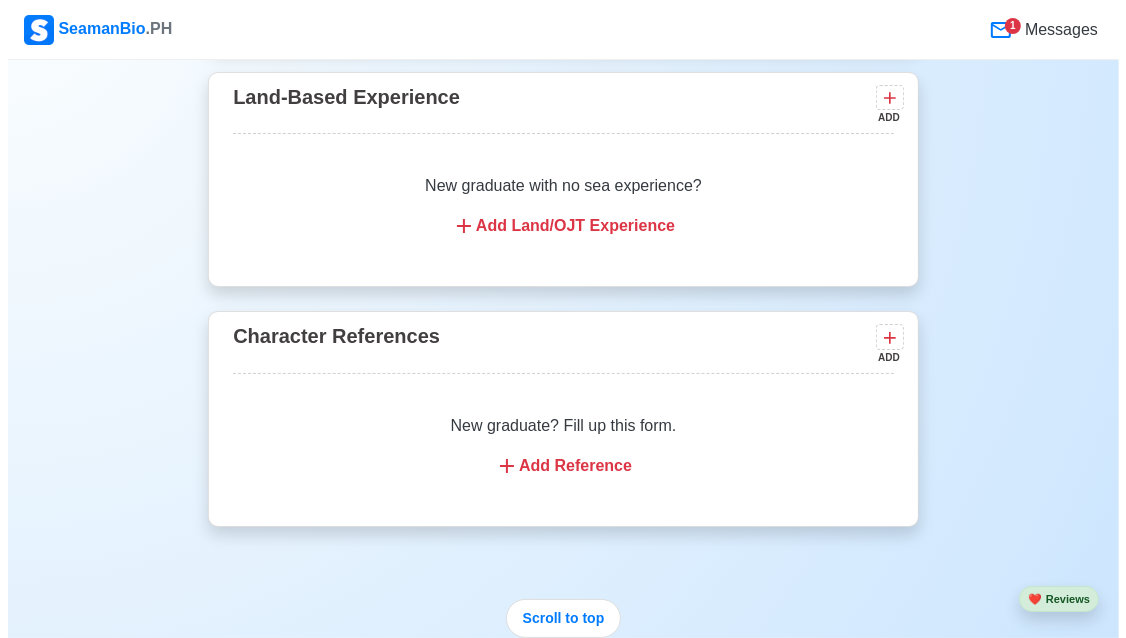 scroll, scrollTop: 5294, scrollLeft: 0, axis: vertical 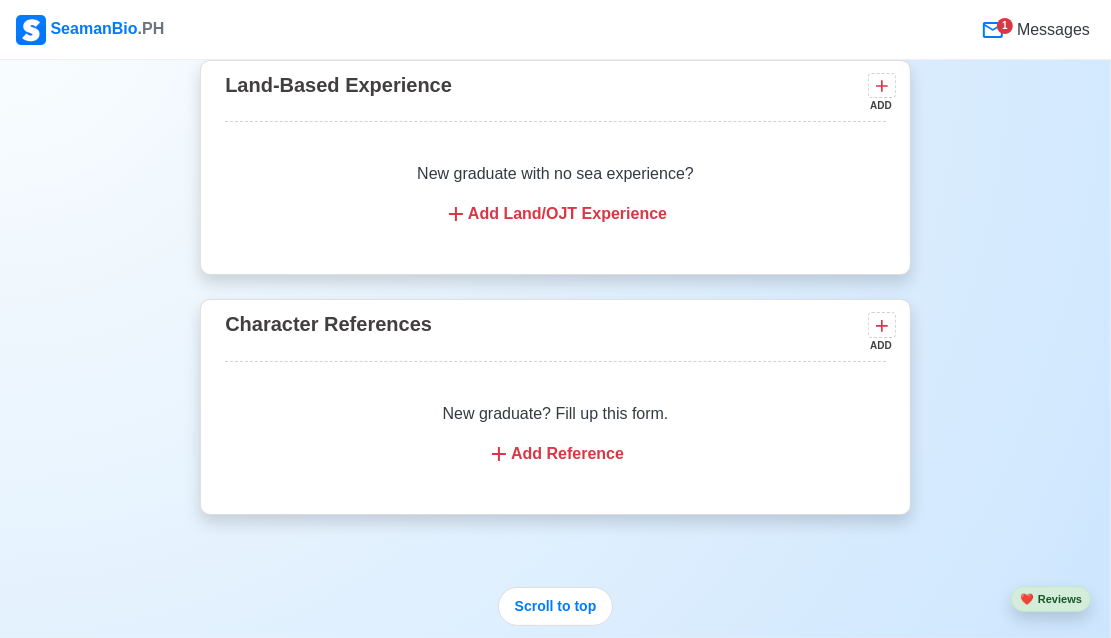 click on "Add Land/OJT Experience" at bounding box center [555, 214] 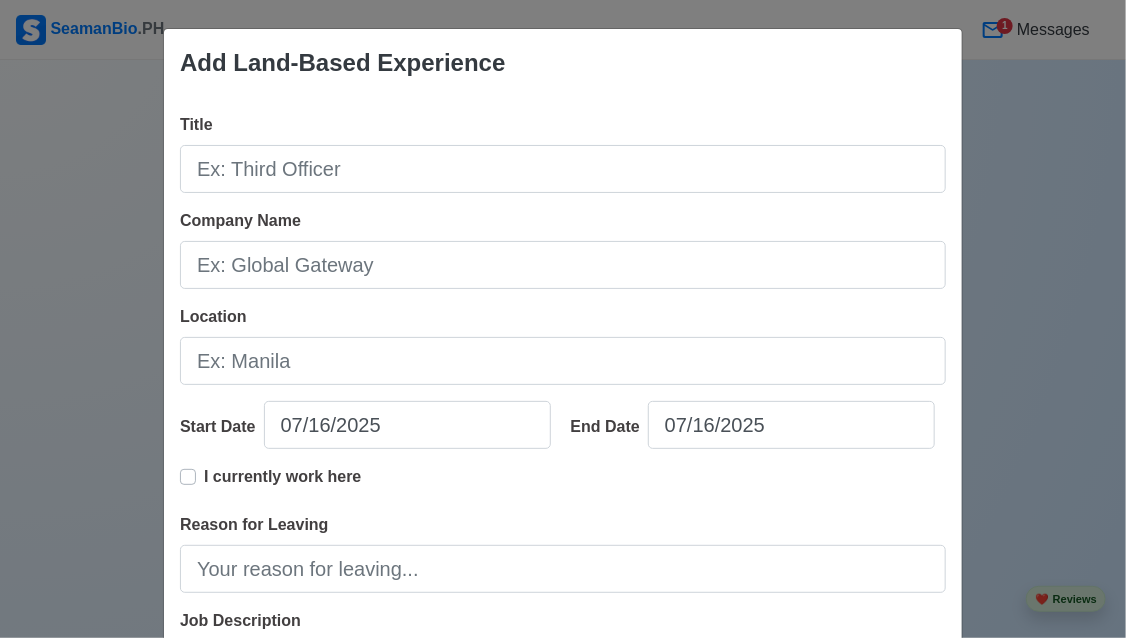 click on "Add Land-Based Experience Title Company Name Location Start Date 07/16/2025 End Date 07/16/2025 I currently work here Reason for Leaving Job Description 0 / 1000 Skills Cancel Save" at bounding box center [563, 319] 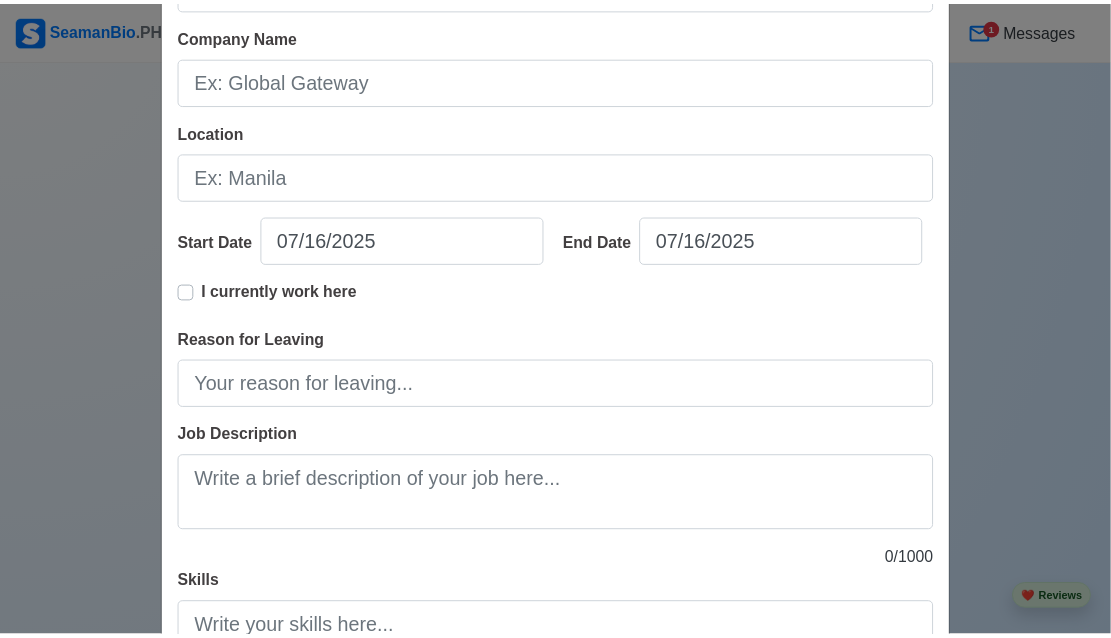 scroll, scrollTop: 300, scrollLeft: 0, axis: vertical 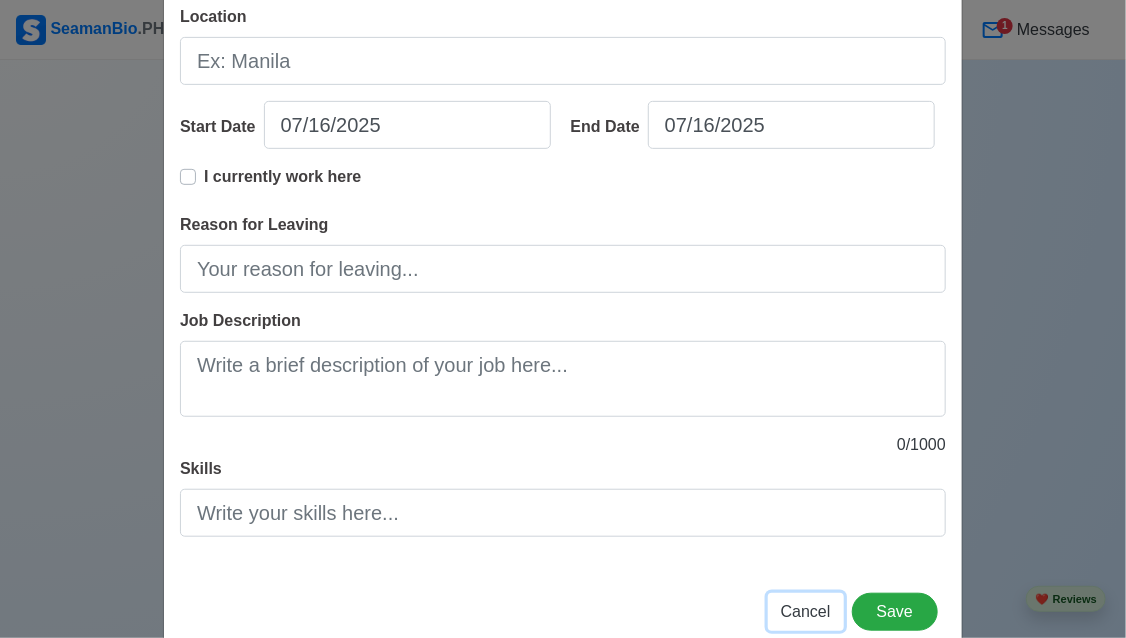click on "Cancel" at bounding box center [806, 611] 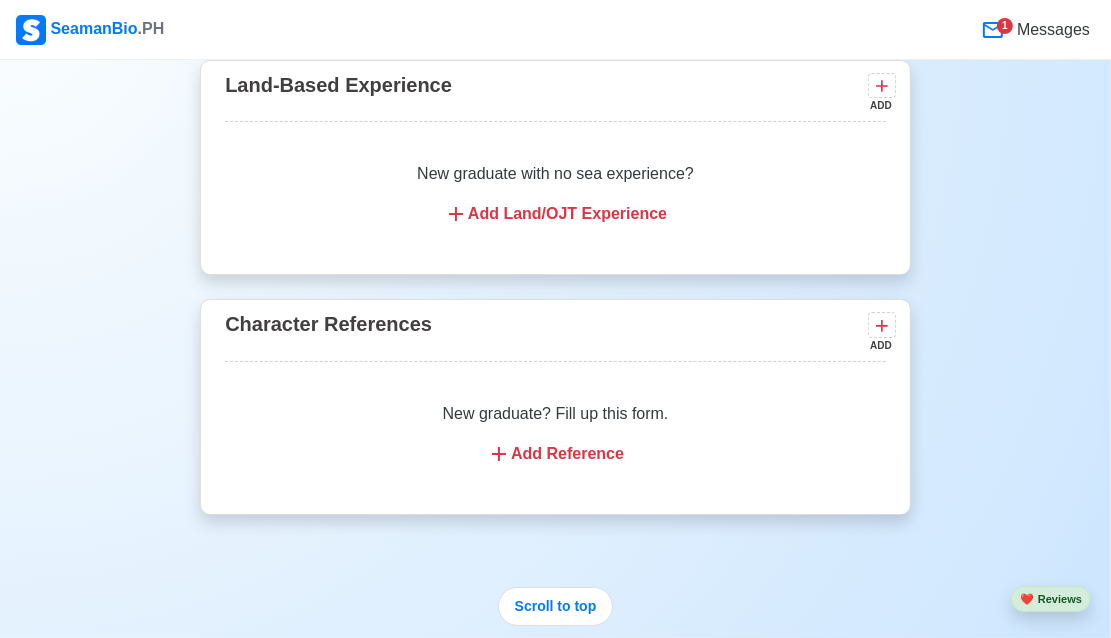 click on "Add Reference" at bounding box center [555, 454] 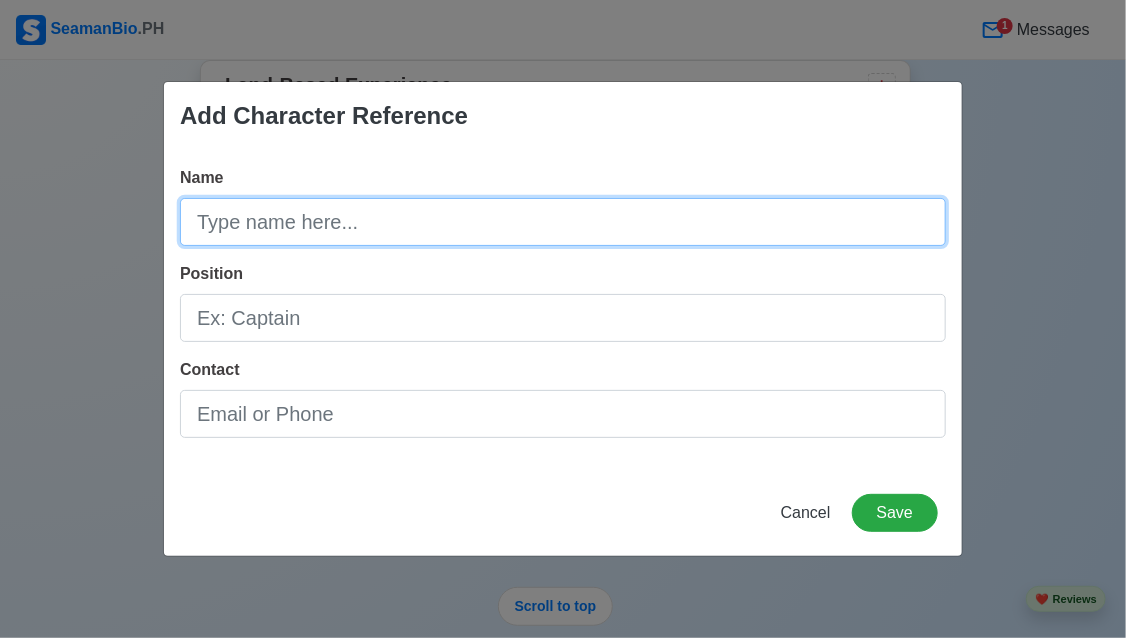 click on "Name" at bounding box center (563, 222) 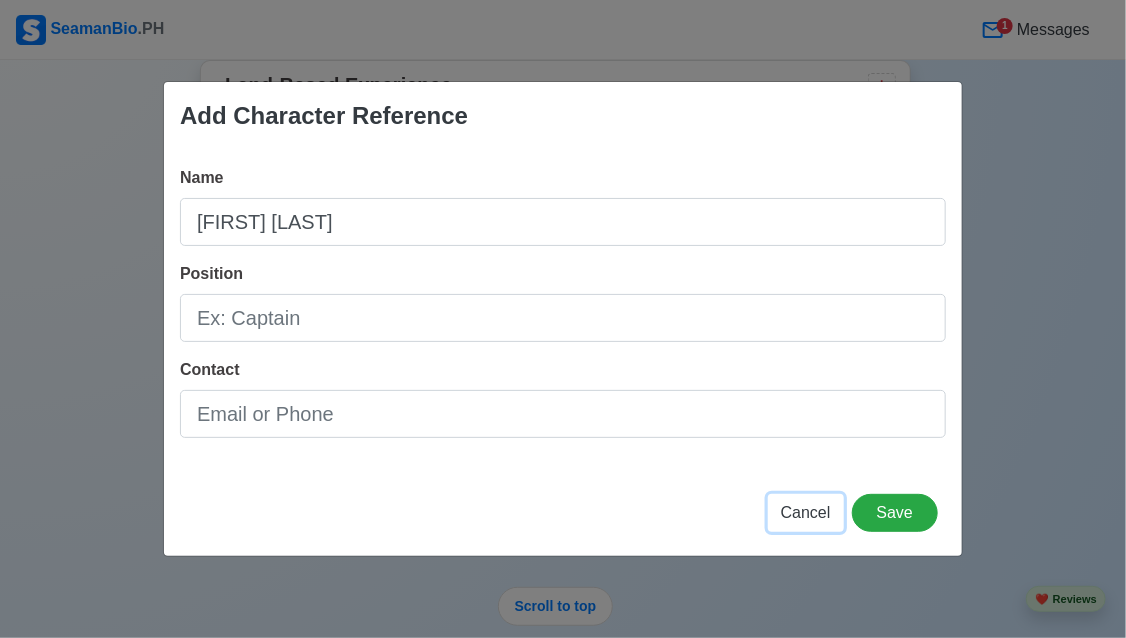 click on "Cancel" at bounding box center [806, 513] 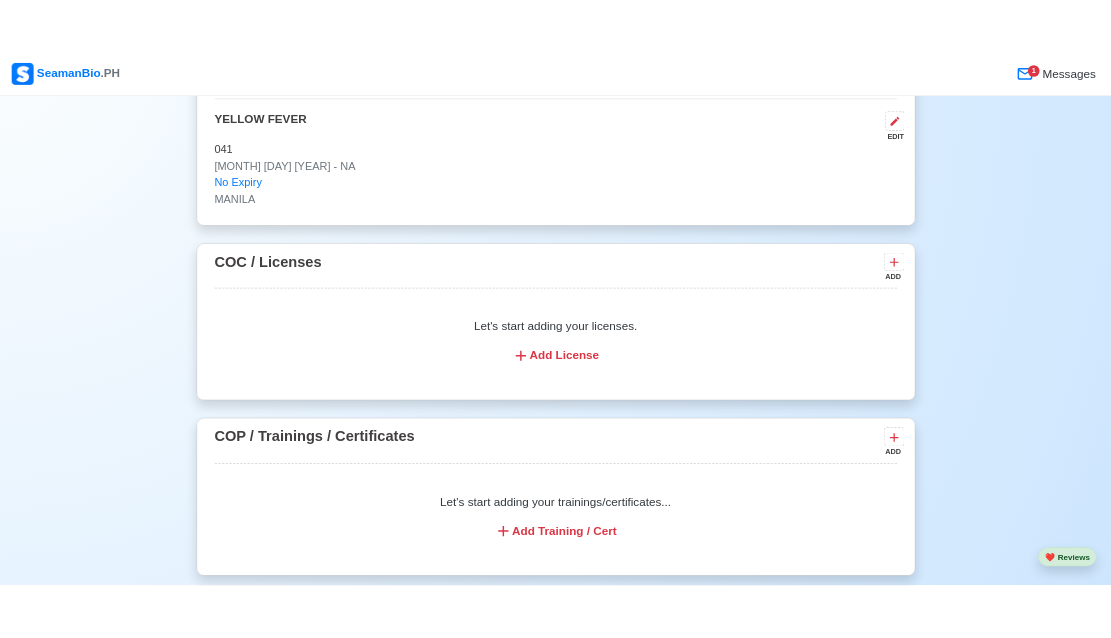 scroll, scrollTop: 3192, scrollLeft: 0, axis: vertical 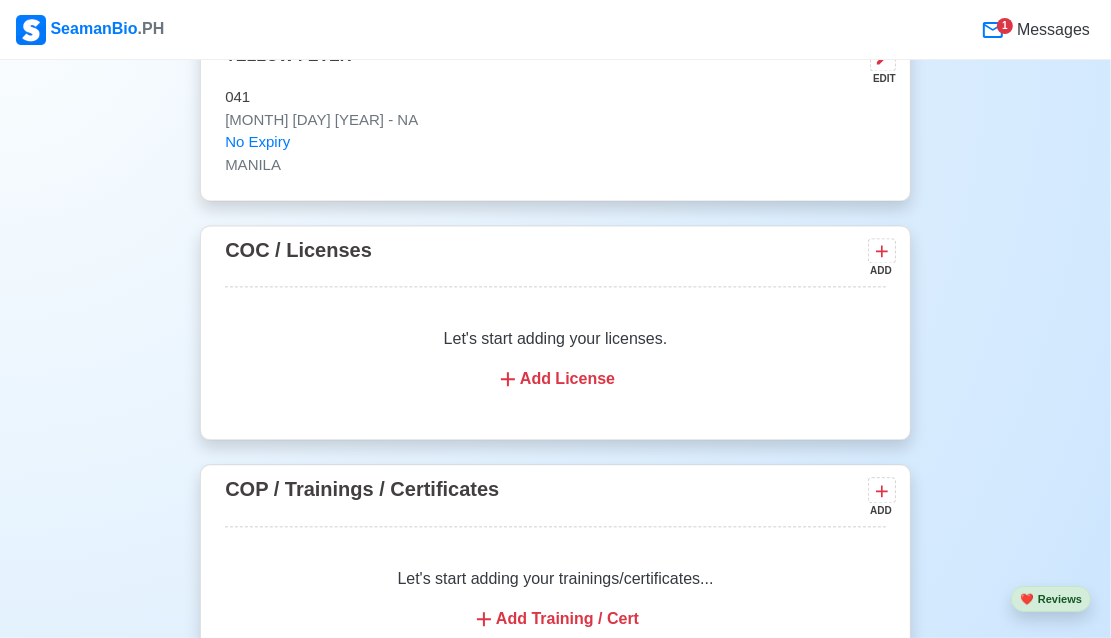 click on "Add License" at bounding box center [555, 379] 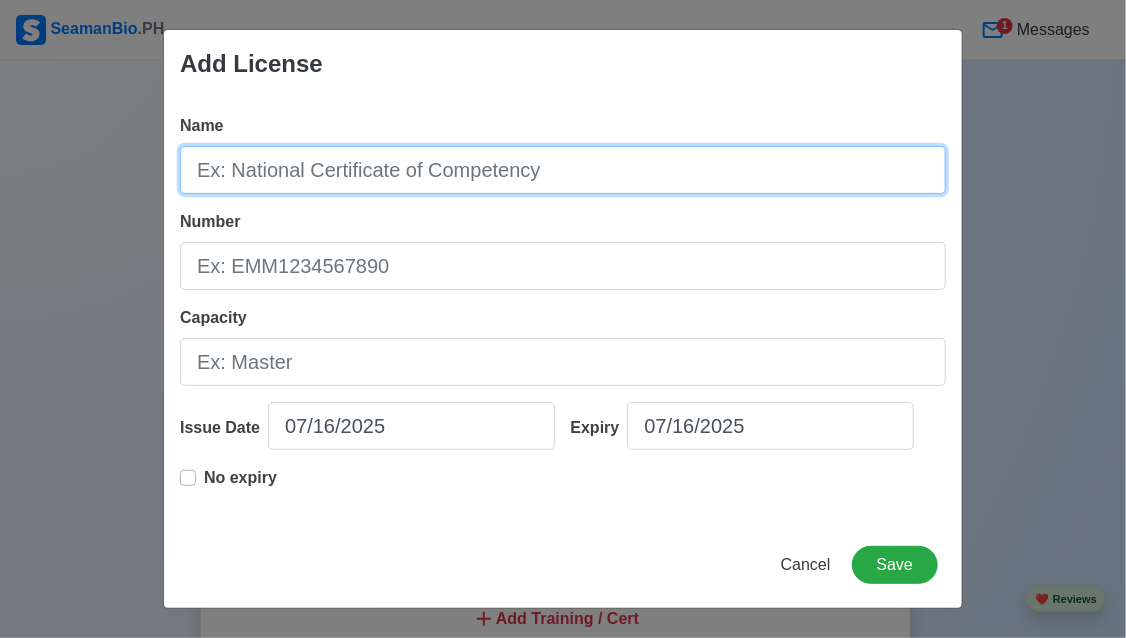 click on "Name" at bounding box center (563, 170) 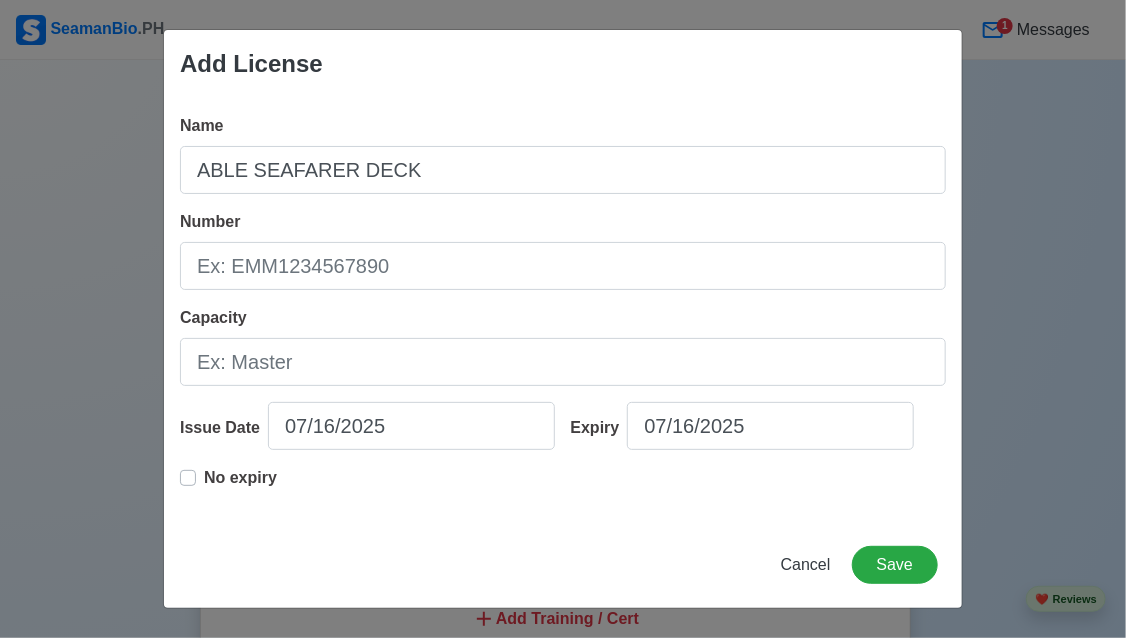 click on "No expiry" at bounding box center (240, 478) 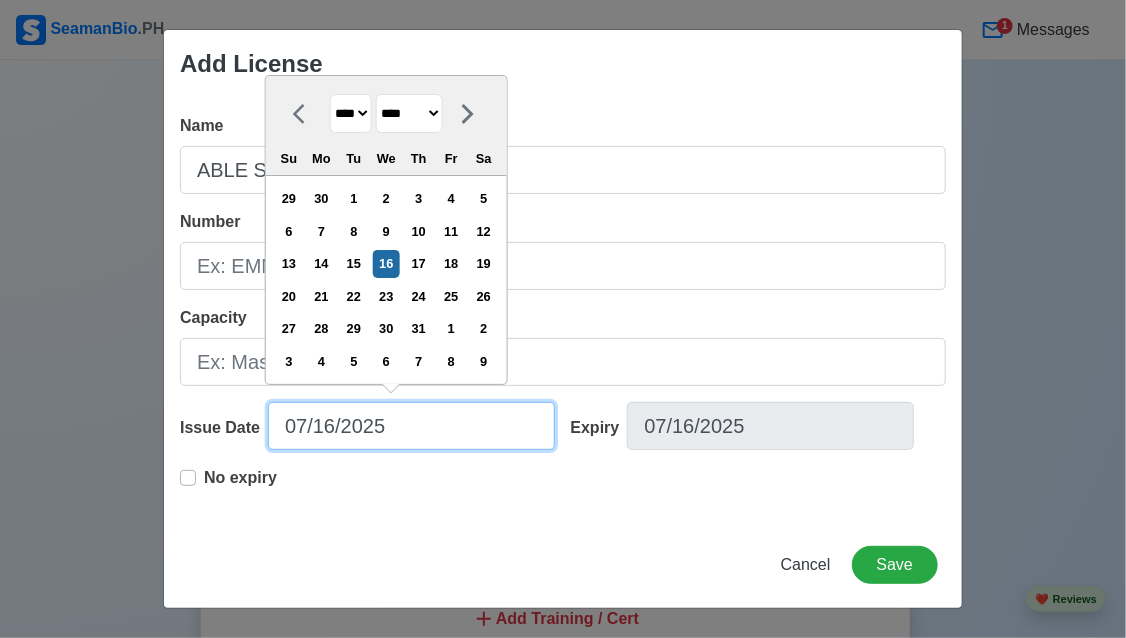 click on "07/16/2025" at bounding box center (411, 426) 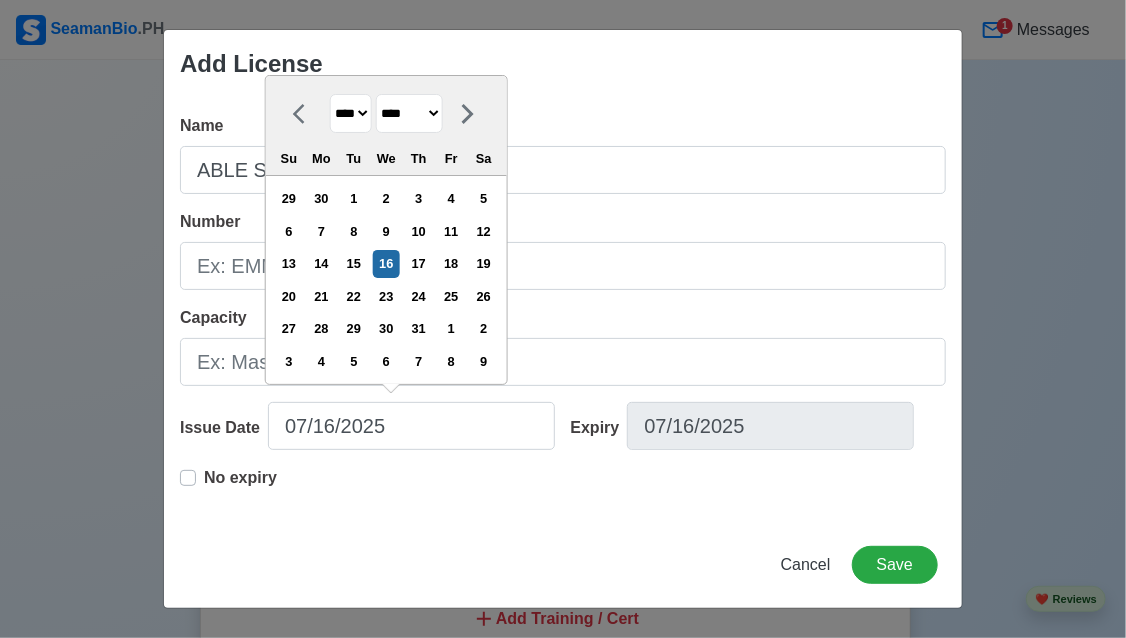 click on "**** **** **** **** **** **** **** **** **** **** **** **** **** **** **** **** **** **** **** **** **** **** **** **** **** **** **** **** **** **** **** **** **** **** **** **** **** **** **** **** **** **** **** **** **** **** **** **** **** **** **** **** **** **** **** **** **** **** **** **** **** **** **** **** **** **** **** **** **** **** **** **** **** **** **** **** **** **** **** **** **** **** **** **** **** **** **** **** **** **** **** **** **** **** **** **** **** **** **** **** **** **** **** **** **** ****" at bounding box center [351, 113] 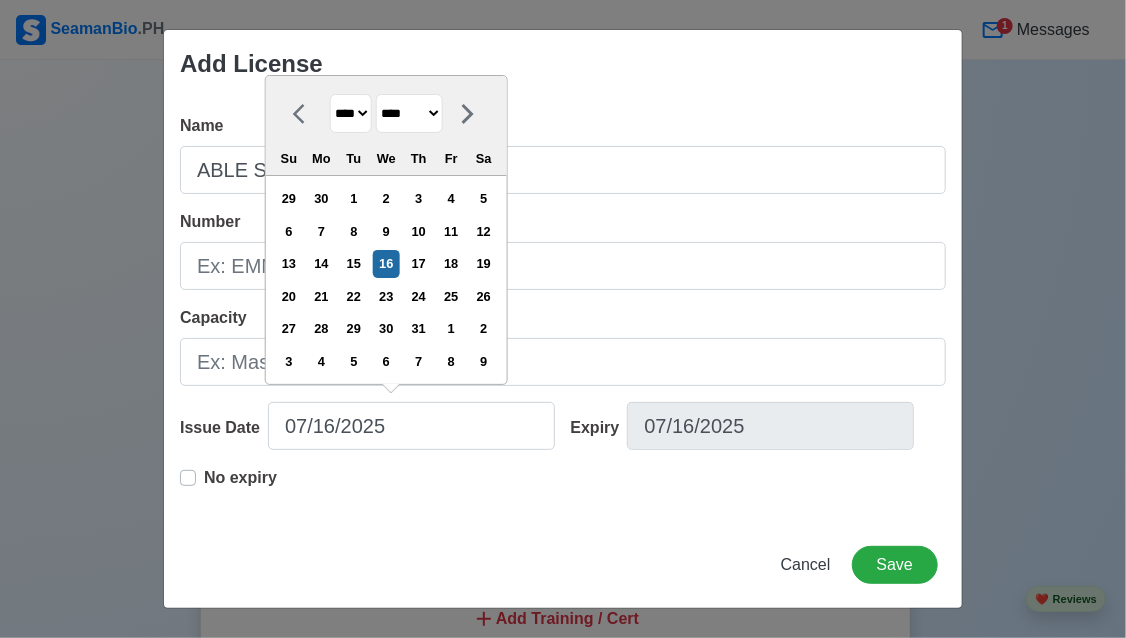 click on "**** **** **** **** **** **** **** **** **** **** **** **** **** **** **** **** **** **** **** **** **** **** **** **** **** **** **** **** **** **** **** **** **** **** **** **** **** **** **** **** **** **** **** **** **** **** **** **** **** **** **** **** **** **** **** **** **** **** **** **** **** **** **** **** **** **** **** **** **** **** **** **** **** **** **** **** **** **** **** **** **** **** **** **** **** **** **** **** **** **** **** **** **** **** **** **** **** **** **** **** **** **** **** **** **** ****" at bounding box center (351, 113) 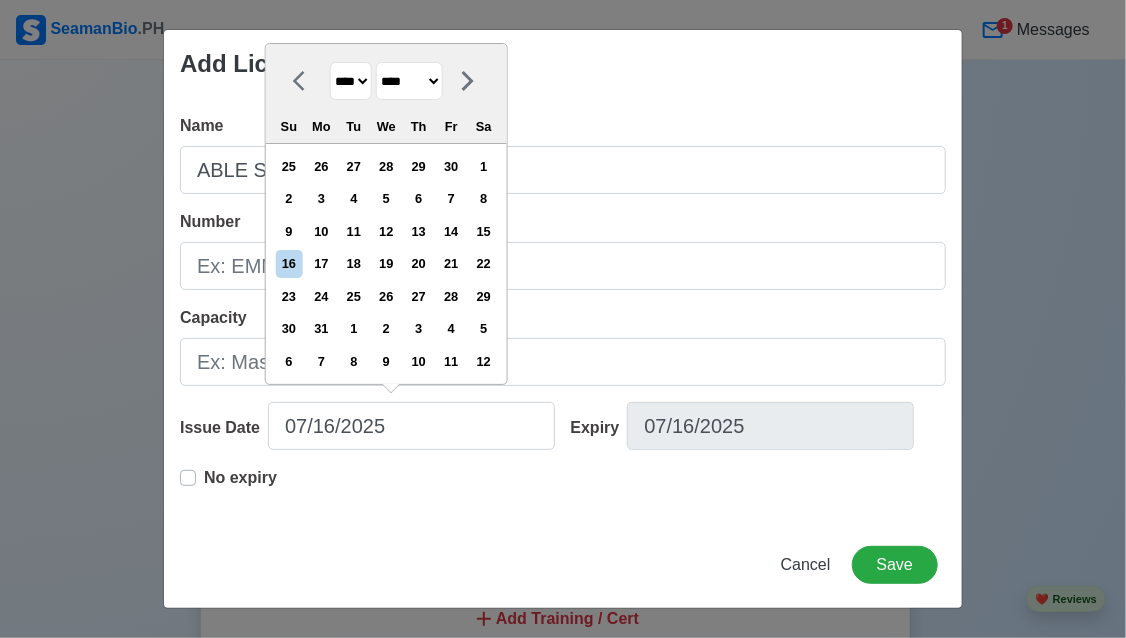 click on "******* ******** ***** ***** *** **** **** ****** ********* ******* ******** ********" at bounding box center [409, 81] 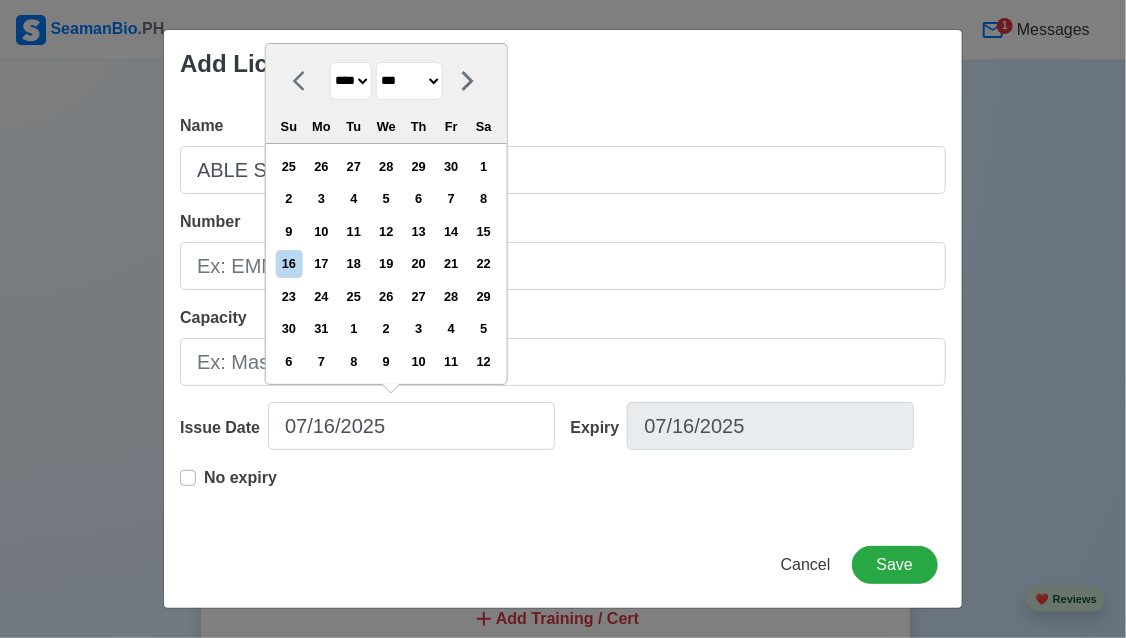click on "******* ******** ***** ***** *** **** **** ****** ********* ******* ******** ********" at bounding box center (409, 81) 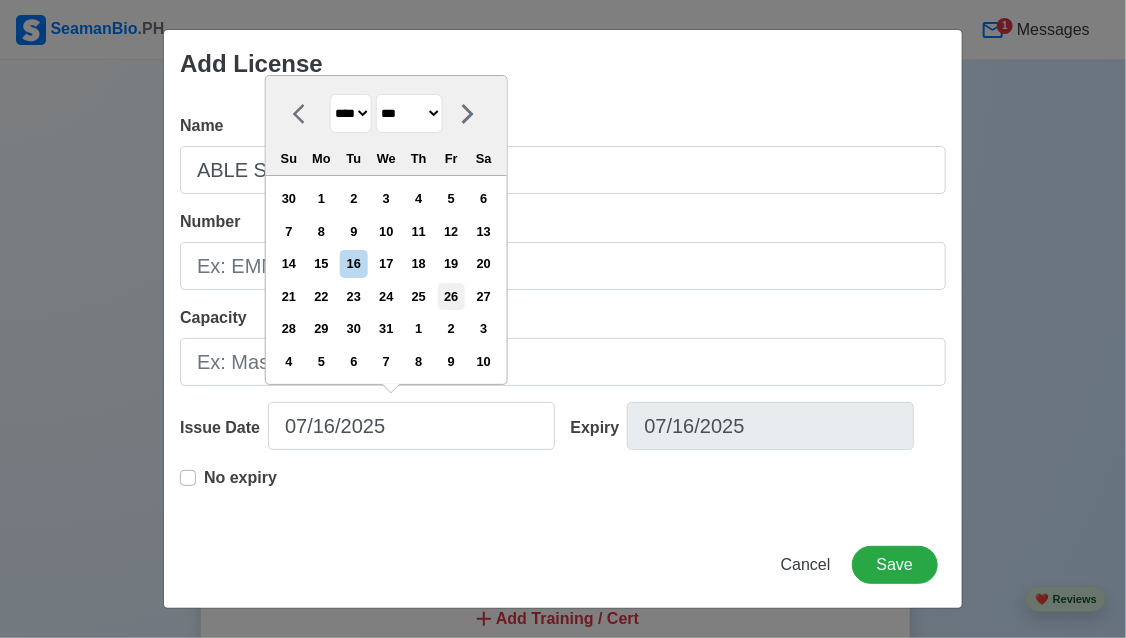 click on "26" at bounding box center (451, 296) 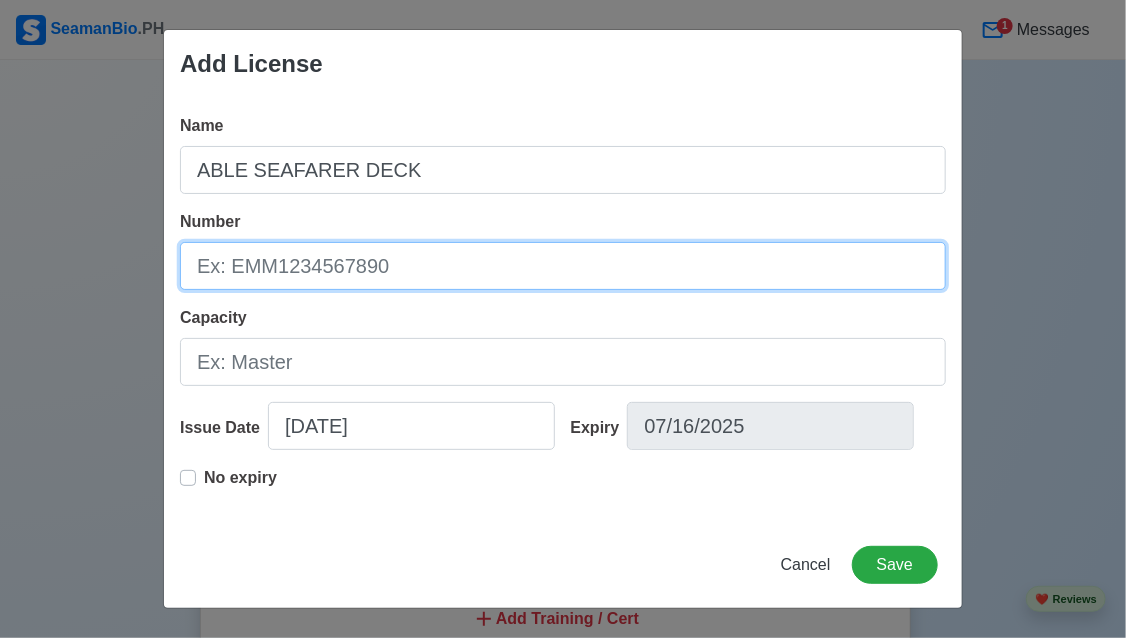 click on "Number" at bounding box center (563, 266) 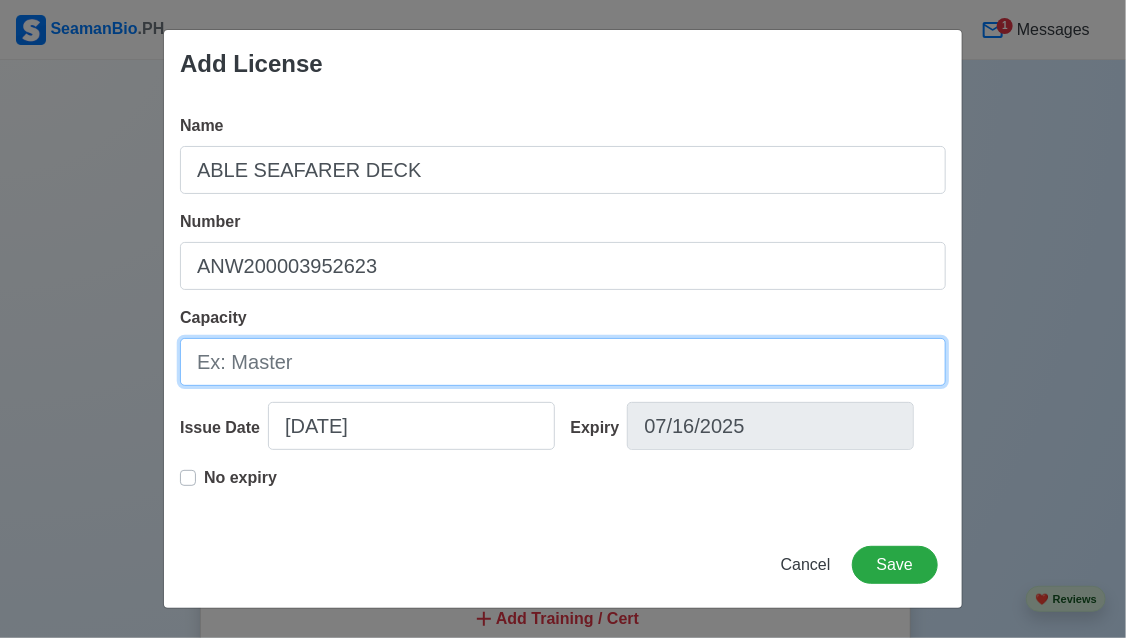 click on "Capacity" at bounding box center [563, 362] 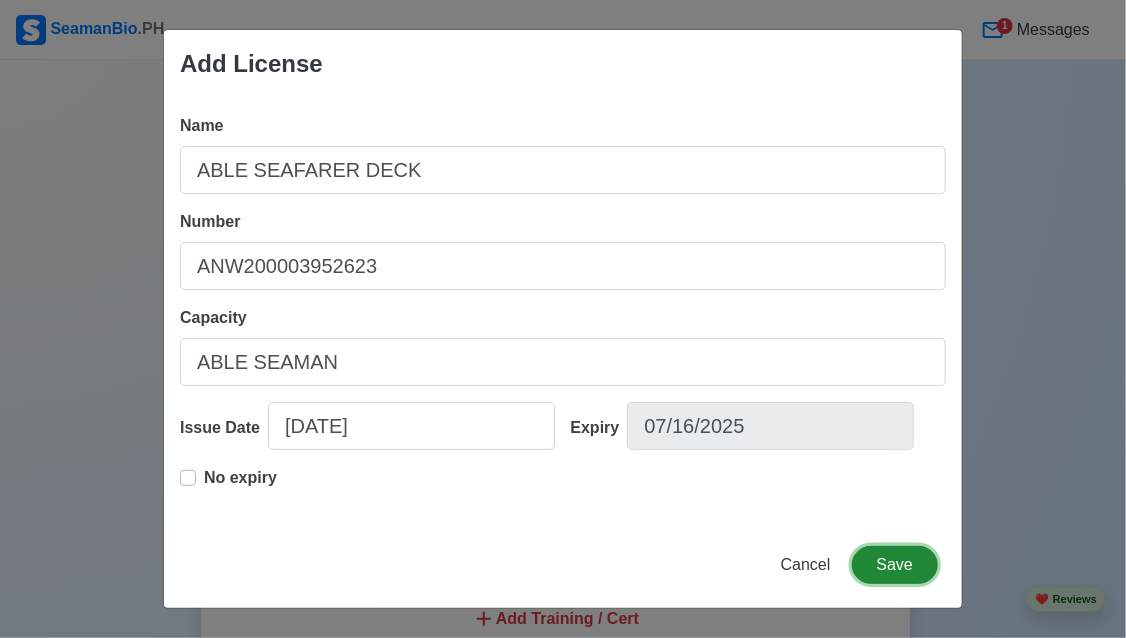 click on "Save" at bounding box center (895, 565) 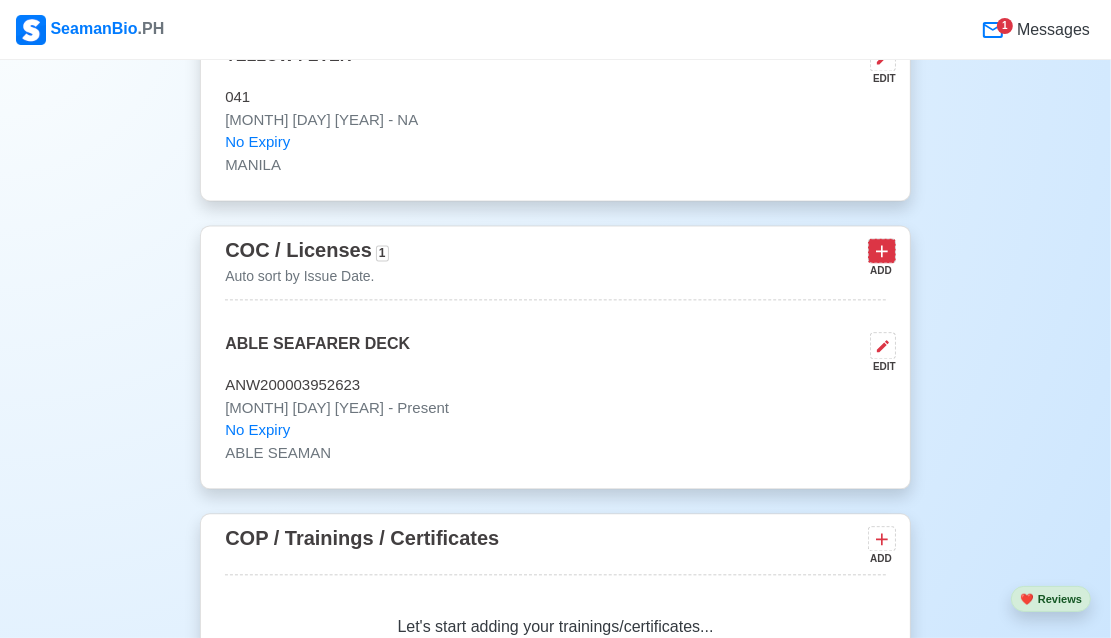 click 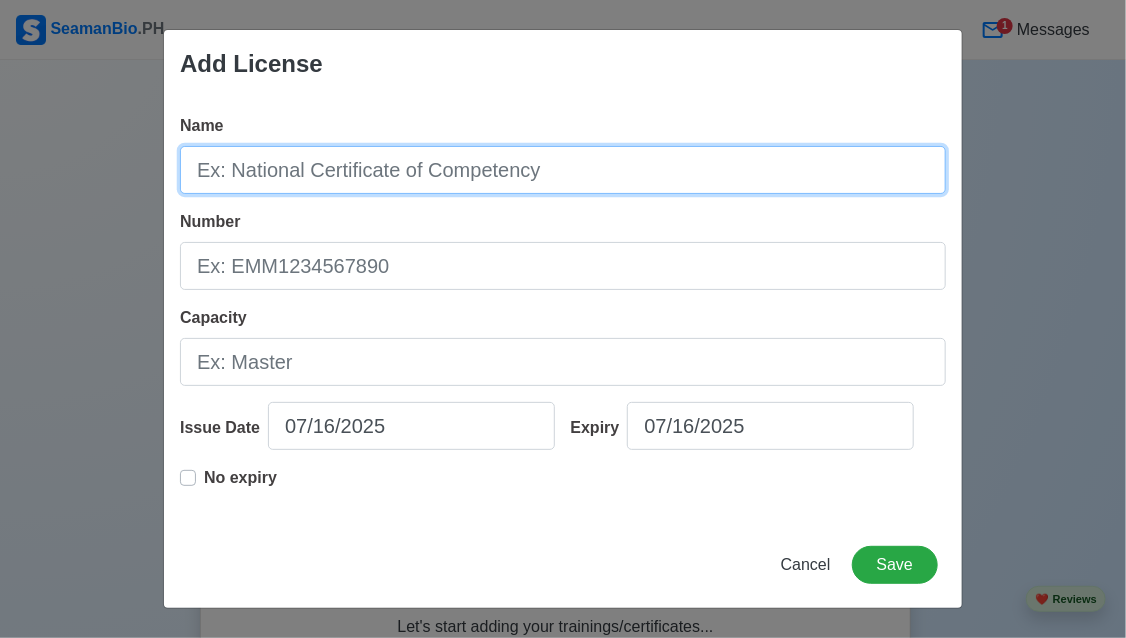 click on "Name" at bounding box center [563, 170] 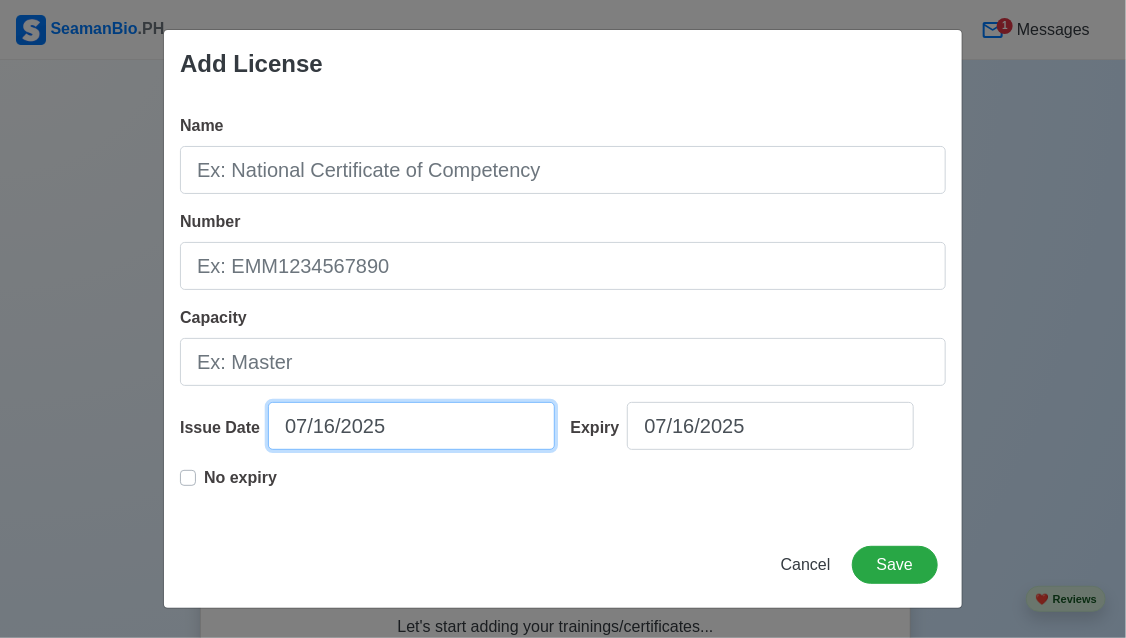 click on "07/16/2025" at bounding box center (411, 426) 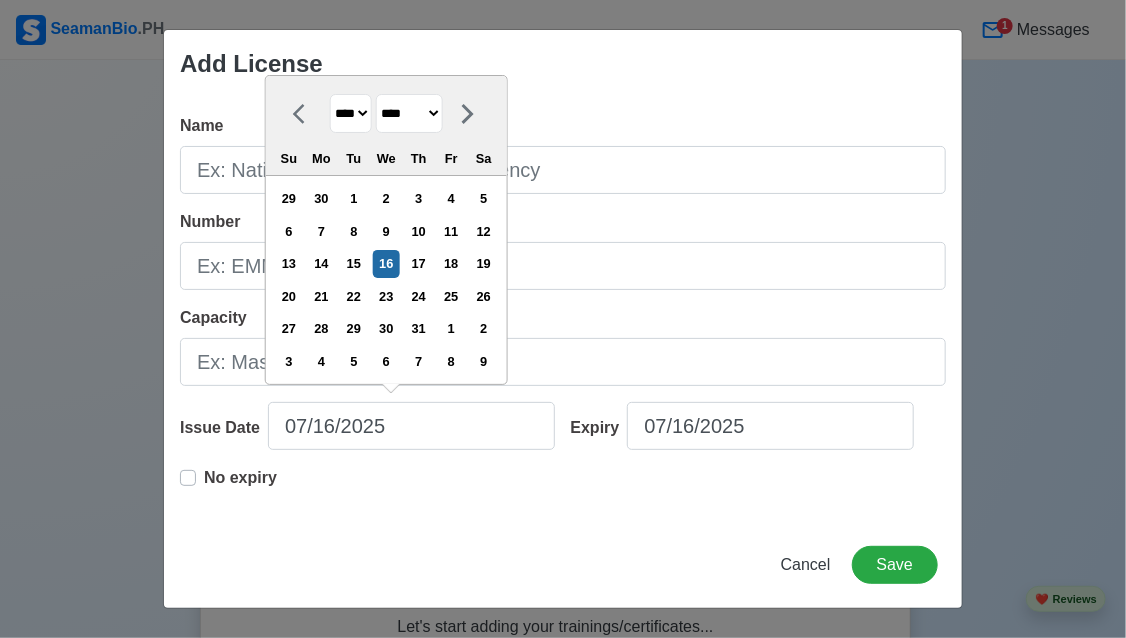 click on "******* ******** ***** ***** *** **** **** ****** ********* ******* ******** ********" at bounding box center [409, 113] 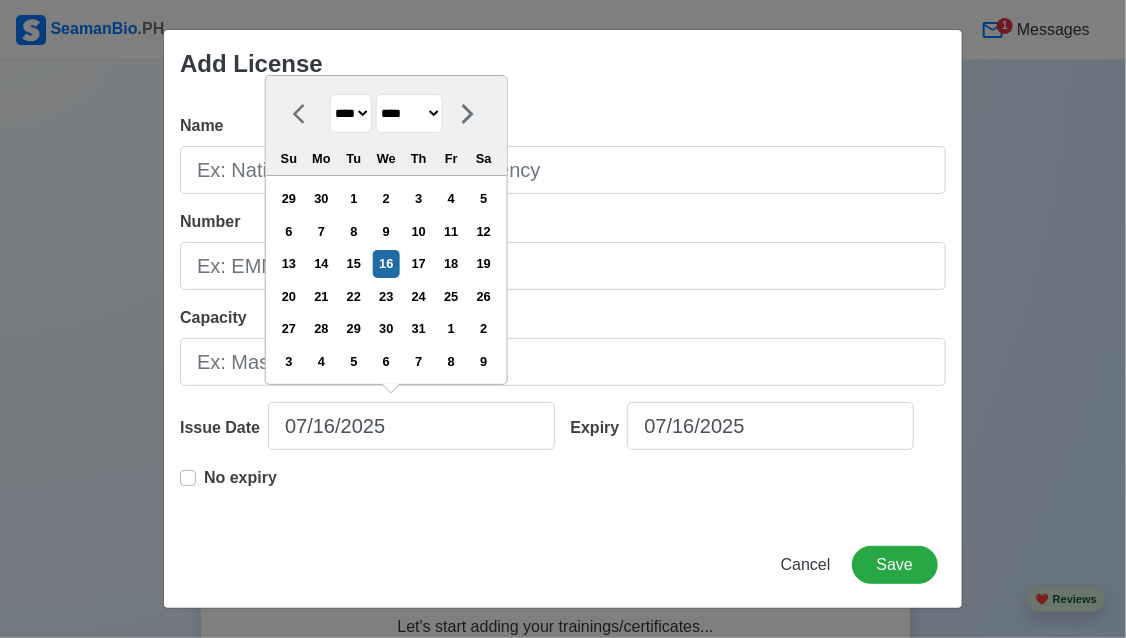 click on "**** **** **** **** **** **** **** **** **** **** **** **** **** **** **** **** **** **** **** **** **** **** **** **** **** **** **** **** **** **** **** **** **** **** **** **** **** **** **** **** **** **** **** **** **** **** **** **** **** **** **** **** **** **** **** **** **** **** **** **** **** **** **** **** **** **** **** **** **** **** **** **** **** **** **** **** **** **** **** **** **** **** **** **** **** **** **** **** **** **** **** **** **** **** **** **** **** **** **** **** **** **** **** **** **** ****" at bounding box center (351, 113) 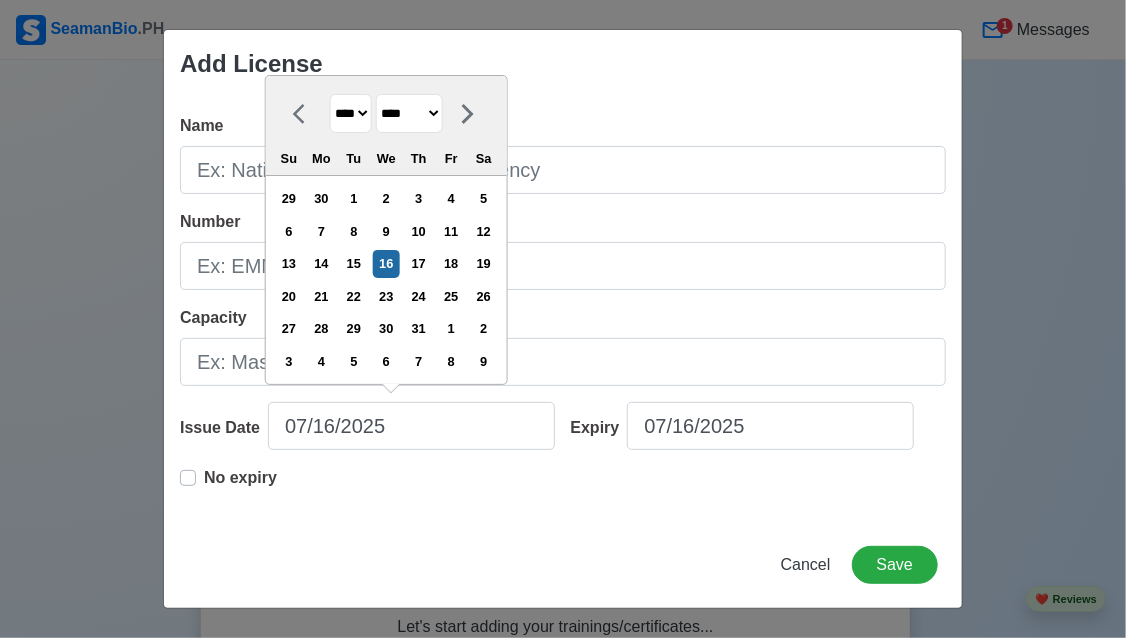 click on "**** **** **** **** **** **** **** **** **** **** **** **** **** **** **** **** **** **** **** **** **** **** **** **** **** **** **** **** **** **** **** **** **** **** **** **** **** **** **** **** **** **** **** **** **** **** **** **** **** **** **** **** **** **** **** **** **** **** **** **** **** **** **** **** **** **** **** **** **** **** **** **** **** **** **** **** **** **** **** **** **** **** **** **** **** **** **** **** **** **** **** **** **** **** **** **** **** **** **** **** **** **** **** **** **** ****" at bounding box center (351, 113) 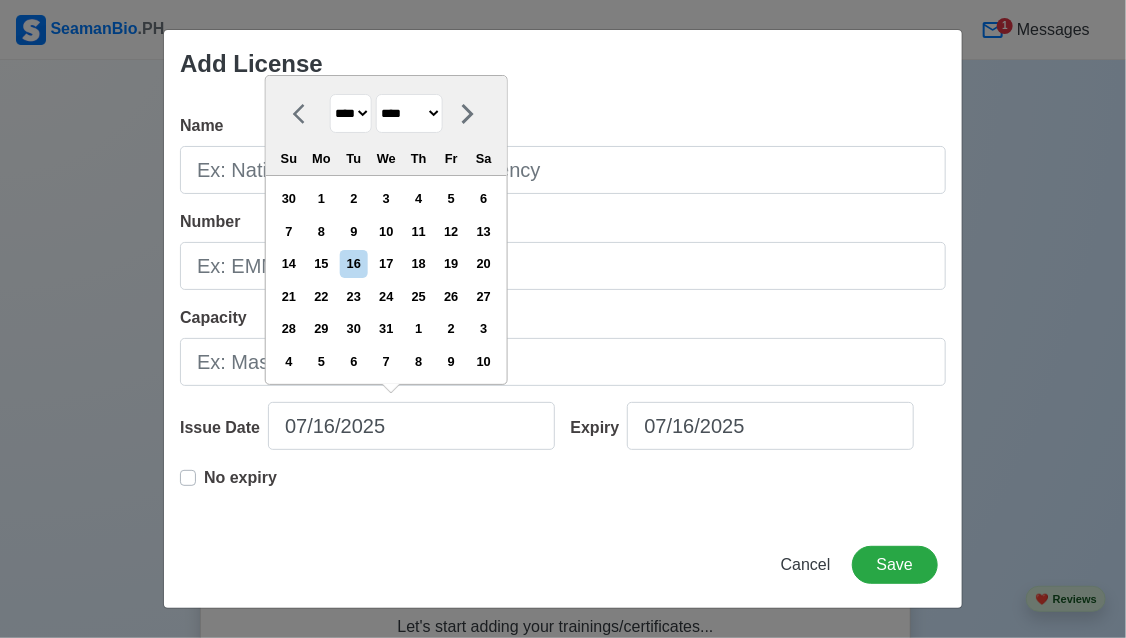 click on "******* ******** ***** ***** *** **** **** ****** ********* ******* ******** ********" at bounding box center (409, 113) 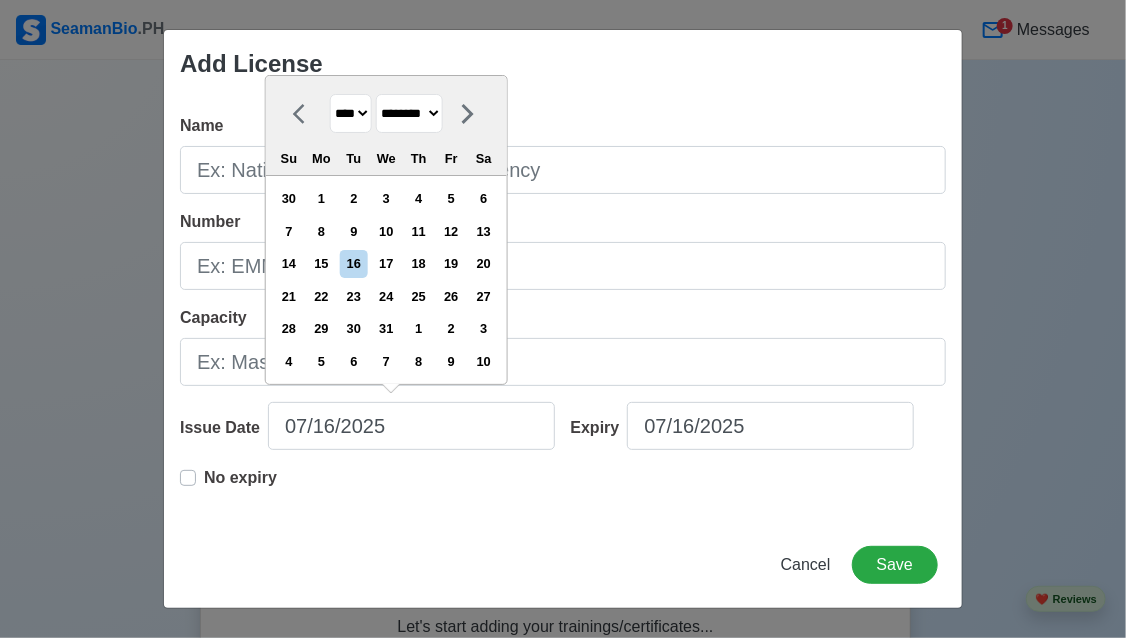 click on "******* ******** ***** ***** *** **** **** ****** ********* ******* ******** ********" at bounding box center (409, 113) 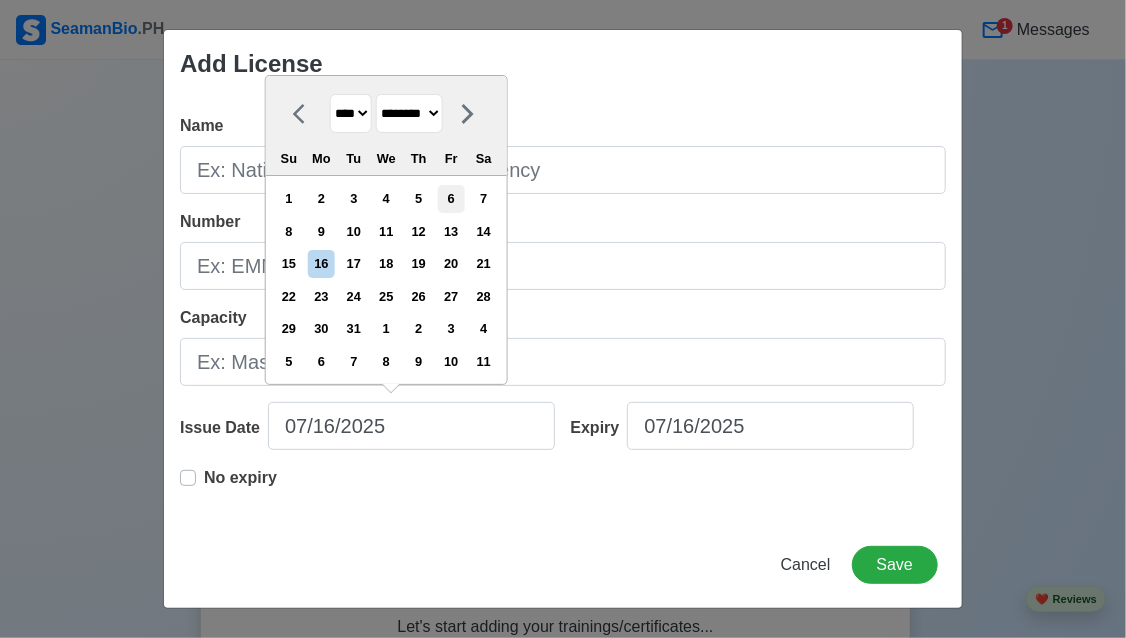 click on "6" at bounding box center (451, 198) 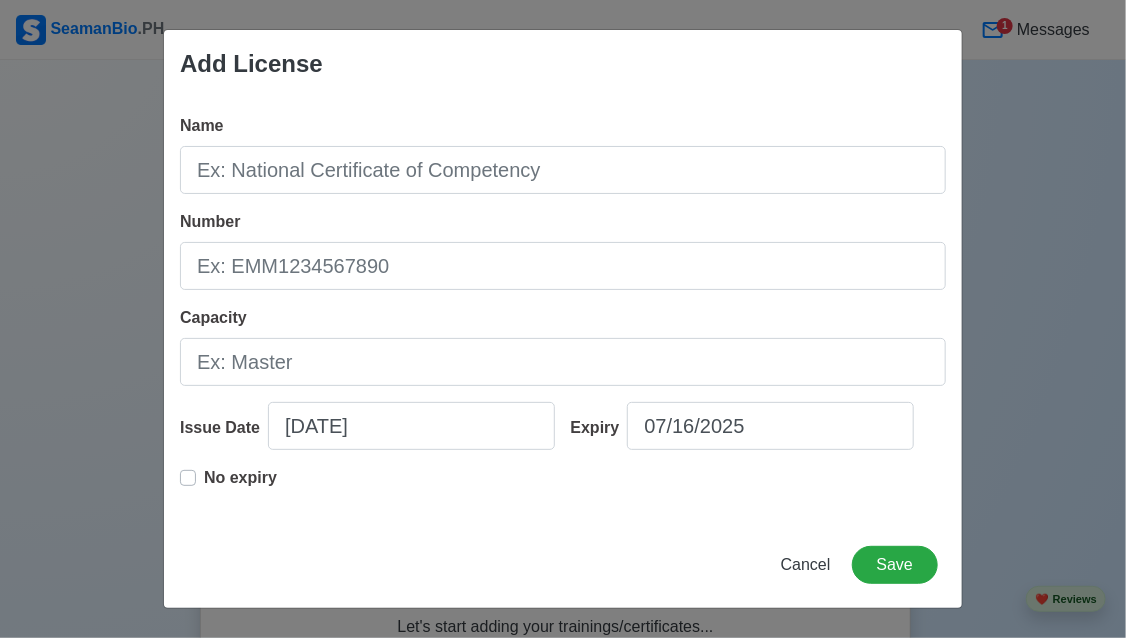 click on "No expiry" at bounding box center (240, 478) 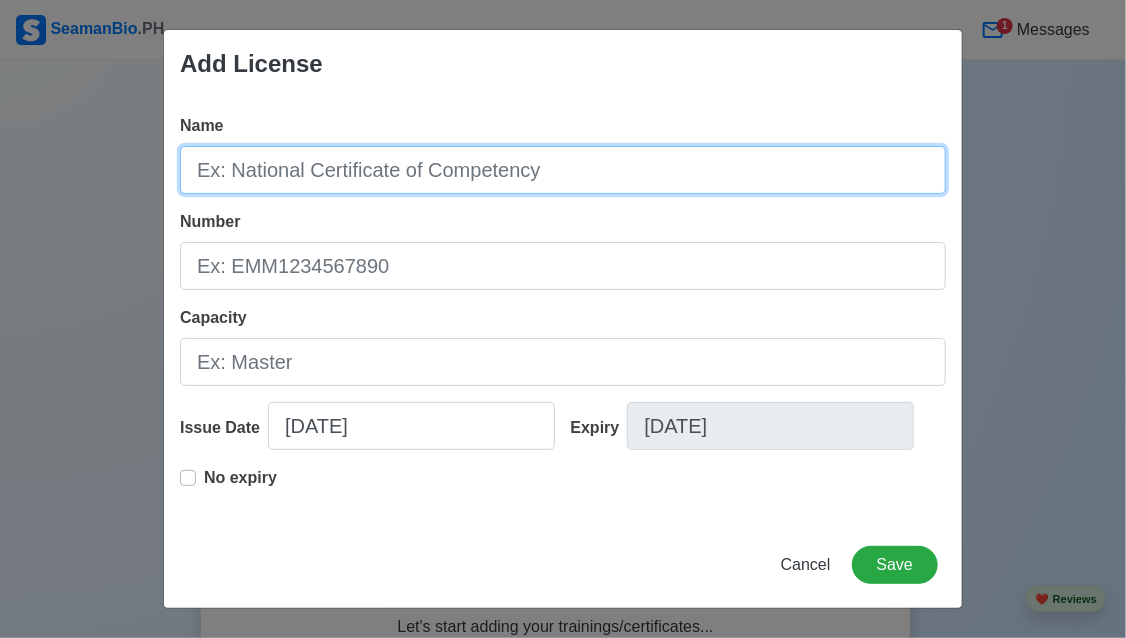 click on "Name" at bounding box center [563, 170] 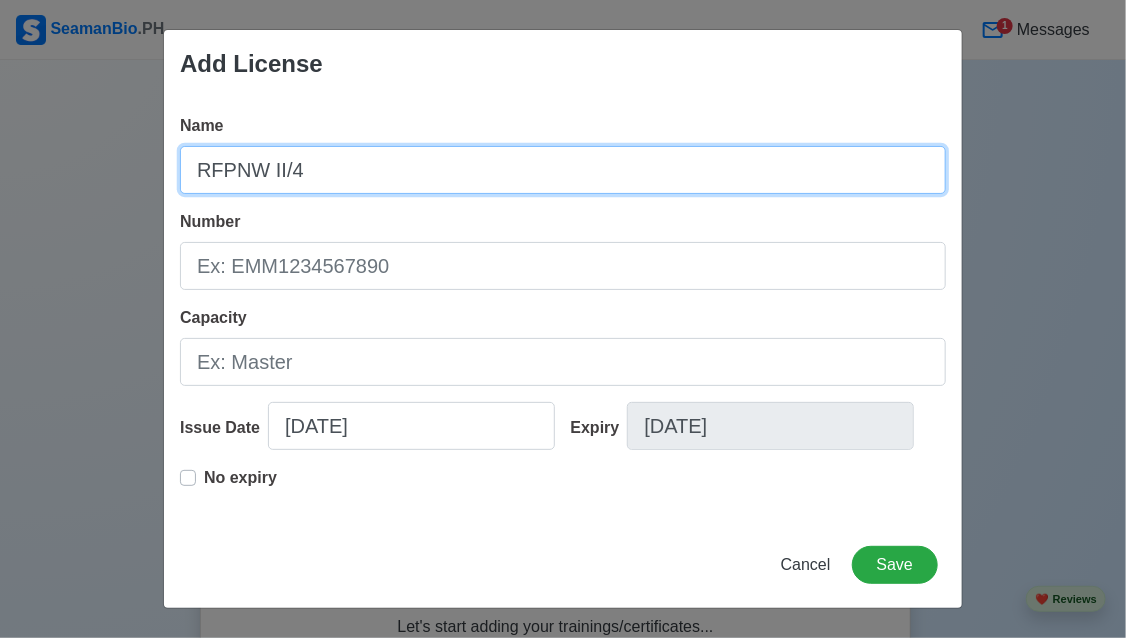 drag, startPoint x: 258, startPoint y: 168, endPoint x: 192, endPoint y: 159, distance: 66.61081 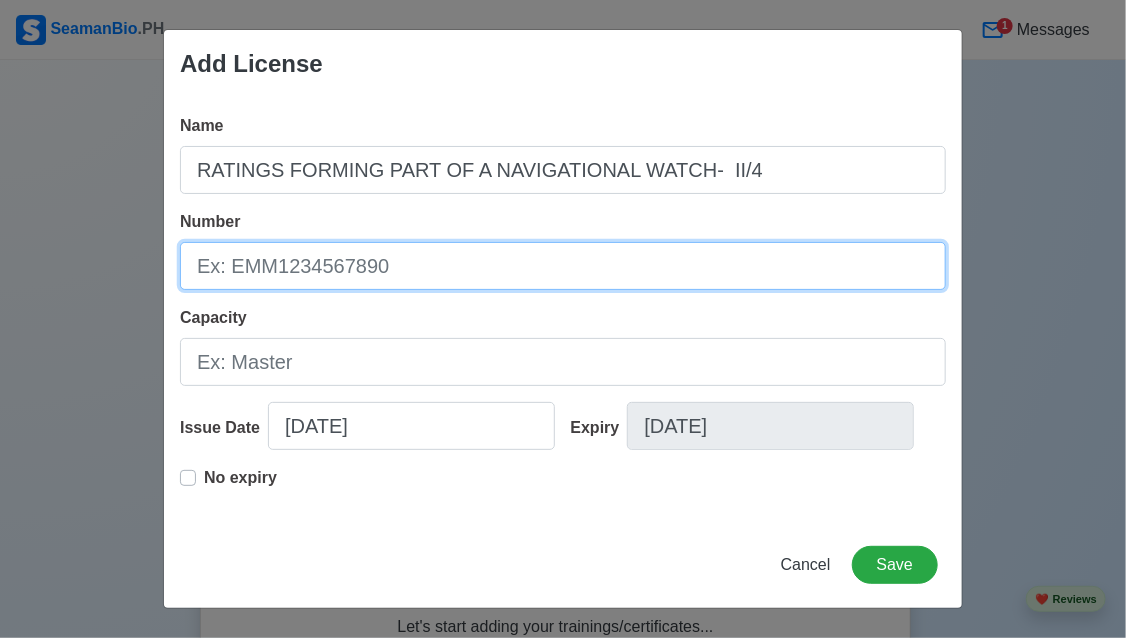 click on "Number" at bounding box center (563, 266) 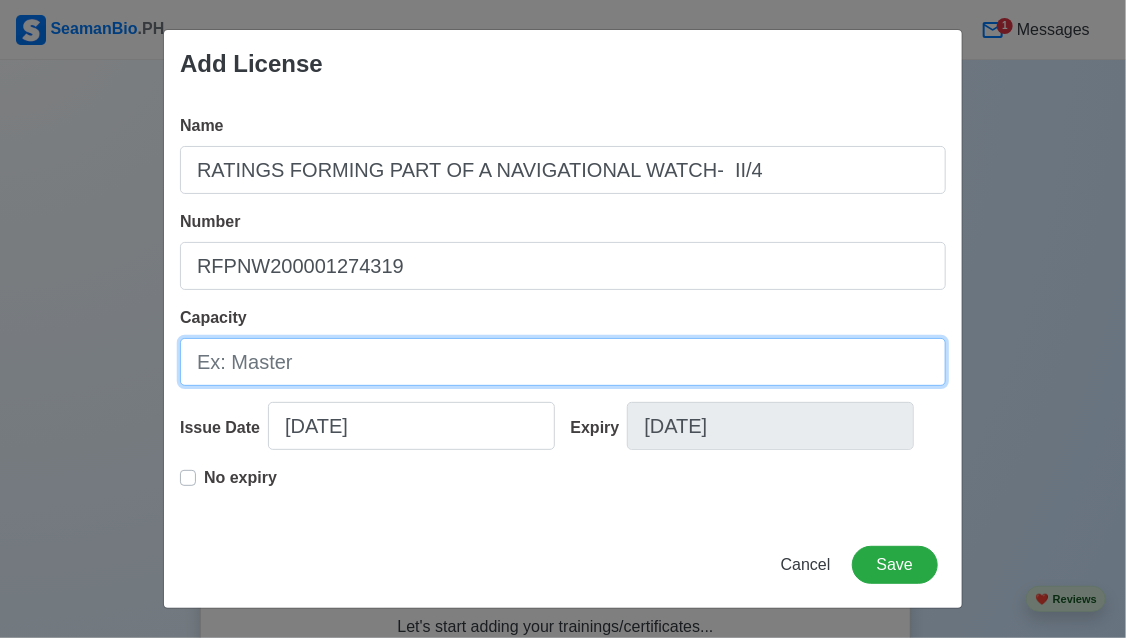 click on "Capacity" at bounding box center (563, 362) 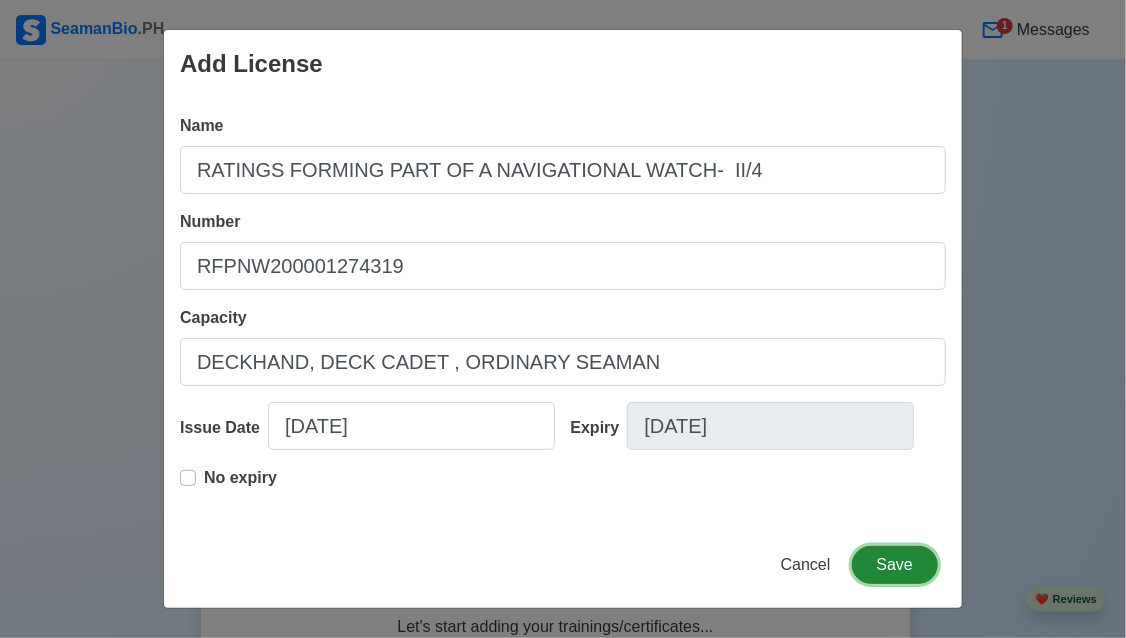 click on "Save" at bounding box center (895, 565) 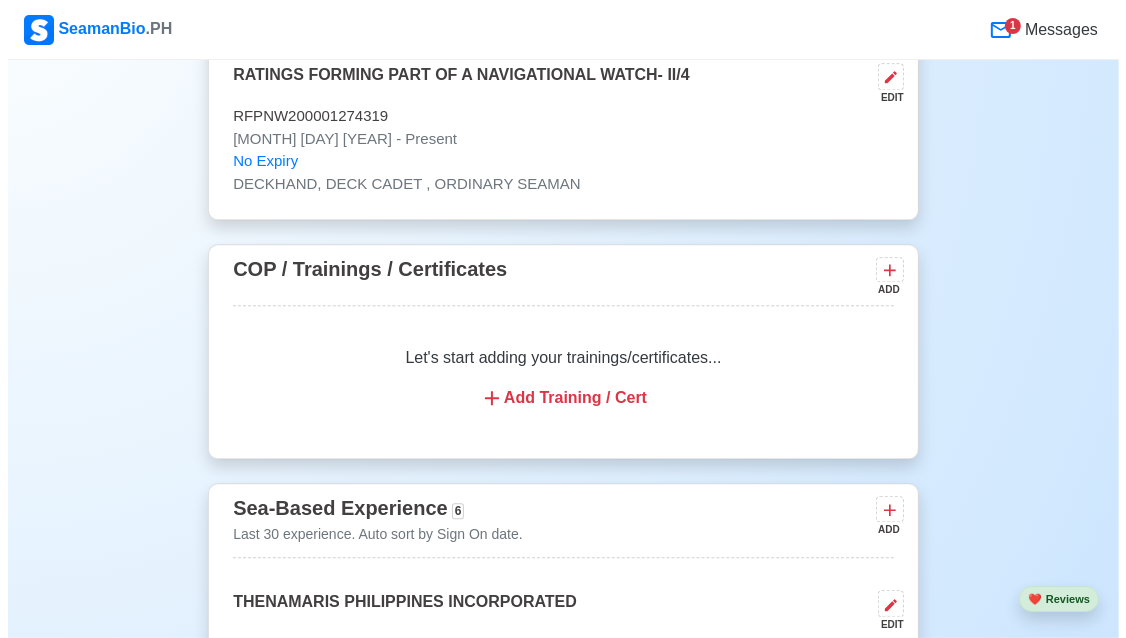 scroll, scrollTop: 3692, scrollLeft: 0, axis: vertical 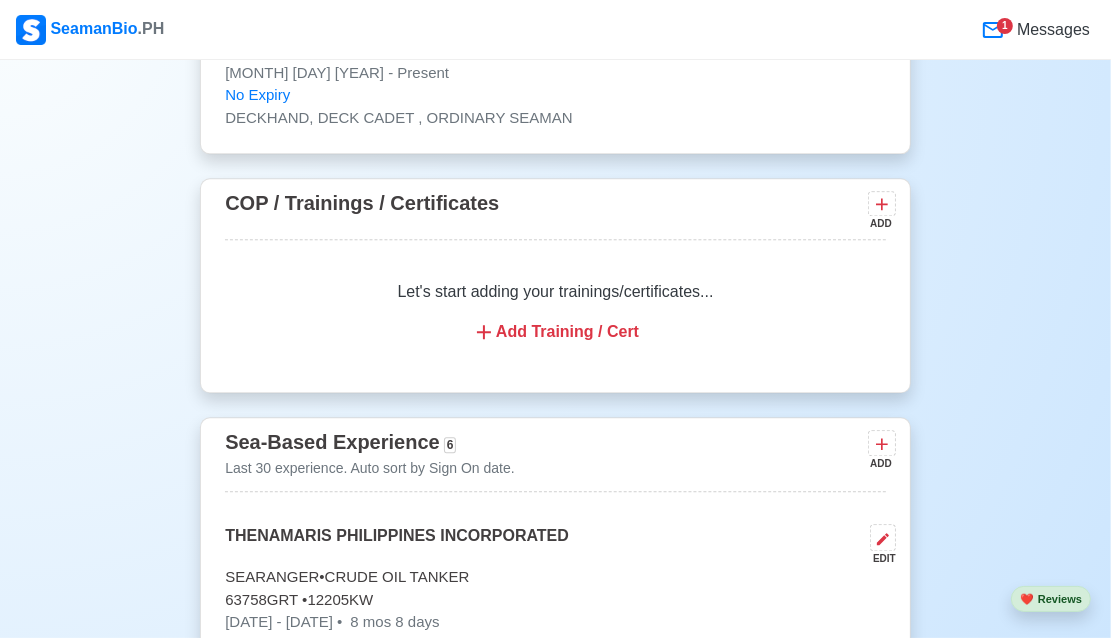 click on "Let's start adding your trainings/certificates...  Add Training / Cert" at bounding box center (555, 312) 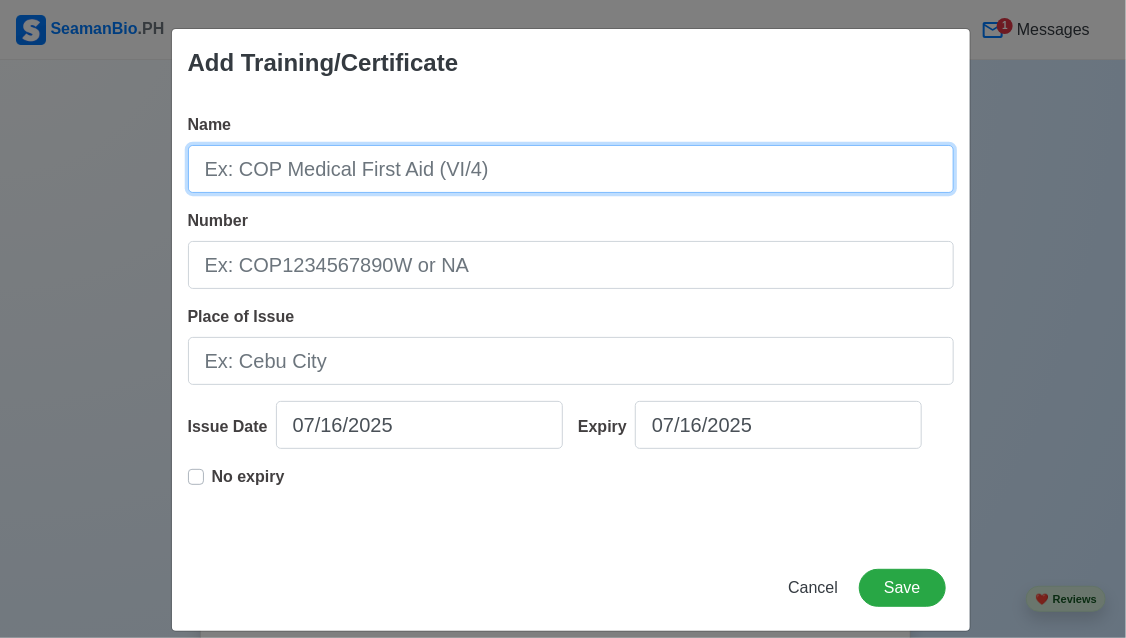 click on "Name" at bounding box center [571, 169] 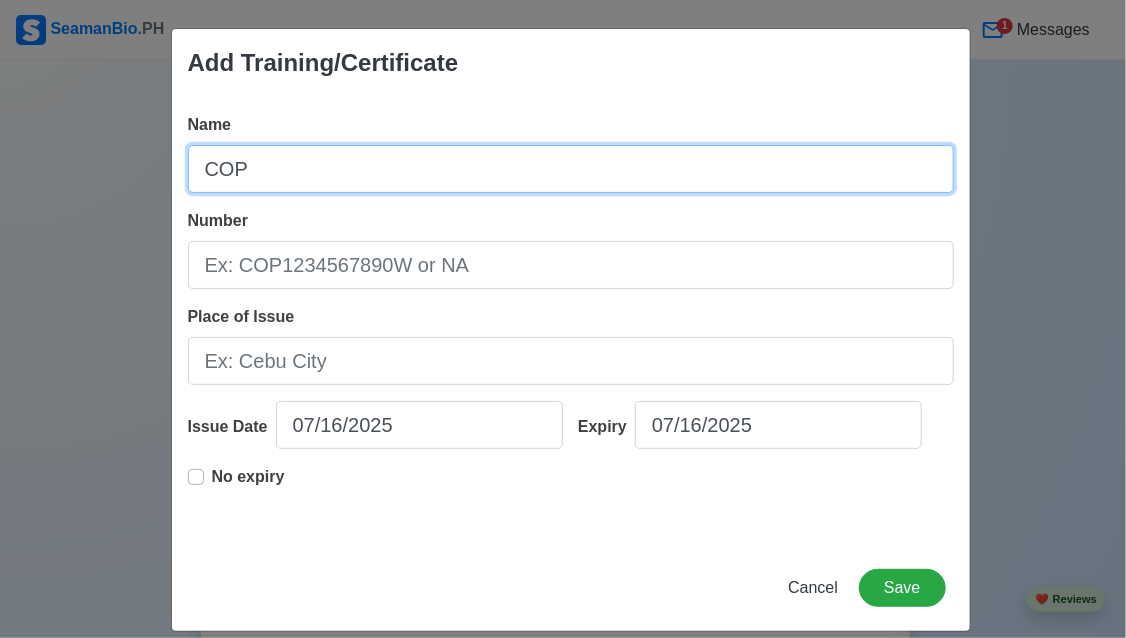 click on "COP" at bounding box center [571, 169] 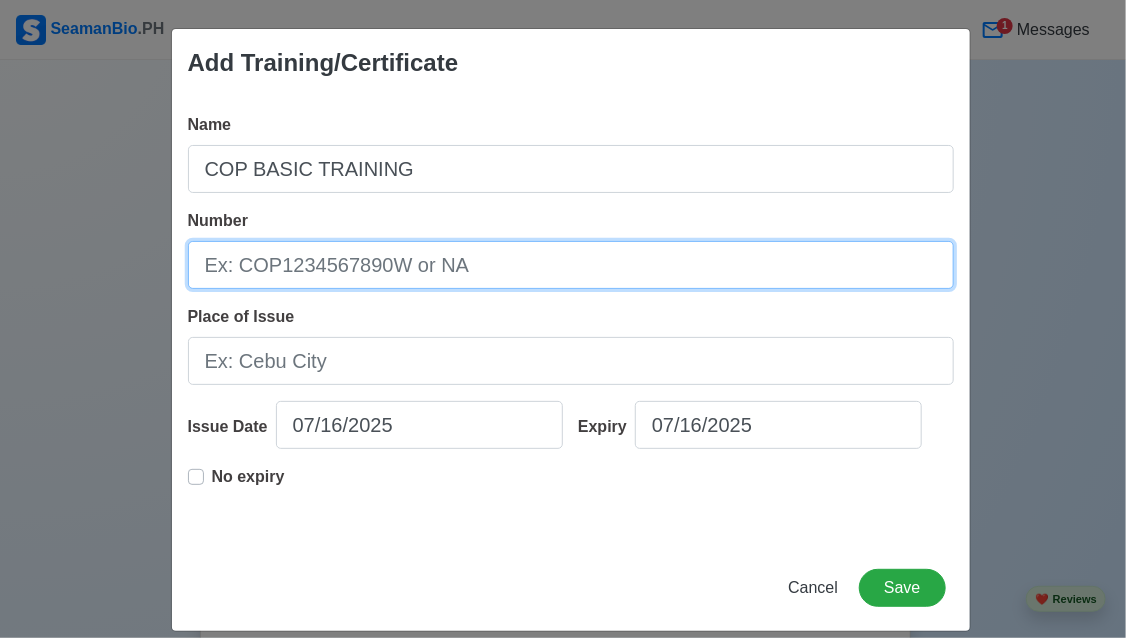 click on "Number" at bounding box center (571, 265) 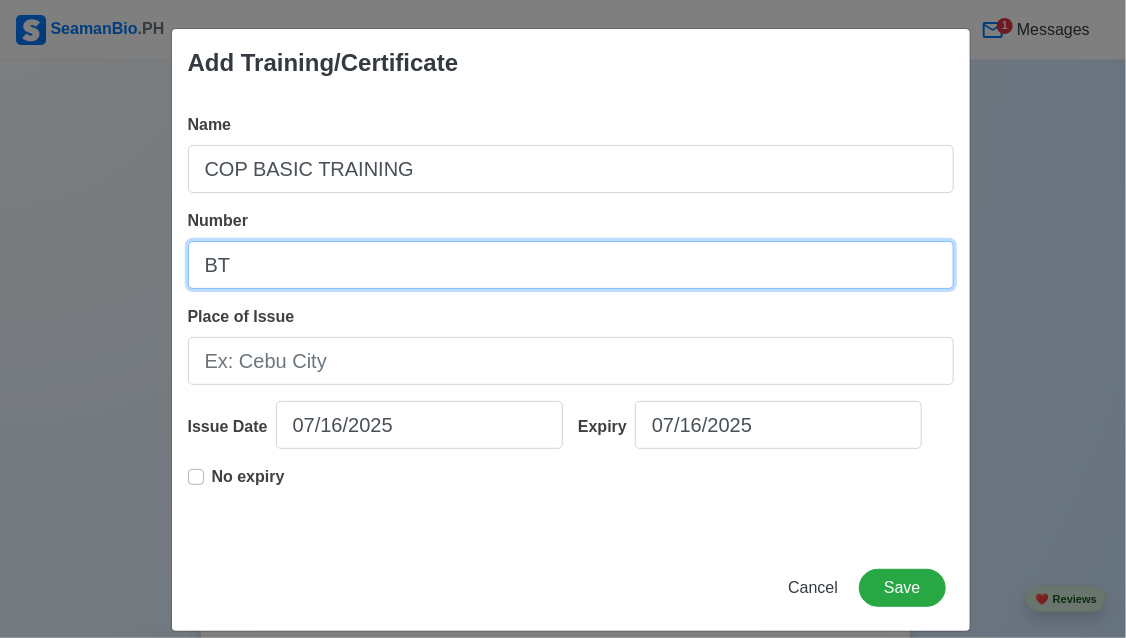 click on "BT" at bounding box center (571, 265) 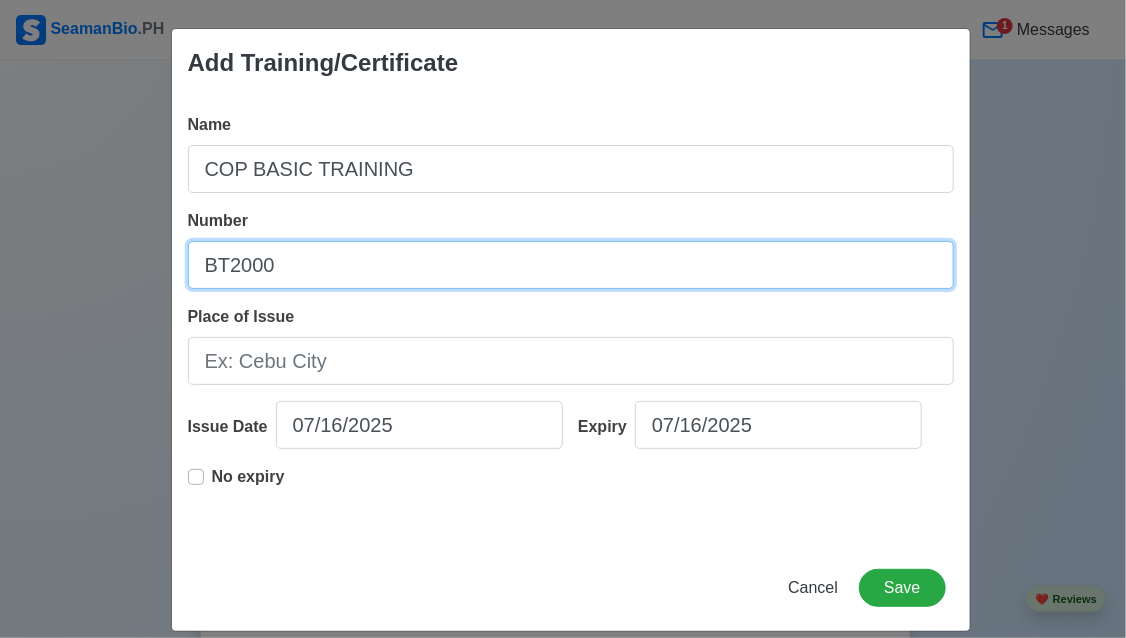 click on "BT2000" at bounding box center [571, 265] 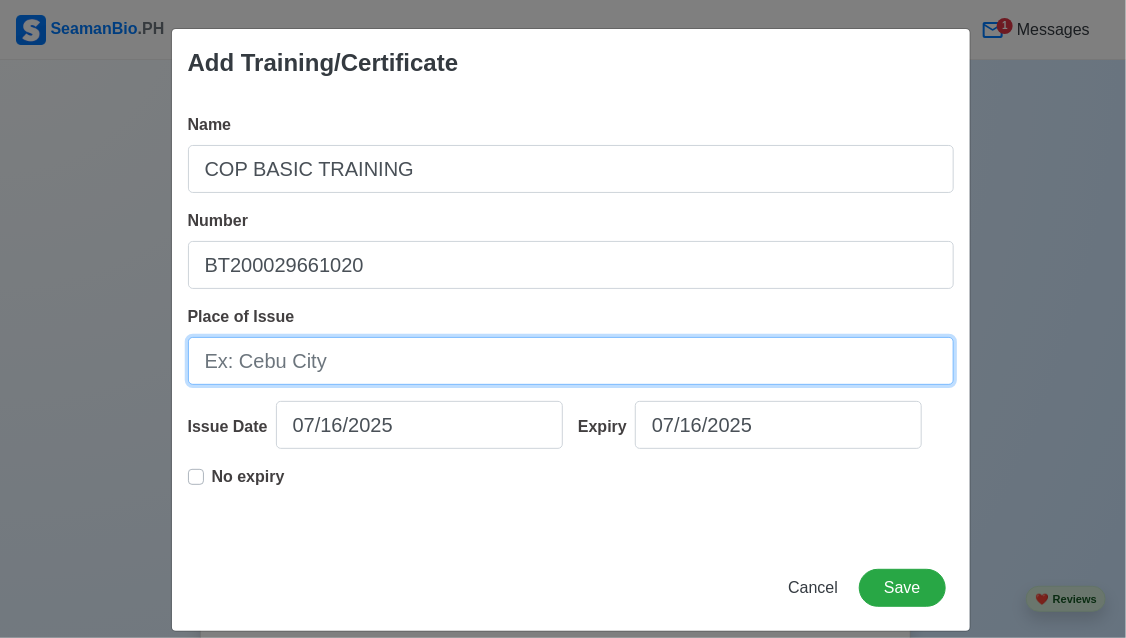click on "Place of Issue" at bounding box center [571, 361] 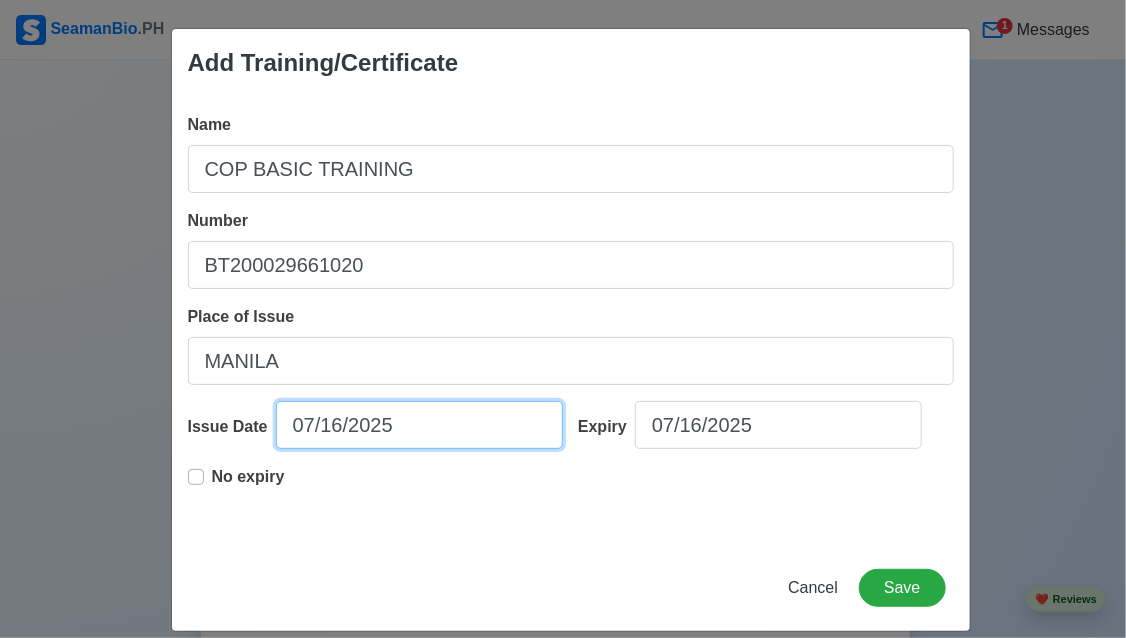 click on "07/16/2025" at bounding box center (419, 425) 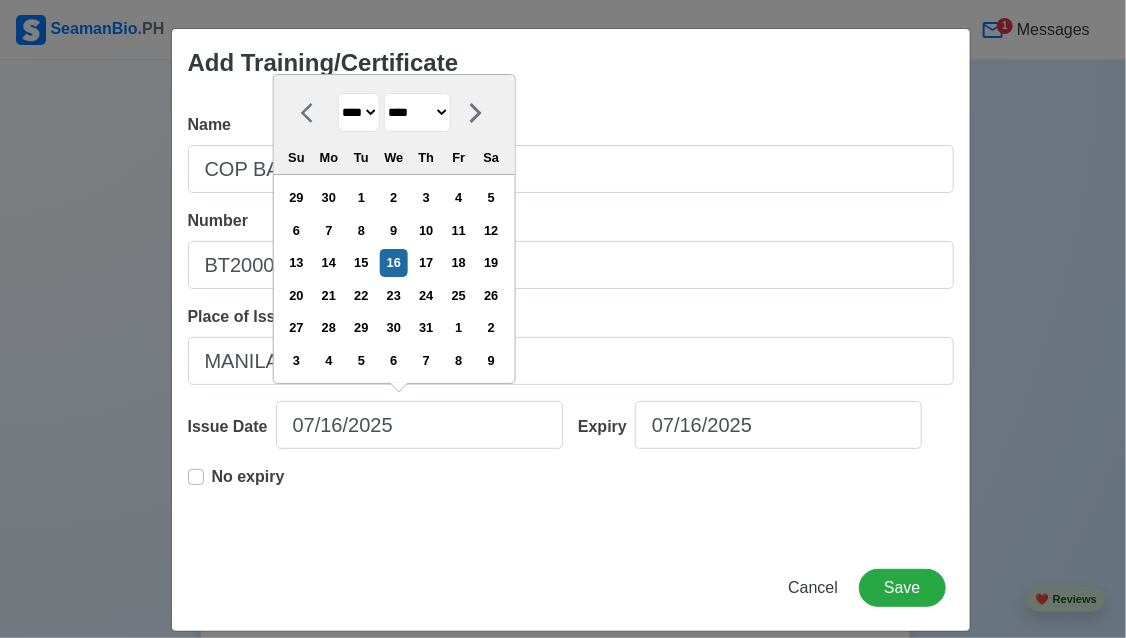 click on "******* ******** ***** ***** *** **** **** ****** ********* ******* ******** ********" at bounding box center (416, 112) 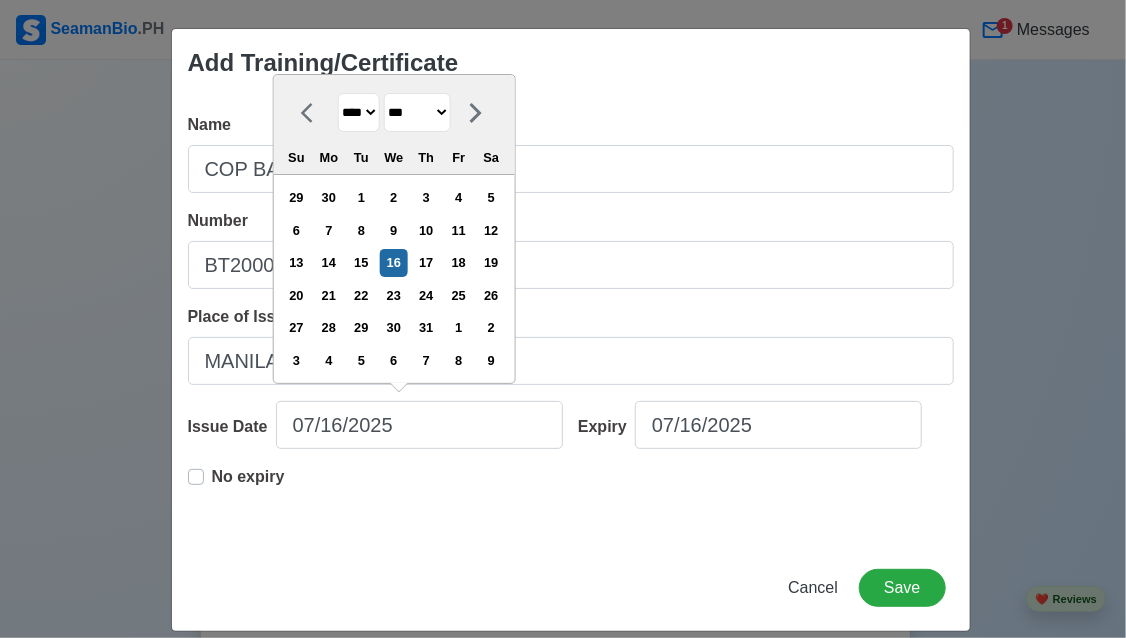 click on "******* ******** ***** ***** *** **** **** ****** ********* ******* ******** ********" at bounding box center [416, 112] 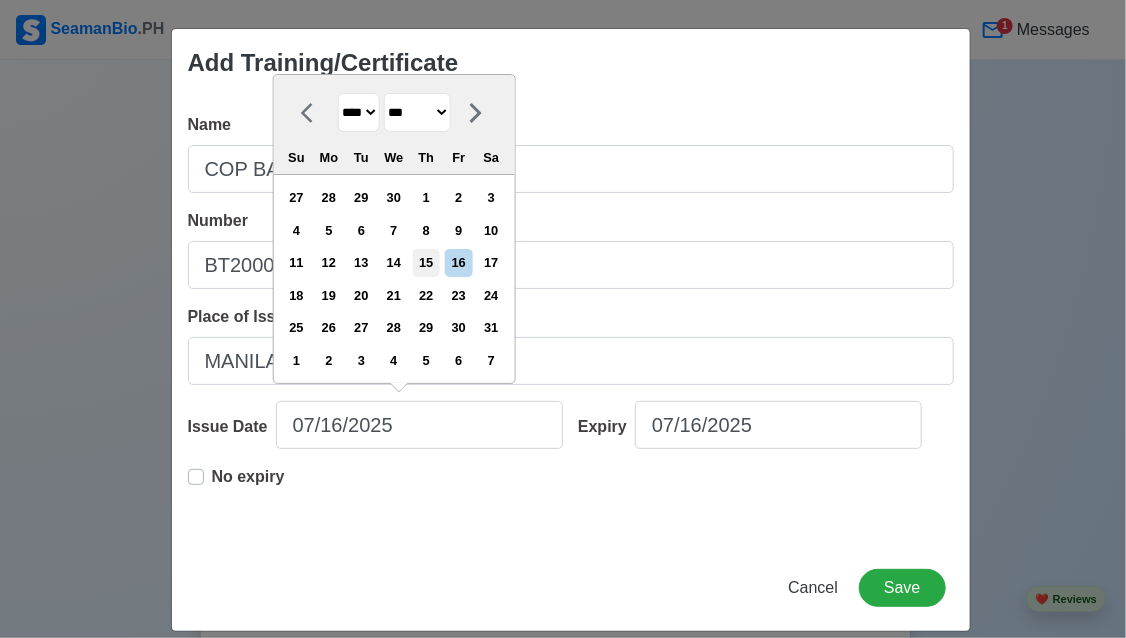 click on "15" at bounding box center (426, 262) 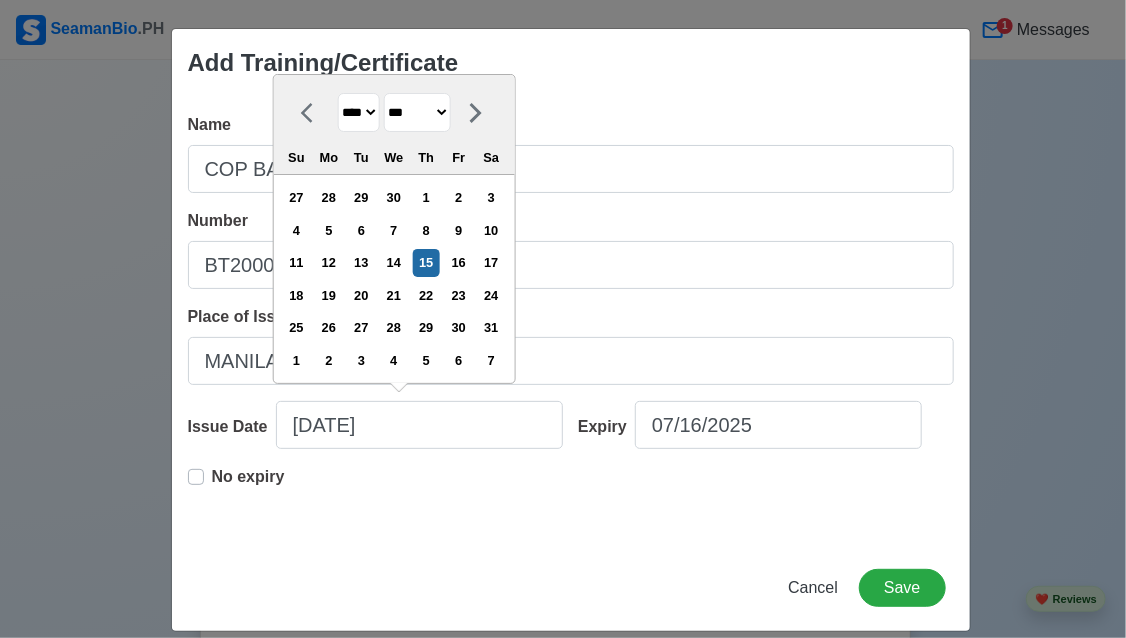 click on "**** **** **** **** **** **** **** **** **** **** **** **** **** **** **** **** **** **** **** **** **** **** **** **** **** **** **** **** **** **** **** **** **** **** **** **** **** **** **** **** **** **** **** **** **** **** **** **** **** **** **** **** **** **** **** **** **** **** **** **** **** **** **** **** **** **** **** **** **** **** **** **** **** **** **** **** **** **** **** **** **** **** **** **** **** **** **** **** **** **** **** **** **** **** **** **** **** **** **** **** **** **** **** **** **** ****" at bounding box center (358, 112) 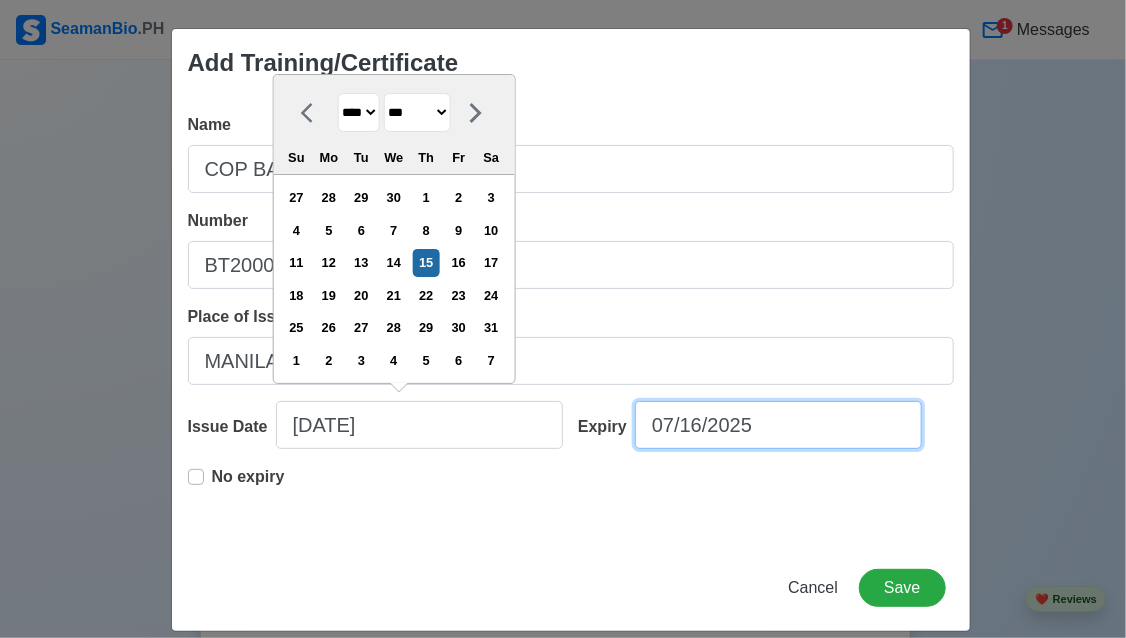 click on "07/16/2025" at bounding box center [778, 425] 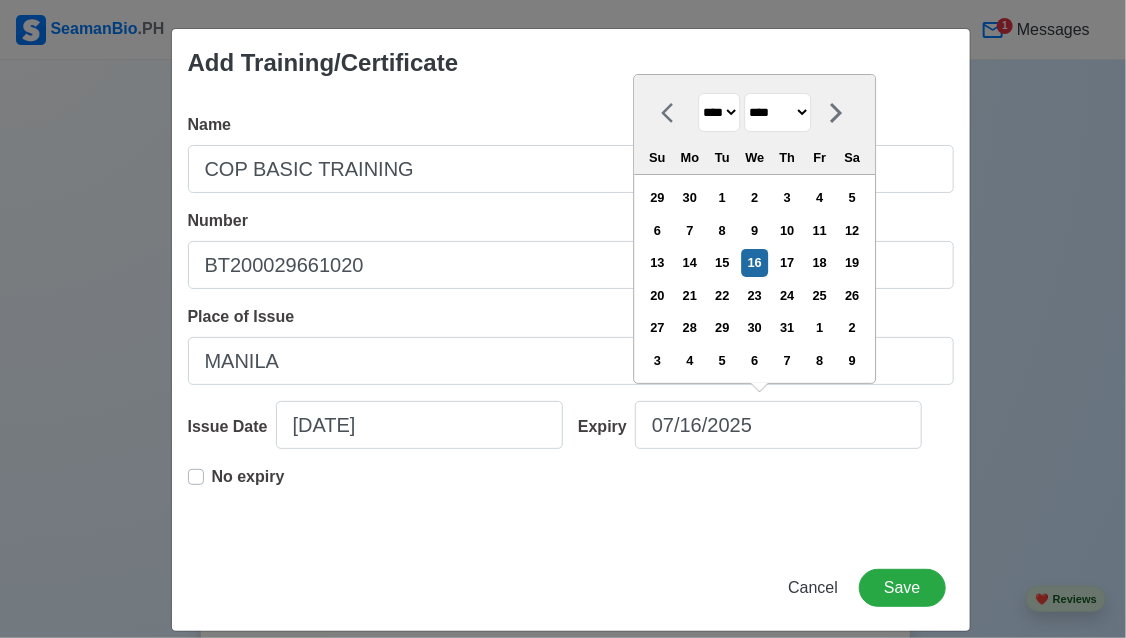 click on "**** **** **** **** **** **** **** **** **** **** **** **** **** **** **** **** **** **** **** **** **** **** **** **** **** **** **** **** **** **** **** **** **** **** **** **** **** **** **** **** **** **** **** **** **** **** **** **** **** **** **** **** **** **** **** **** **** **** **** **** **** **** **** **** **** **** **** **** **** **** **** **** **** **** **** **** **** **** **** **** **** **** **** **** **** **** **** **** **** **** **** **** **** **** **** **** **** **** **** **** **** **** **** **** **** **** **** **** **** **** **** **** **** **** **** **** **** **** **** **** ****" at bounding box center (719, 112) 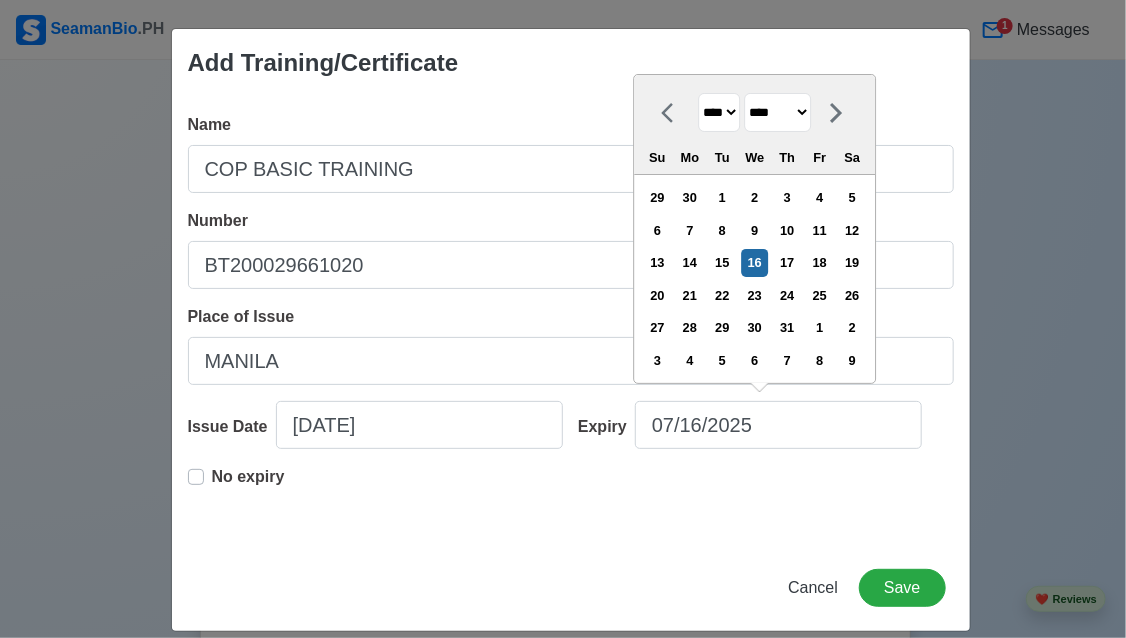 click on "**** **** **** **** **** **** **** **** **** **** **** **** **** **** **** **** **** **** **** **** **** **** **** **** **** **** **** **** **** **** **** **** **** **** **** **** **** **** **** **** **** **** **** **** **** **** **** **** **** **** **** **** **** **** **** **** **** **** **** **** **** **** **** **** **** **** **** **** **** **** **** **** **** **** **** **** **** **** **** **** **** **** **** **** **** **** **** **** **** **** **** **** **** **** **** **** **** **** **** **** **** **** **** **** **** **** **** **** **** **** **** **** **** **** **** **** **** **** **** **** ****" at bounding box center (719, 112) 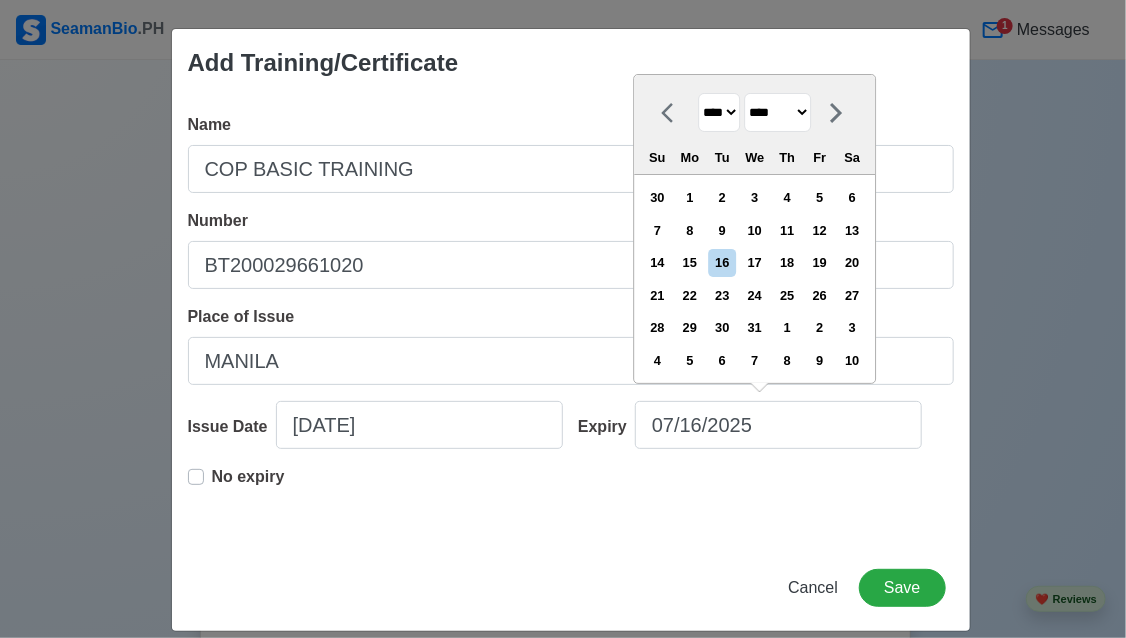 click on "******* ******** ***** ***** *** **** **** ****** ********* ******* ******** ********" at bounding box center [777, 112] 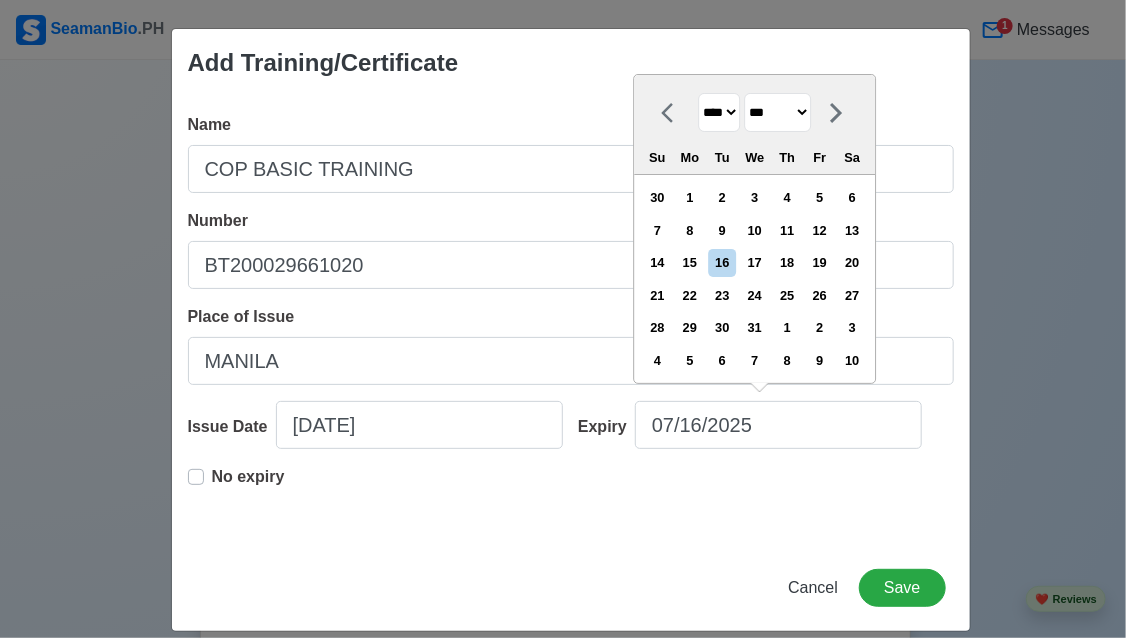 click on "******* ******** ***** ***** *** **** **** ****** ********* ******* ******** ********" at bounding box center (777, 112) 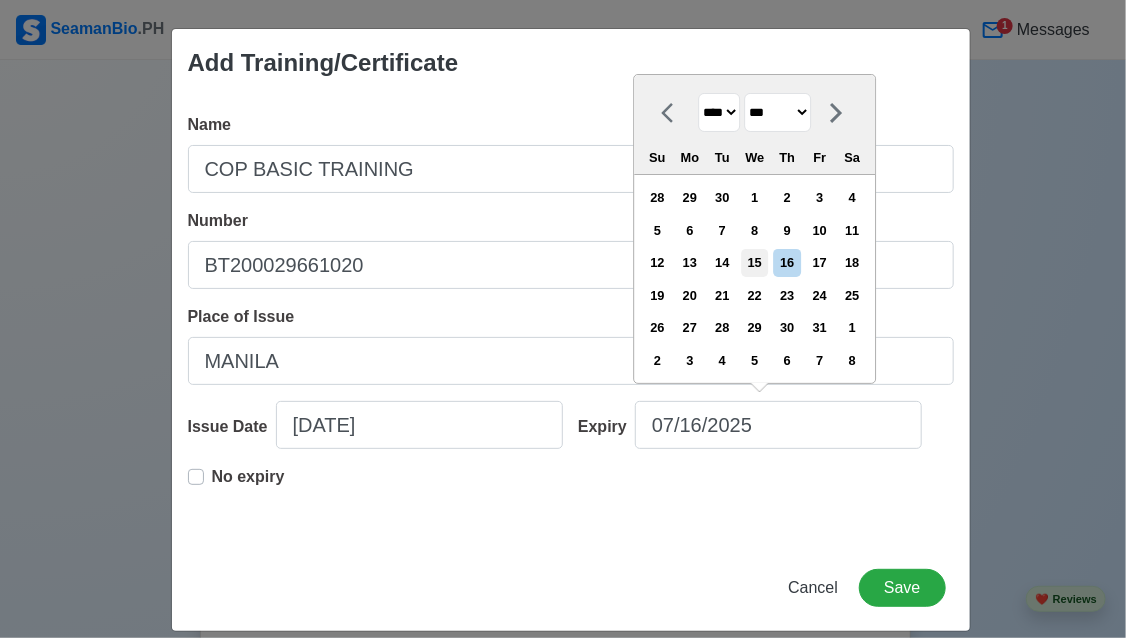 click on "15" at bounding box center (754, 262) 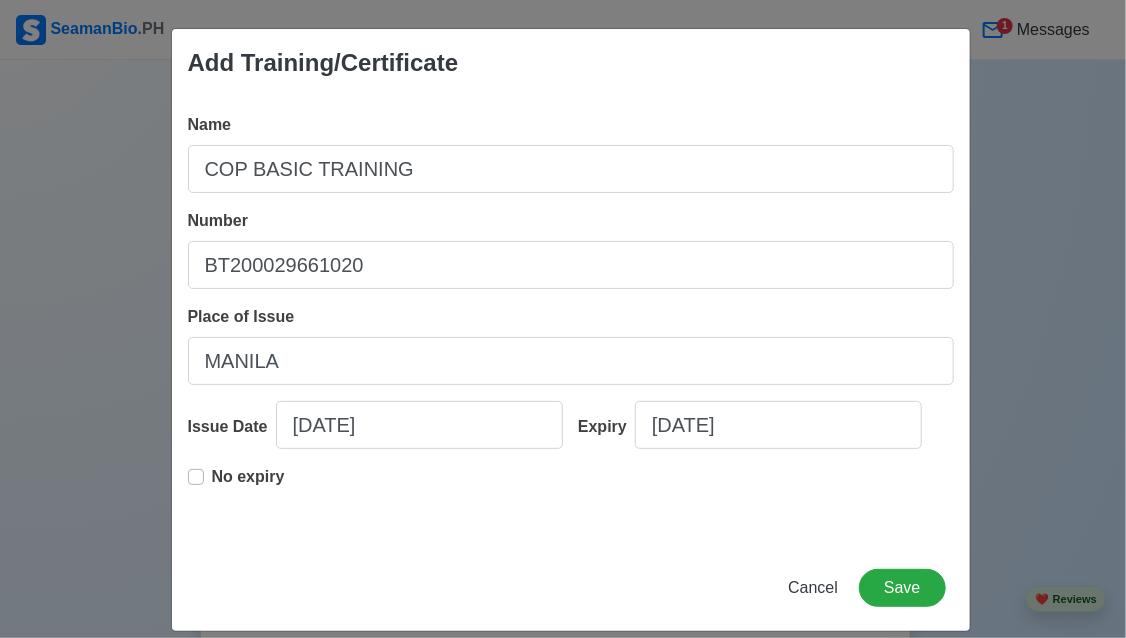 click on "No expiry" at bounding box center (571, 497) 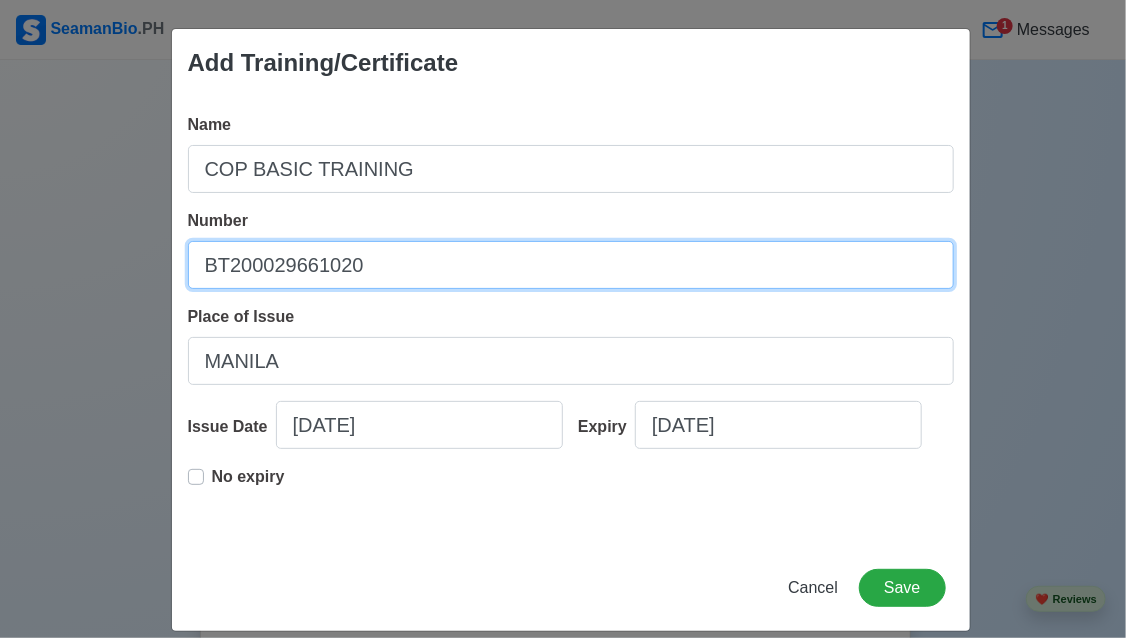 drag, startPoint x: 400, startPoint y: 265, endPoint x: 190, endPoint y: 244, distance: 211.0474 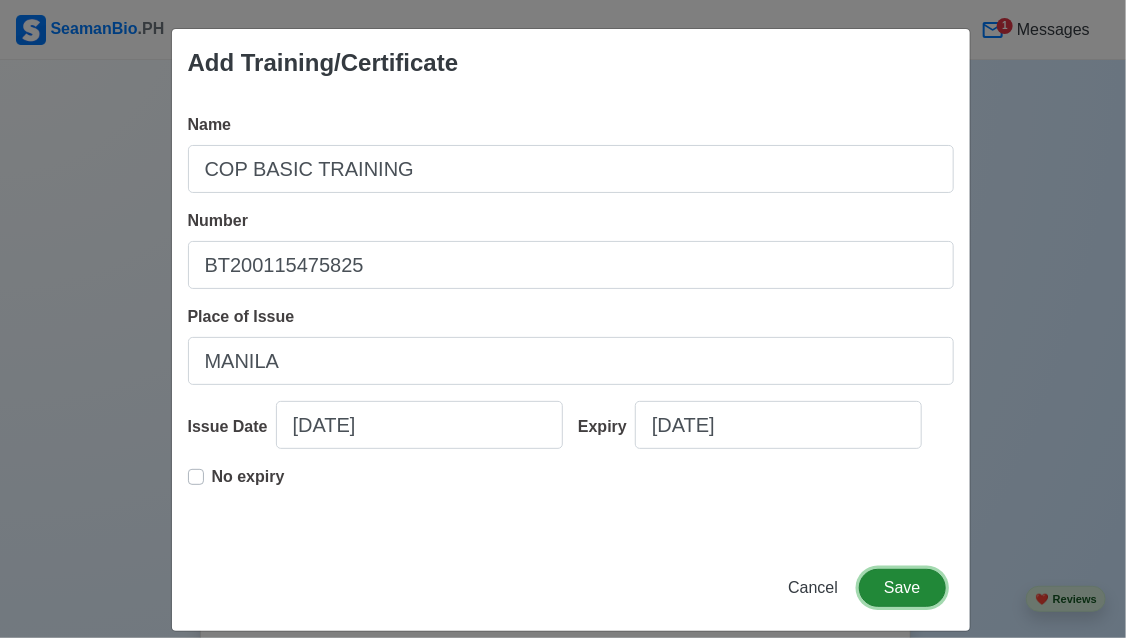 click on "Save" at bounding box center [902, 588] 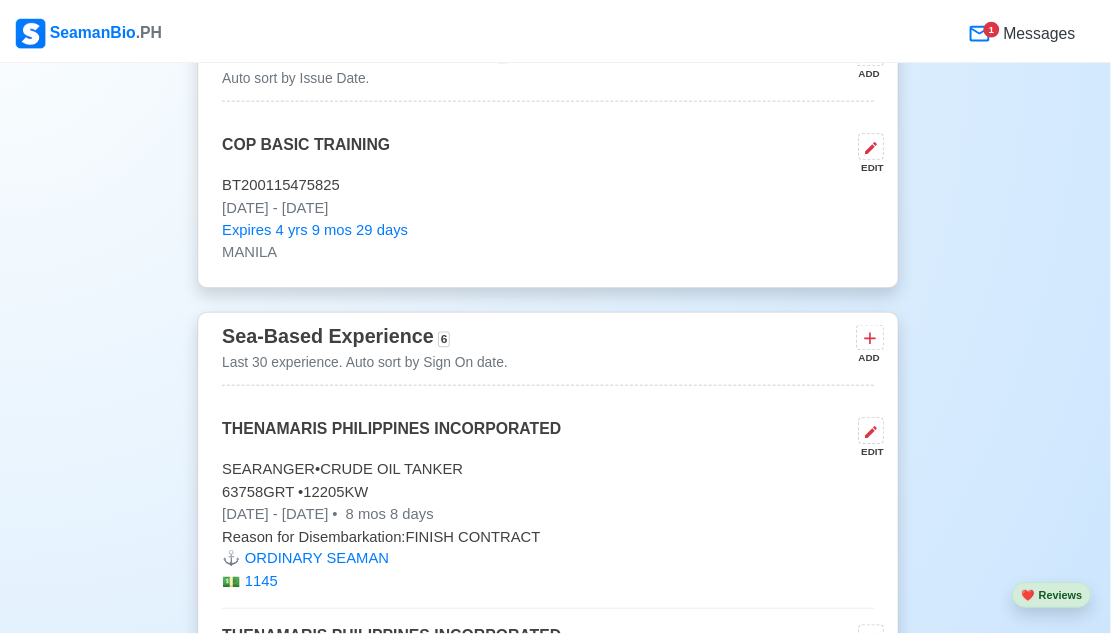 scroll, scrollTop: 3540, scrollLeft: 0, axis: vertical 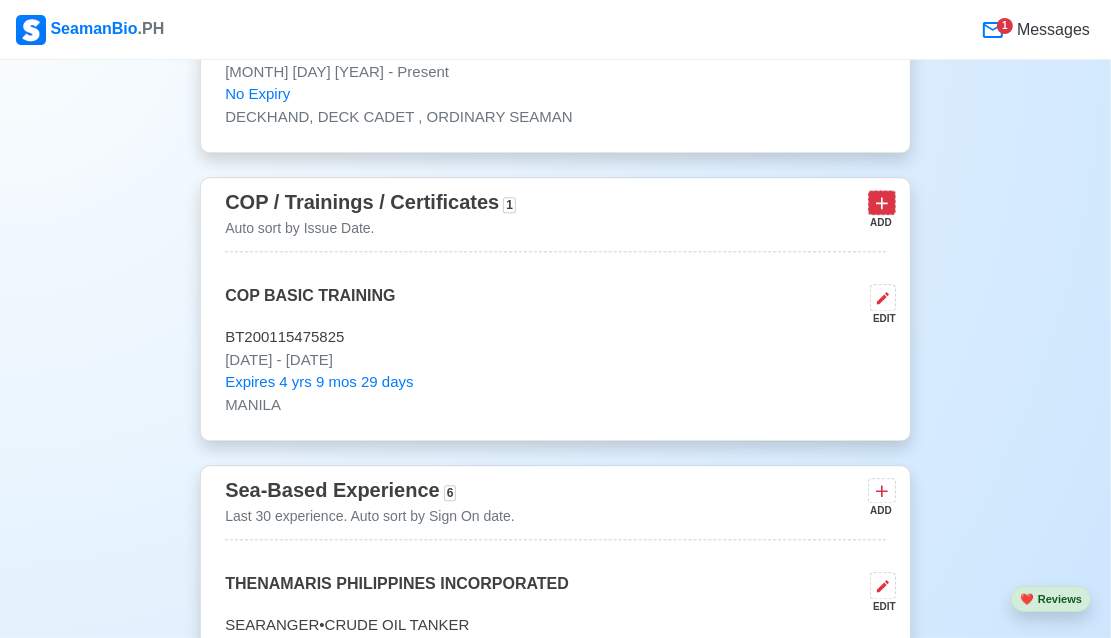 click 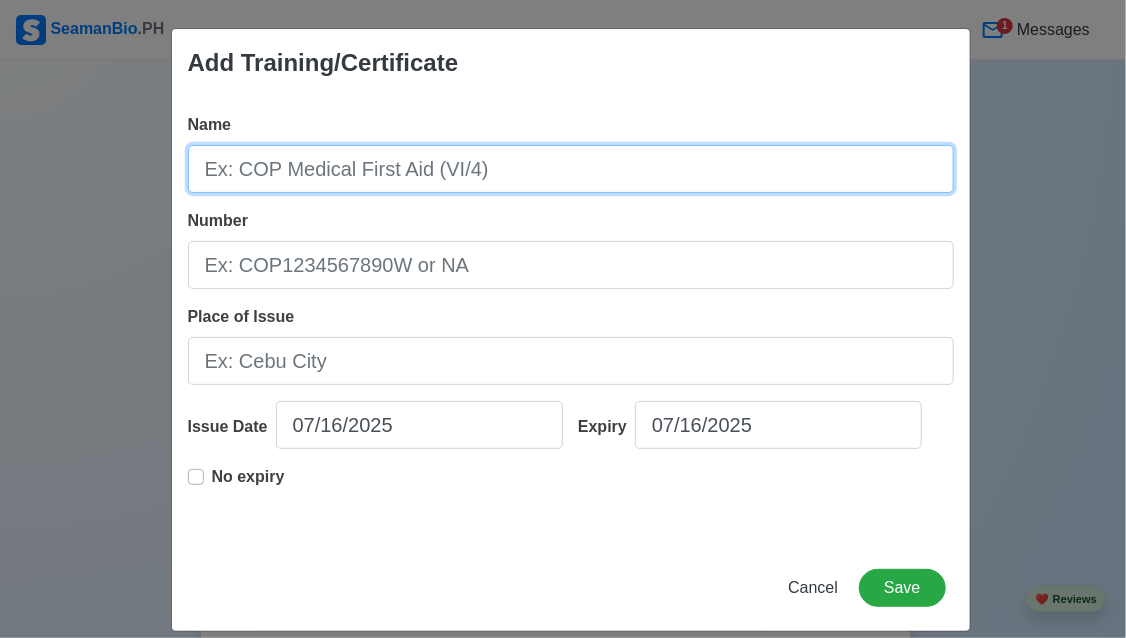 click on "Name" at bounding box center (571, 169) 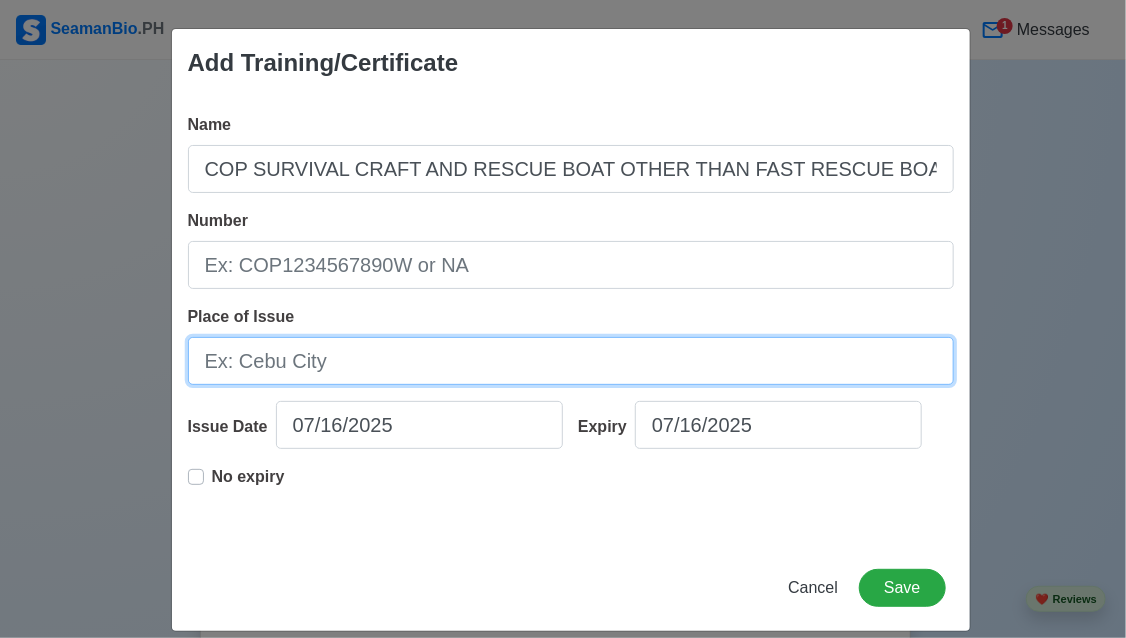 click on "Place of Issue" at bounding box center (571, 361) 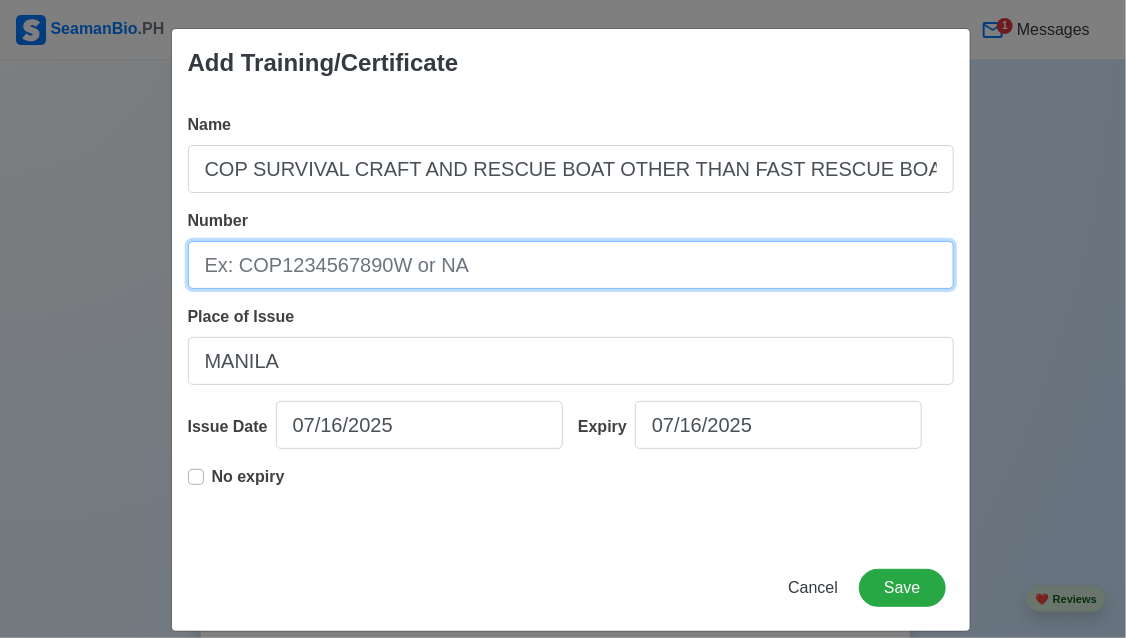 click on "Number" at bounding box center [571, 265] 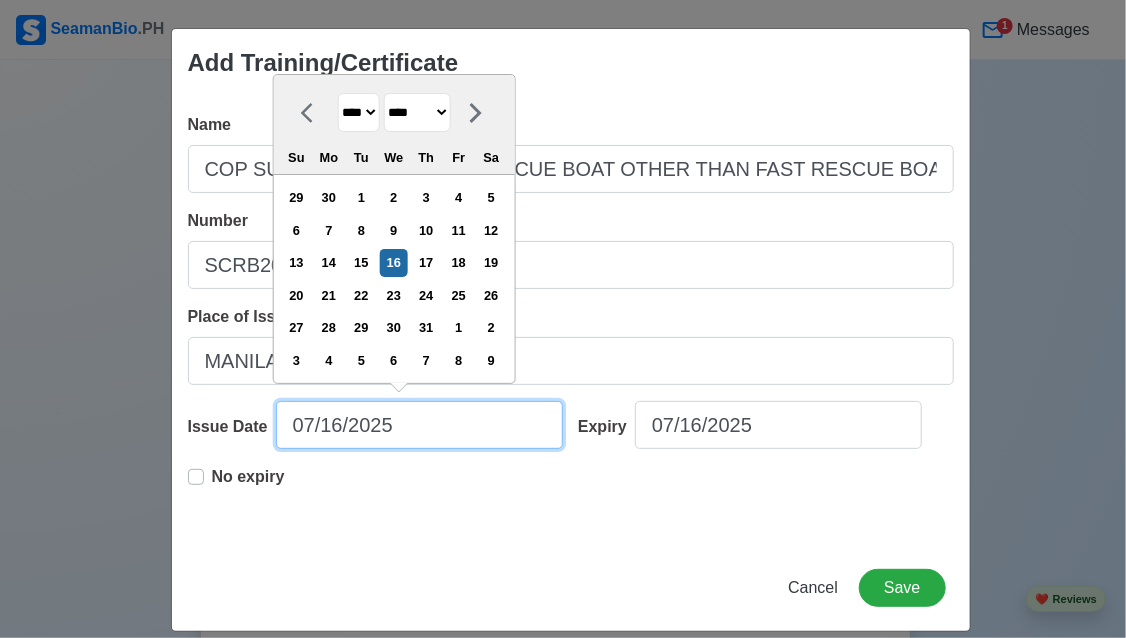 click on "07/16/2025" at bounding box center (419, 425) 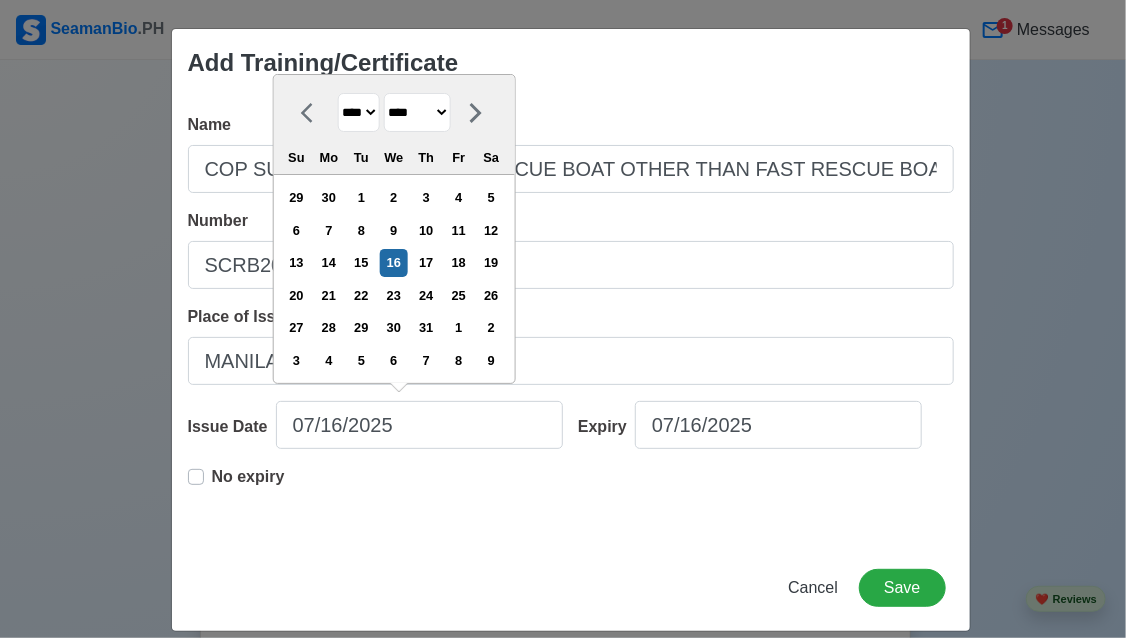 click on "**** **** **** **** **** **** **** **** **** **** **** **** **** **** **** **** **** **** **** **** **** **** **** **** **** **** **** **** **** **** **** **** **** **** **** **** **** **** **** **** **** **** **** **** **** **** **** **** **** **** **** **** **** **** **** **** **** **** **** **** **** **** **** **** **** **** **** **** **** **** **** **** **** **** **** **** **** **** **** **** **** **** **** **** **** **** **** **** **** **** **** **** **** **** **** **** **** **** **** **** **** **** **** **** **** ****" at bounding box center (358, 112) 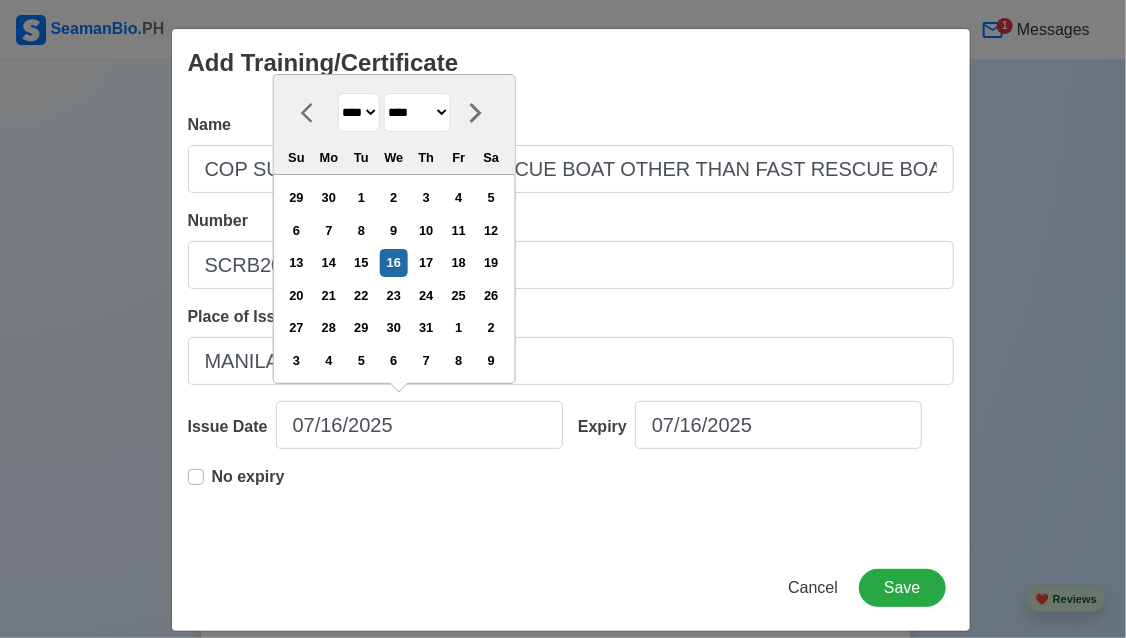 click on "**** **** **** **** **** **** **** **** **** **** **** **** **** **** **** **** **** **** **** **** **** **** **** **** **** **** **** **** **** **** **** **** **** **** **** **** **** **** **** **** **** **** **** **** **** **** **** **** **** **** **** **** **** **** **** **** **** **** **** **** **** **** **** **** **** **** **** **** **** **** **** **** **** **** **** **** **** **** **** **** **** **** **** **** **** **** **** **** **** **** **** **** **** **** **** **** **** **** **** **** **** **** **** **** **** ****" at bounding box center [358, 112] 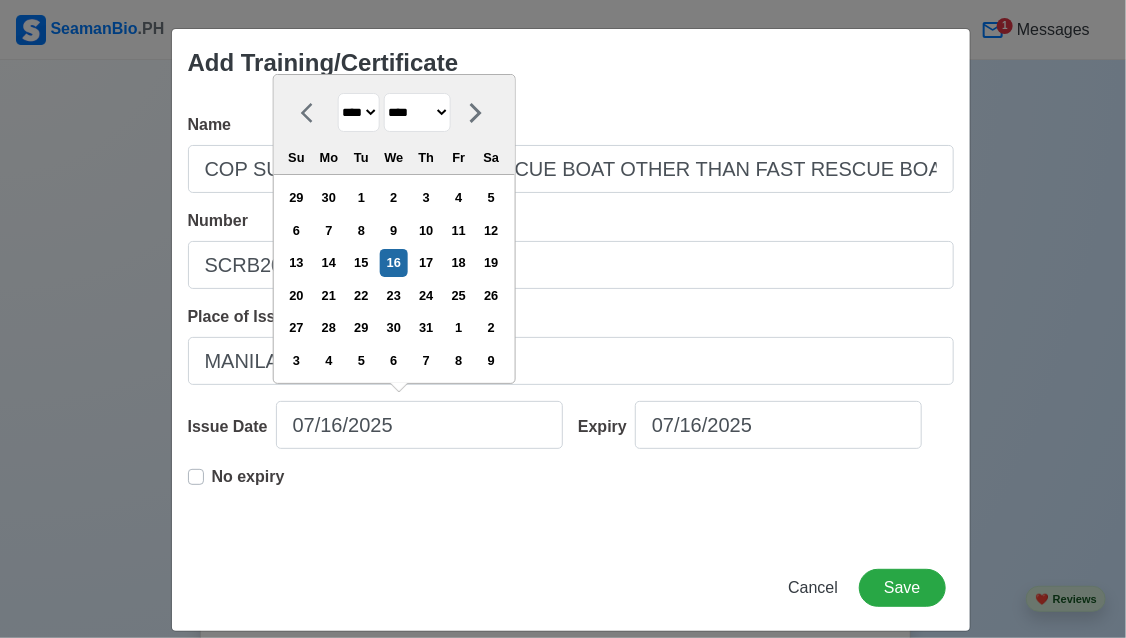 click on "******* ******** ***** ***** *** **** **** ****** ********* ******* ******** ********" at bounding box center [416, 112] 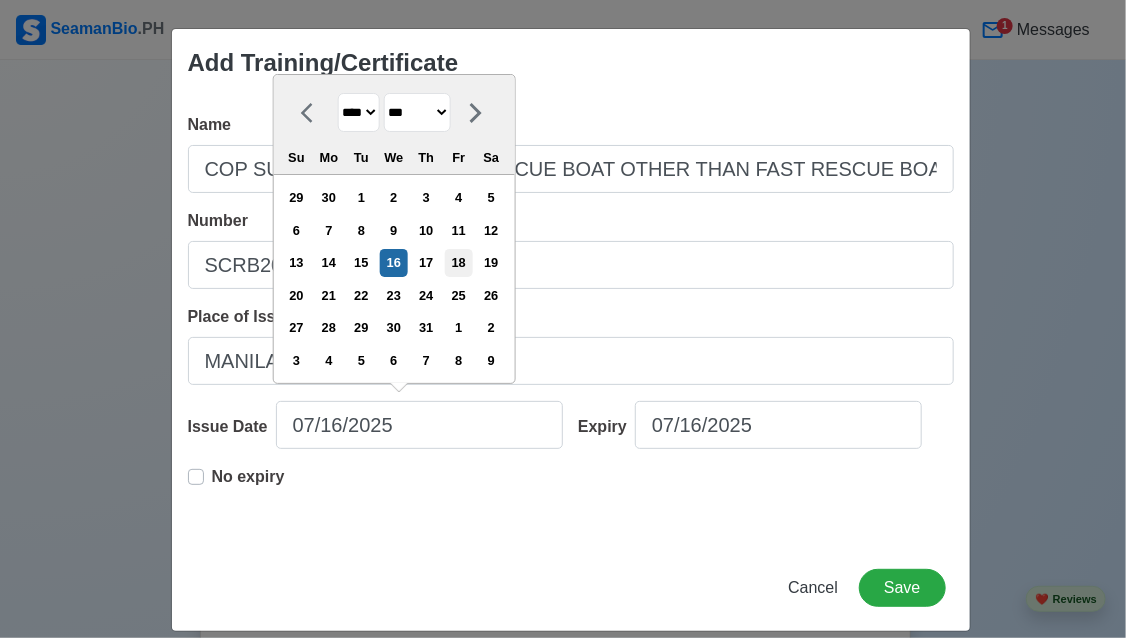 click on "******* ******** ***** ***** *** **** **** ****** ********* ******* ******** ********" at bounding box center (416, 112) 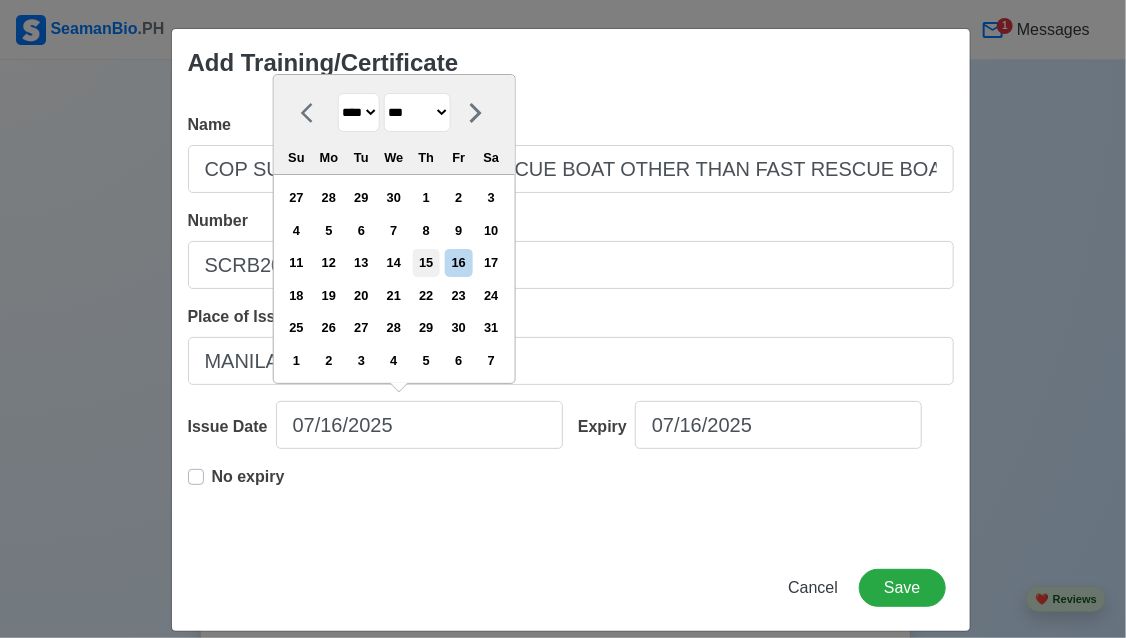 click on "15" at bounding box center [426, 262] 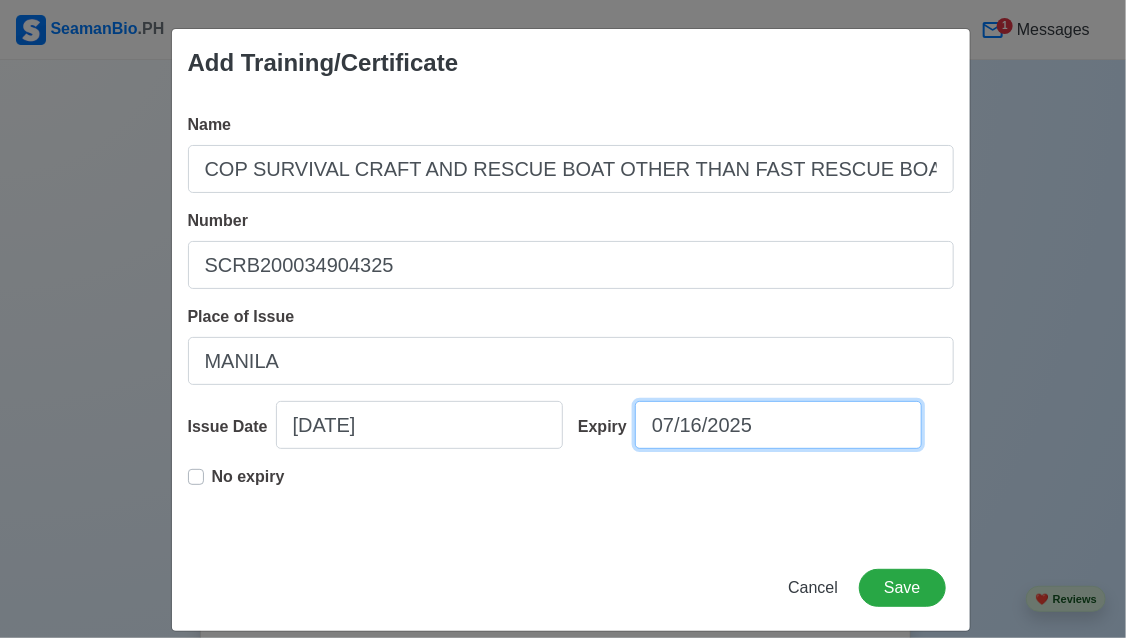 click on "07/16/2025" at bounding box center (778, 425) 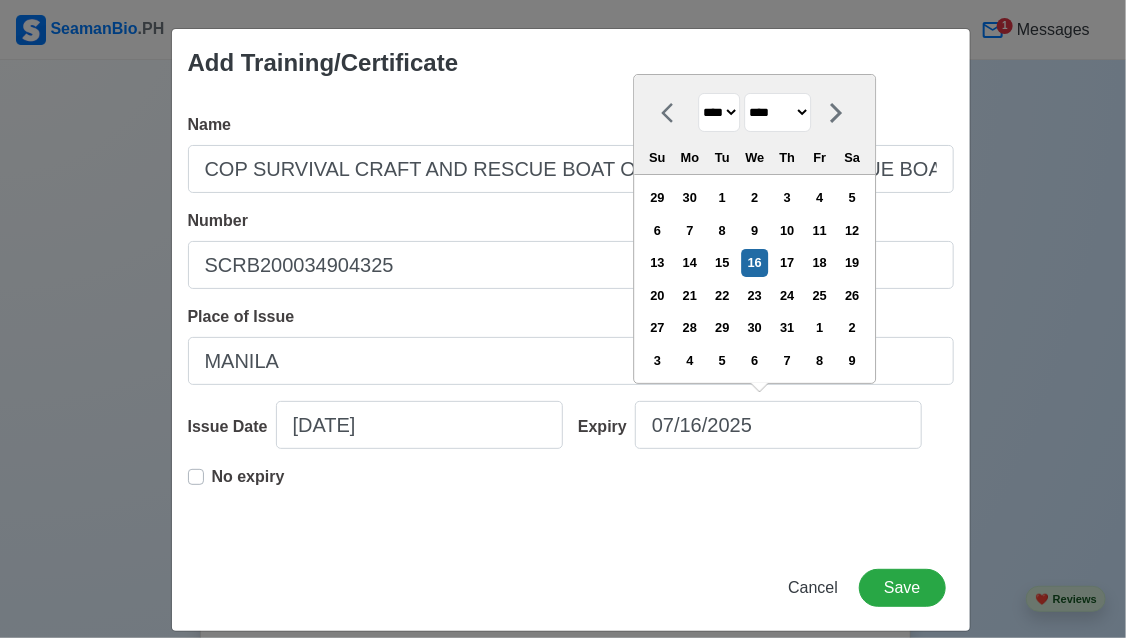 click on "******* ******** ***** ***** *** **** **** ****** ********* ******* ******** ********" at bounding box center (777, 112) 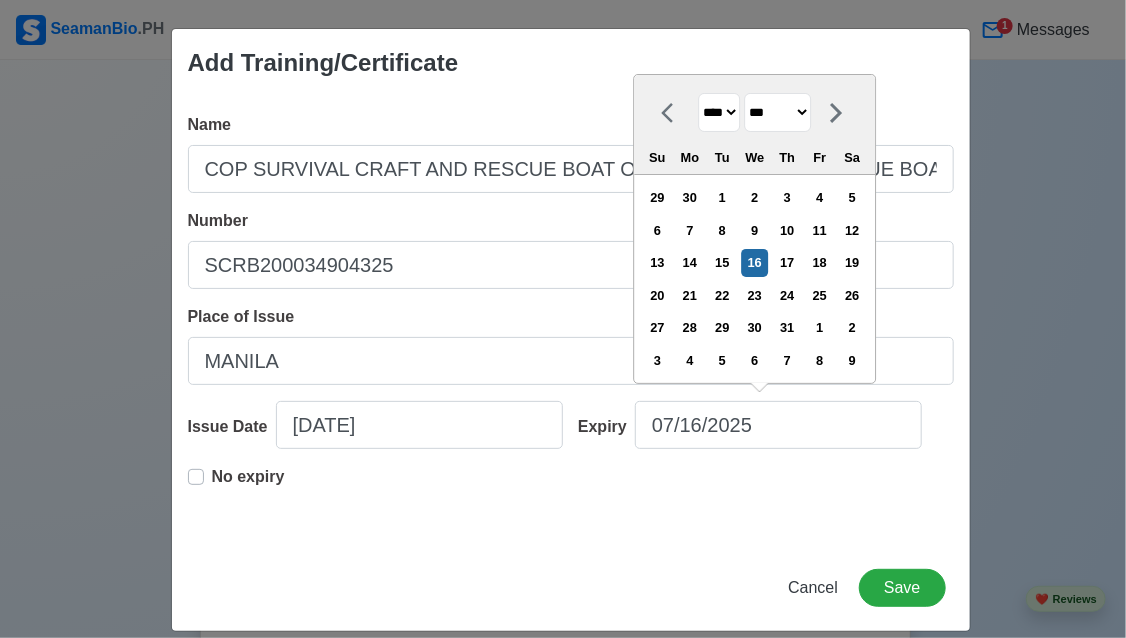 click on "******* ******** ***** ***** *** **** **** ****** ********* ******* ******** ********" at bounding box center [777, 112] 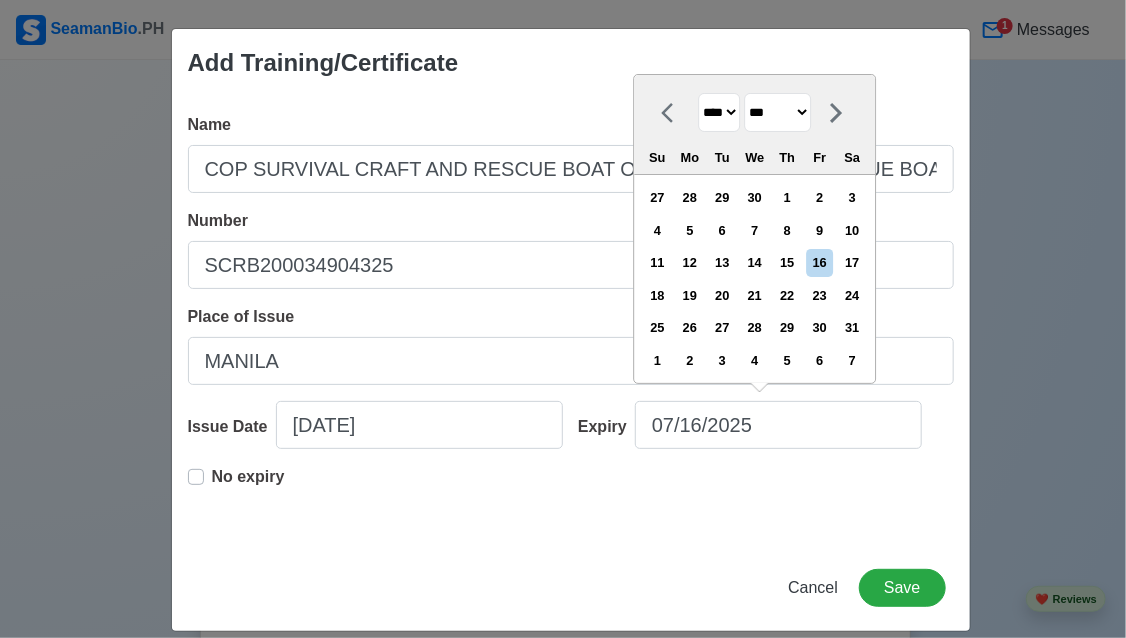 click on "**** **** **** **** **** **** **** **** **** **** **** **** **** **** **** **** **** **** **** **** **** **** **** **** **** **** **** **** **** **** **** **** **** **** **** **** **** **** **** **** **** **** **** **** **** **** **** **** **** **** **** **** **** **** **** **** **** **** **** **** **** **** **** **** **** **** **** **** **** **** **** **** **** **** **** **** **** **** **** **** **** **** **** **** **** **** **** **** **** **** **** **** **** **** **** **** **** **** **** **** **** **** **** **** **** **** **** **** **** **** **** **** **** **** **** **** **** **** **** **** ****" at bounding box center [719, 112] 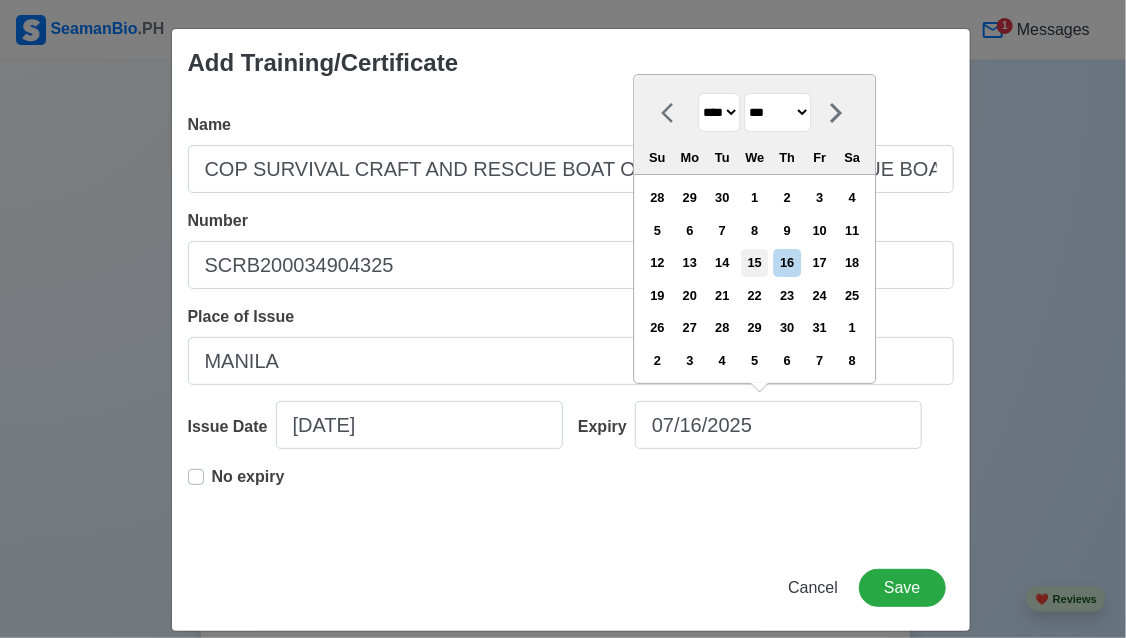 click on "15" at bounding box center [754, 262] 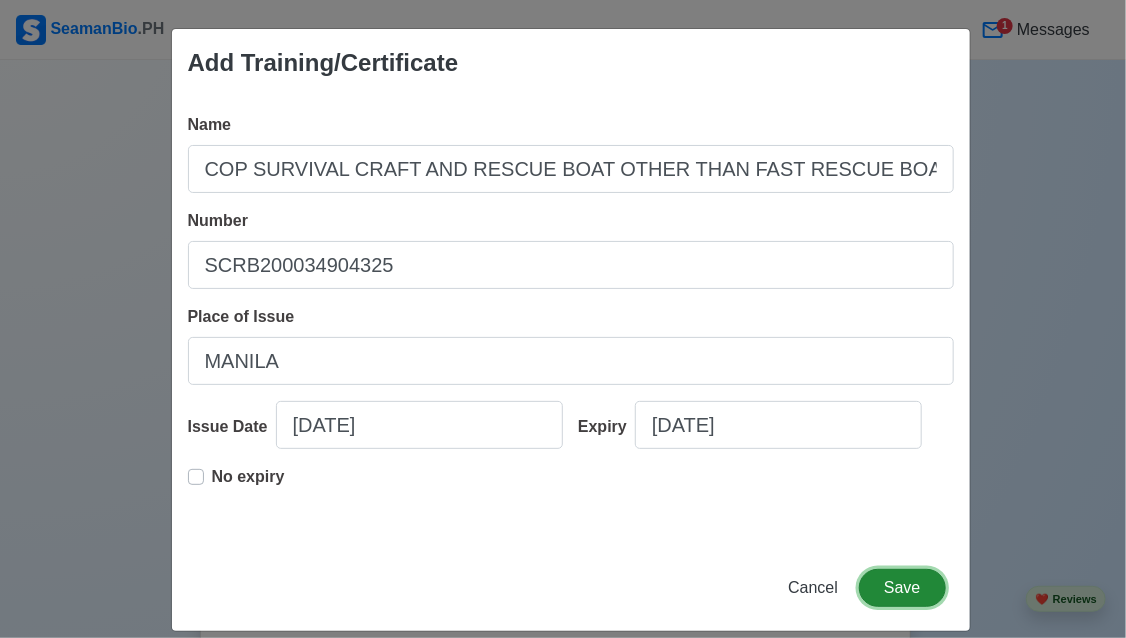 click on "Save" at bounding box center [902, 588] 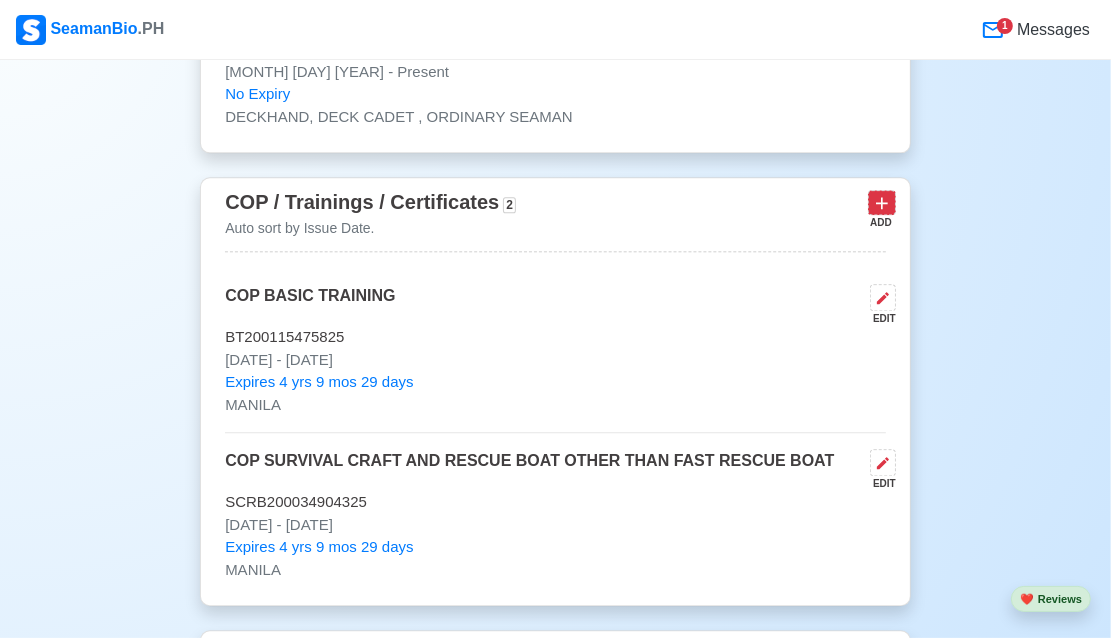 click 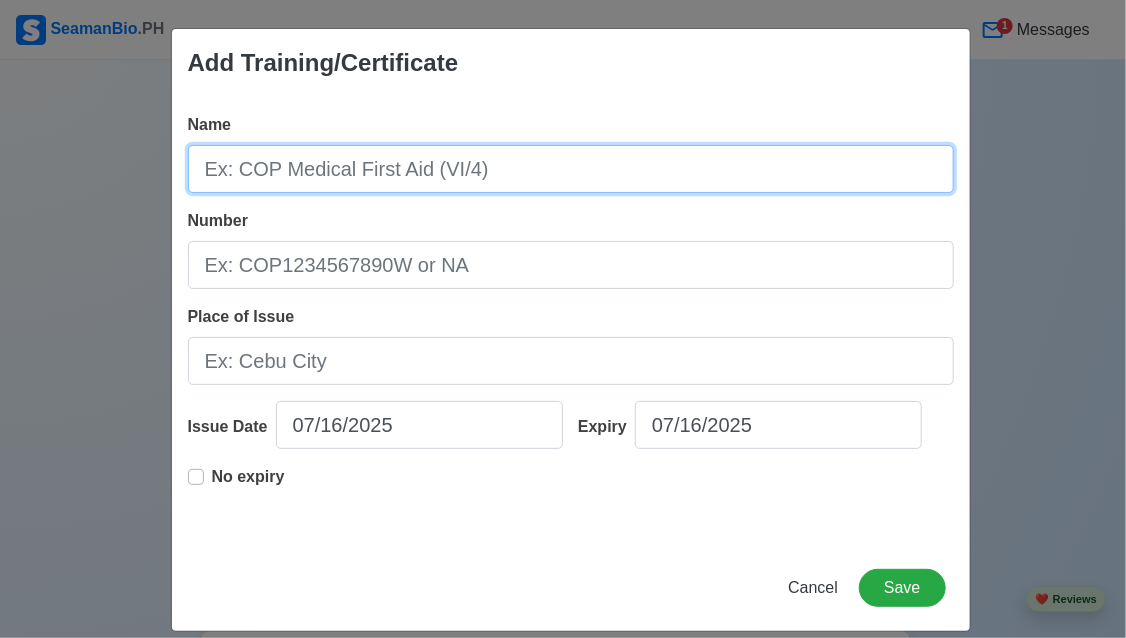 click on "Name" at bounding box center (571, 169) 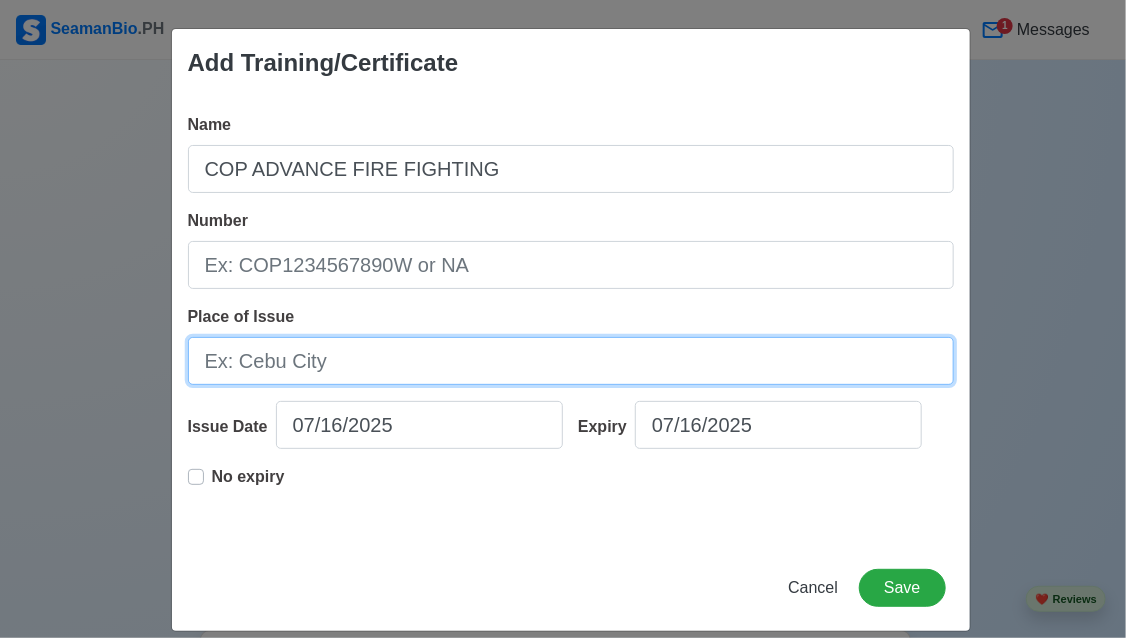 click on "Place of Issue" at bounding box center [571, 361] 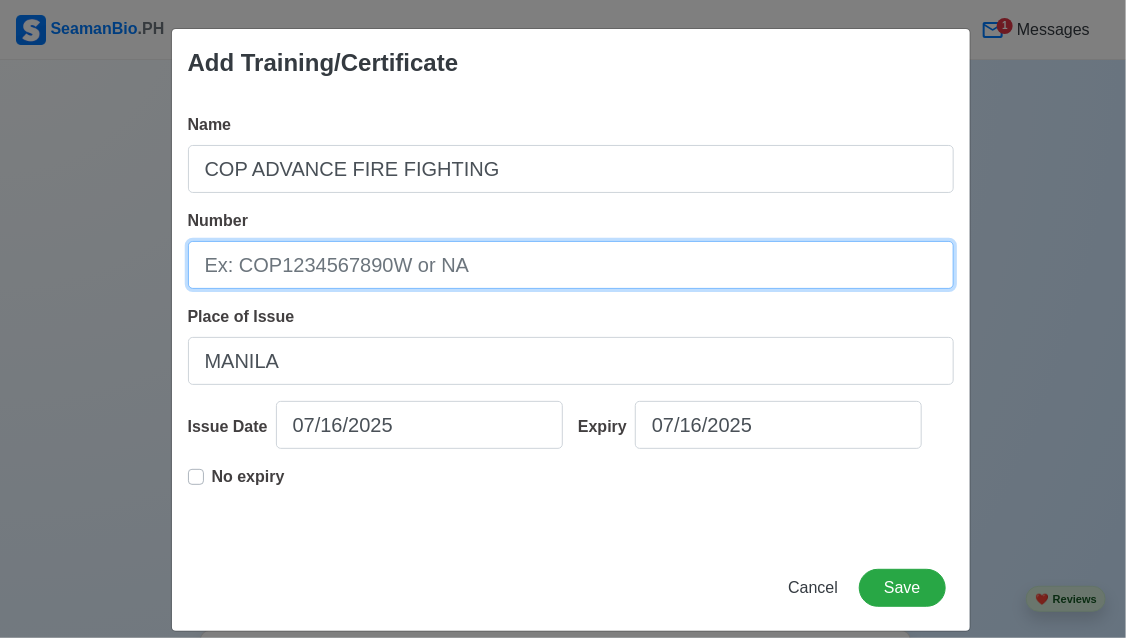 click on "Number" at bounding box center (571, 265) 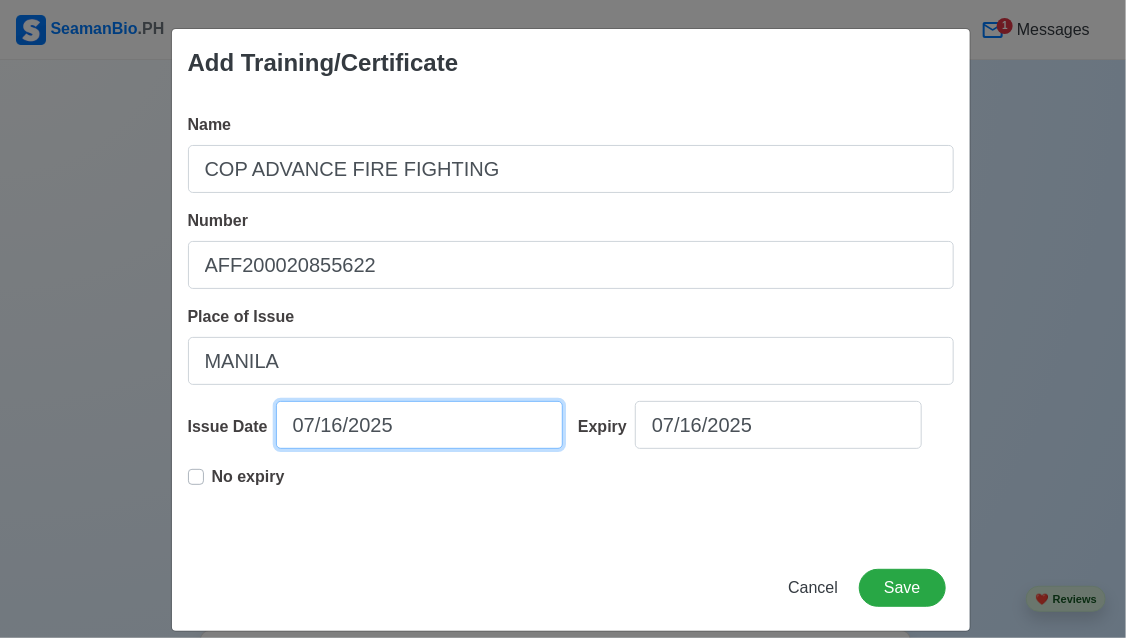 click on "07/16/2025" at bounding box center [419, 425] 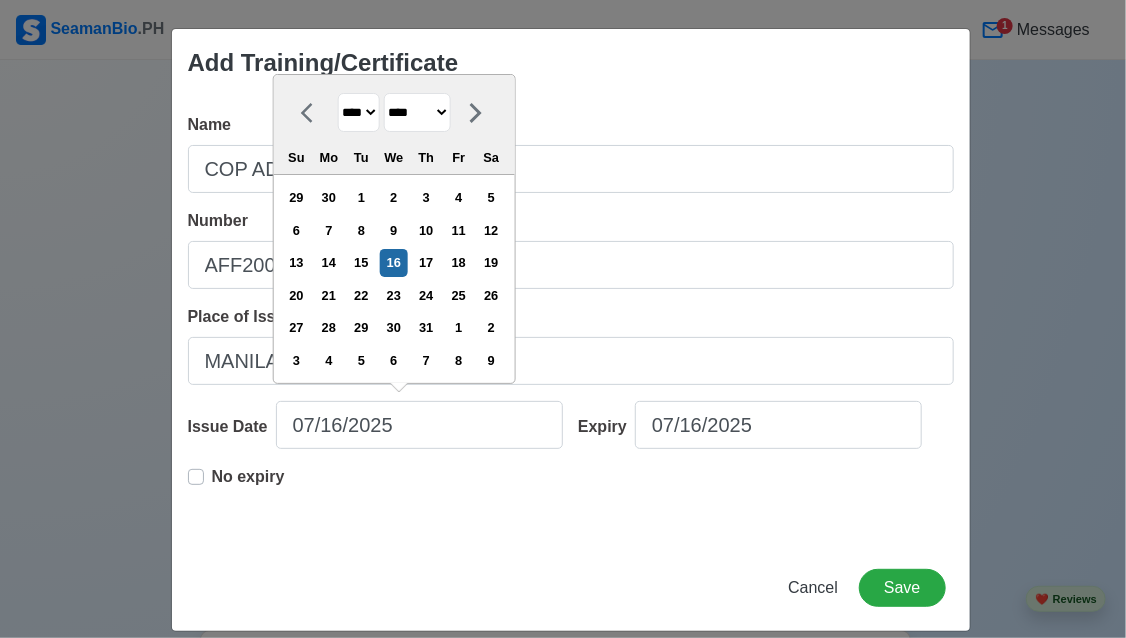 click on "**** **** **** **** **** **** **** **** **** **** **** **** **** **** **** **** **** **** **** **** **** **** **** **** **** **** **** **** **** **** **** **** **** **** **** **** **** **** **** **** **** **** **** **** **** **** **** **** **** **** **** **** **** **** **** **** **** **** **** **** **** **** **** **** **** **** **** **** **** **** **** **** **** **** **** **** **** **** **** **** **** **** **** **** **** **** **** **** **** **** **** **** **** **** **** **** **** **** **** **** **** **** **** **** **** ****" at bounding box center (358, 112) 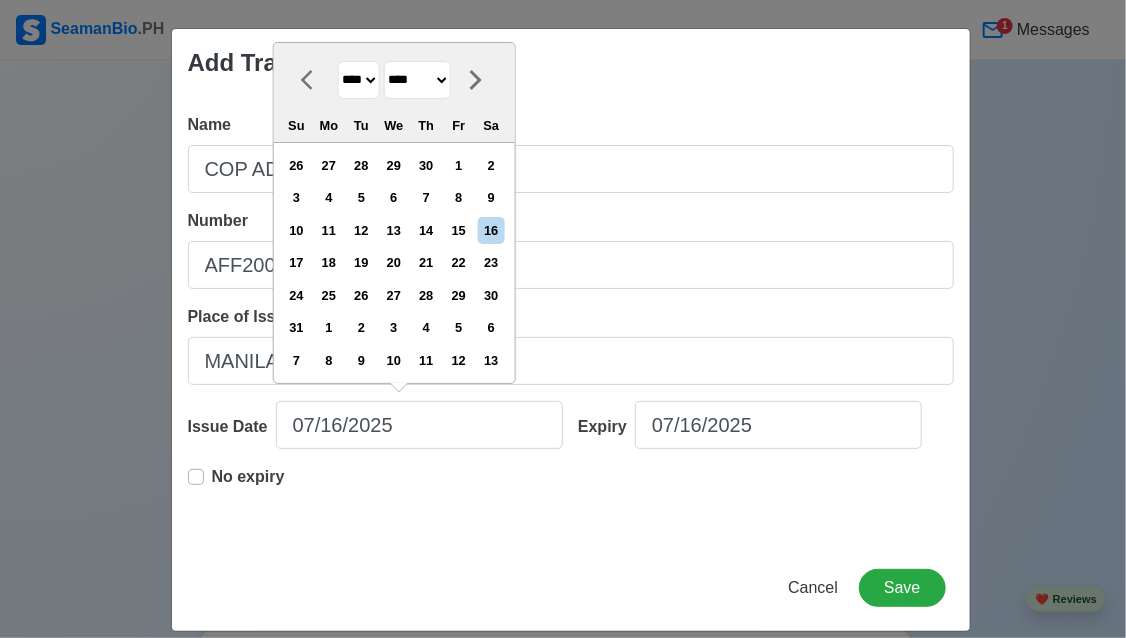 click on "******* ******** ***** ***** *** **** **** ****** ********* ******* ******** ********" at bounding box center (416, 80) 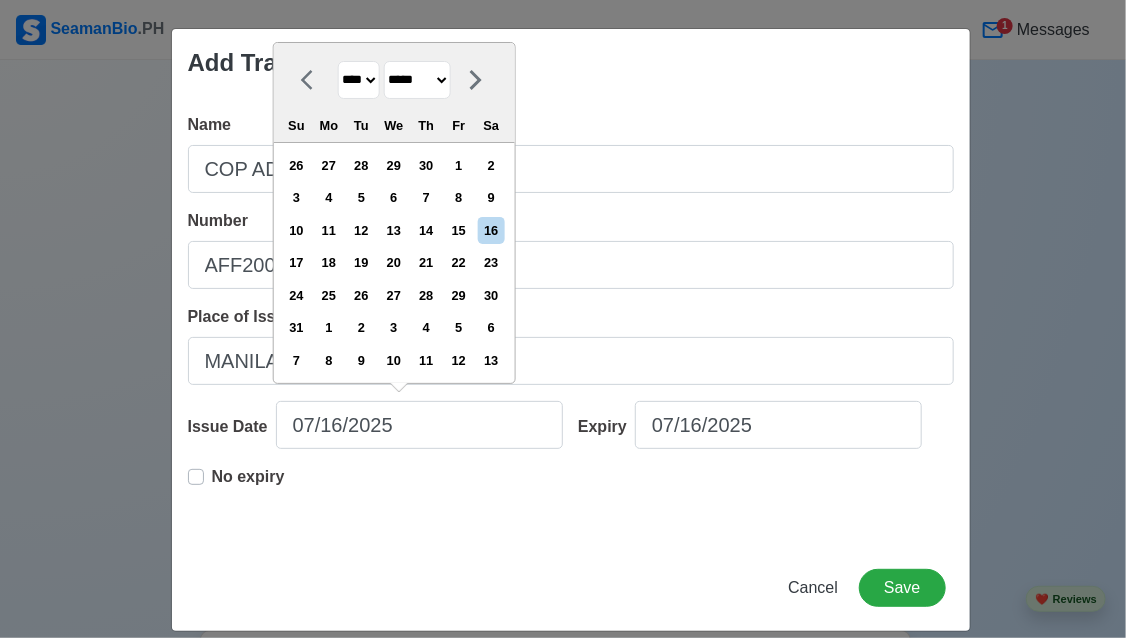 click on "******* ******** ***** ***** *** **** **** ****** ********* ******* ******** ********" at bounding box center (416, 80) 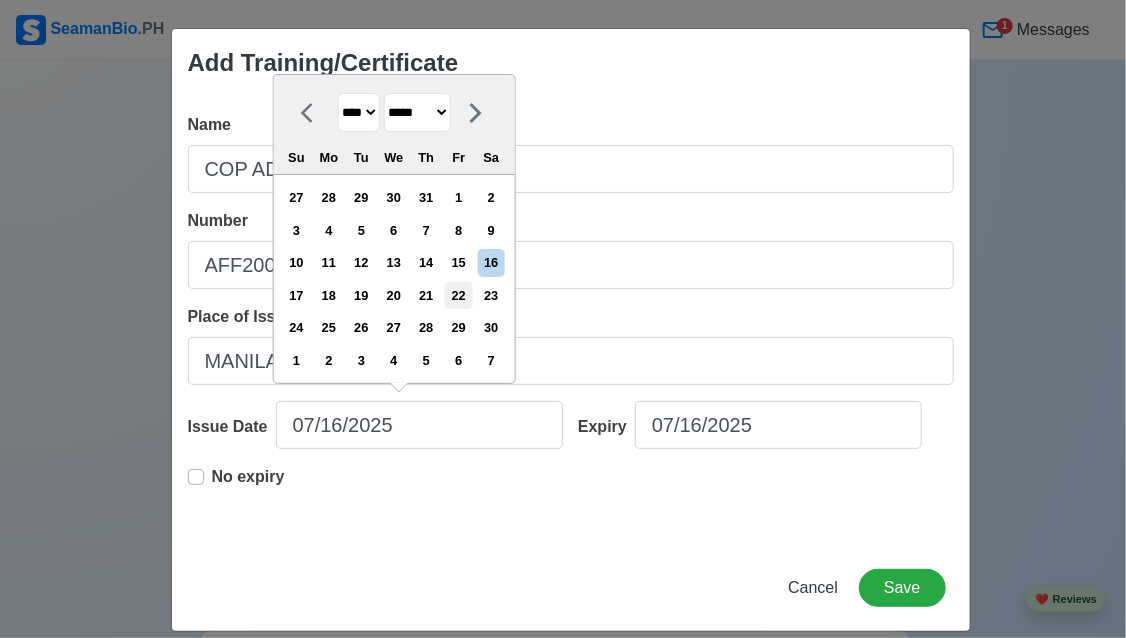 click on "22" at bounding box center (458, 295) 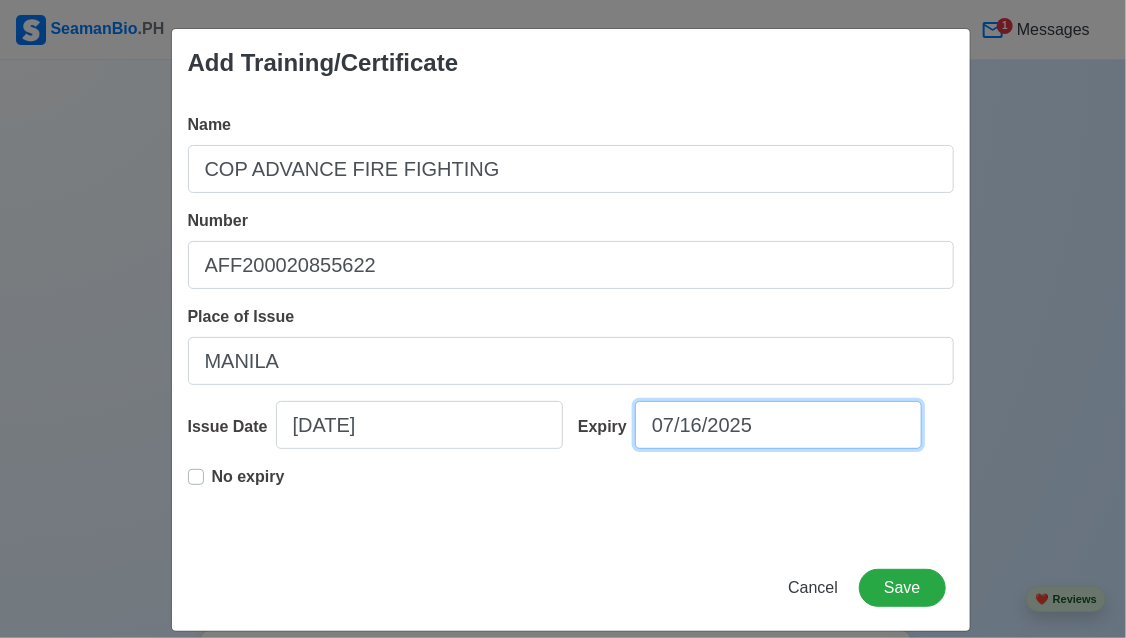 click on "07/16/2025" at bounding box center [778, 425] 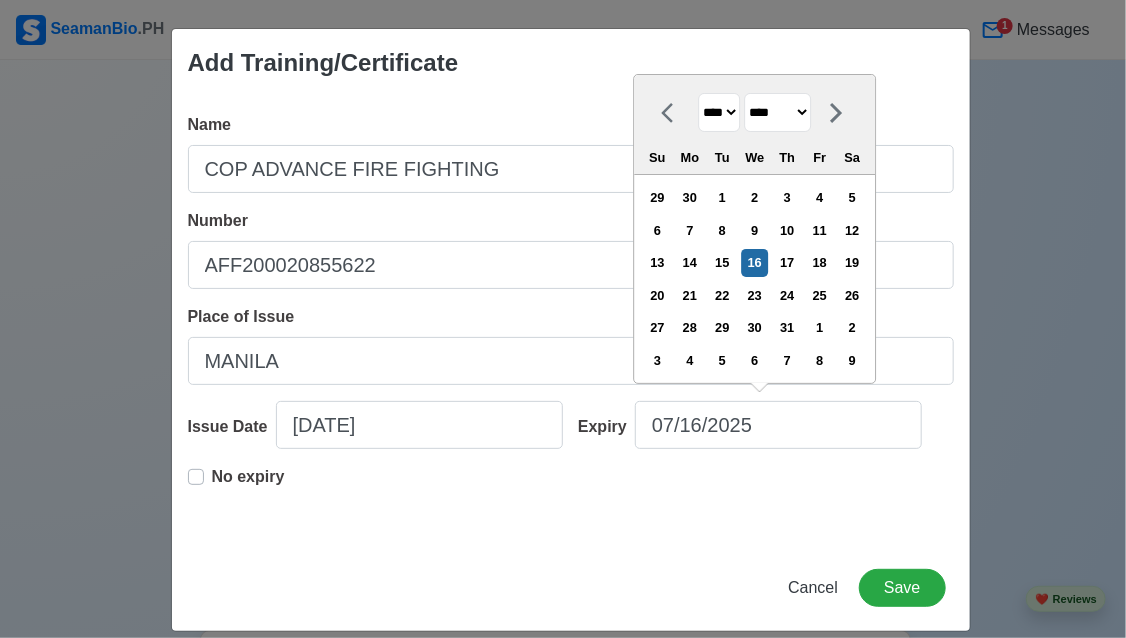 click on "**** **** **** **** **** **** **** **** **** **** **** **** **** **** **** **** **** **** **** **** **** **** **** **** **** **** **** **** **** **** **** **** **** **** **** **** **** **** **** **** **** **** **** **** **** **** **** **** **** **** **** **** **** **** **** **** **** **** **** **** **** **** **** **** **** **** **** **** **** **** **** **** **** **** **** **** **** **** **** **** **** **** **** **** **** **** **** **** **** **** **** **** **** **** **** **** **** **** **** **** **** **** **** **** **** **** **** **** **** **** **** **** **** **** **** **** **** **** **** **** ****" at bounding box center [719, 112] 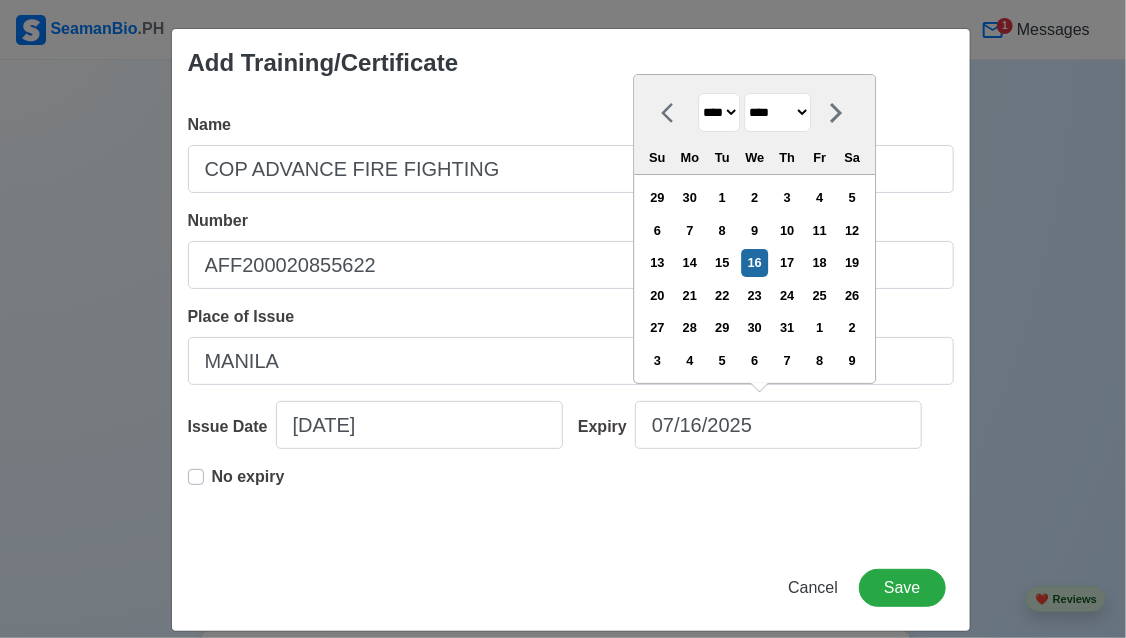 click on "**** **** **** **** **** **** **** **** **** **** **** **** **** **** **** **** **** **** **** **** **** **** **** **** **** **** **** **** **** **** **** **** **** **** **** **** **** **** **** **** **** **** **** **** **** **** **** **** **** **** **** **** **** **** **** **** **** **** **** **** **** **** **** **** **** **** **** **** **** **** **** **** **** **** **** **** **** **** **** **** **** **** **** **** **** **** **** **** **** **** **** **** **** **** **** **** **** **** **** **** **** **** **** **** **** **** **** **** **** **** **** **** **** **** **** **** **** **** **** **** ****" at bounding box center [719, 112] 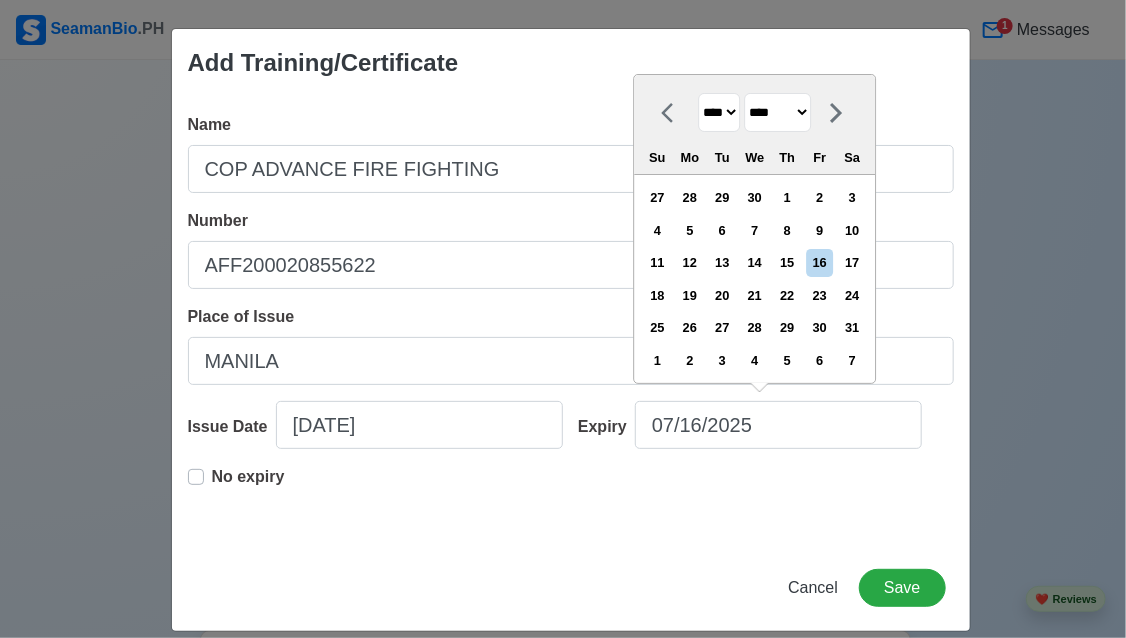 click on "******* ******** ***** ***** *** **** **** ****** ********* ******* ******** ********" at bounding box center (777, 112) 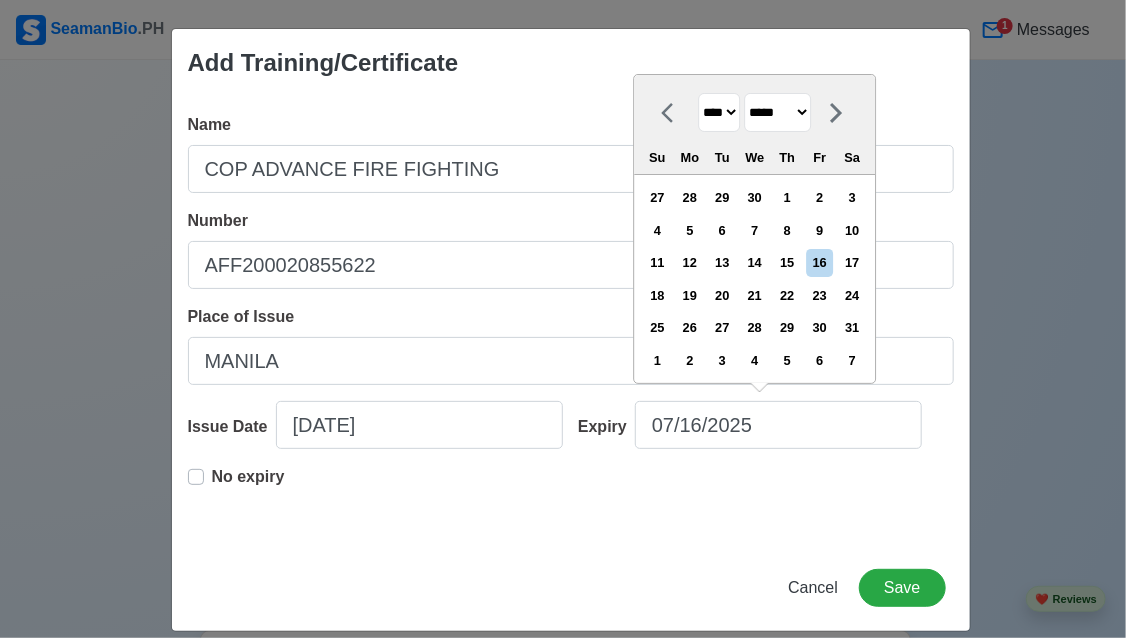 click on "******* ******** ***** ***** *** **** **** ****** ********* ******* ******** ********" at bounding box center (777, 112) 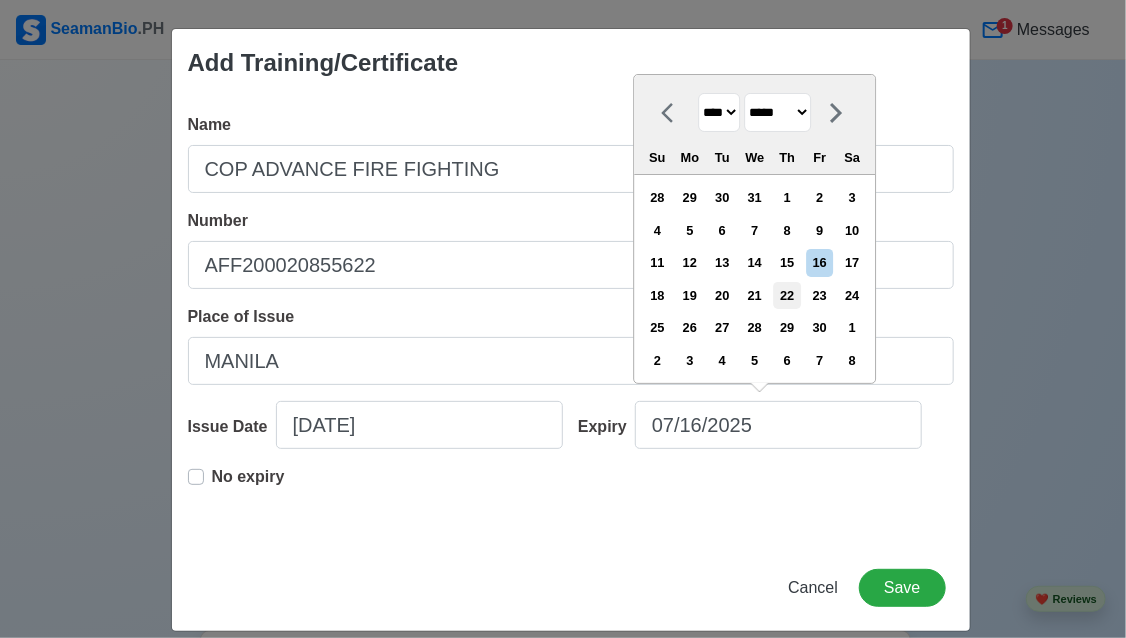 click on "22" at bounding box center [787, 295] 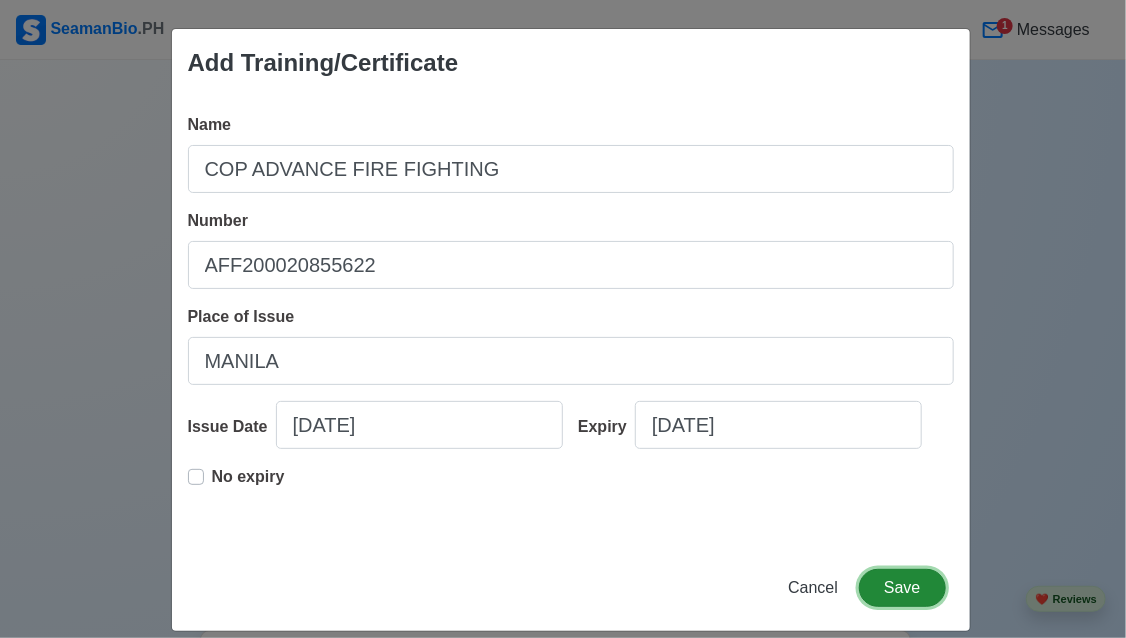 click on "Save" at bounding box center [902, 588] 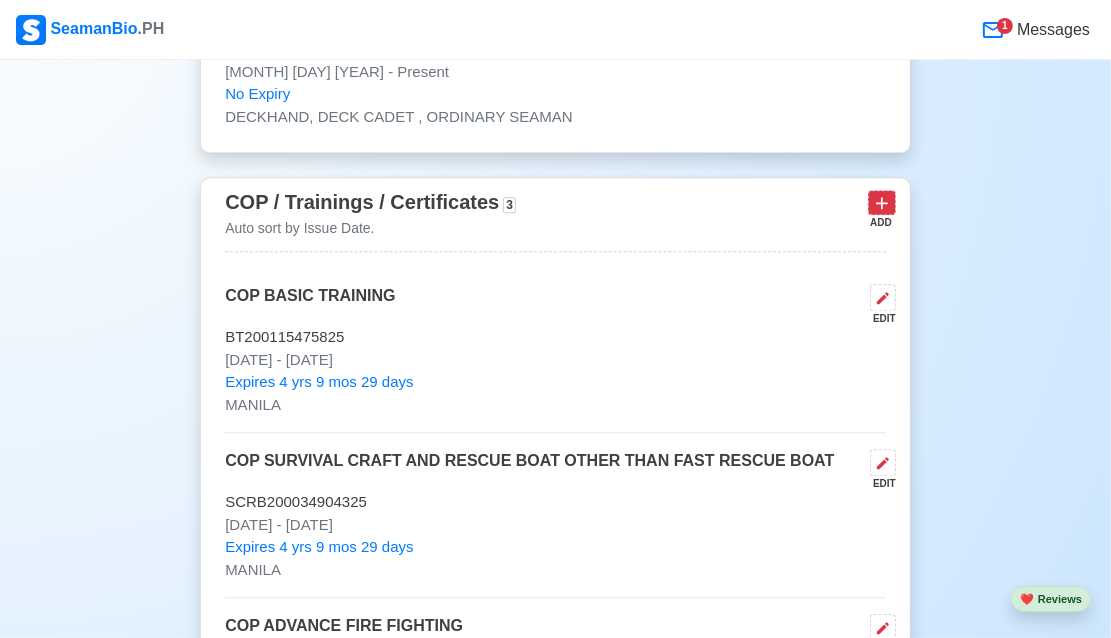 click 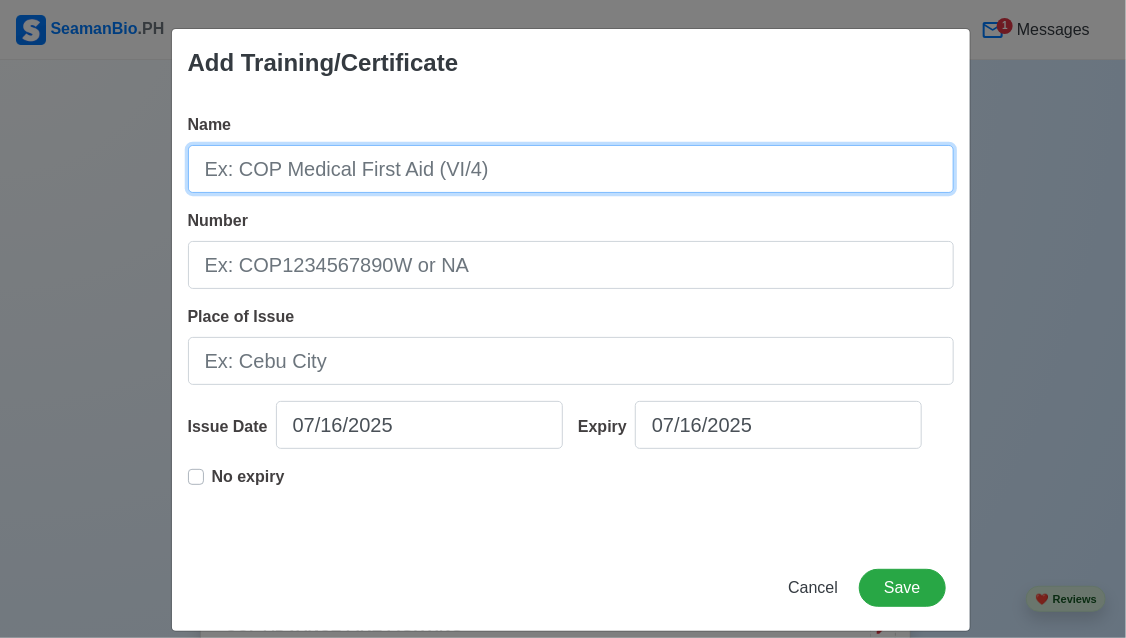 click on "Name" at bounding box center [571, 169] 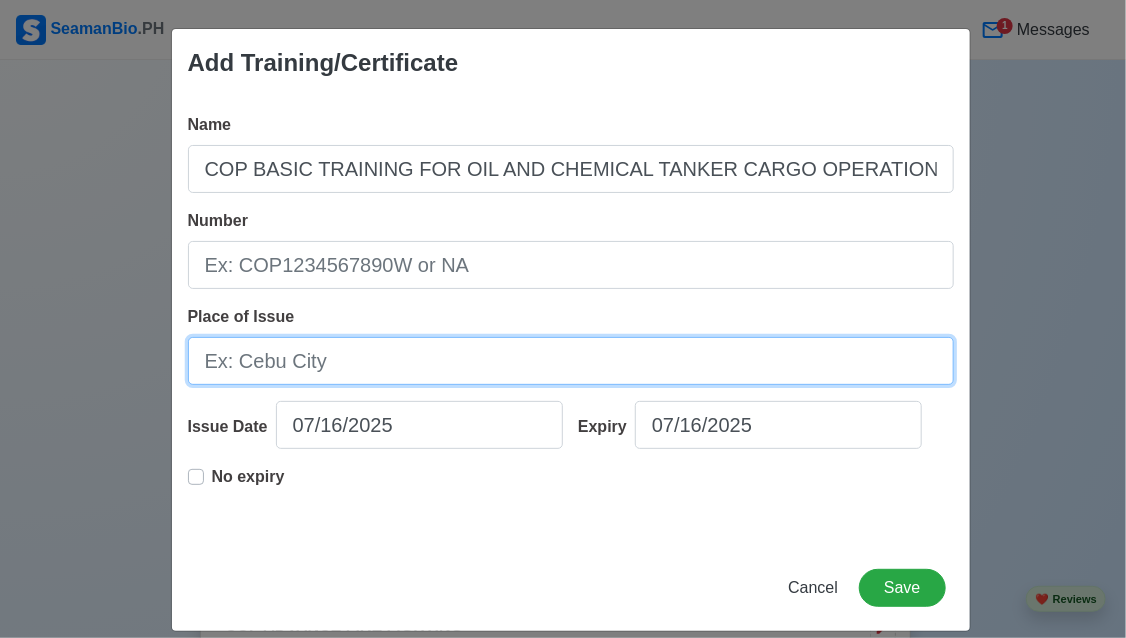 click on "Place of Issue" at bounding box center [571, 361] 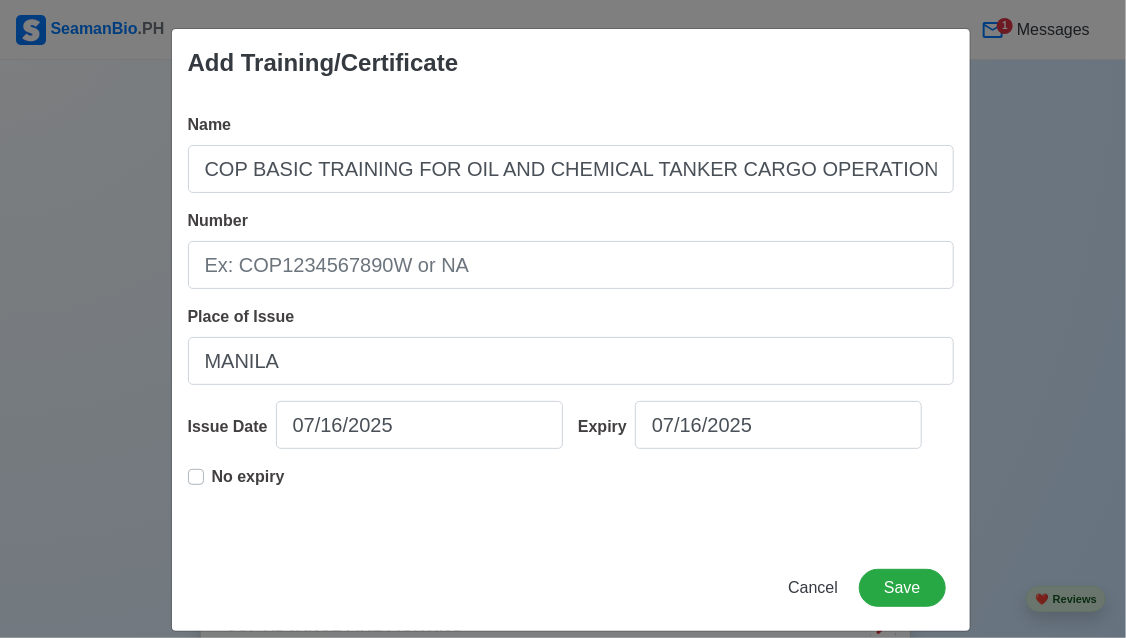click on "No expiry" at bounding box center (248, 477) 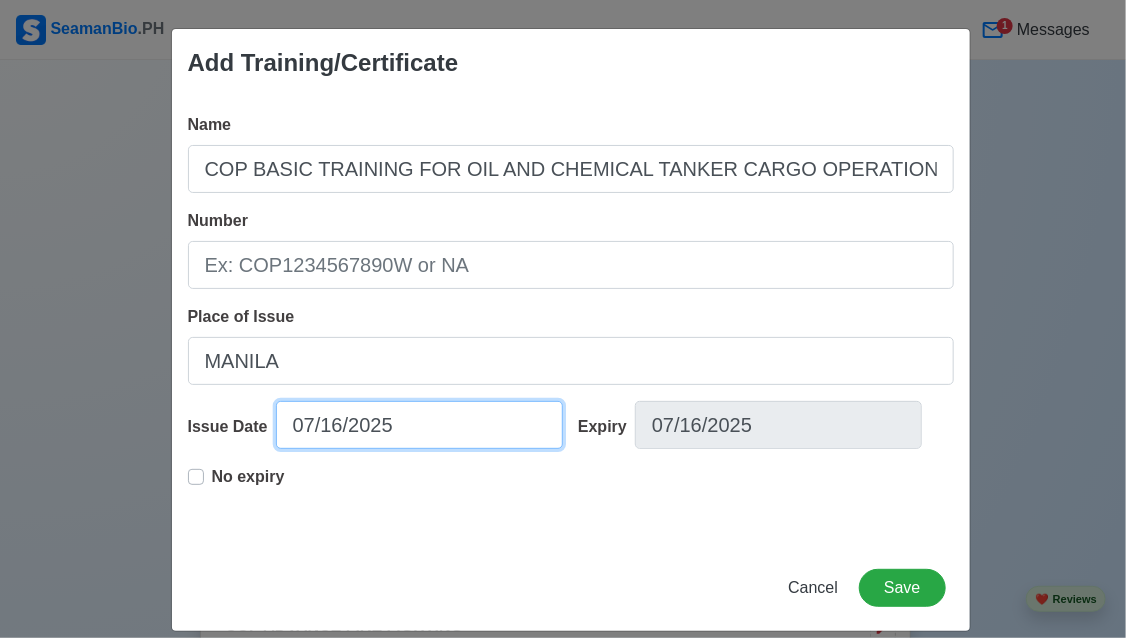 click on "07/16/2025" at bounding box center (419, 425) 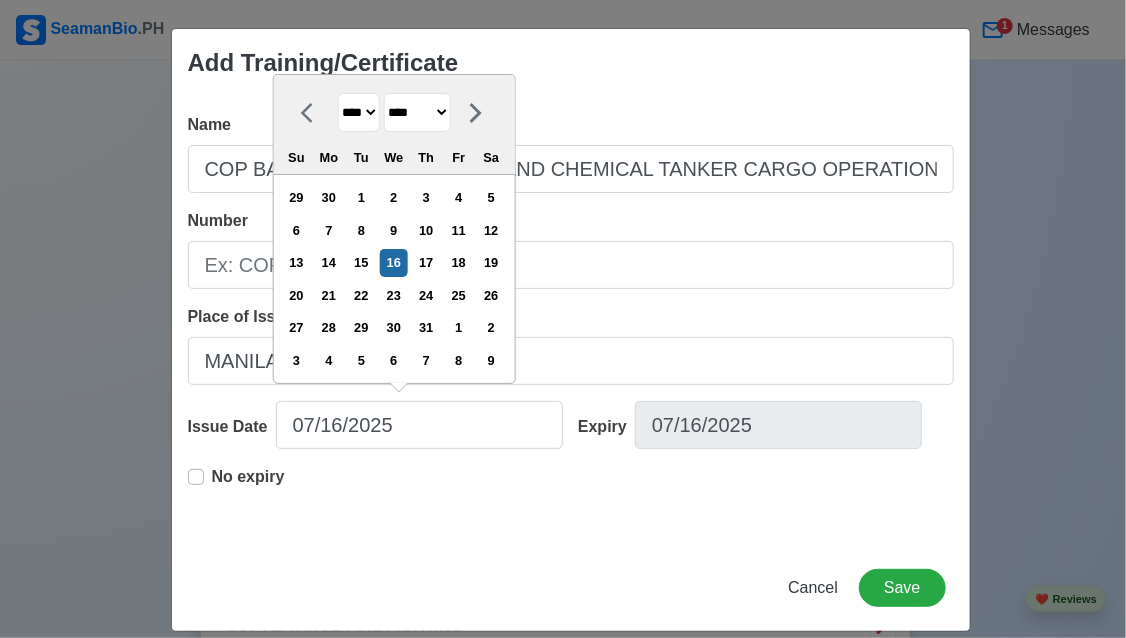 click on "**** **** **** **** **** **** **** **** **** **** **** **** **** **** **** **** **** **** **** **** **** **** **** **** **** **** **** **** **** **** **** **** **** **** **** **** **** **** **** **** **** **** **** **** **** **** **** **** **** **** **** **** **** **** **** **** **** **** **** **** **** **** **** **** **** **** **** **** **** **** **** **** **** **** **** **** **** **** **** **** **** **** **** **** **** **** **** **** **** **** **** **** **** **** **** **** **** **** **** **** **** **** **** **** **** ****" at bounding box center (358, 112) 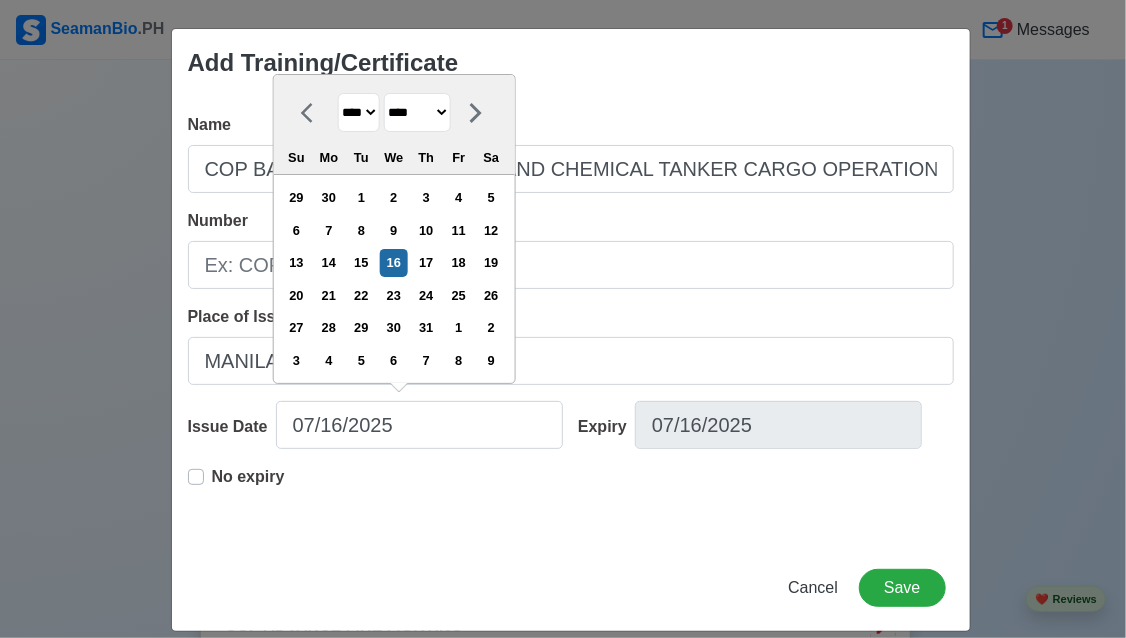 click on "**** **** **** **** **** **** **** **** **** **** **** **** **** **** **** **** **** **** **** **** **** **** **** **** **** **** **** **** **** **** **** **** **** **** **** **** **** **** **** **** **** **** **** **** **** **** **** **** **** **** **** **** **** **** **** **** **** **** **** **** **** **** **** **** **** **** **** **** **** **** **** **** **** **** **** **** **** **** **** **** **** **** **** **** **** **** **** **** **** **** **** **** **** **** **** **** **** **** **** **** **** **** **** **** **** ****" at bounding box center (358, 112) 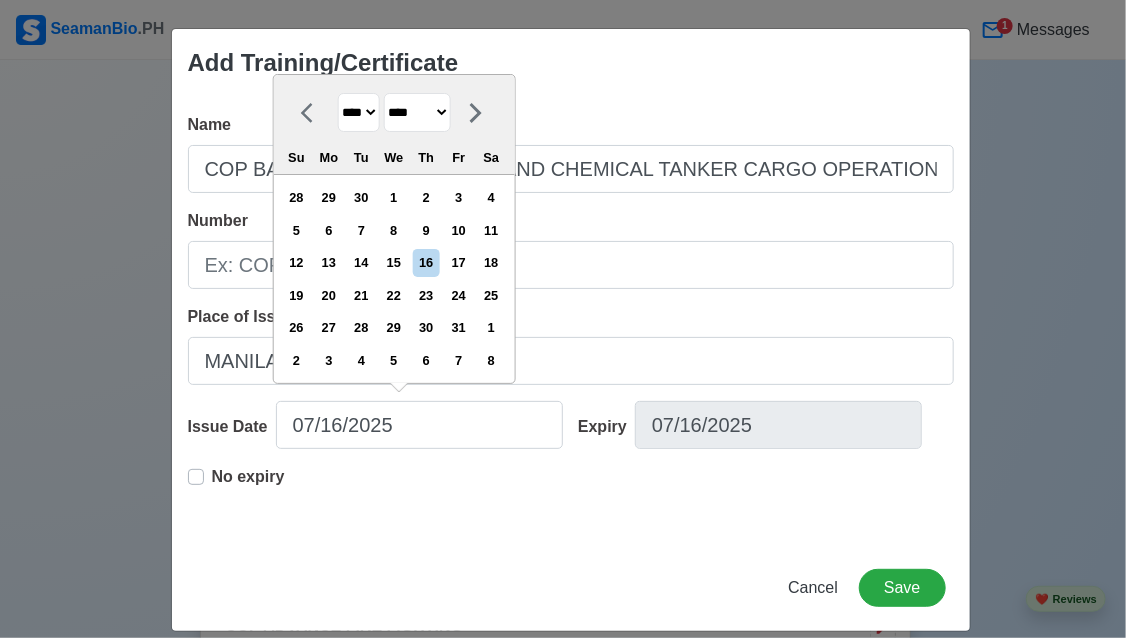 click on "******* ******** ***** ***** *** **** **** ****** ********* ******* ******** ********" at bounding box center (416, 112) 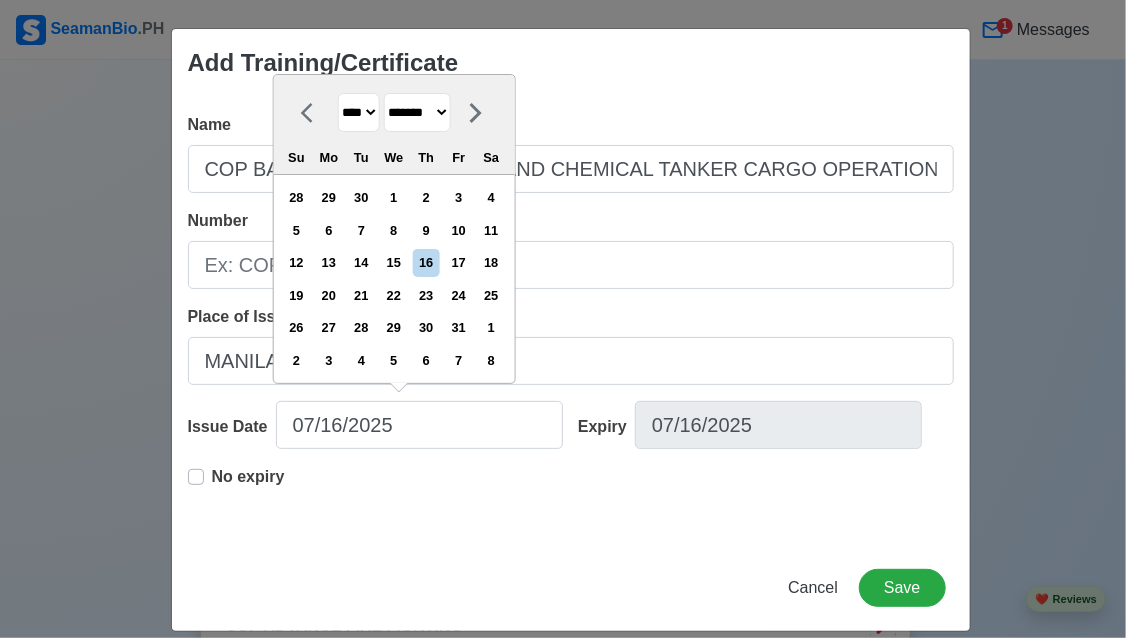 click on "******* ******** ***** ***** *** **** **** ****** ********* ******* ******** ********" at bounding box center (416, 112) 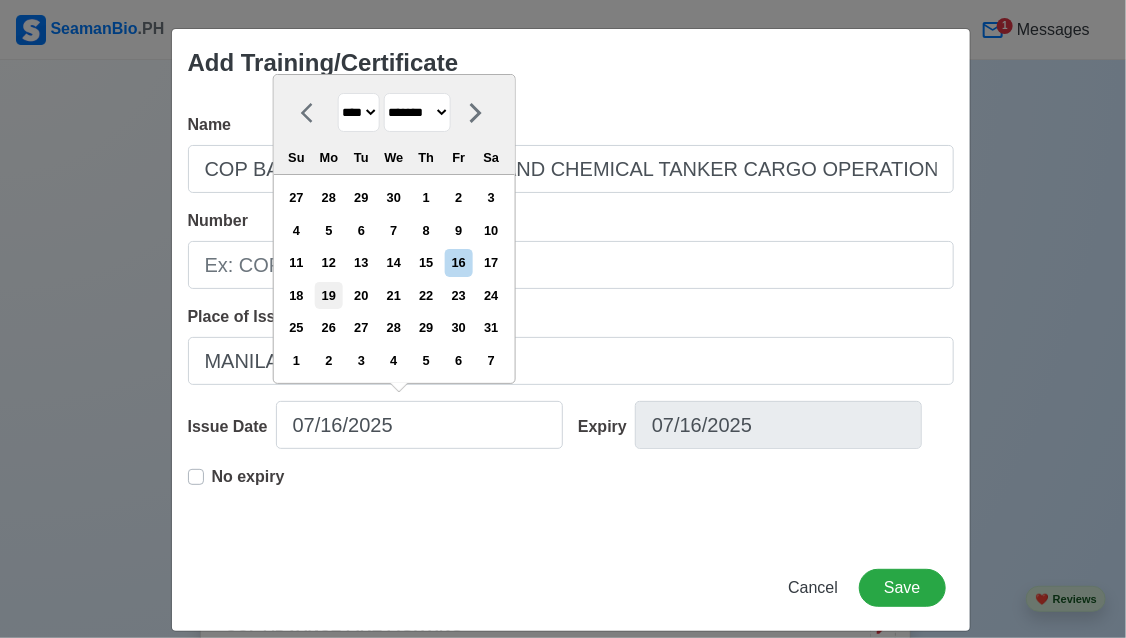 click on "19" at bounding box center [328, 295] 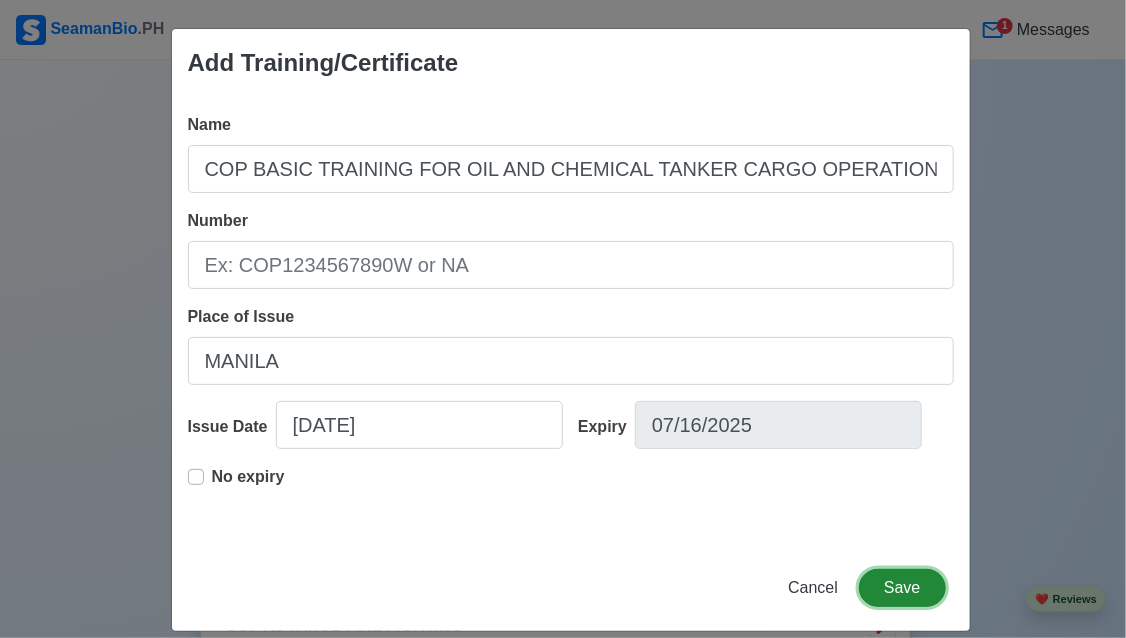 click on "Save" at bounding box center (902, 588) 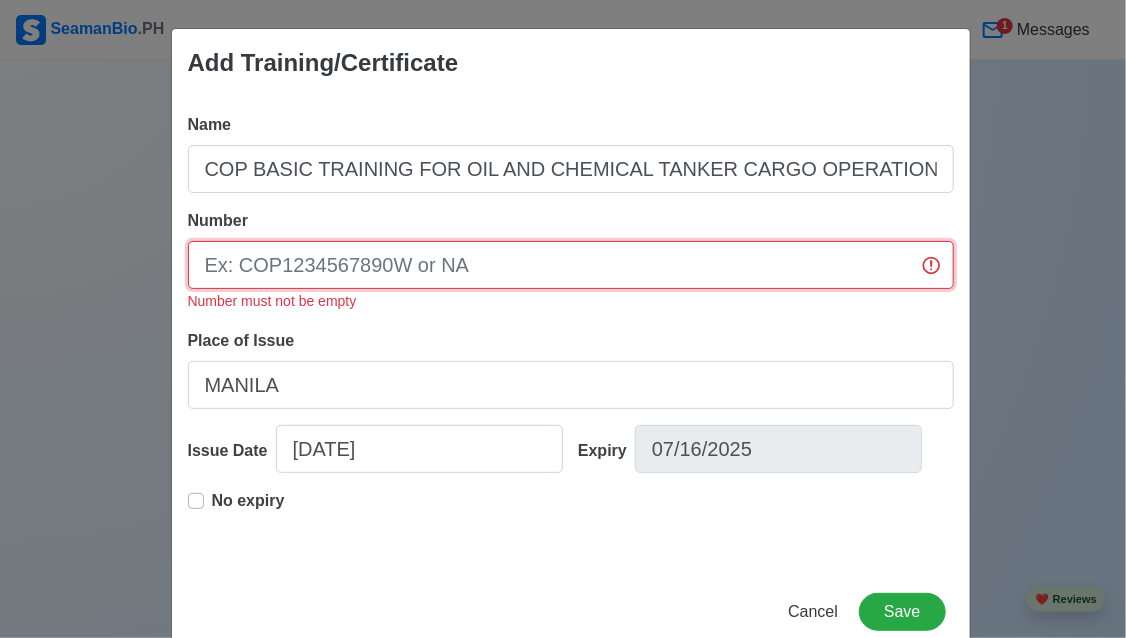 click on "Number" at bounding box center (571, 265) 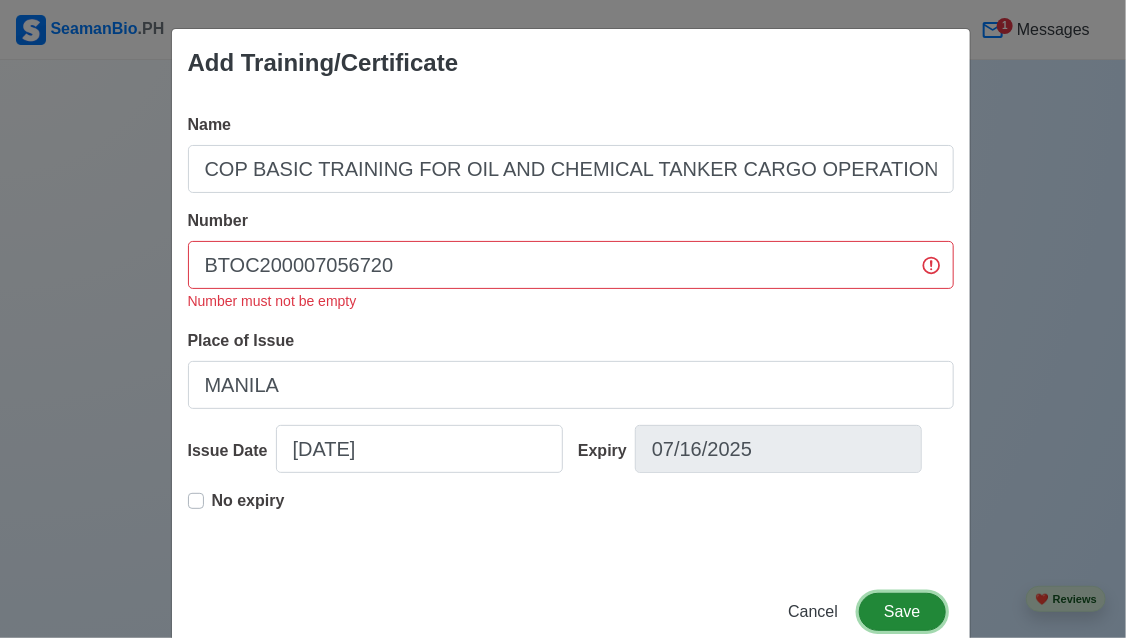 click on "Save" at bounding box center (902, 612) 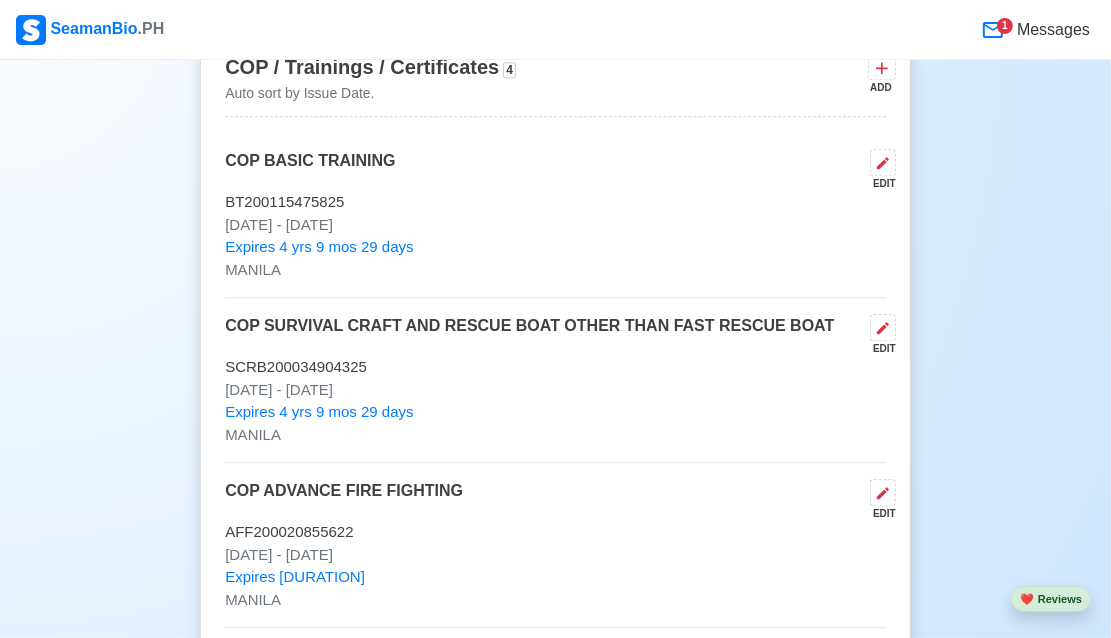 scroll, scrollTop: 3640, scrollLeft: 0, axis: vertical 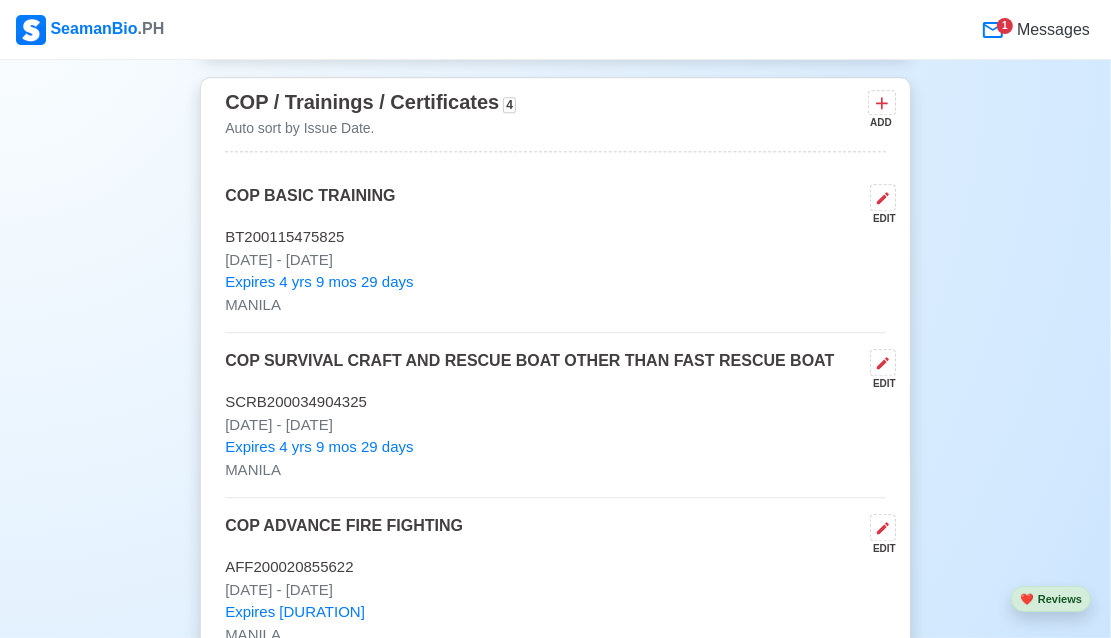 drag, startPoint x: 178, startPoint y: 139, endPoint x: 186, endPoint y: 130, distance: 12.0415945 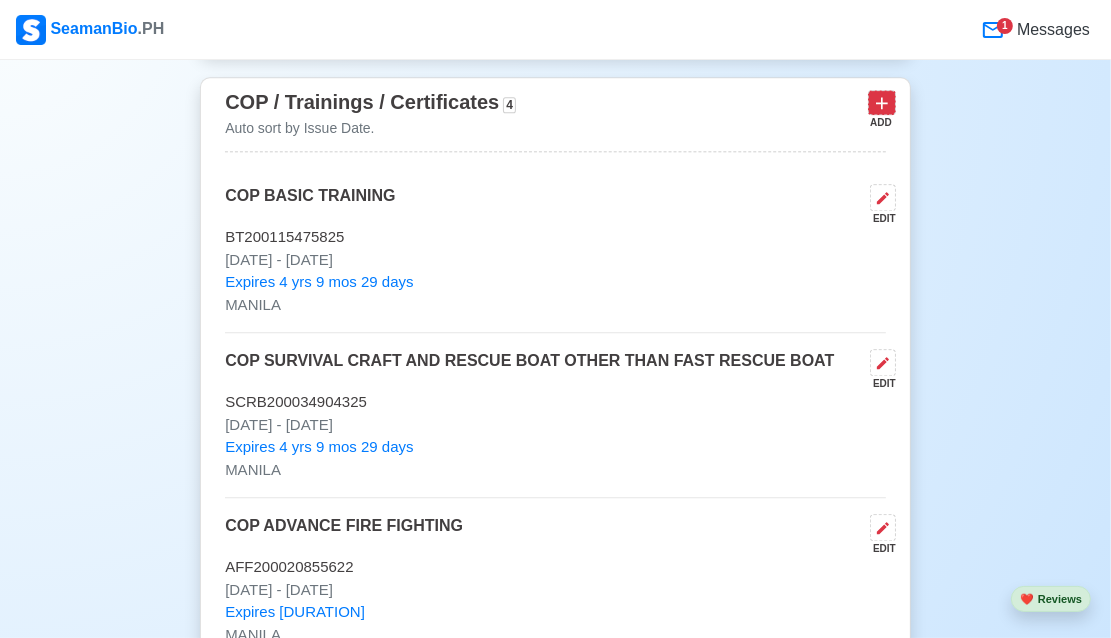 click 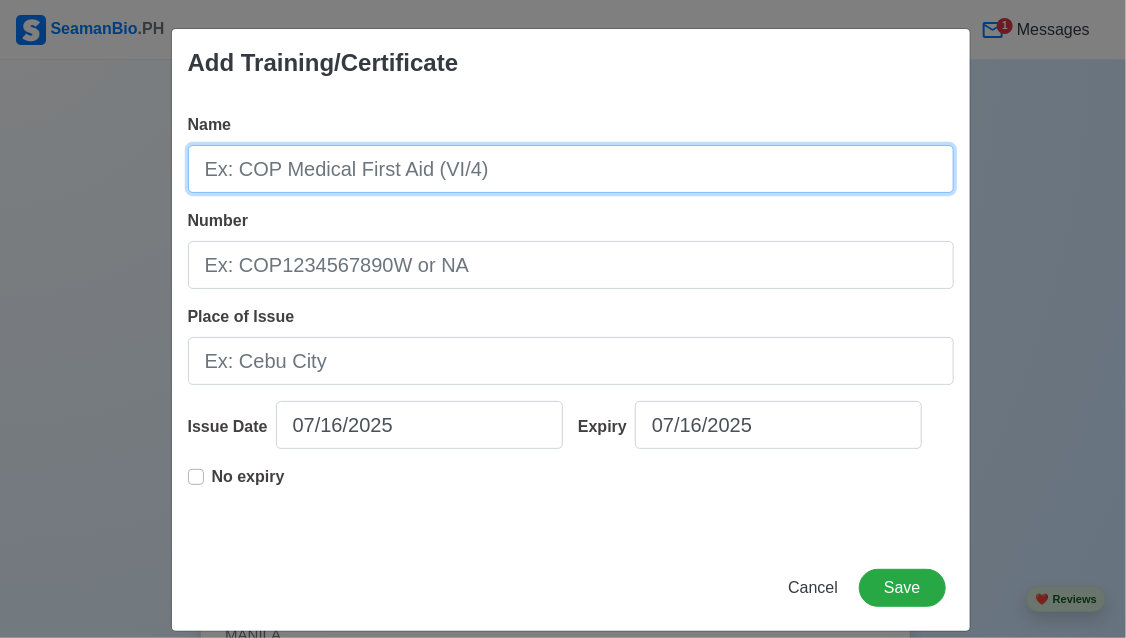 click on "Name" at bounding box center (571, 169) 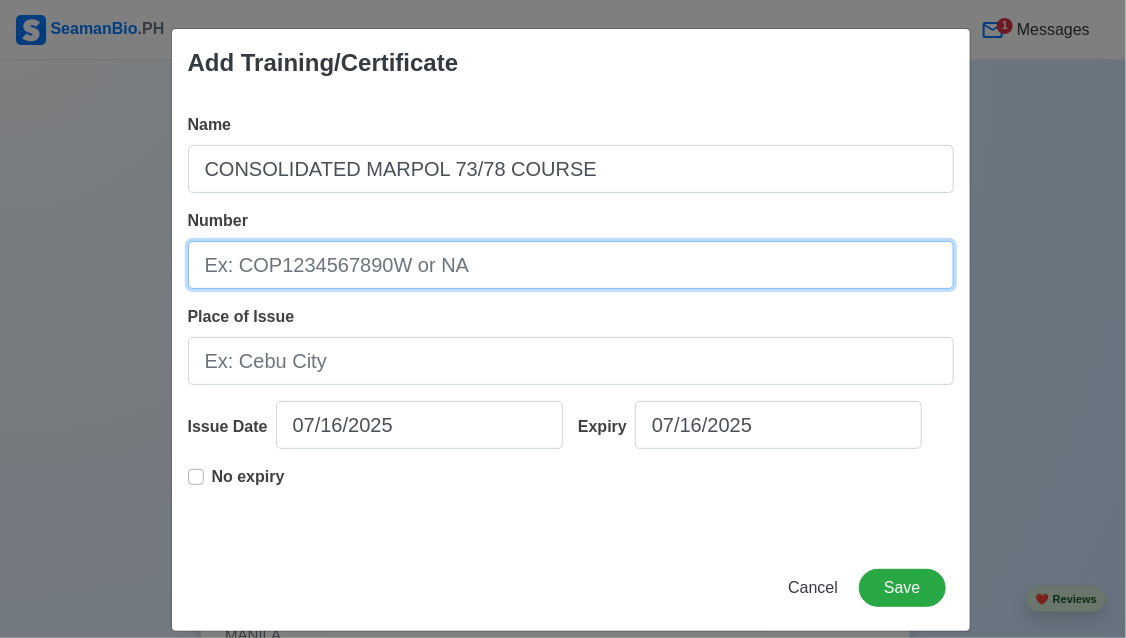 click on "Number" at bounding box center [571, 265] 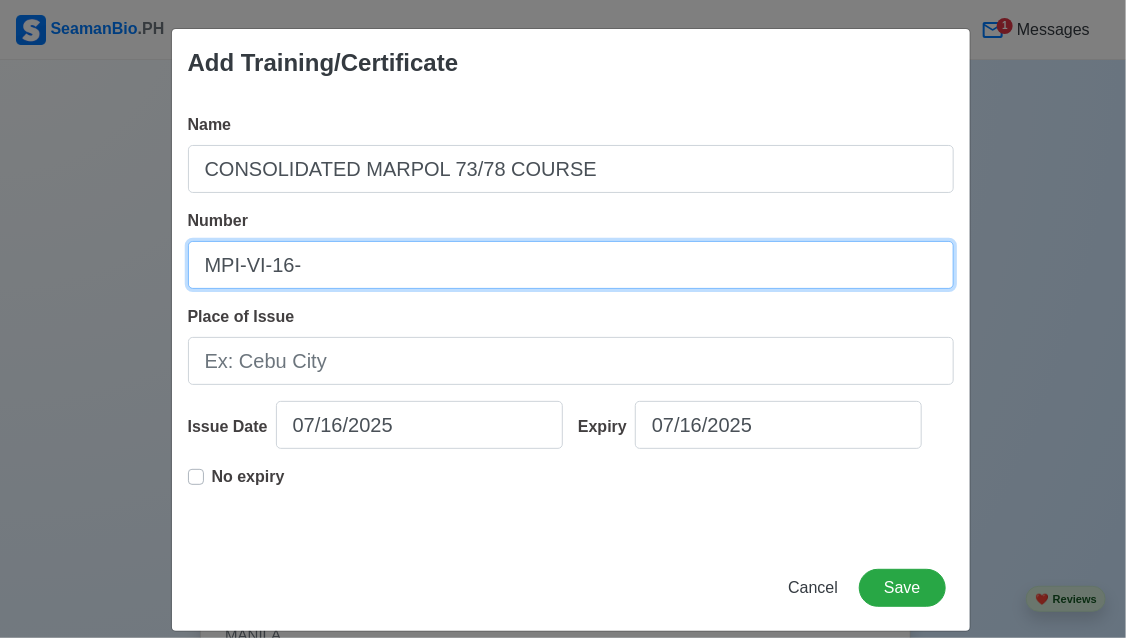 click on "MPI-VI-16-" at bounding box center [571, 265] 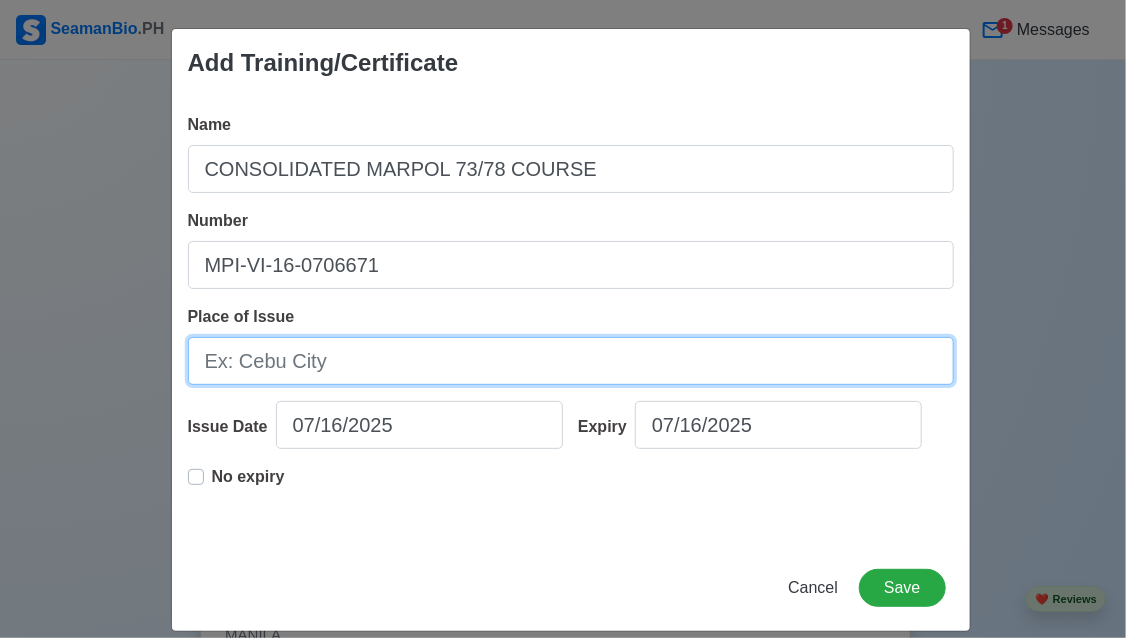 click on "Place of Issue" at bounding box center (571, 361) 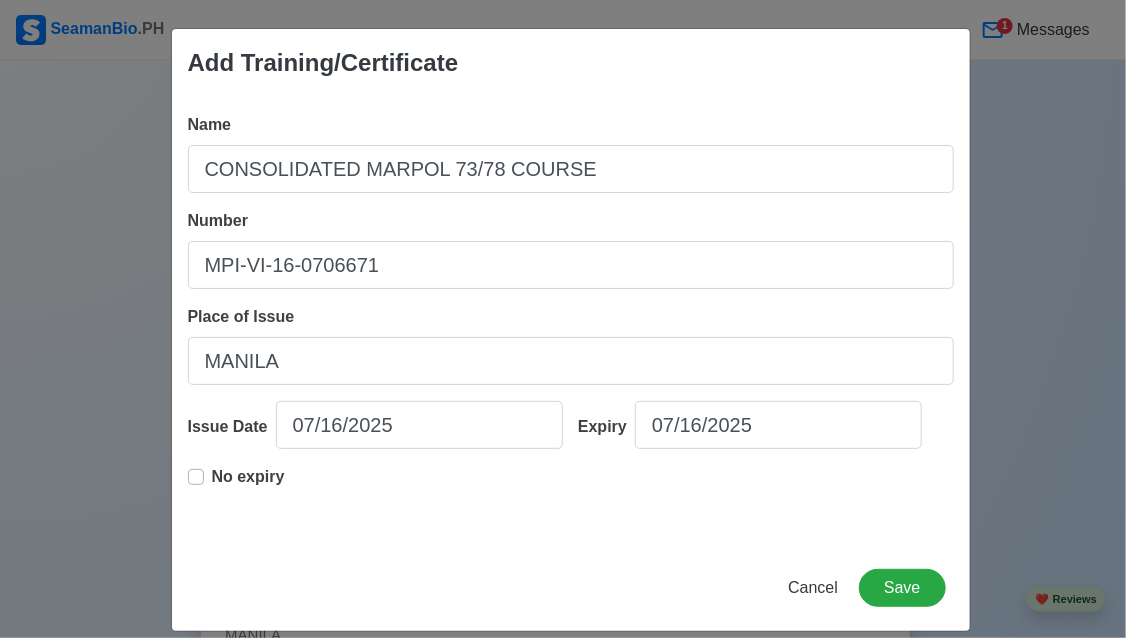 click on "No expiry" at bounding box center [248, 477] 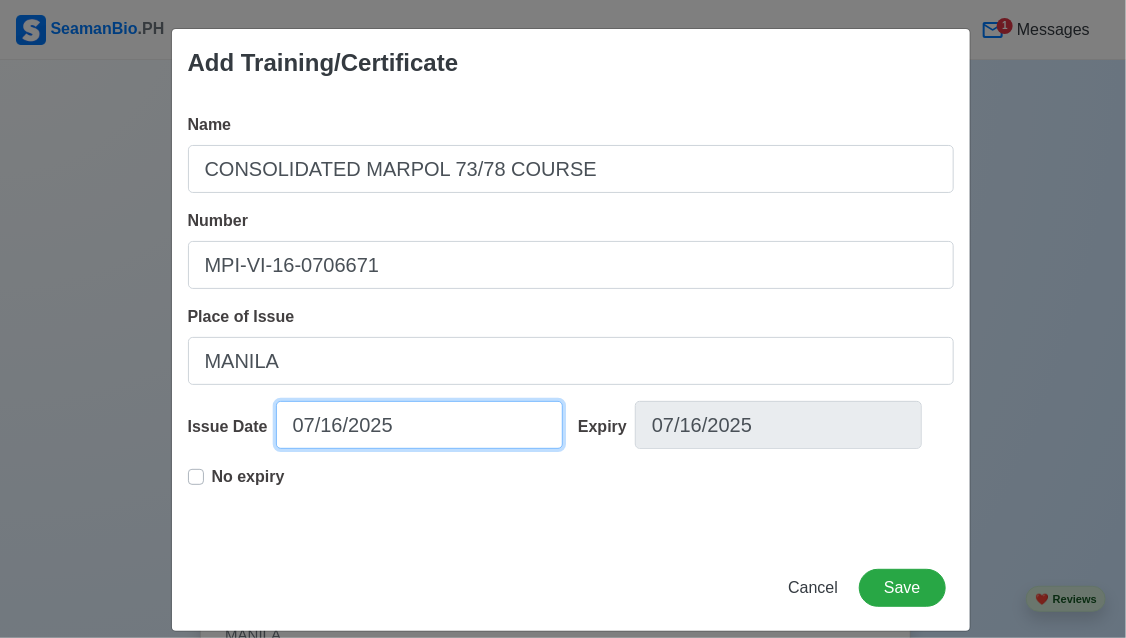 click on "07/16/2025" at bounding box center [419, 425] 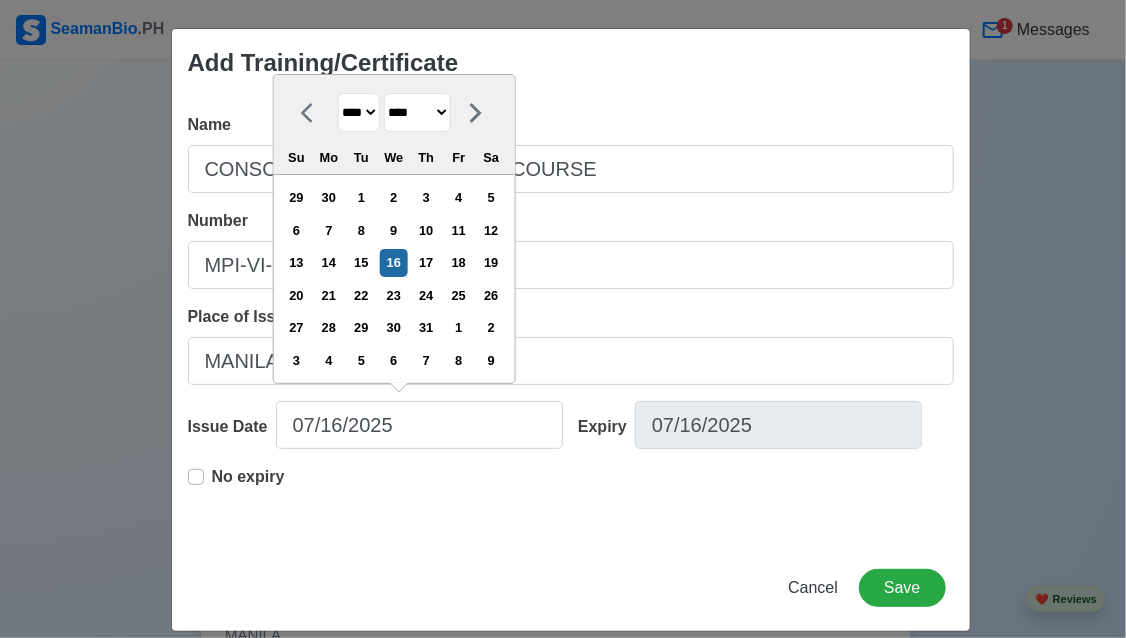 click on "**** **** **** **** **** **** **** **** **** **** **** **** **** **** **** **** **** **** **** **** **** **** **** **** **** **** **** **** **** **** **** **** **** **** **** **** **** **** **** **** **** **** **** **** **** **** **** **** **** **** **** **** **** **** **** **** **** **** **** **** **** **** **** **** **** **** **** **** **** **** **** **** **** **** **** **** **** **** **** **** **** **** **** **** **** **** **** **** **** **** **** **** **** **** **** **** **** **** **** **** **** **** **** **** **** ****" at bounding box center [358, 112] 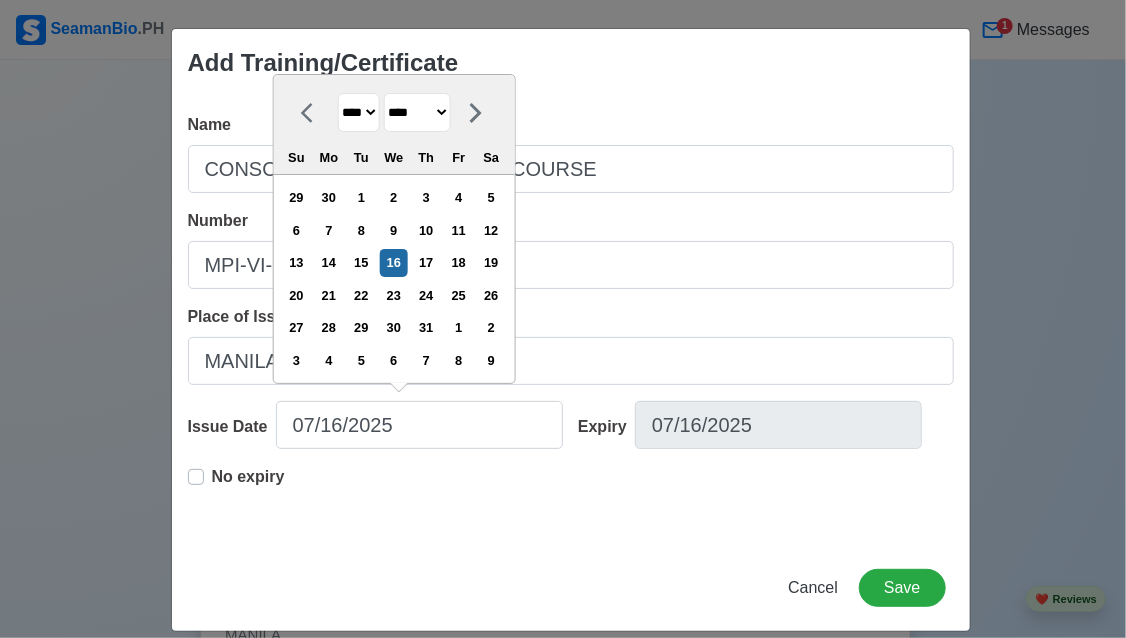click on "**** **** **** **** **** **** **** **** **** **** **** **** **** **** **** **** **** **** **** **** **** **** **** **** **** **** **** **** **** **** **** **** **** **** **** **** **** **** **** **** **** **** **** **** **** **** **** **** **** **** **** **** **** **** **** **** **** **** **** **** **** **** **** **** **** **** **** **** **** **** **** **** **** **** **** **** **** **** **** **** **** **** **** **** **** **** **** **** **** **** **** **** **** **** **** **** **** **** **** **** **** **** **** **** **** ****" at bounding box center (358, 112) 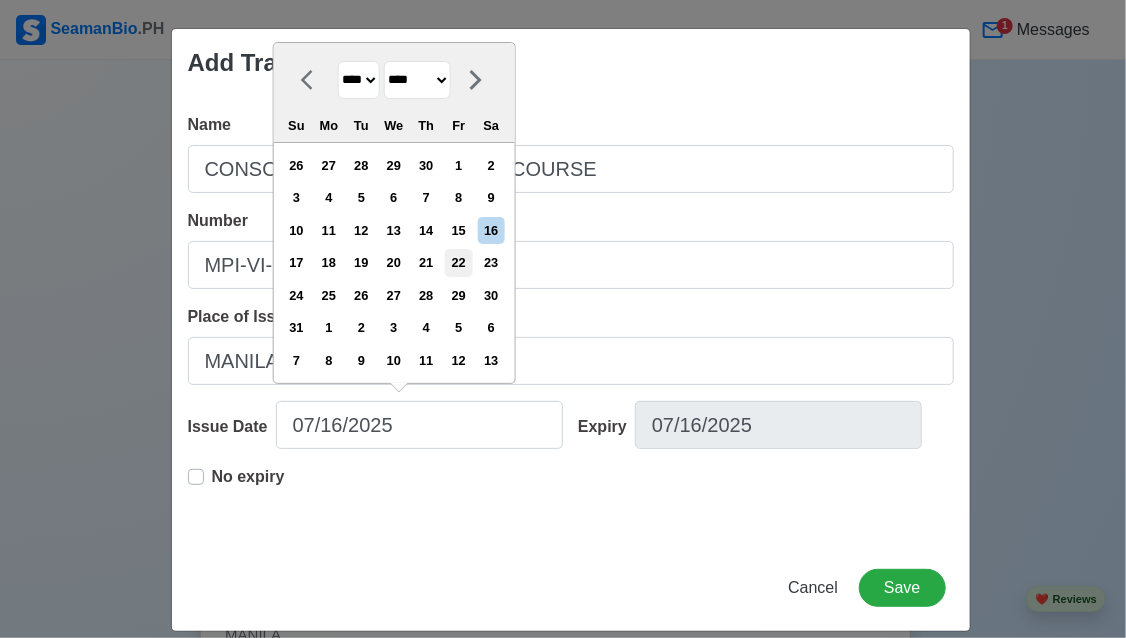 click on "22" at bounding box center (458, 262) 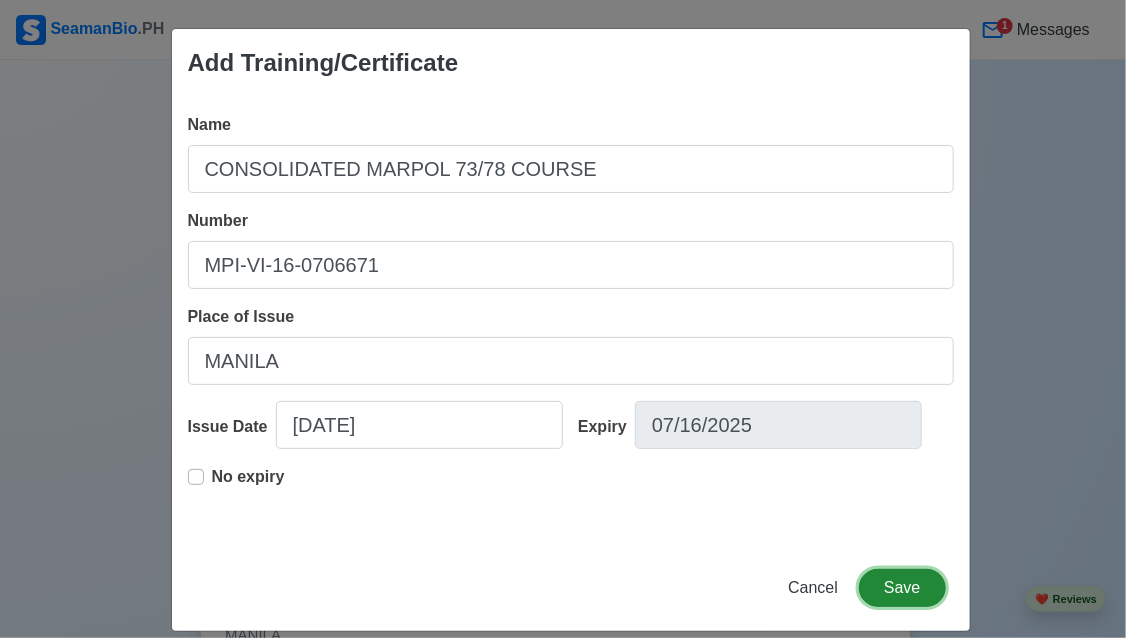 click on "Save" at bounding box center (902, 588) 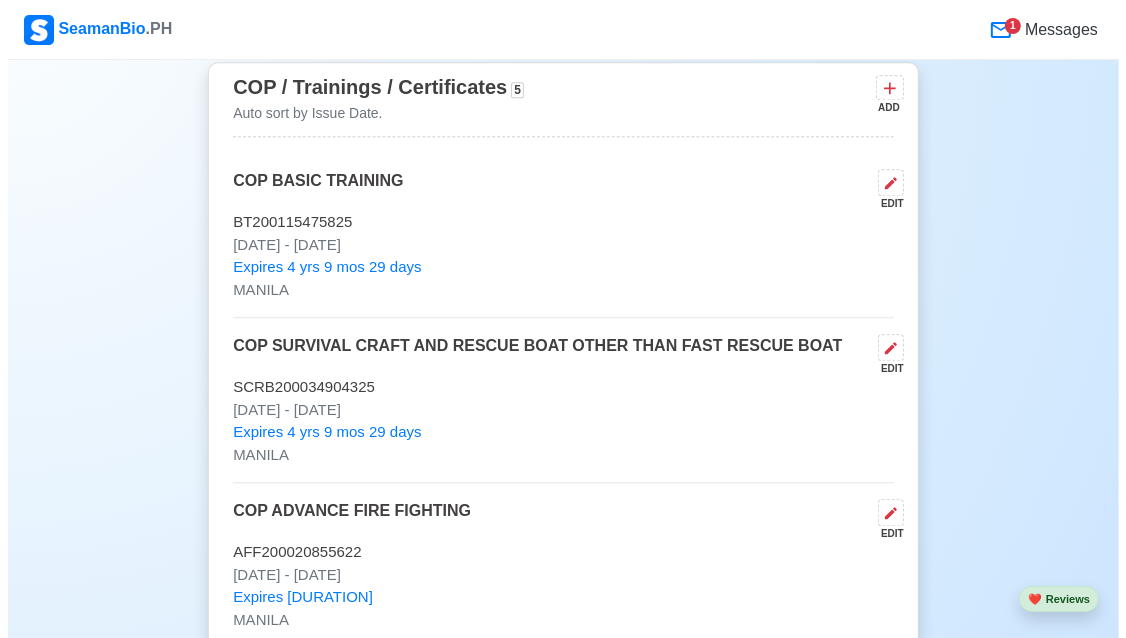 scroll, scrollTop: 3540, scrollLeft: 0, axis: vertical 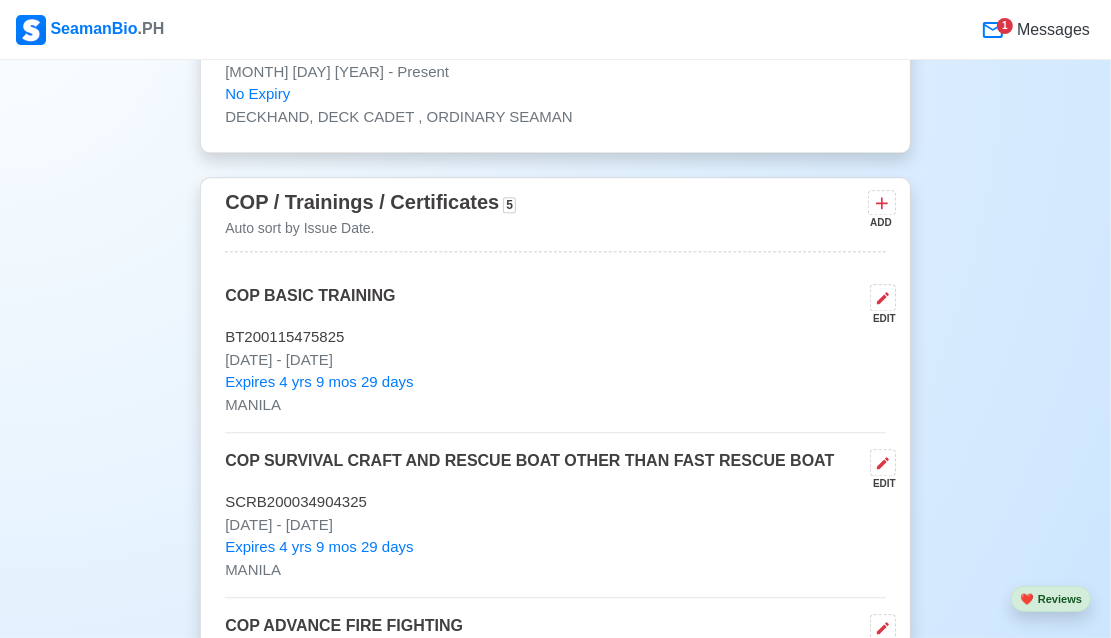 drag, startPoint x: 104, startPoint y: 242, endPoint x: 453, endPoint y: 261, distance: 349.5168 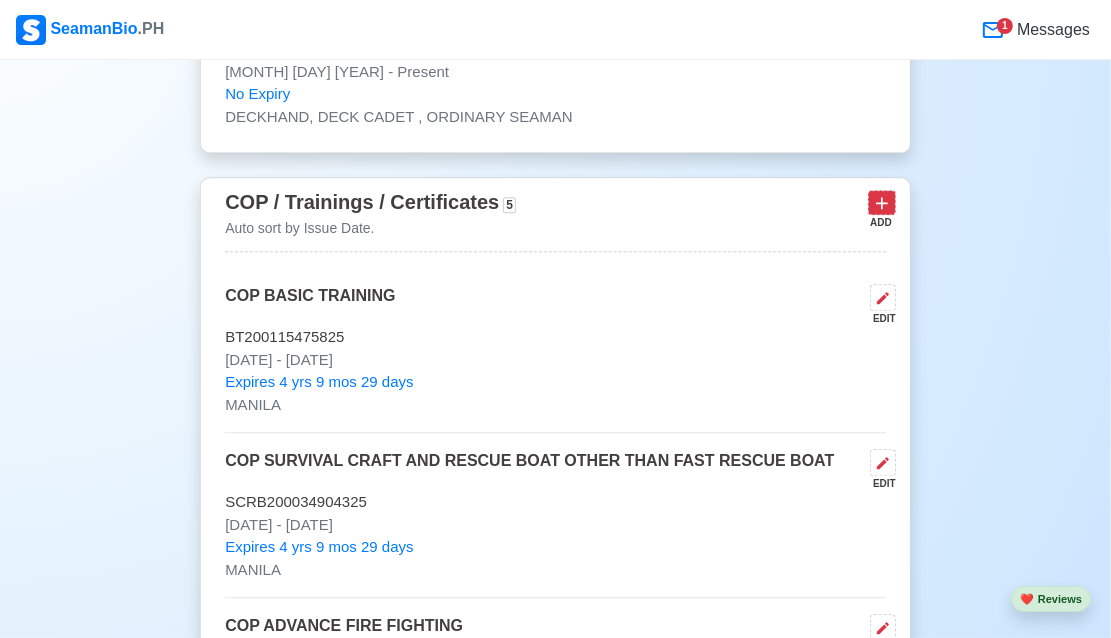 click 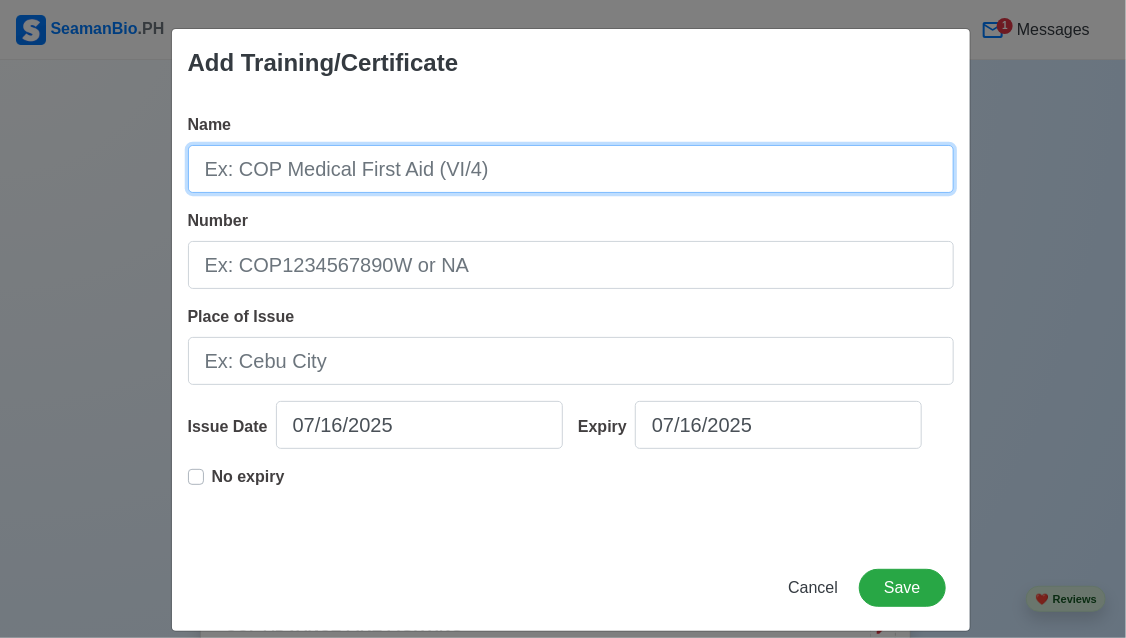click on "Name" at bounding box center (571, 169) 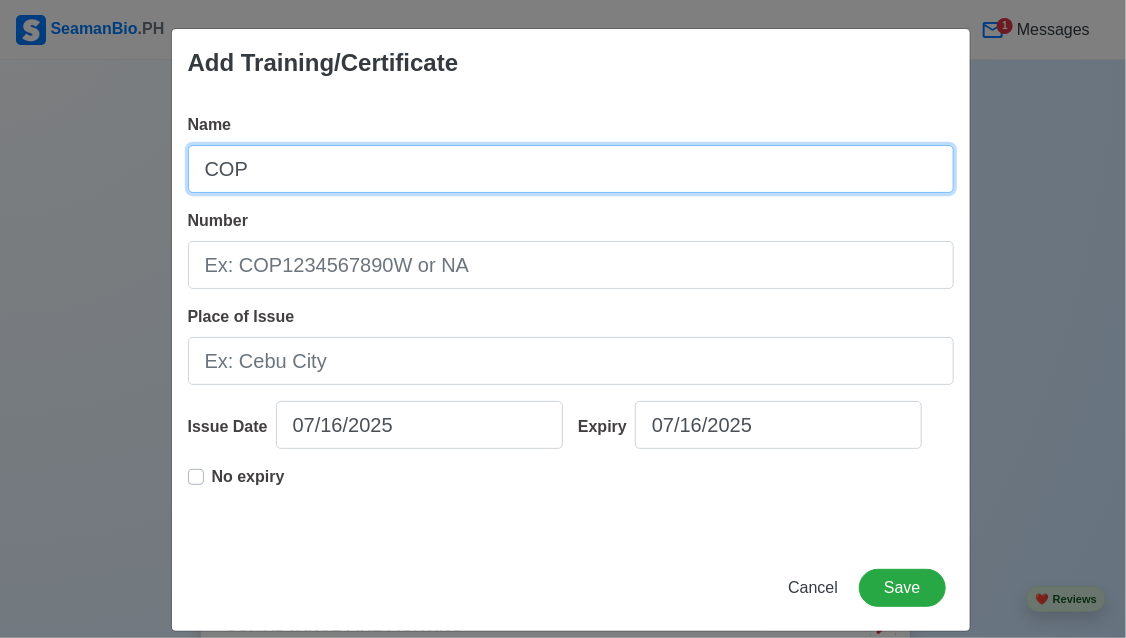 click on "COP" at bounding box center (571, 169) 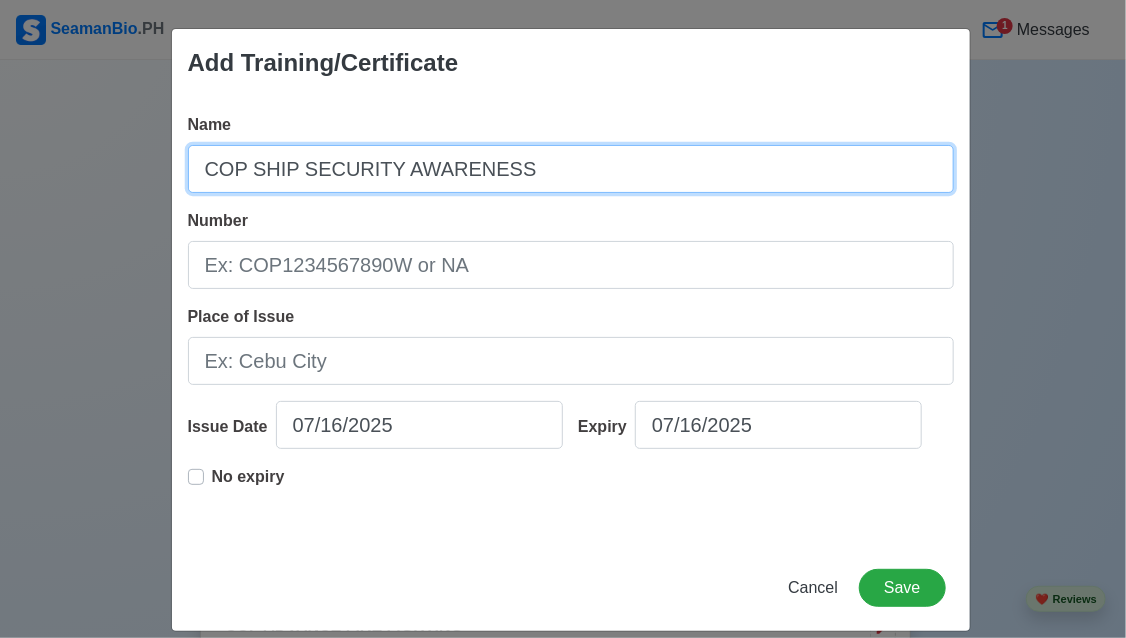 click on "COP SHIP SECURITY AWARENESS" at bounding box center [571, 169] 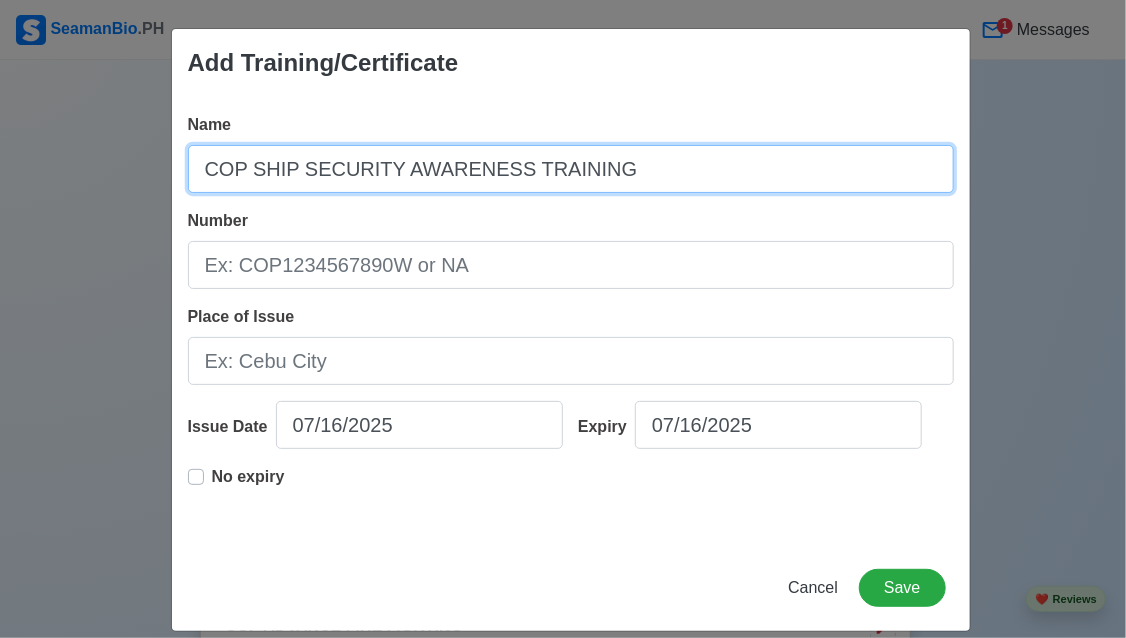 click on "COP SHIP SECURITY AWARENESS TRAINING" at bounding box center (571, 169) 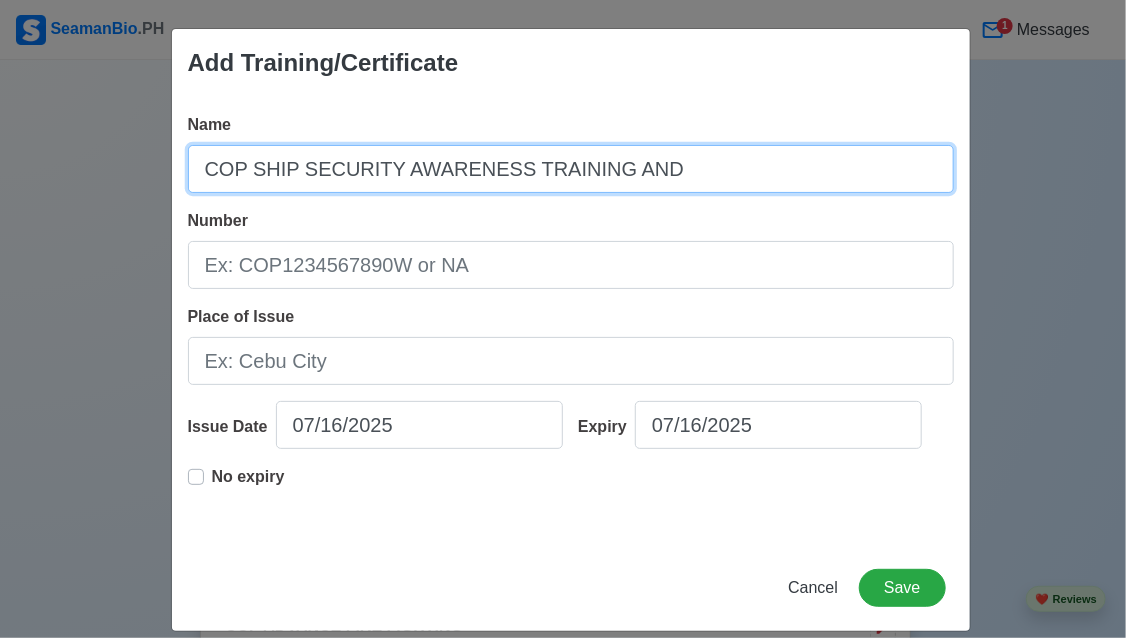 drag, startPoint x: 529, startPoint y: 173, endPoint x: 619, endPoint y: 169, distance: 90.088844 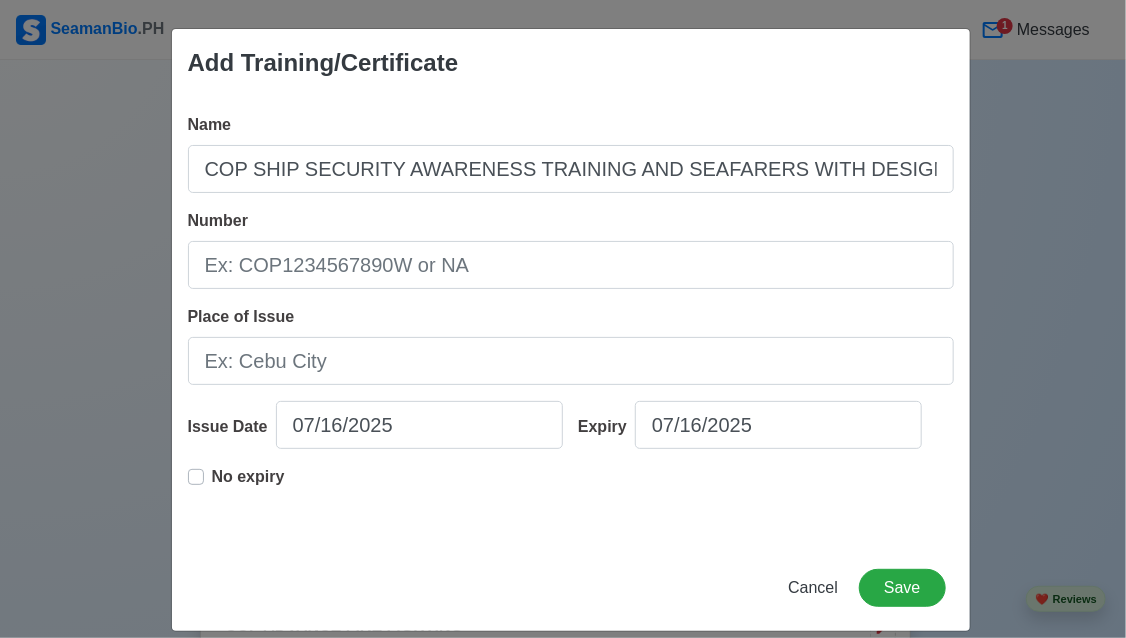 click on "Name COP SHIP SECURITY AWARENESS TRAINING AND SEAFARERS WITH DESIGNATED Number Place of Issue Issue Date [DATE] Expiry [DATE] No expiry" at bounding box center (571, 321) 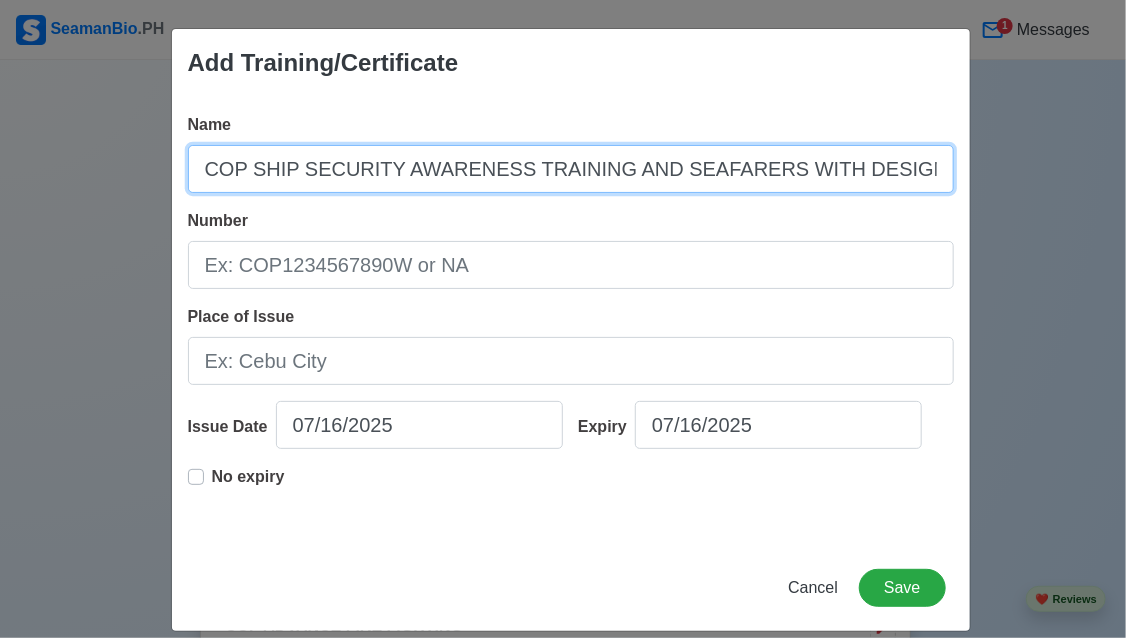click on "COP SHIP SECURITY AWARENESS TRAINING AND SEAFARERS WITH DESIGNATED" at bounding box center (571, 169) 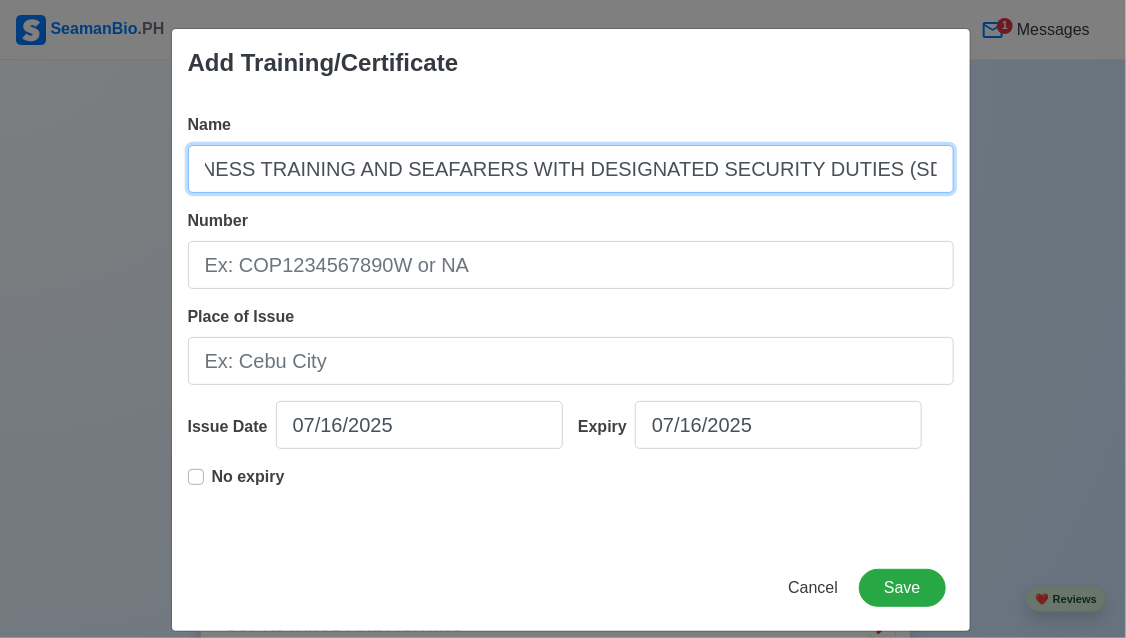 scroll, scrollTop: 0, scrollLeft: 291, axis: horizontal 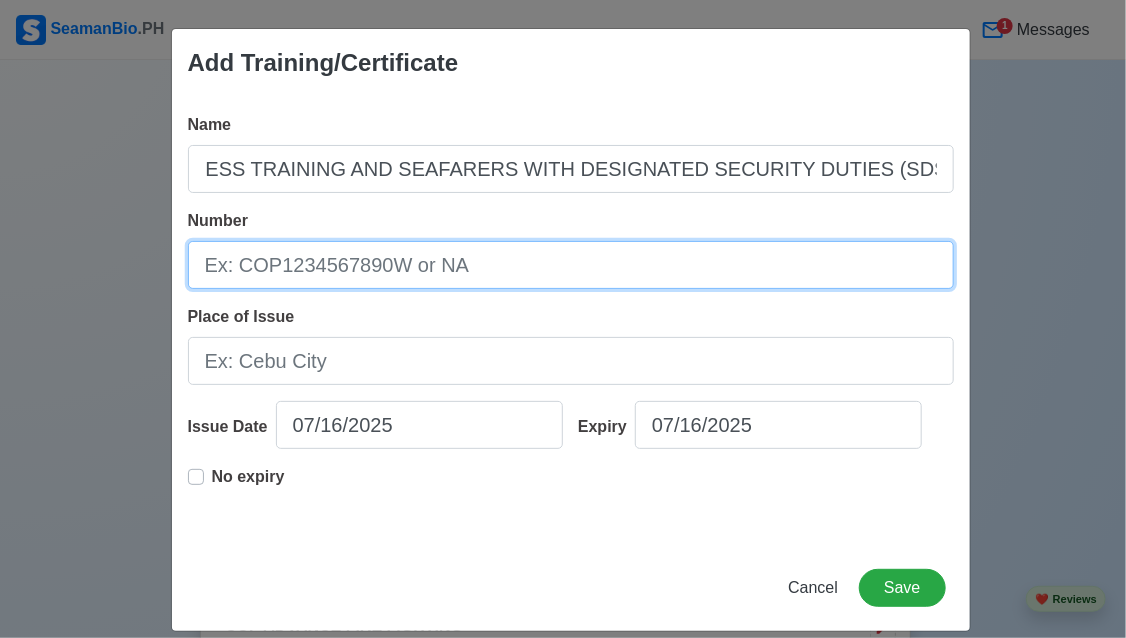 click on "Number" at bounding box center (571, 265) 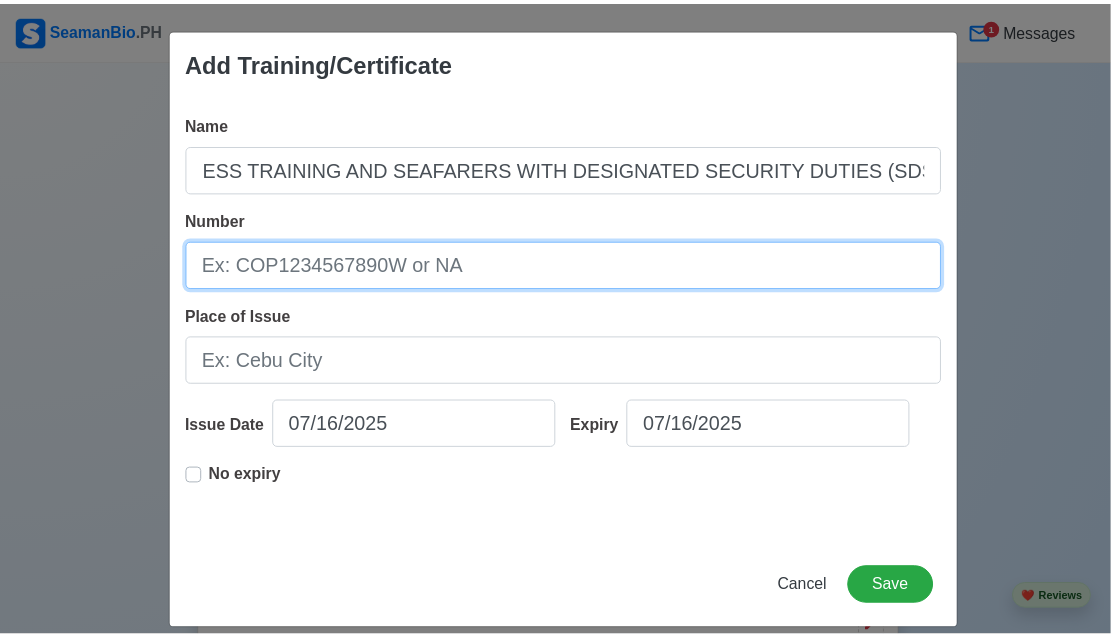 scroll, scrollTop: 0, scrollLeft: 0, axis: both 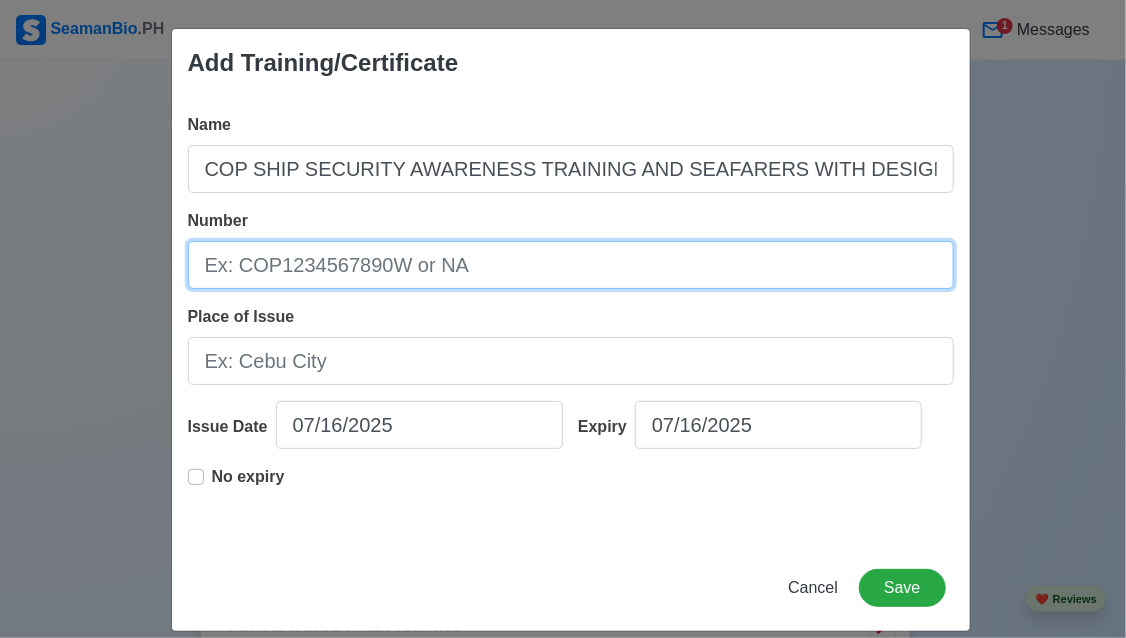 click on "Number" at bounding box center (571, 265) 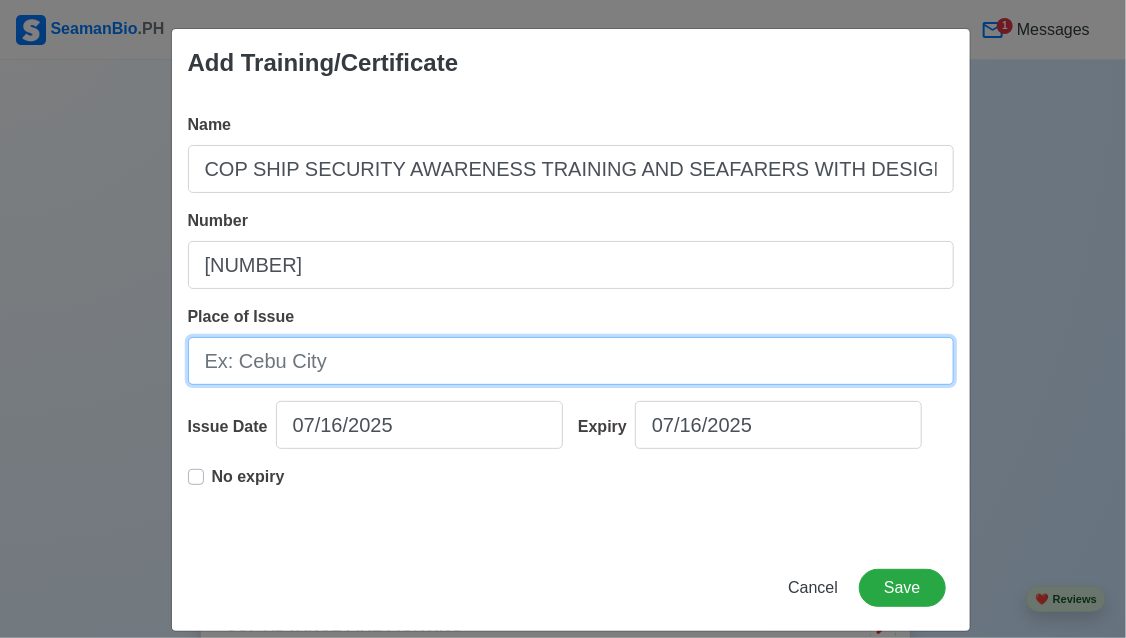 click on "Place of Issue" at bounding box center [571, 361] 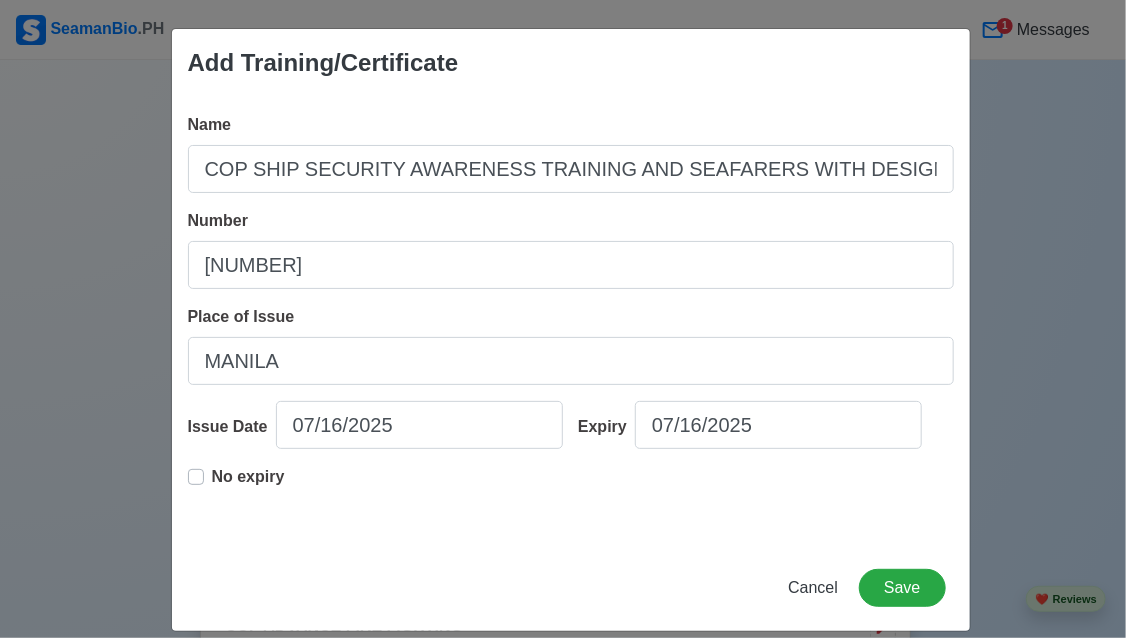 click on "No expiry" at bounding box center (248, 477) 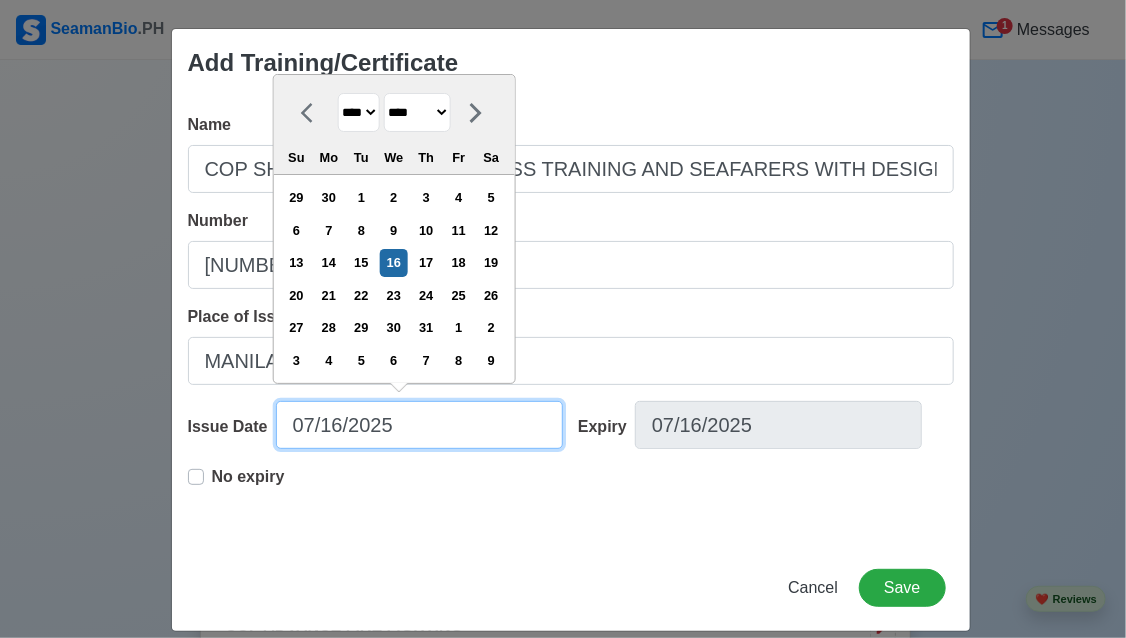 click on "07/16/2025" at bounding box center (419, 425) 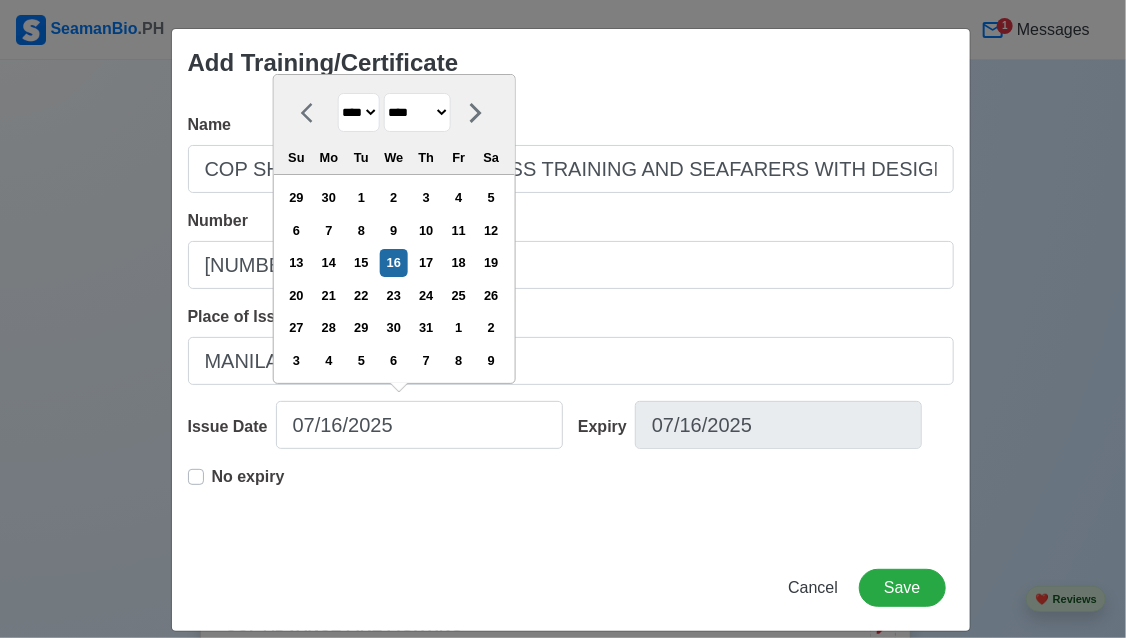 click on "**** **** **** **** **** **** **** **** **** **** **** **** **** **** **** **** **** **** **** **** **** **** **** **** **** **** **** **** **** **** **** **** **** **** **** **** **** **** **** **** **** **** **** **** **** **** **** **** **** **** **** **** **** **** **** **** **** **** **** **** **** **** **** **** **** **** **** **** **** **** **** **** **** **** **** **** **** **** **** **** **** **** **** **** **** **** **** **** **** **** **** **** **** **** **** **** **** **** **** **** **** **** **** **** **** ****" at bounding box center [358, 112] 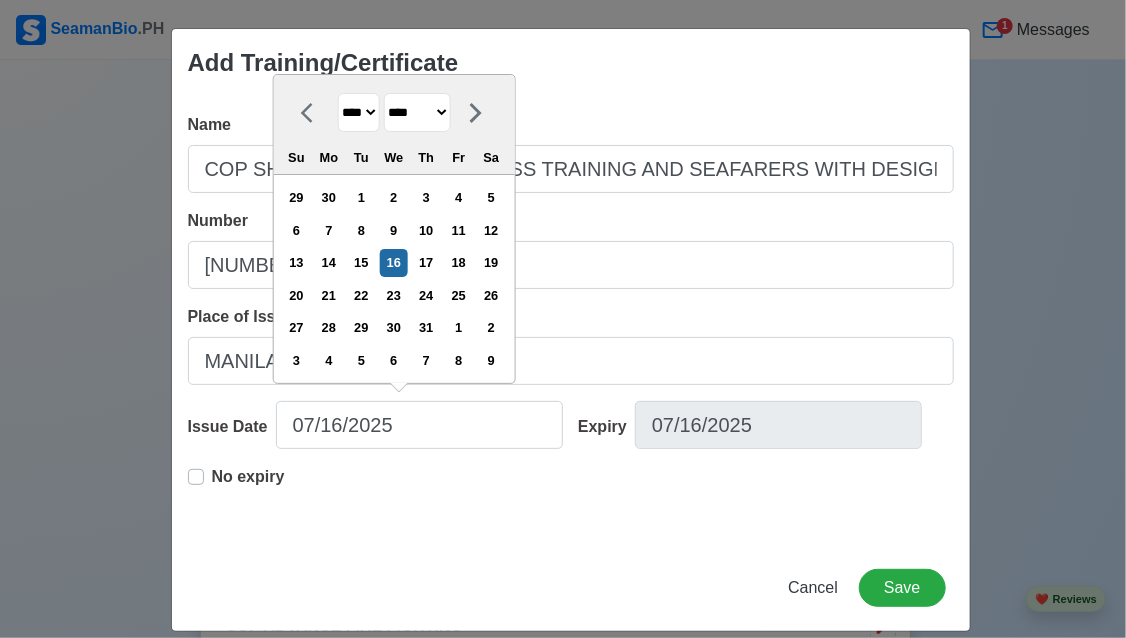 click on "**** **** **** **** **** **** **** **** **** **** **** **** **** **** **** **** **** **** **** **** **** **** **** **** **** **** **** **** **** **** **** **** **** **** **** **** **** **** **** **** **** **** **** **** **** **** **** **** **** **** **** **** **** **** **** **** **** **** **** **** **** **** **** **** **** **** **** **** **** **** **** **** **** **** **** **** **** **** **** **** **** **** **** **** **** **** **** **** **** **** **** **** **** **** **** **** **** **** **** **** **** **** **** **** **** ****" at bounding box center [358, 112] 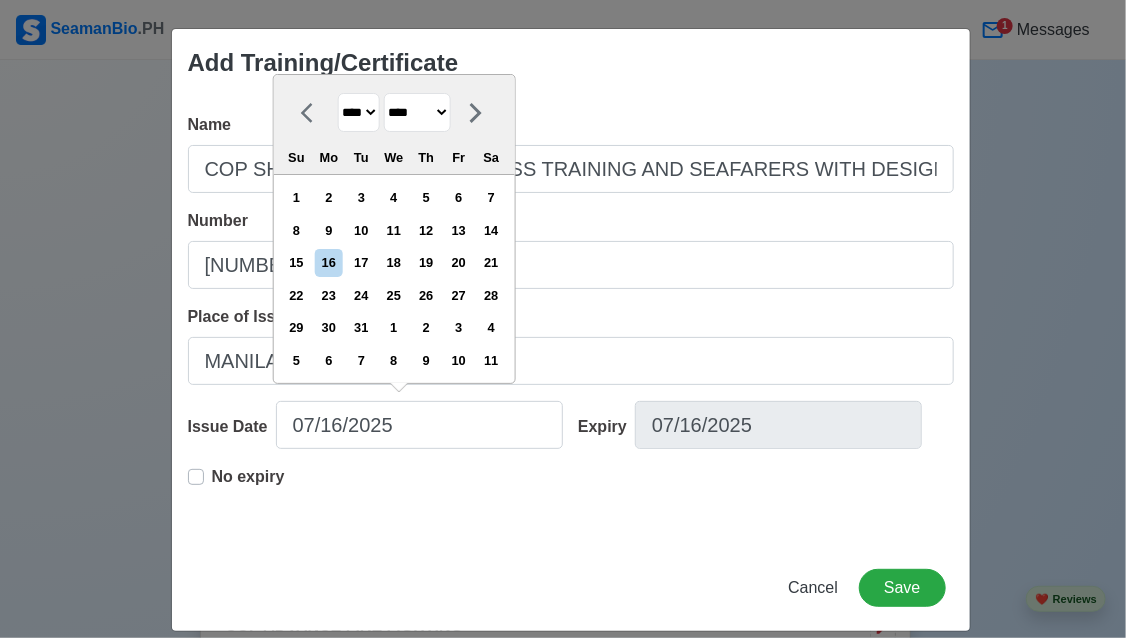 click on "******* ******** ***** ***** *** **** **** ****** ********* ******* ******** ********" at bounding box center [416, 112] 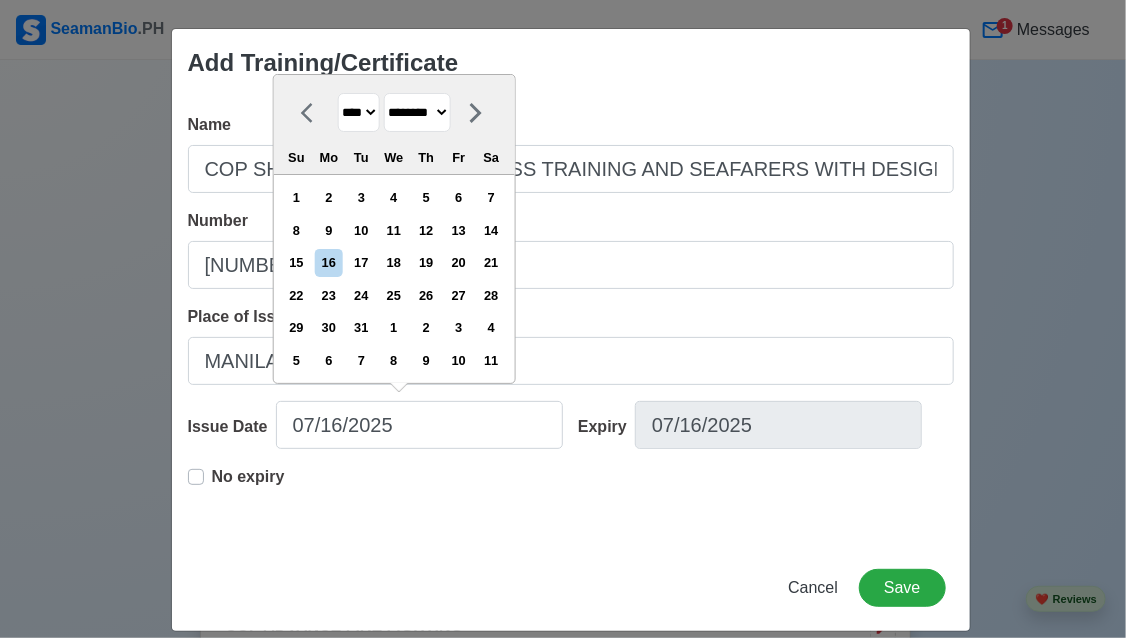click on "******* ******** ***** ***** *** **** **** ****** ********* ******* ******** ********" at bounding box center [416, 112] 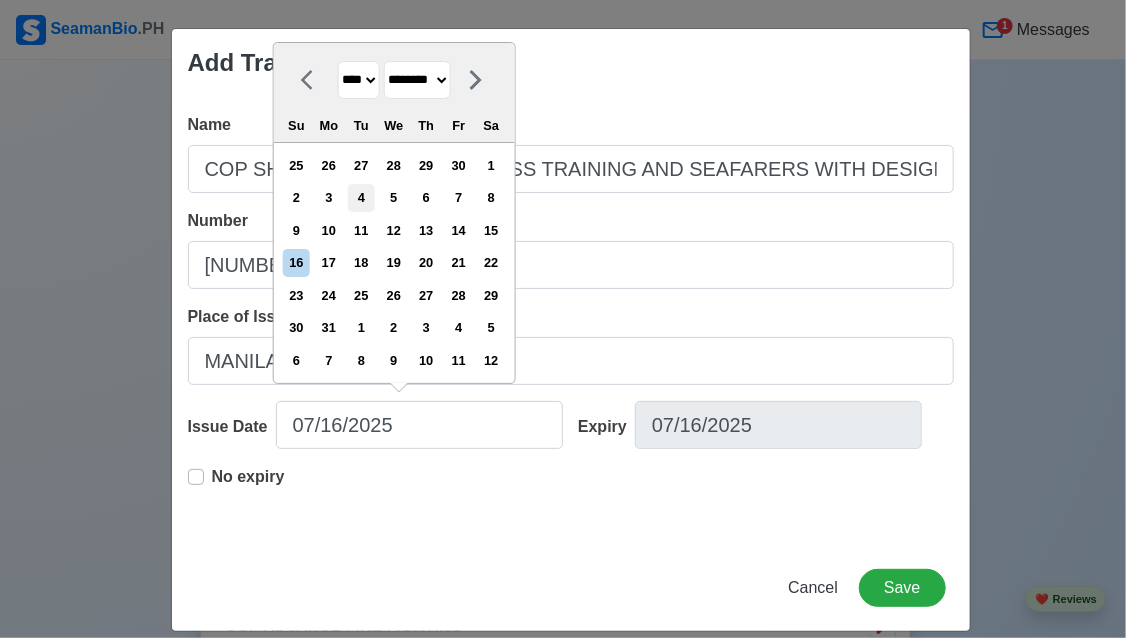 click on "4" at bounding box center (361, 197) 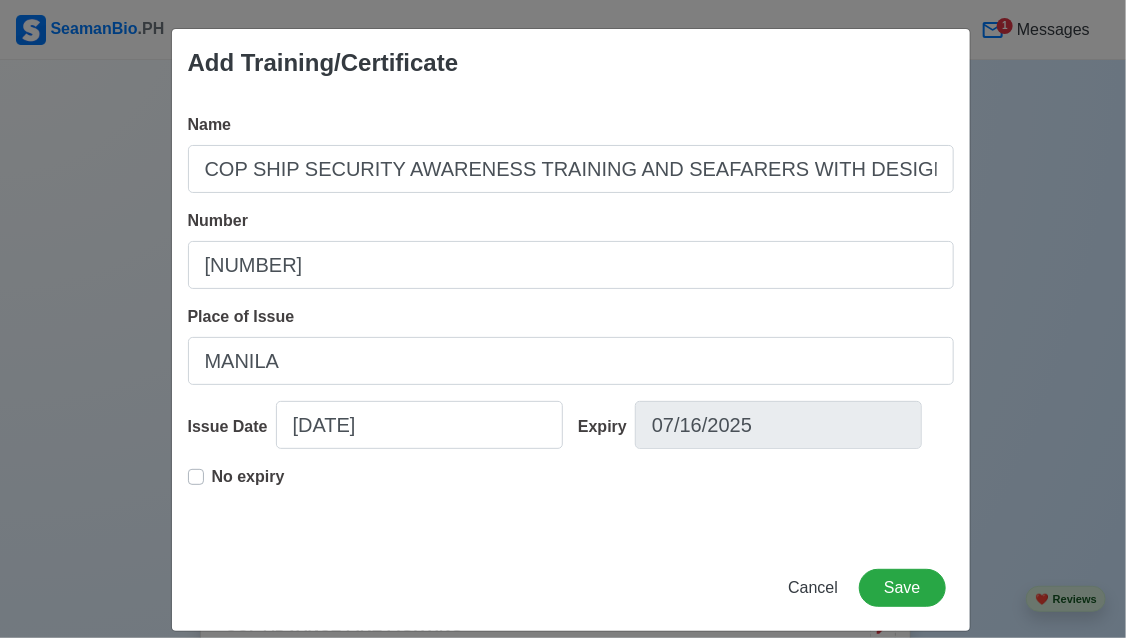 click on "Name COP SHIP SECURITY AWARENESS TRAINING AND SEAFARERS WITH DESIGNATED SECURITY DUTIES (SDSD AND SAT) Number [NUMBER] Place of Issue MANILA Issue Date [DATE] Expiry [DATE] No expiry" at bounding box center (571, 321) 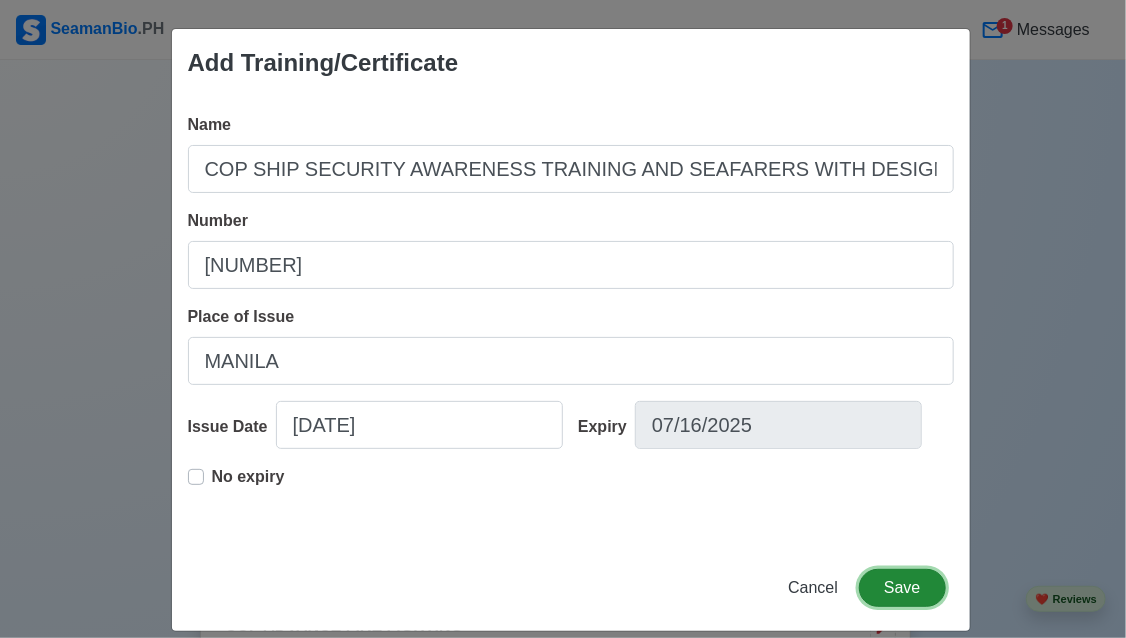 click on "Save" at bounding box center (902, 588) 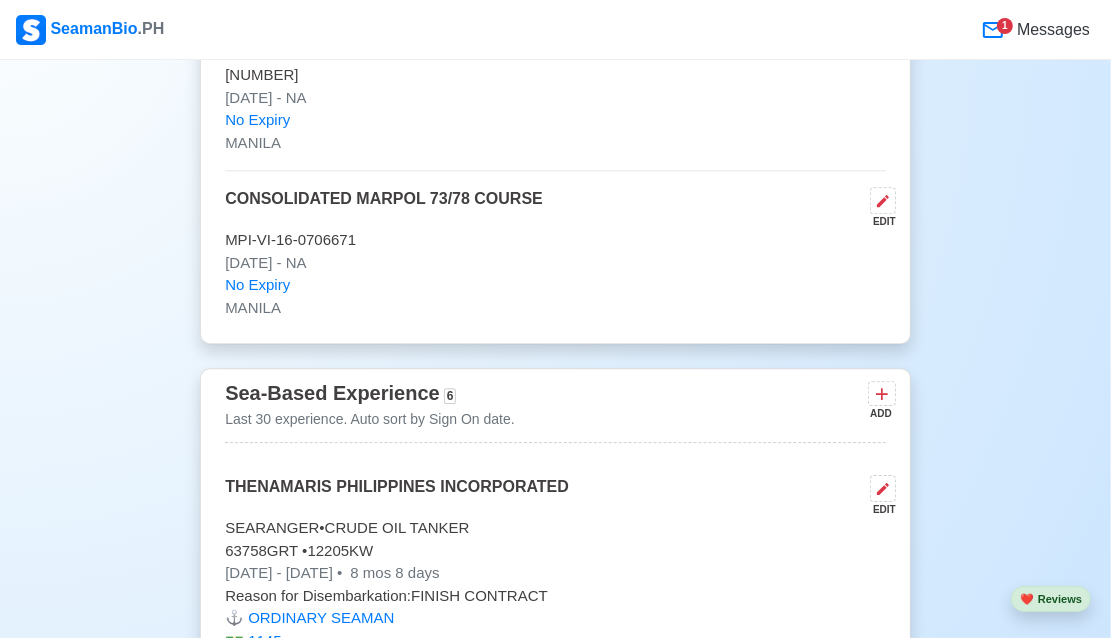 scroll, scrollTop: 4640, scrollLeft: 0, axis: vertical 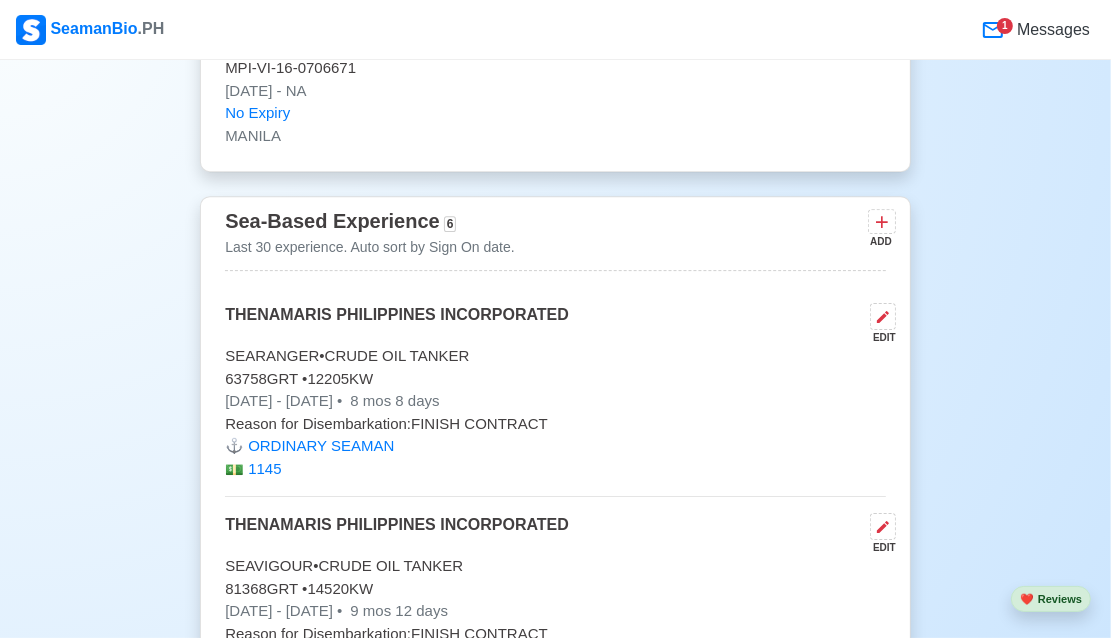 click on "New 🧑🏻‍💻   Practice Interview 🏬   Apply to Agencies 🔥 Apply Jobs 🚢   Log My Travels Verify your email to receive notifications when agencies shortlist your application. Verify My Email Change Upload JOHN ERIS SAN JUAN Edit ORDINARY SEAMAN Actively Looking for Job (6 yrs experience in rank) SRN  [NUMBER] [EMAIL] [PHONE] [MONTH] [DAY], [YEAR]   •  28   yo Male  •  Single 172.72  cm •  70  kg 120 LICO, SAN RAFAEL, BULACAN Philippines   🇵🇭 Availability [MONTH] [YEAR] Download & Convert to PDF 🎨 Choose Other CV Design ✍️ My Signature Objective To gain a challenging and rewarding position on a yacht industry or cargo vessel as an Deckhand, Able Seaman or Ordinary Seaman, utilizing my nautical skills and experience to contribute to the smooth operation of the boat or ship. EDIT Statutory Info EDIT SSS: [NUMBER] TIN: [NUMBER] Pag-IBIG: [NUMBER] PhilHealth: [NUMBER] Education 1 Auto sort by Start Date. ADD EDIT Hotel and Restaurant Management 5" at bounding box center (555, -984) 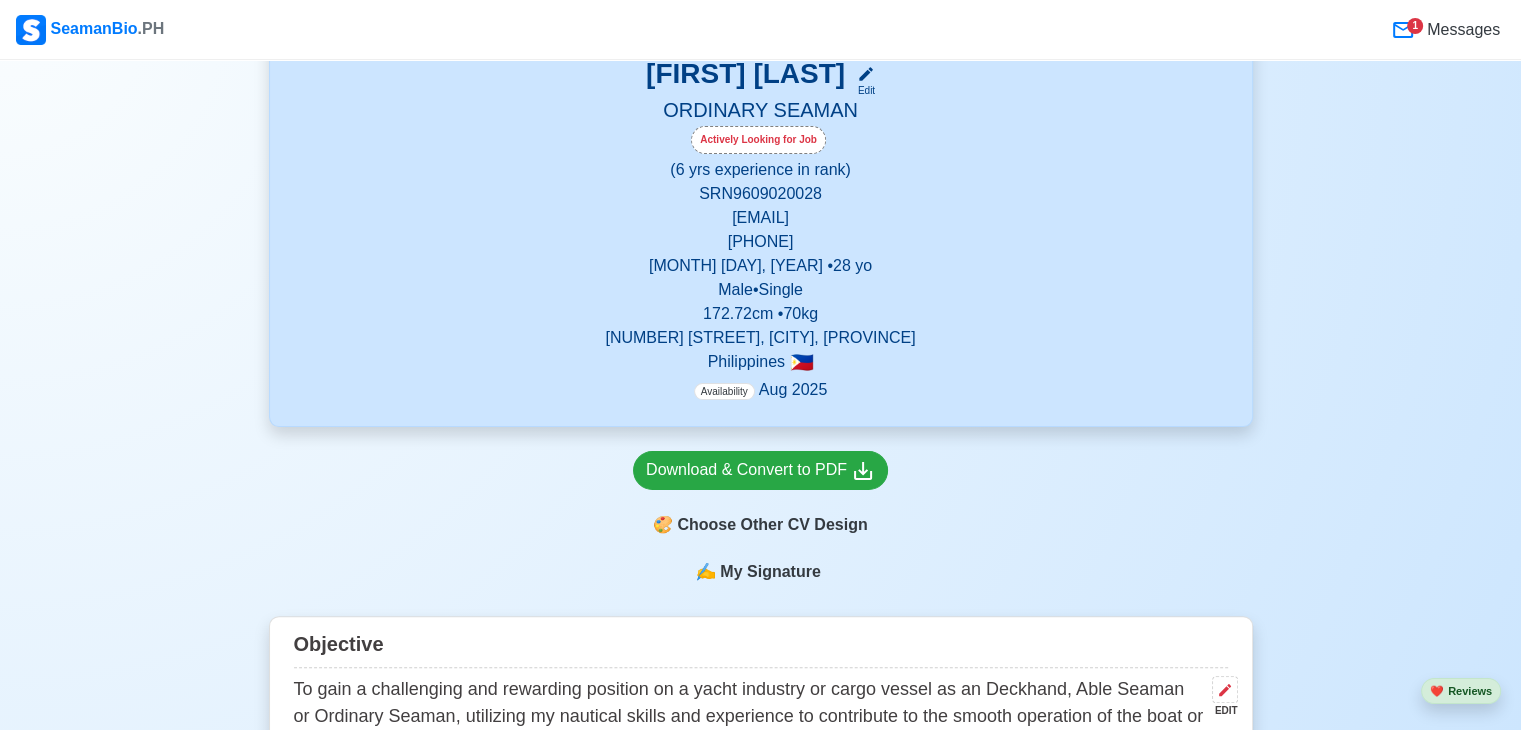scroll, scrollTop: 600, scrollLeft: 0, axis: vertical 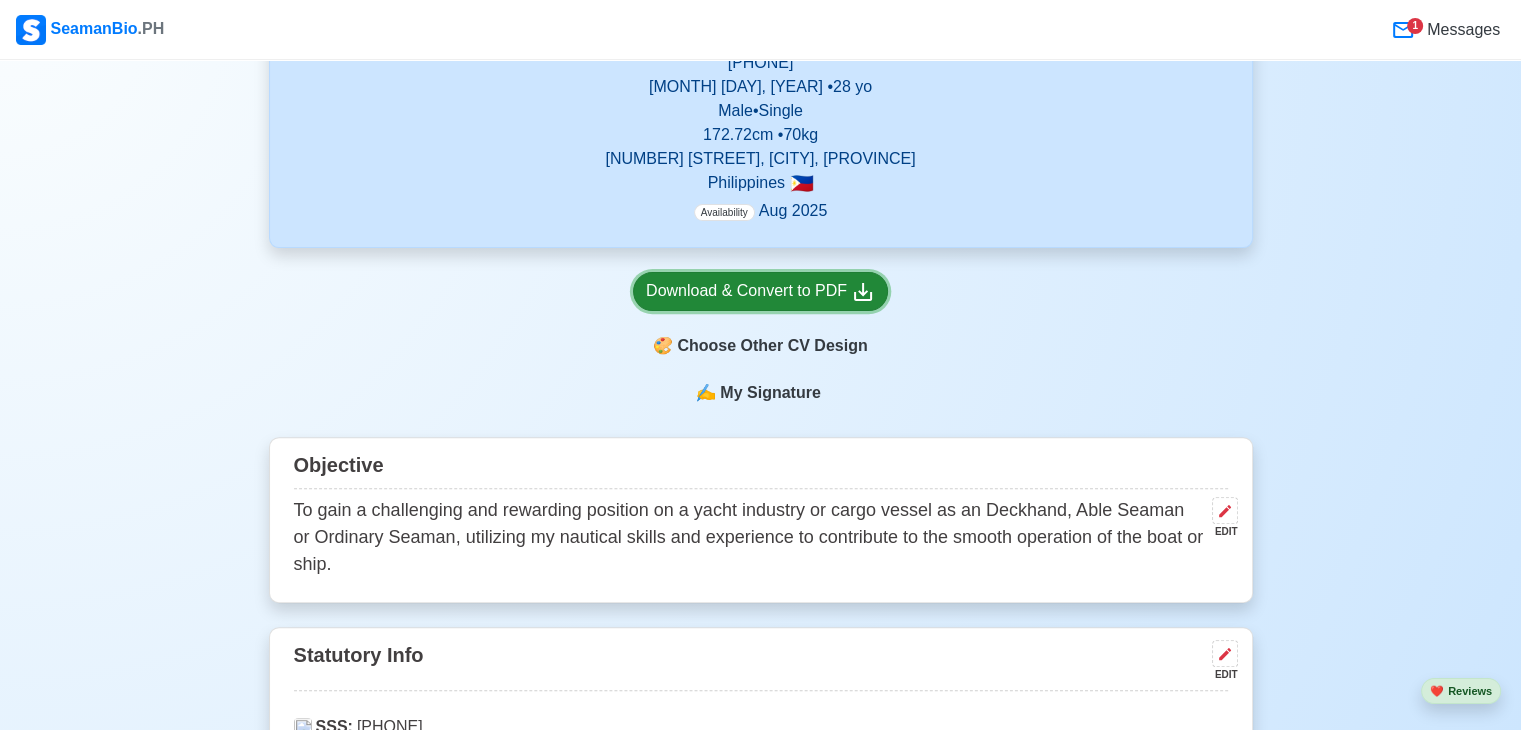 click on "Download & Convert to PDF" at bounding box center (760, 291) 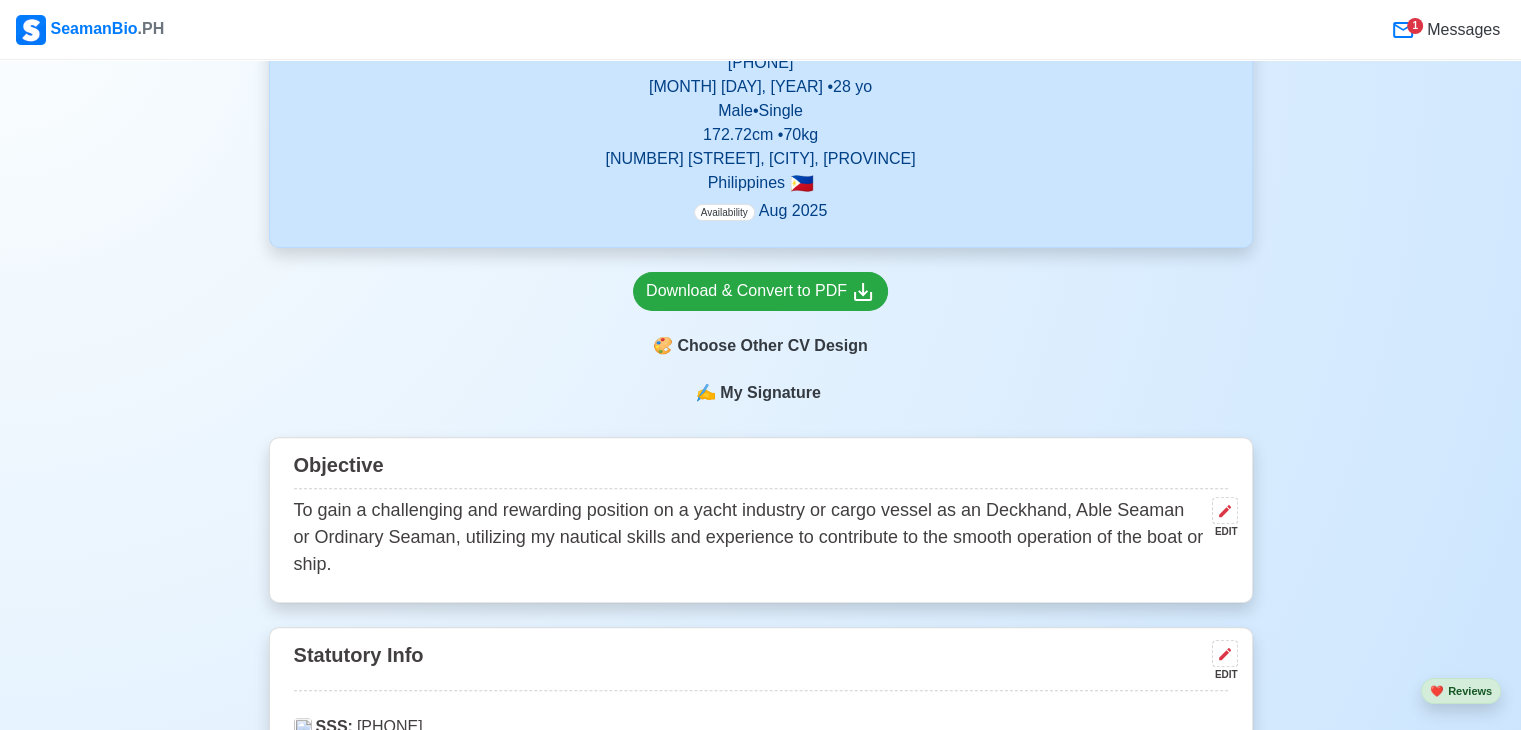 scroll, scrollTop: 1200, scrollLeft: 0, axis: vertical 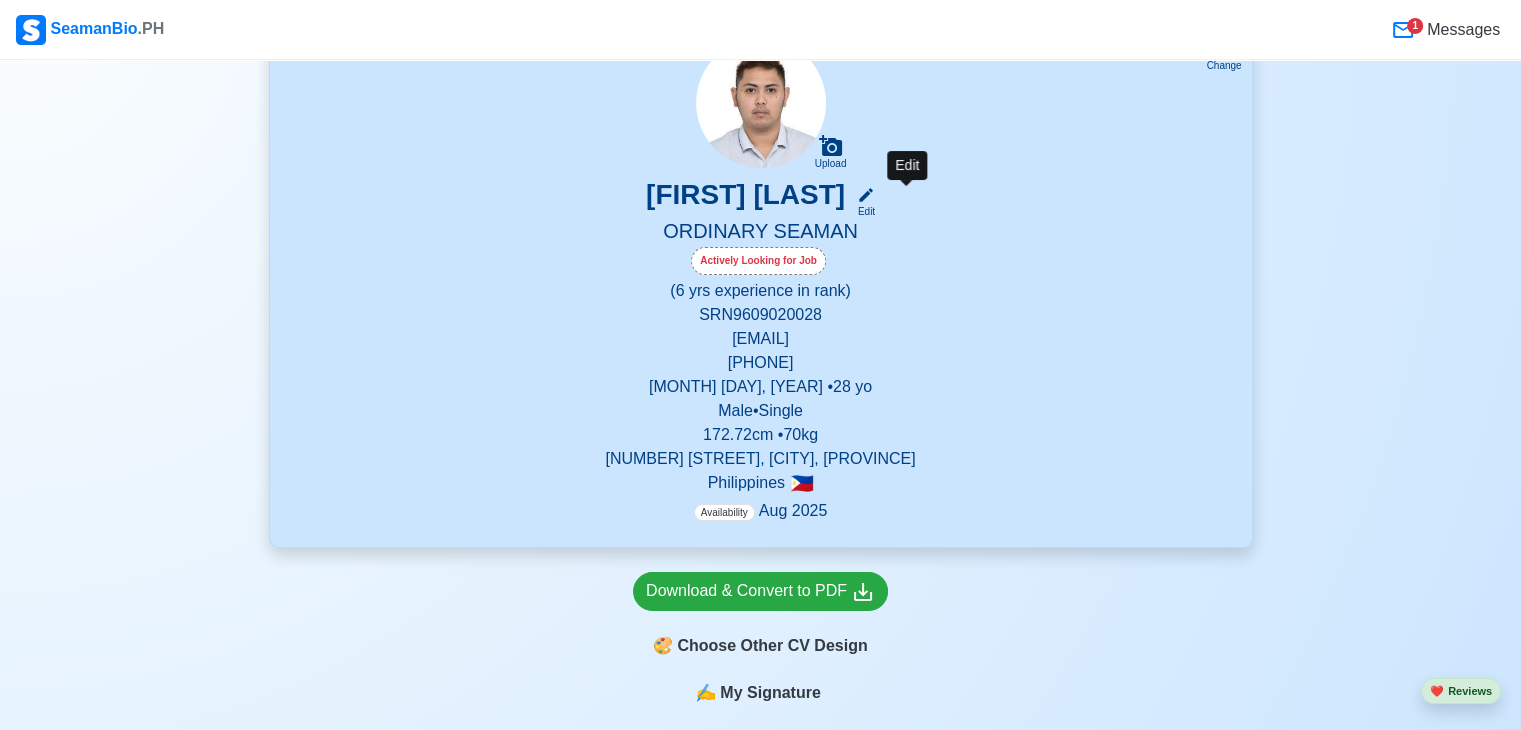 click 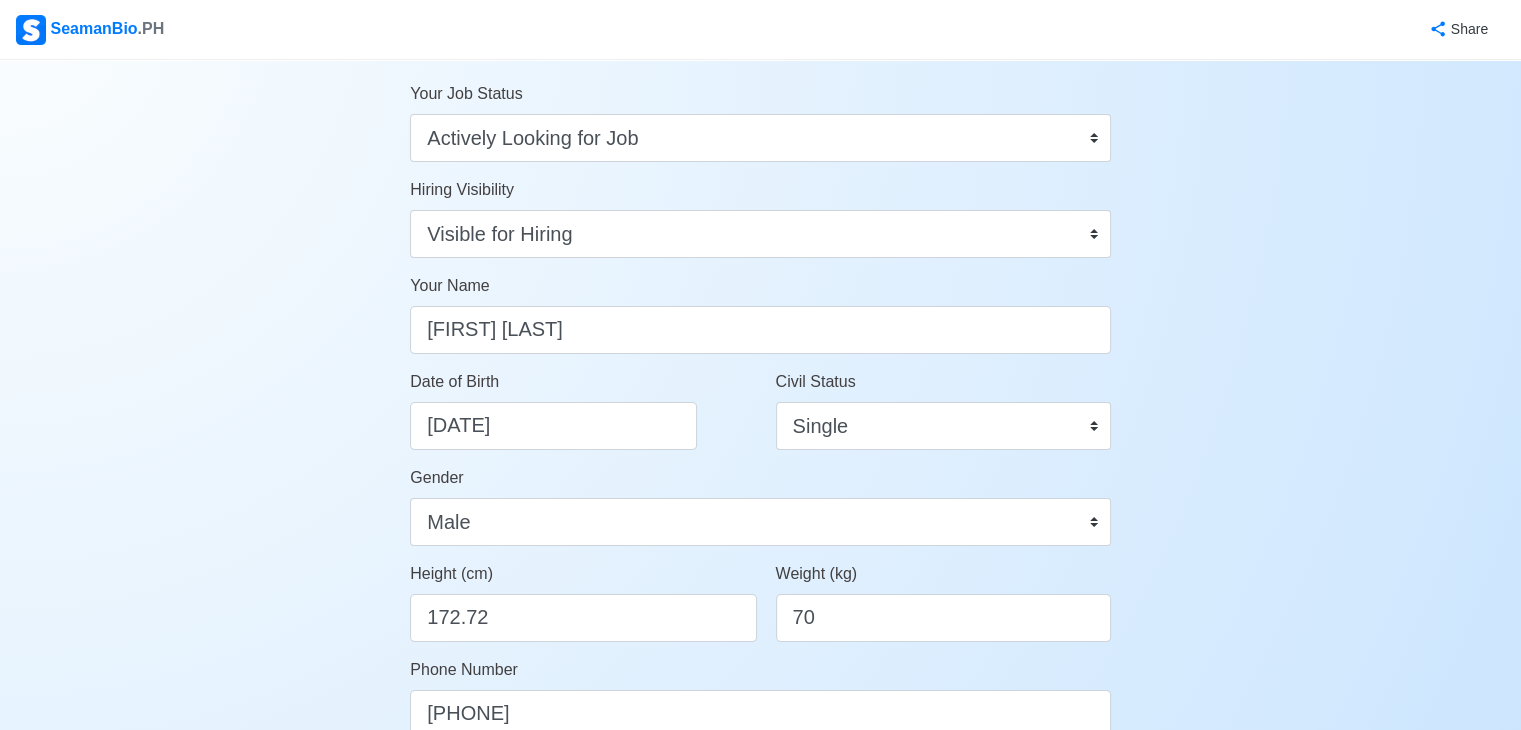 scroll, scrollTop: 200, scrollLeft: 0, axis: vertical 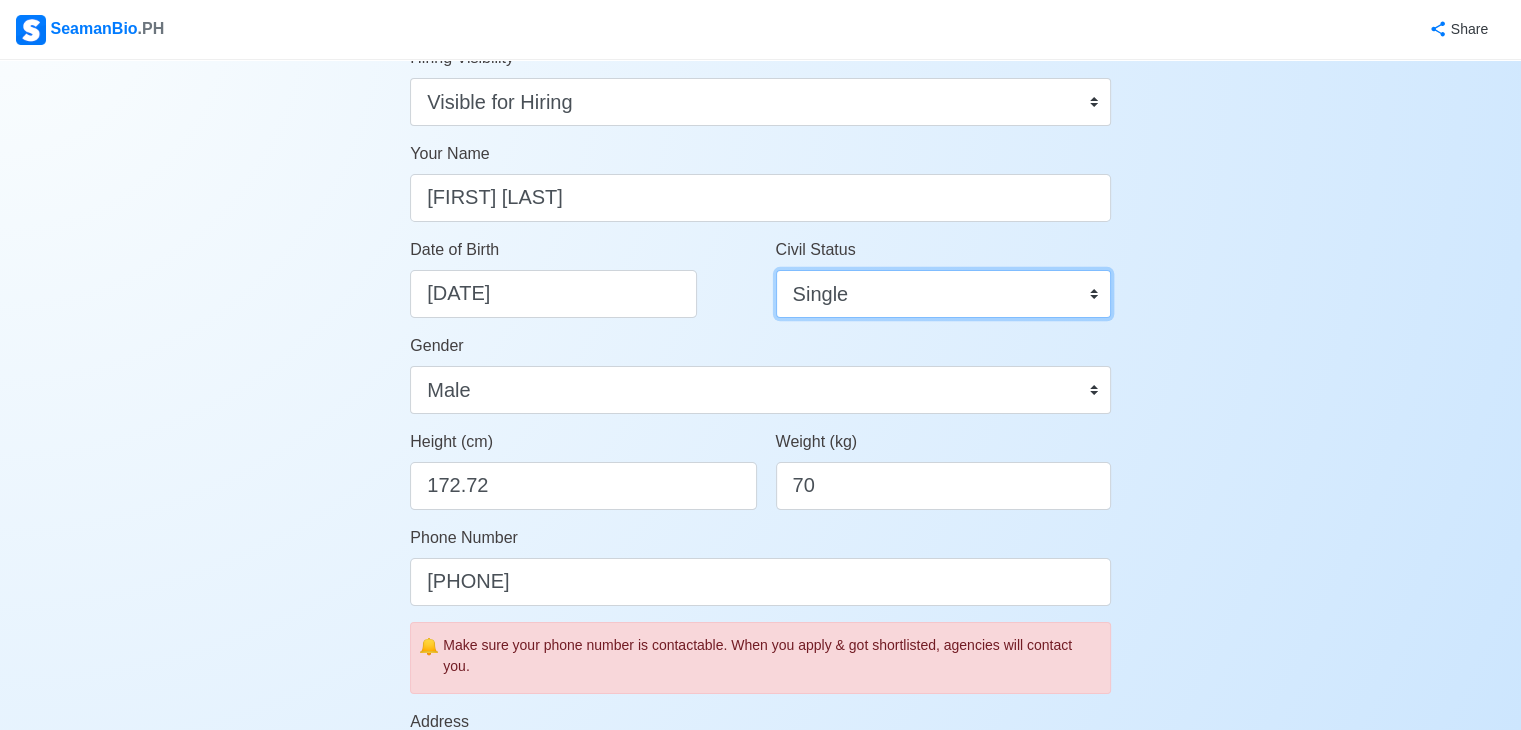 click on "Single Married Widowed Separated" at bounding box center (943, 294) 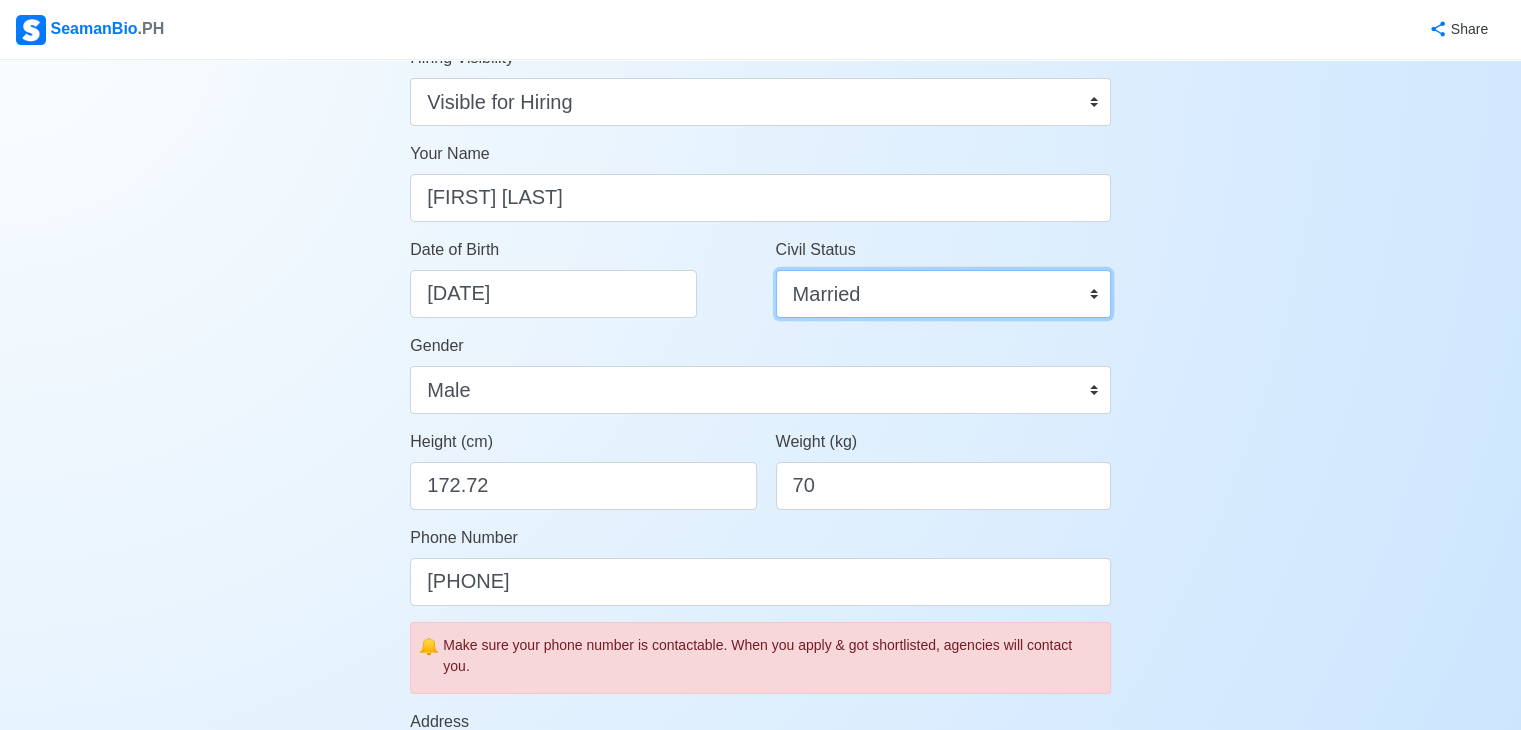 click on "Single Married Widowed Separated" at bounding box center (943, 294) 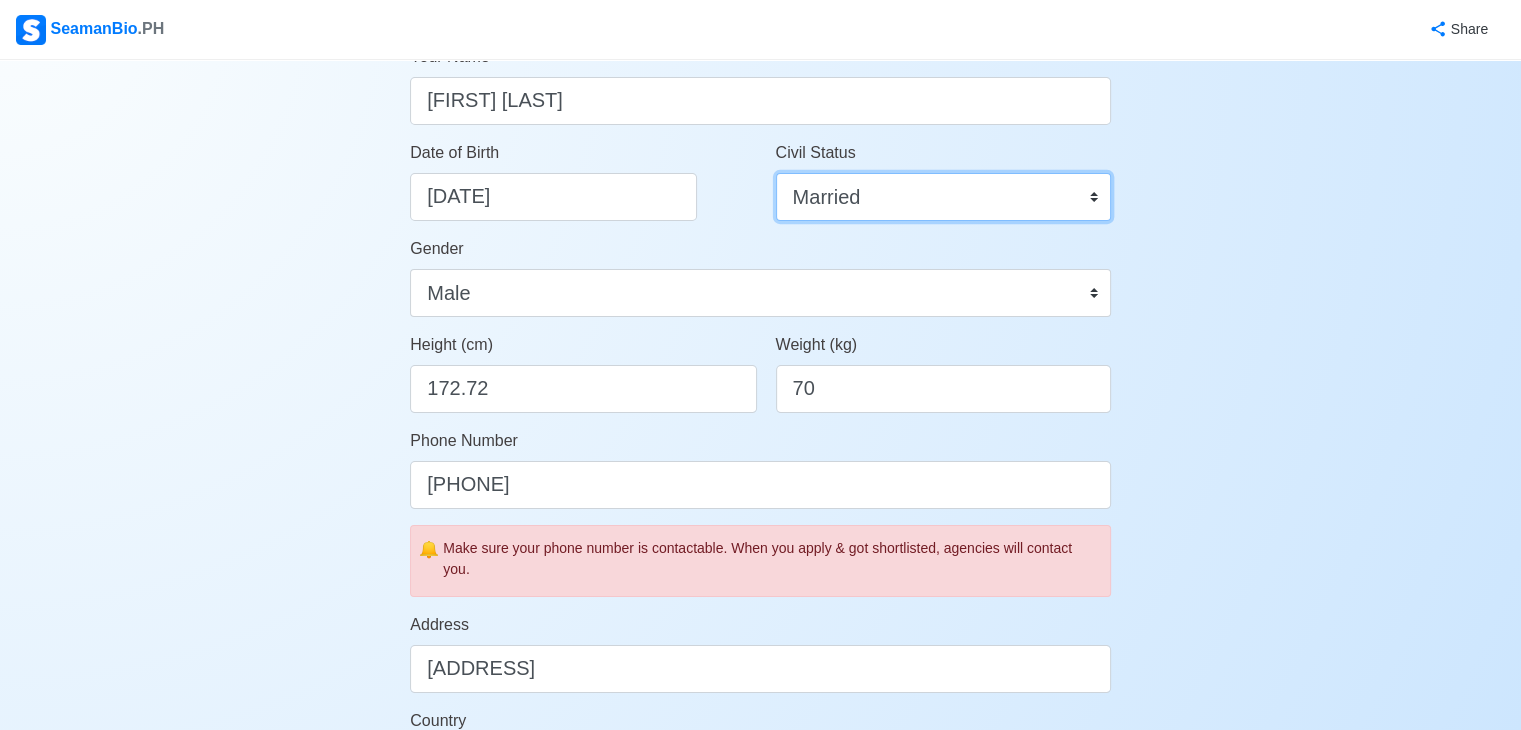 scroll, scrollTop: 300, scrollLeft: 0, axis: vertical 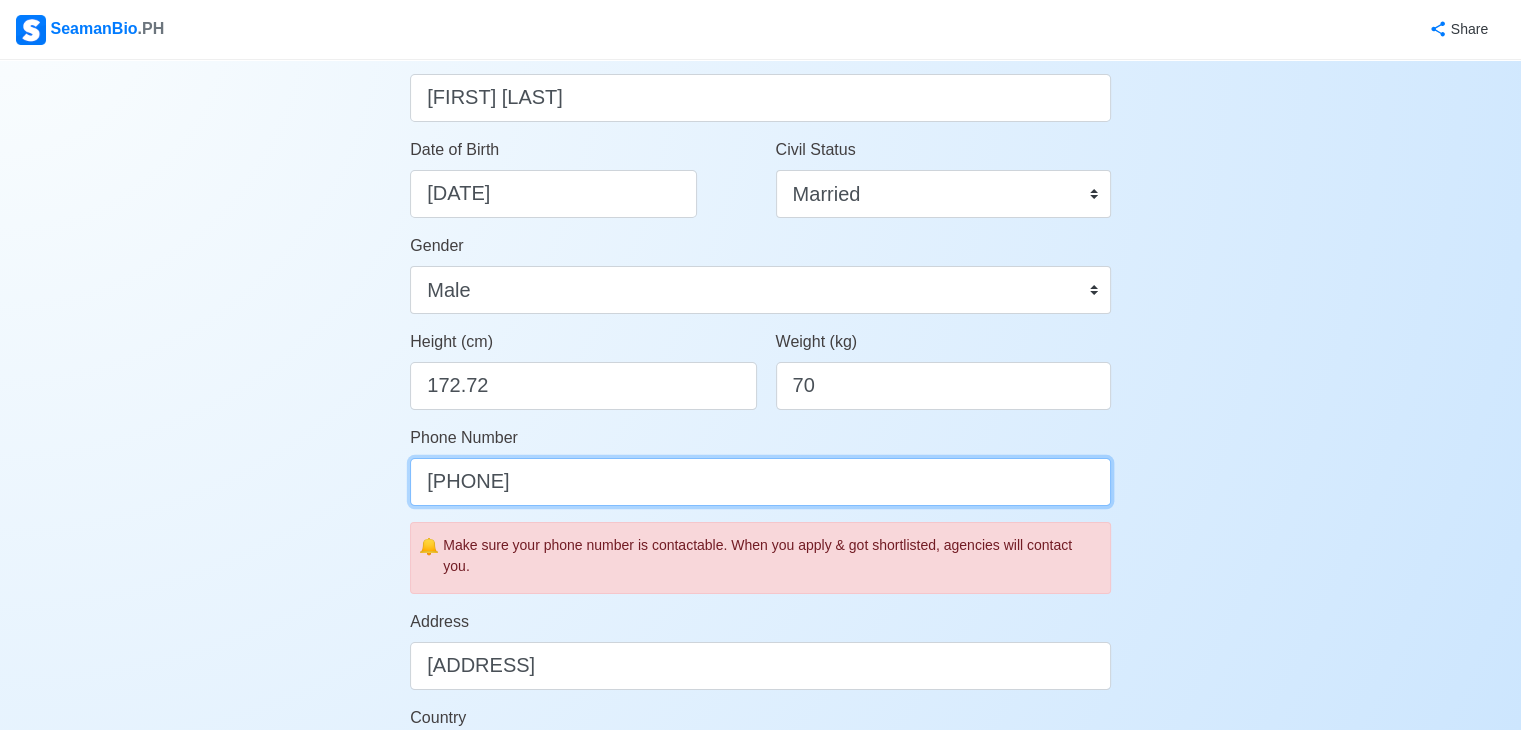 click on "[PHONE]" at bounding box center (760, 482) 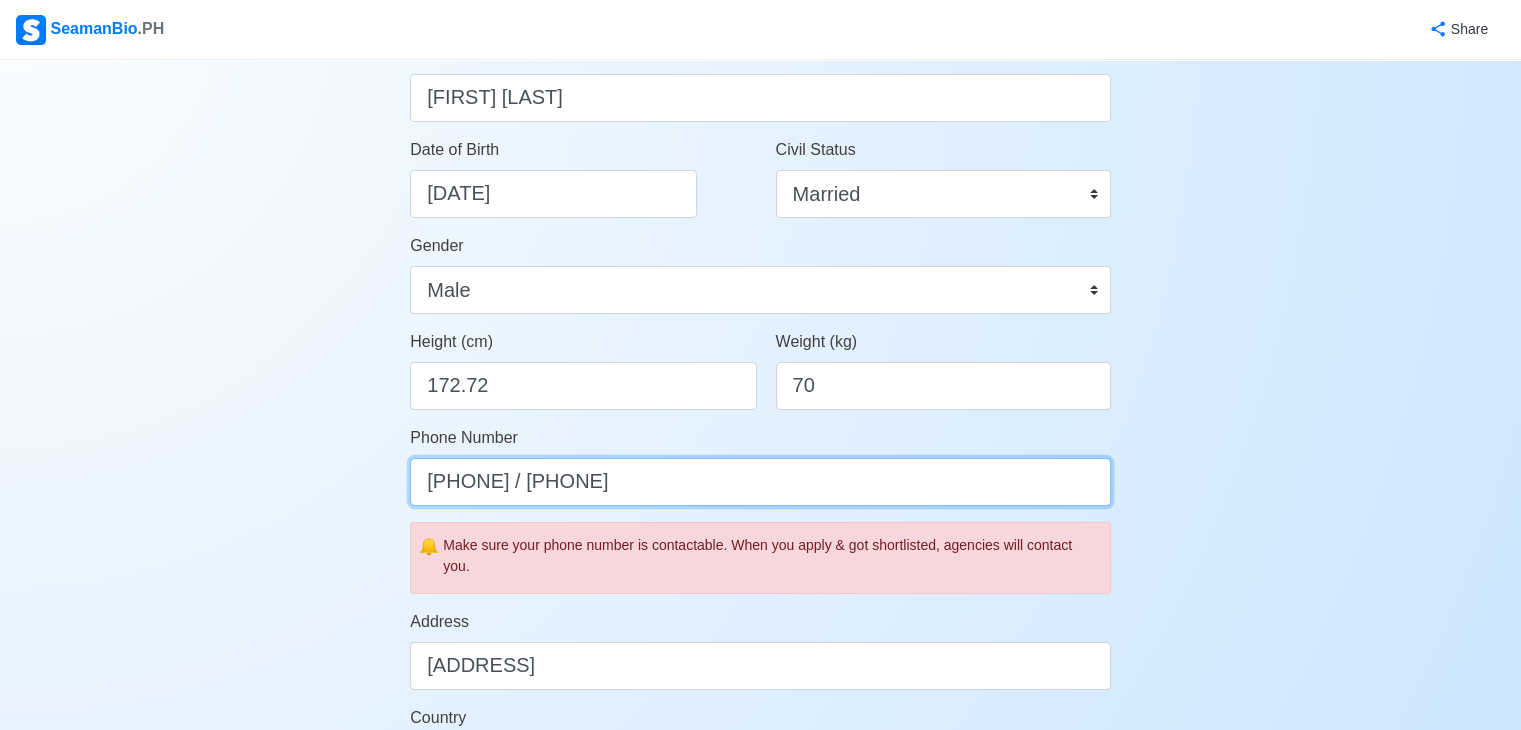 click on "[PHONE] / [PHONE]" at bounding box center [760, 482] 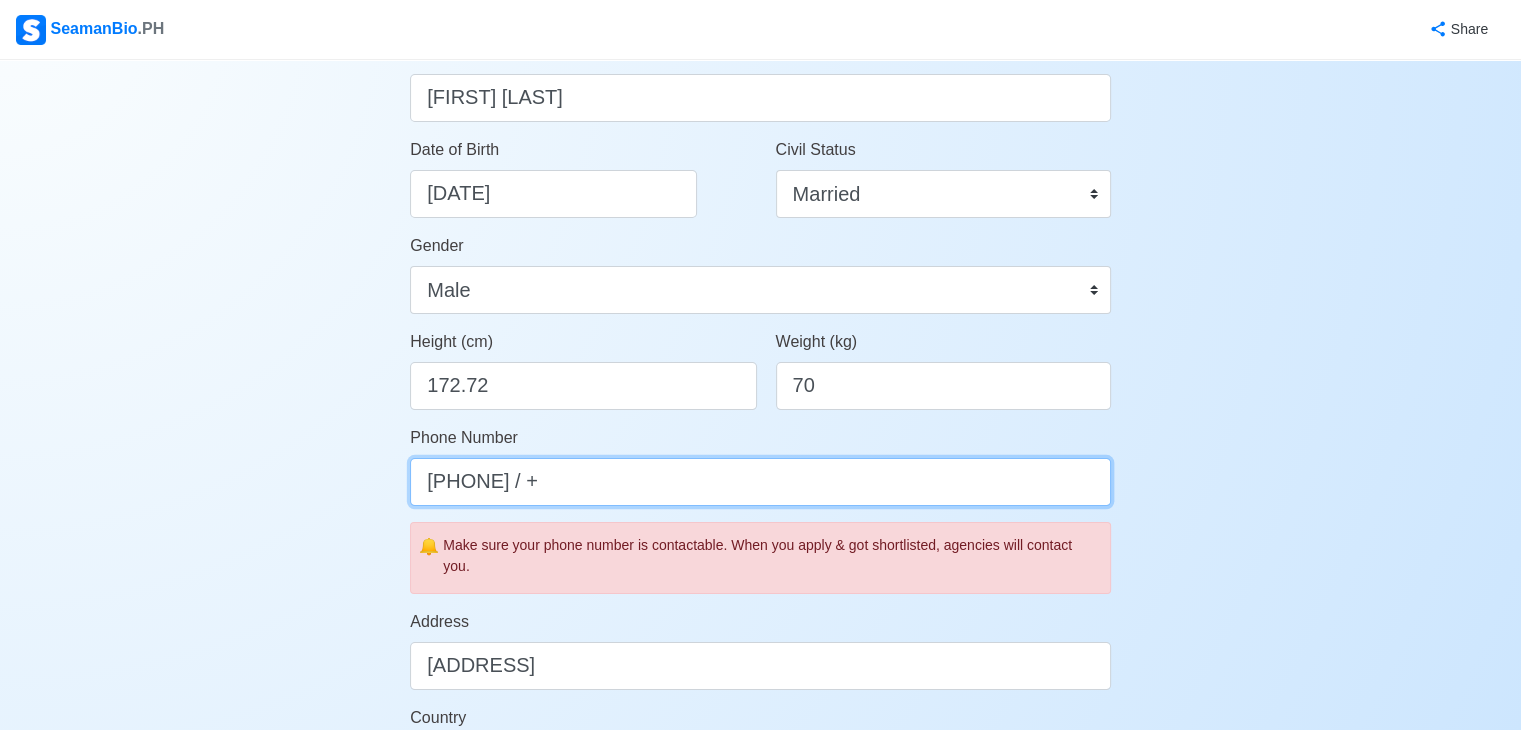 click on "[PHONE] / +" at bounding box center (760, 482) 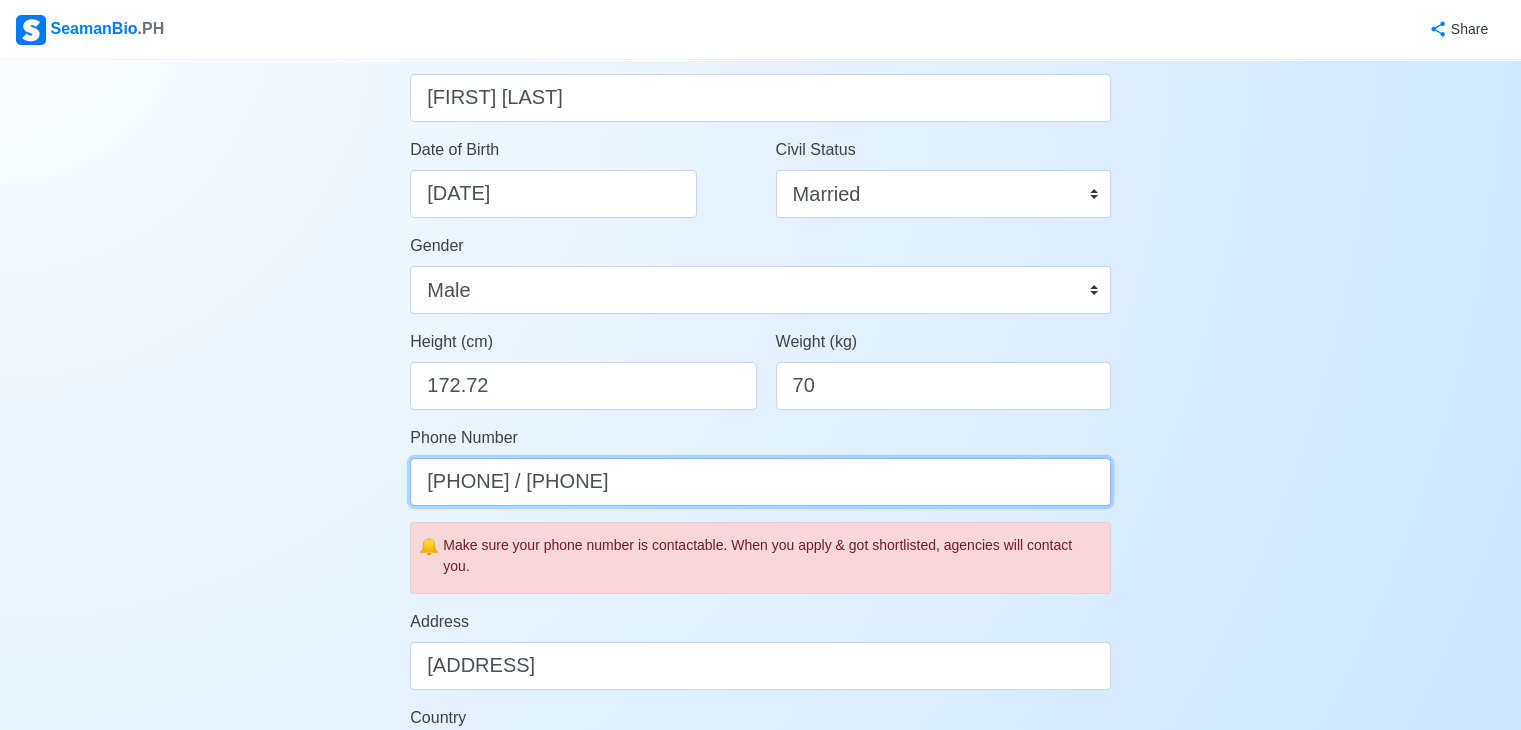 click on "[PHONE] / [PHONE]" at bounding box center [760, 482] 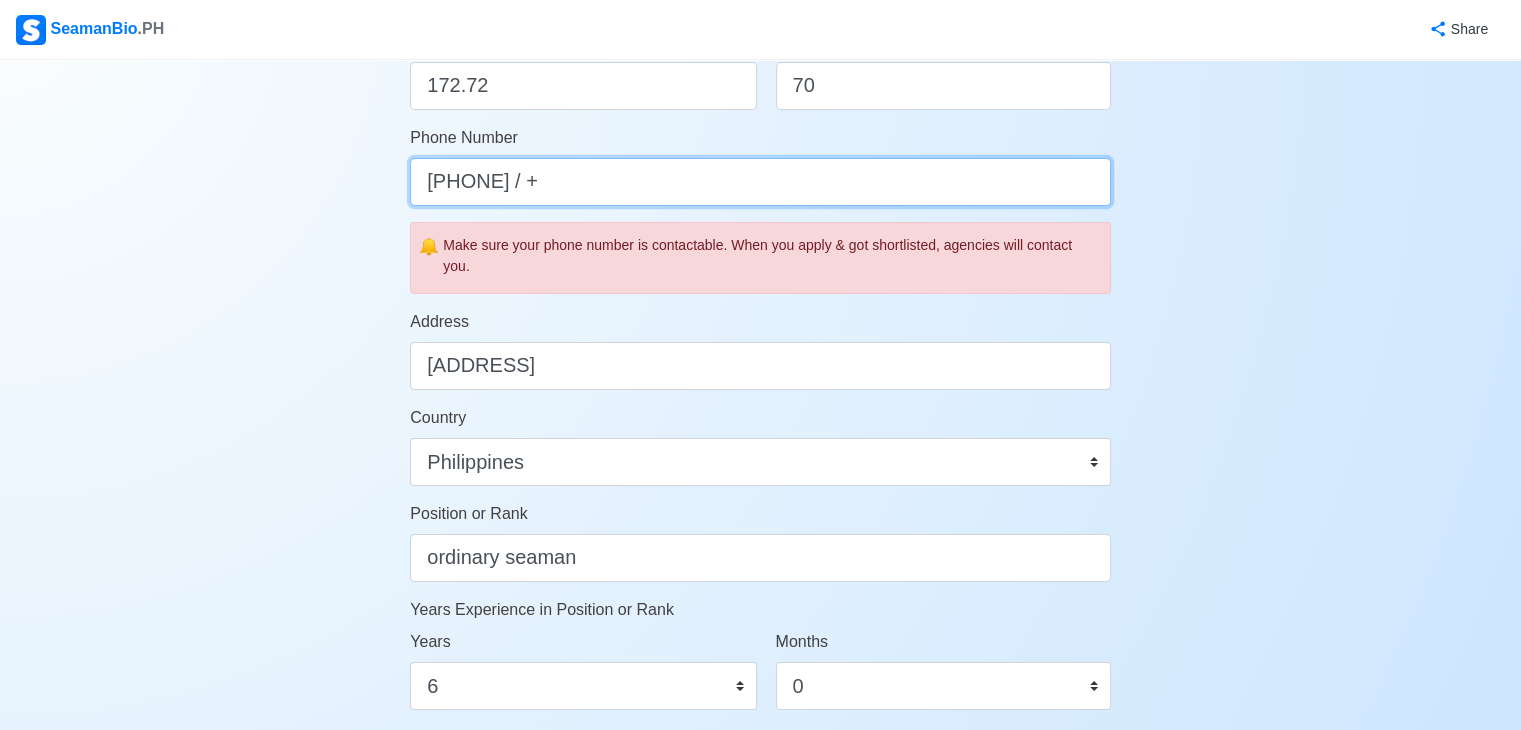 scroll, scrollTop: 1000, scrollLeft: 0, axis: vertical 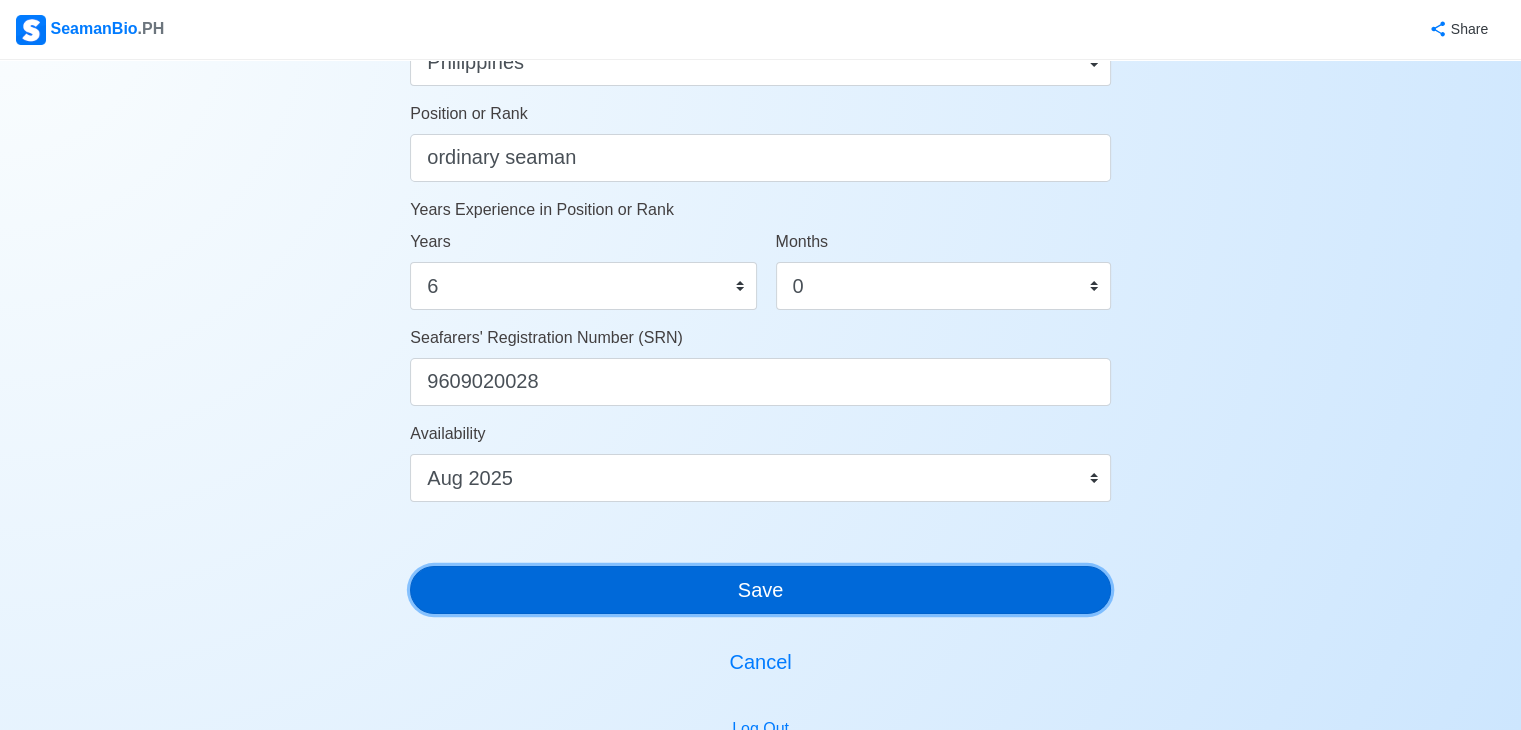click on "Save" at bounding box center (760, 590) 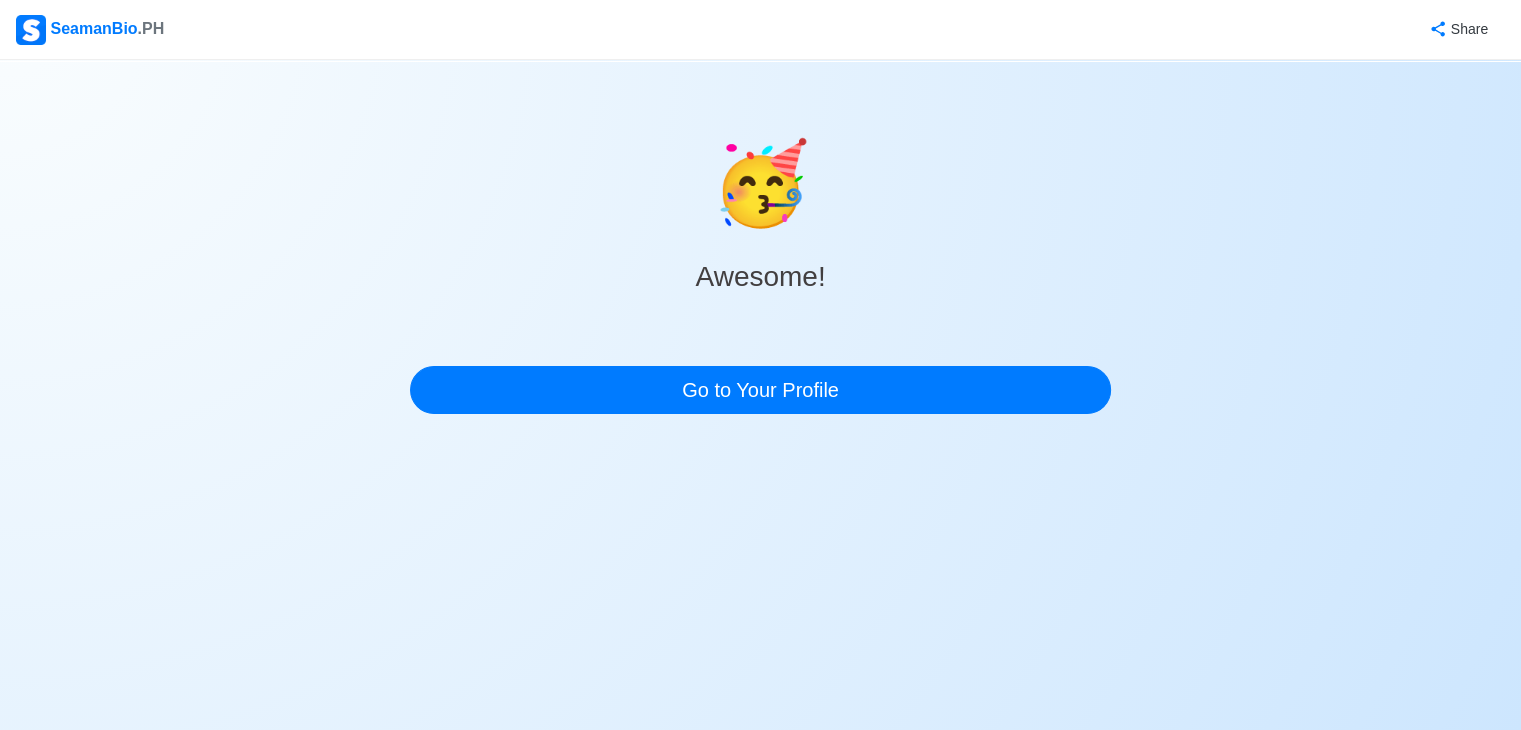 scroll, scrollTop: 0, scrollLeft: 0, axis: both 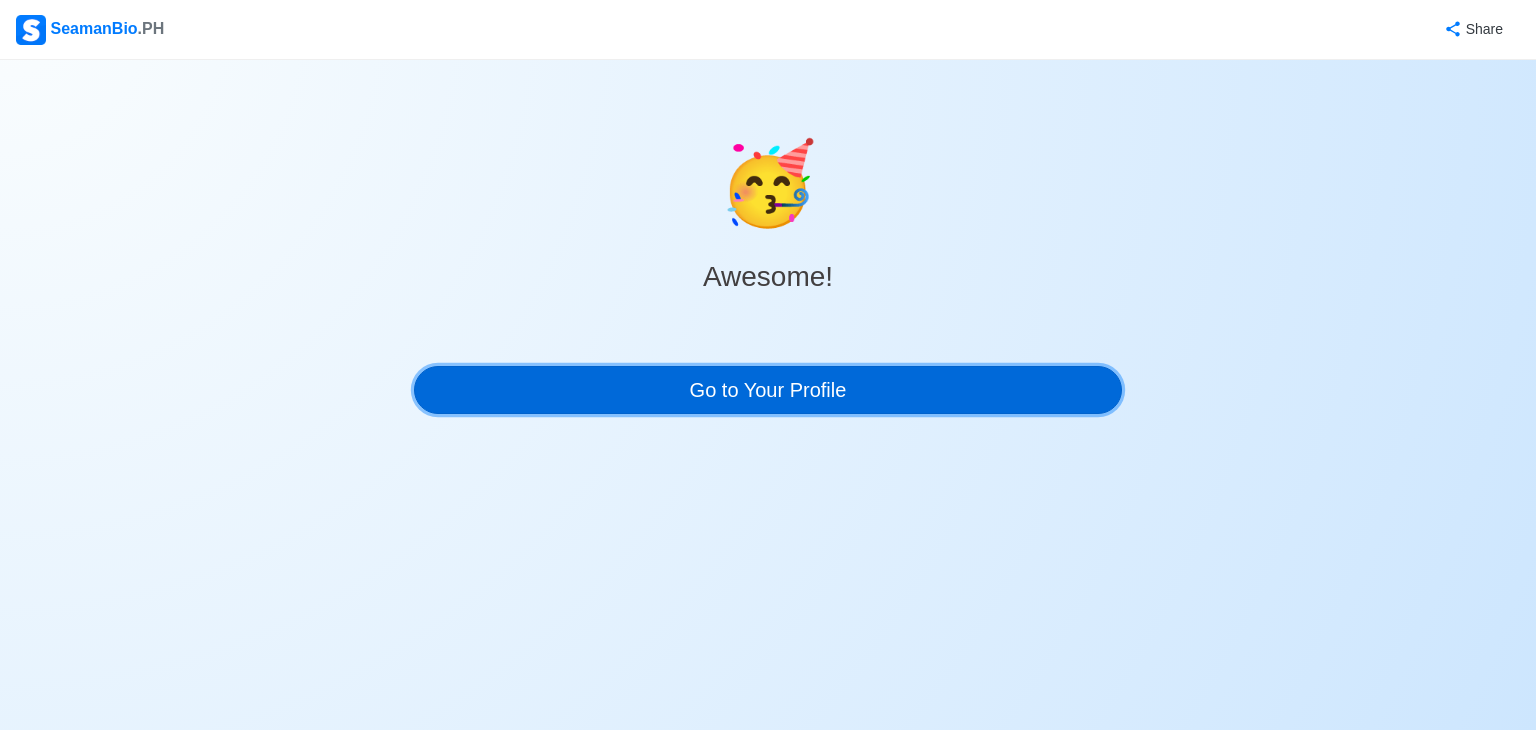 click on "Go to Your Profile" at bounding box center [768, 390] 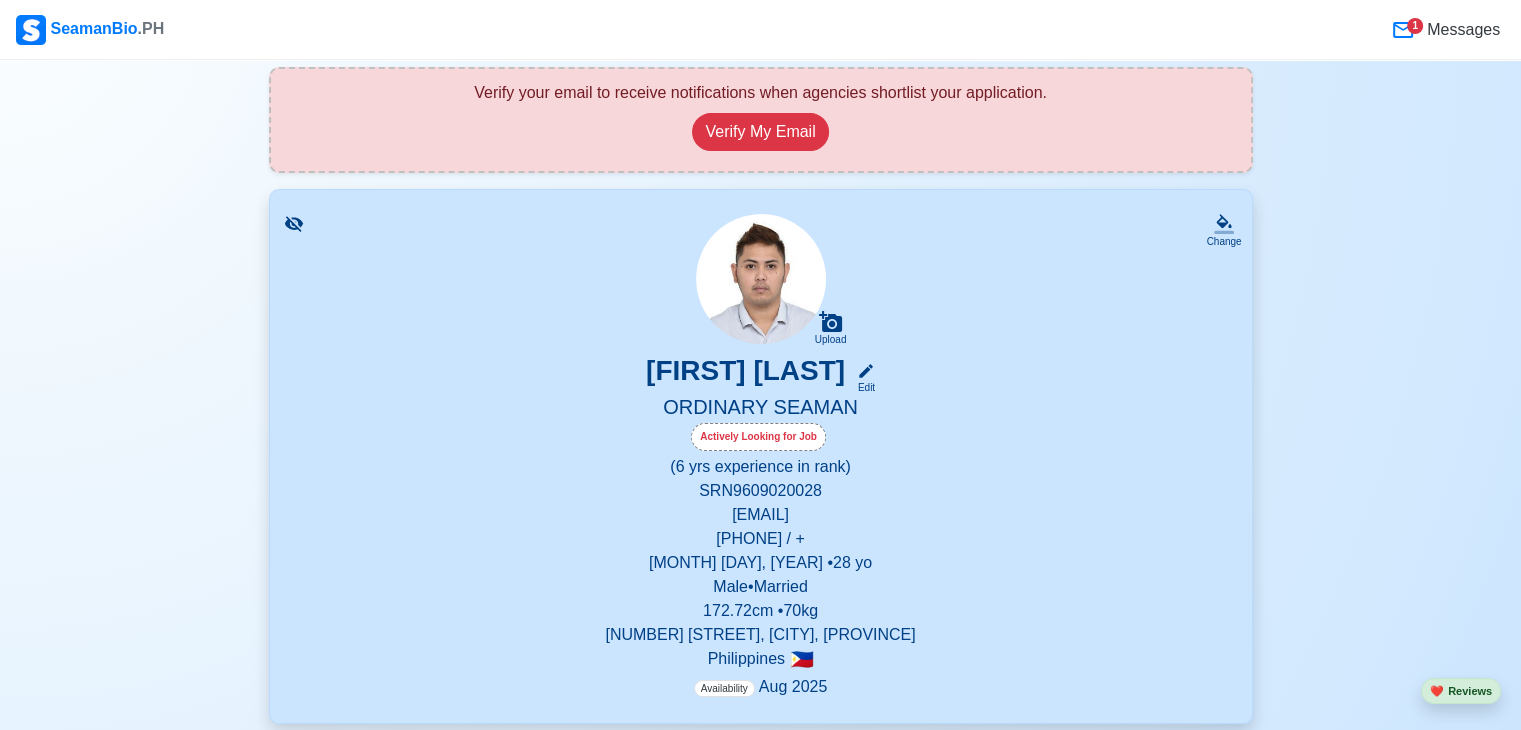scroll, scrollTop: 300, scrollLeft: 0, axis: vertical 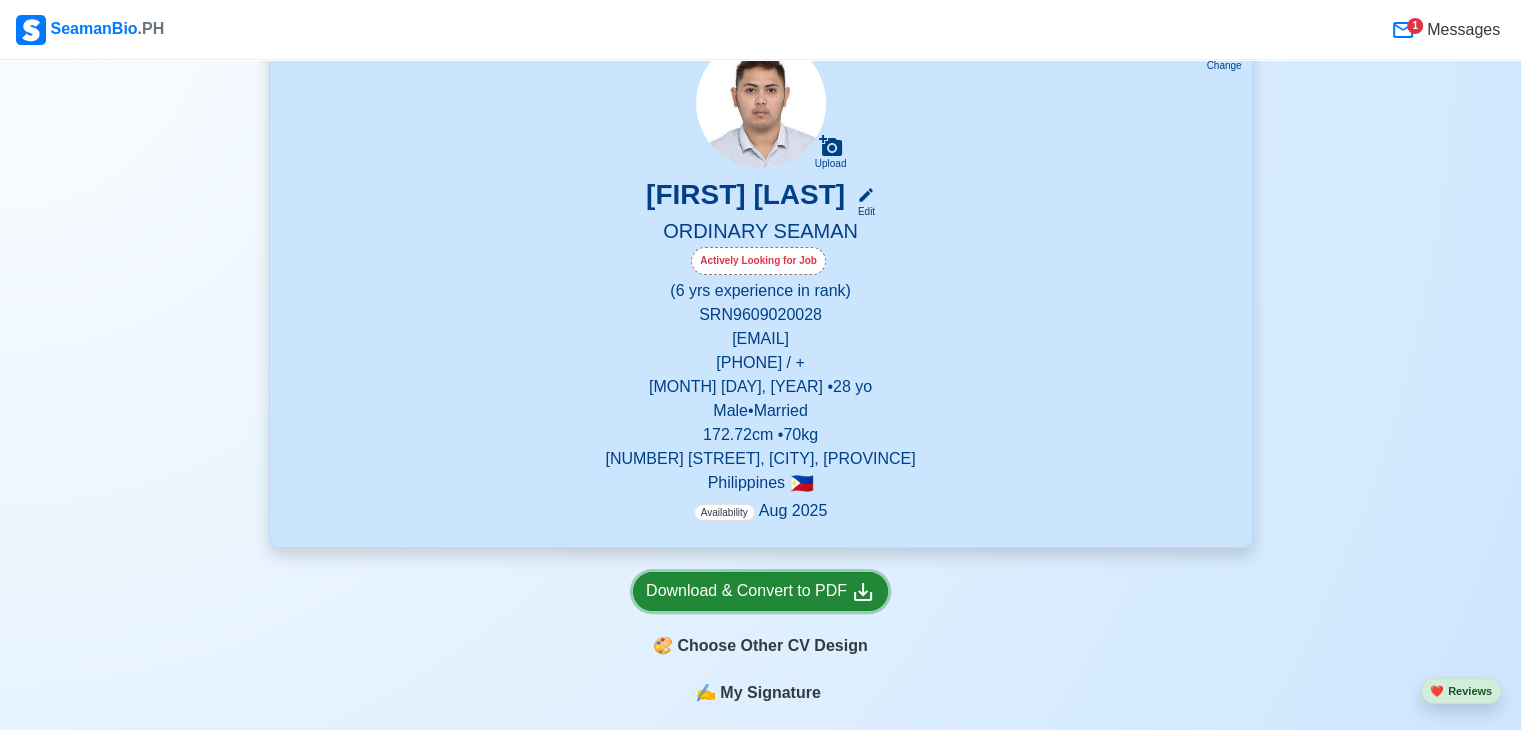 click on "Download & Convert to PDF" at bounding box center (760, 591) 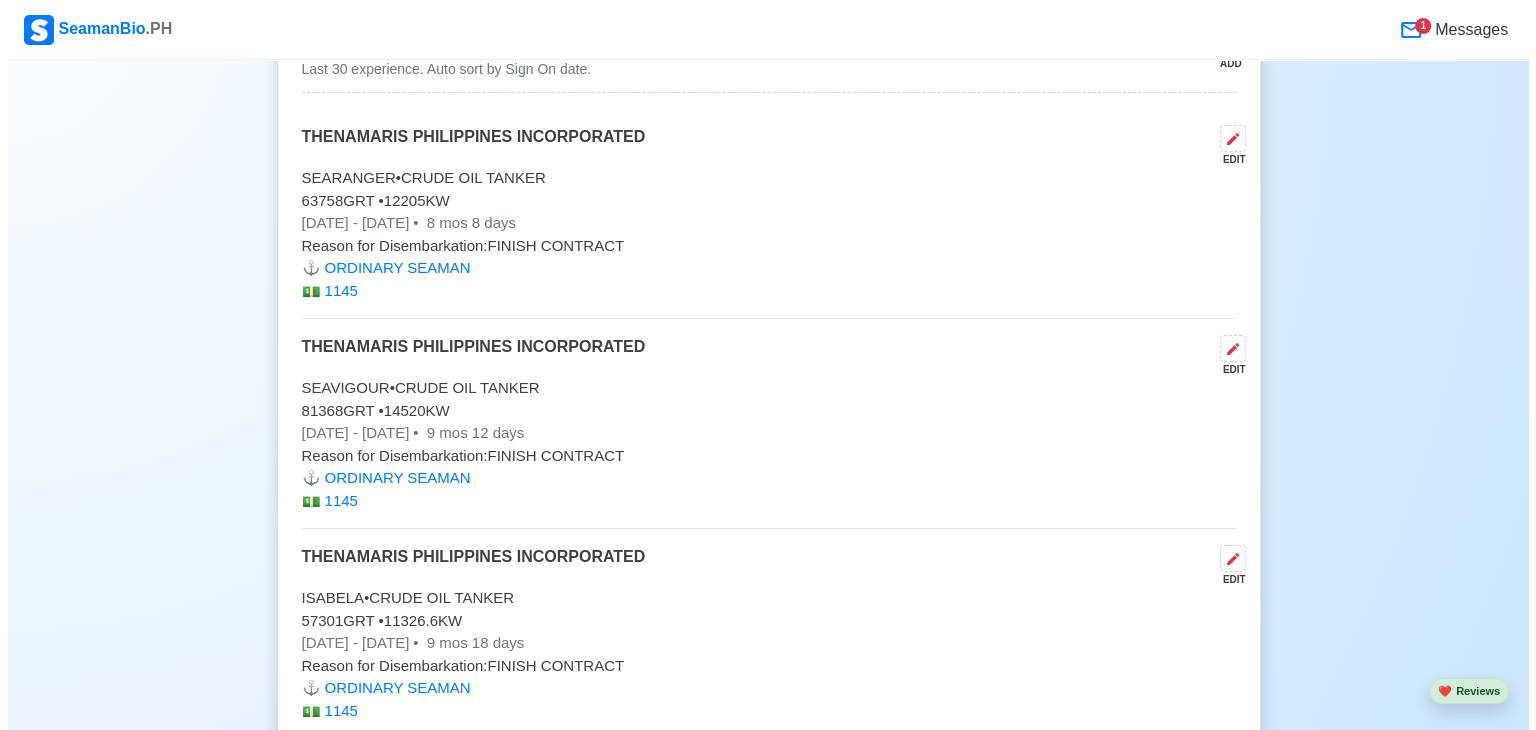 scroll, scrollTop: 4700, scrollLeft: 0, axis: vertical 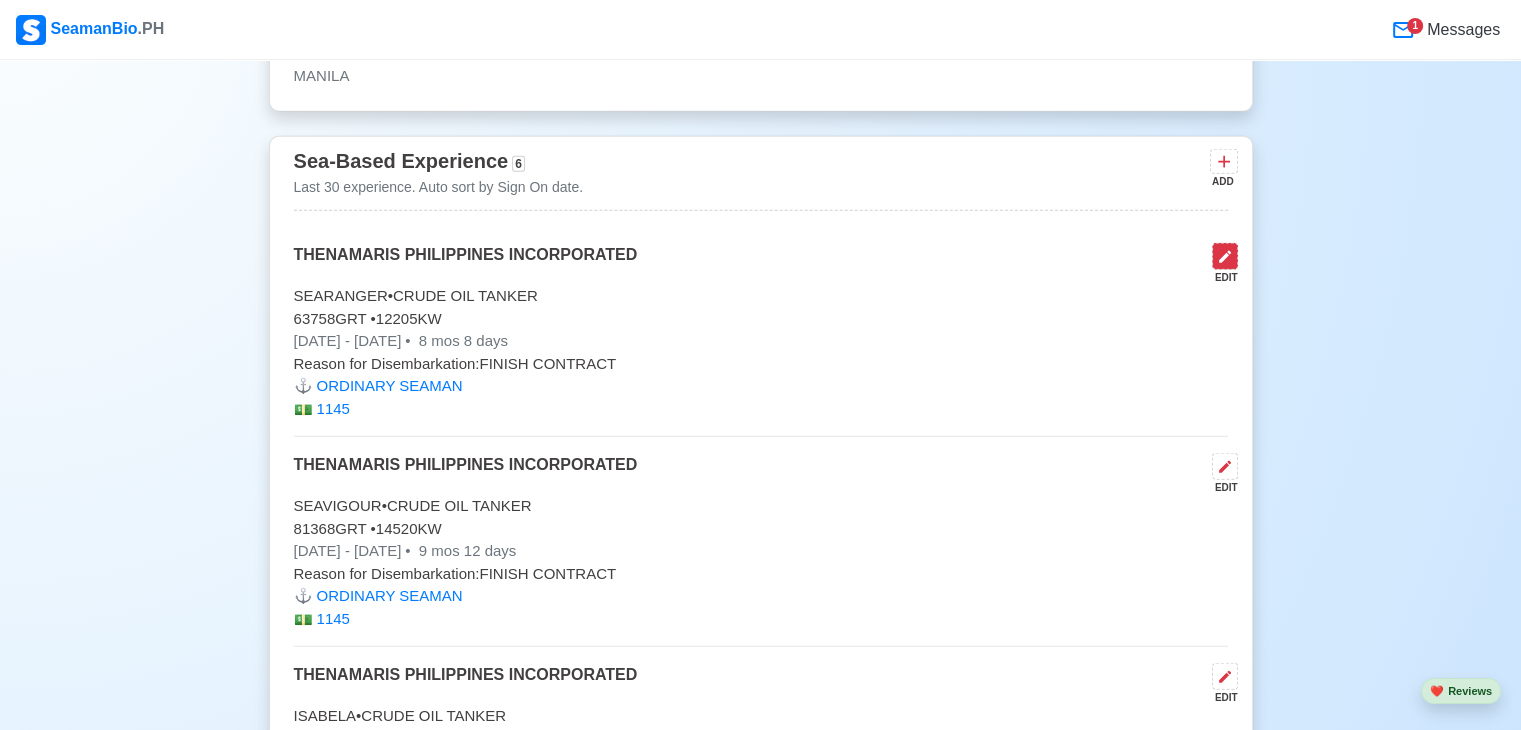 click 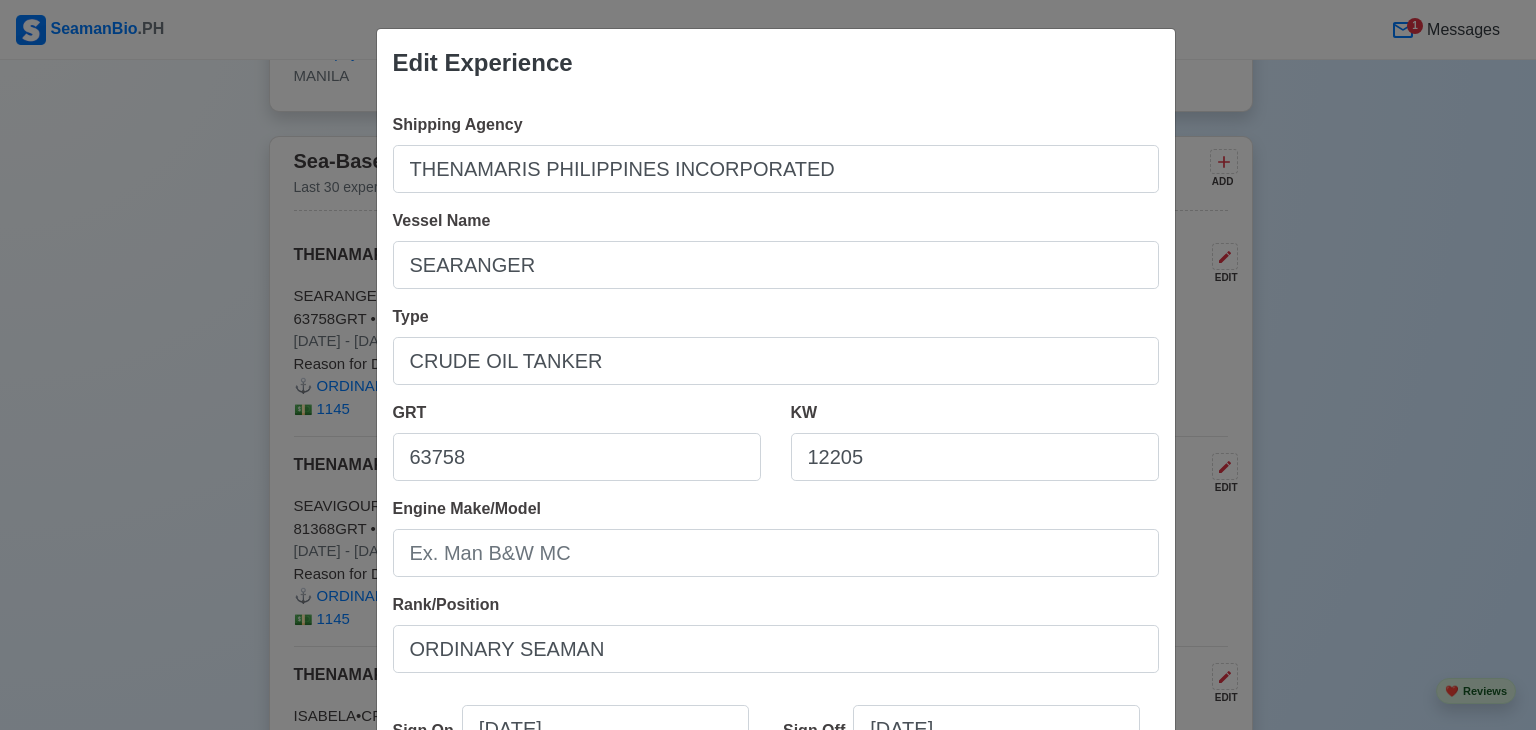 scroll, scrollTop: 100, scrollLeft: 0, axis: vertical 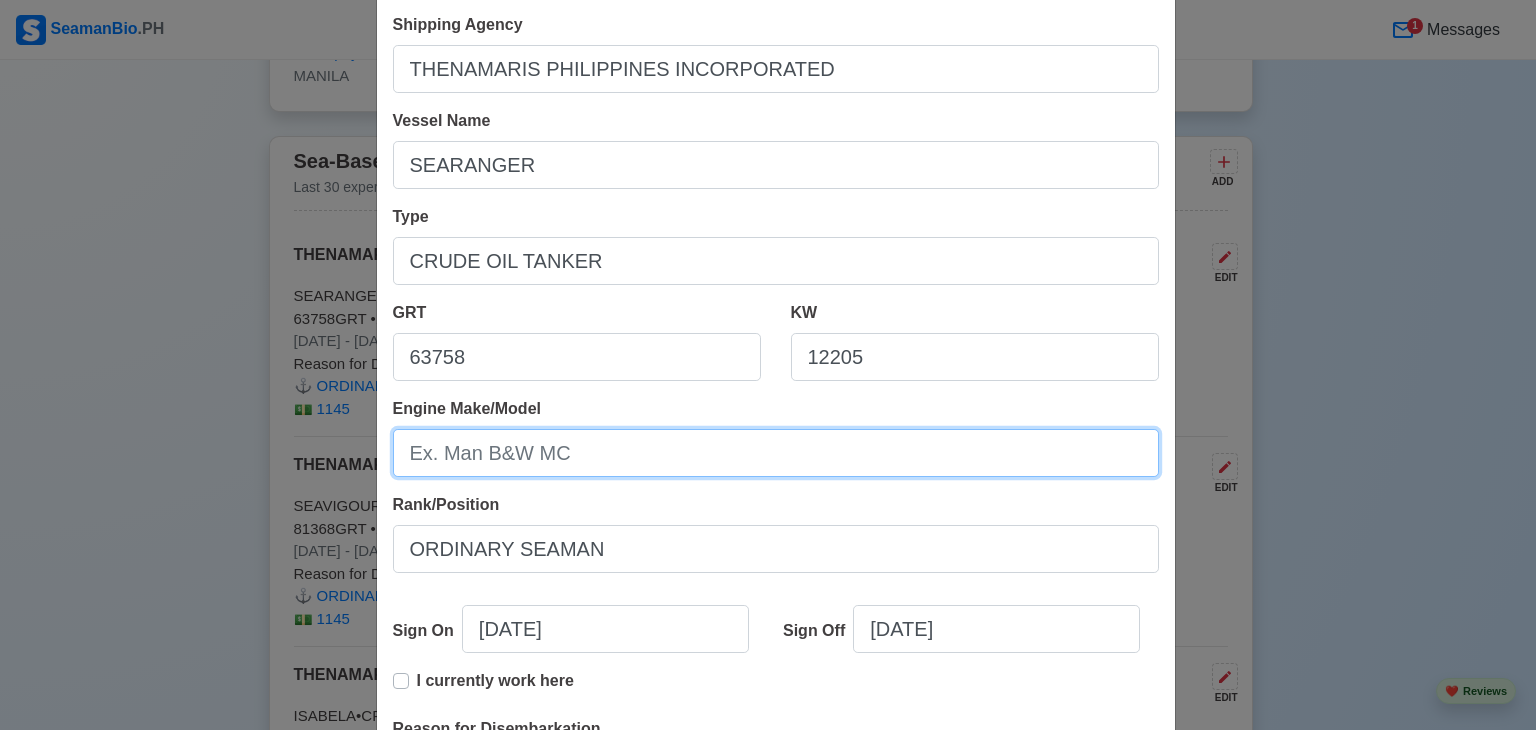 click on "Engine Make/Model" at bounding box center [776, 453] 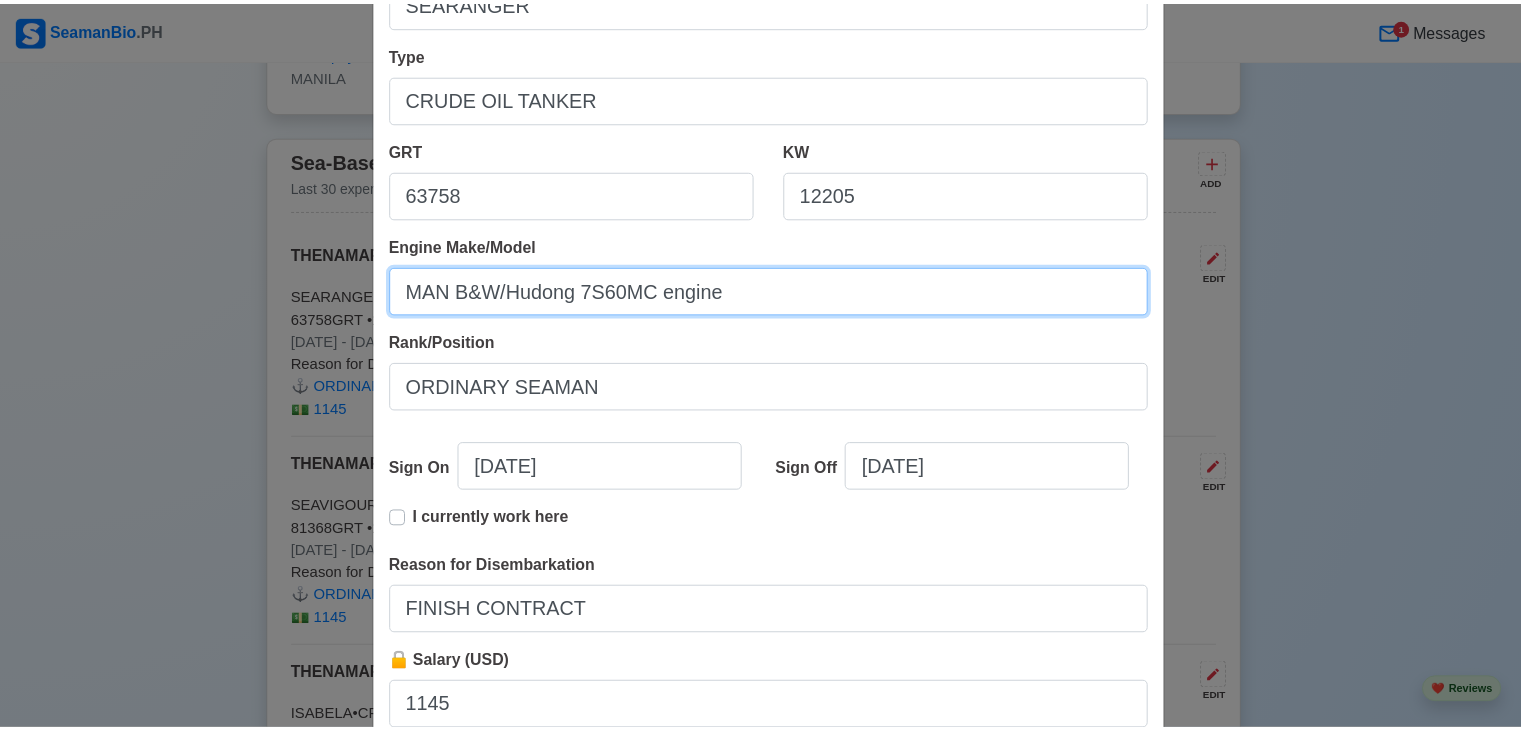 scroll, scrollTop: 409, scrollLeft: 0, axis: vertical 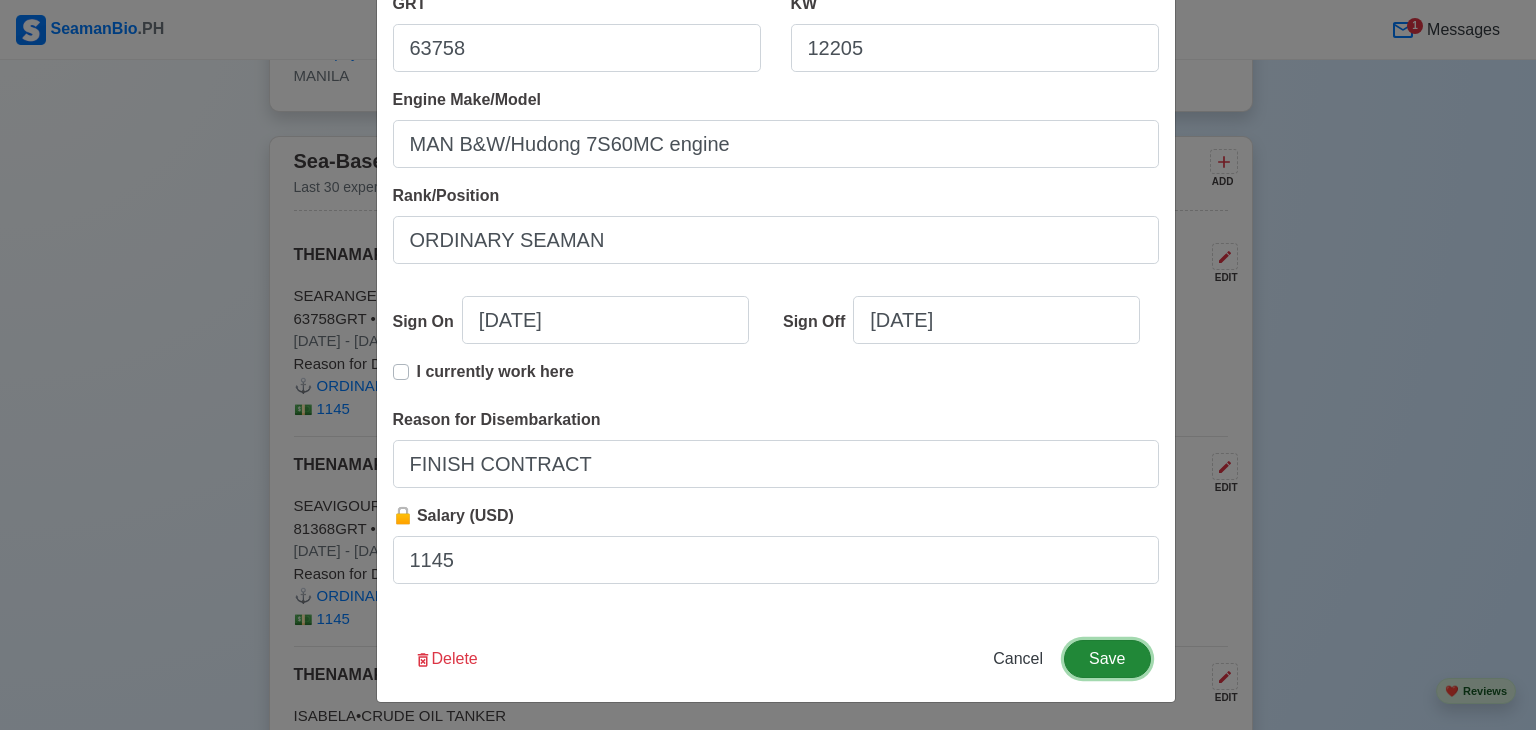 click on "Save" at bounding box center (1107, 659) 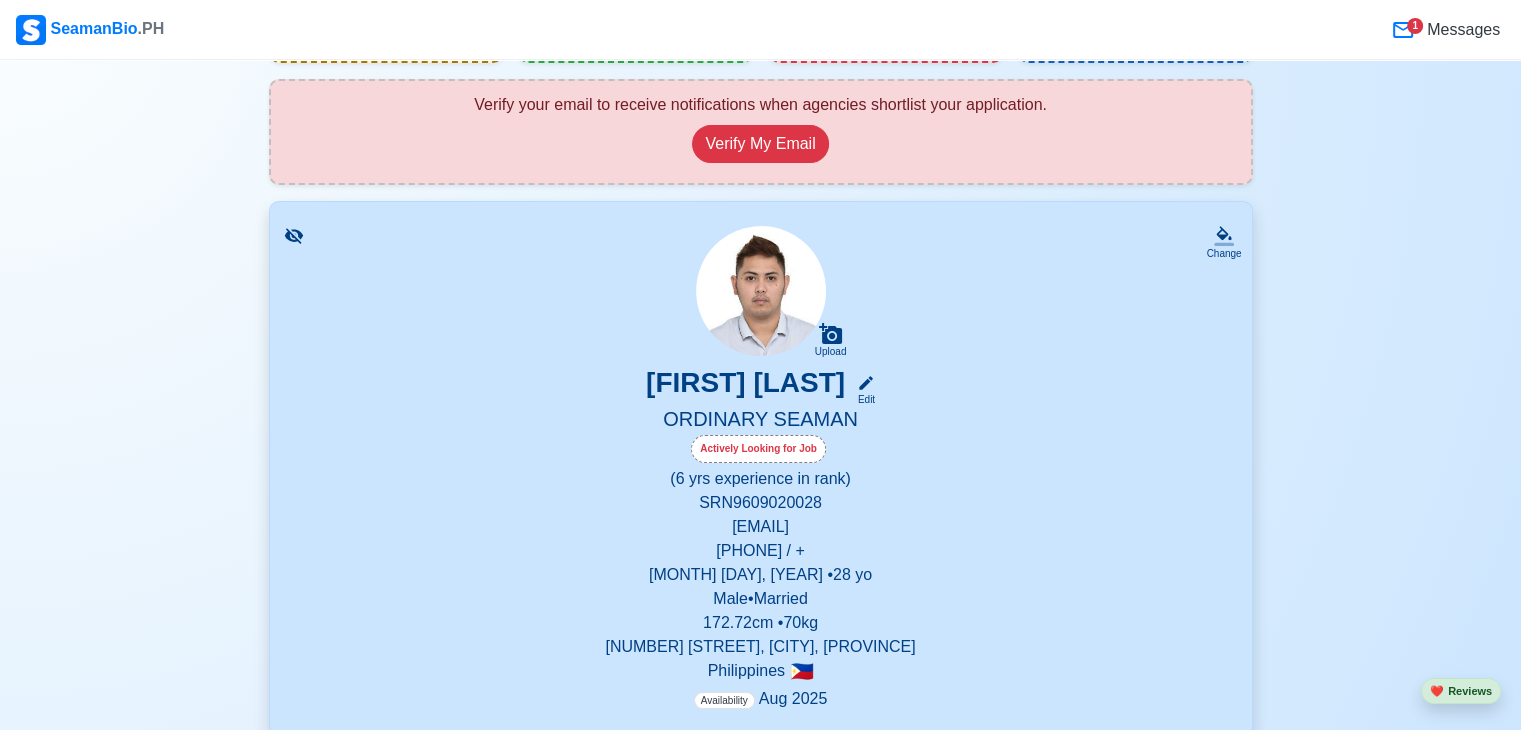 scroll, scrollTop: 300, scrollLeft: 0, axis: vertical 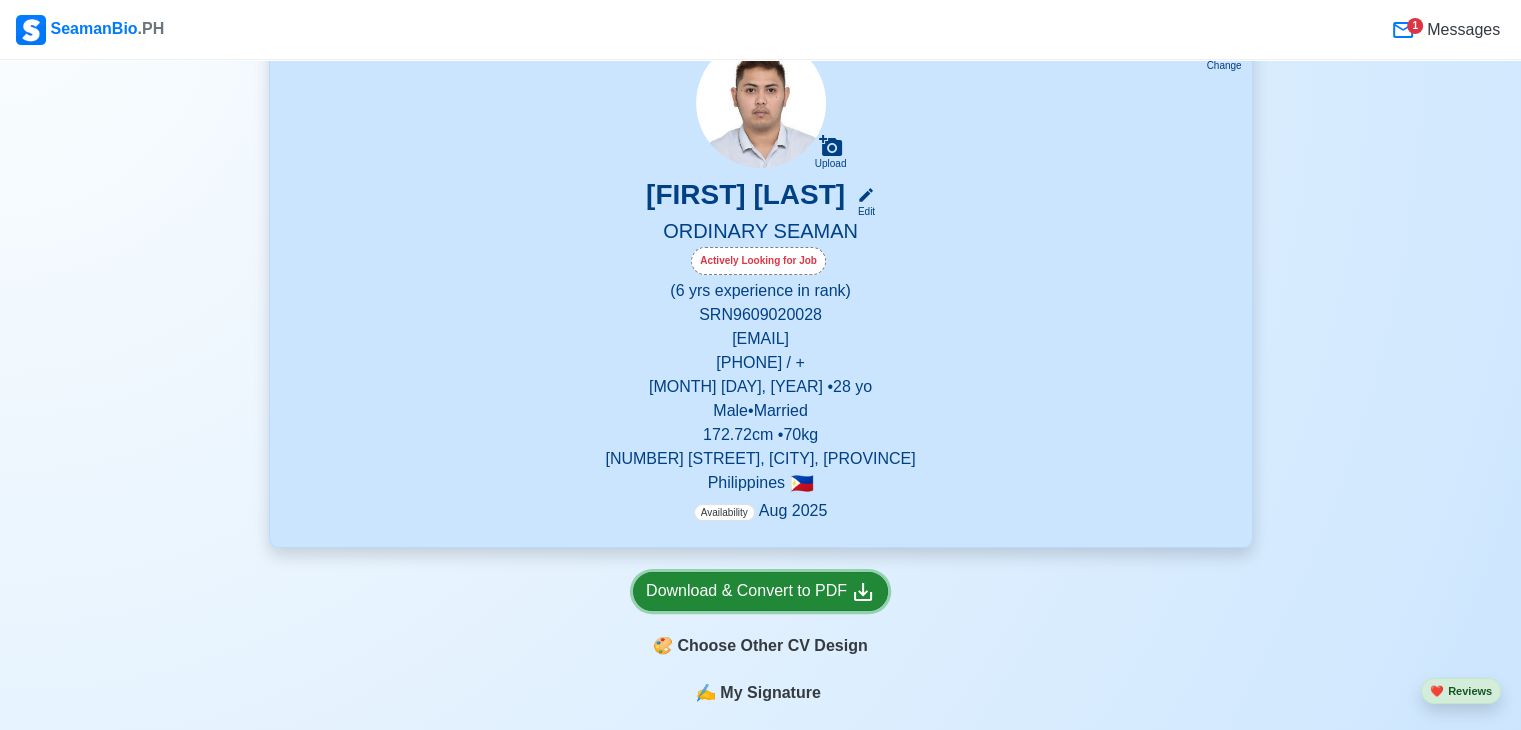 click on "Download & Convert to PDF" at bounding box center [760, 591] 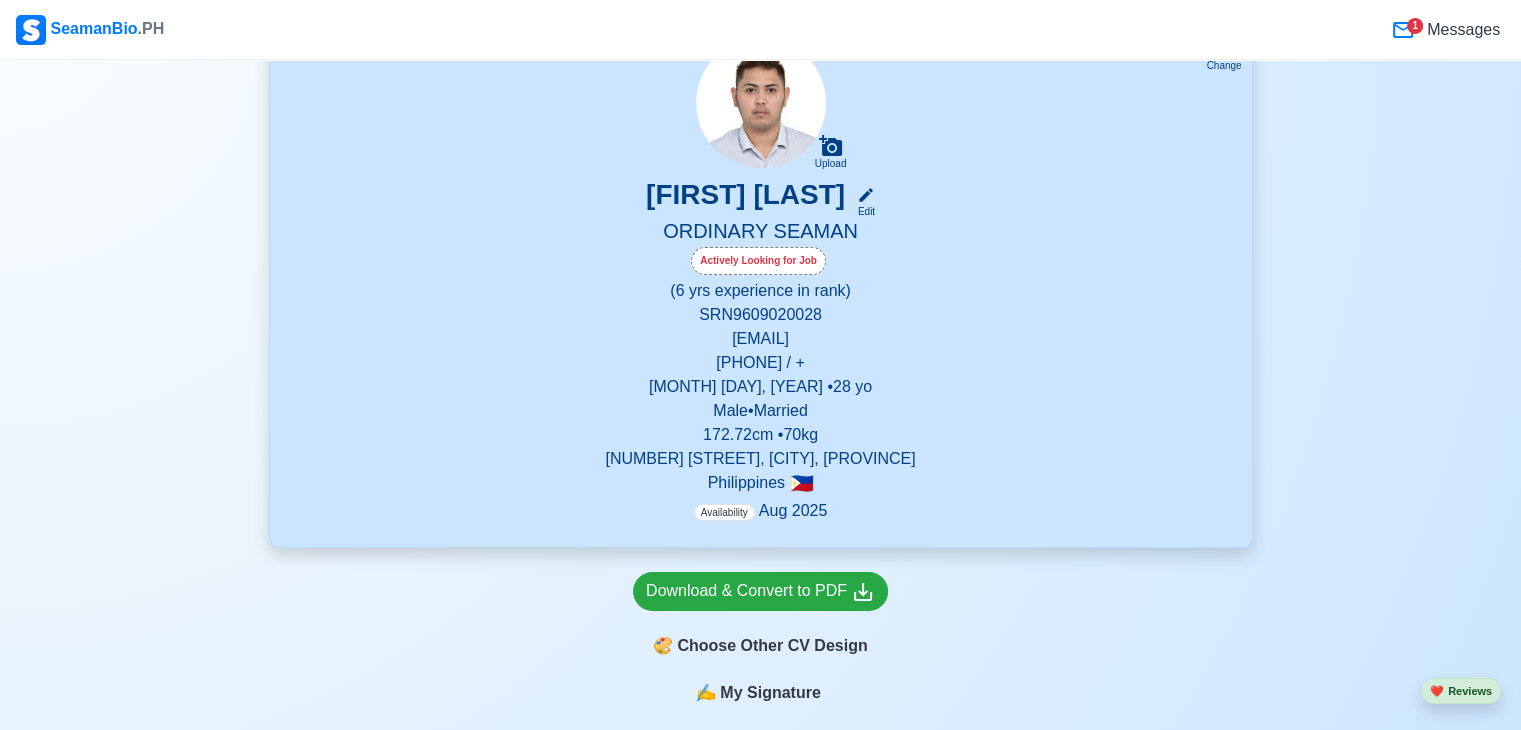 click on "SRN  [NUMBER]" at bounding box center (761, 315) 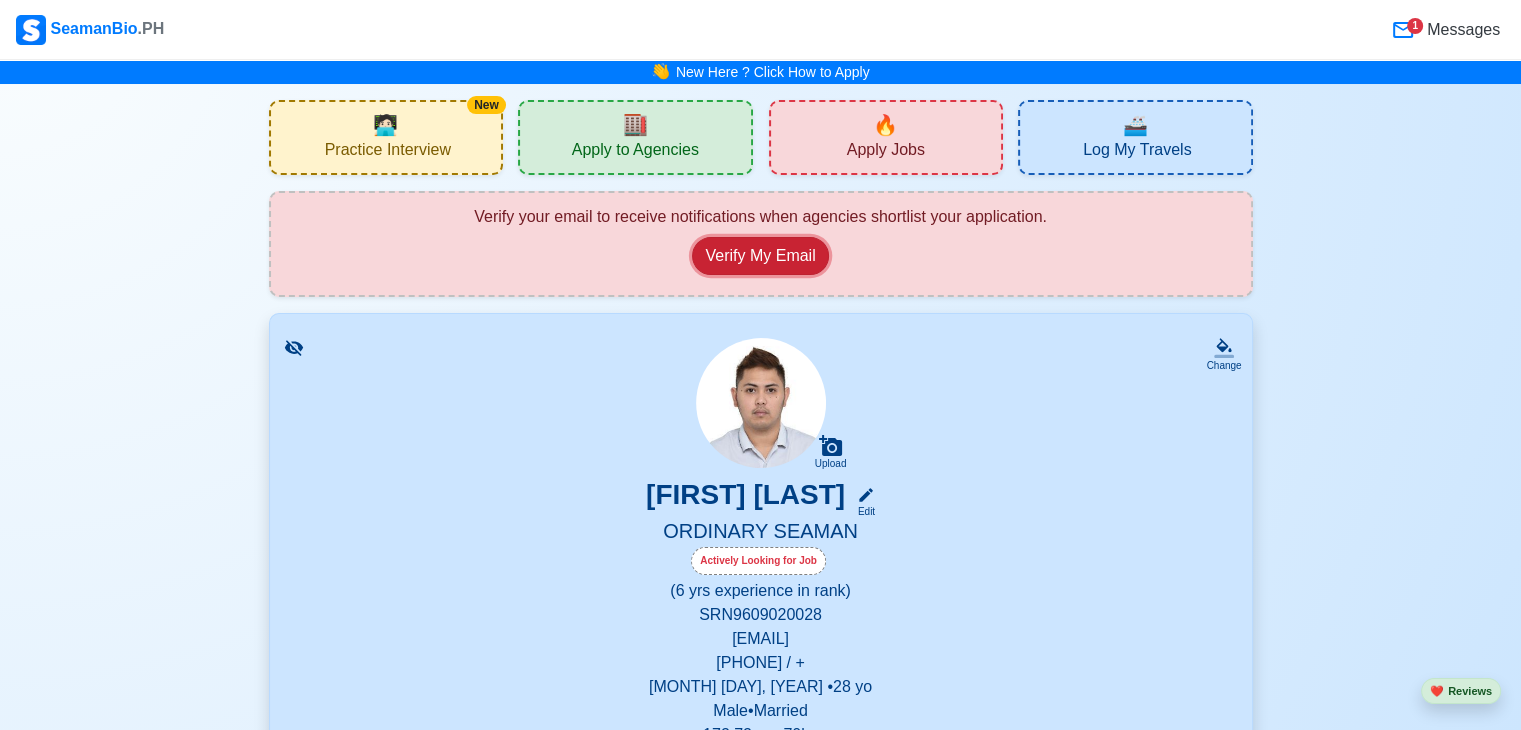 click on "Verify My Email" at bounding box center (760, 256) 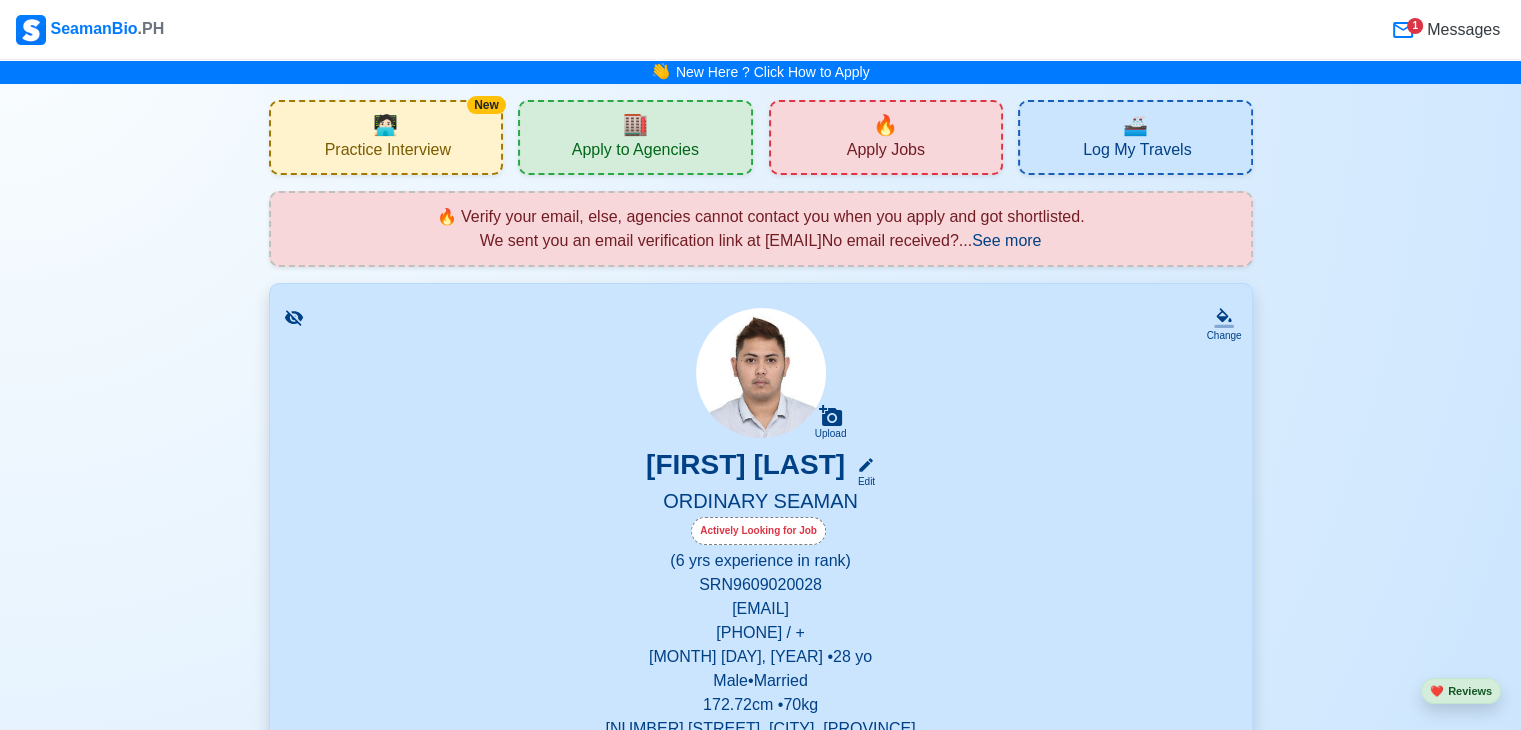 click on "SeamanBio .PH" at bounding box center [90, 30] 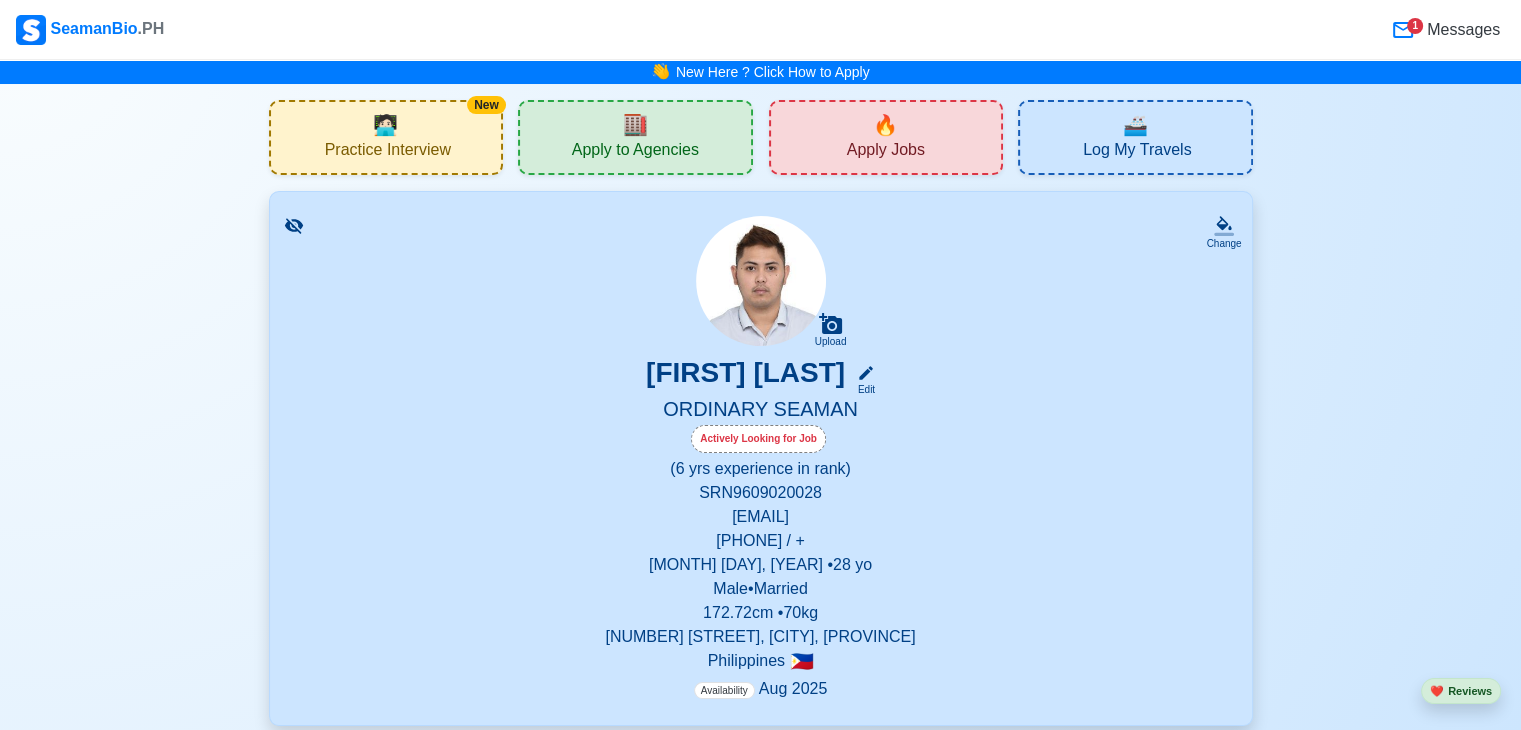 click on "Apply Jobs" at bounding box center [886, 152] 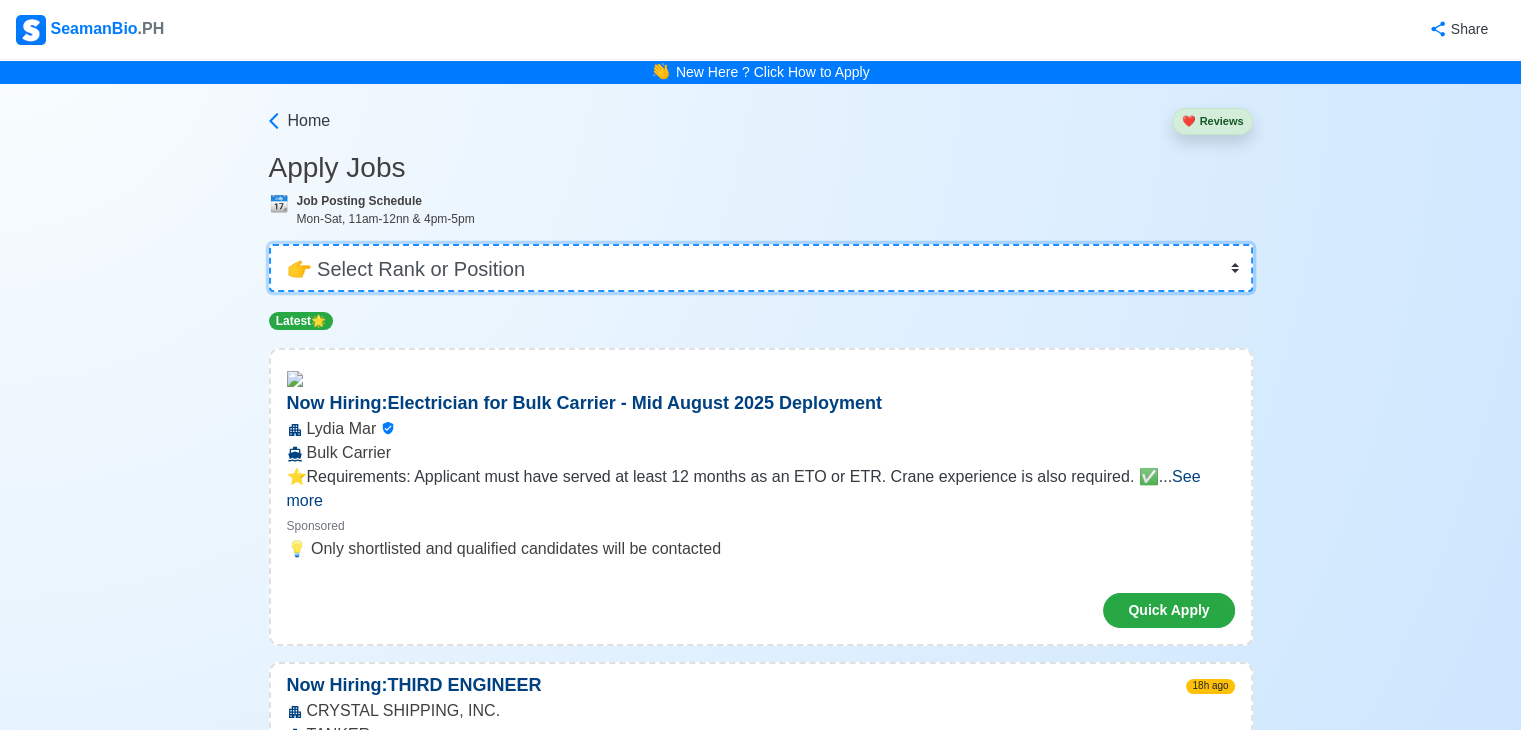 click on "👉 Select Rank or Position Master Chief Officer 2nd Officer 3rd Officer Junior Officer Chief Engineer 2nd Engineer 3rd Engineer 4th Engineer Gas Engineer Junior Engineer 1st Assistant Engineer 2nd Assistant Engineer 3rd Assistant Engineer ETO/ETR Electrician Electrical Engineer Oiler Fitter Welder Chief Cook Chef Cook Messman Wiper Rigger Ordinary Seaman Able Seaman Motorman Pumpman Bosun Cadet Reefer Mechanic Operator Repairman Painter Steward Waiter Others" at bounding box center [761, 268] 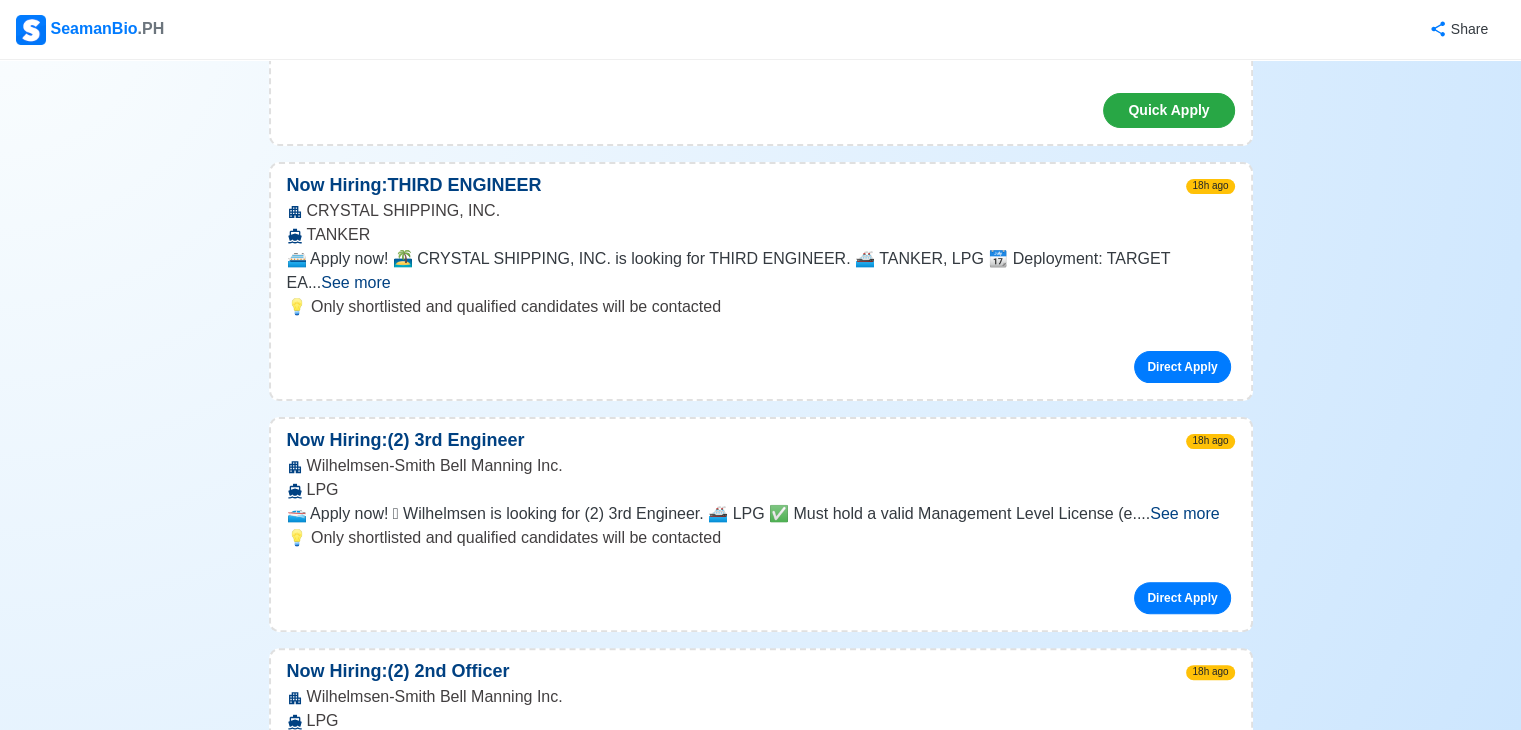 scroll, scrollTop: 100, scrollLeft: 0, axis: vertical 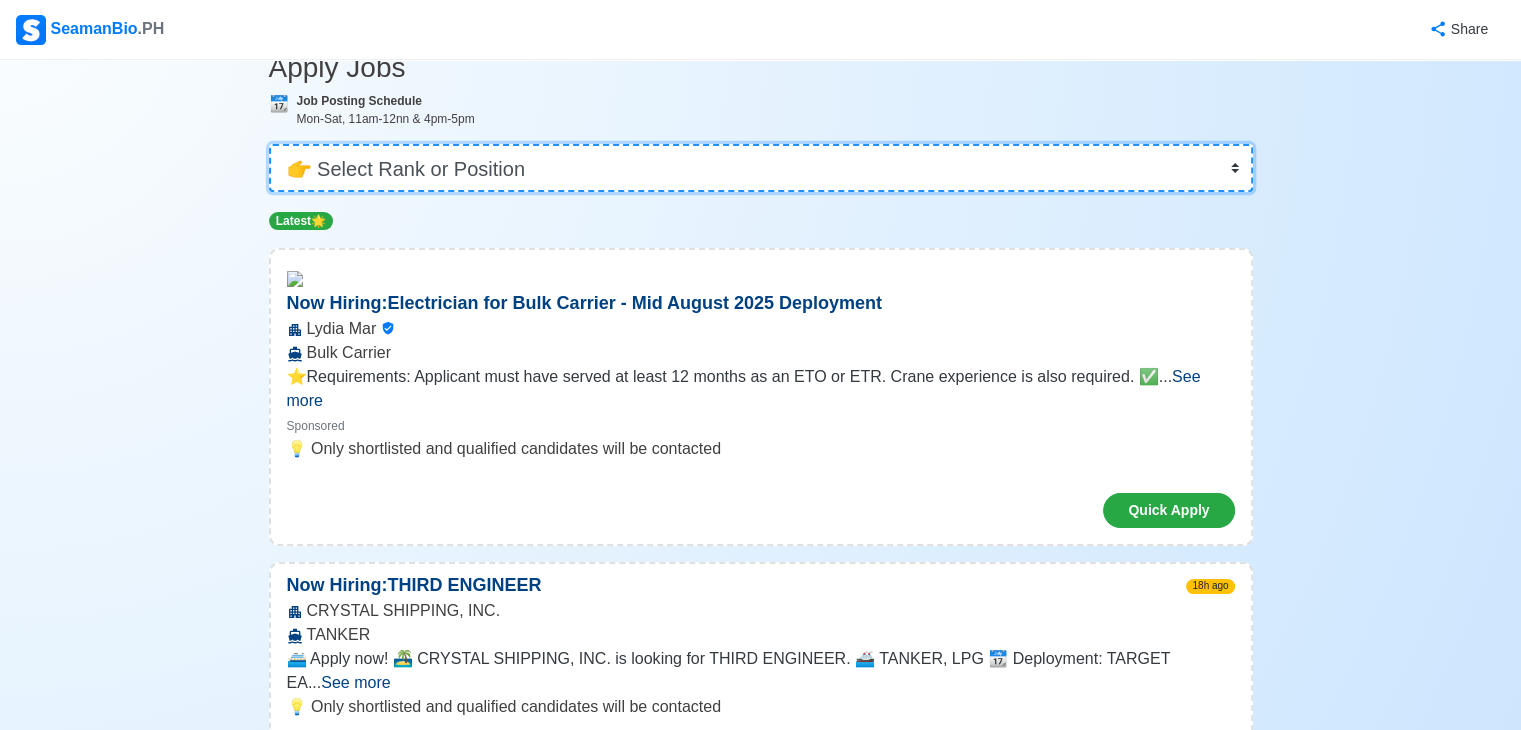 click on "👉 Select Rank or Position Master Chief Officer 2nd Officer 3rd Officer Junior Officer Chief Engineer 2nd Engineer 3rd Engineer 4th Engineer Gas Engineer Junior Engineer 1st Assistant Engineer 2nd Assistant Engineer 3rd Assistant Engineer ETO/ETR Electrician Electrical Engineer Oiler Fitter Welder Chief Cook Chef Cook Messman Wiper Rigger Ordinary Seaman Able Seaman Motorman Pumpman Bosun Cadet Reefer Mechanic Operator Repairman Painter Steward Waiter Others" at bounding box center (761, 168) 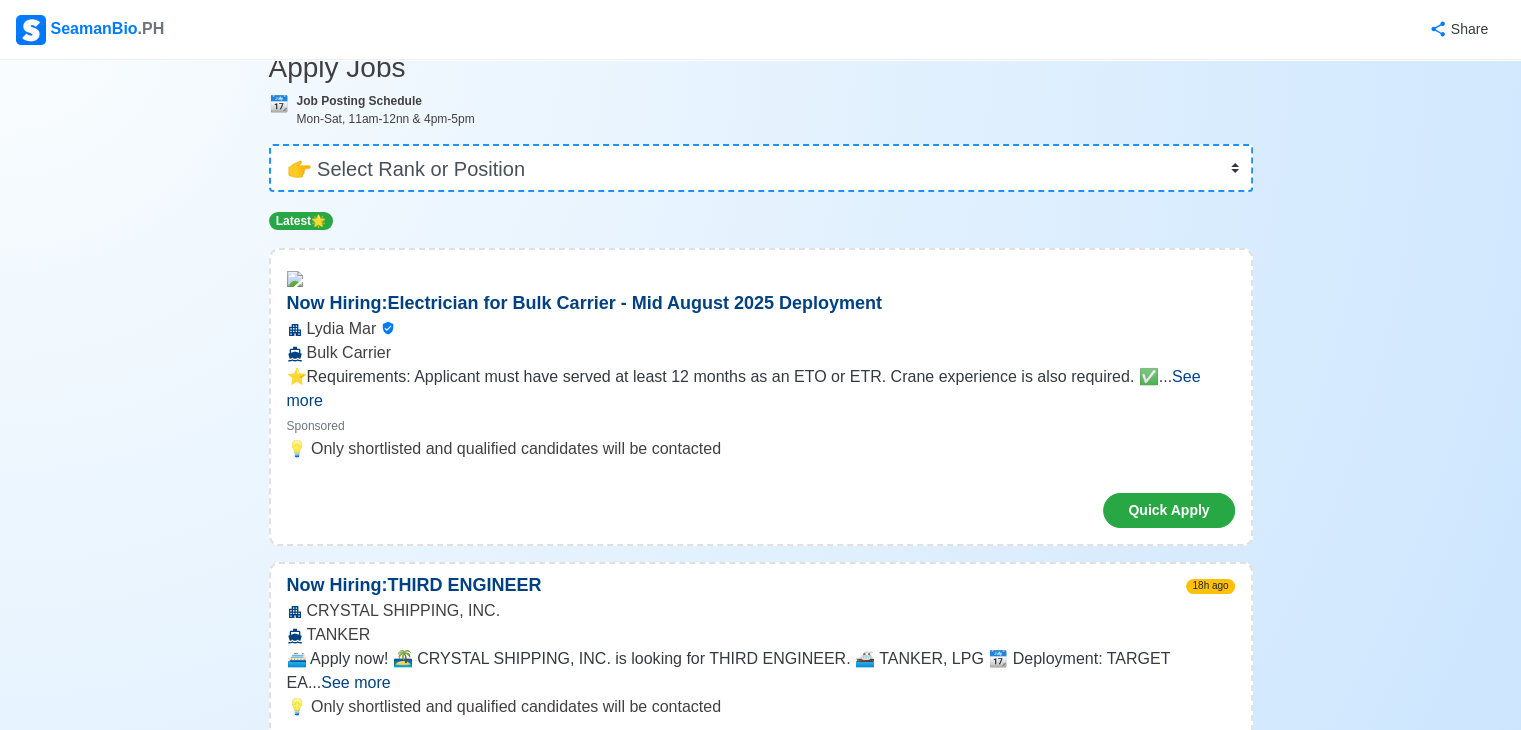 click on "Home ❤️ Reviews Apply Jobs 📆 Job Posting Schedule Mon-Sat, 11am-12nn & 4pm-5pm 👉 Select Rank or Position Master Chief Officer 2nd Officer 3rd Officer Junior Officer Chief Engineer 2nd Engineer 3rd Engineer 4th Engineer Gas Engineer Junior Engineer 1st Assistant Engineer 2nd Assistant Engineer 3rd Assistant Engineer ETO/ETR Electrician Electrical Engineer Oiler Fitter Welder Chief Cook Chef Cook Messman Wiper Rigger Ordinary Seaman Able Seaman Motorman Pumpman Bosun Cadet Reefer Mechanic Operator Repairman Painter Steward Waiter Others Latest 🌟 Now Hiring:  Electrician for Bulk Carrier - Mid August 2025 Deployment Lydia Mar   Bulk Carrier ⭐️Requirements:  Applicant must have served at least 12 months as an ETO or ETR. Crane experience is also required.  ✅  ...  See more ...  See more Sponsored   💡 Only shortlisted and qualified candidates will be contacted Quick Apply Now Hiring:  THIRD ENGINEER 18h ago CRYSTAL SHIPPING, INC.   TANKER ...  See more ...  See more Direct Apply Now Hiring:" at bounding box center [760, 25614] 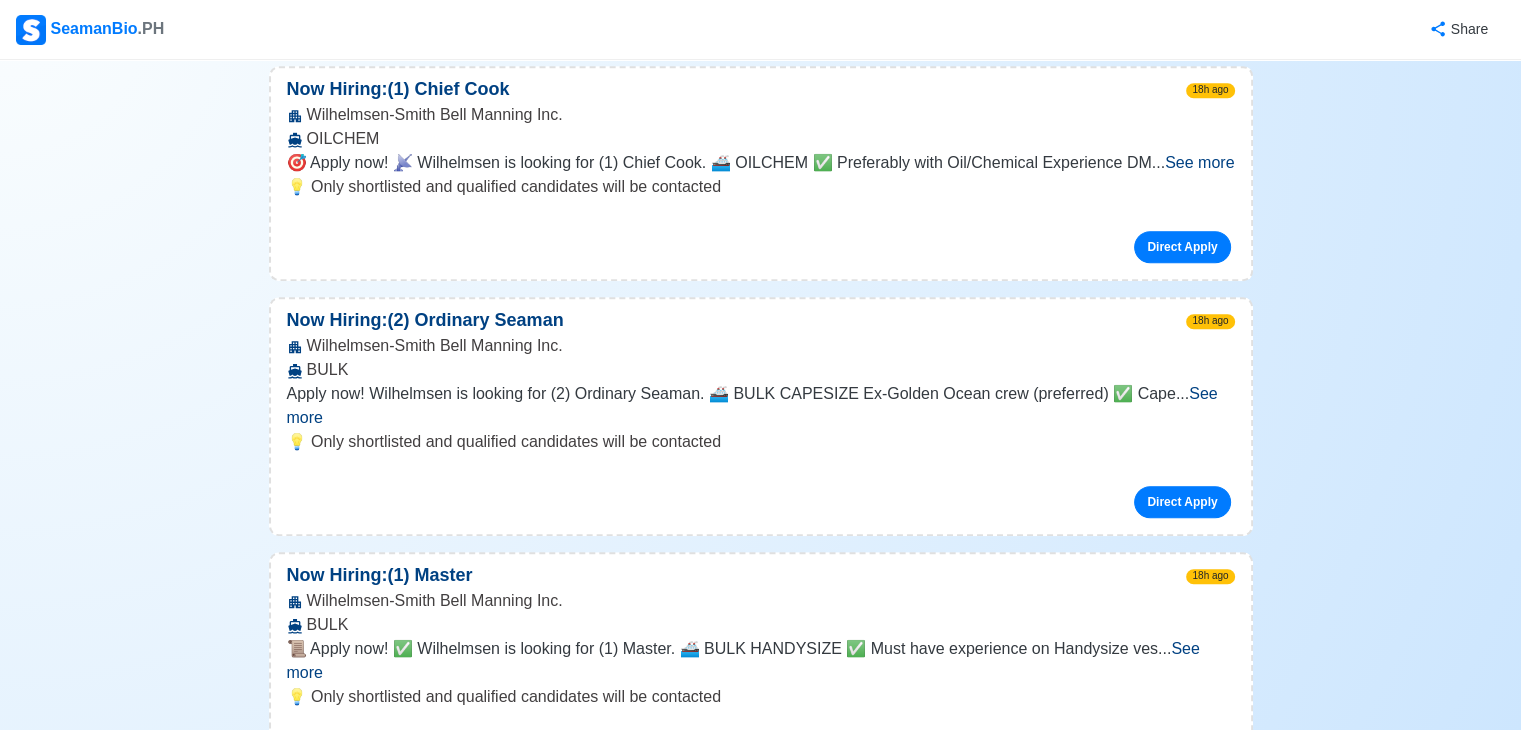 scroll, scrollTop: 1400, scrollLeft: 0, axis: vertical 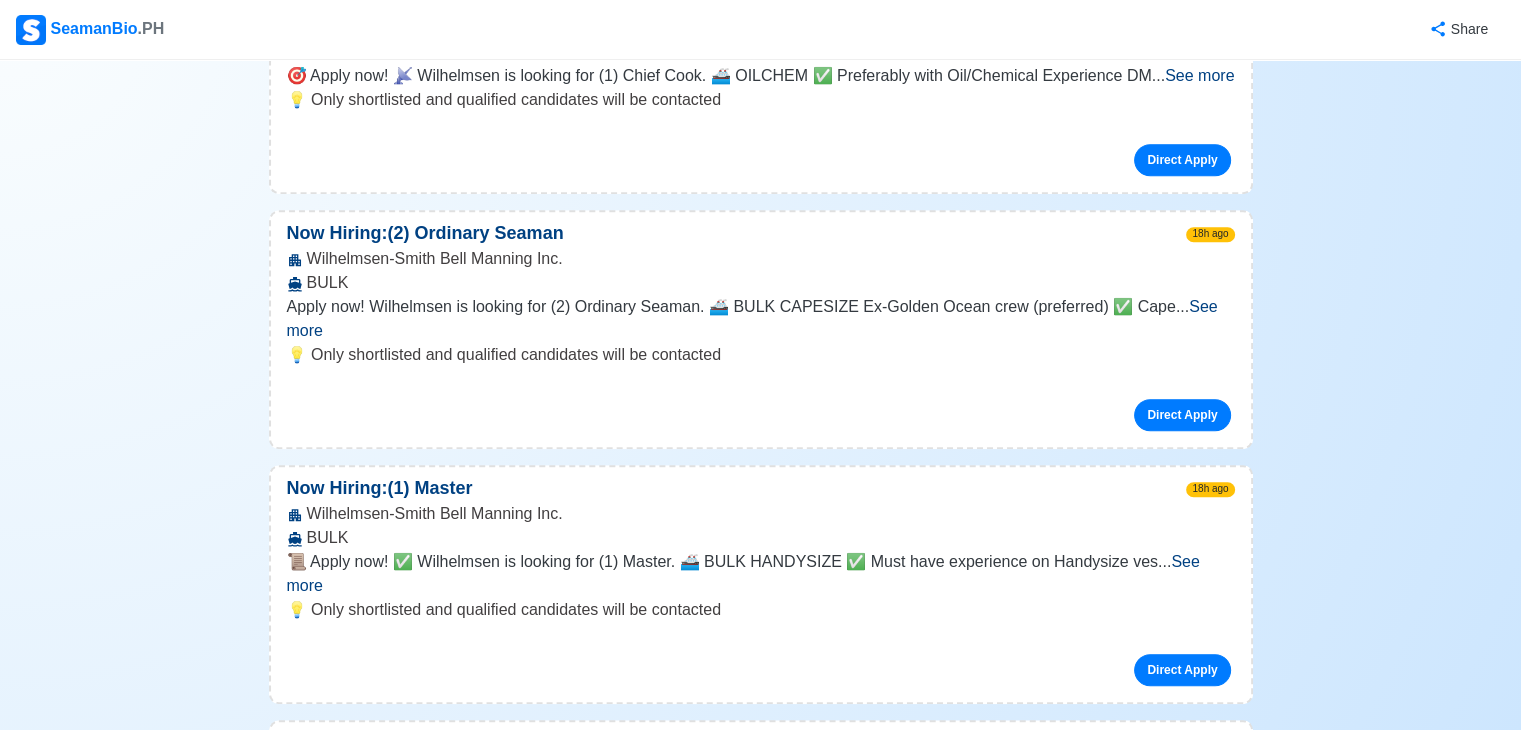 click on "💡 Only shortlisted and qualified candidates will be contacted" at bounding box center (761, 355) 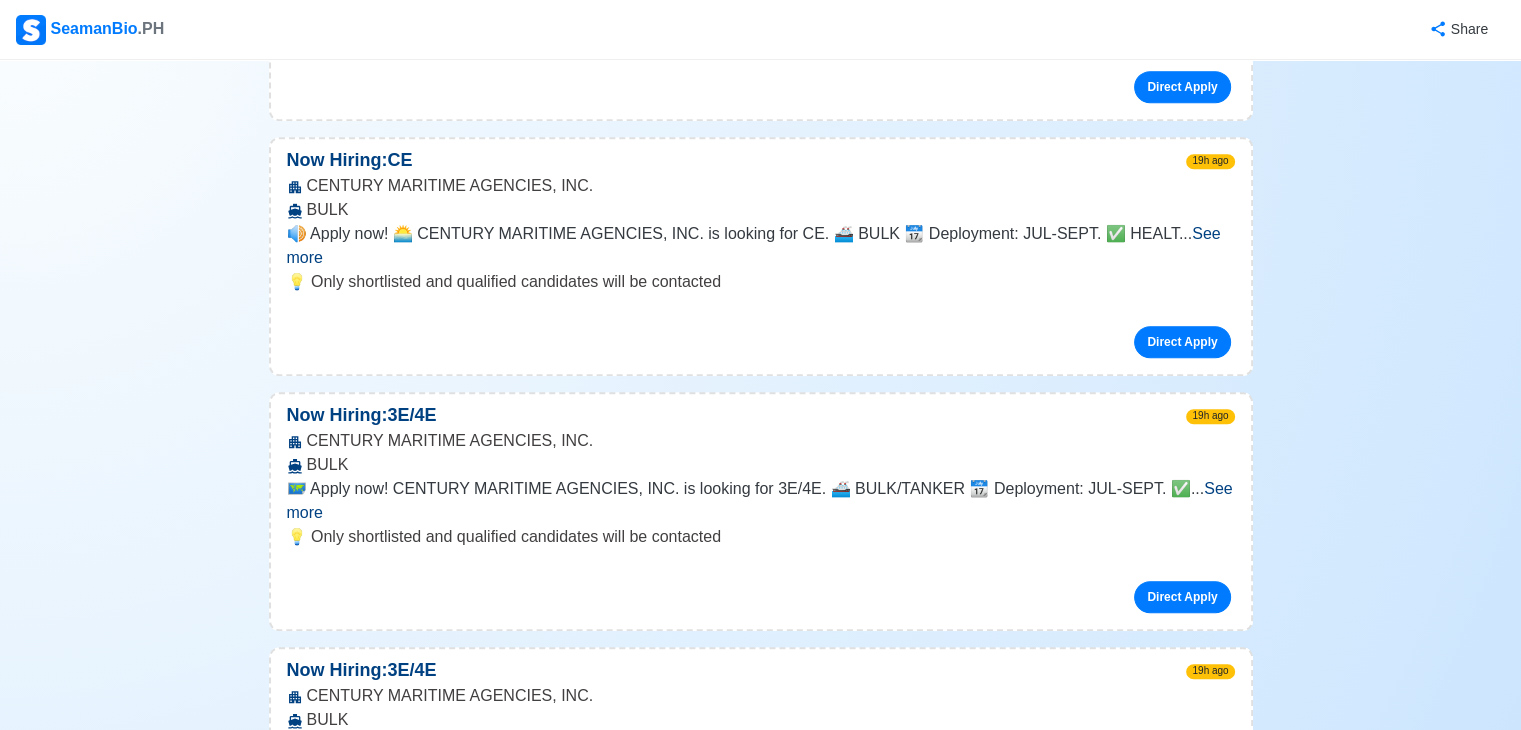 scroll, scrollTop: 9000, scrollLeft: 0, axis: vertical 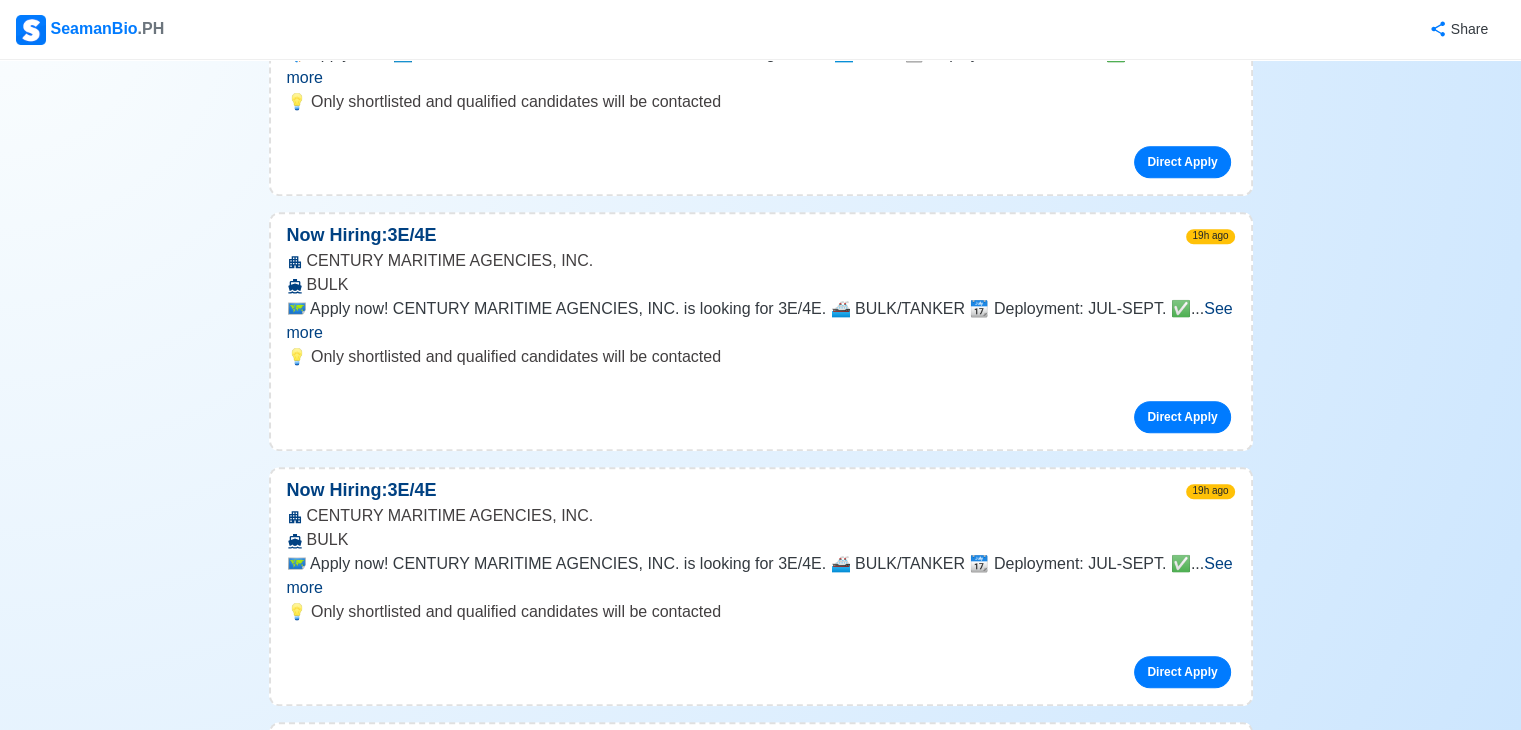 click on "See more" at bounding box center (756, 1085) 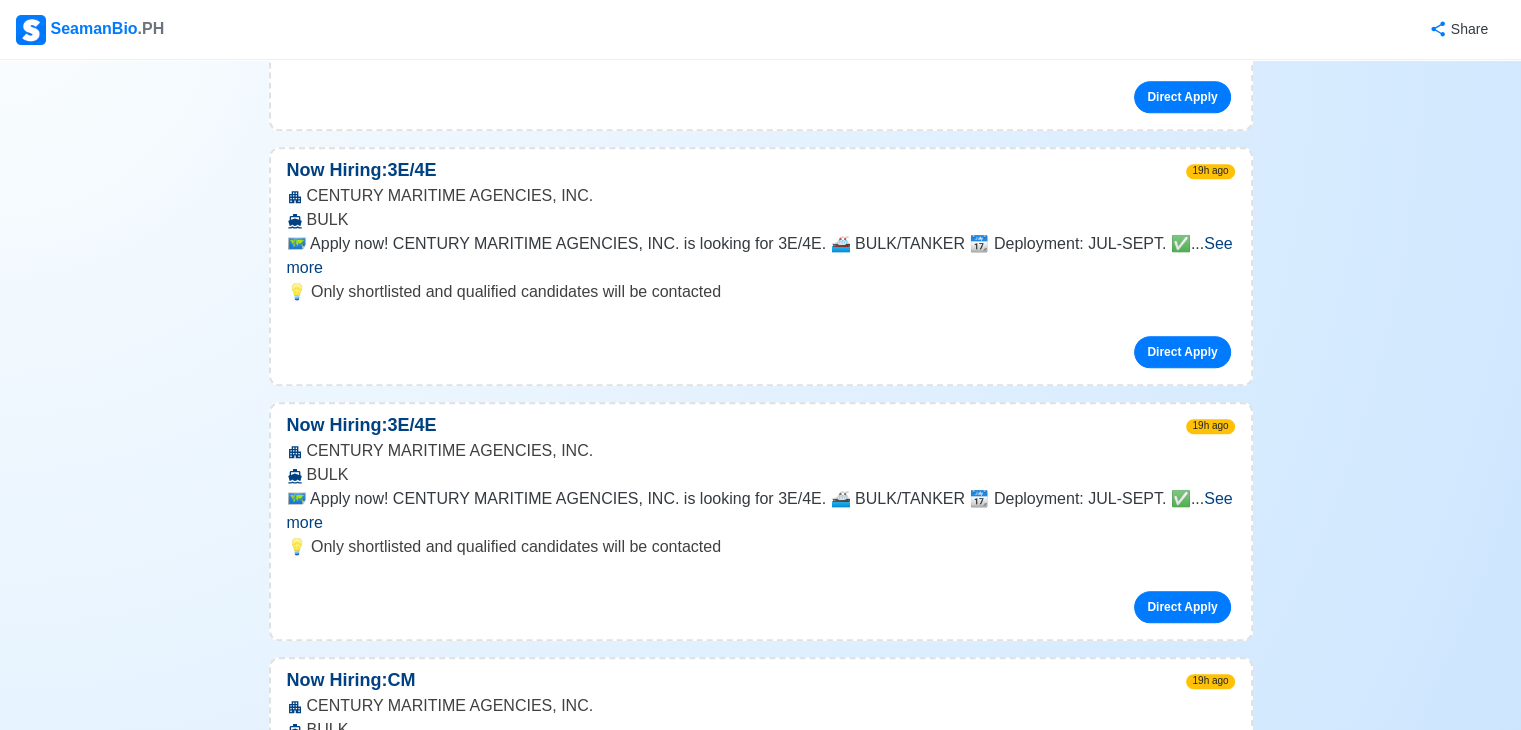 scroll, scrollTop: 9100, scrollLeft: 0, axis: vertical 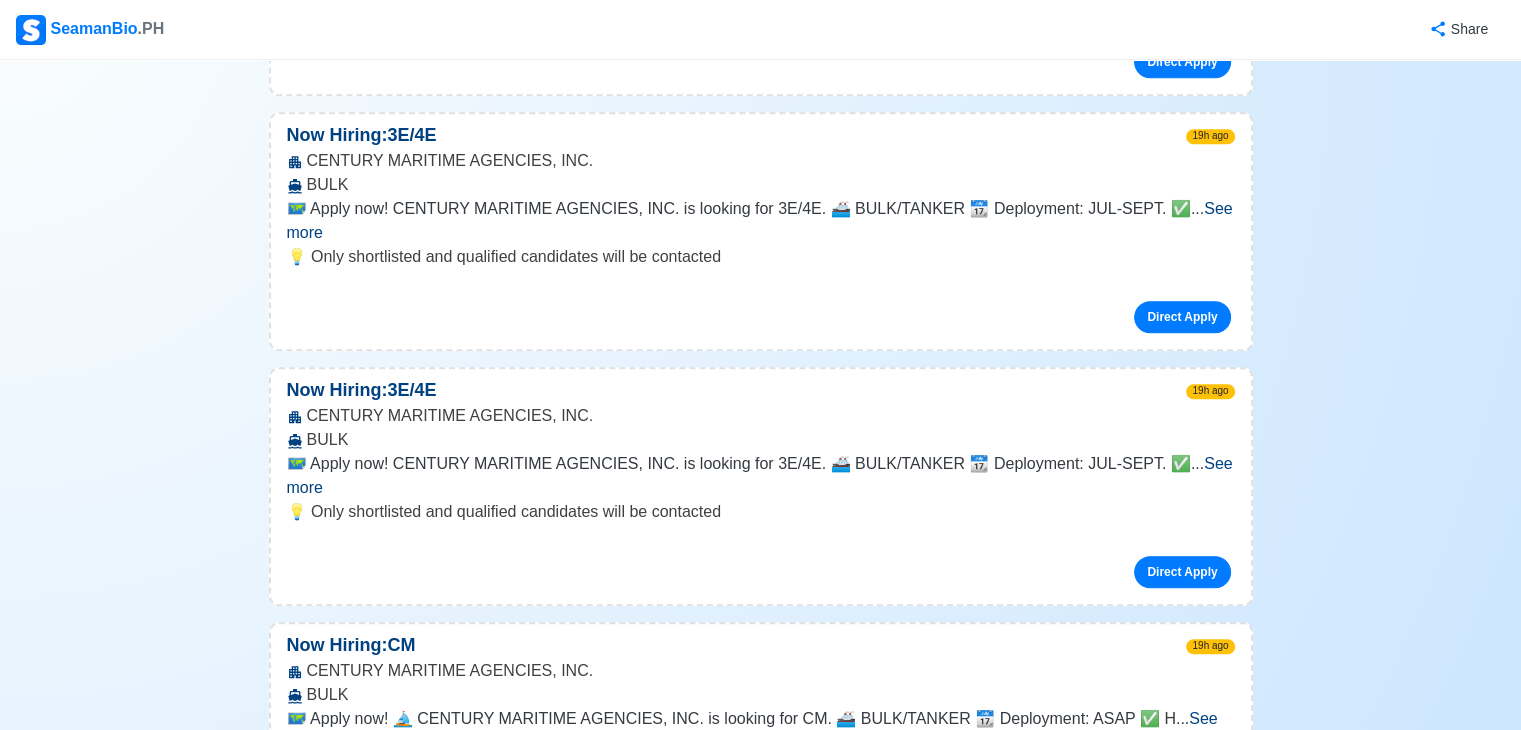 click on "Direct Apply" at bounding box center [1182, 1178] 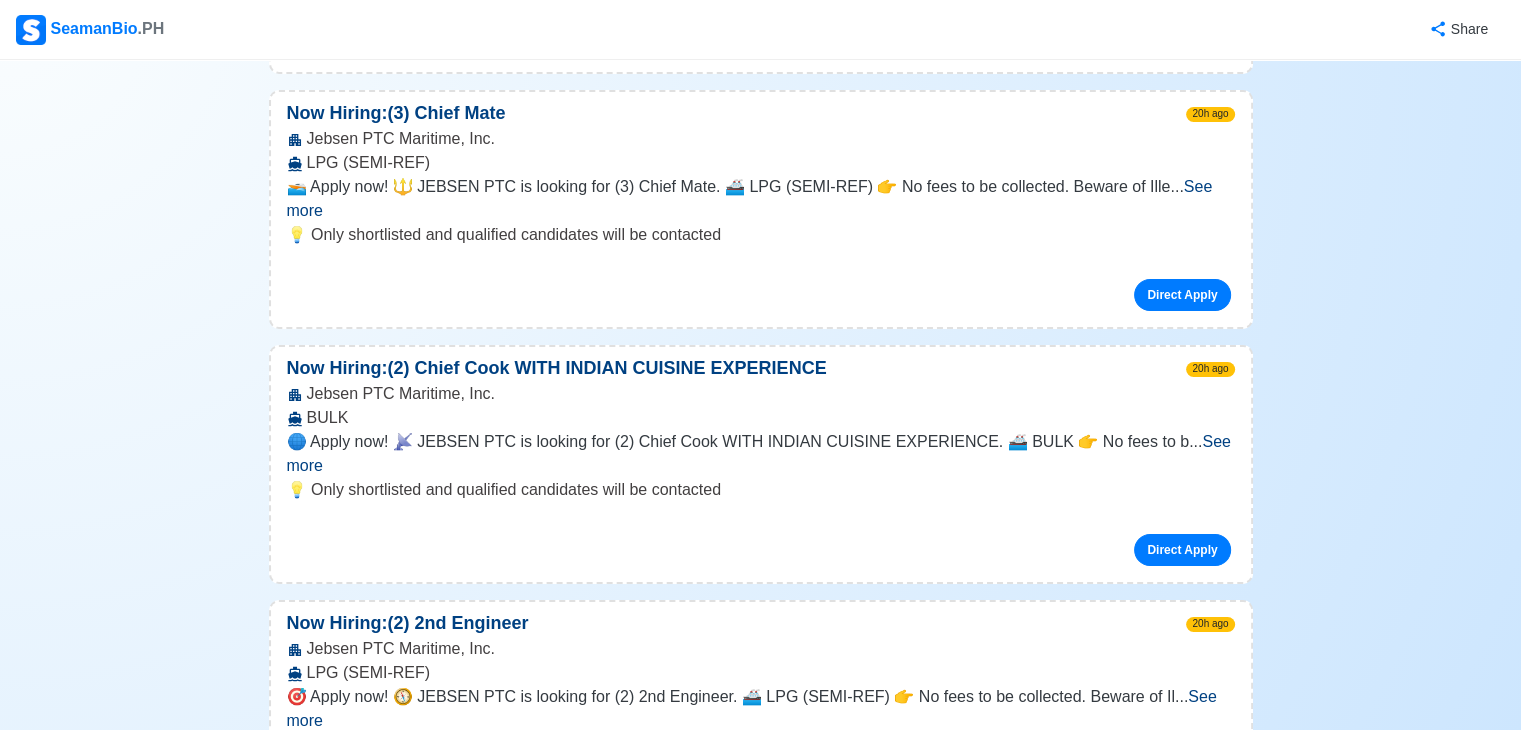 scroll, scrollTop: 14400, scrollLeft: 0, axis: vertical 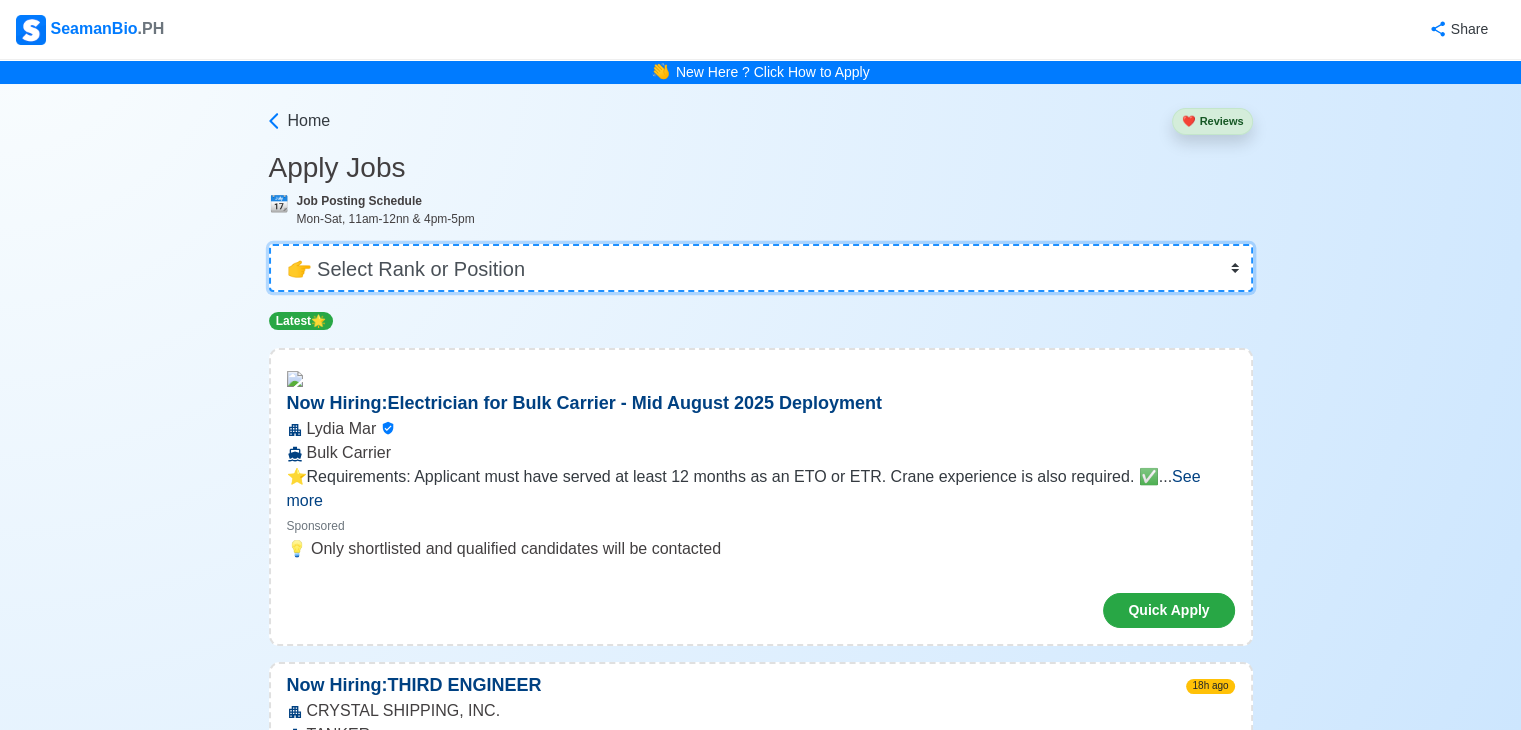 click on "👉 Select Rank or Position Master Chief Officer 2nd Officer 3rd Officer Junior Officer Chief Engineer 2nd Engineer 3rd Engineer 4th Engineer Gas Engineer Junior Engineer 1st Assistant Engineer 2nd Assistant Engineer 3rd Assistant Engineer ETO/ETR Electrician Electrical Engineer Oiler Fitter Welder Chief Cook Chef Cook Messman Wiper Rigger Ordinary Seaman Able Seaman Motorman Pumpman Bosun Cadet Reefer Mechanic Operator Repairman Painter Steward Waiter Others" at bounding box center [761, 268] 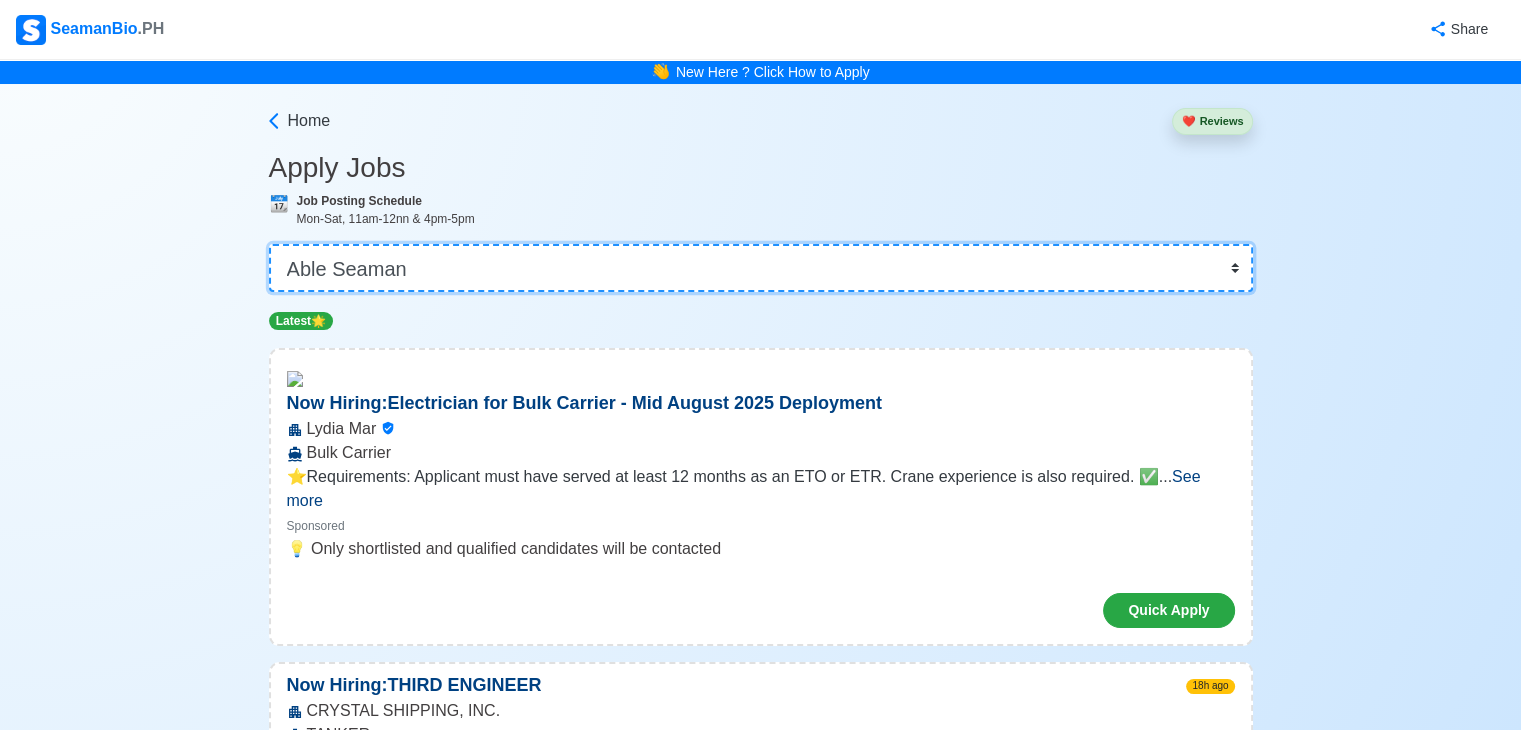 click on "👉 Select Rank or Position Master Chief Officer 2nd Officer 3rd Officer Junior Officer Chief Engineer 2nd Engineer 3rd Engineer 4th Engineer Gas Engineer Junior Engineer 1st Assistant Engineer 2nd Assistant Engineer 3rd Assistant Engineer ETO/ETR Electrician Electrical Engineer Oiler Fitter Welder Chief Cook Chef Cook Messman Wiper Rigger Ordinary Seaman Able Seaman Motorman Pumpman Bosun Cadet Reefer Mechanic Operator Repairman Painter Steward Waiter Others" at bounding box center (761, 268) 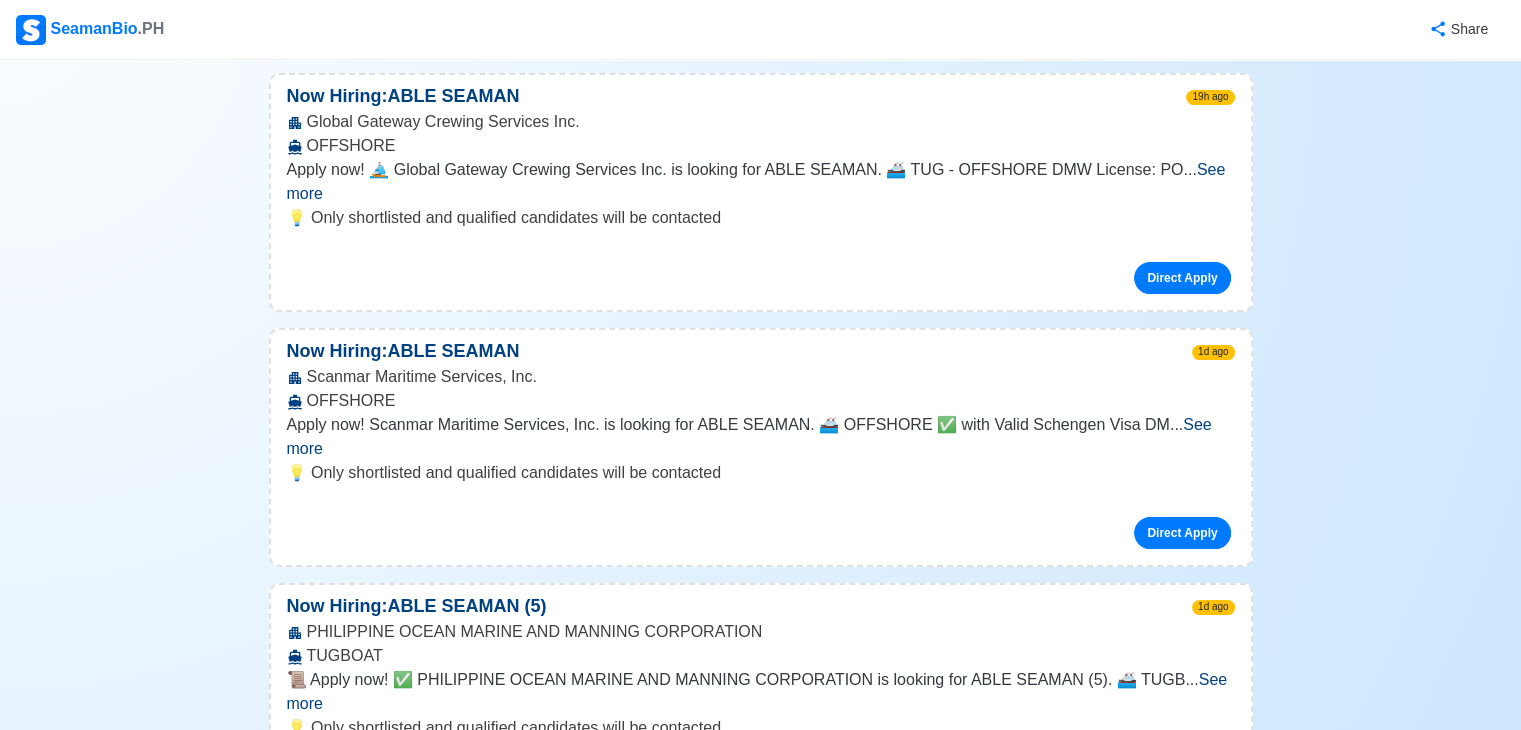 scroll, scrollTop: 400, scrollLeft: 0, axis: vertical 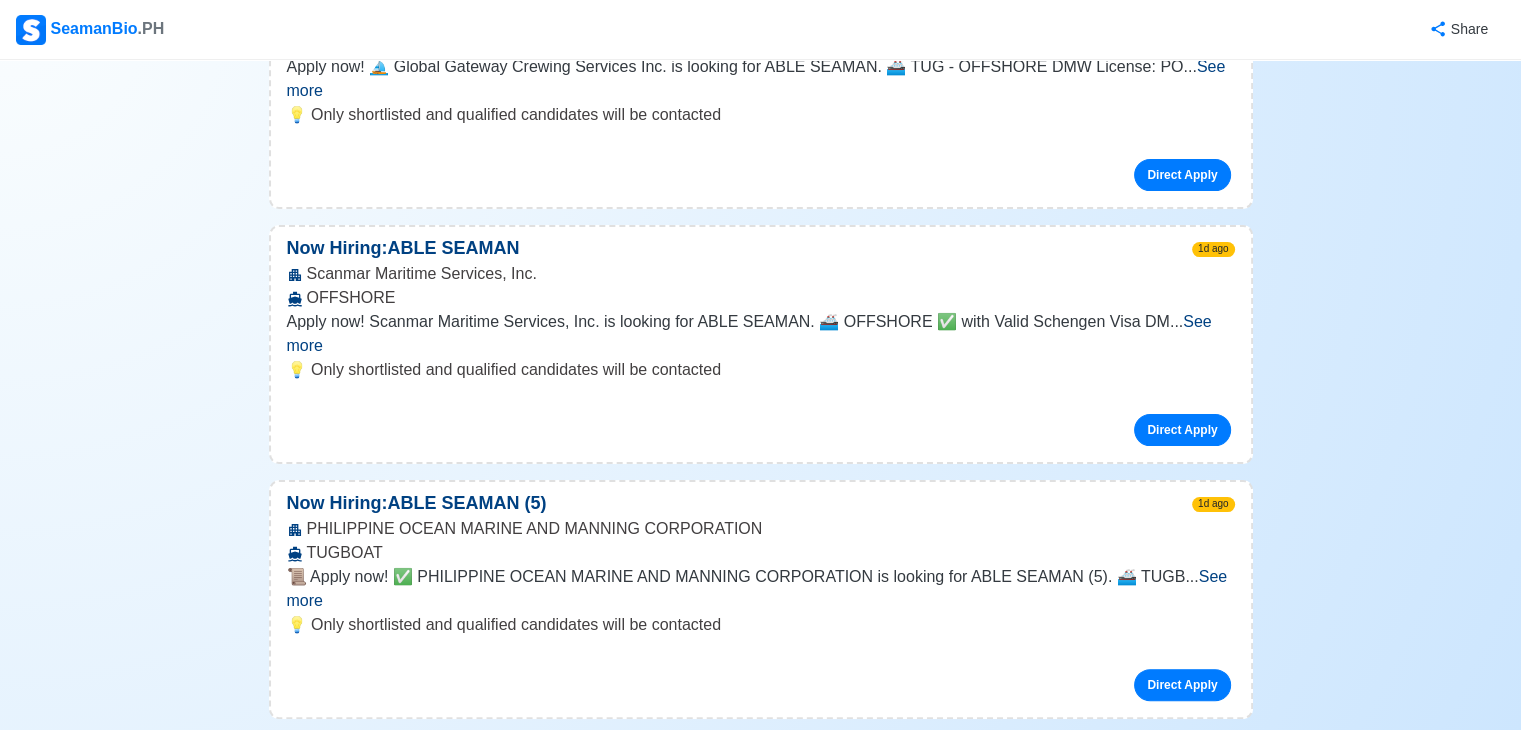 click on "See more" at bounding box center (757, 588) 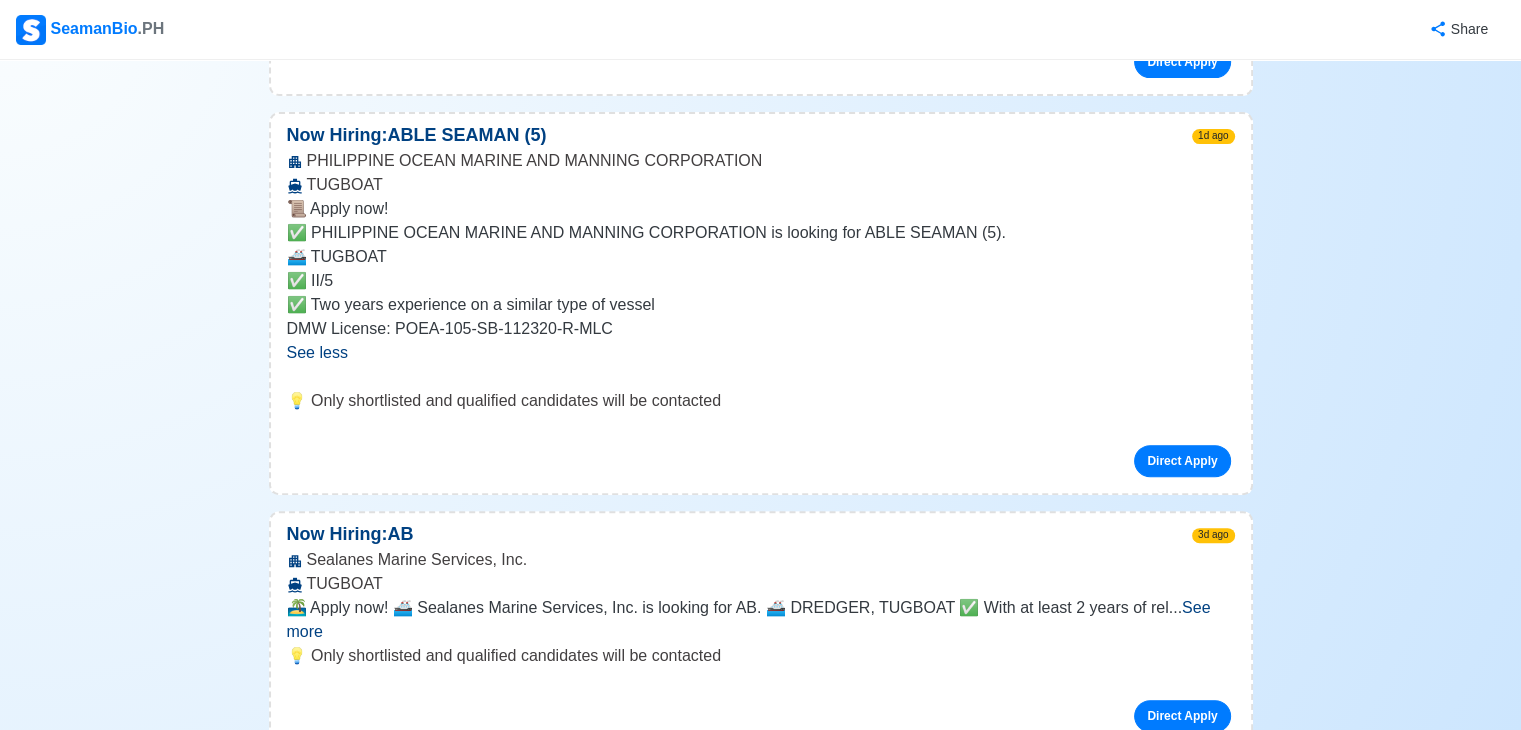 scroll, scrollTop: 800, scrollLeft: 0, axis: vertical 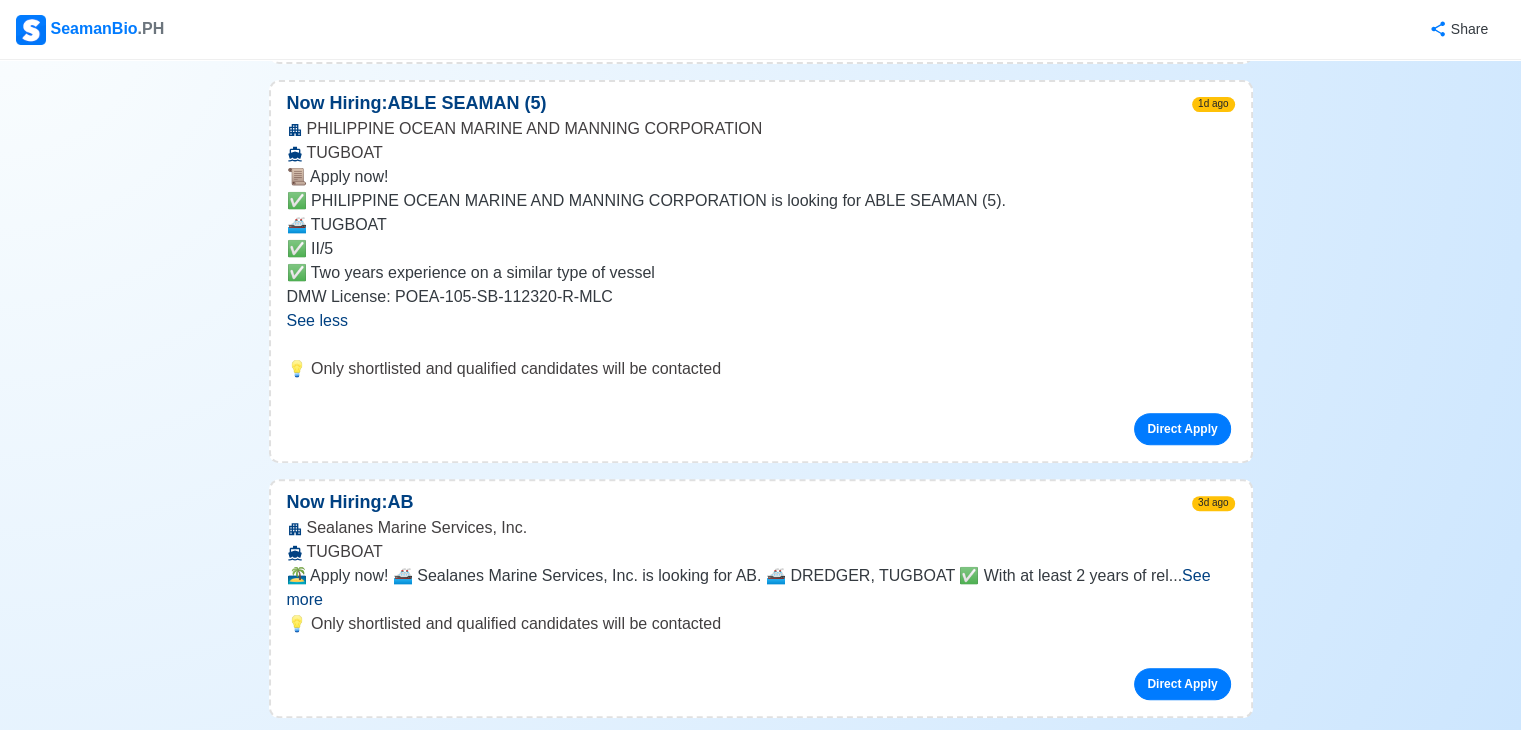 click on "See more" at bounding box center (749, 587) 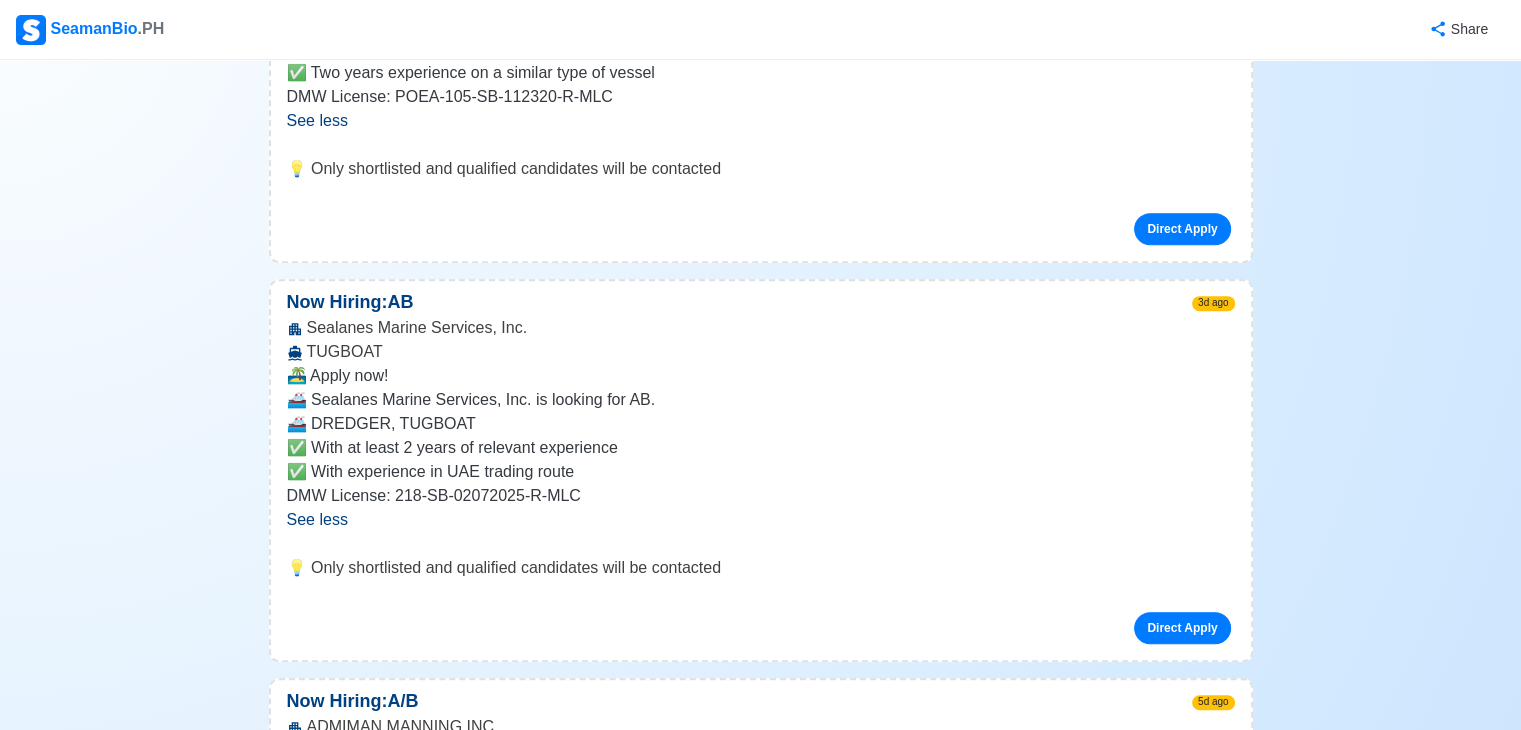 scroll, scrollTop: 1200, scrollLeft: 0, axis: vertical 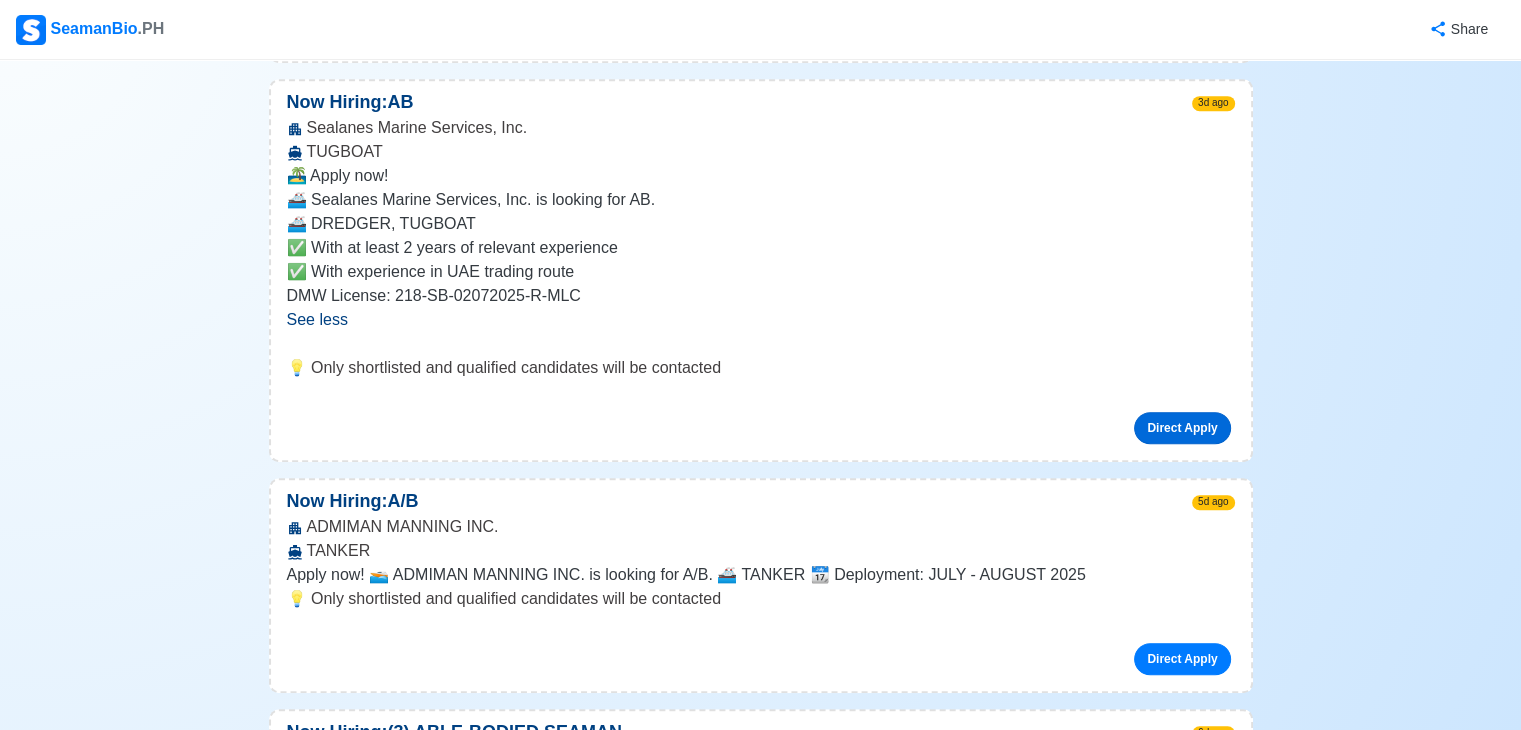click on "Direct Apply" at bounding box center [1182, 428] 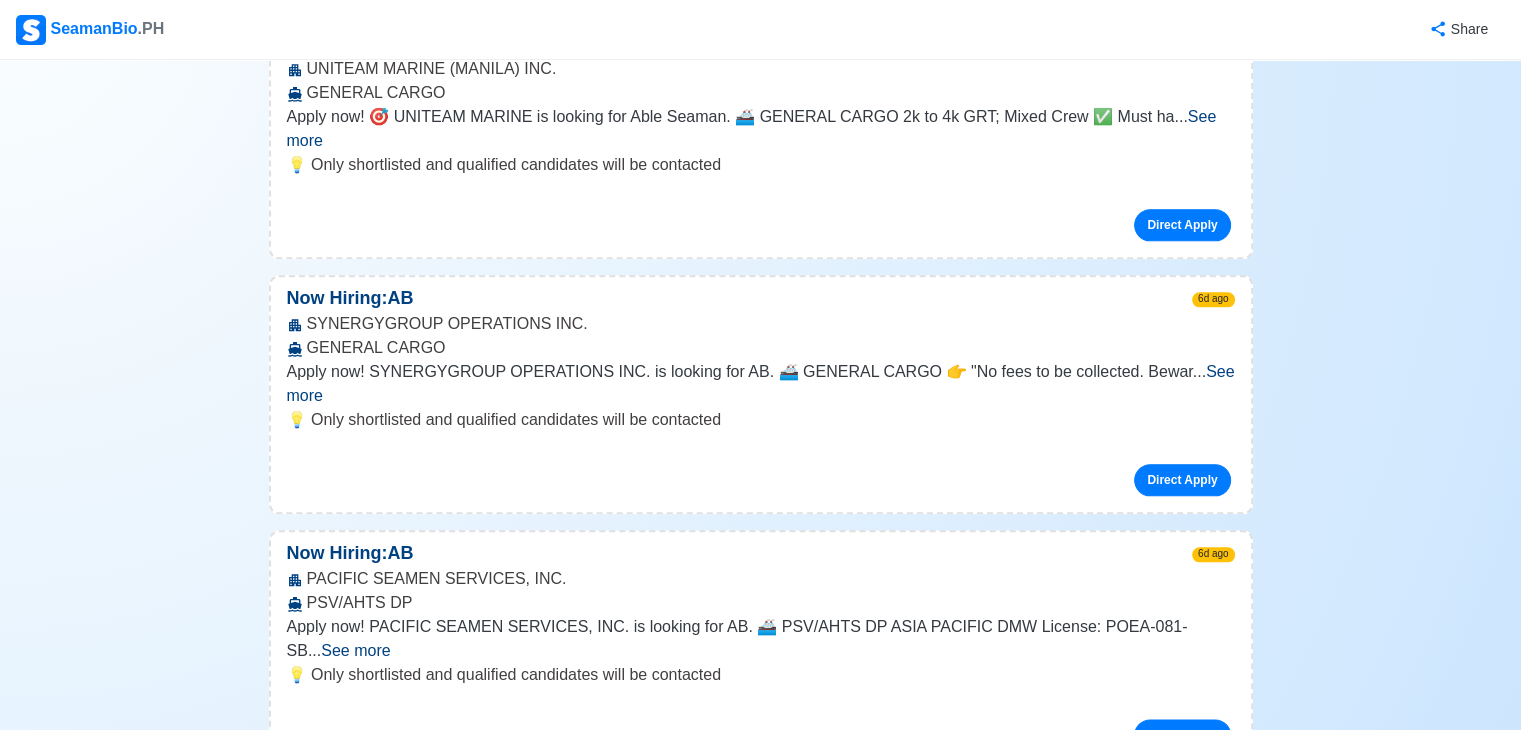 scroll, scrollTop: 2300, scrollLeft: 0, axis: vertical 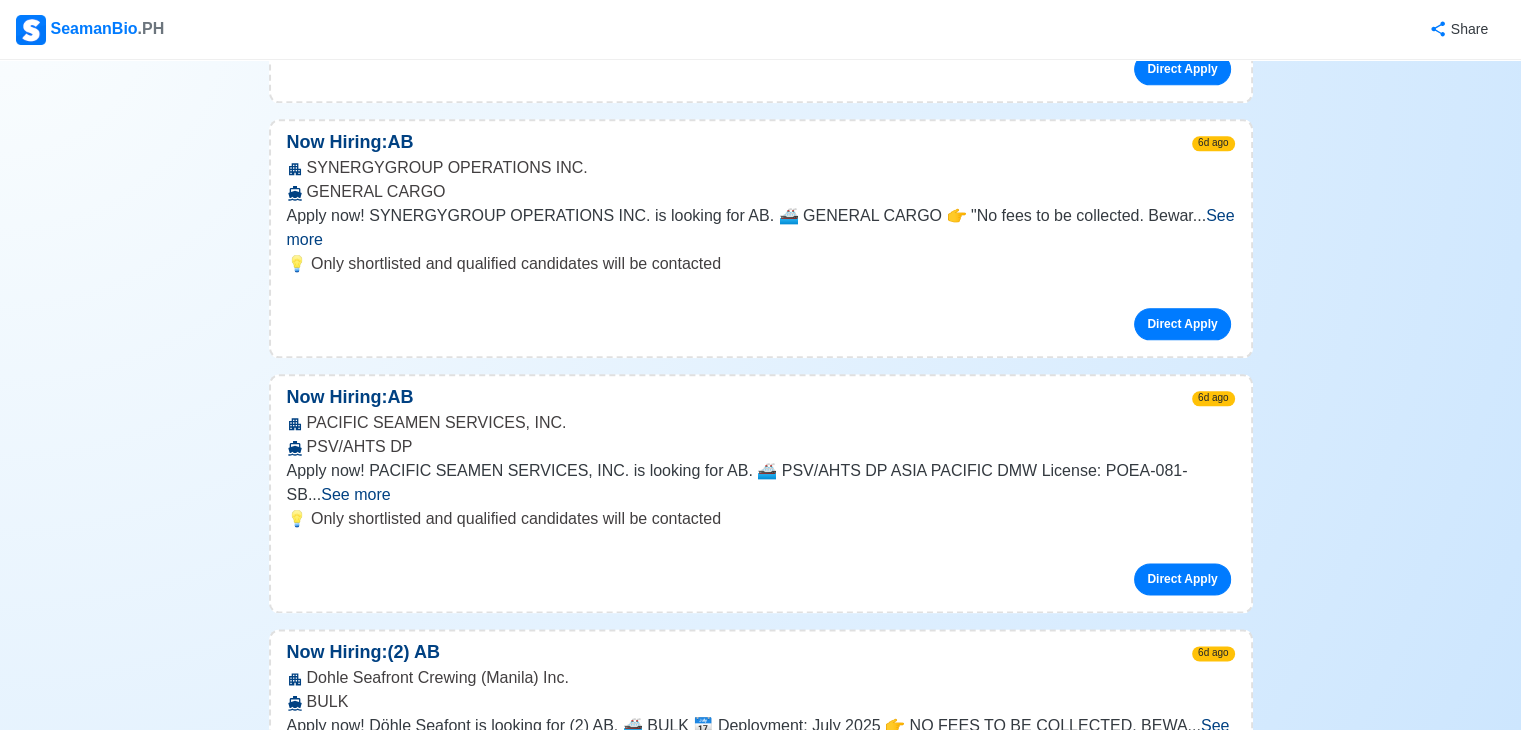 click on "See more" at bounding box center (355, 494) 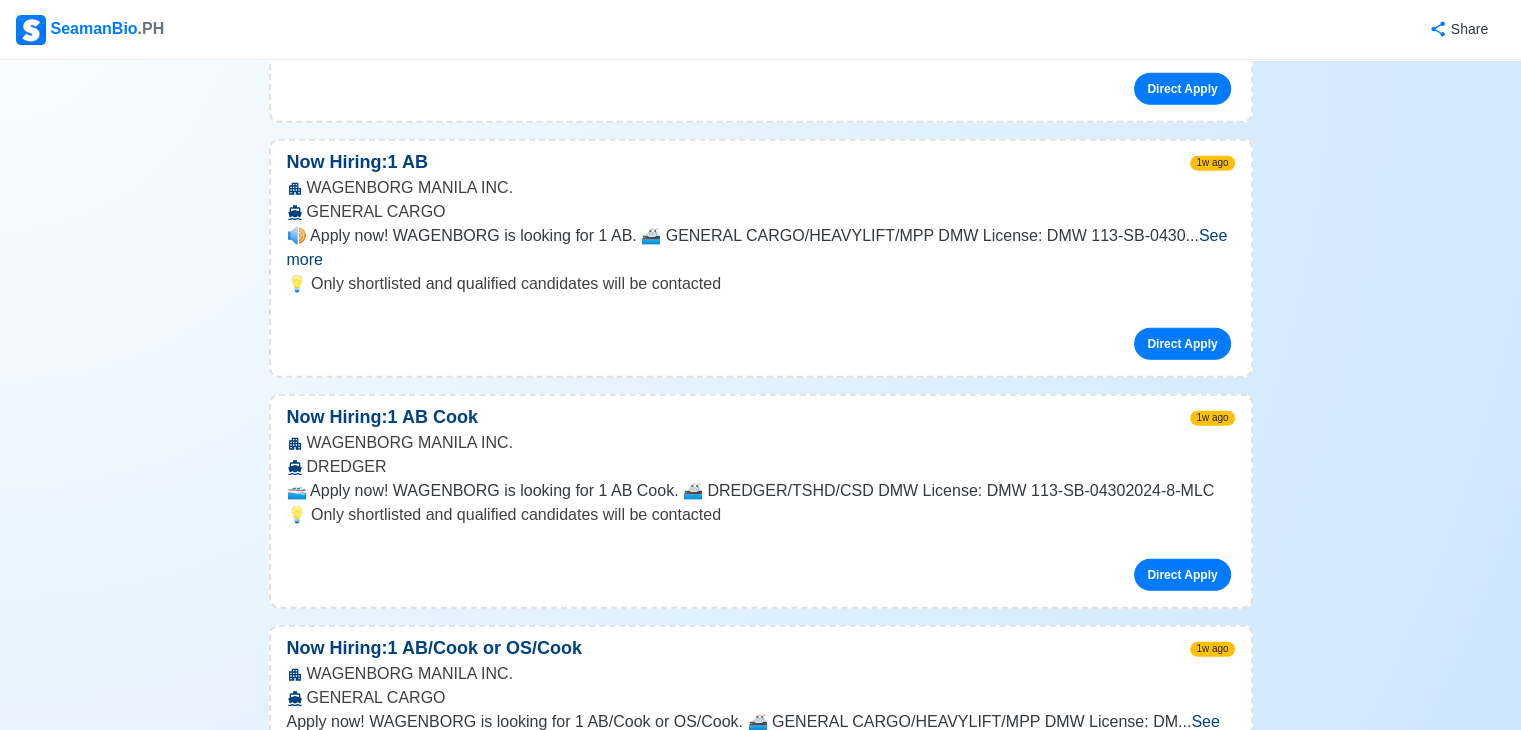 scroll, scrollTop: 5000, scrollLeft: 0, axis: vertical 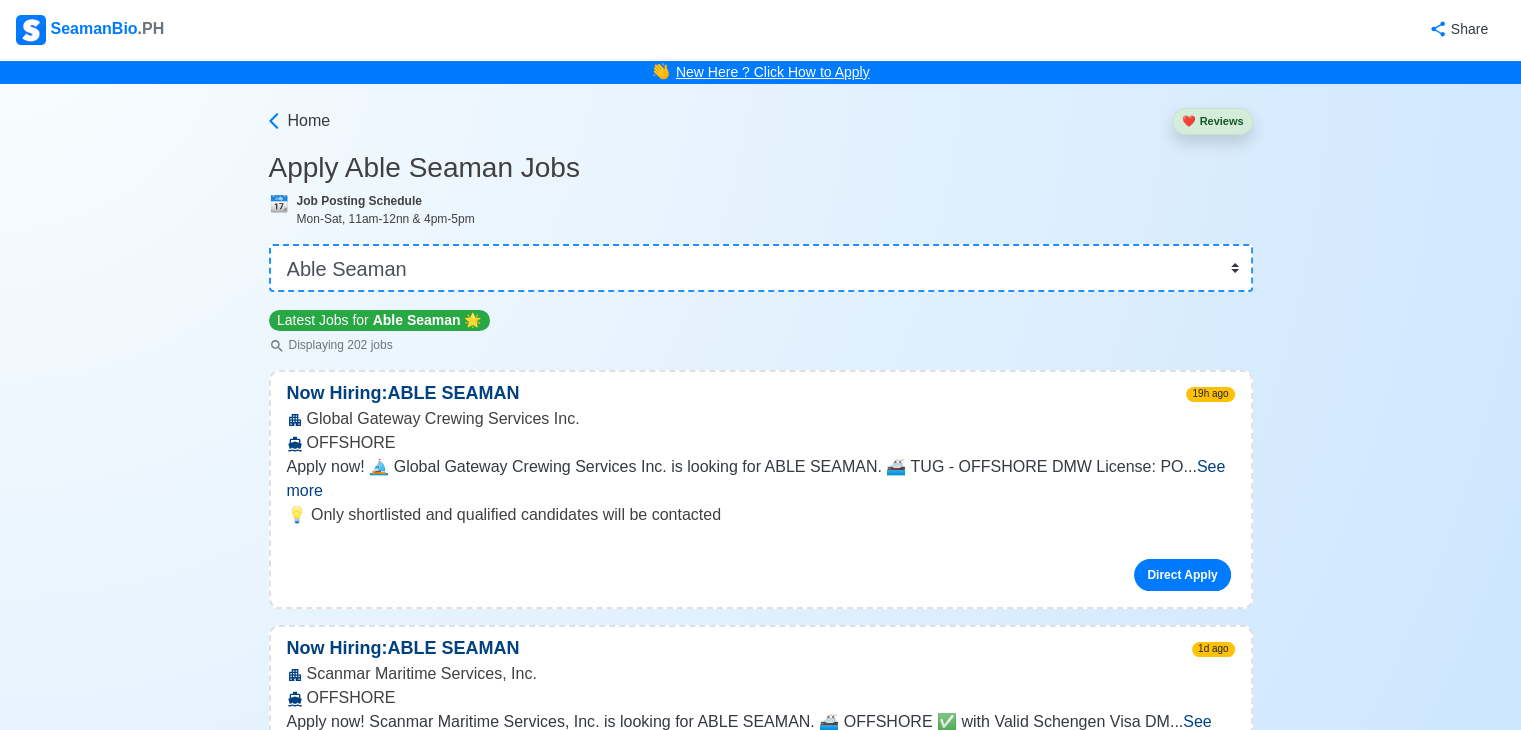 click on "New Here ? Click How to Apply" at bounding box center (773, 72) 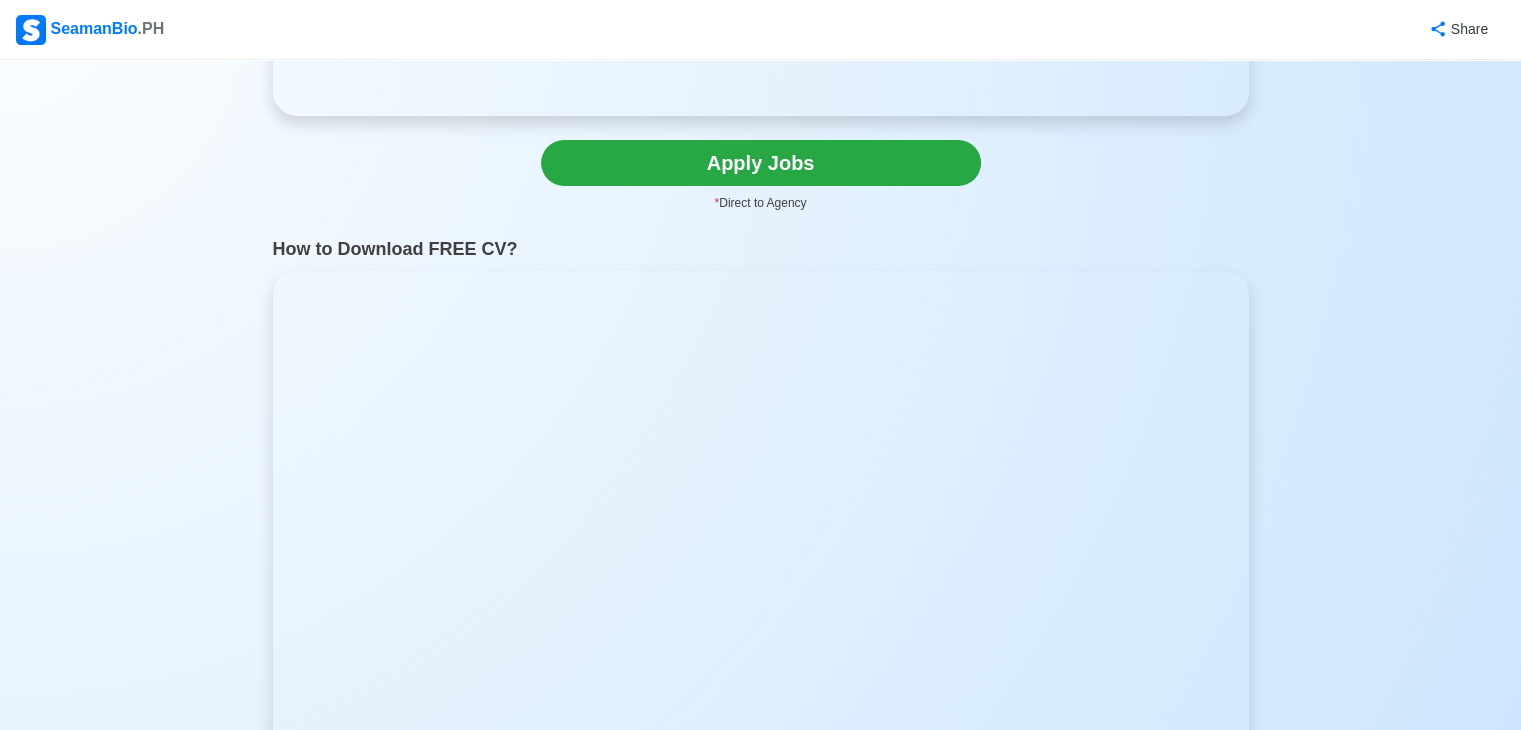 scroll, scrollTop: 100, scrollLeft: 0, axis: vertical 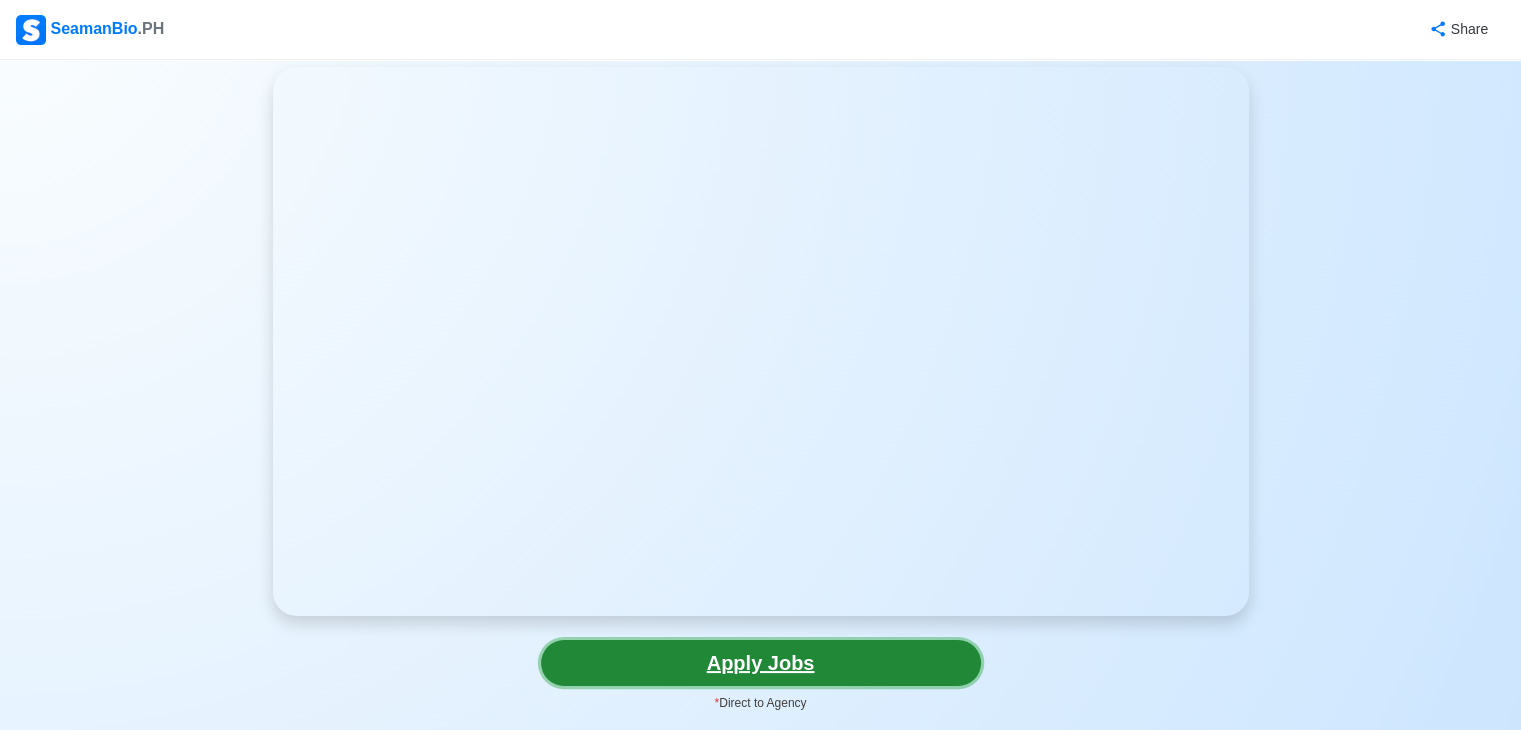 click on "Apply Jobs" at bounding box center (761, 663) 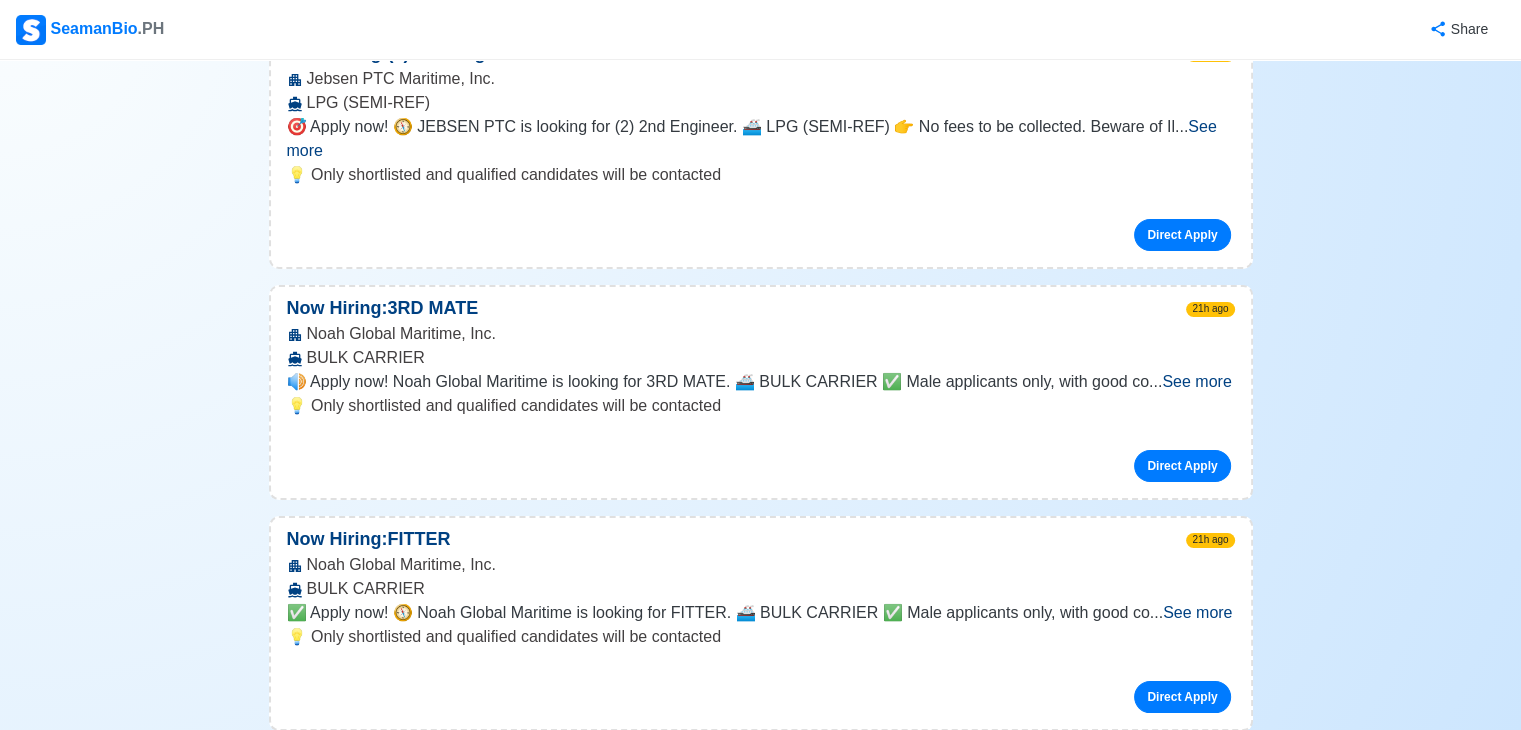 scroll, scrollTop: 15400, scrollLeft: 0, axis: vertical 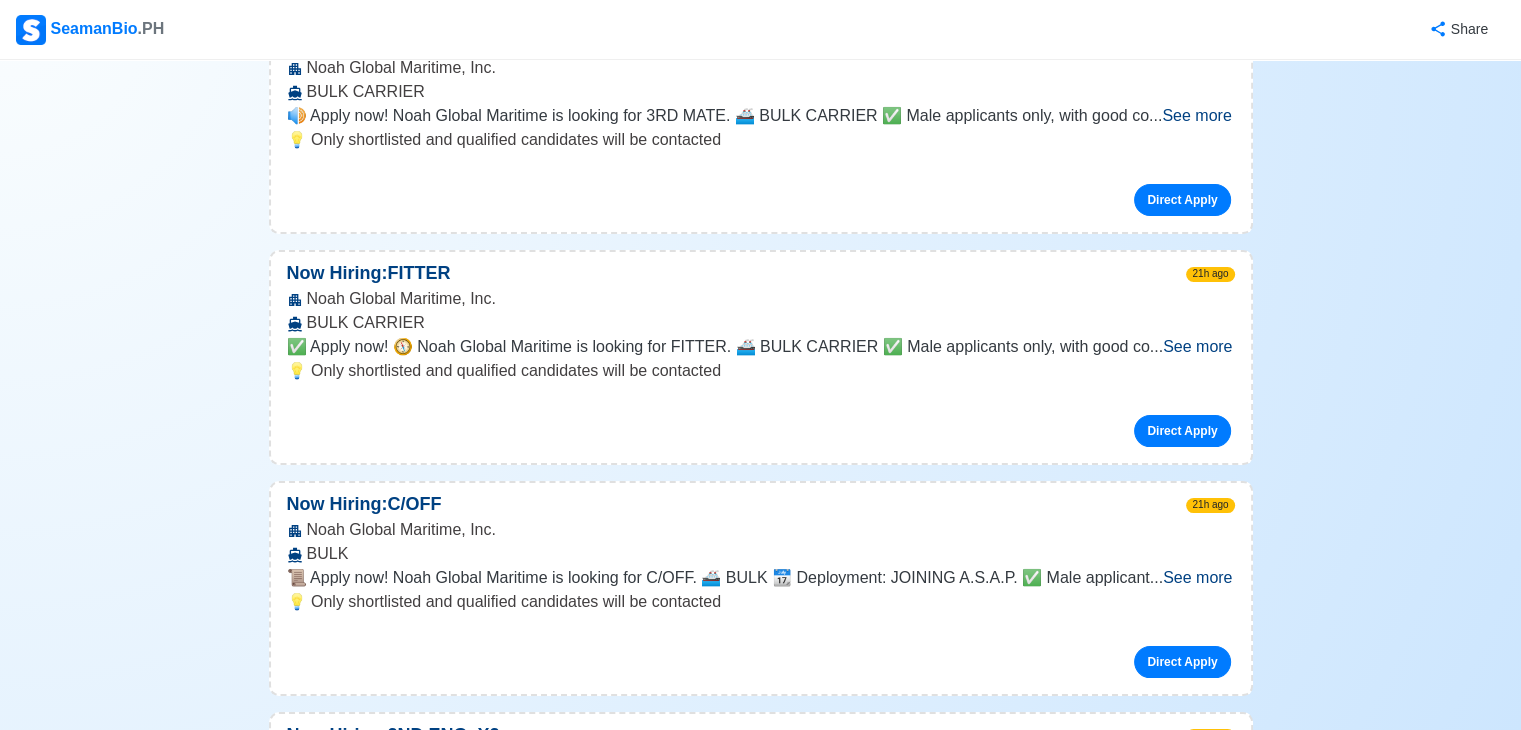 click on "Direct Apply" at bounding box center (1182, 1913) 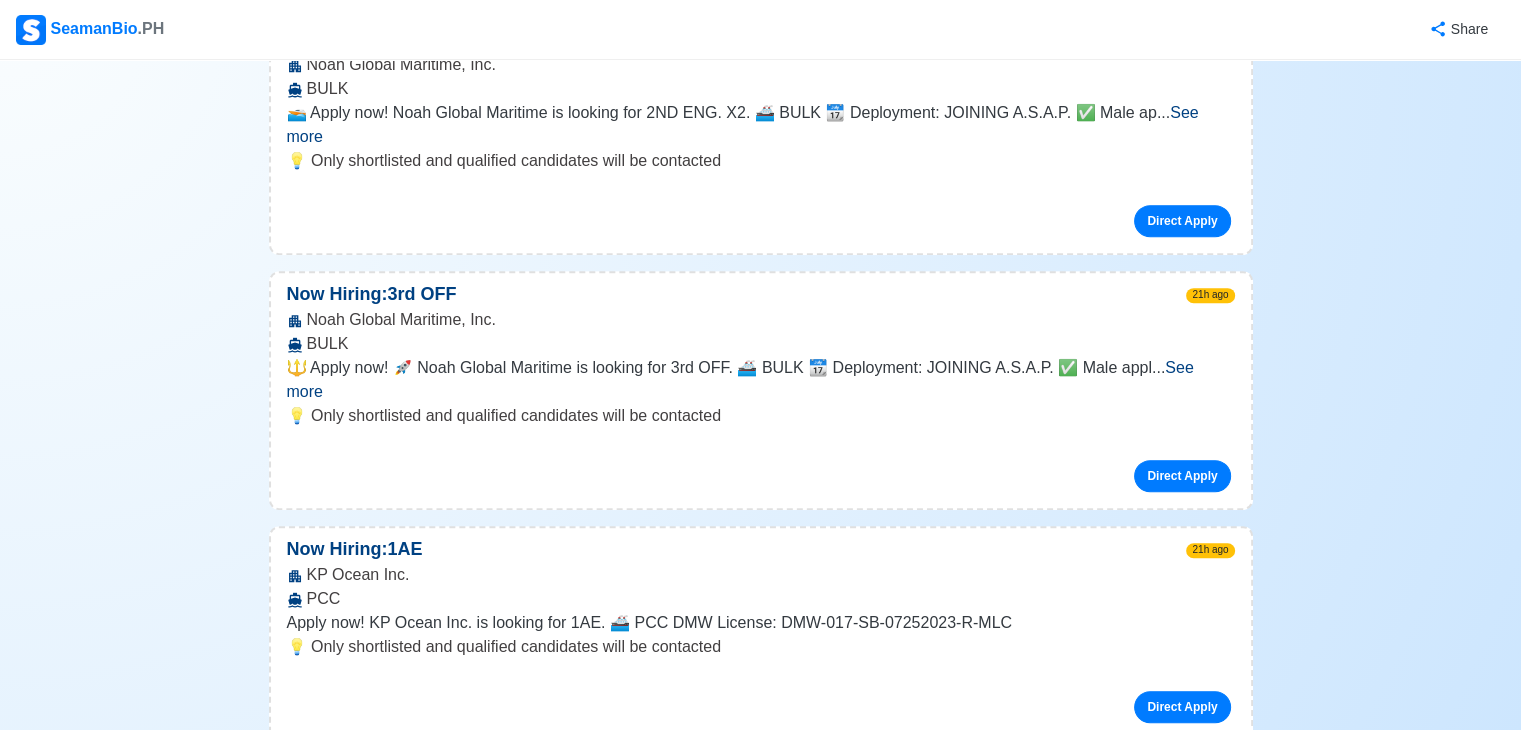scroll, scrollTop: 16100, scrollLeft: 0, axis: vertical 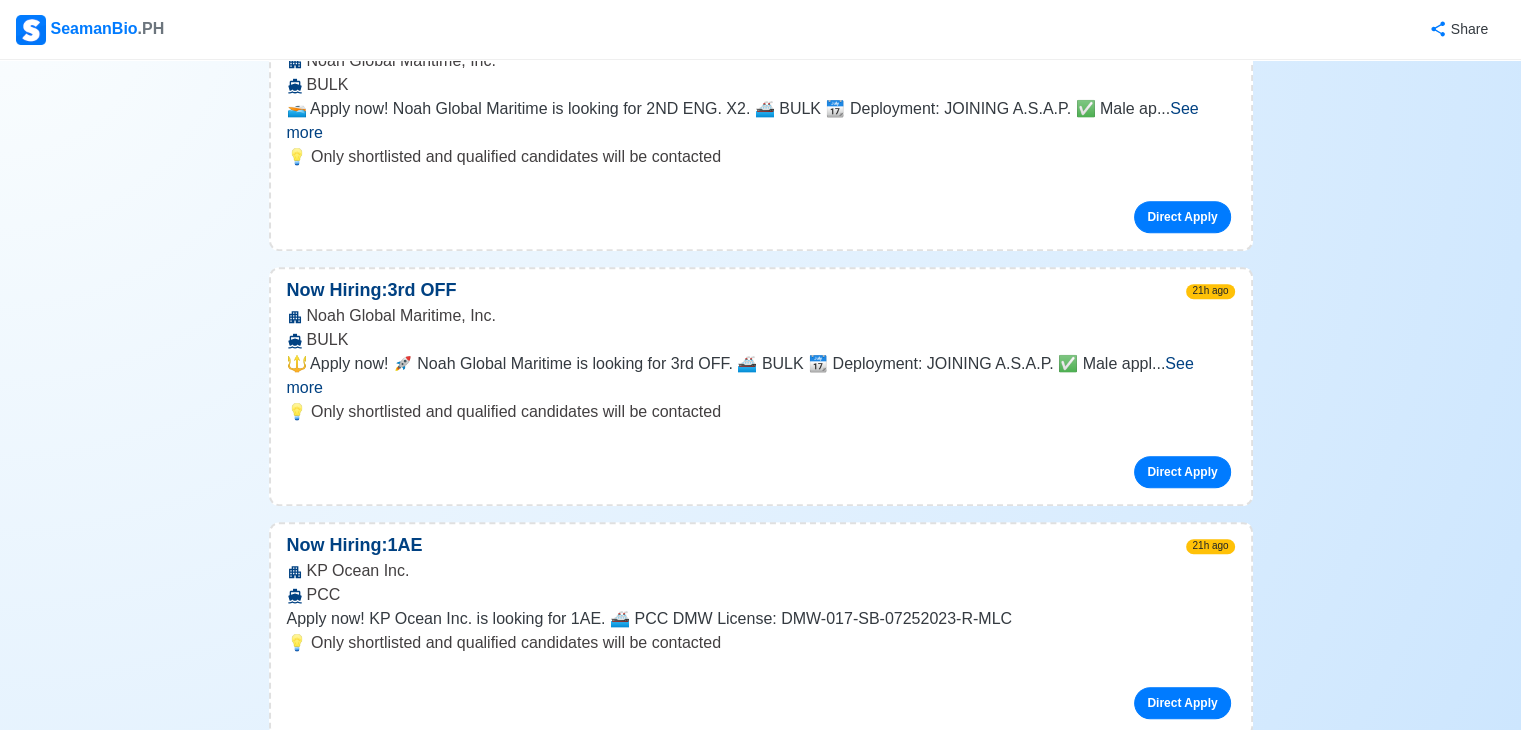 click on "Direct Apply" at bounding box center [1182, 1843] 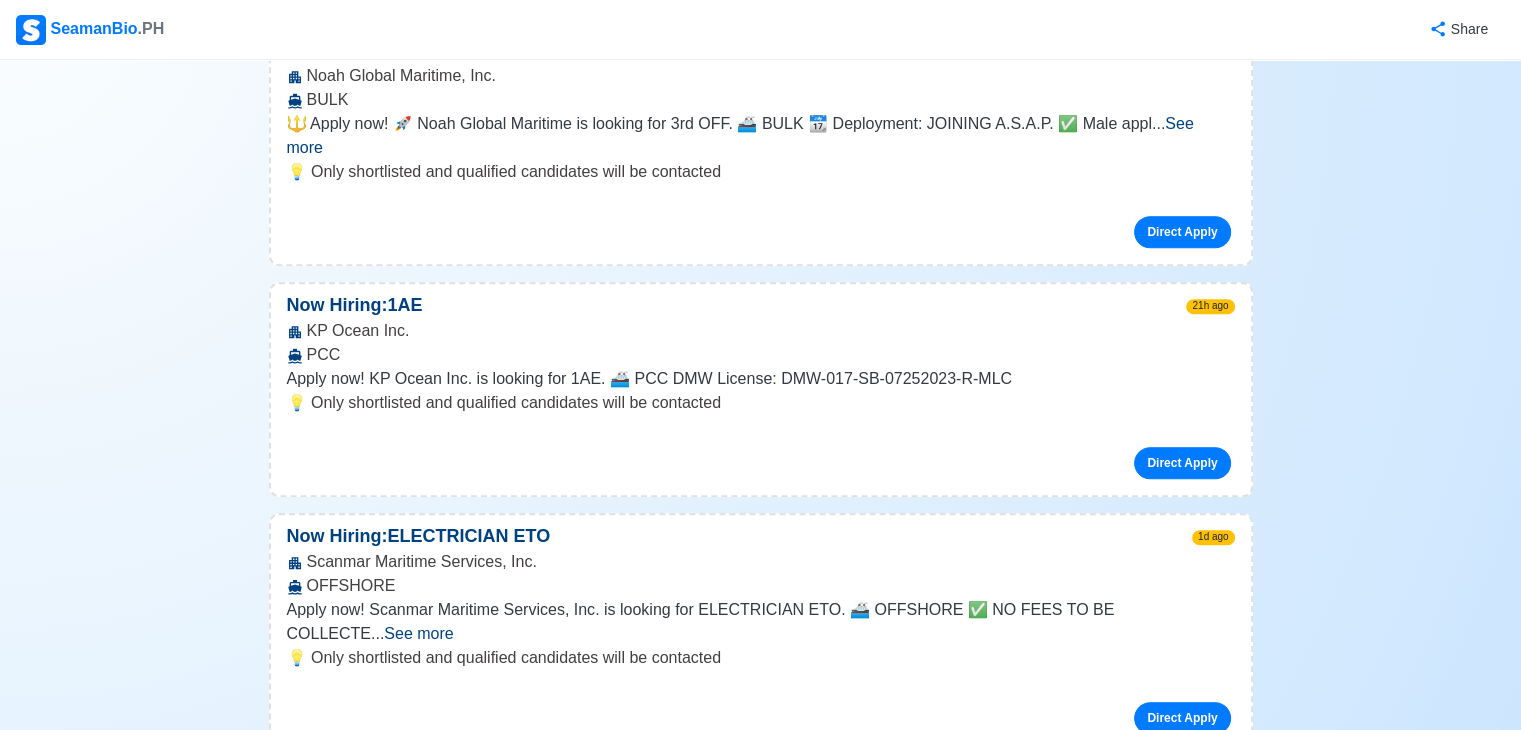 scroll, scrollTop: 16700, scrollLeft: 0, axis: vertical 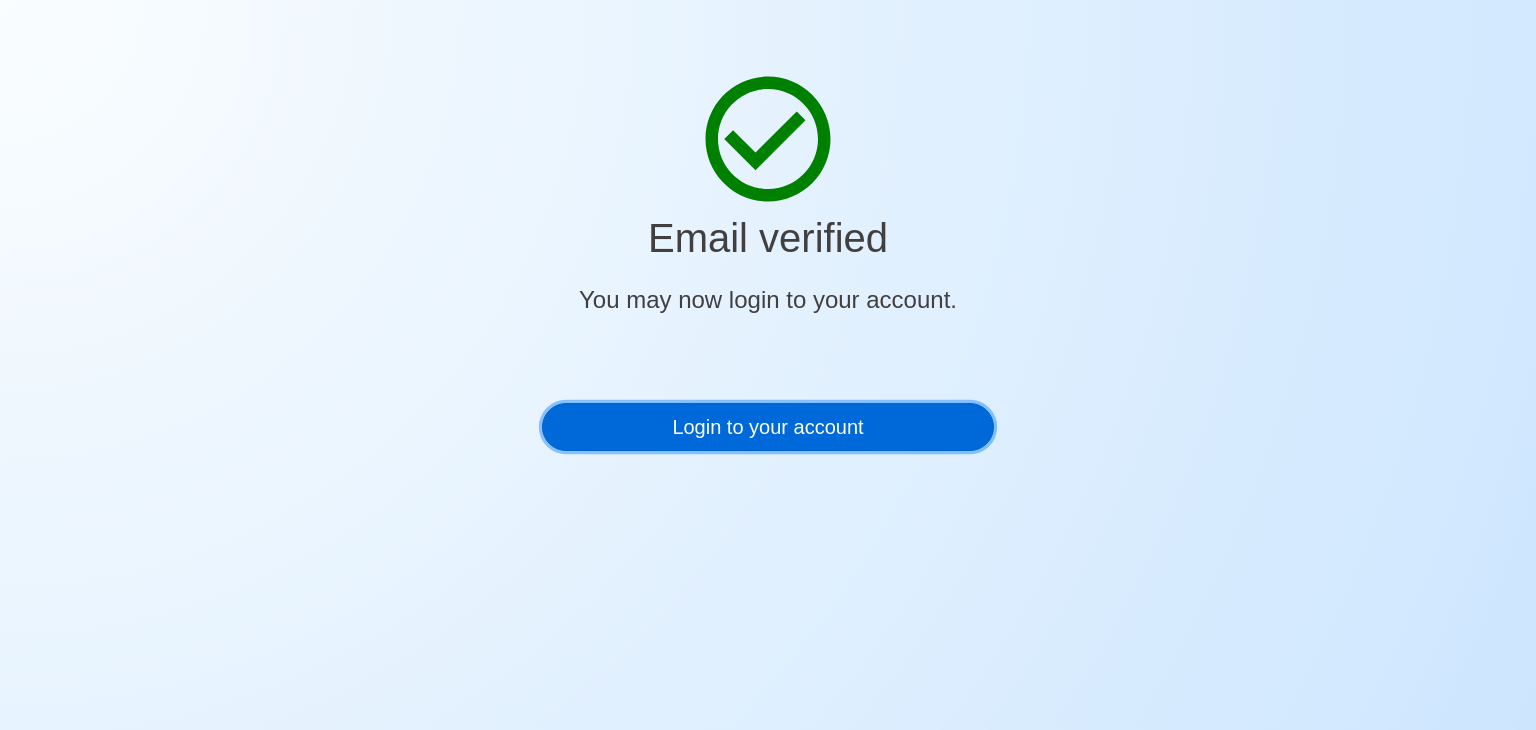 click on "Login to your account" at bounding box center (768, 427) 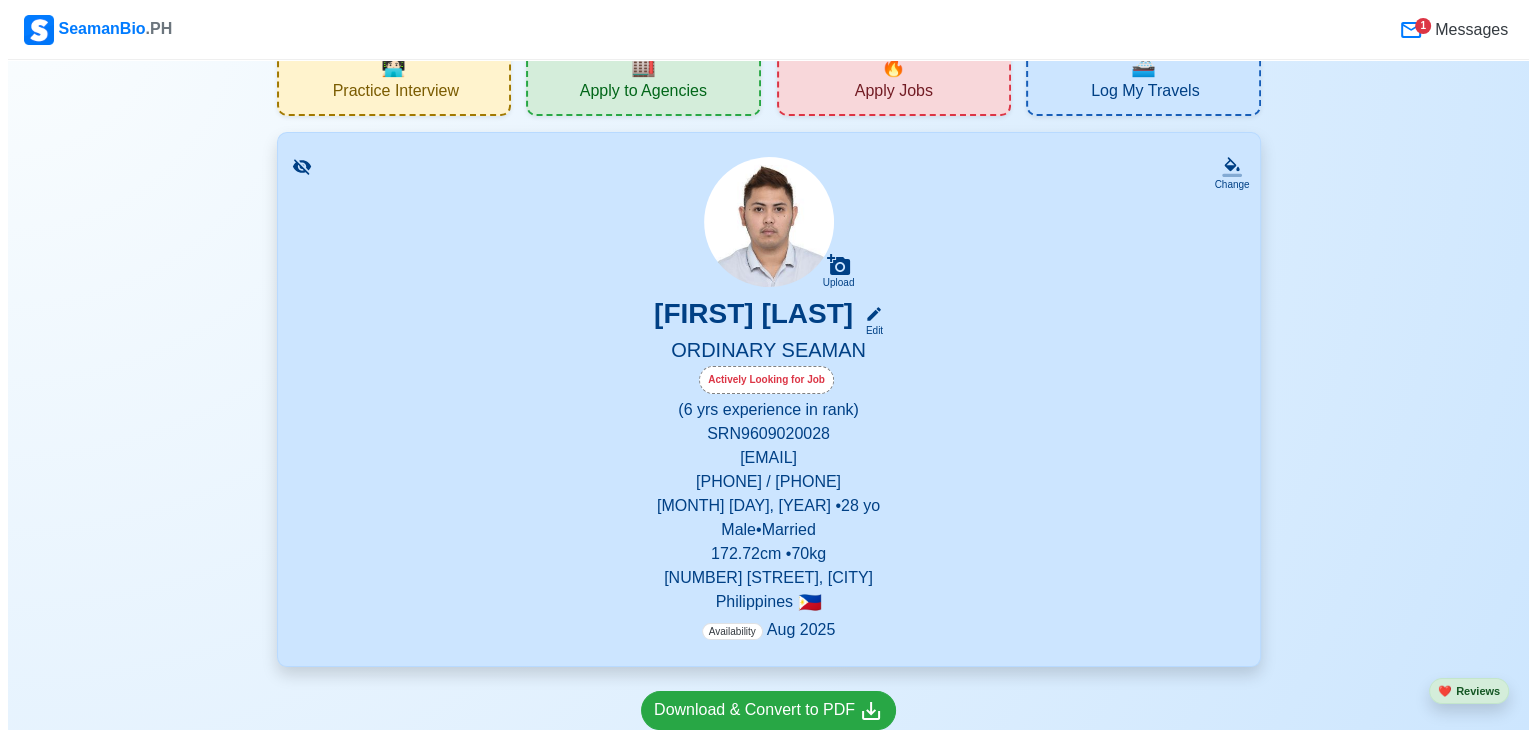 scroll, scrollTop: 0, scrollLeft: 0, axis: both 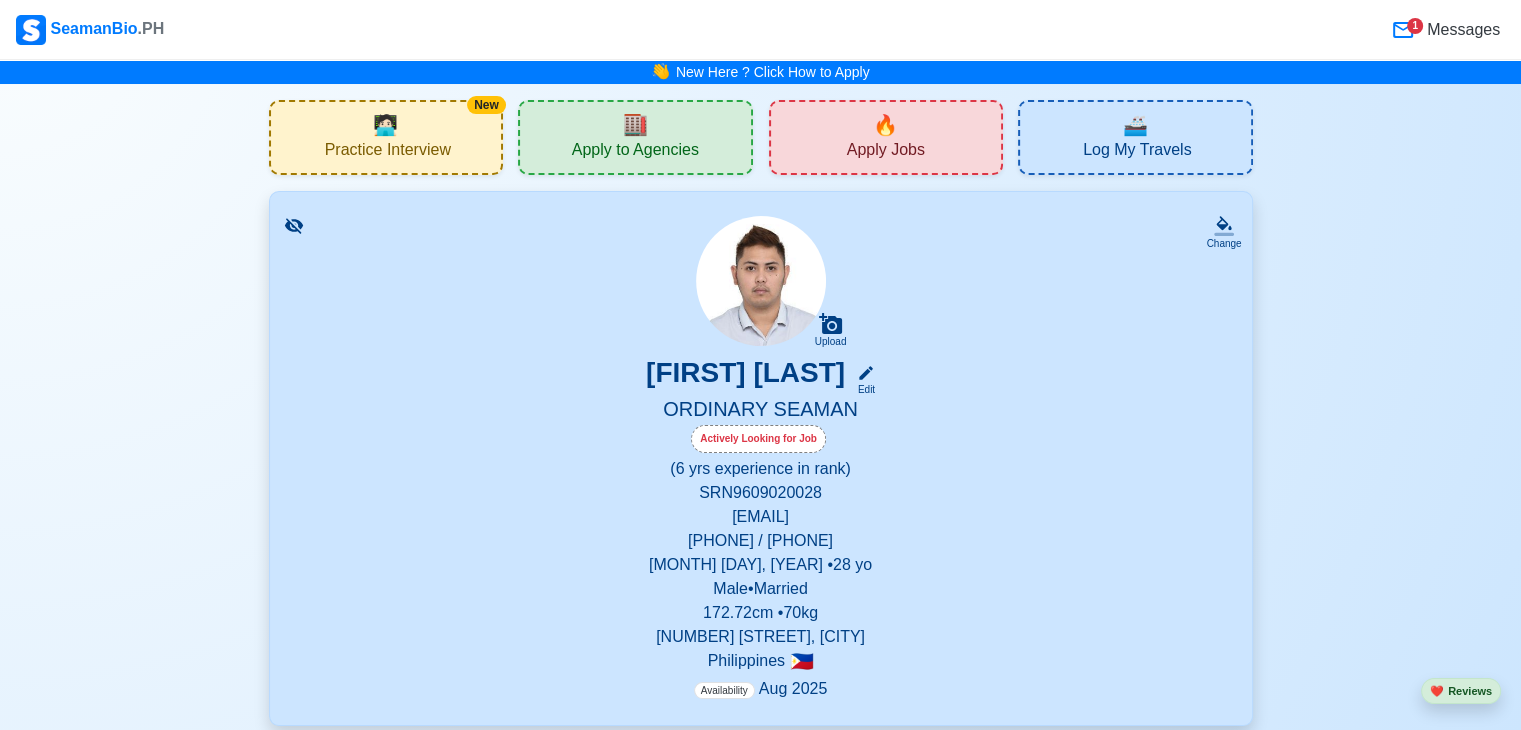 click on "Practice Interview" at bounding box center [388, 152] 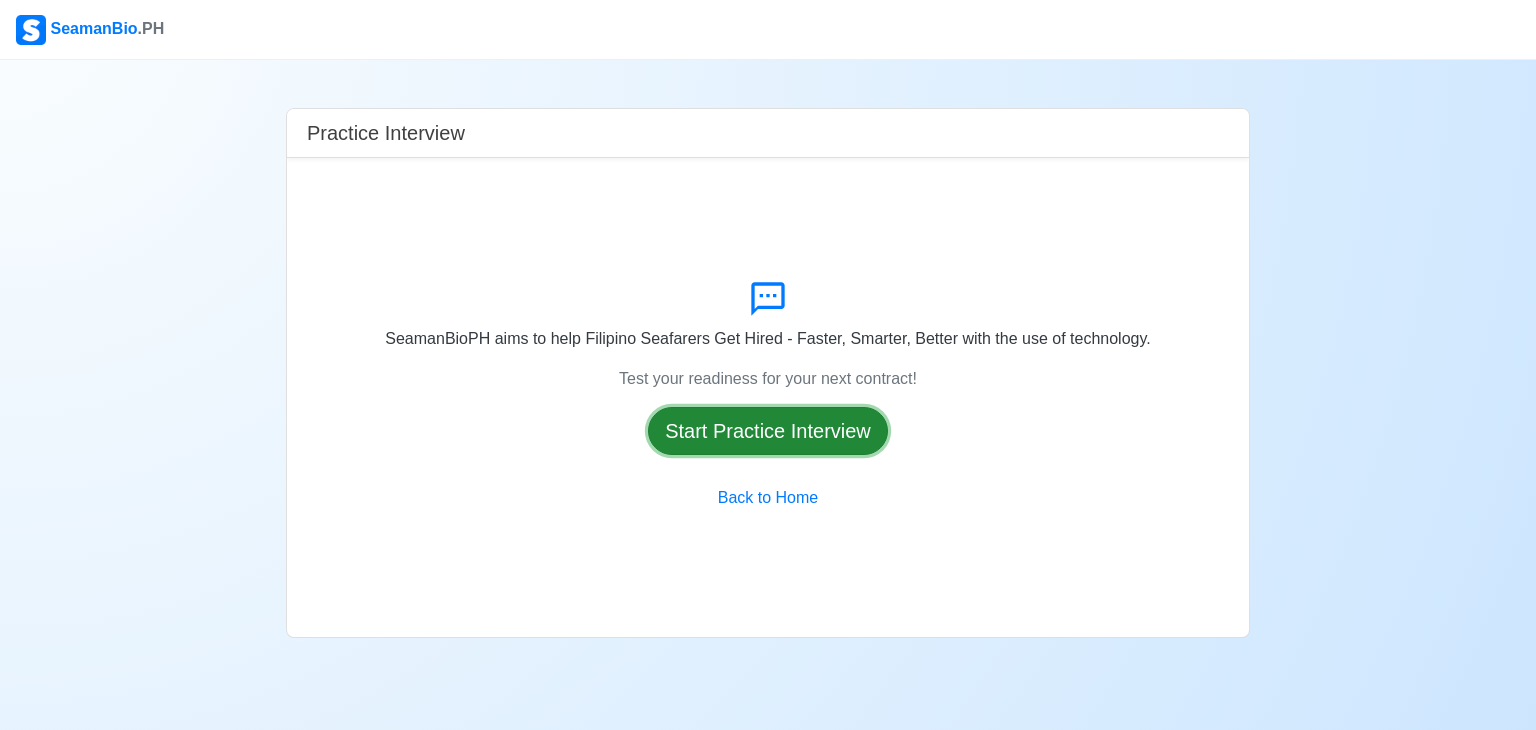 click on "Start Practice Interview" at bounding box center (768, 431) 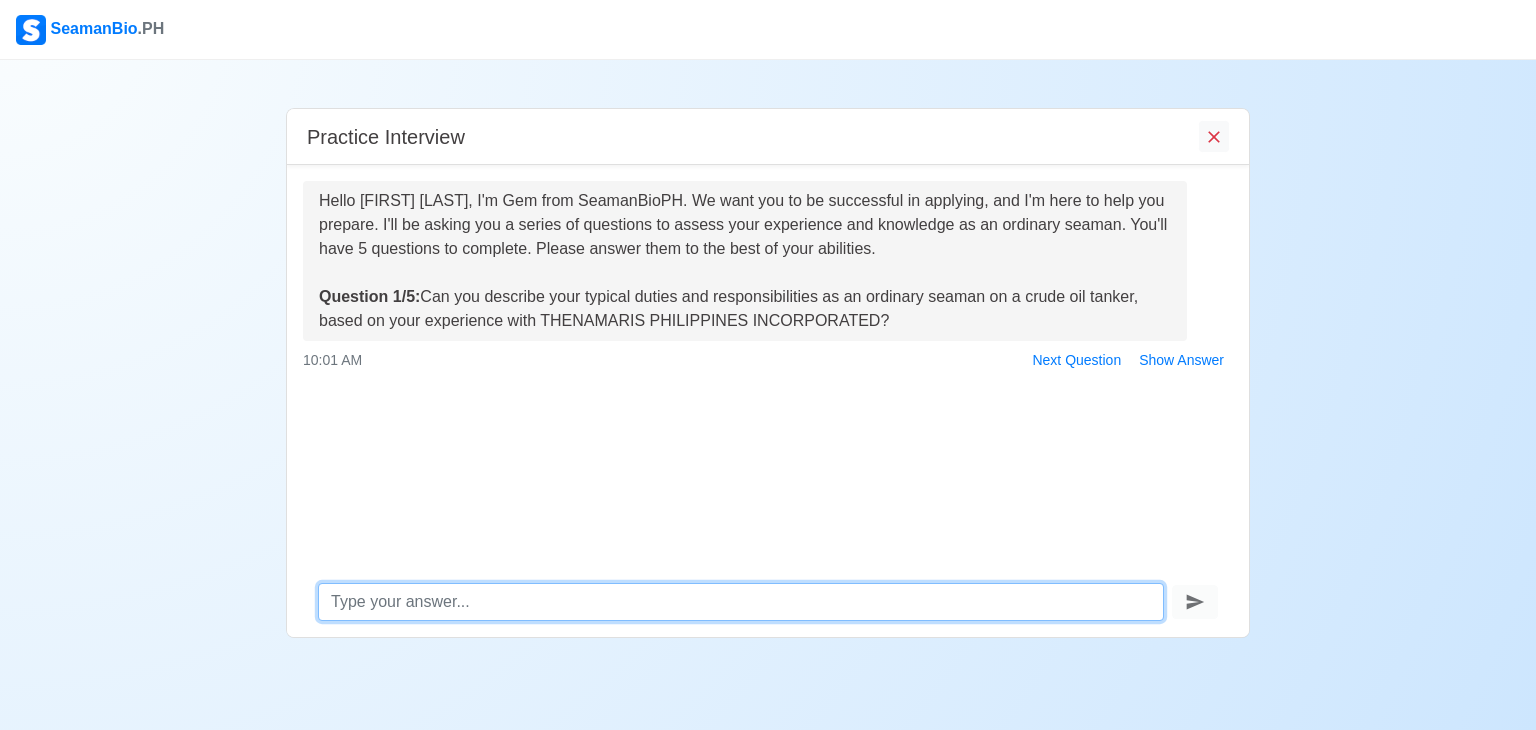 click at bounding box center [741, 602] 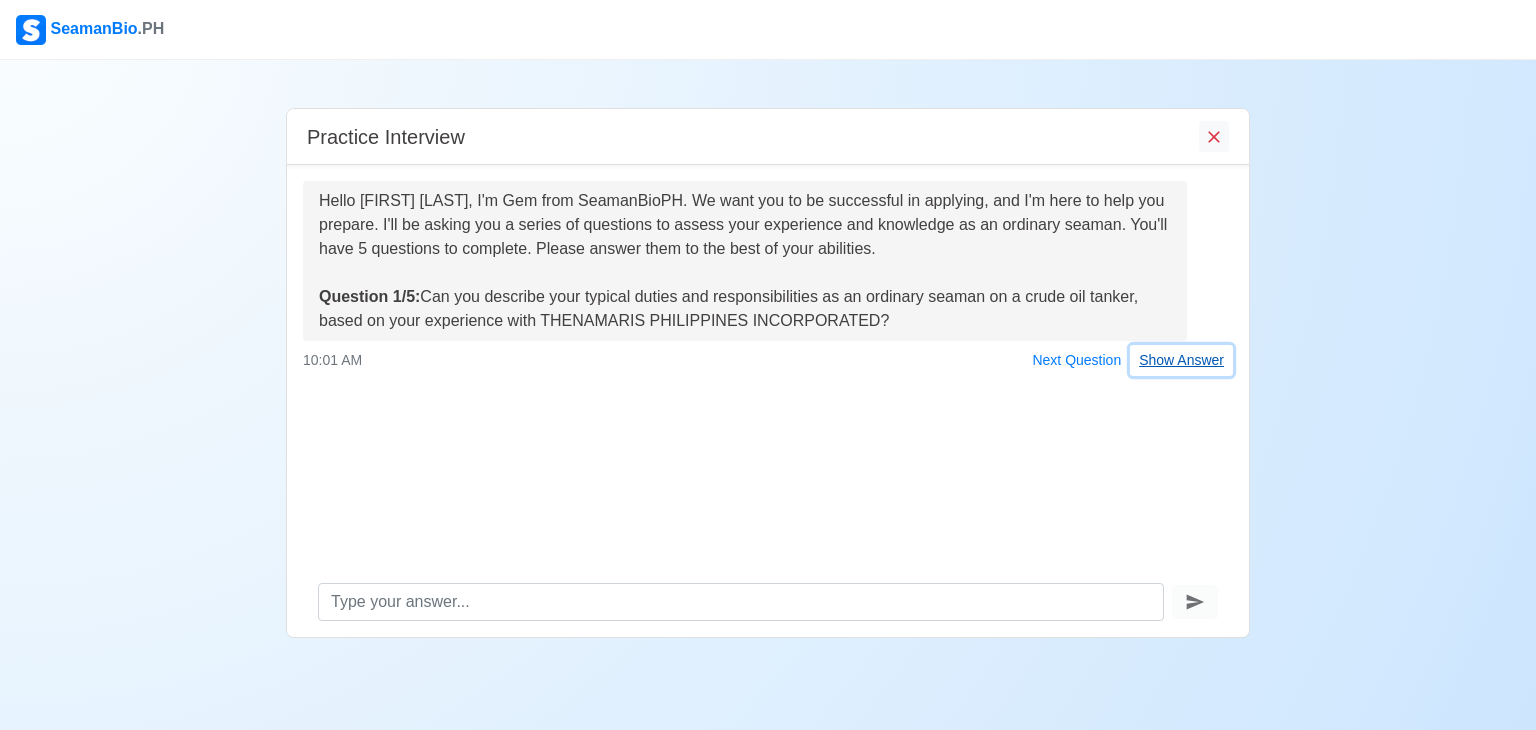 click on "Show Answer" at bounding box center (1181, 360) 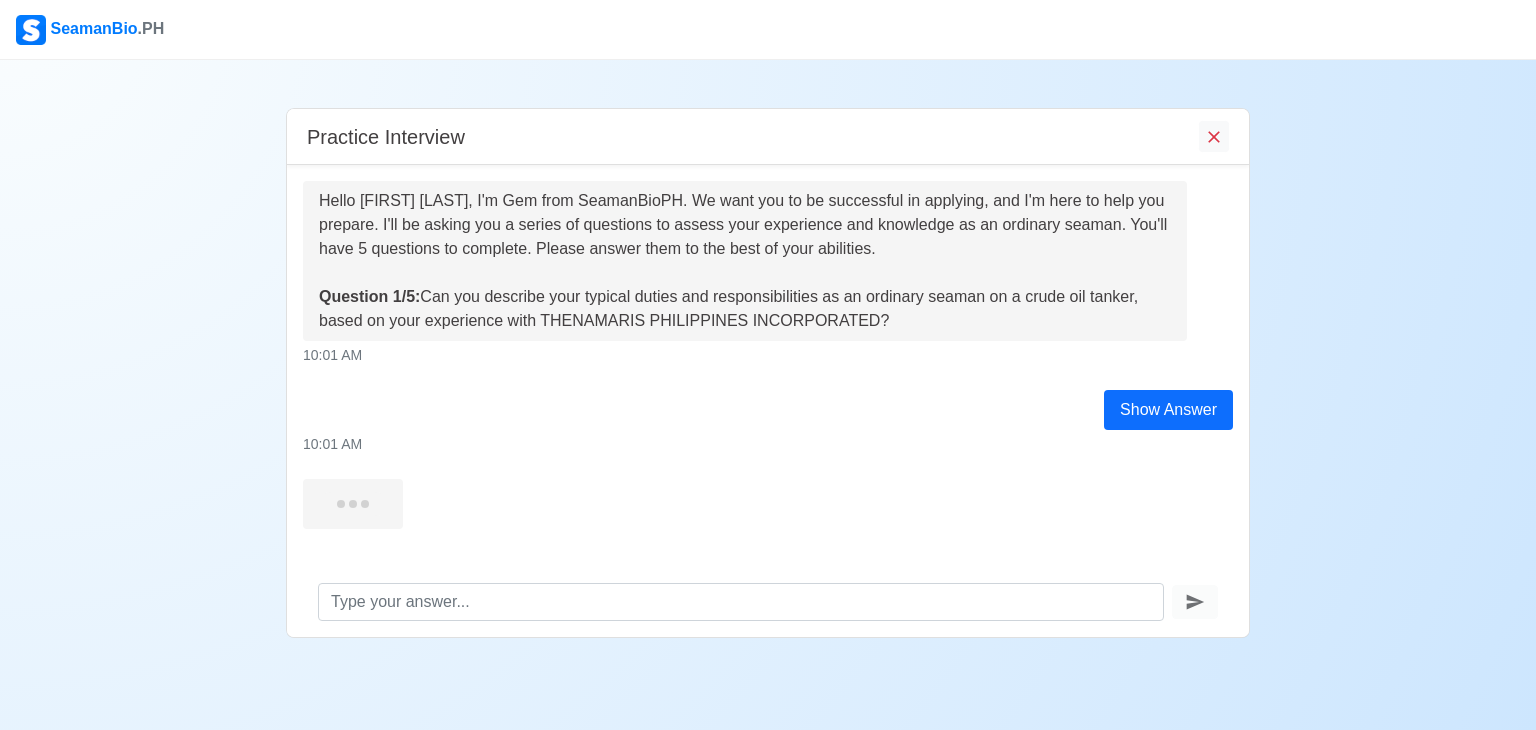 scroll, scrollTop: 11, scrollLeft: 0, axis: vertical 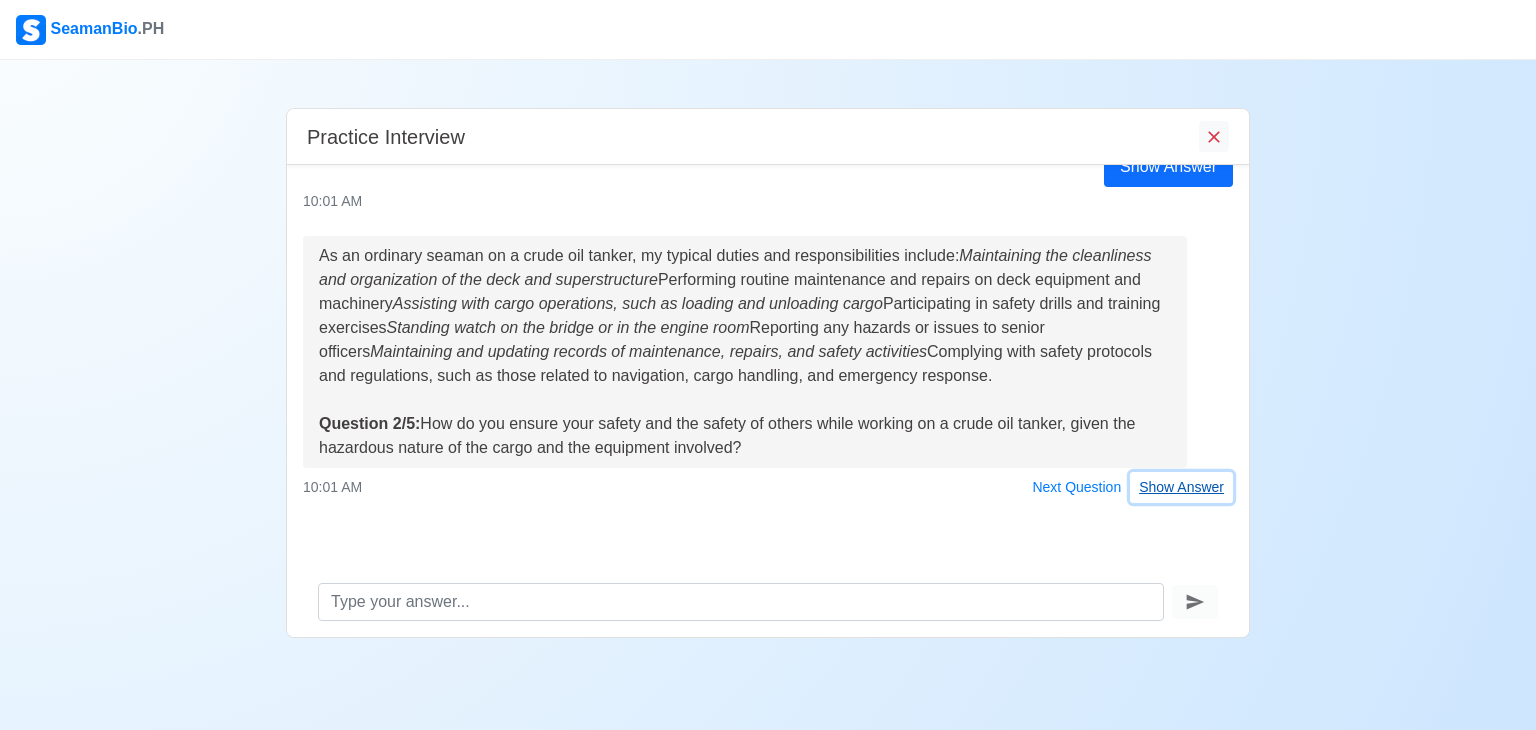 click on "Show Answer" at bounding box center (1181, 487) 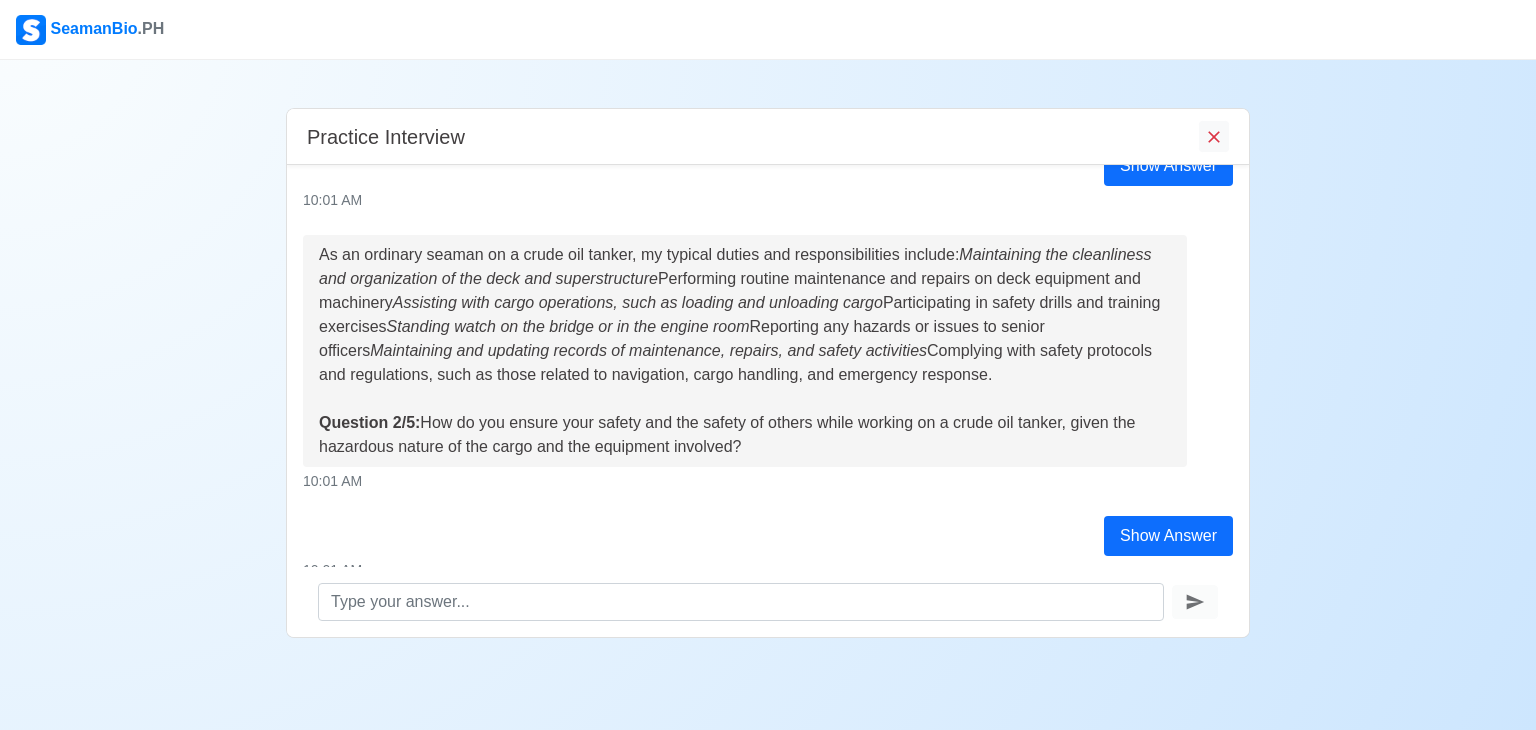 scroll, scrollTop: 380, scrollLeft: 0, axis: vertical 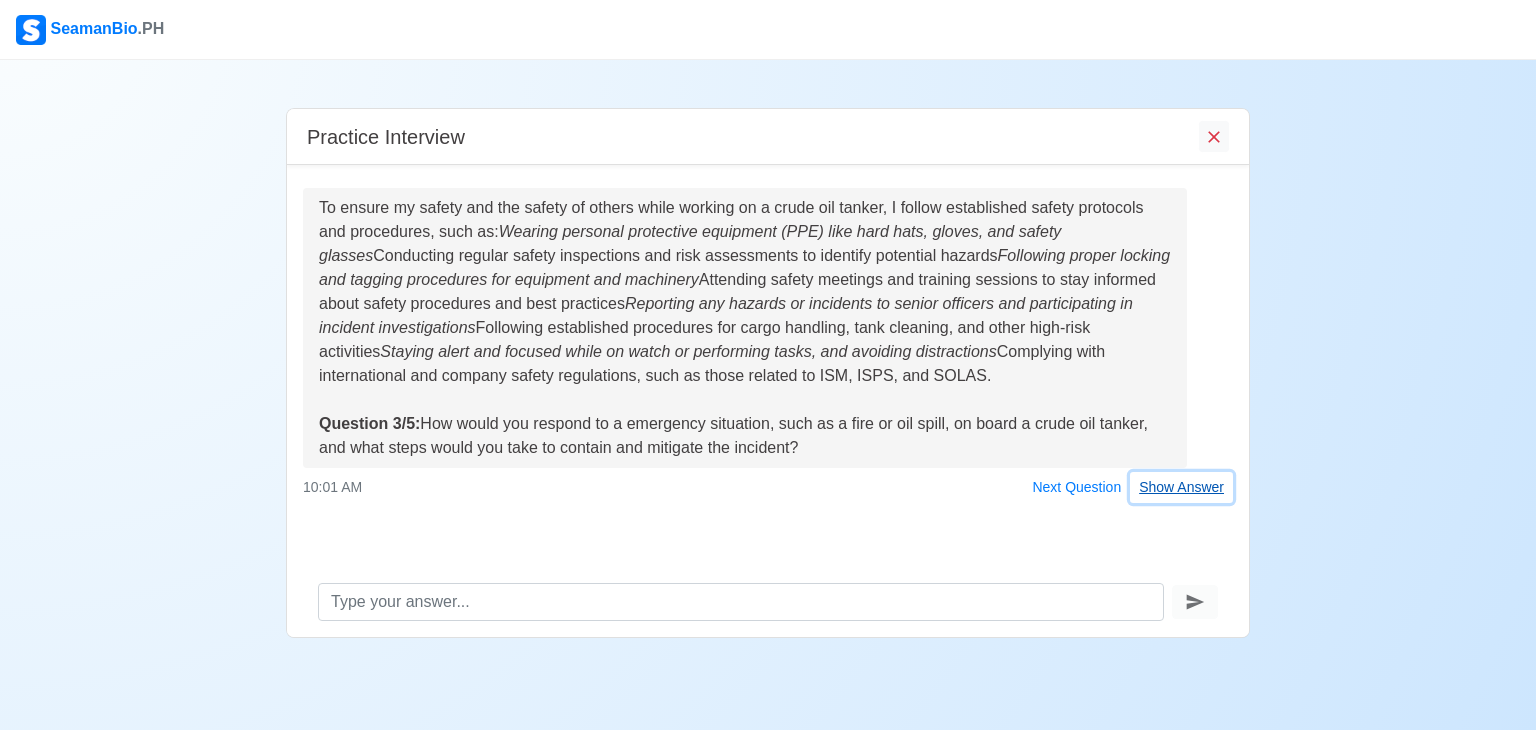 click on "Show Answer" at bounding box center [1181, 487] 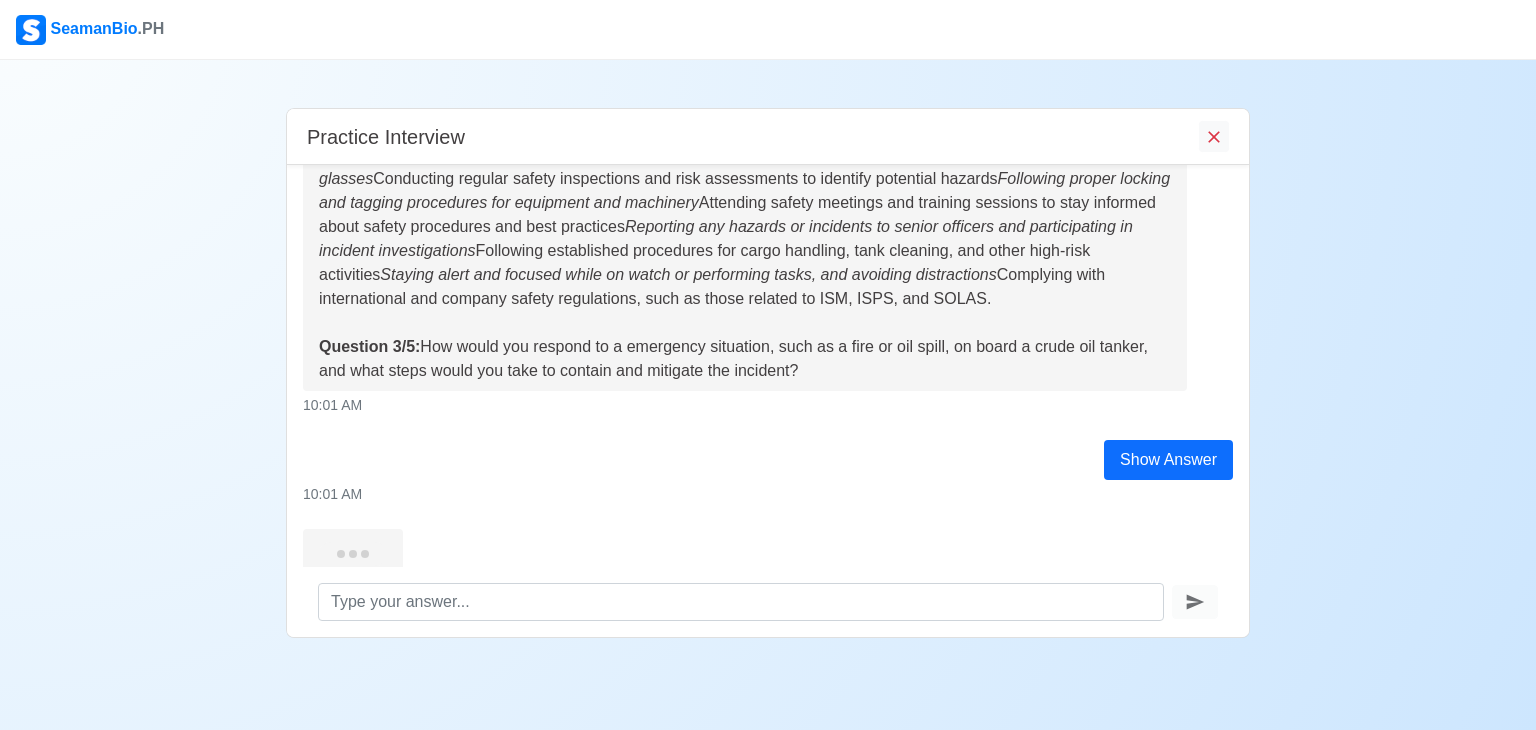 scroll, scrollTop: 799, scrollLeft: 0, axis: vertical 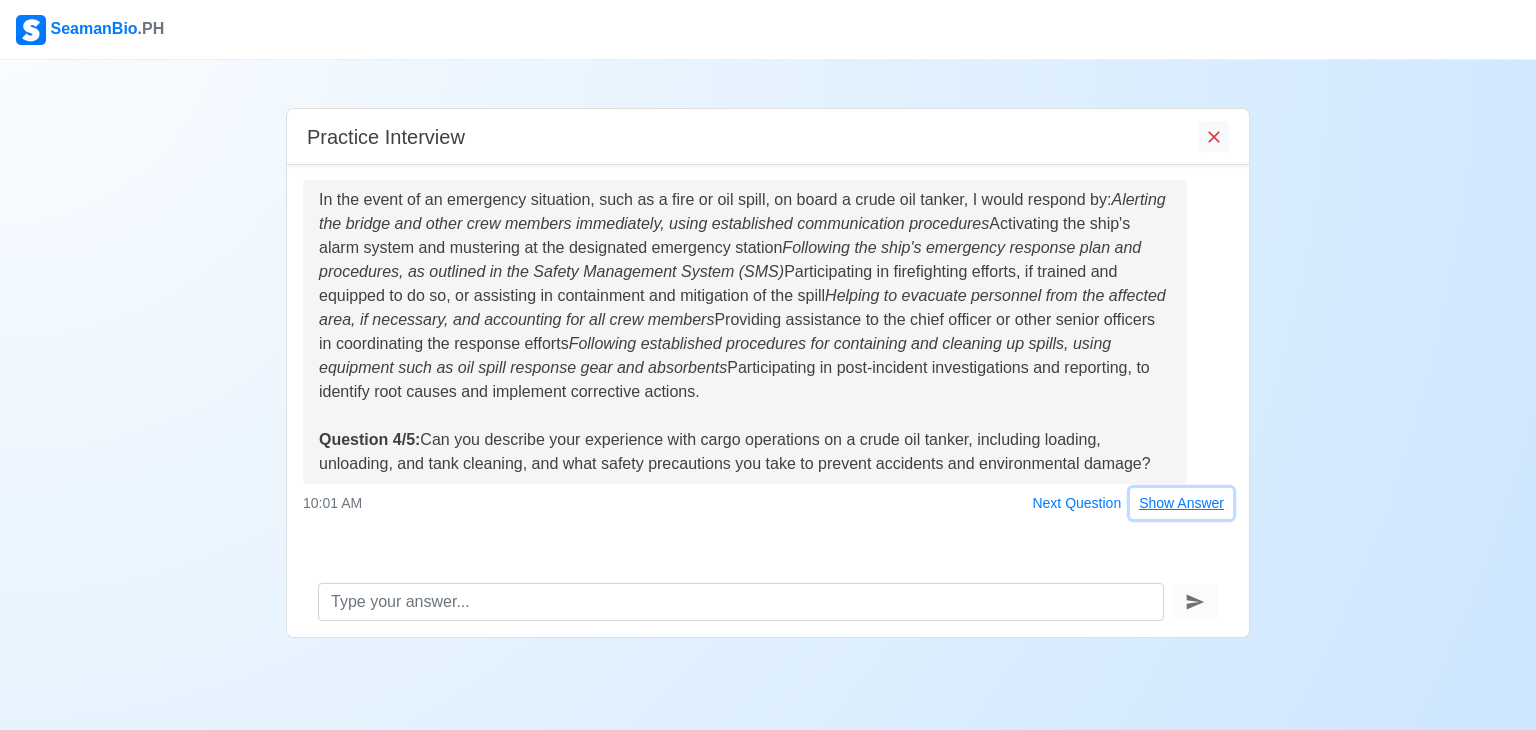 click on "Show Answer" at bounding box center [1181, 503] 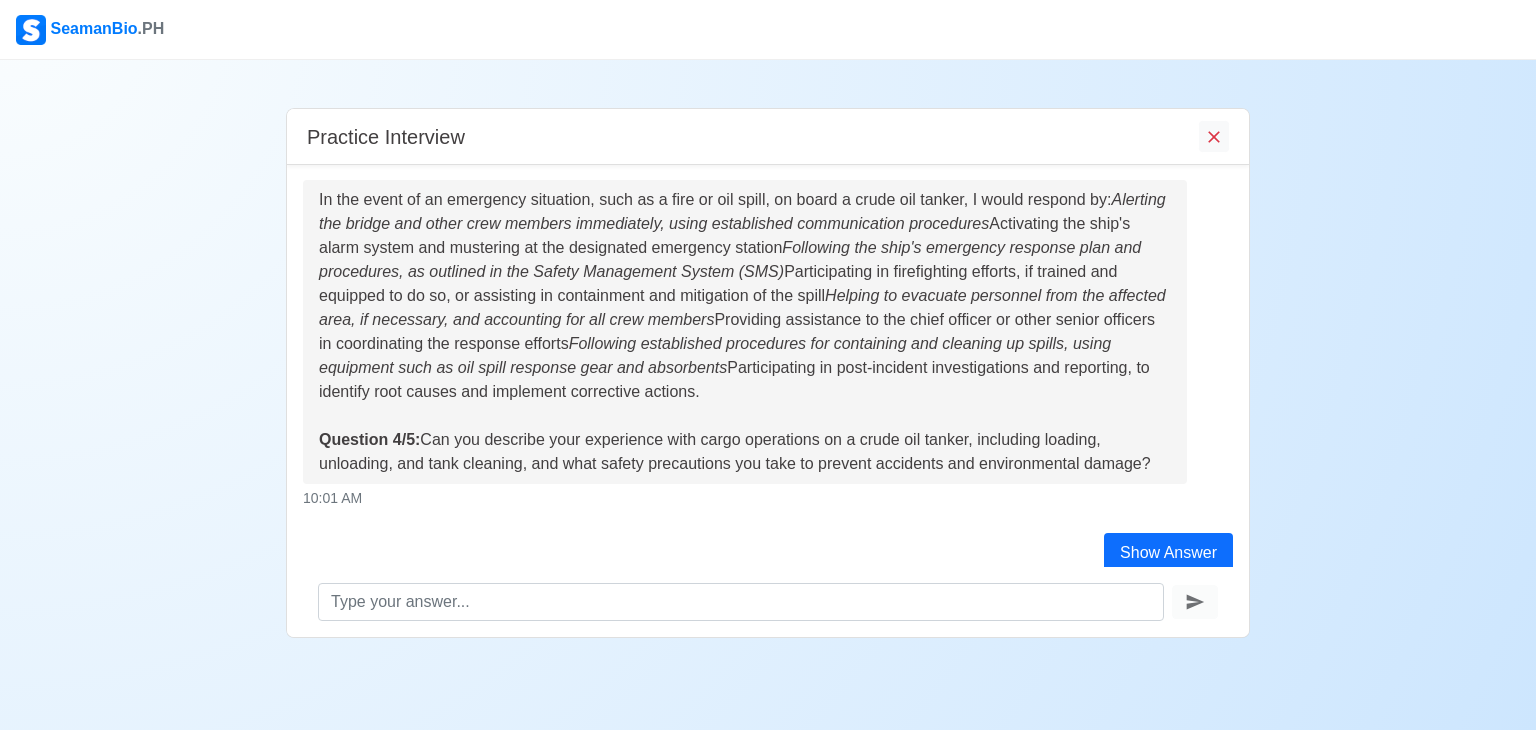 scroll, scrollTop: 1240, scrollLeft: 0, axis: vertical 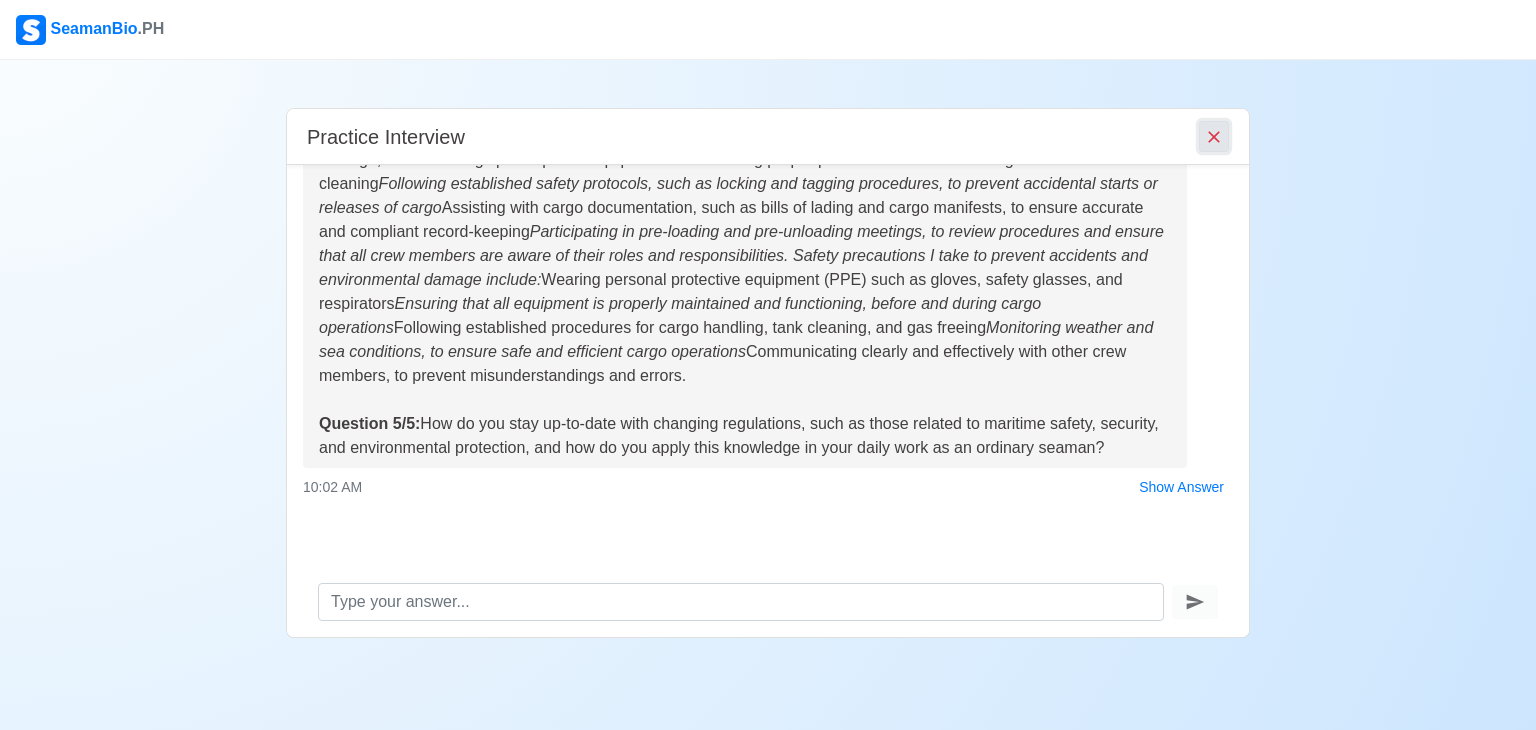 click 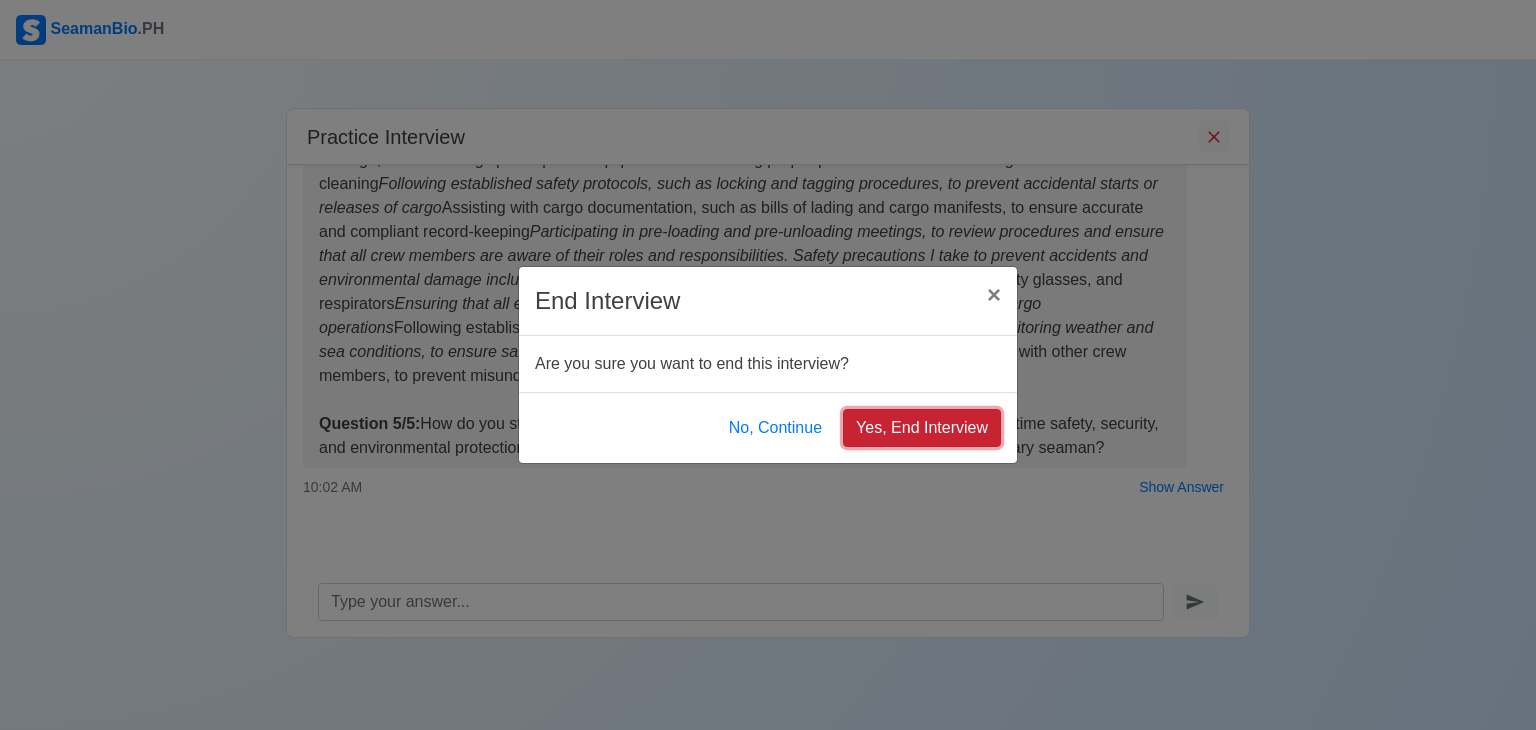 click on "Yes, End Interview" at bounding box center (922, 428) 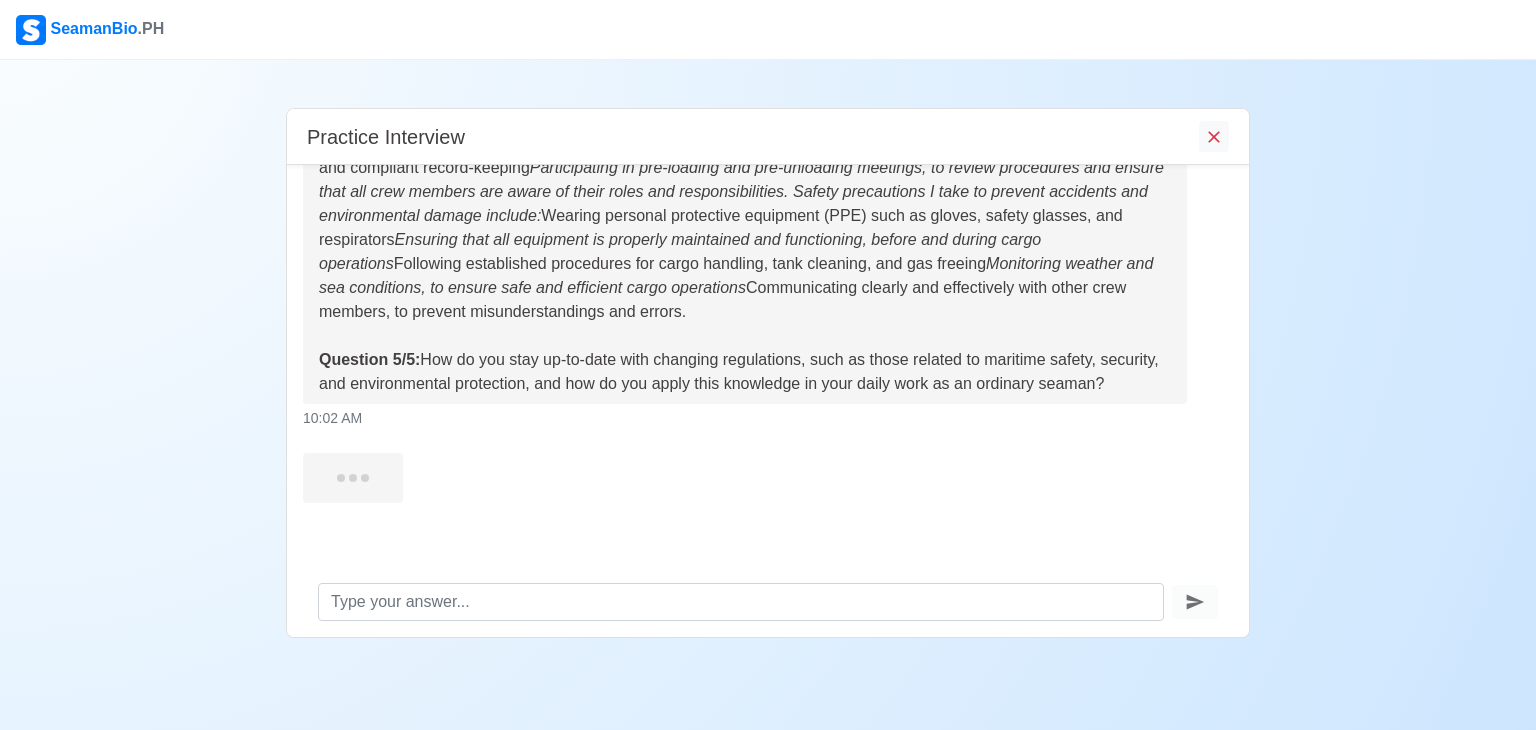 scroll, scrollTop: 1876, scrollLeft: 0, axis: vertical 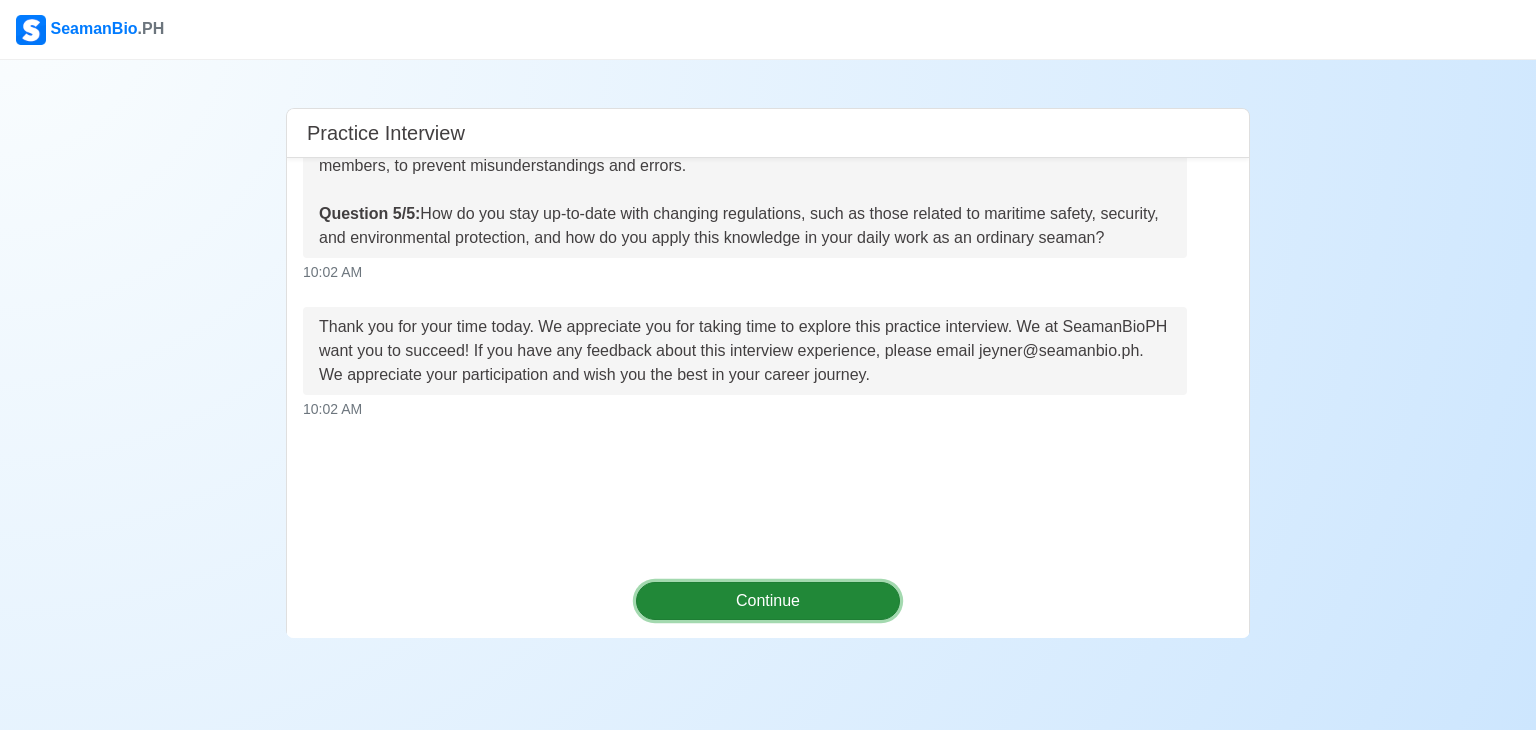 click on "Continue" at bounding box center (768, 601) 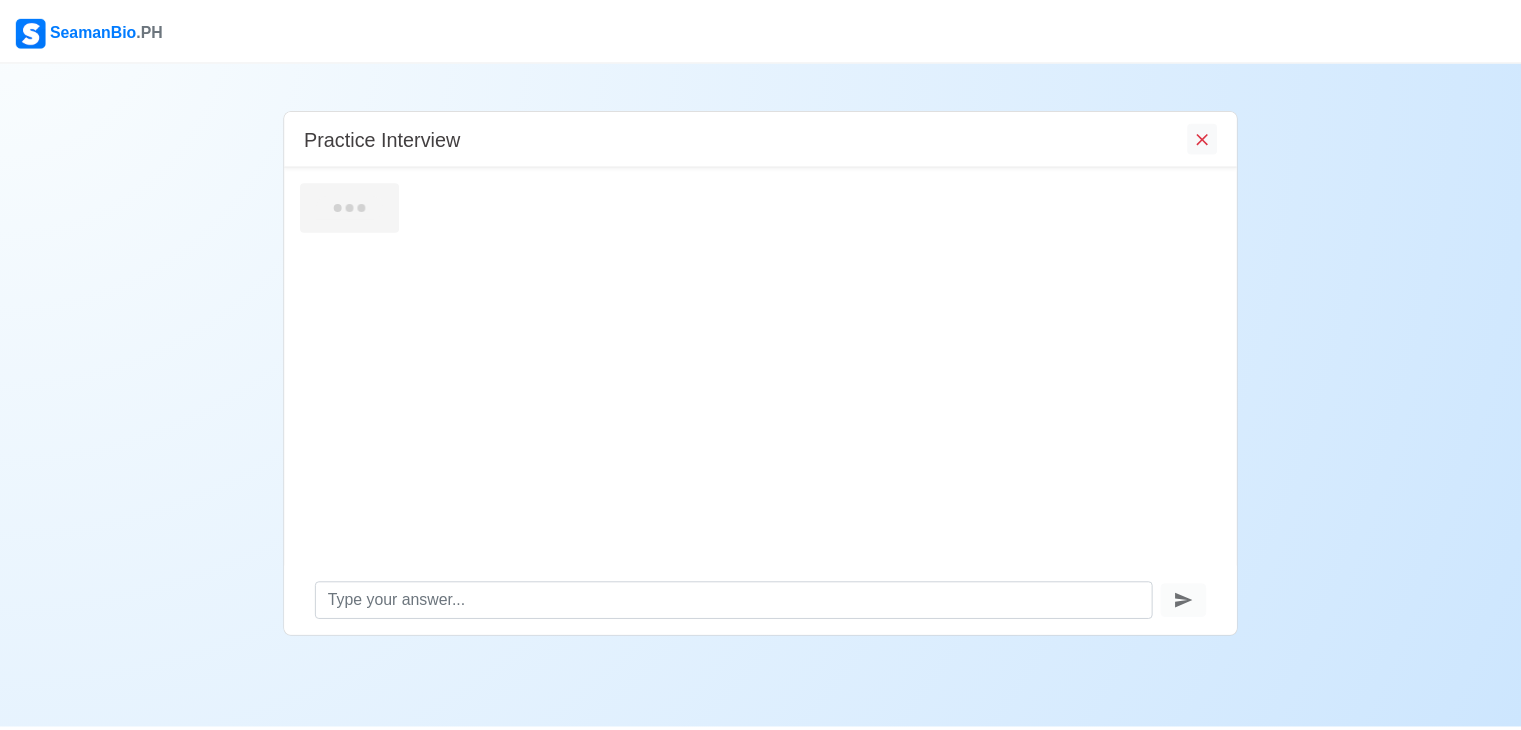 scroll, scrollTop: 0, scrollLeft: 0, axis: both 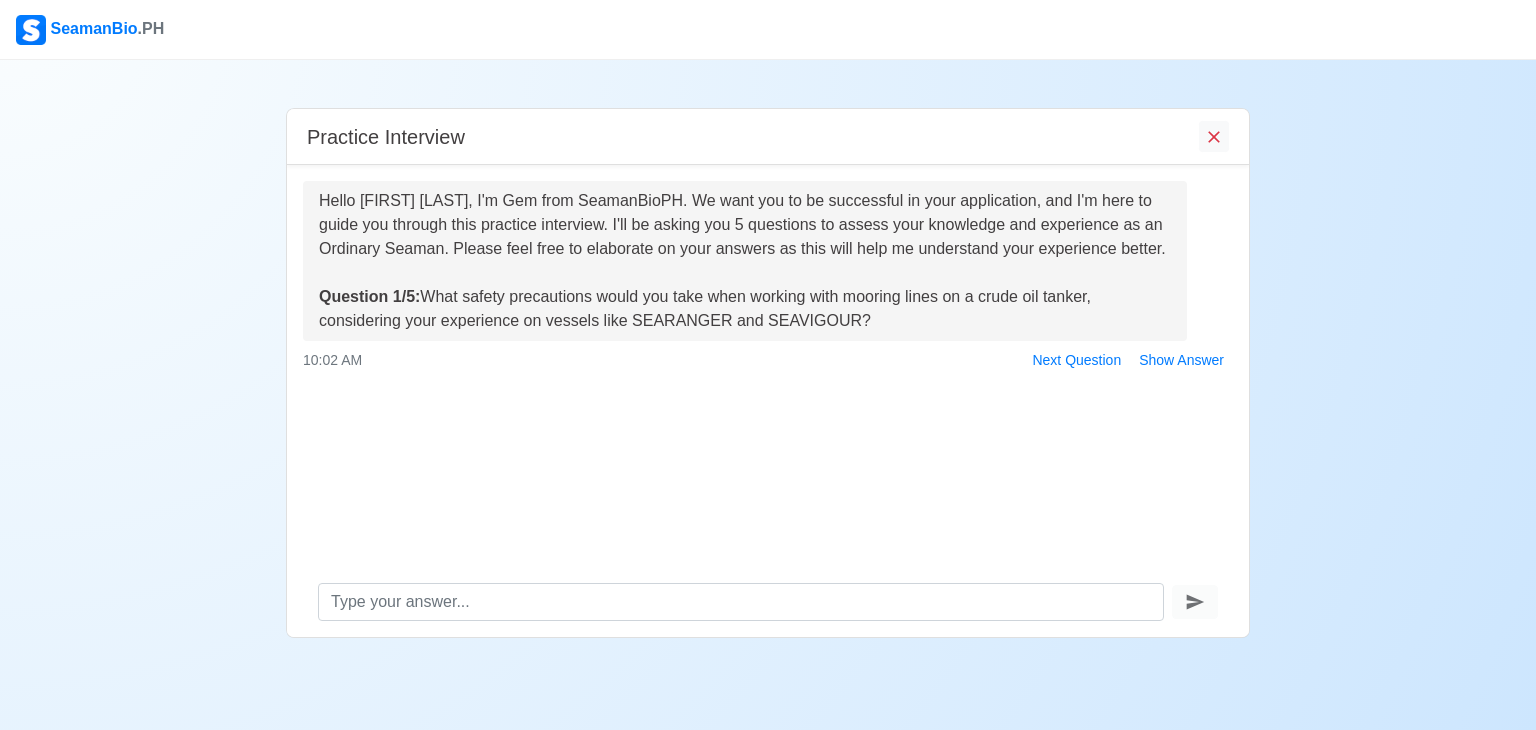click on "SeamanBio .PH" at bounding box center (90, 30) 